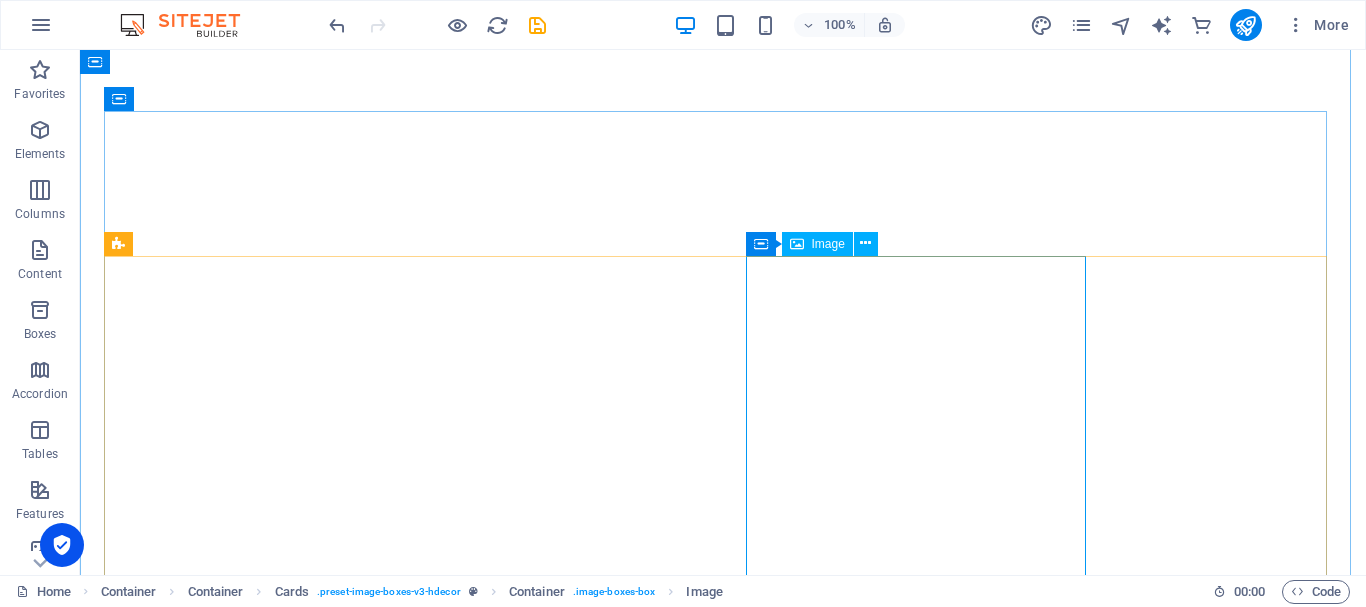 scroll, scrollTop: 0, scrollLeft: 0, axis: both 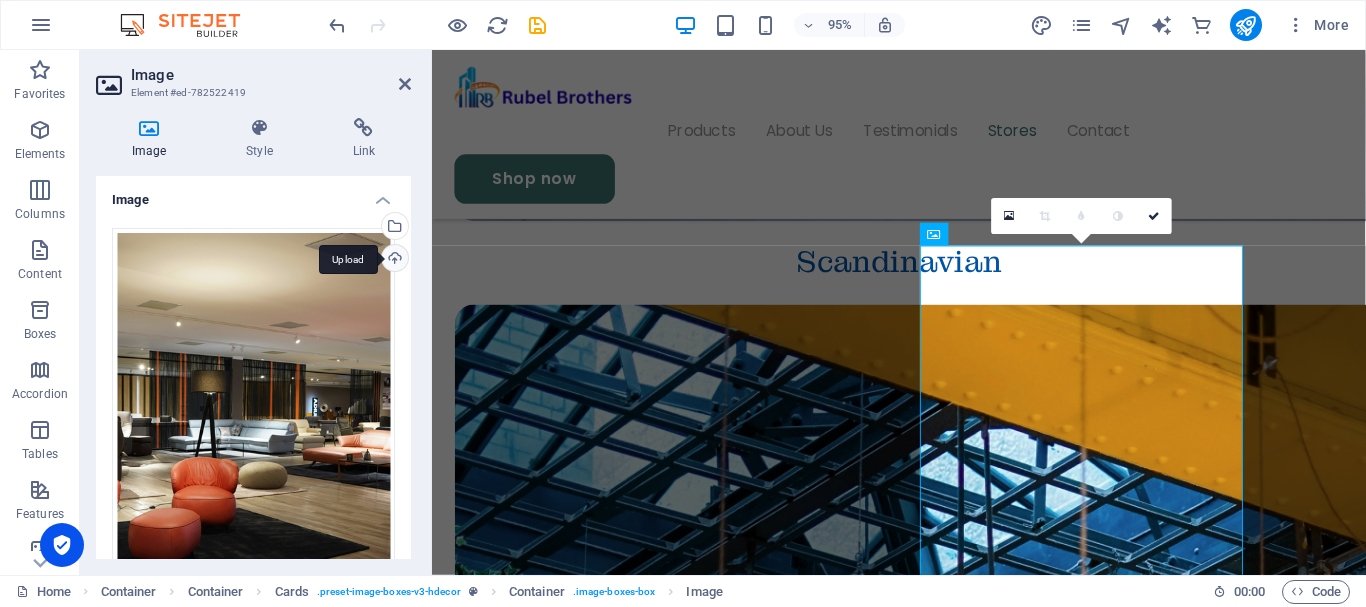 click on "Upload" at bounding box center (393, 260) 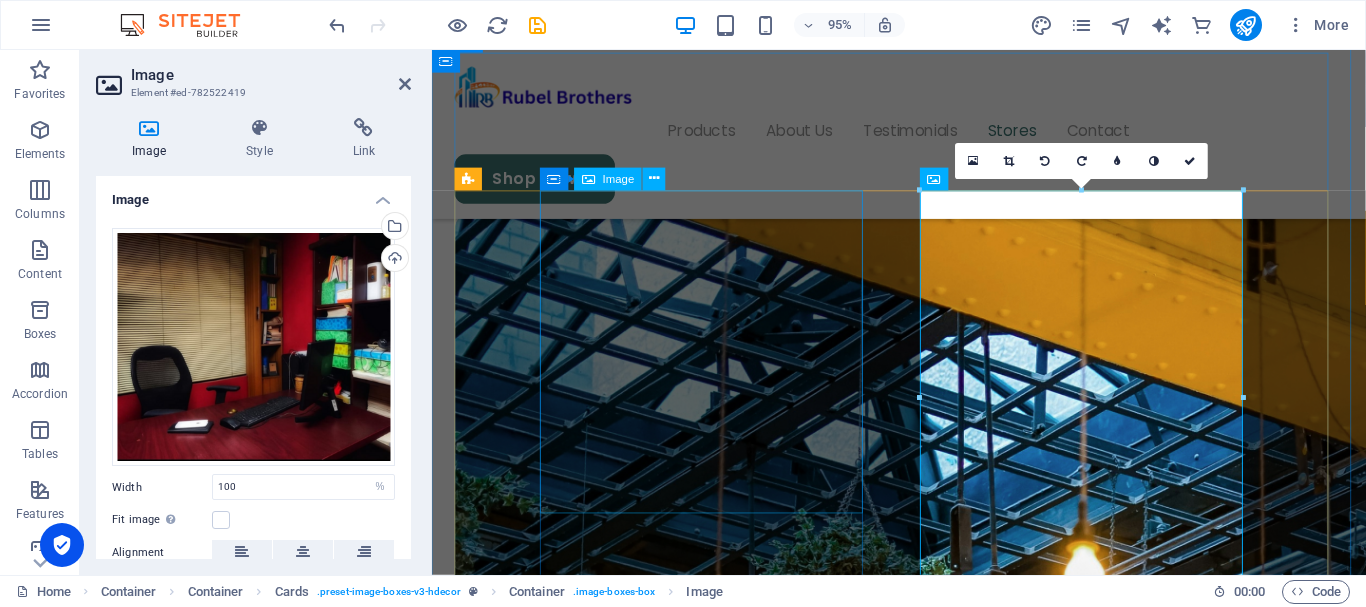 scroll, scrollTop: 4180, scrollLeft: 0, axis: vertical 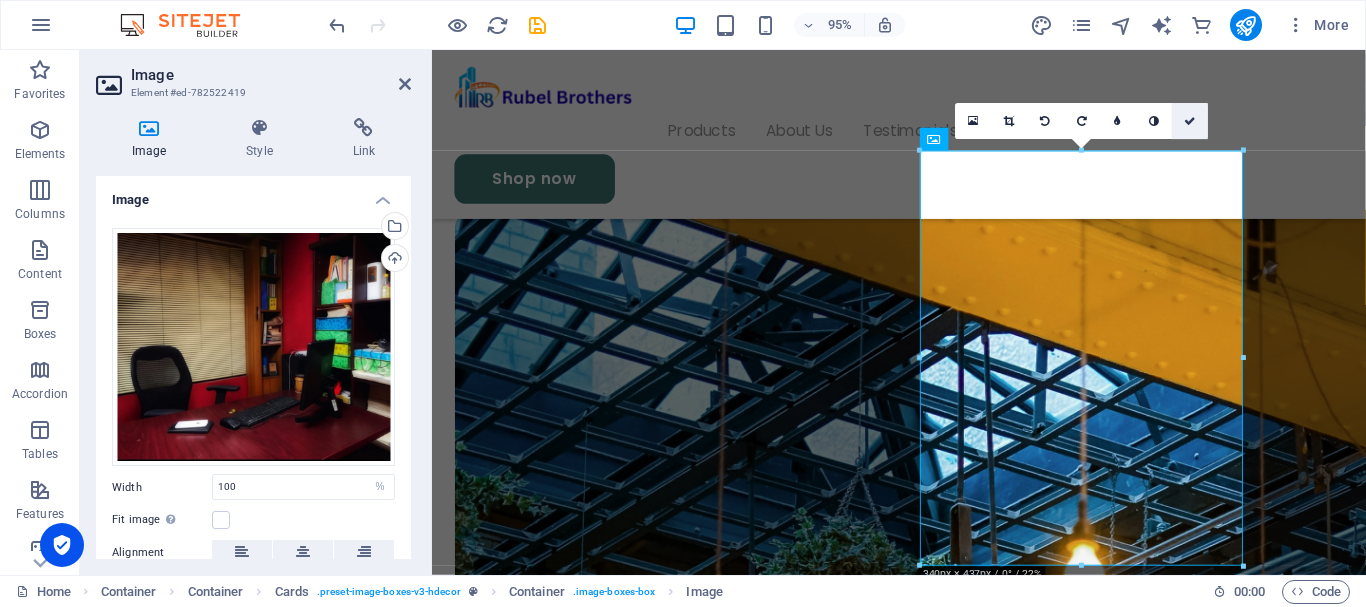 click at bounding box center (1190, 120) 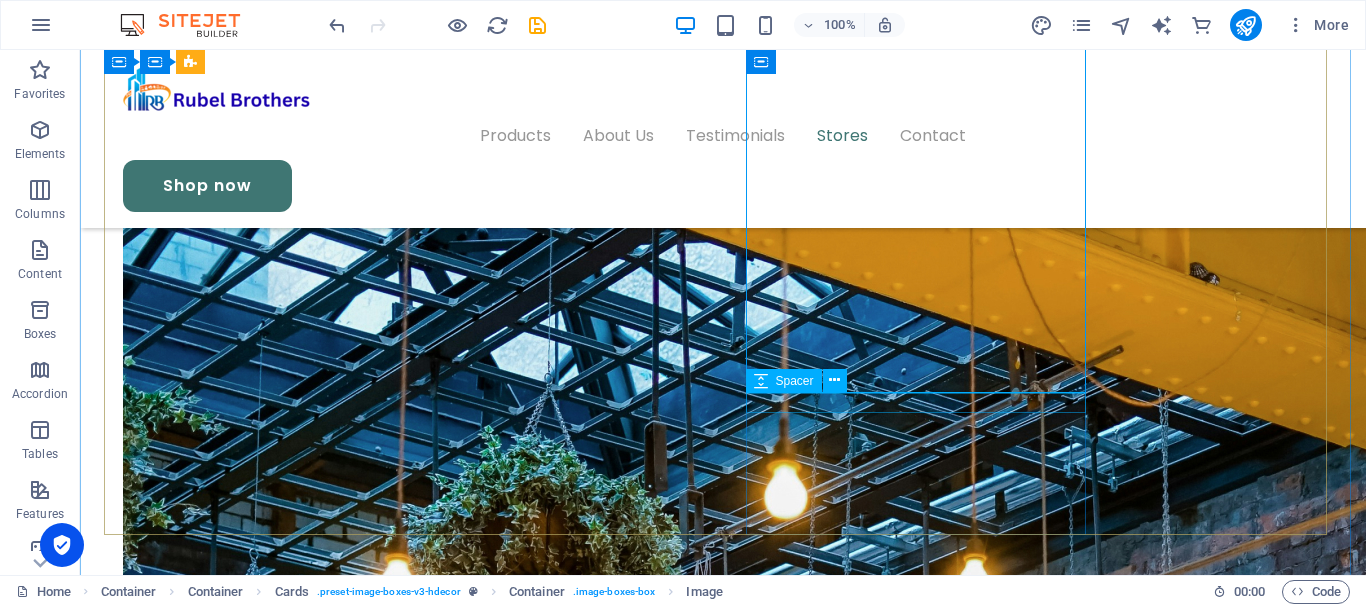 scroll, scrollTop: 4506, scrollLeft: 0, axis: vertical 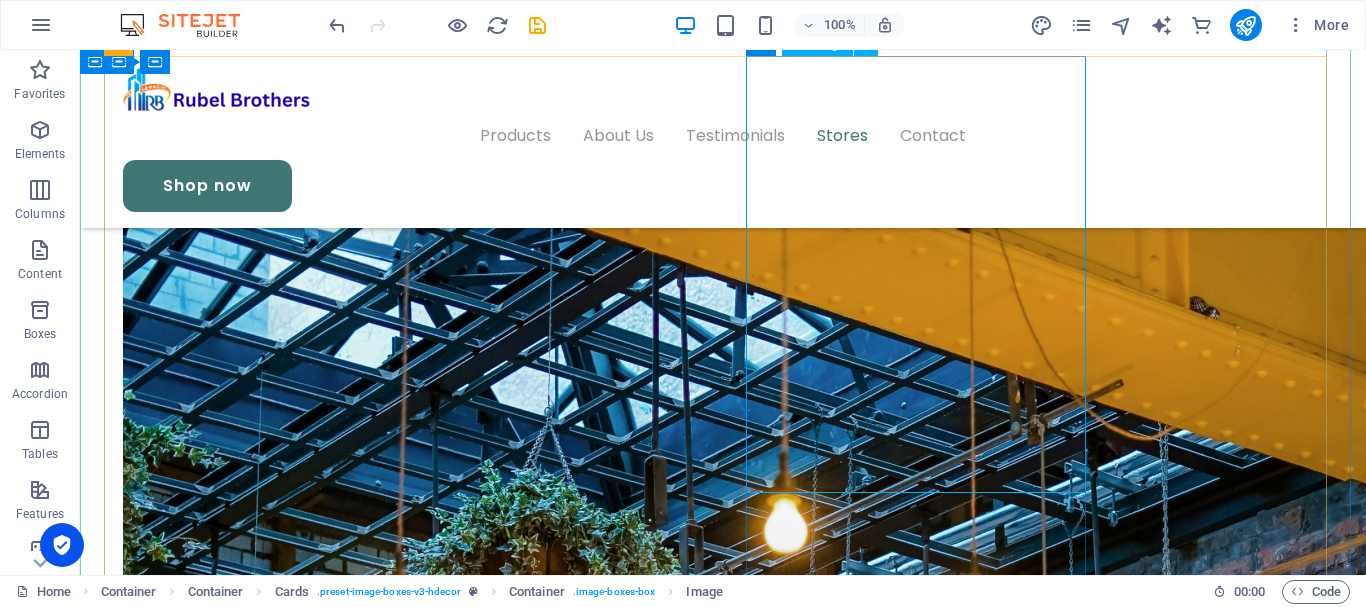 click at bounding box center (274, 12040) 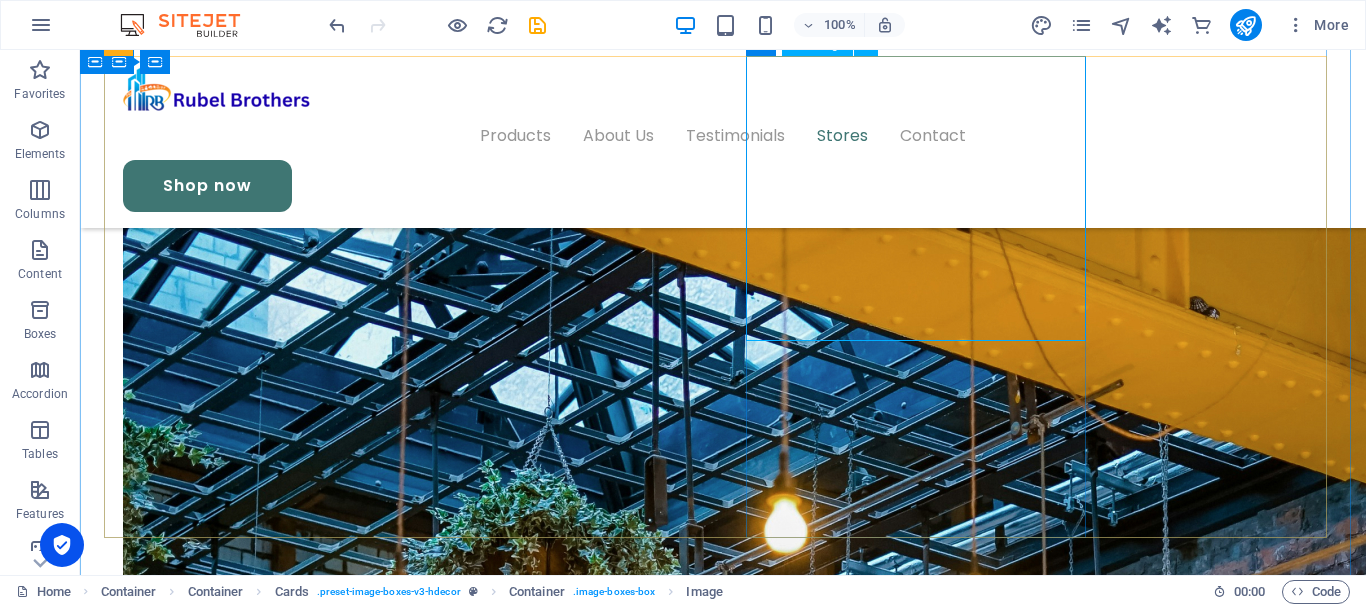 click at bounding box center (274, 12040) 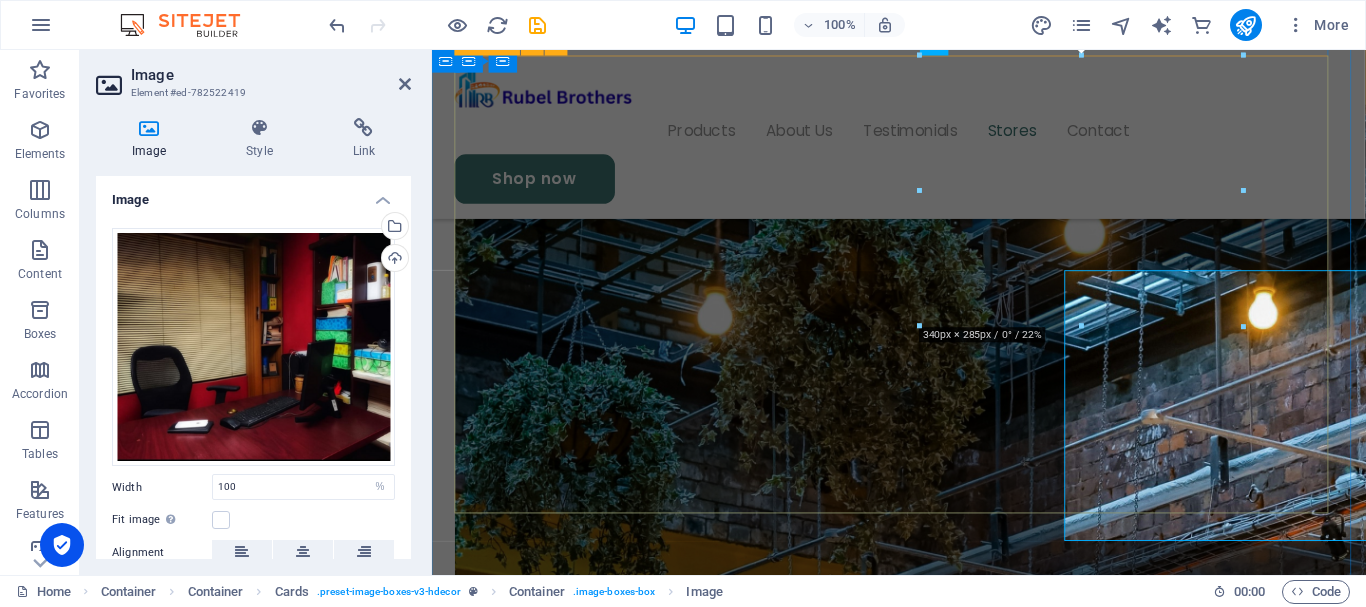 scroll, scrollTop: 4280, scrollLeft: 0, axis: vertical 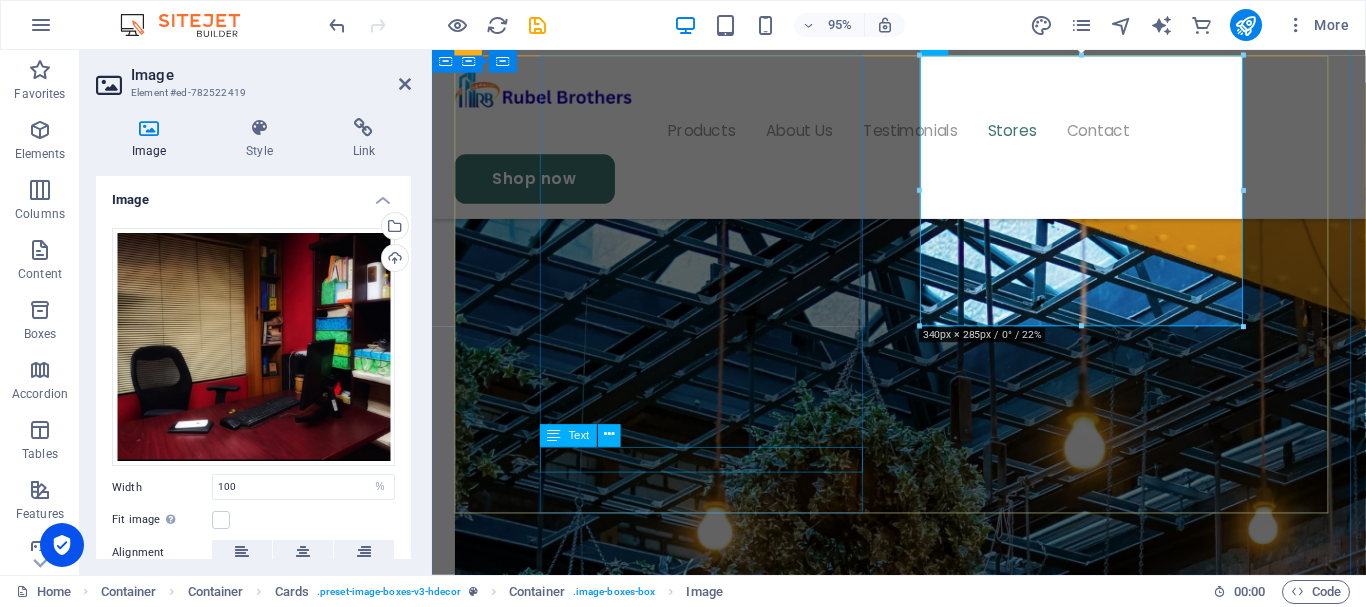 click on "[STREET_ADDRESS][US_STATE]" at bounding box center (626, 10876) 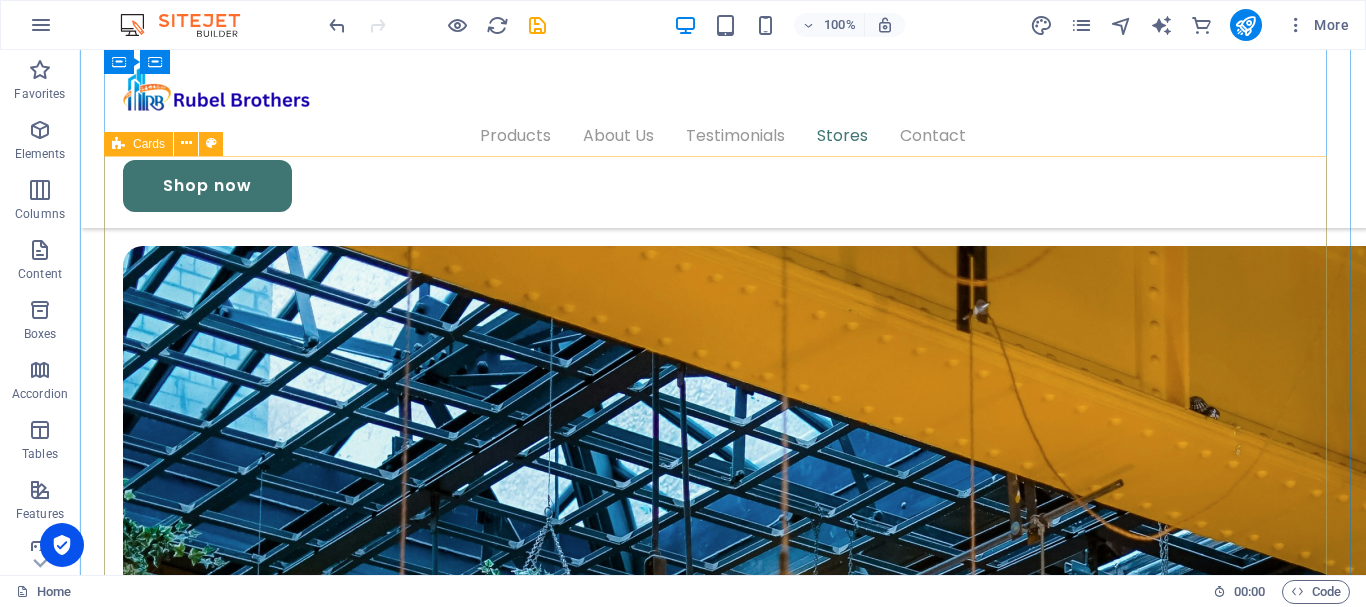 scroll, scrollTop: 4506, scrollLeft: 0, axis: vertical 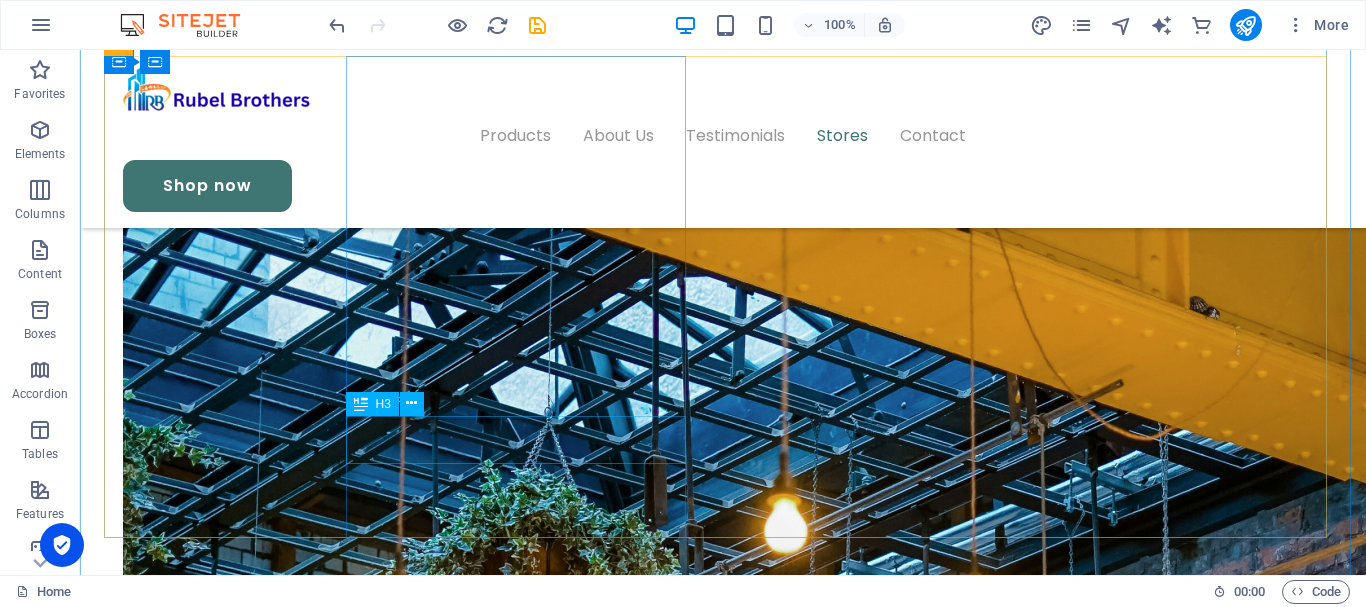 click on "[US_STATE], [GEOGRAPHIC_DATA]" at bounding box center [274, 11510] 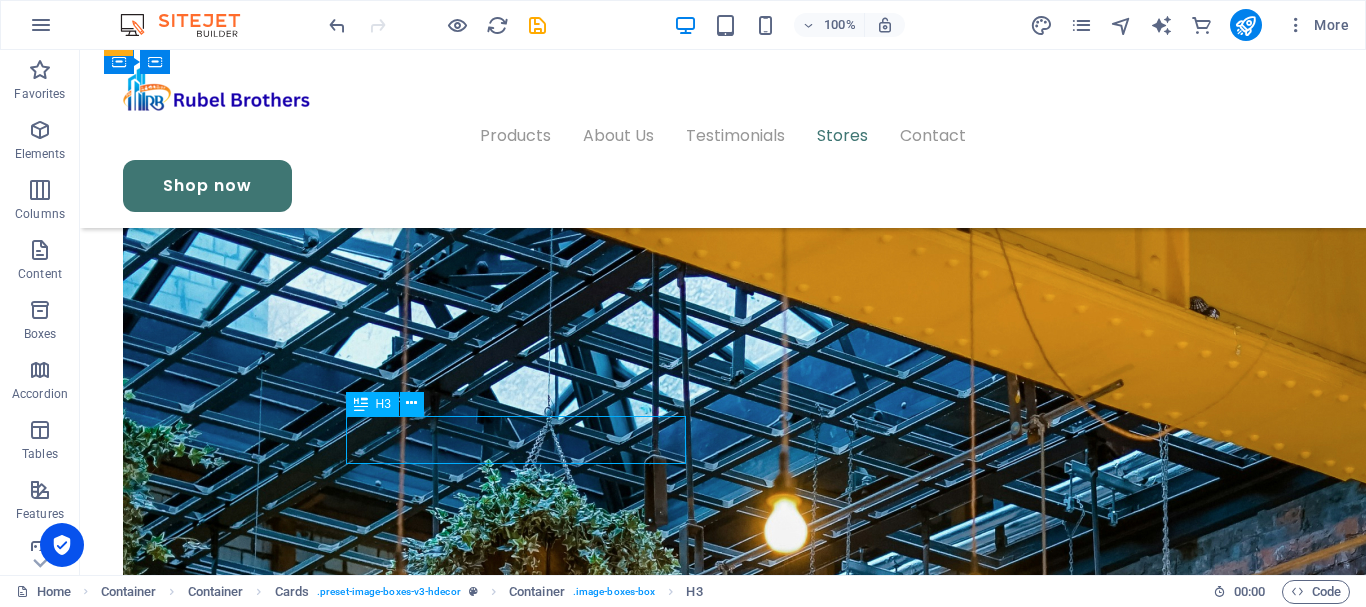 click on "[US_STATE], [GEOGRAPHIC_DATA]" at bounding box center (274, 11510) 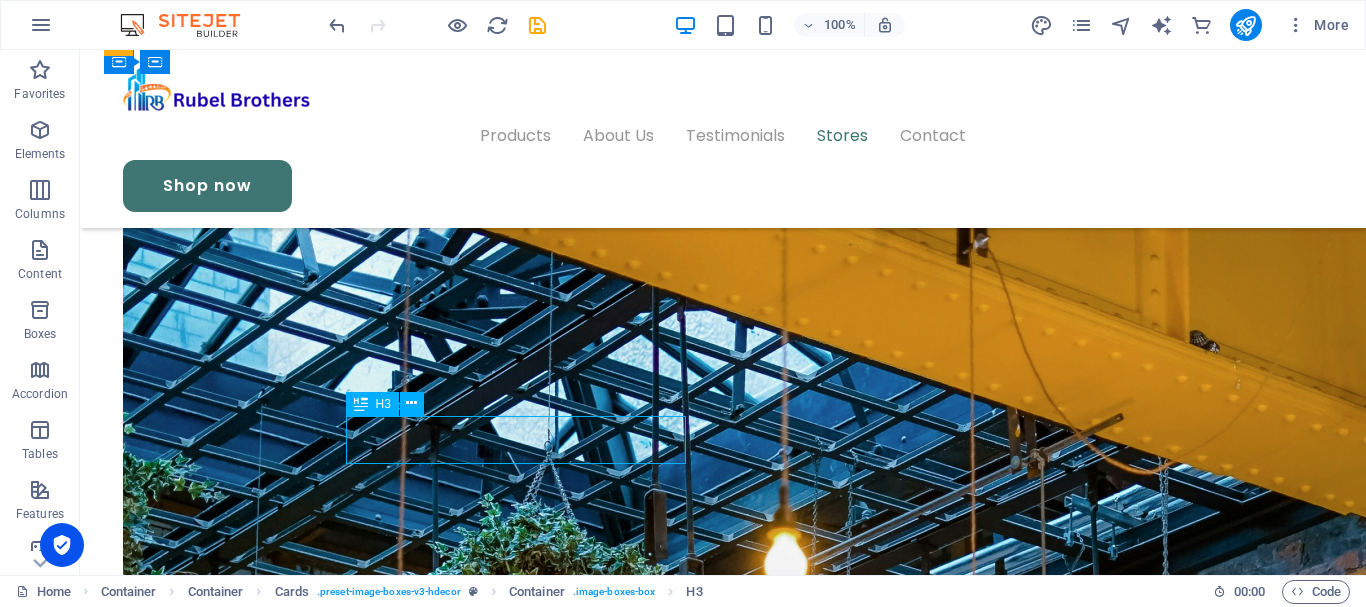 scroll, scrollTop: 4280, scrollLeft: 0, axis: vertical 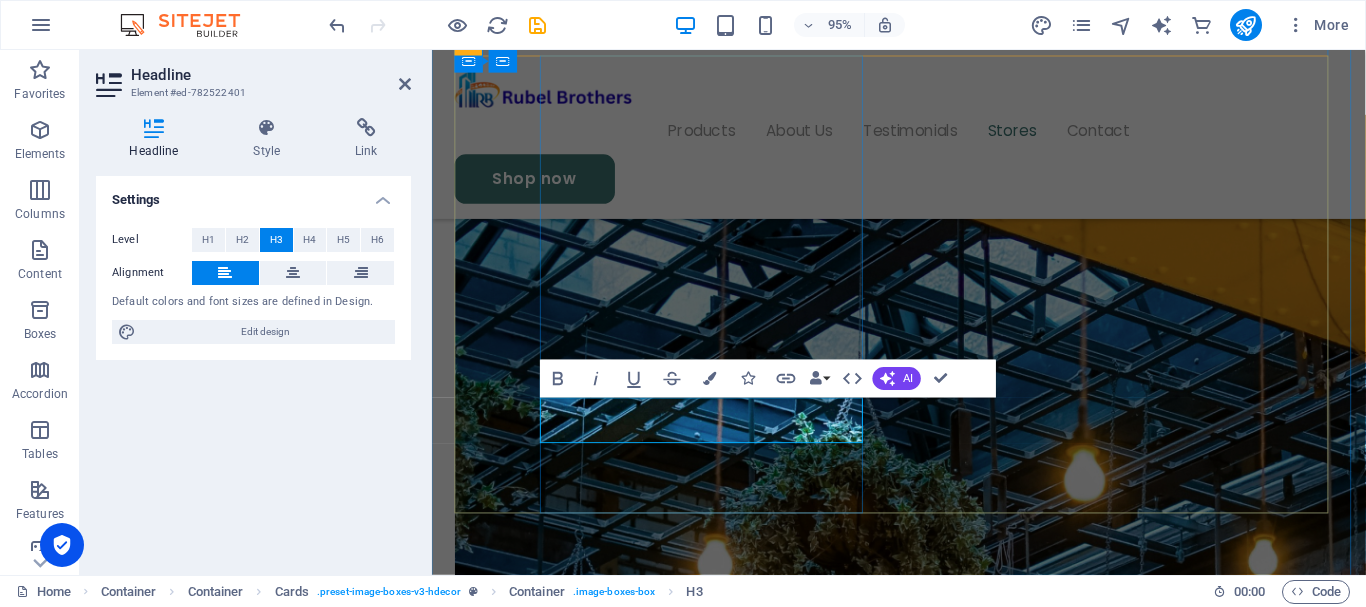type 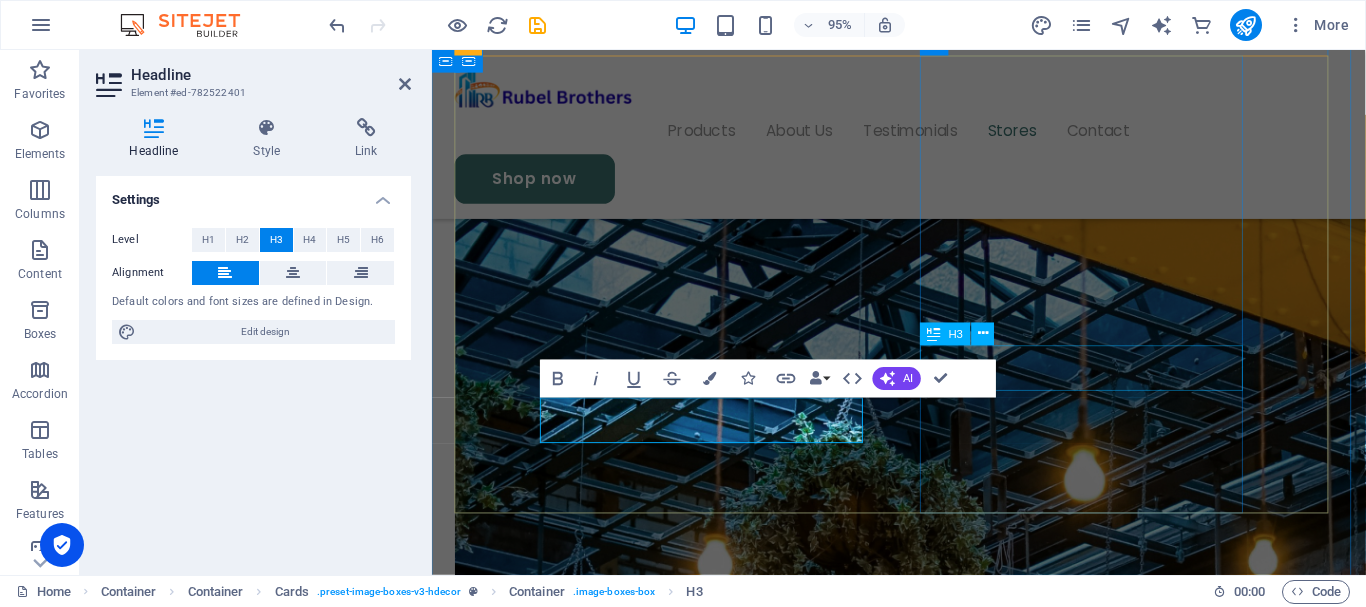 click on "[GEOGRAPHIC_DATA], [GEOGRAPHIC_DATA]" at bounding box center [626, 11682] 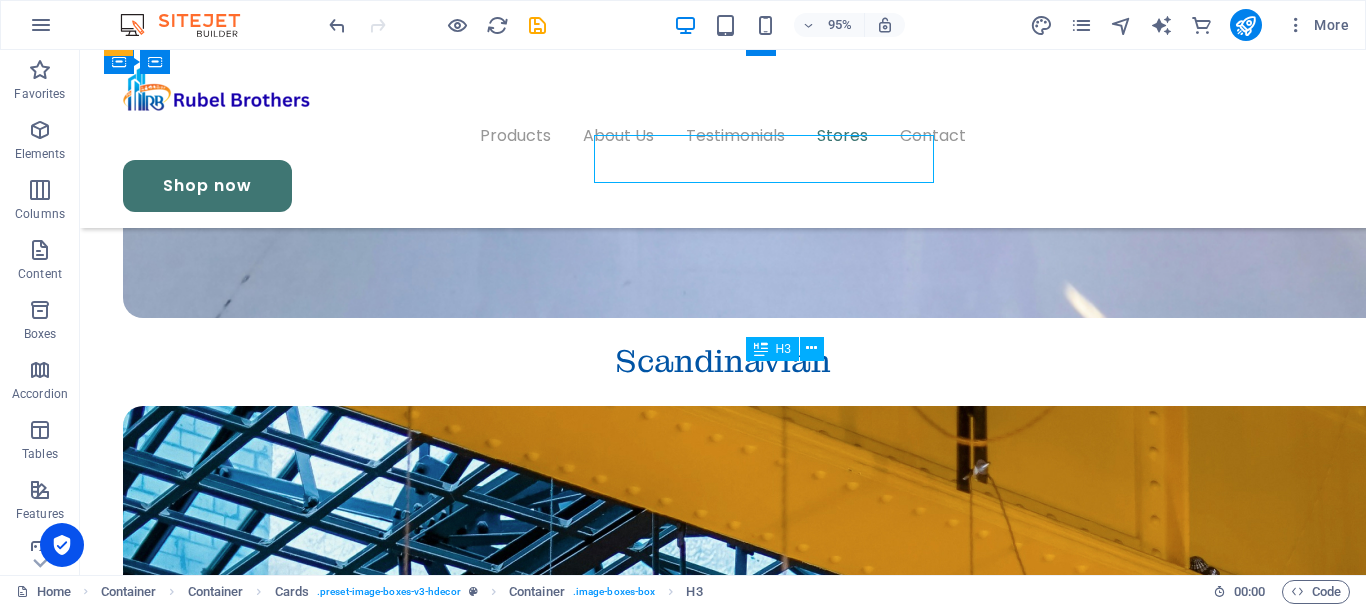 scroll, scrollTop: 4506, scrollLeft: 0, axis: vertical 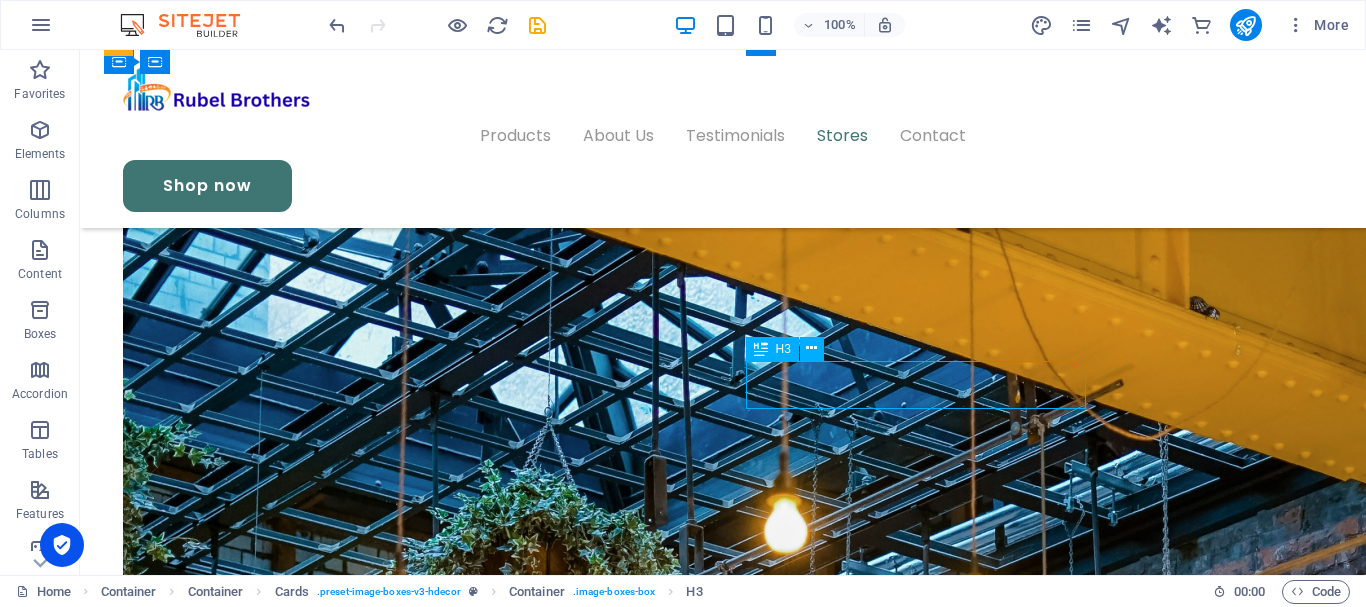click on "[GEOGRAPHIC_DATA], [GEOGRAPHIC_DATA]" at bounding box center [274, 12251] 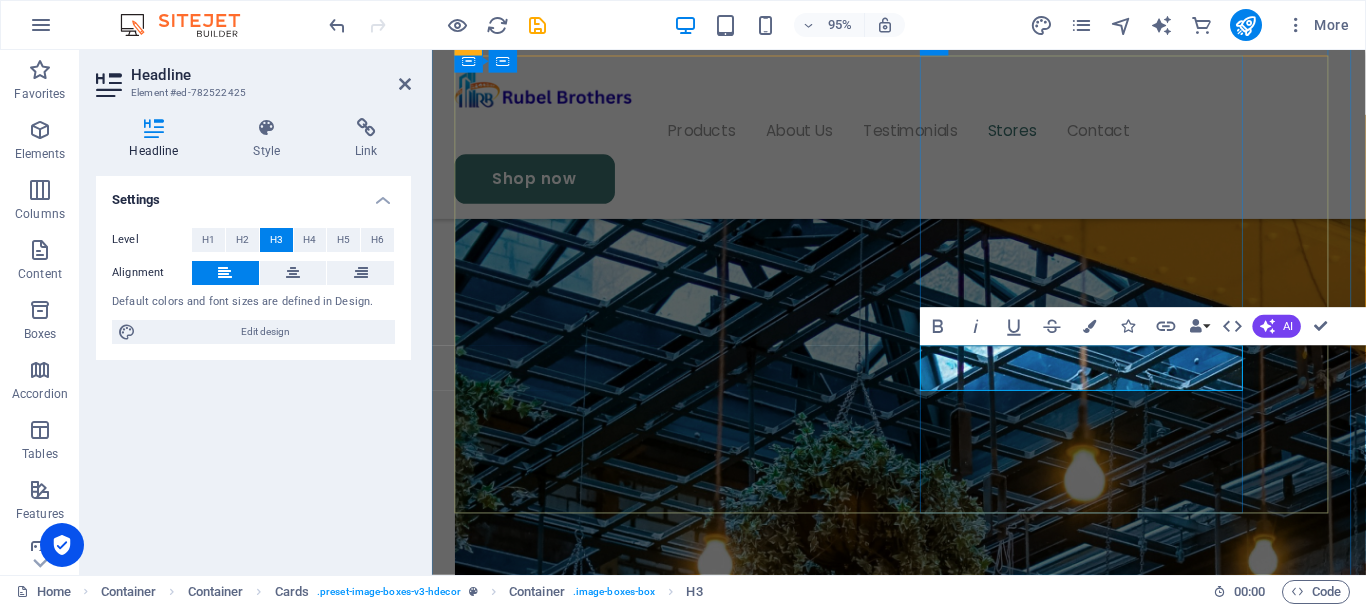 type 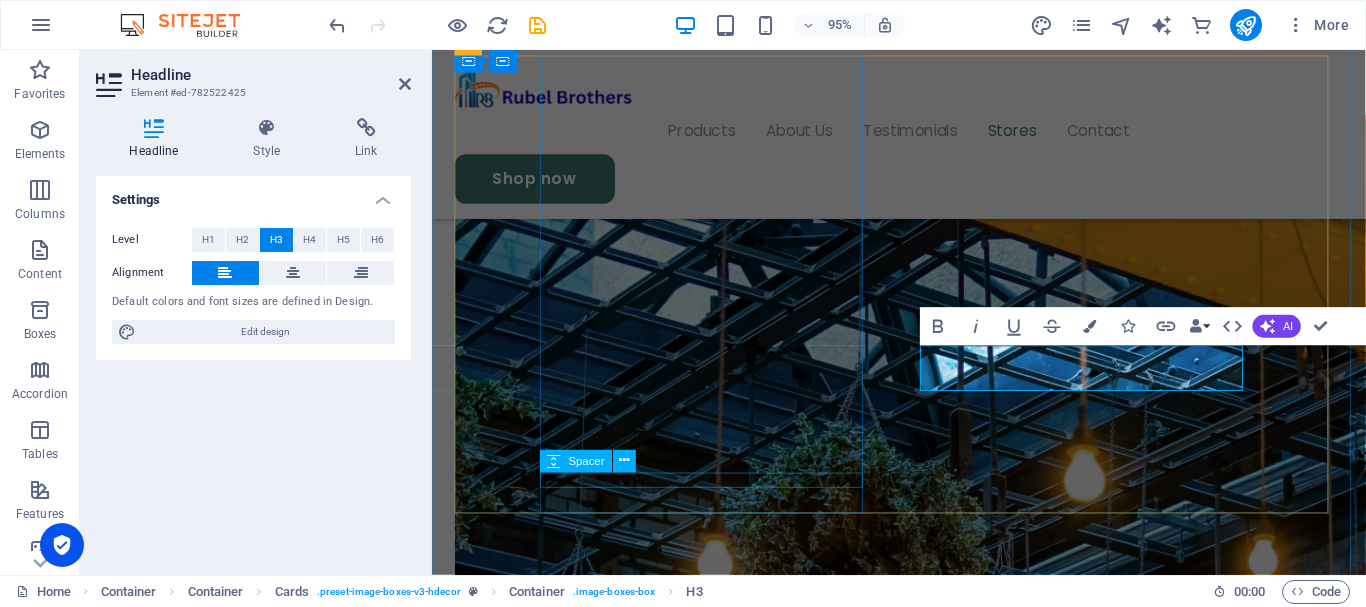 click at bounding box center [626, 10932] 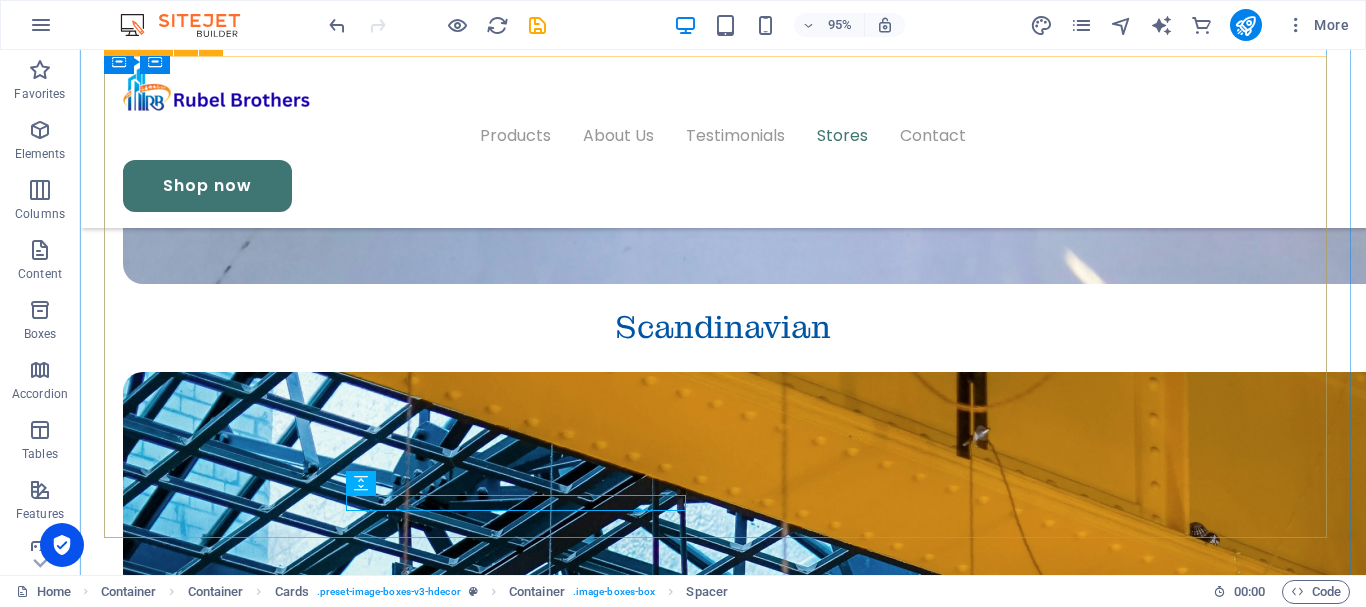 scroll, scrollTop: 4506, scrollLeft: 0, axis: vertical 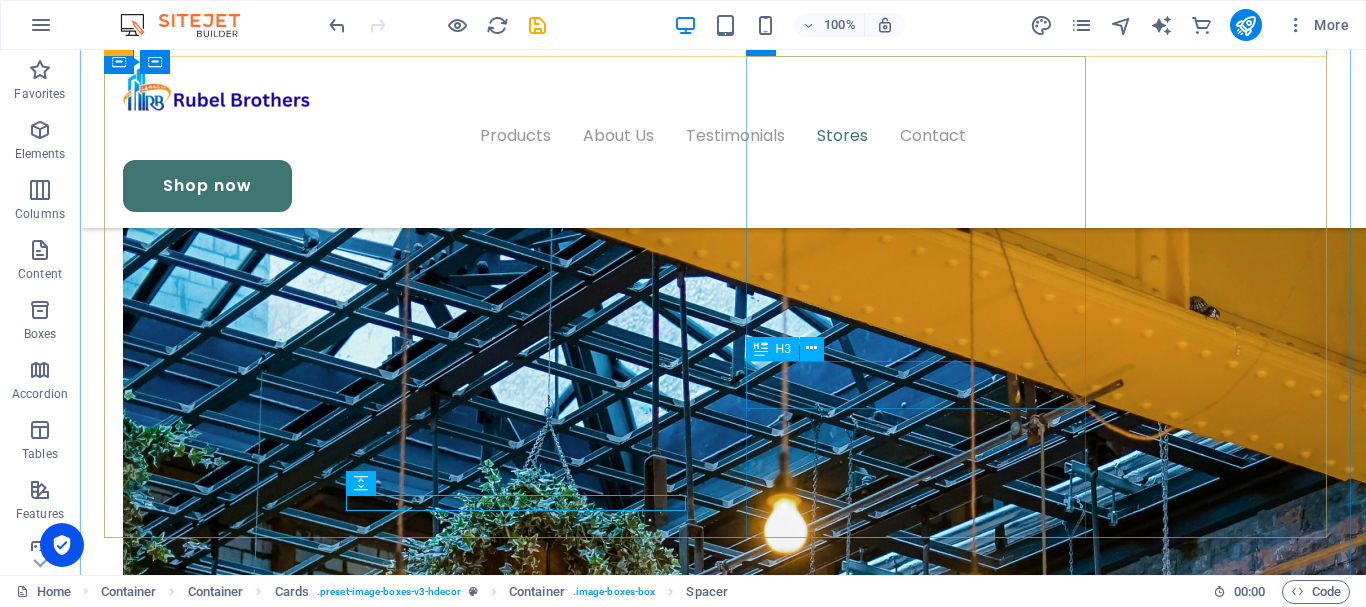 click on "[GEOGRAPHIC_DATA], [GEOGRAPHIC_DATA]" at bounding box center (274, 12251) 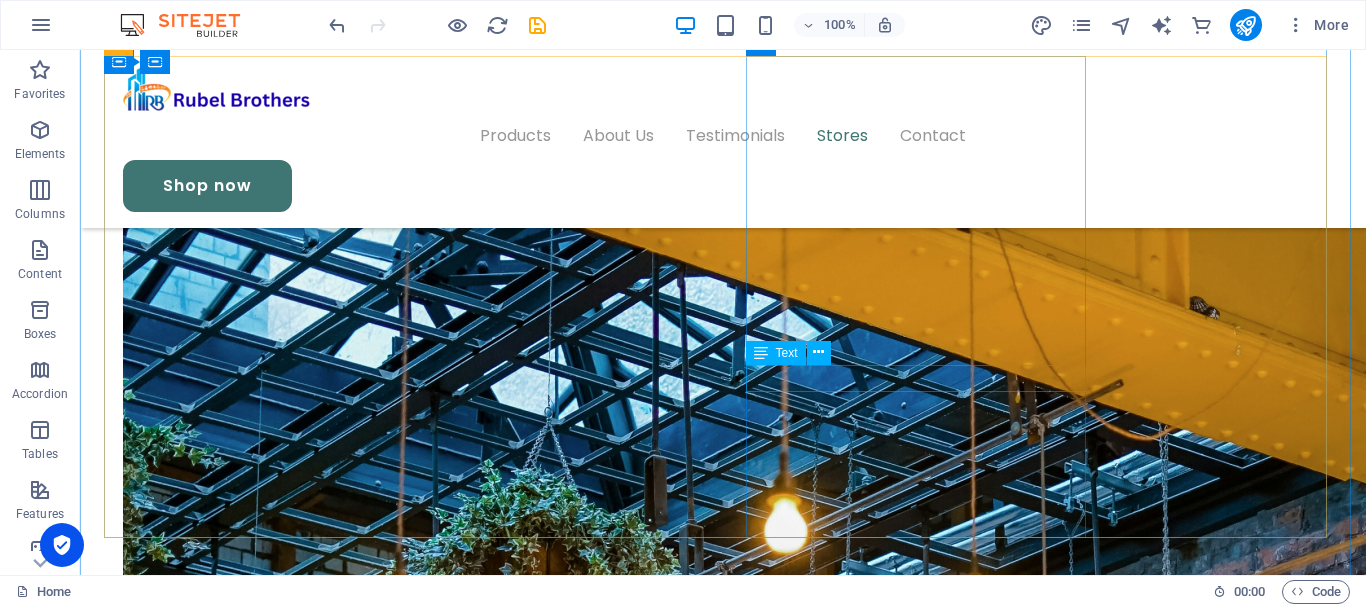 click on "[STREET_ADDRESS][PERSON_NAME]" at bounding box center (274, 12220) 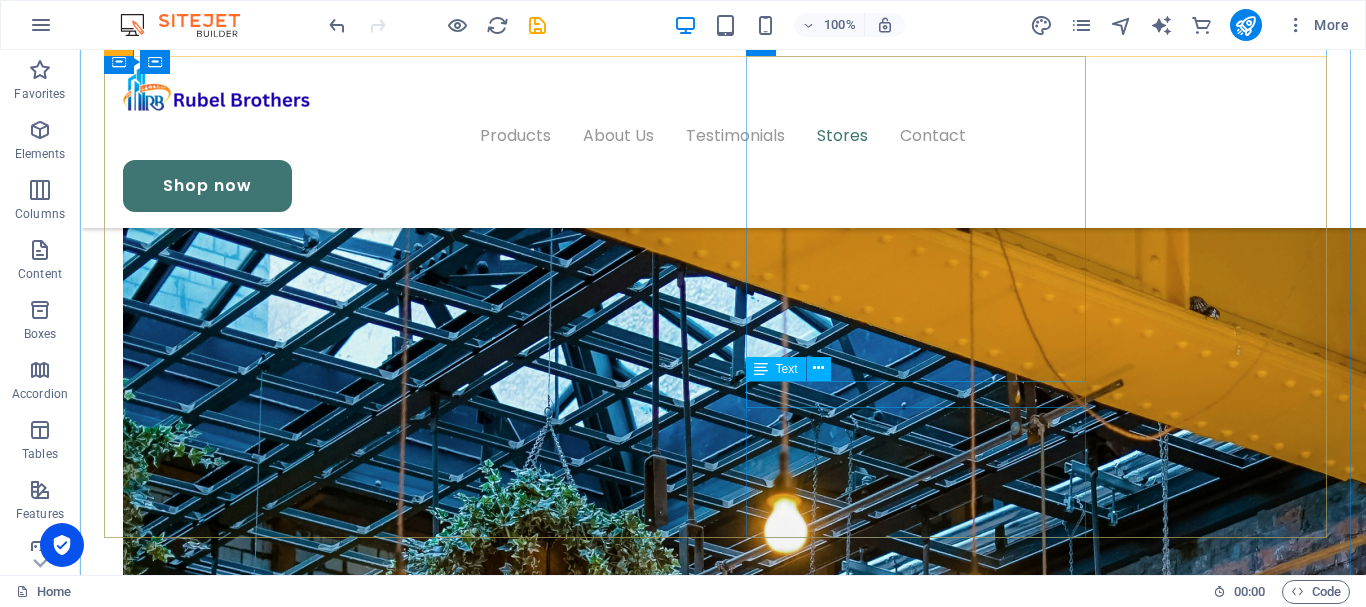 click on "Get Directions" at bounding box center (274, 12354) 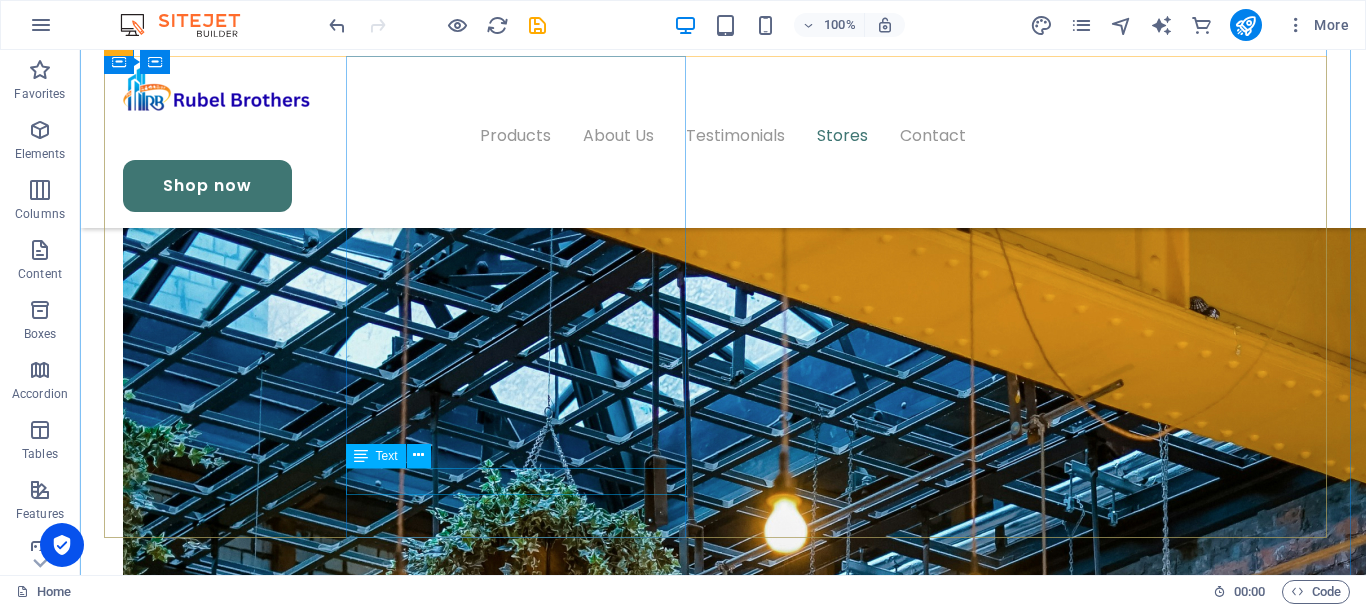 click on "[STREET_ADDRESS][US_STATE]" at bounding box center [274, 11575] 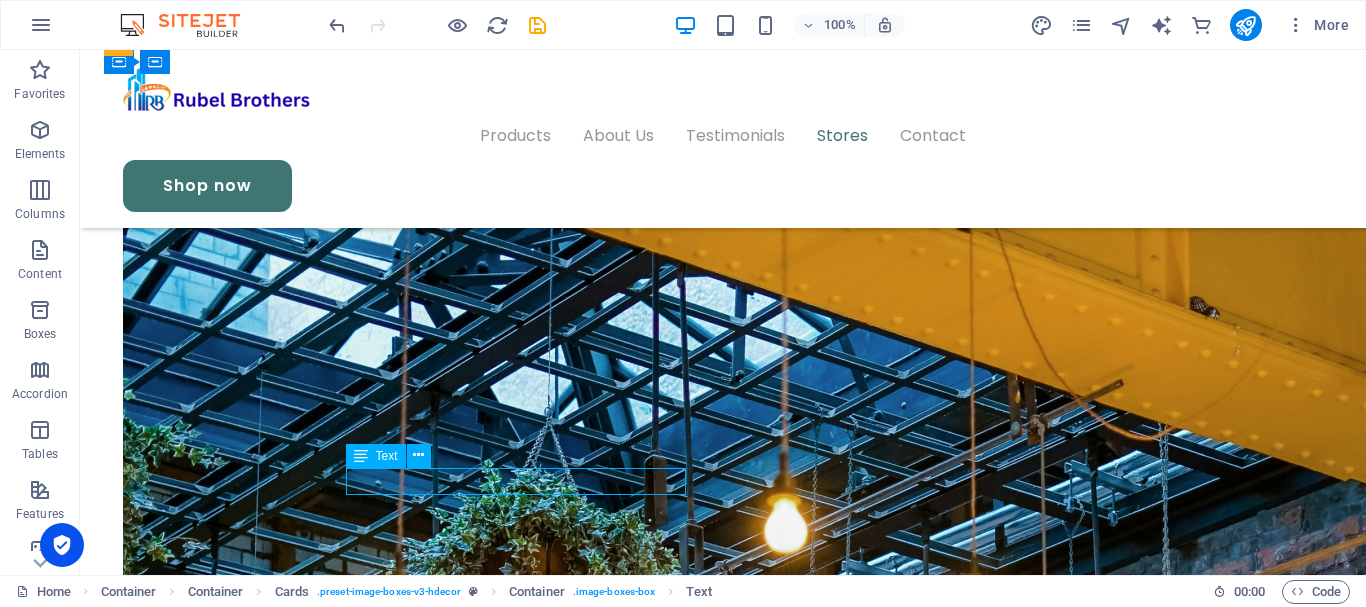 click on "[STREET_ADDRESS][US_STATE]" at bounding box center [274, 11575] 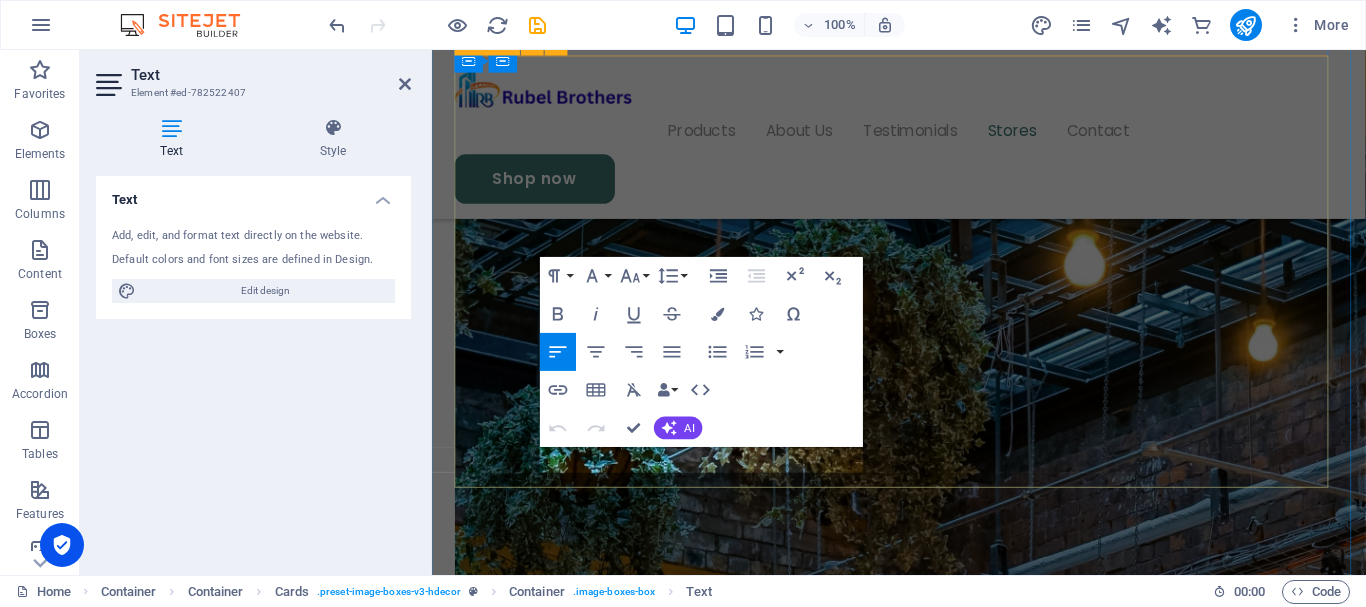 scroll, scrollTop: 4280, scrollLeft: 0, axis: vertical 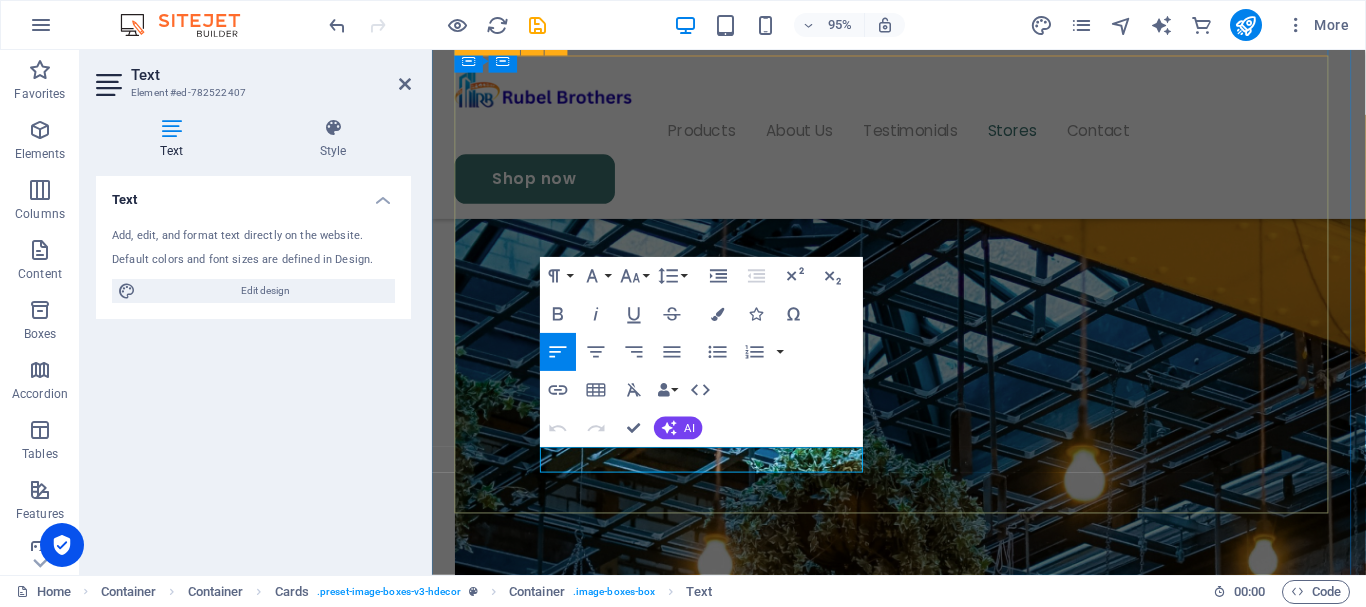 drag, startPoint x: 848, startPoint y: 488, endPoint x: 488, endPoint y: 478, distance: 360.13885 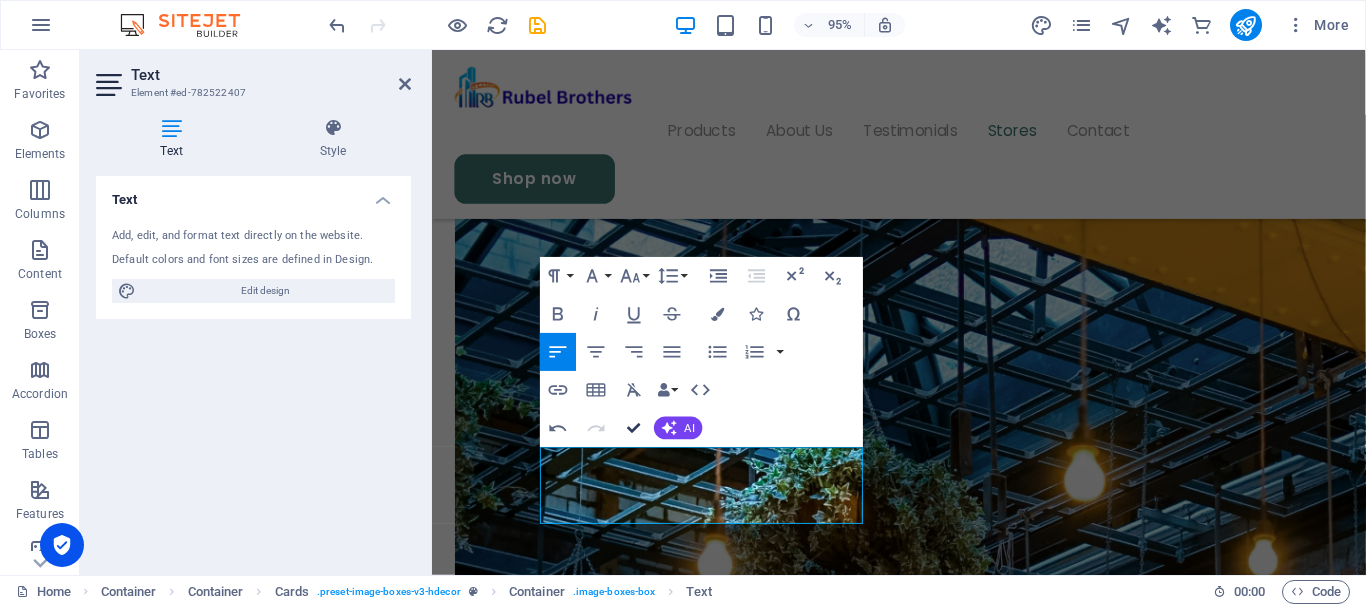 drag, startPoint x: 642, startPoint y: 431, endPoint x: 571, endPoint y: 383, distance: 85.70297 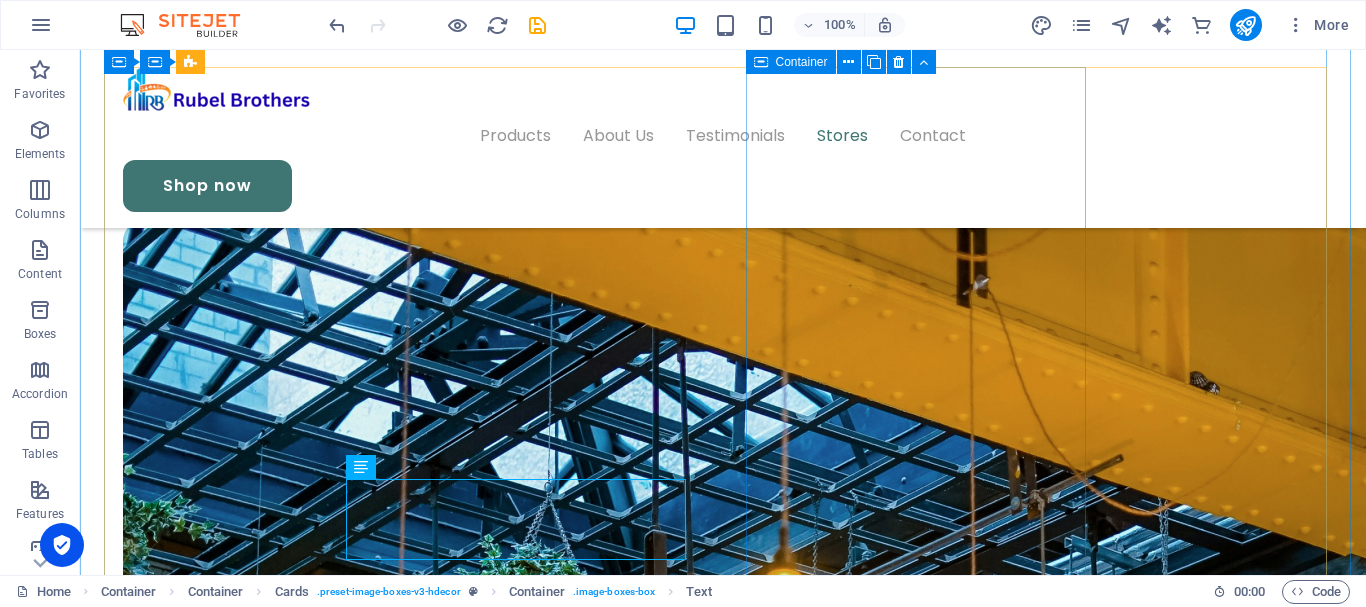 scroll, scrollTop: 4406, scrollLeft: 0, axis: vertical 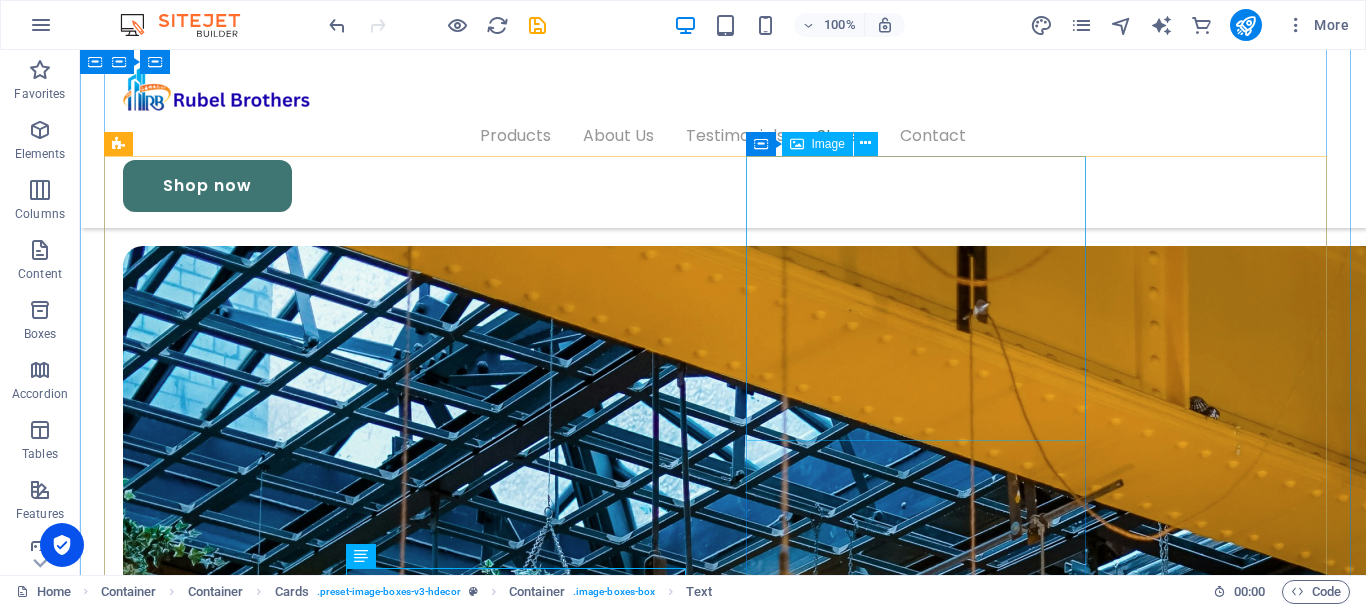 click at bounding box center (274, 12221) 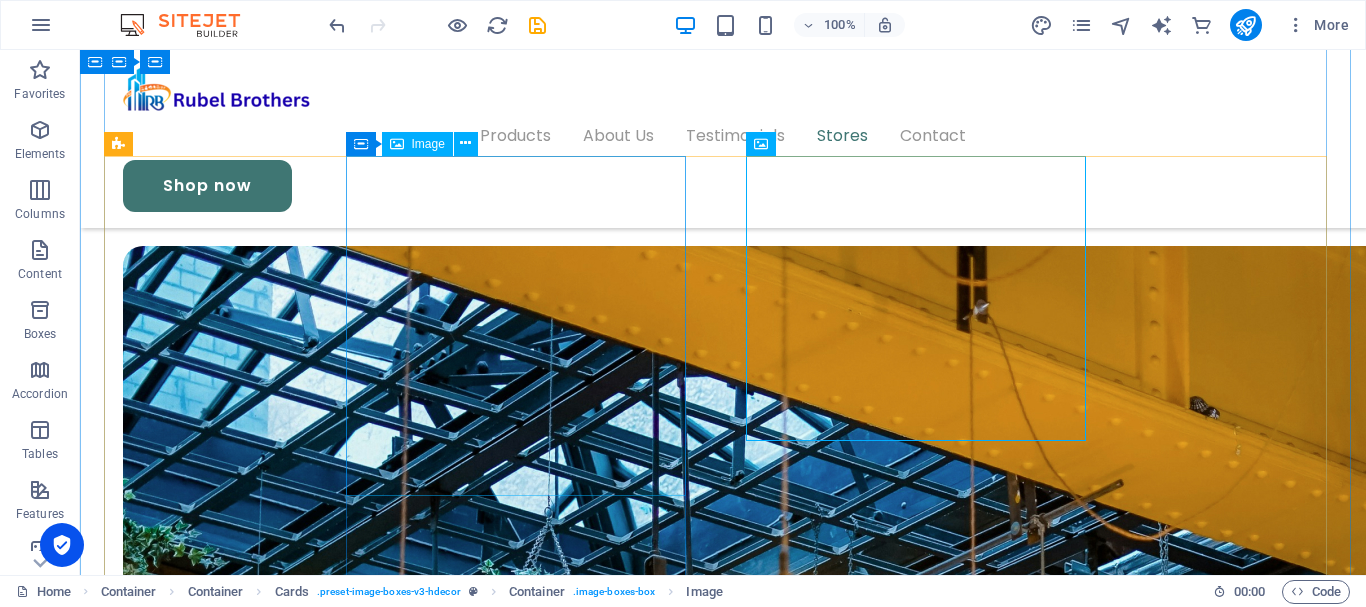 click at bounding box center [274, 11372] 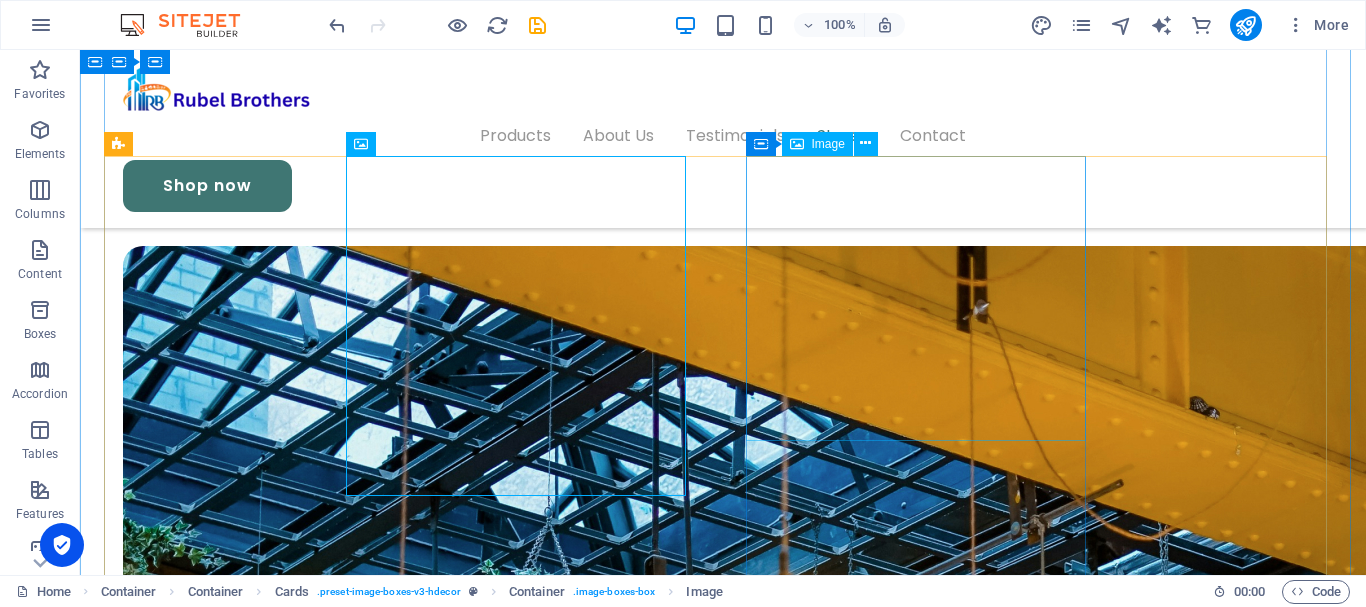 click at bounding box center (274, 12221) 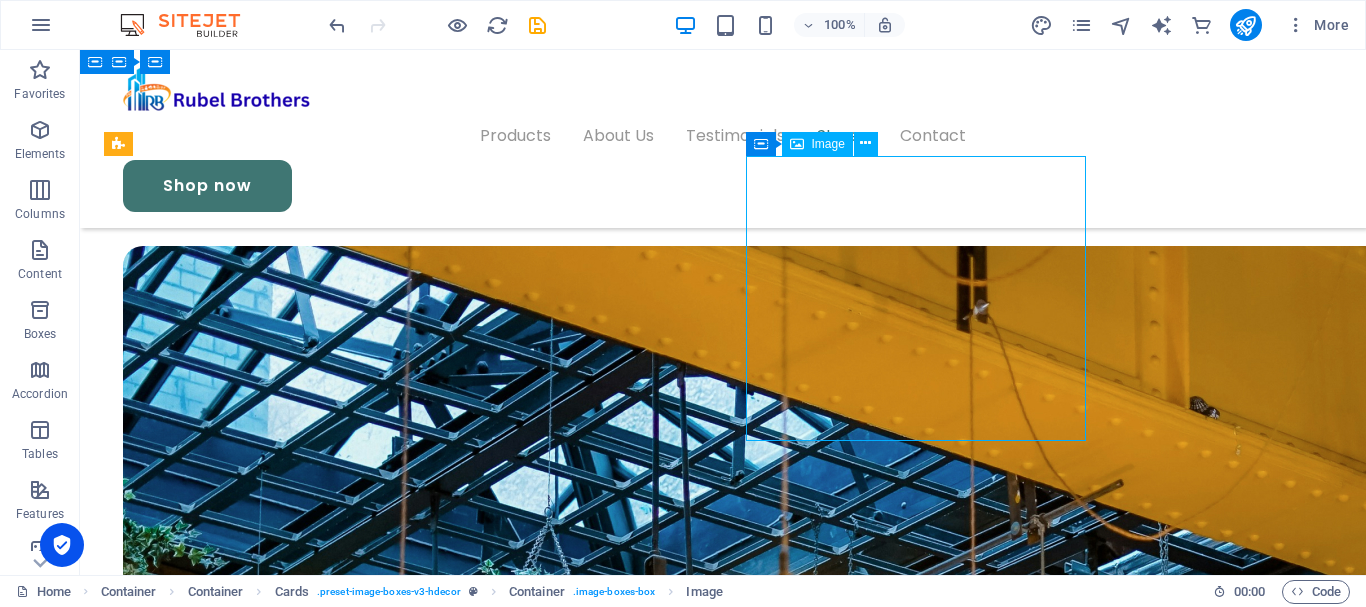 click at bounding box center [274, 12221] 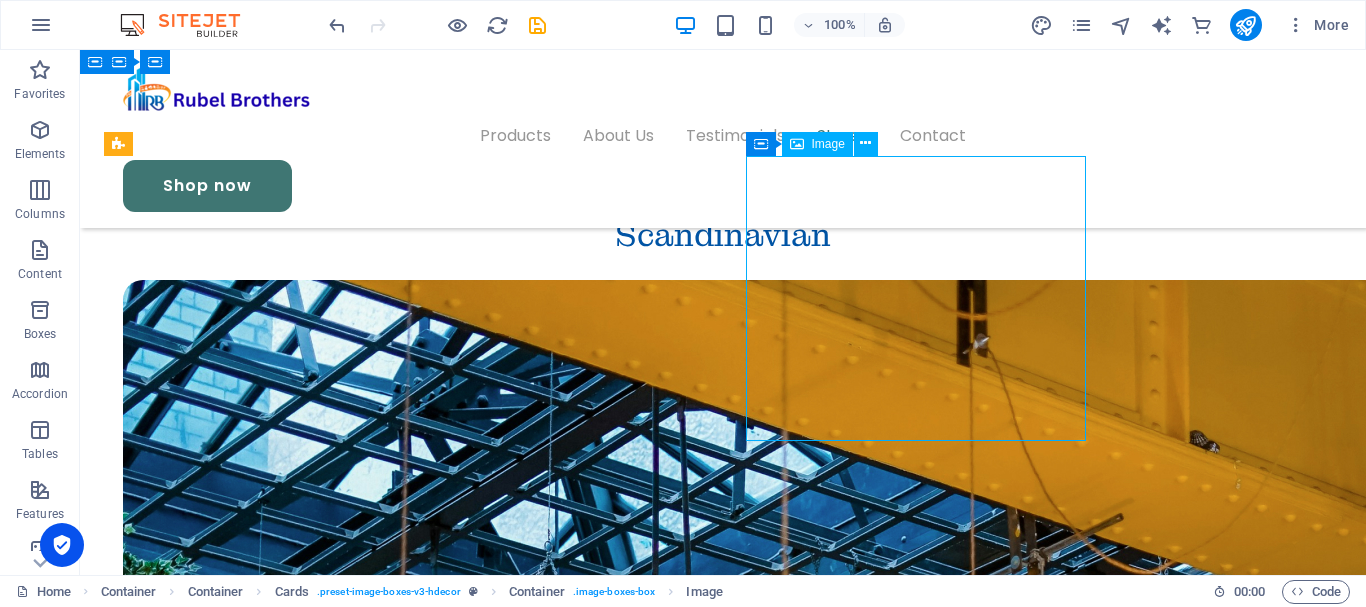 select on "%" 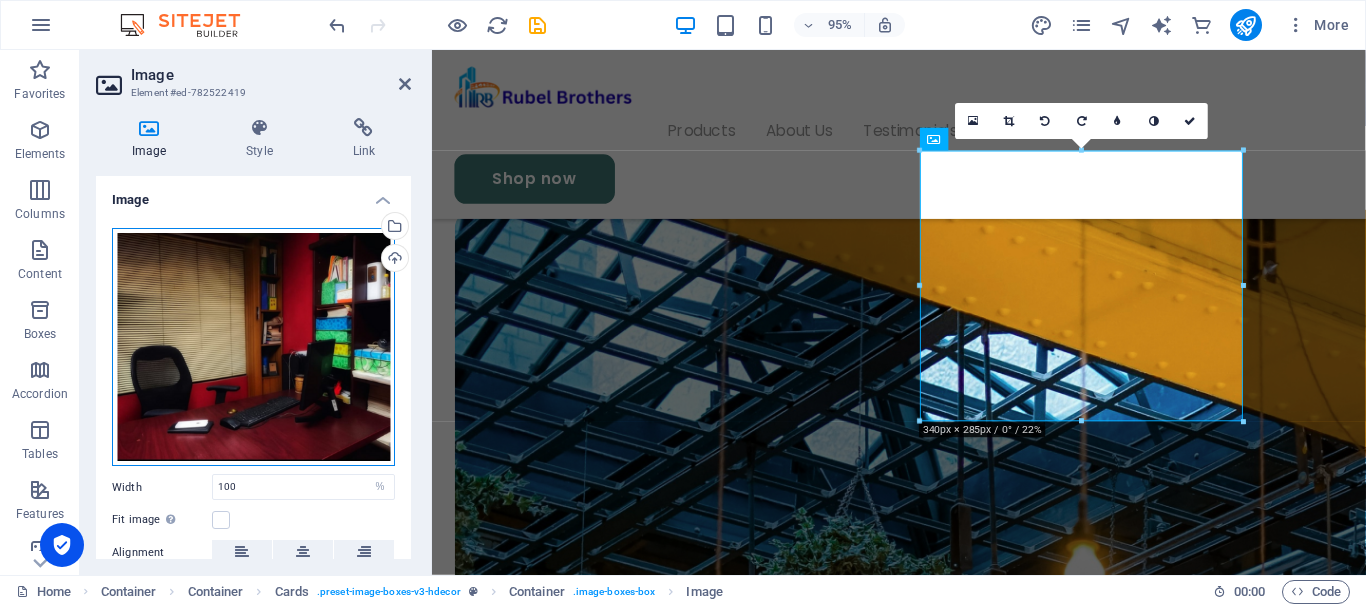 click on "Drag files here, click to choose files or select files from Files or our free stock photos & videos" at bounding box center (253, 347) 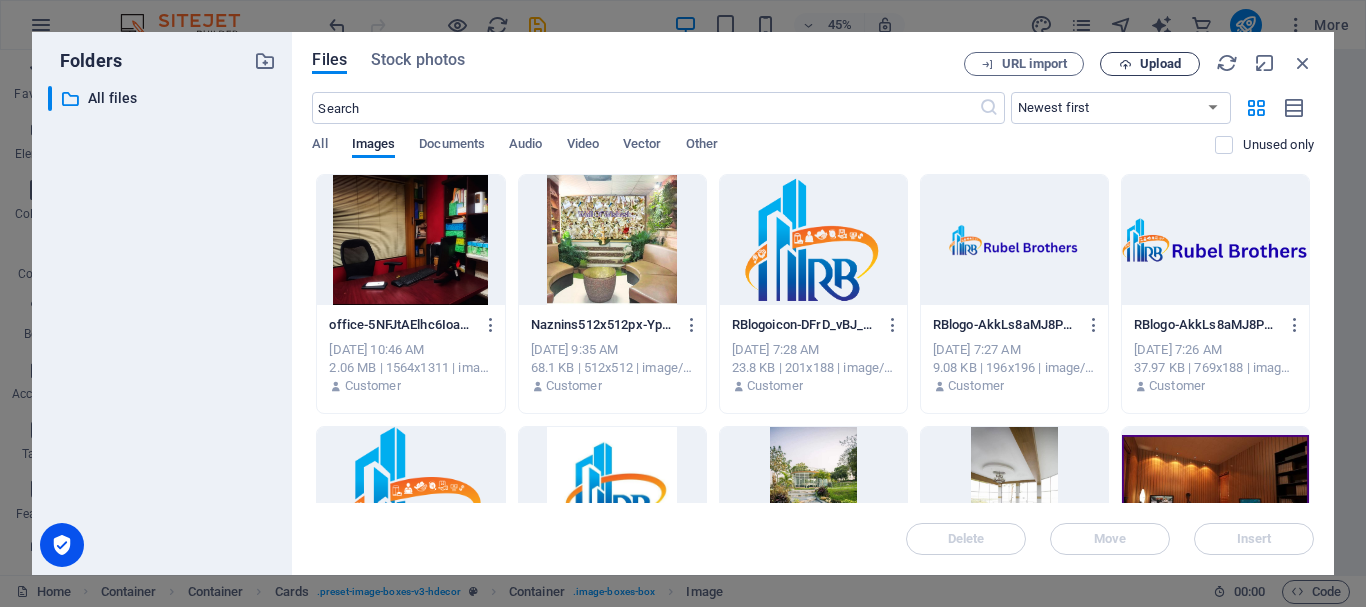 click on "Upload" at bounding box center (1160, 64) 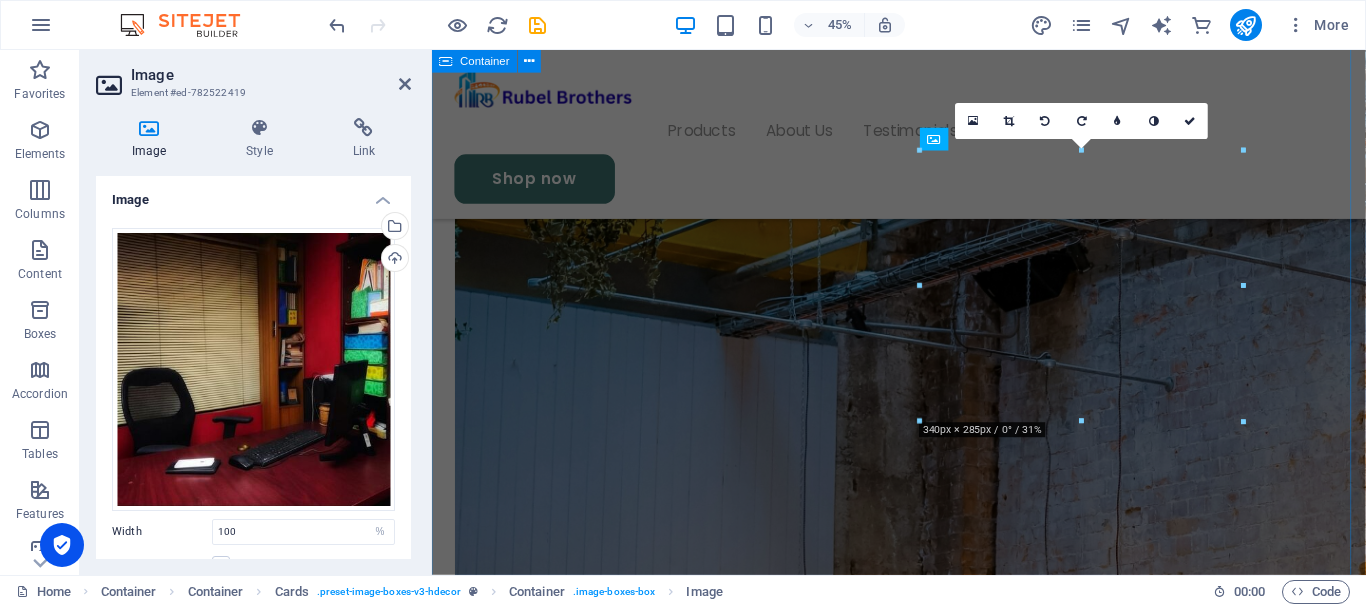 scroll, scrollTop: 4180, scrollLeft: 0, axis: vertical 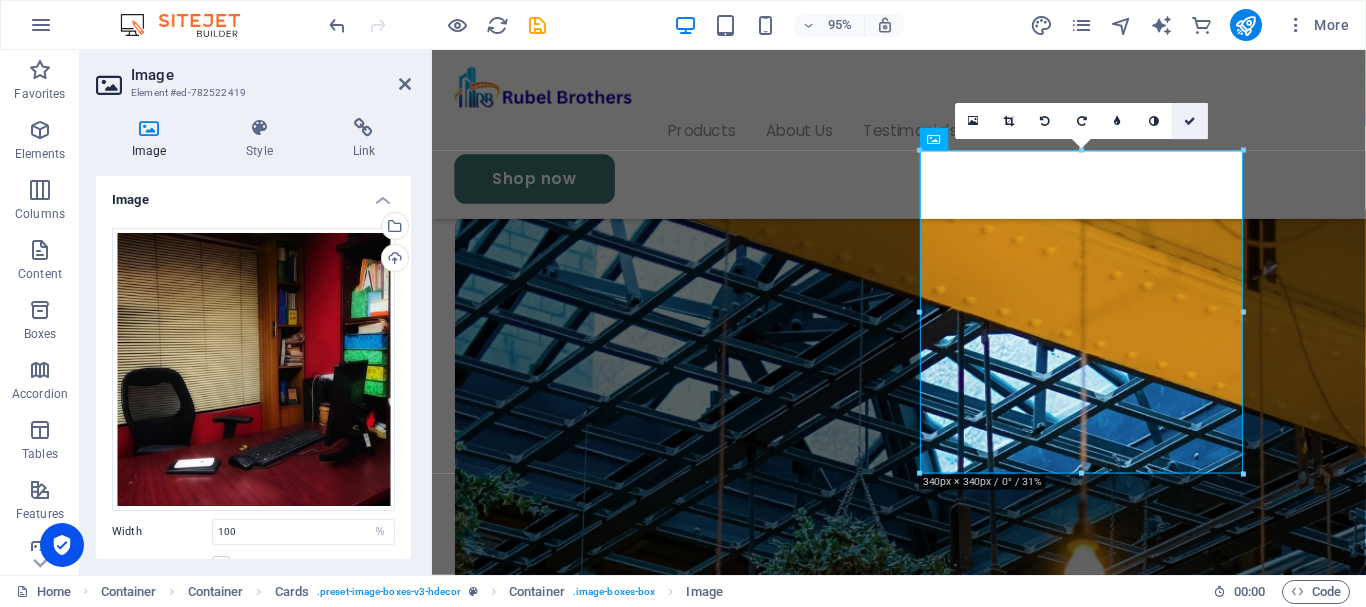 click at bounding box center [1190, 120] 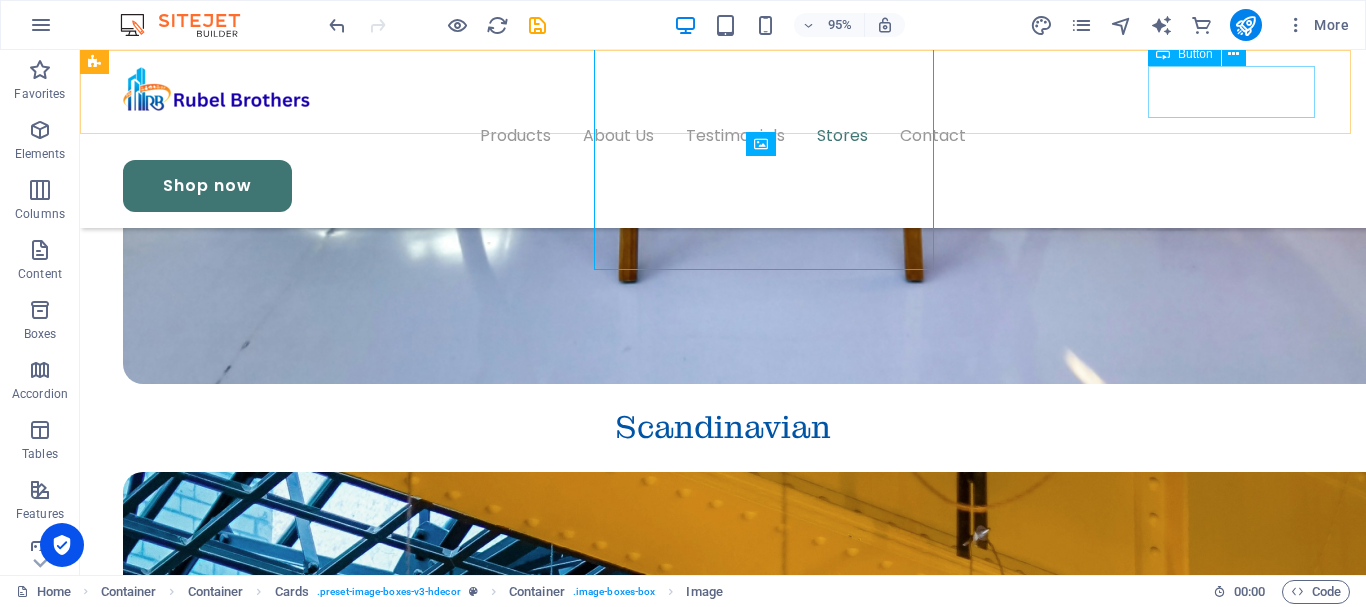 scroll, scrollTop: 4406, scrollLeft: 0, axis: vertical 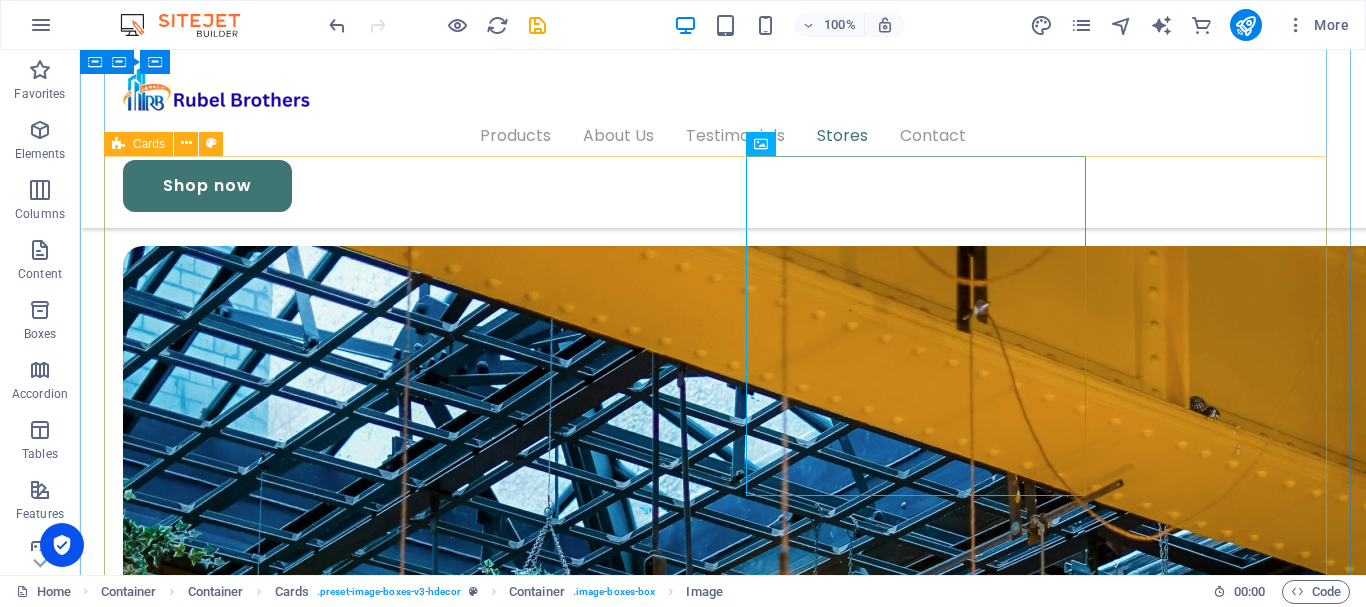 click on "[STREET_ADDRESS] Get Directions" at bounding box center [723, 11830] 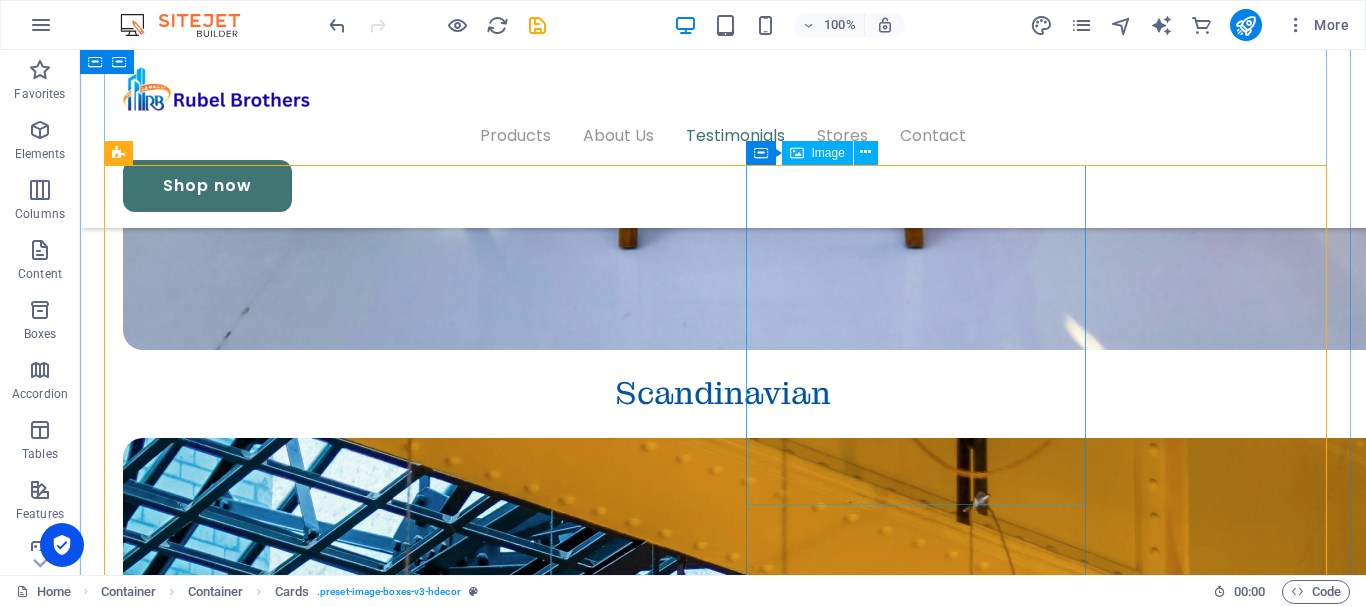 scroll, scrollTop: 4006, scrollLeft: 0, axis: vertical 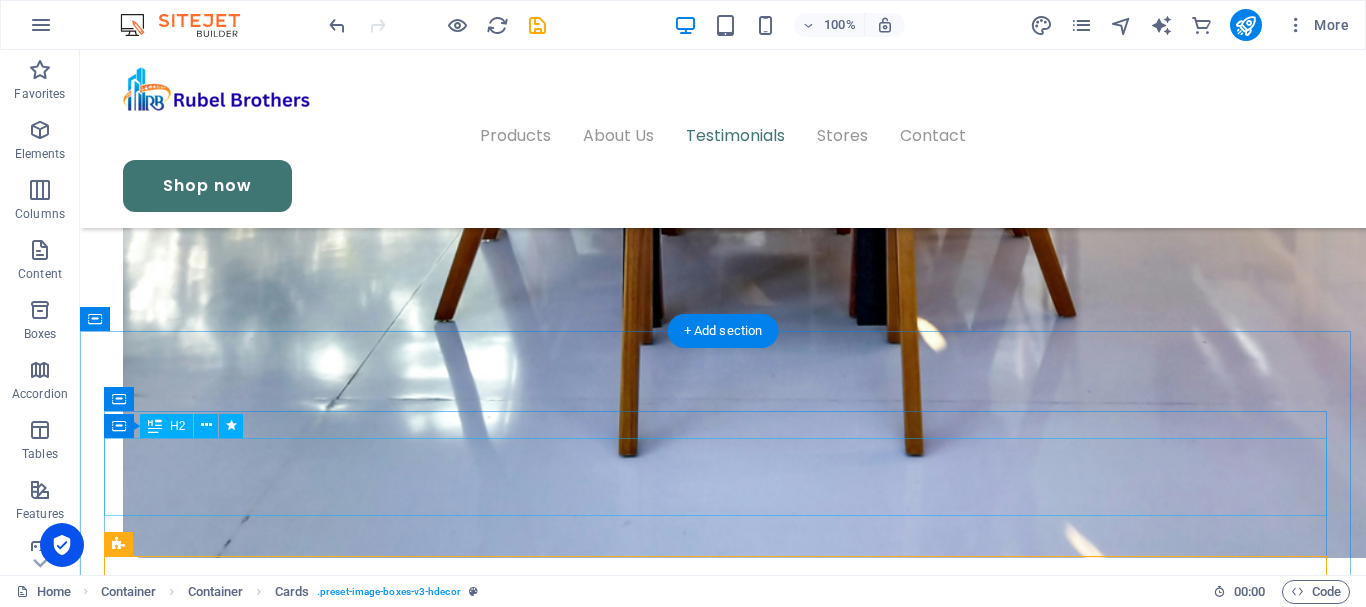 click on "Our Stores" at bounding box center (723, 11523) 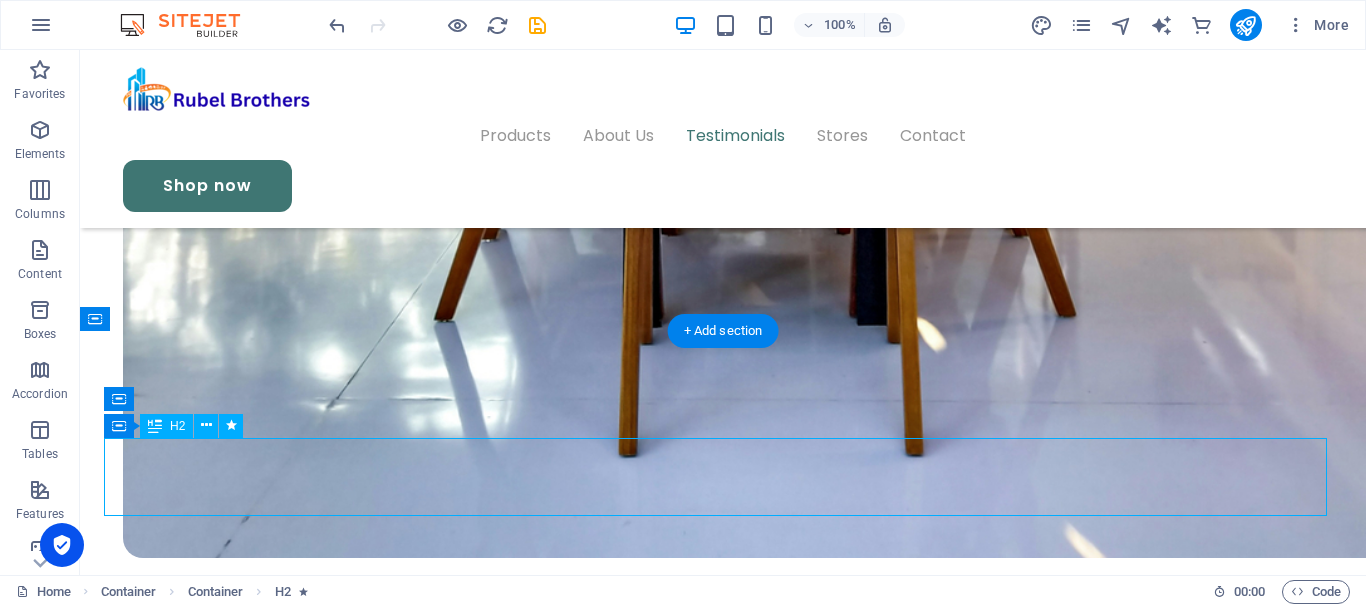 click on "Our Stores" at bounding box center [723, 11523] 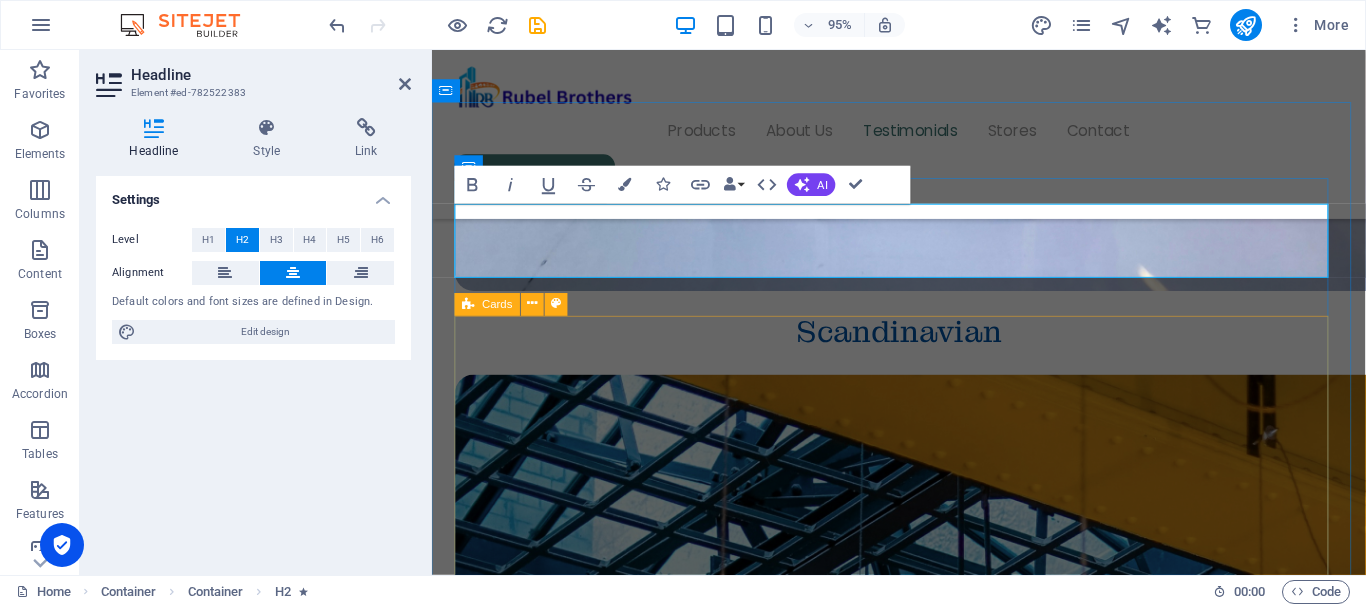 type 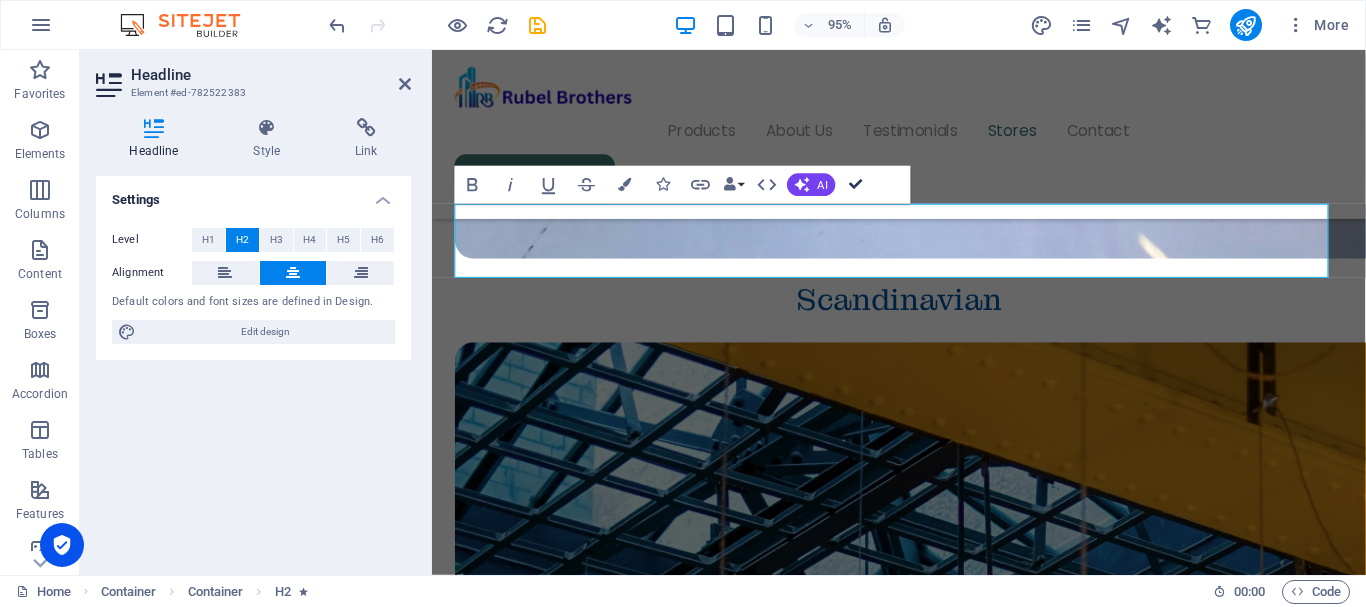 scroll, scrollTop: 4232, scrollLeft: 0, axis: vertical 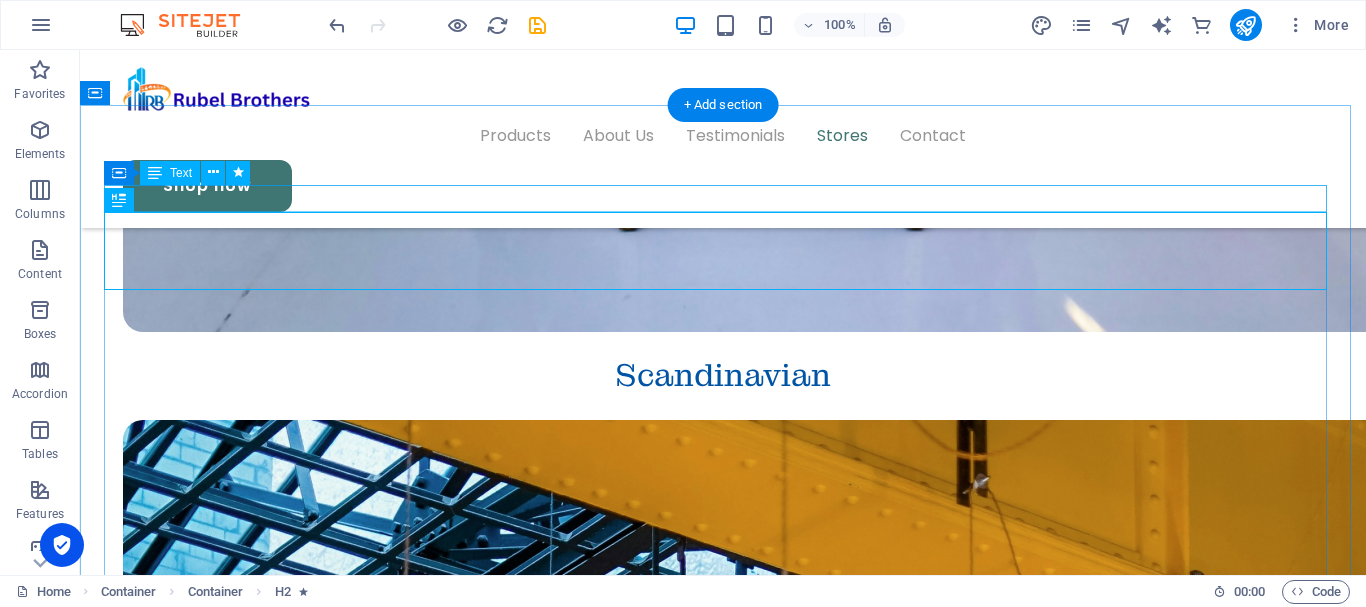 click on "Stores" at bounding box center (723, 11244) 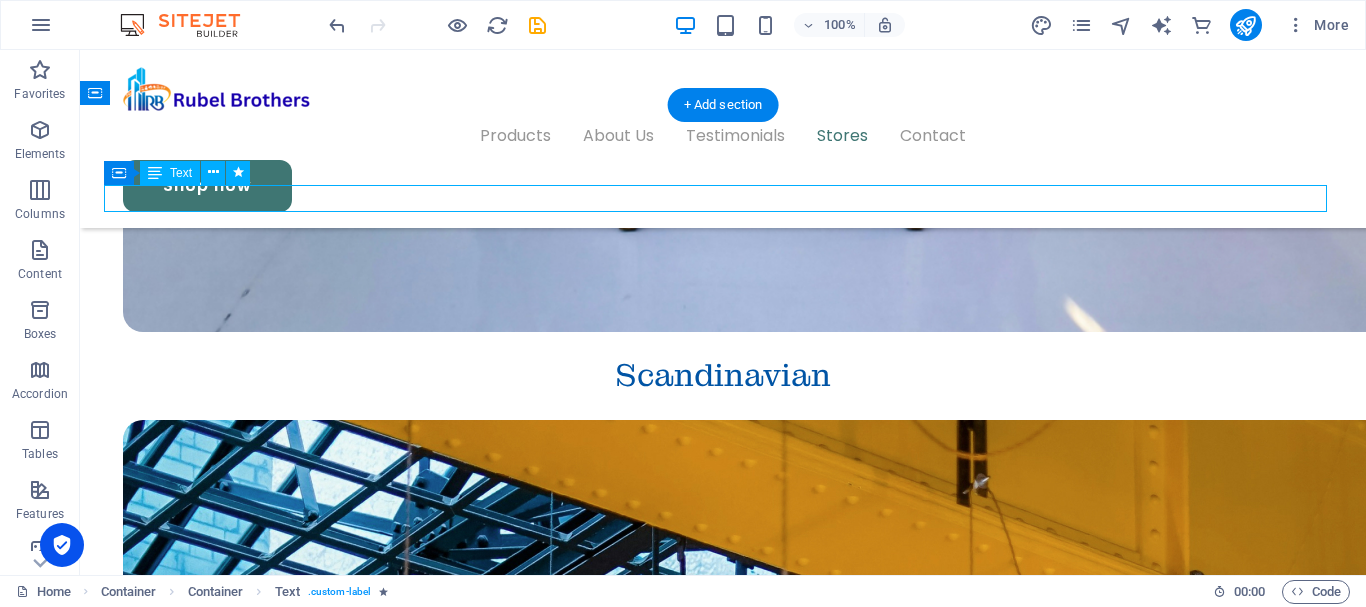 click on "Stores" at bounding box center [723, 11244] 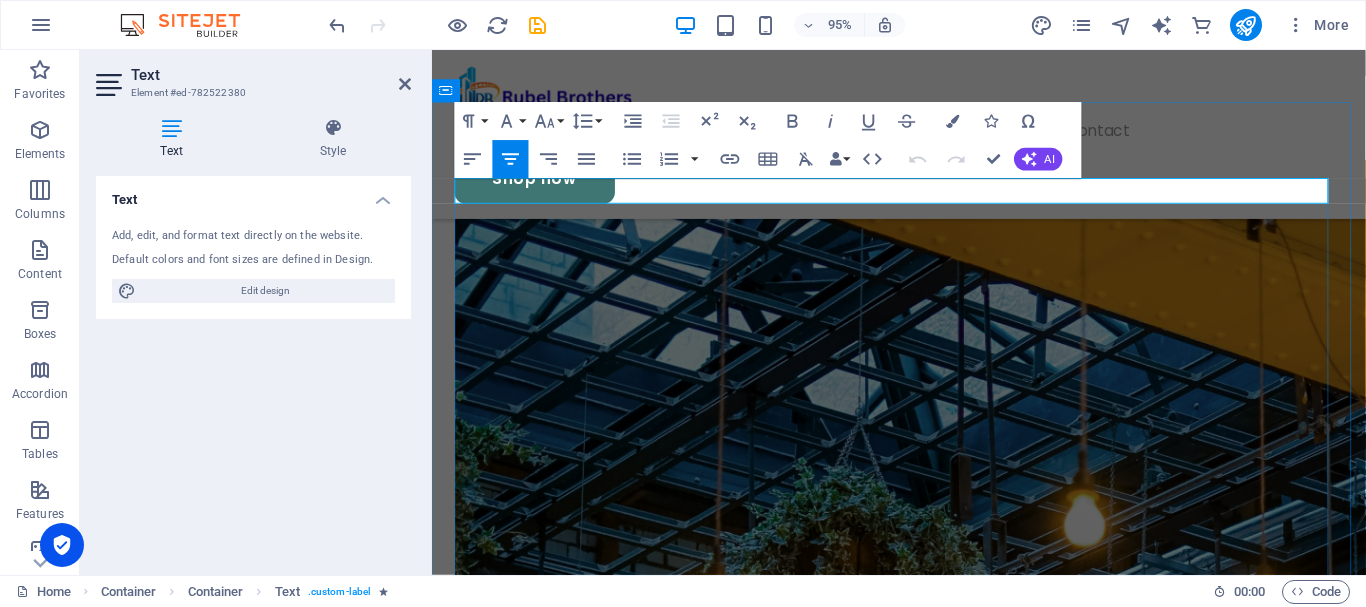 scroll, scrollTop: 4006, scrollLeft: 0, axis: vertical 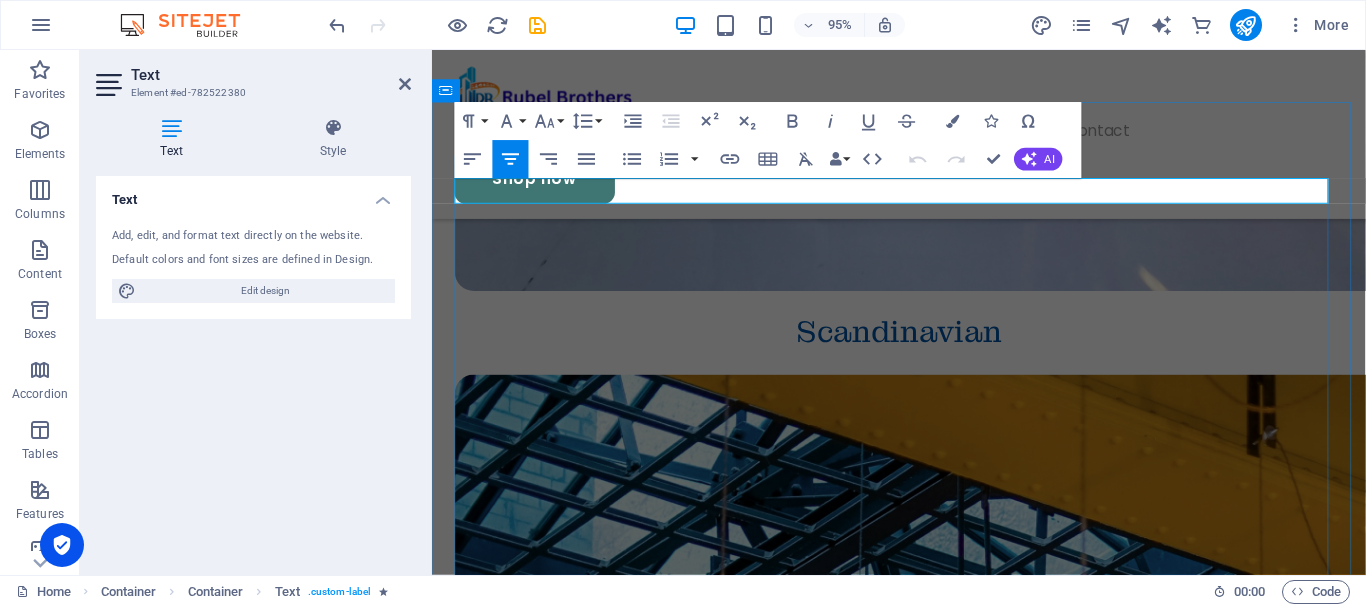 drag, startPoint x: 879, startPoint y: 201, endPoint x: 950, endPoint y: 195, distance: 71.25307 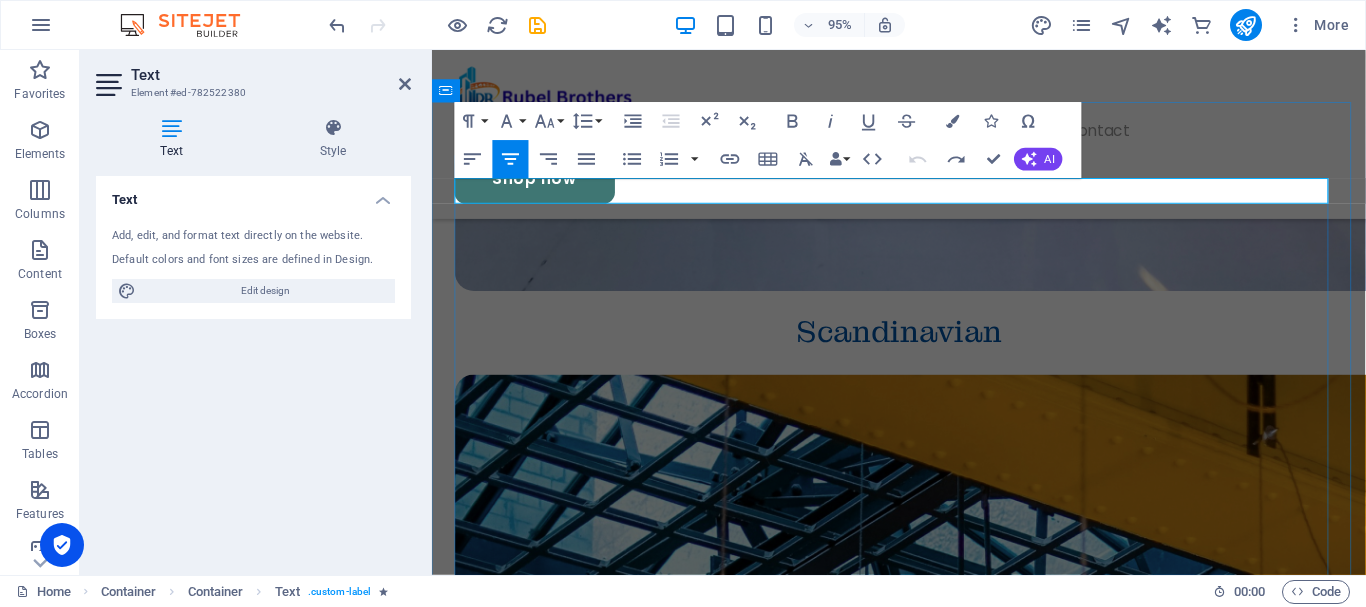 click on "Stores" at bounding box center (923, 10579) 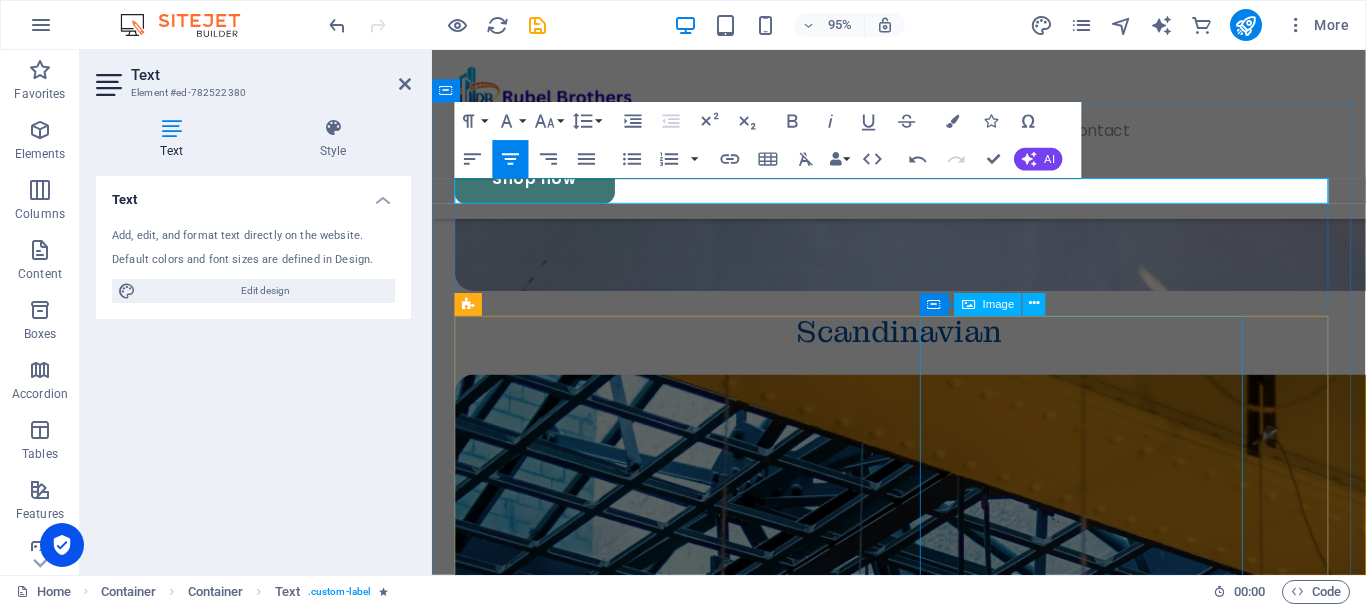 click at bounding box center [626, 11758] 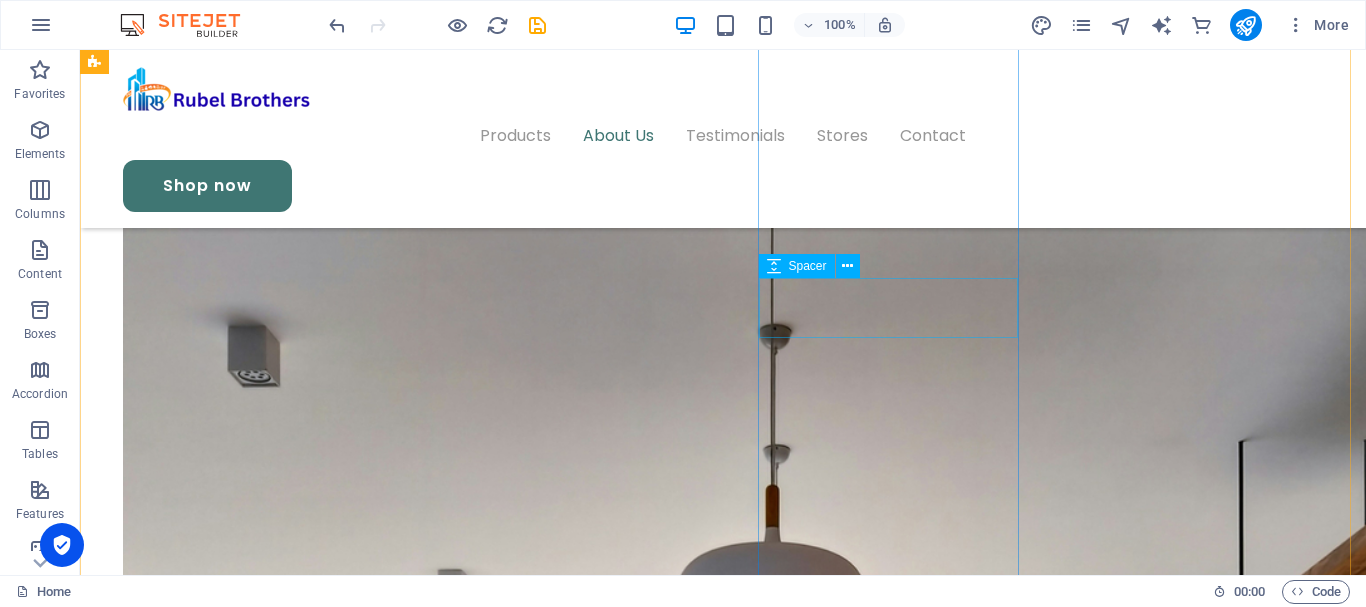 scroll, scrollTop: 2832, scrollLeft: 0, axis: vertical 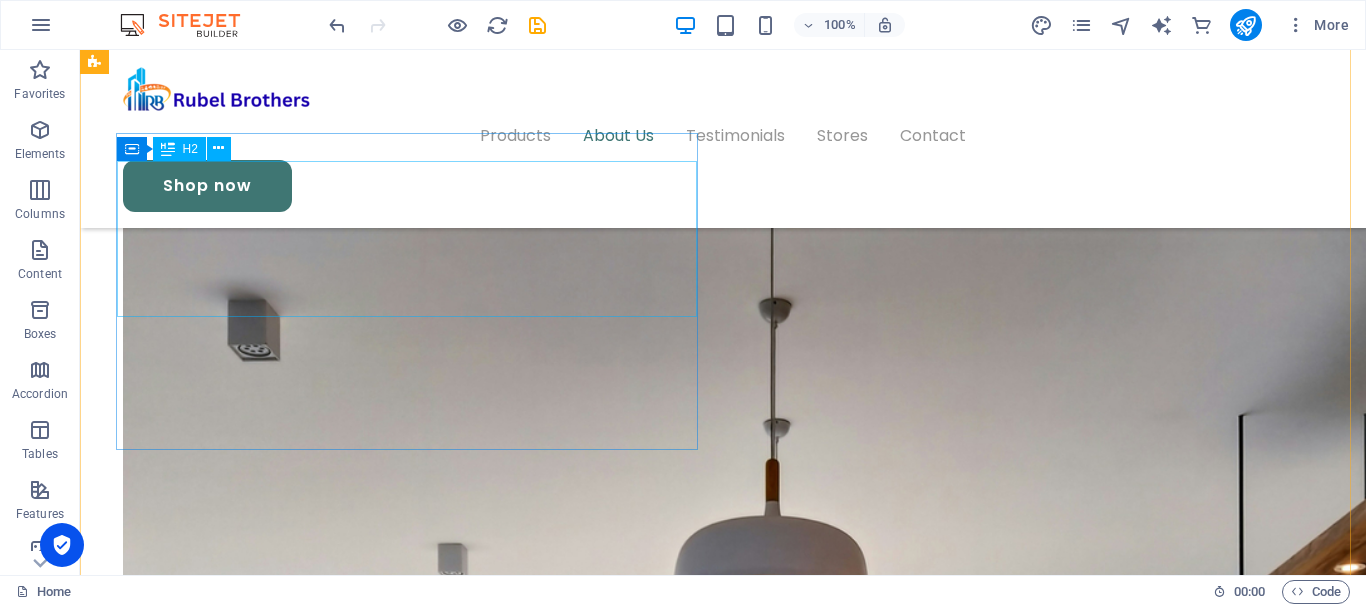 click on "Best materials for making furniture" at bounding box center (716, 6135) 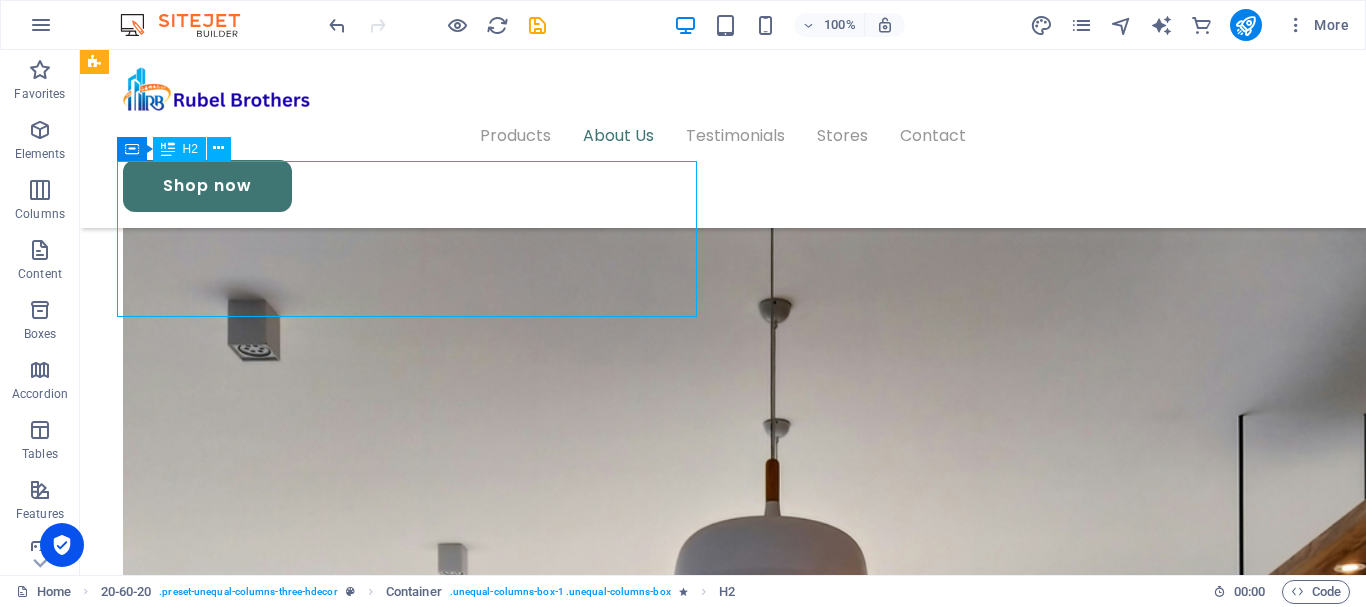 click on "Best materials for making furniture" at bounding box center [716, 6135] 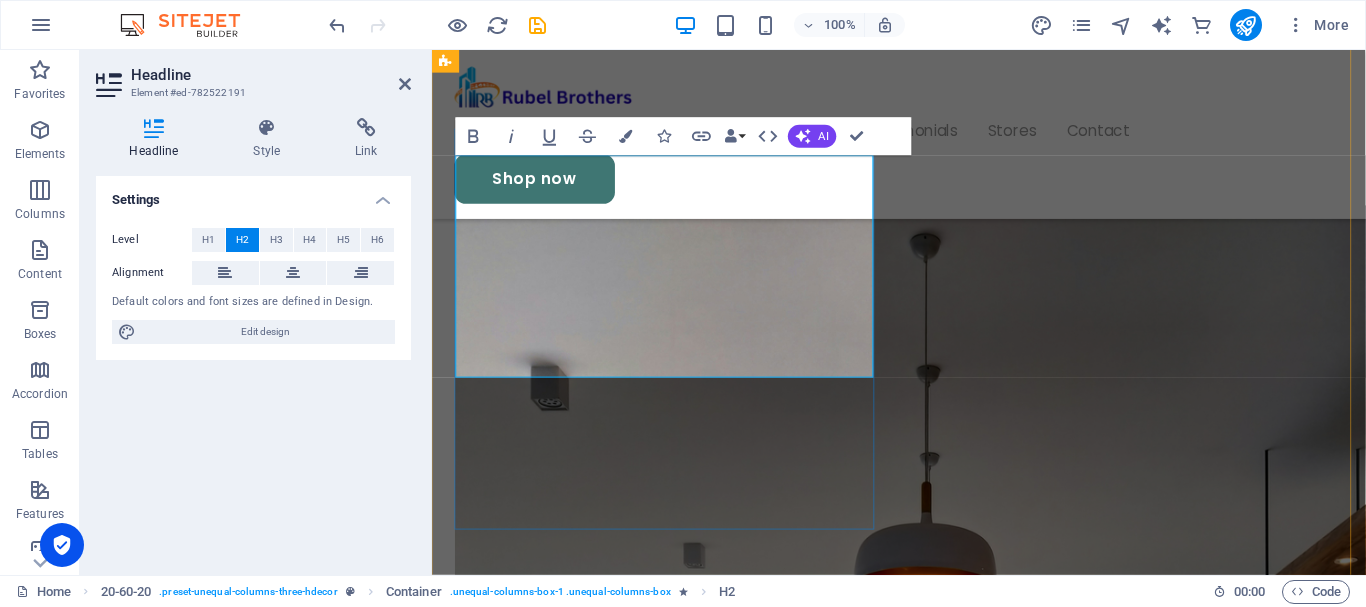 scroll, scrollTop: 2639, scrollLeft: 0, axis: vertical 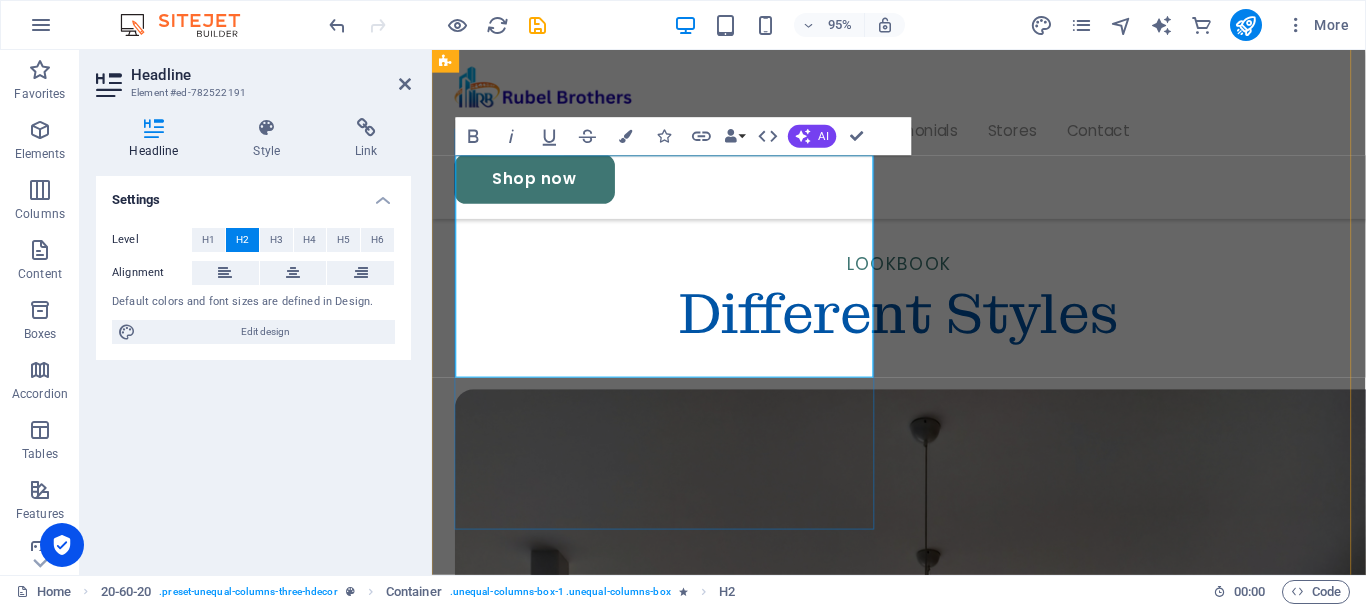 drag, startPoint x: 618, startPoint y: 194, endPoint x: 695, endPoint y: 246, distance: 92.91394 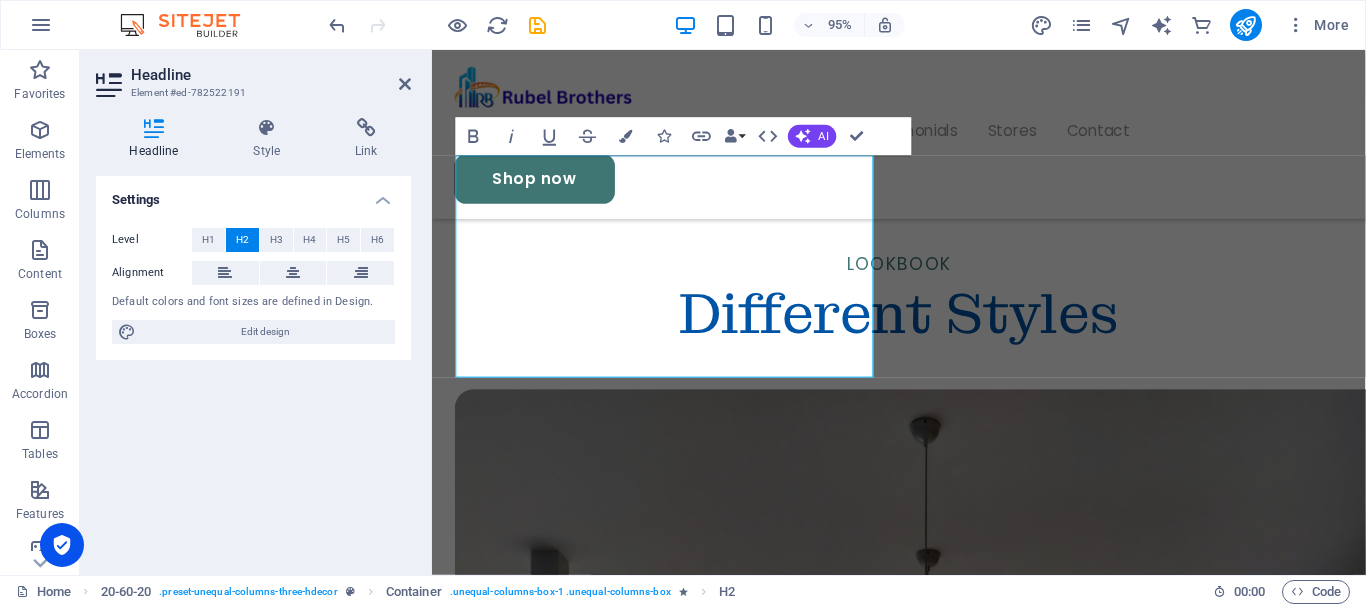 drag, startPoint x: 762, startPoint y: 352, endPoint x: 858, endPoint y: 268, distance: 127.56175 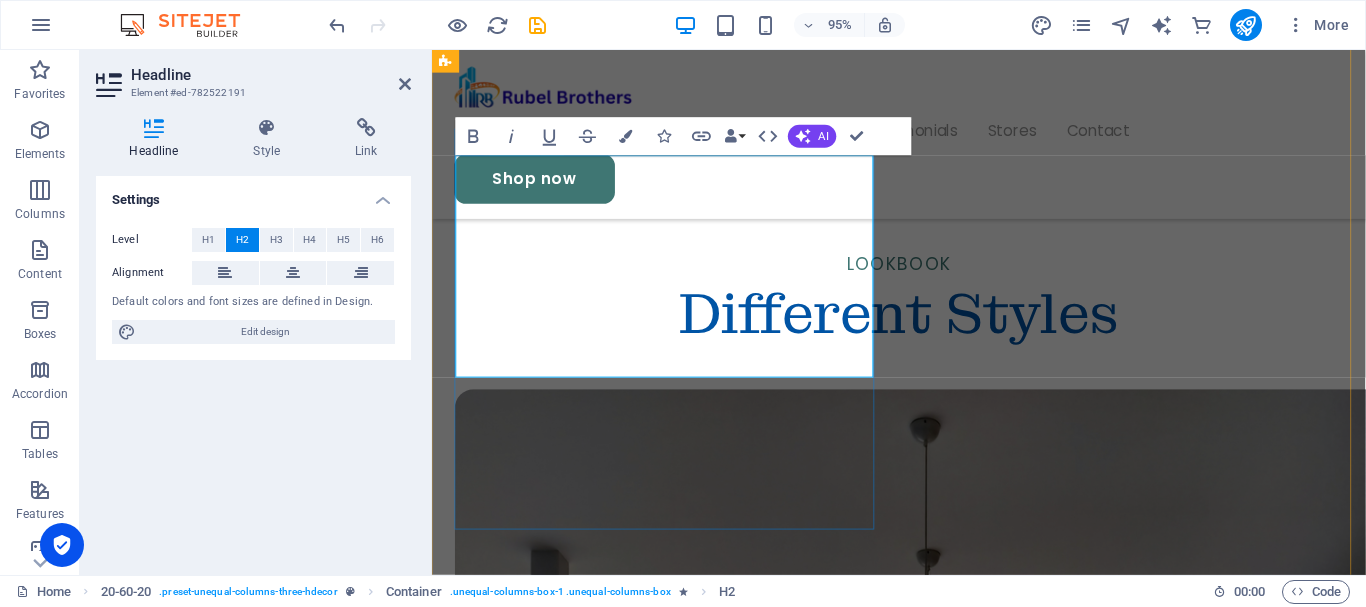 copy on "Best materials for making furniture" 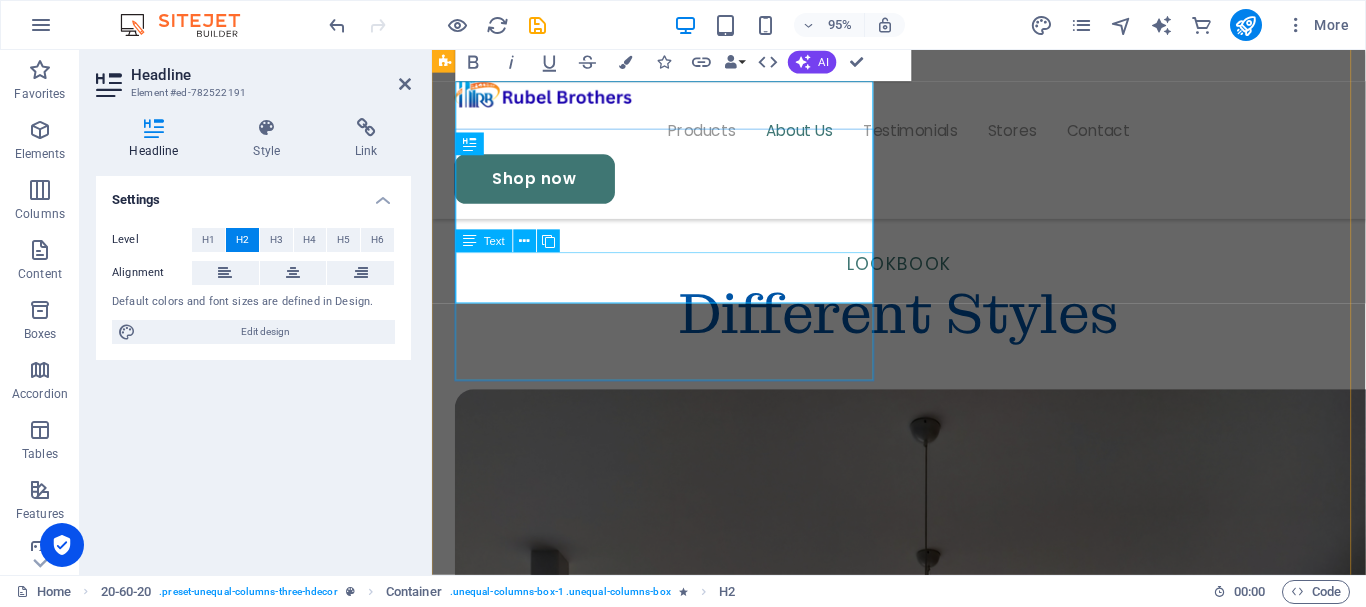 scroll, scrollTop: 2717, scrollLeft: 0, axis: vertical 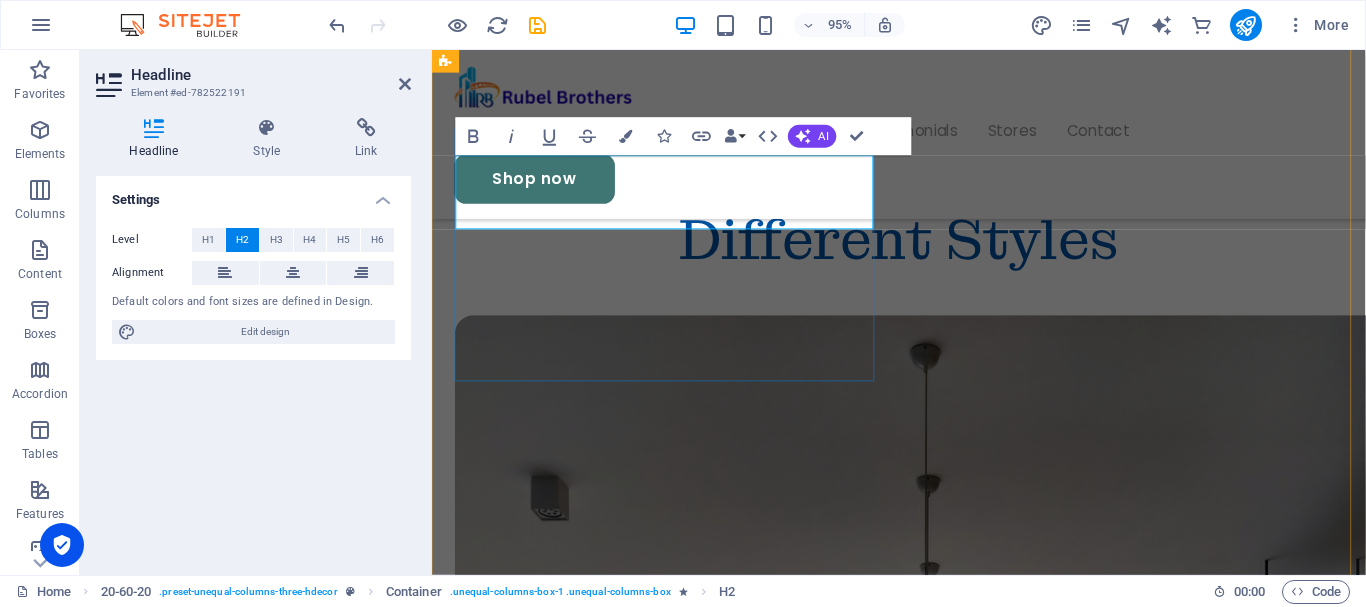 click on "Best" at bounding box center [935, 5996] 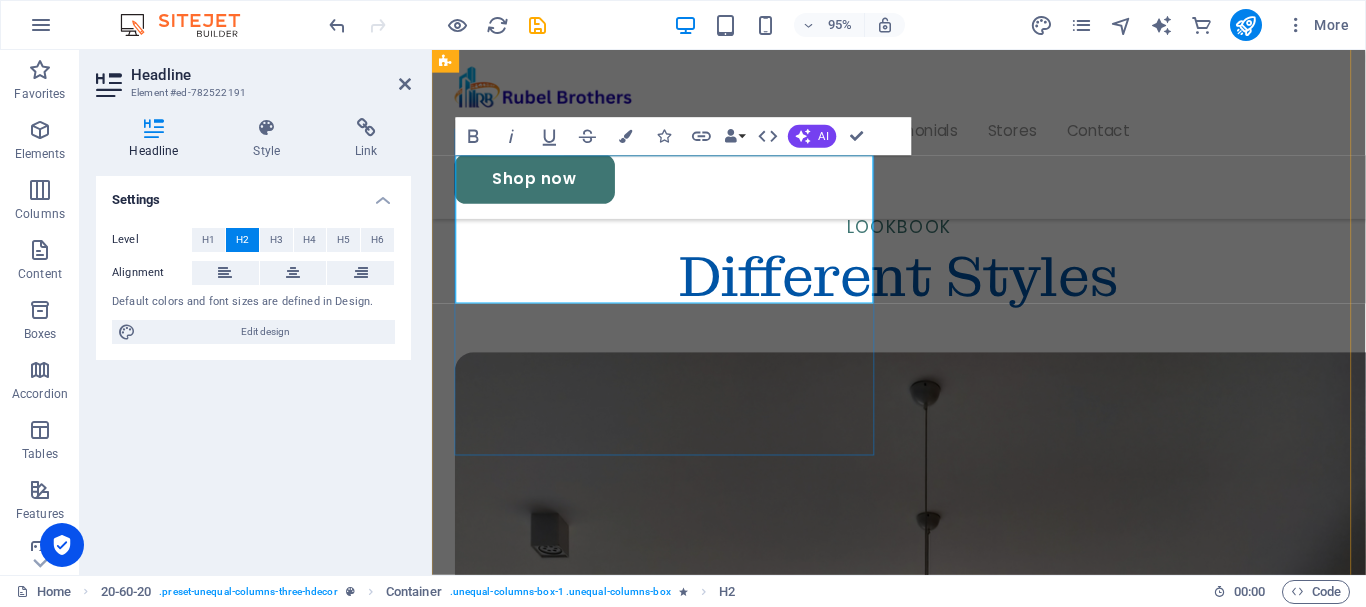 scroll, scrollTop: 2639, scrollLeft: 0, axis: vertical 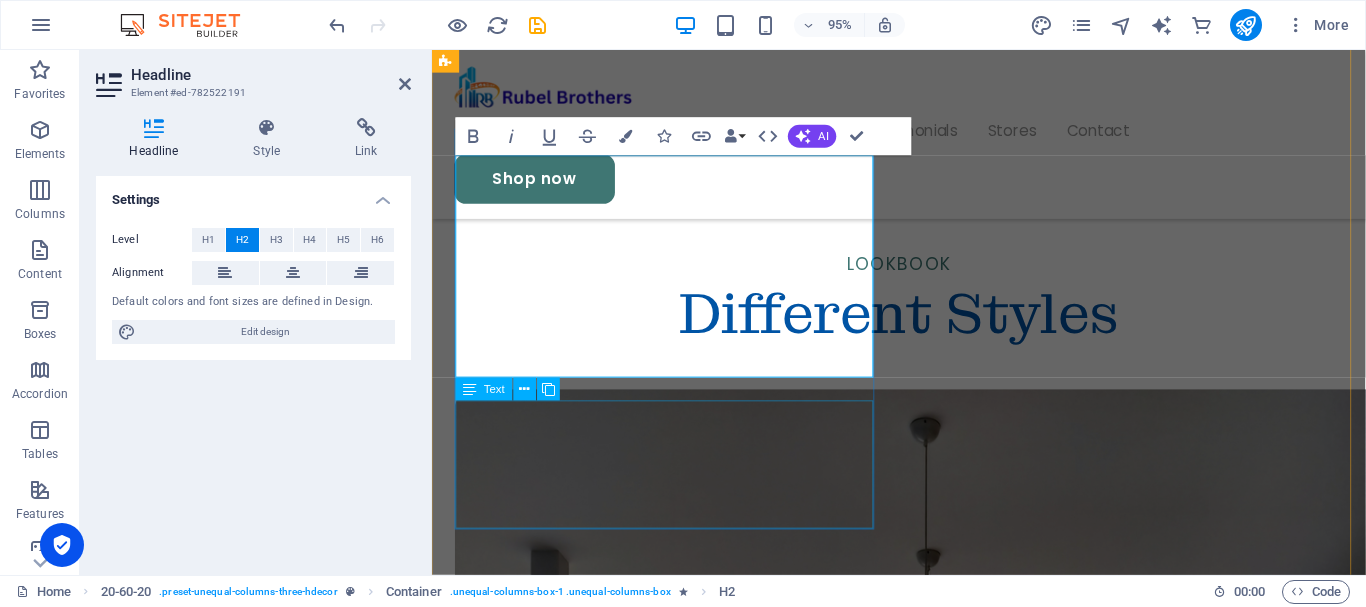 click on "Uas molestias excepturi sint occaecati cupiditate non provident, similique sunt in culpa qui officia deserunt mollitia animi, id est laborum et dolorum fuga. Et harum quidem rerum facilis est et expedita distinctio." at bounding box center (935, 6177) 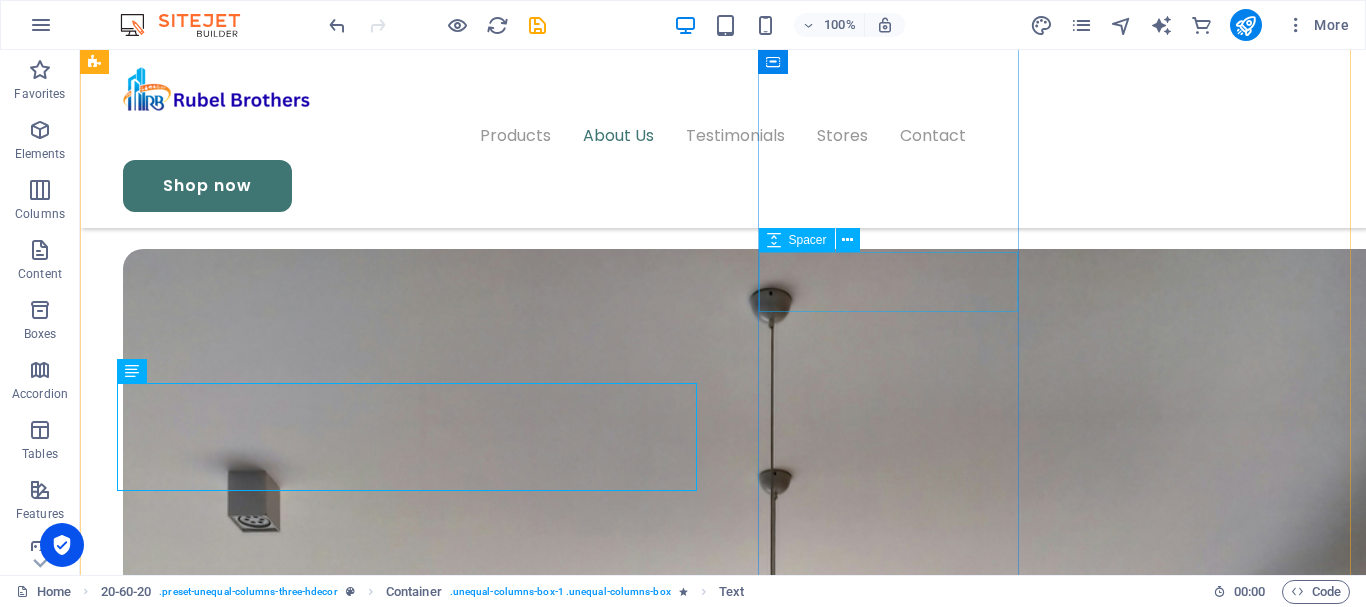scroll, scrollTop: 2632, scrollLeft: 0, axis: vertical 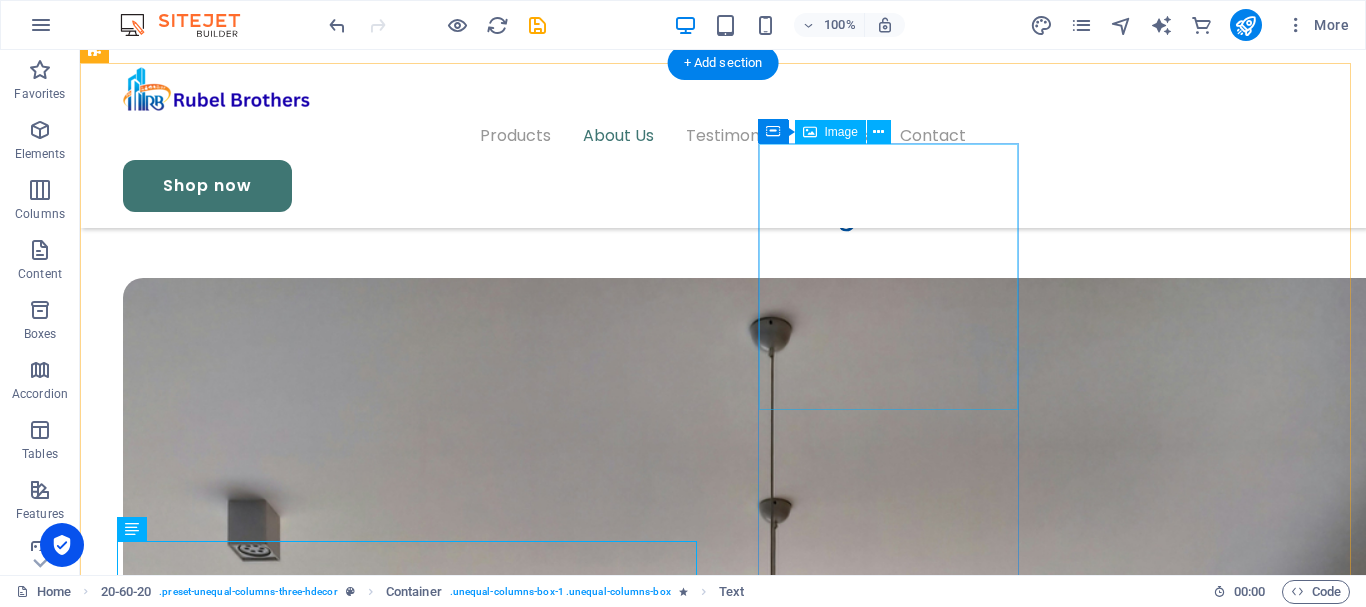 click at bounding box center (716, 7144) 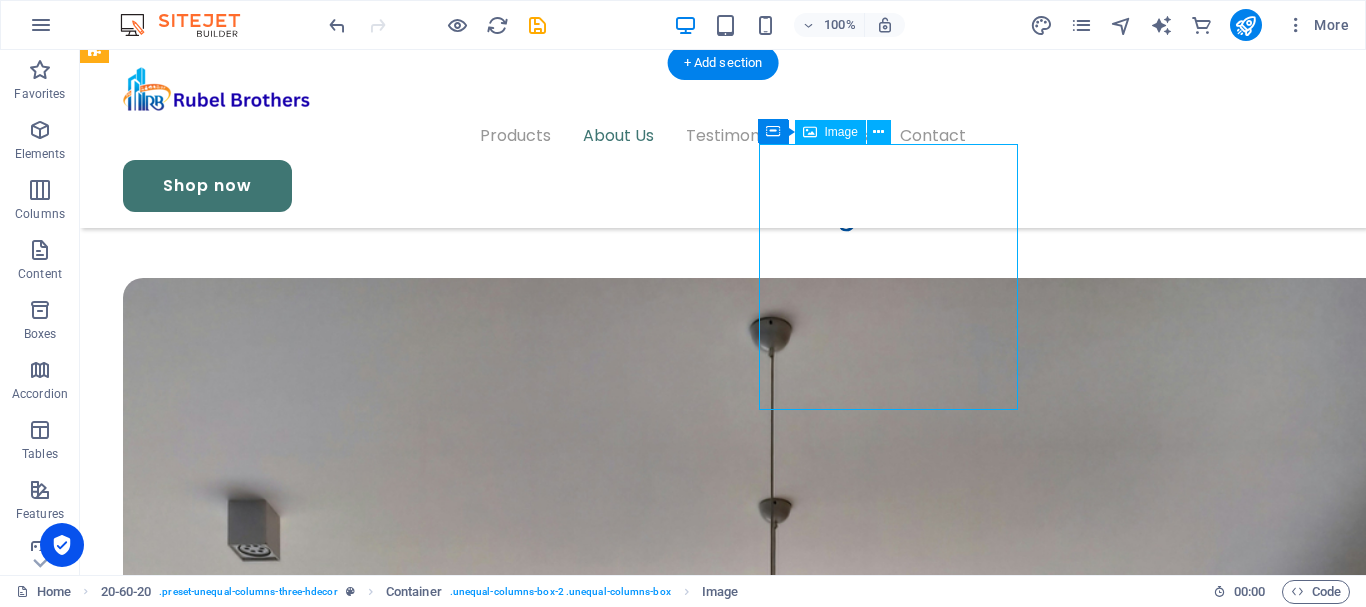 click at bounding box center [716, 7144] 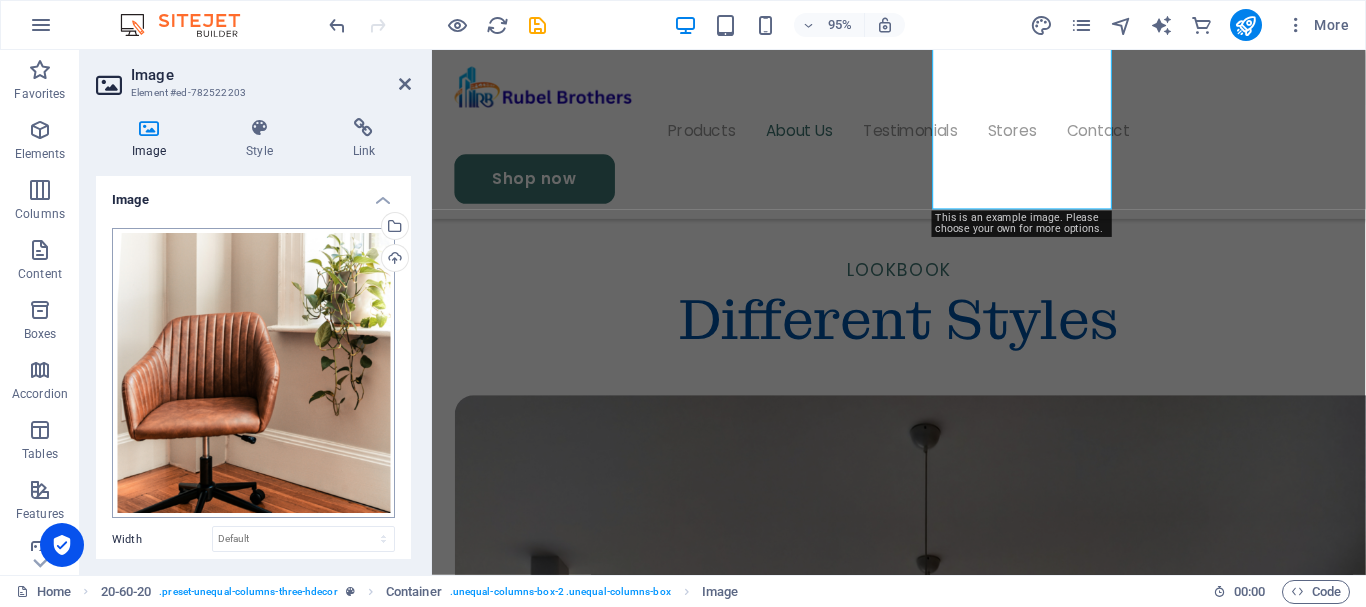 scroll, scrollTop: 2698, scrollLeft: 0, axis: vertical 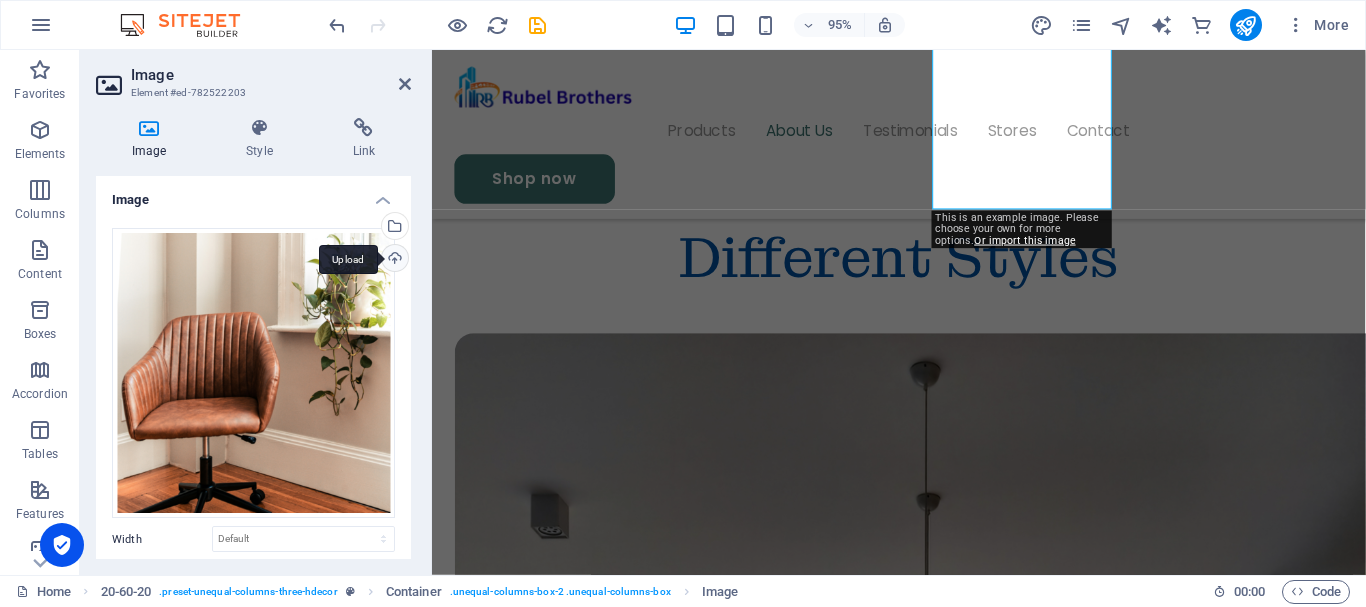 click on "Upload" at bounding box center [393, 260] 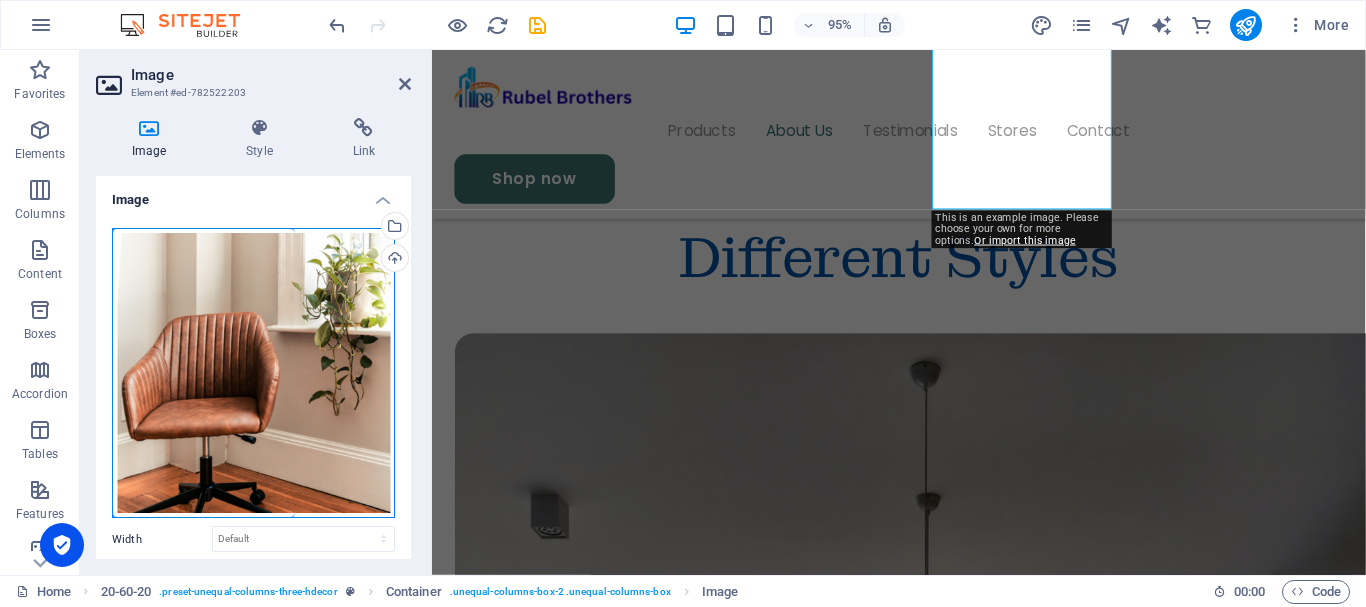click on "Drag files here, click to choose files or select files from Files or our free stock photos & videos" at bounding box center [253, 373] 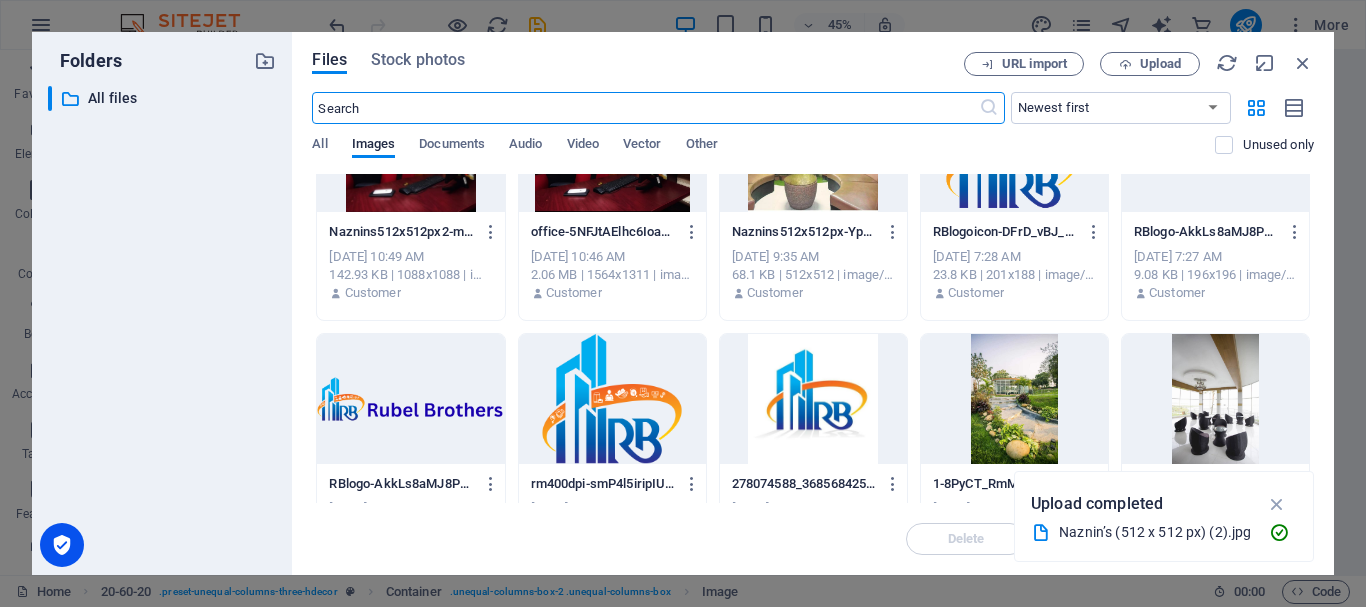 scroll, scrollTop: 200, scrollLeft: 0, axis: vertical 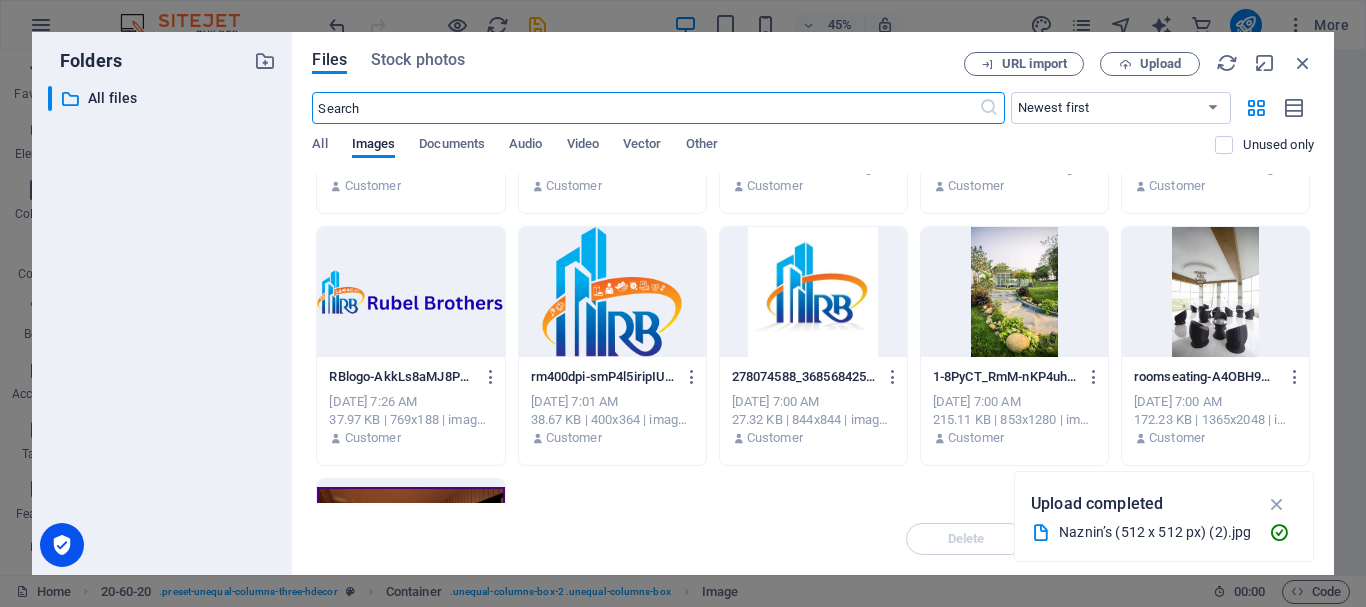 click at bounding box center (1014, 292) 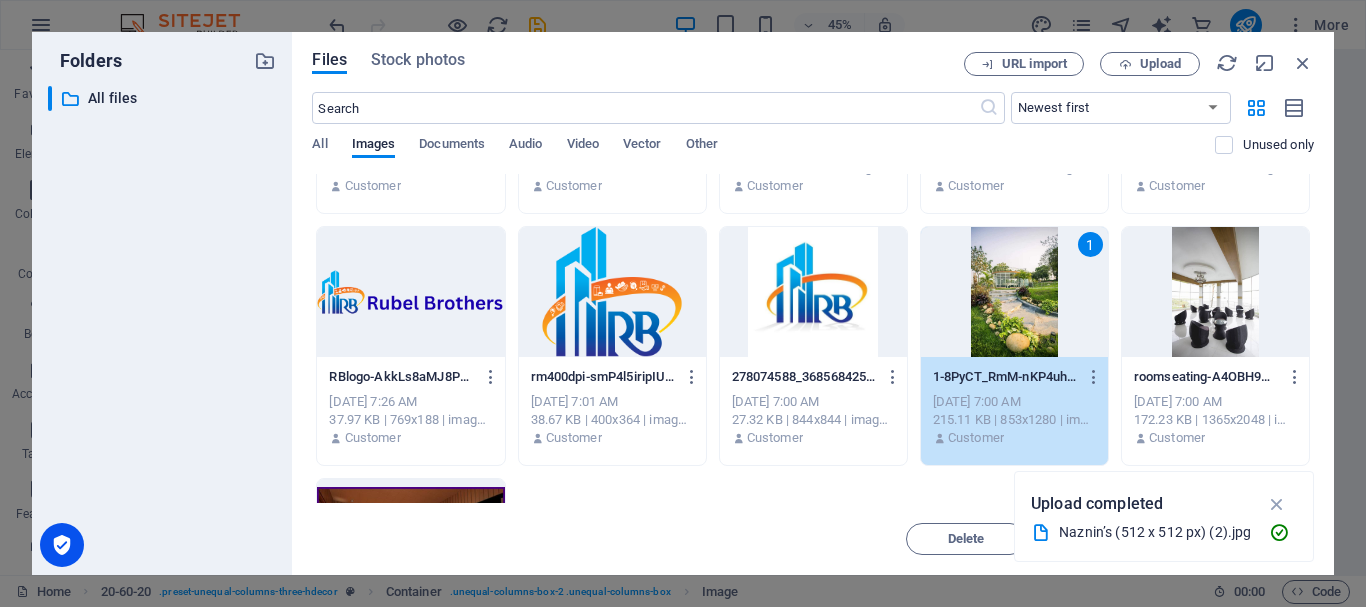 click on "1" at bounding box center (1014, 292) 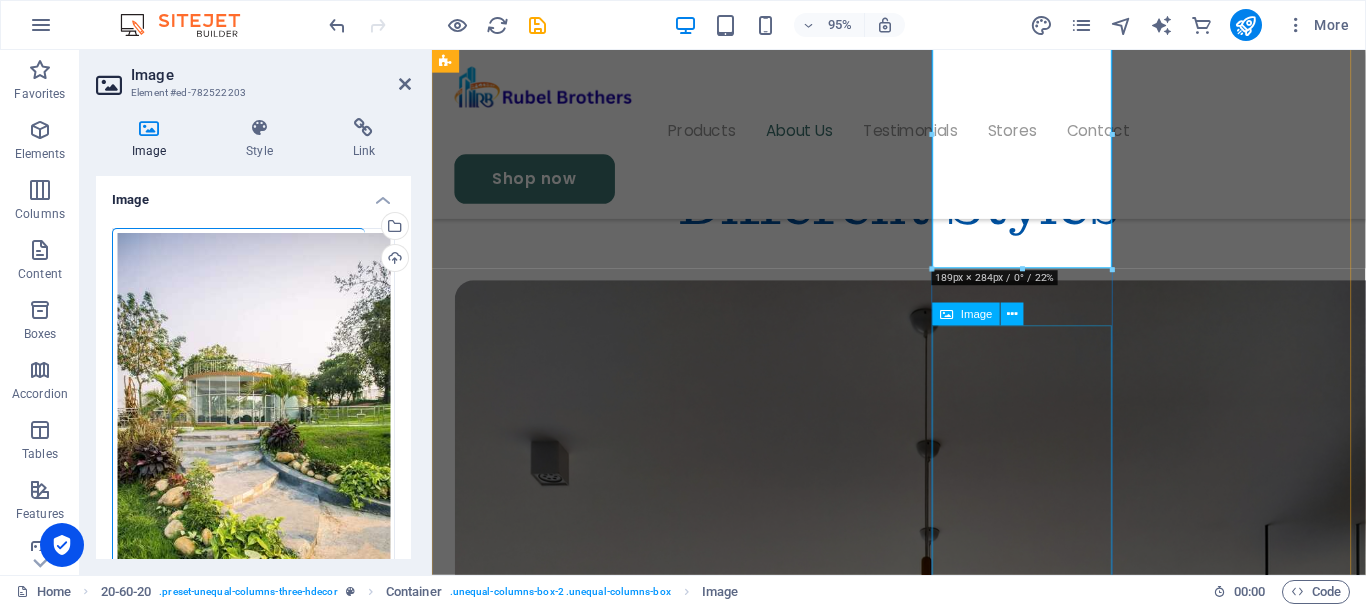 scroll, scrollTop: 2798, scrollLeft: 0, axis: vertical 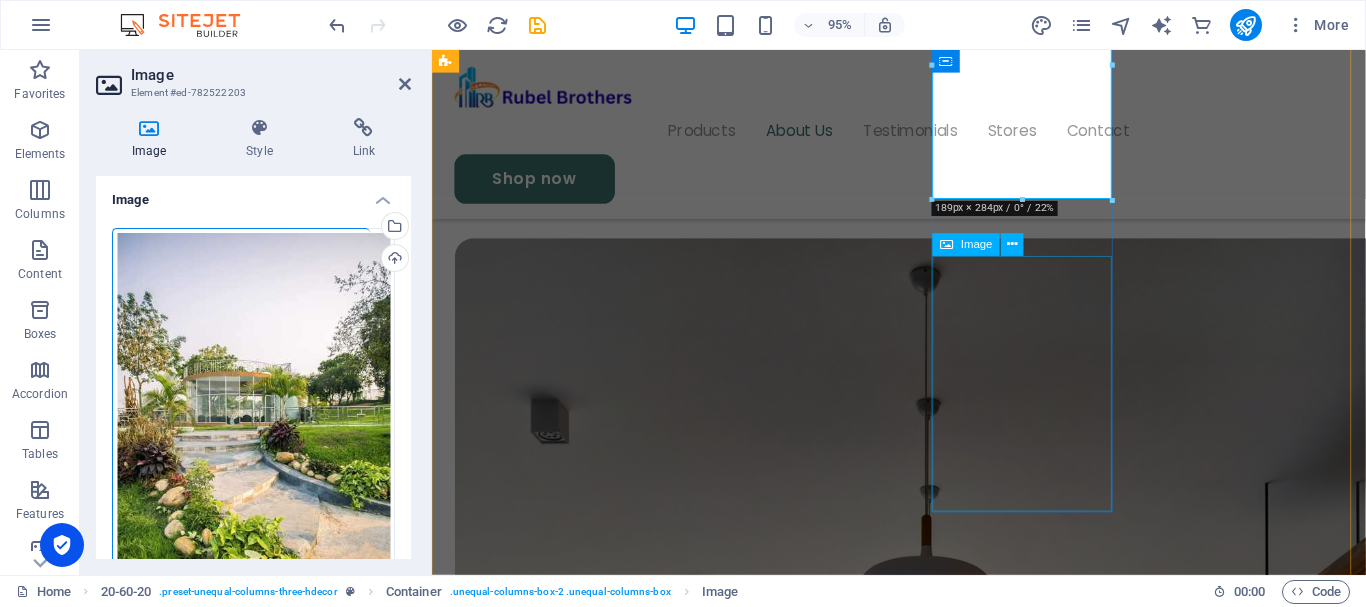 click at bounding box center (935, 8325) 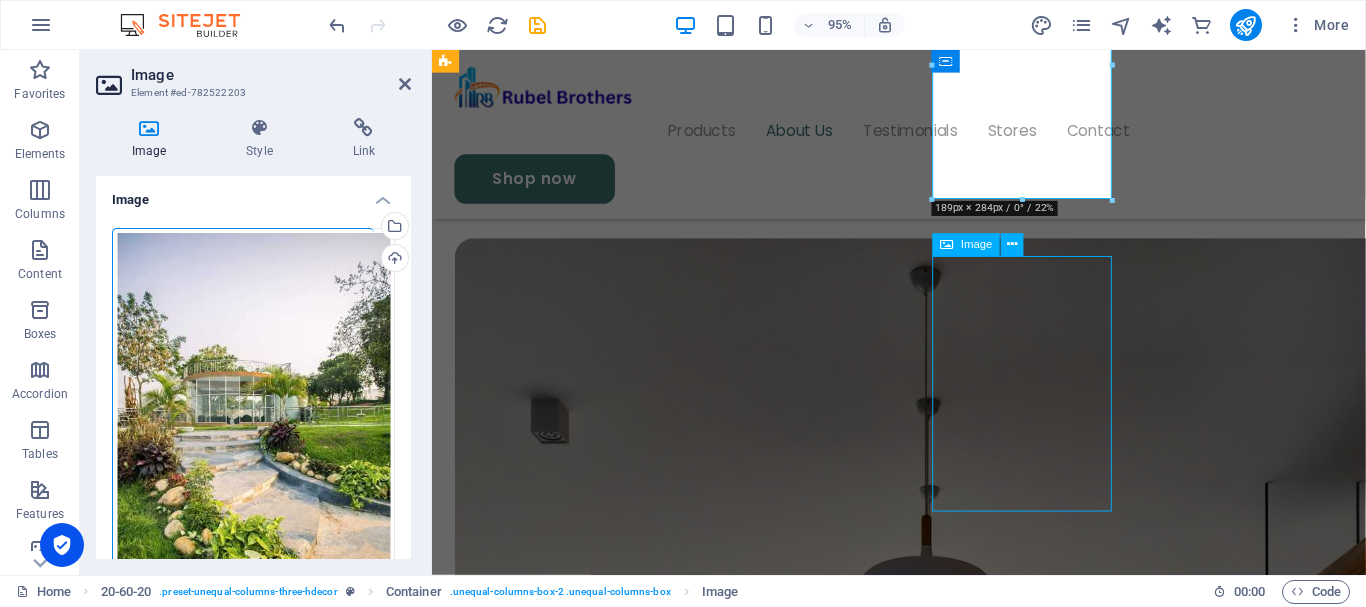 click at bounding box center (935, 8325) 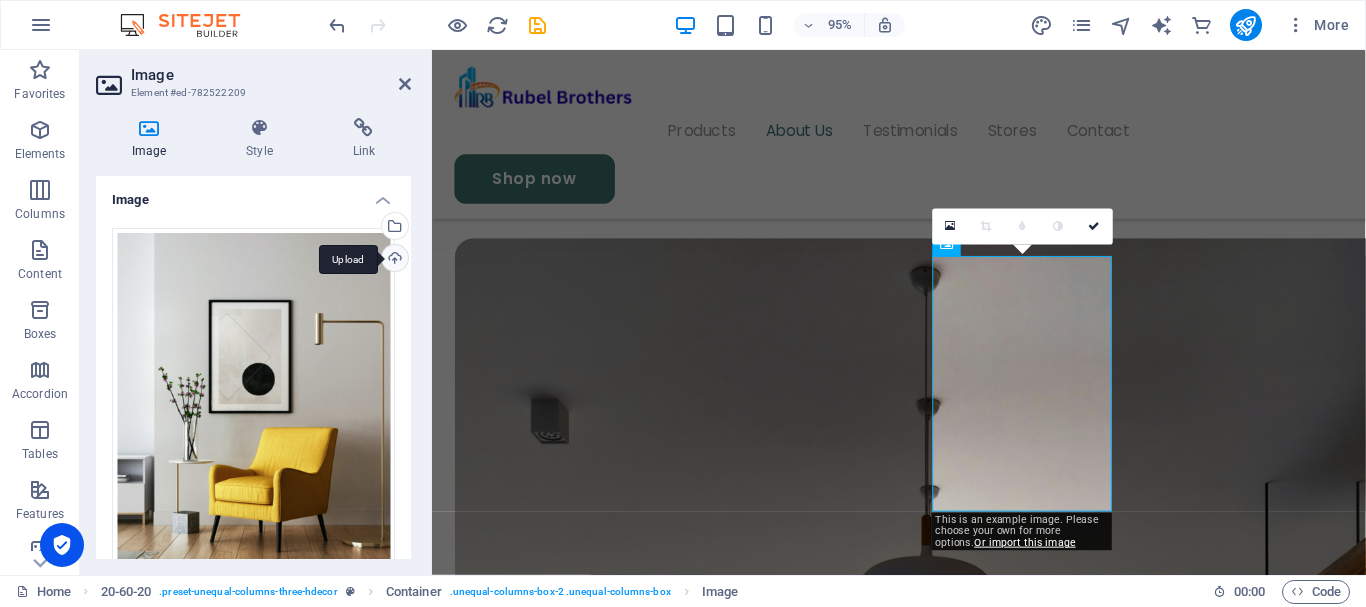 click on "Upload" at bounding box center [393, 260] 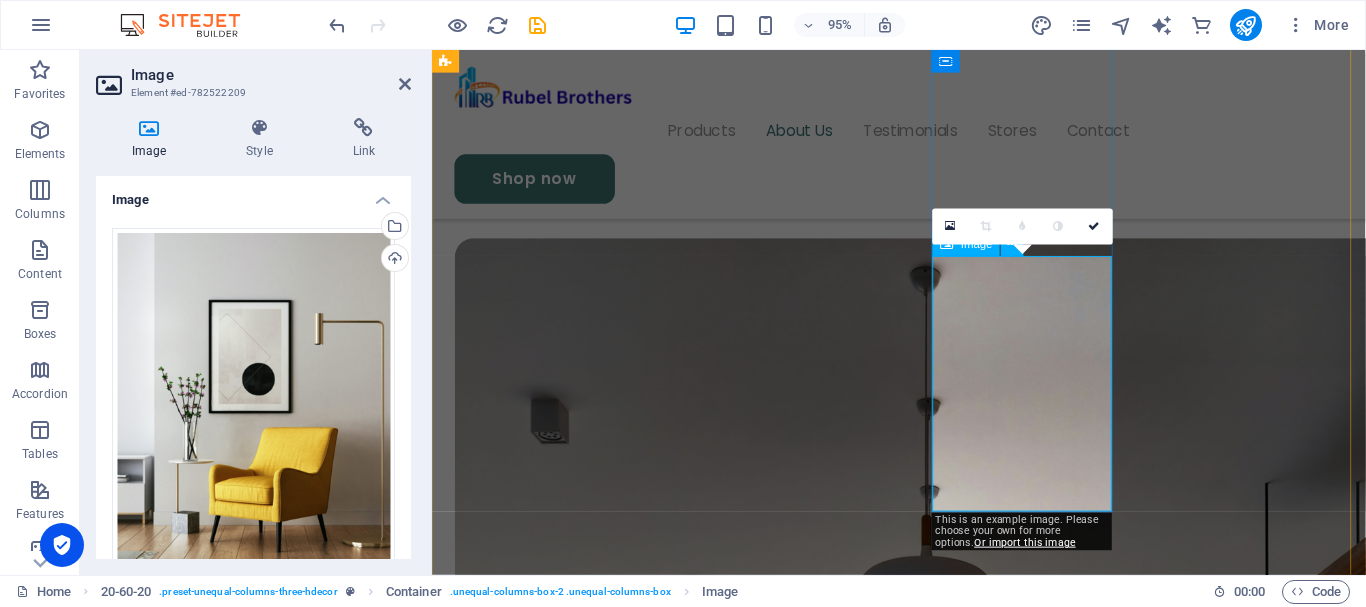 click at bounding box center [935, 8260] 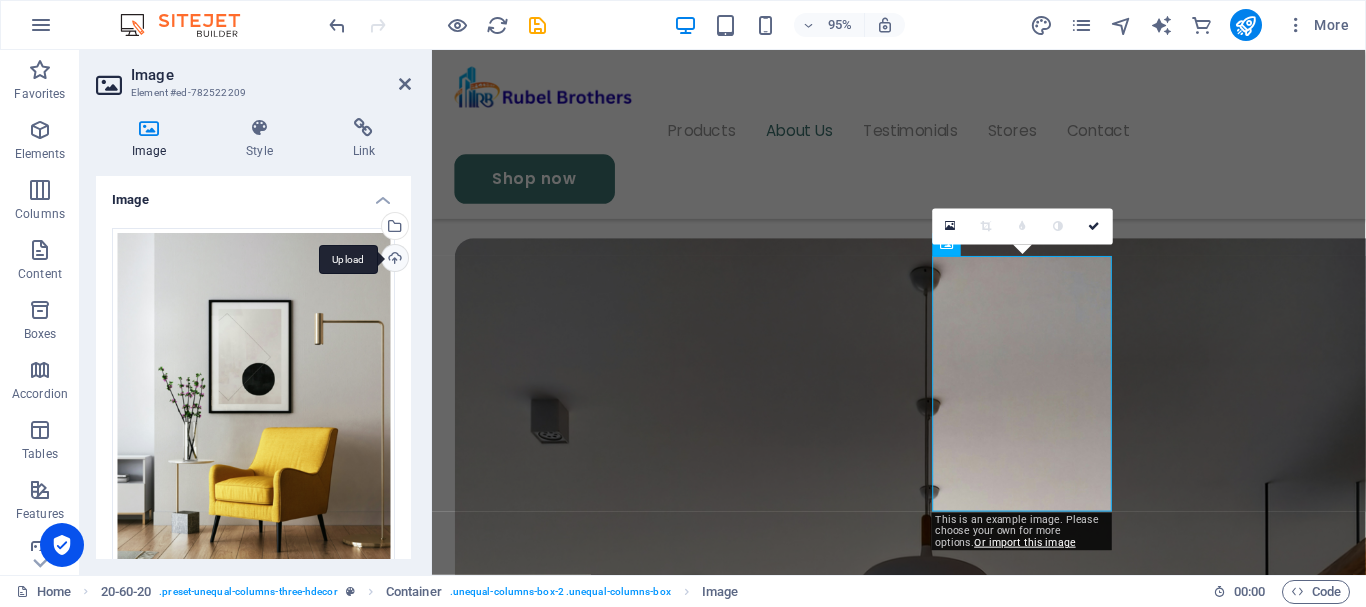 click on "Upload" at bounding box center [393, 260] 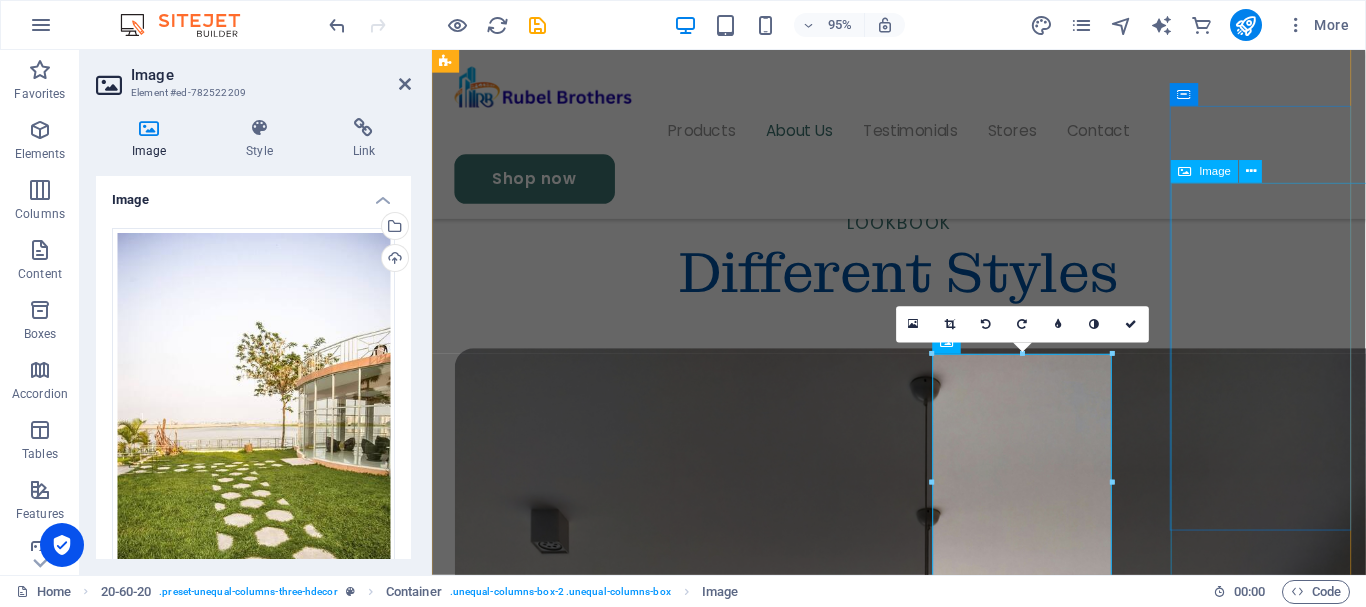 scroll, scrollTop: 2698, scrollLeft: 0, axis: vertical 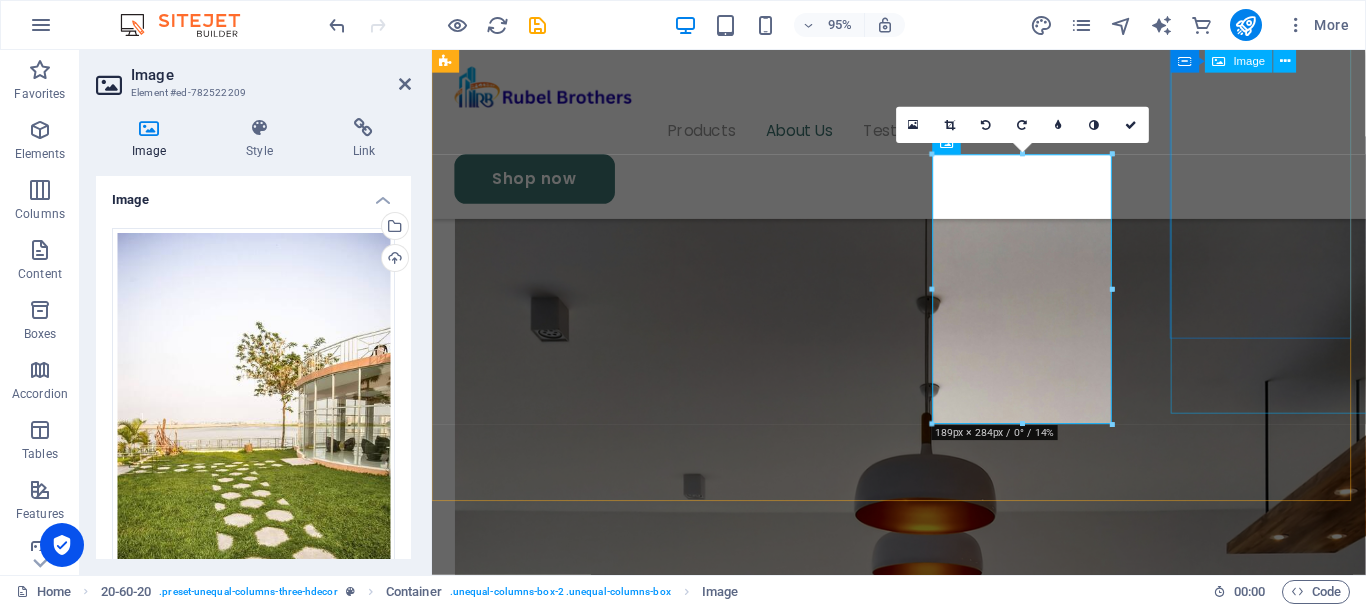 click at bounding box center (935, 9327) 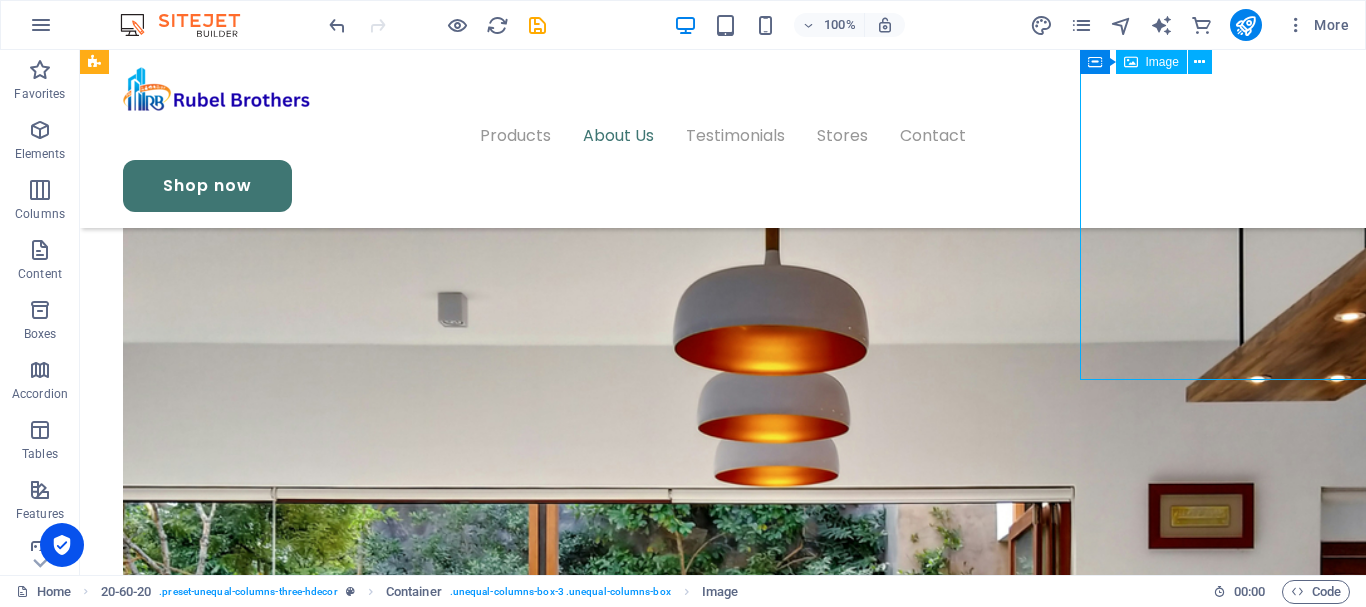 click at bounding box center [716, 9892] 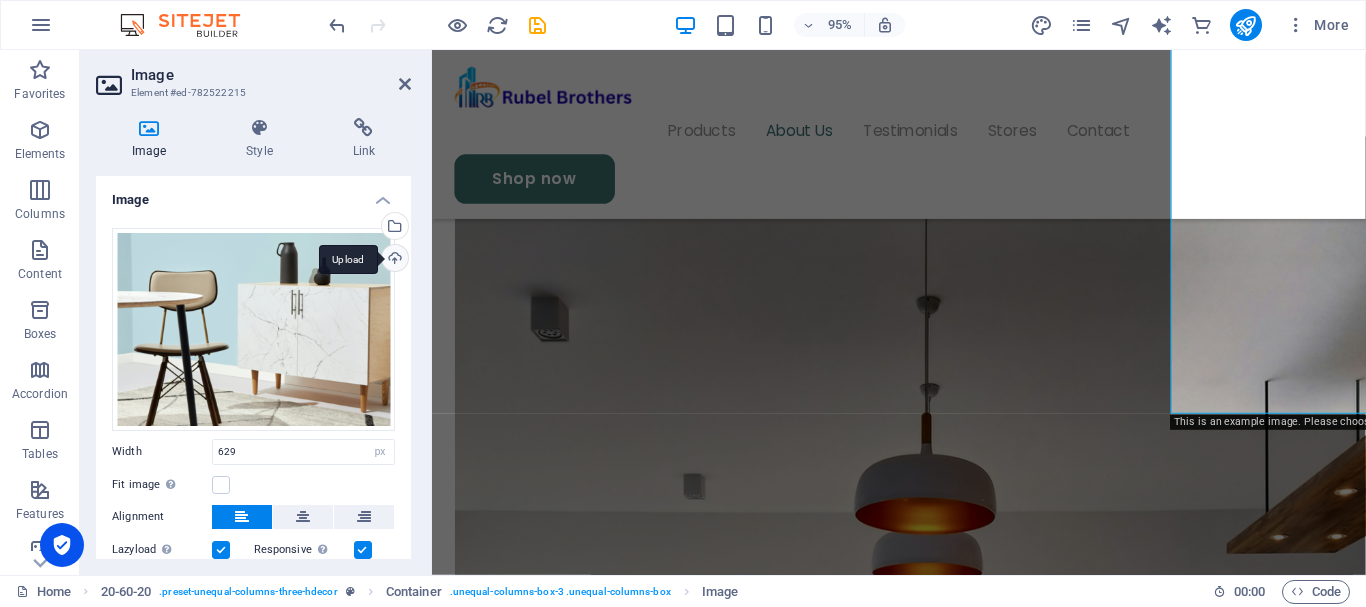 click on "Upload" at bounding box center [393, 260] 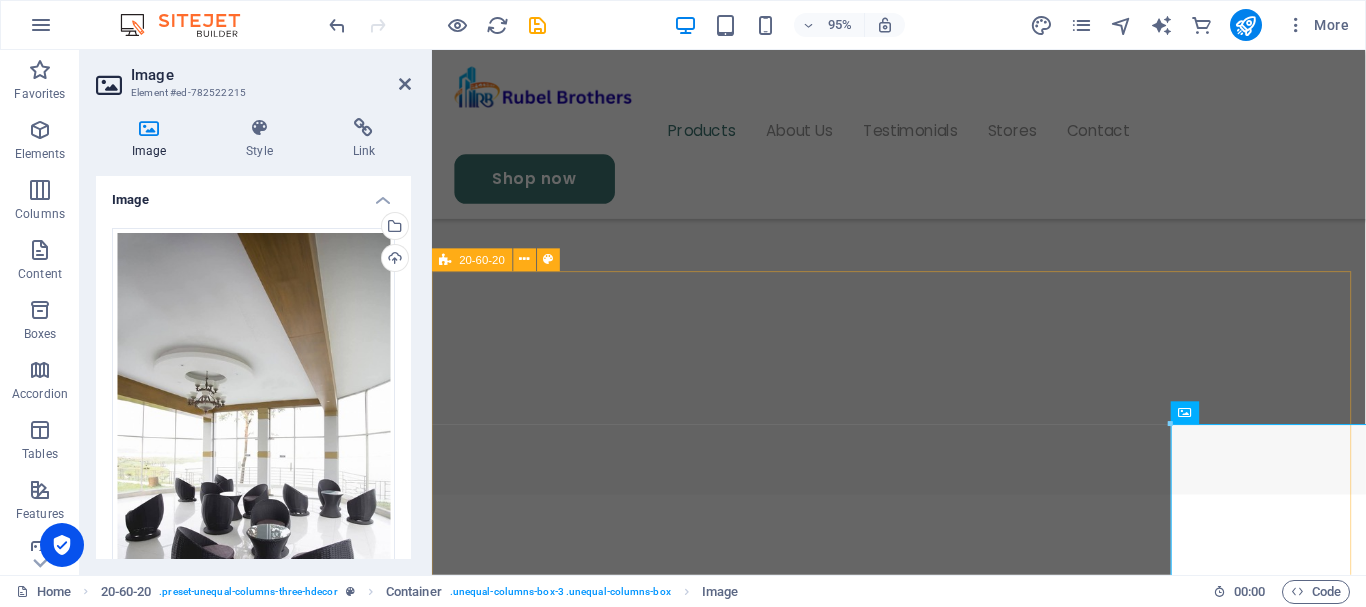scroll, scrollTop: 2164, scrollLeft: 0, axis: vertical 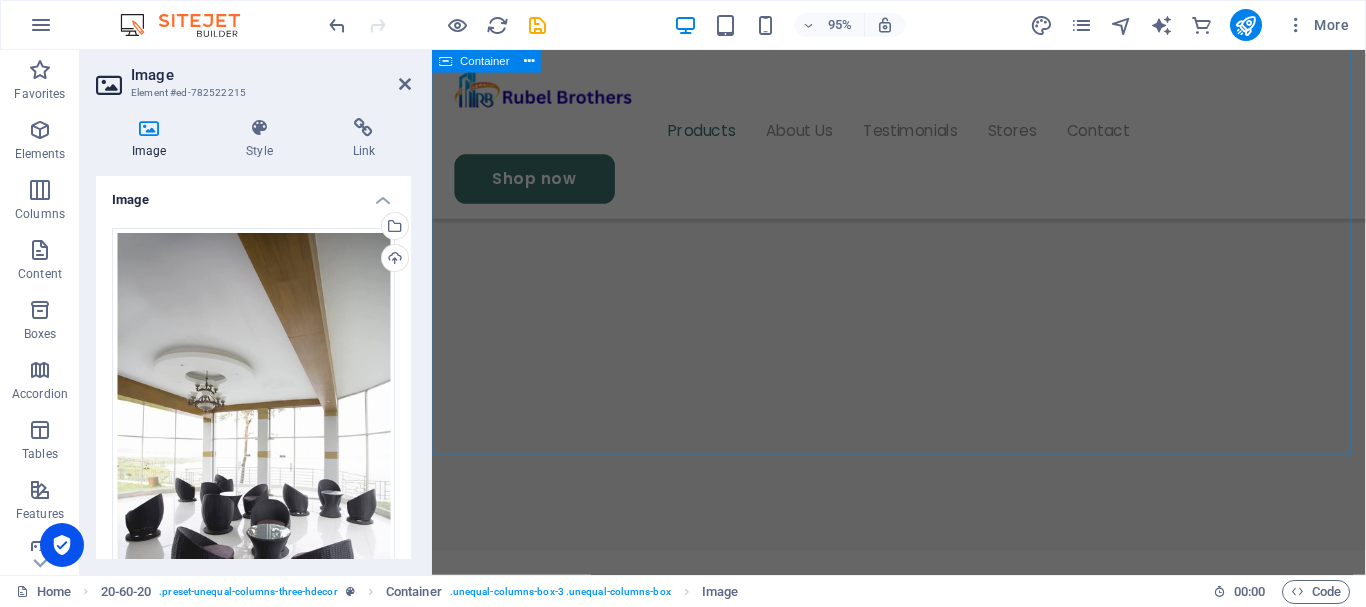 click on "Lookbook Different Styles Scandinavian Industrial Minimalistic  Vorherige Nächste" at bounding box center [923, 3489] 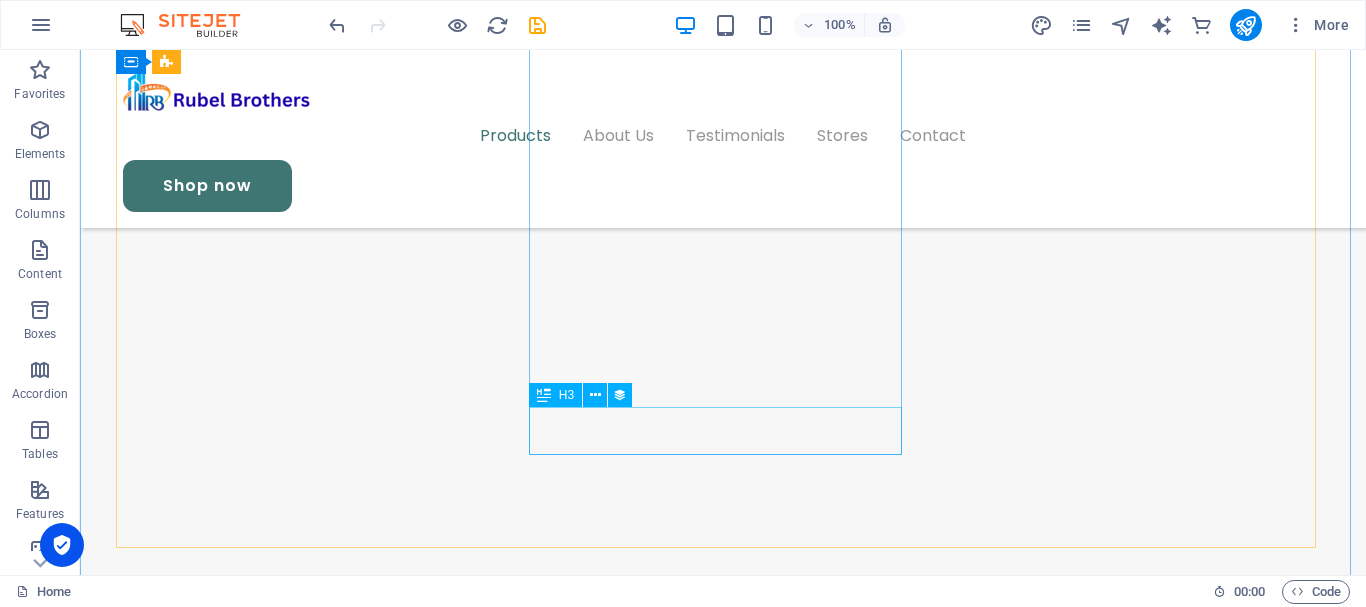 scroll, scrollTop: 1898, scrollLeft: 0, axis: vertical 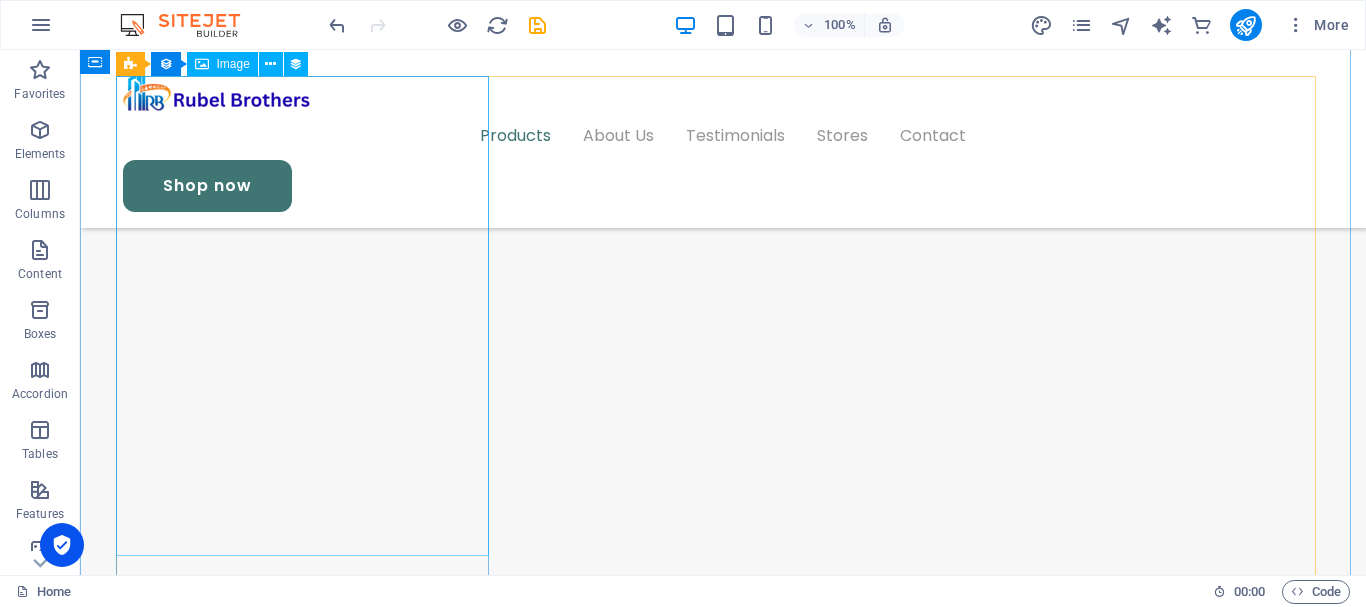 click at bounding box center (723, 1873) 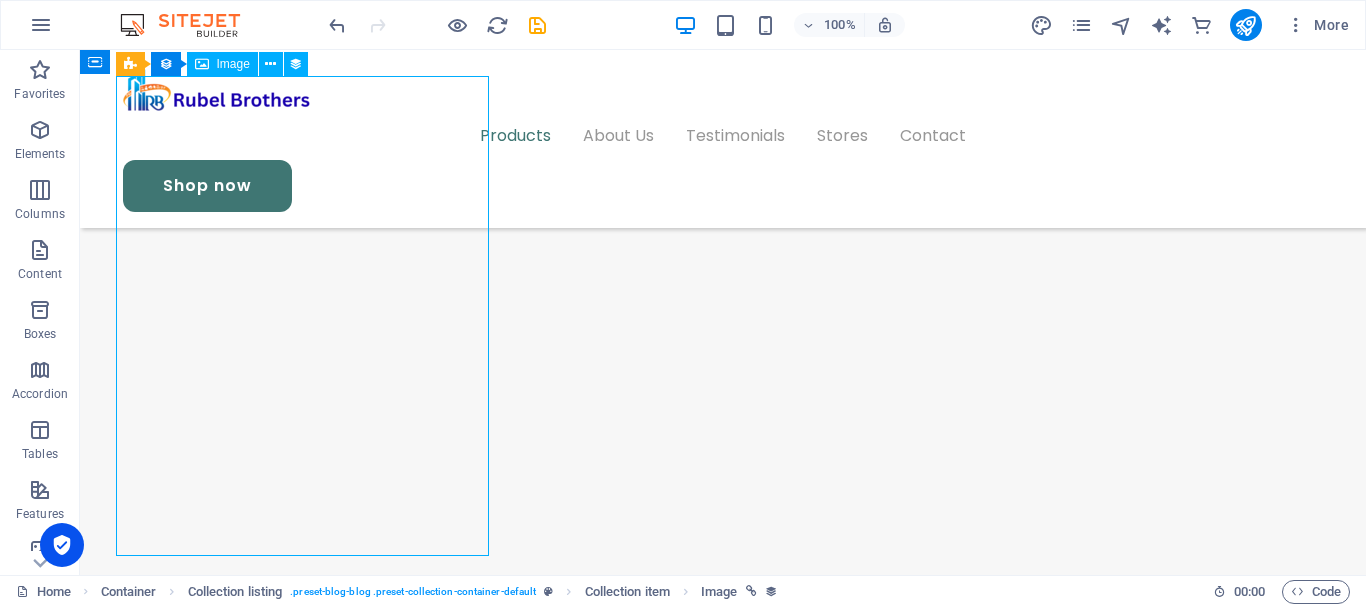 click at bounding box center [723, 1873] 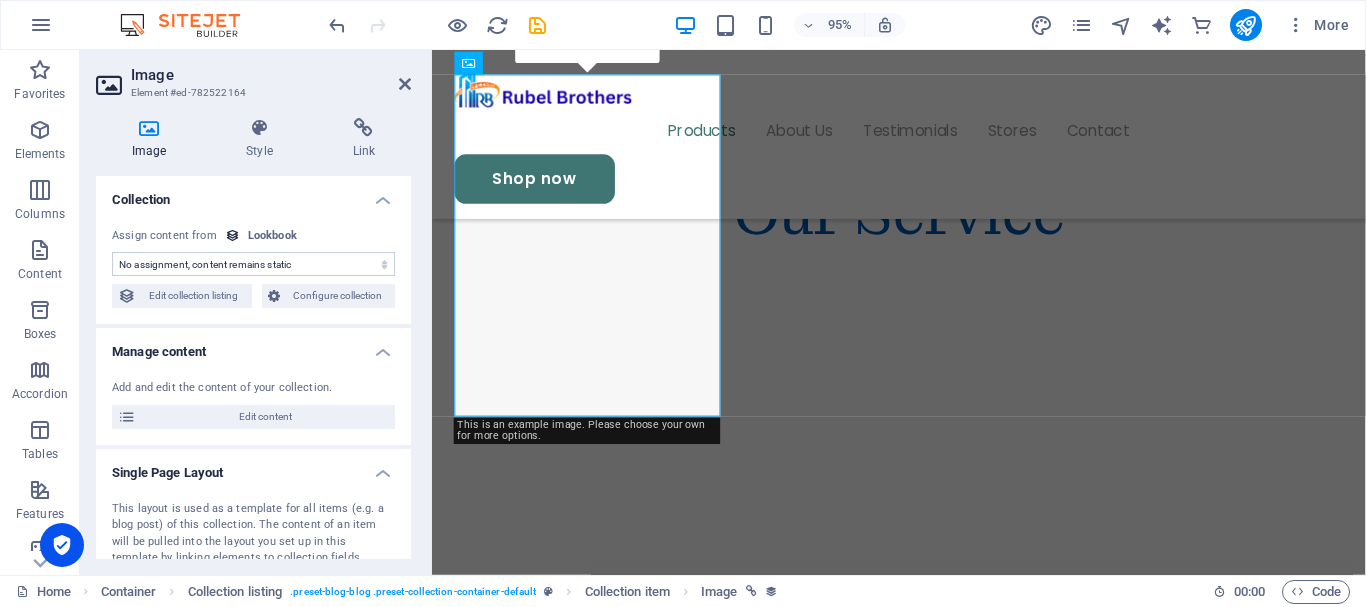 scroll, scrollTop: 1964, scrollLeft: 0, axis: vertical 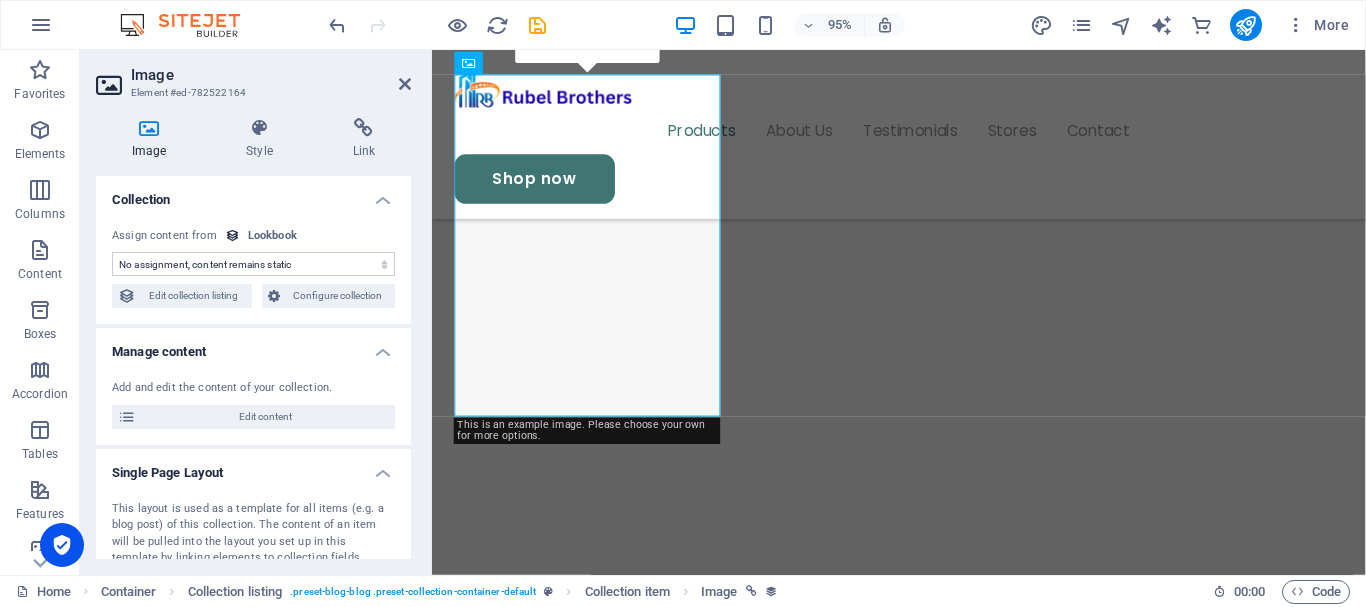 select on "style-small-image" 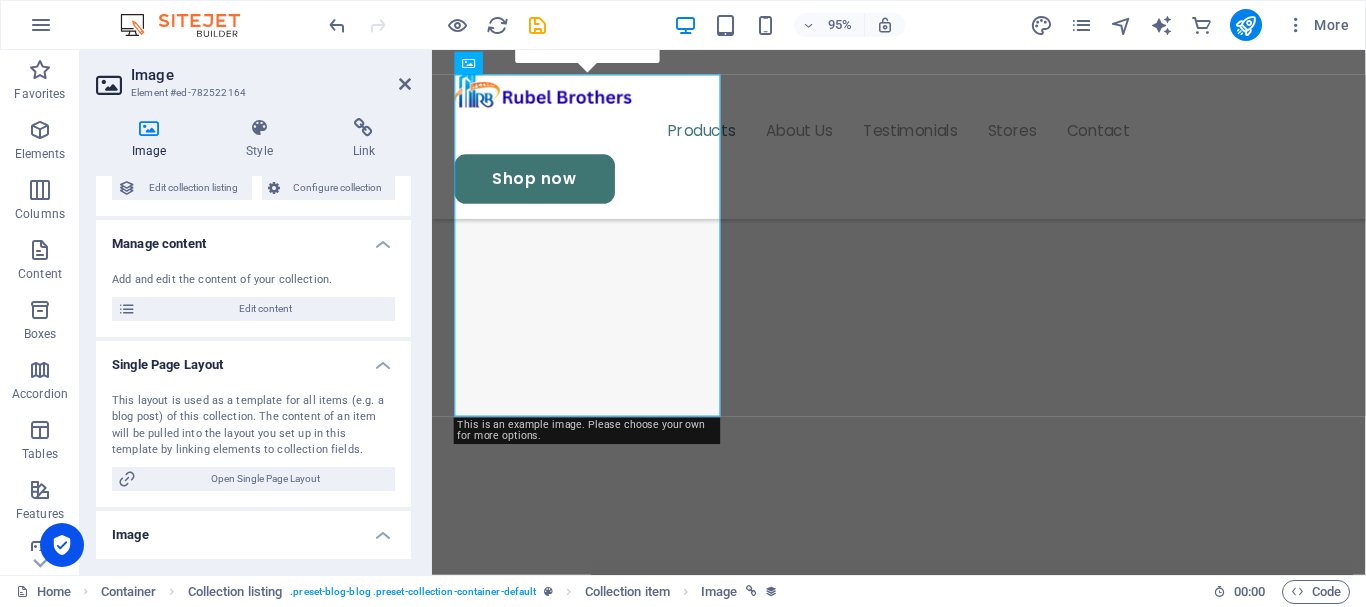 scroll, scrollTop: 52, scrollLeft: 0, axis: vertical 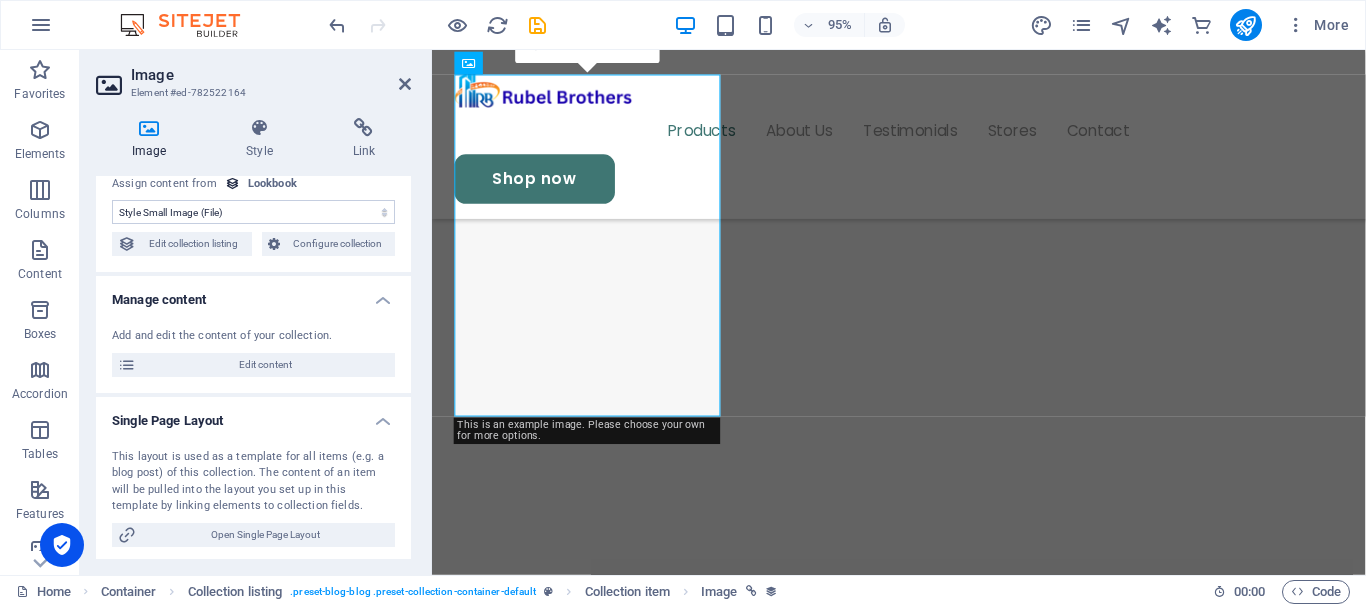 click at bounding box center [149, 128] 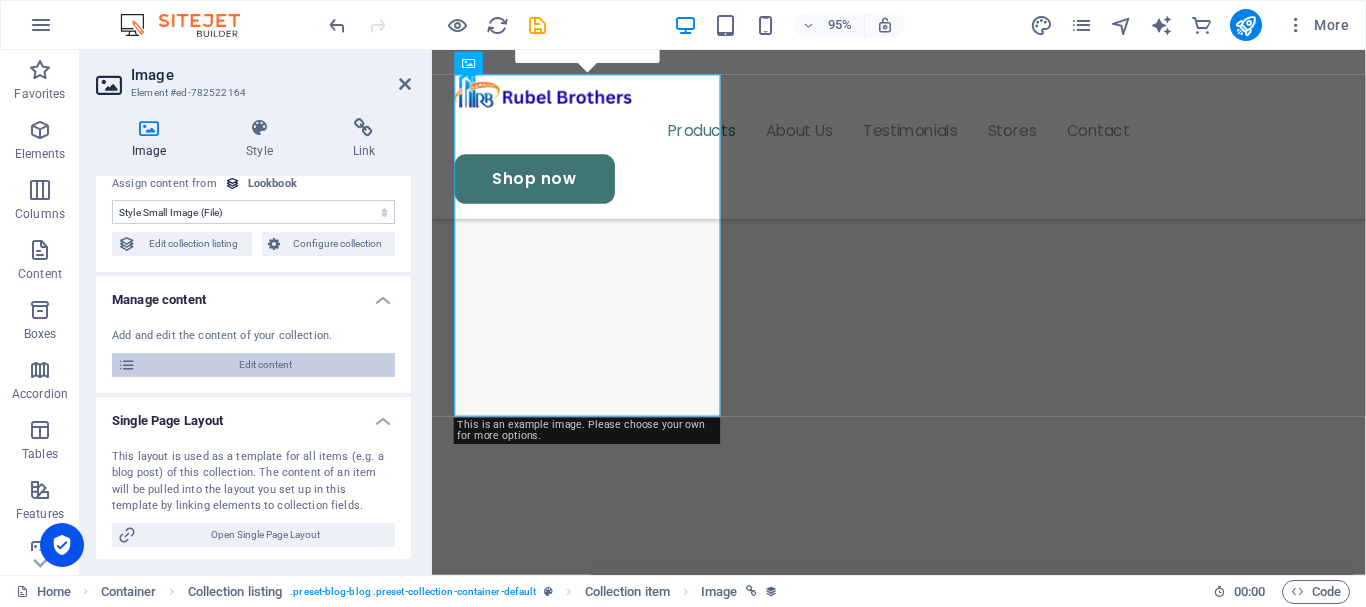 click on "Edit content" at bounding box center [265, 365] 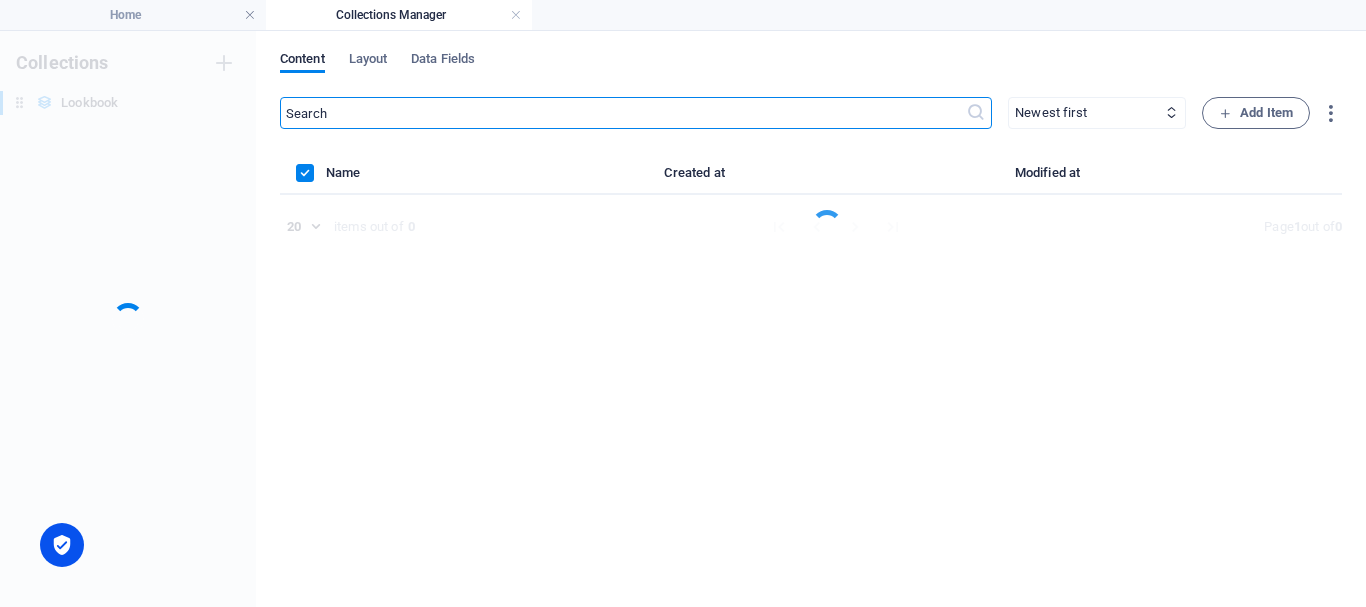 scroll, scrollTop: 0, scrollLeft: 0, axis: both 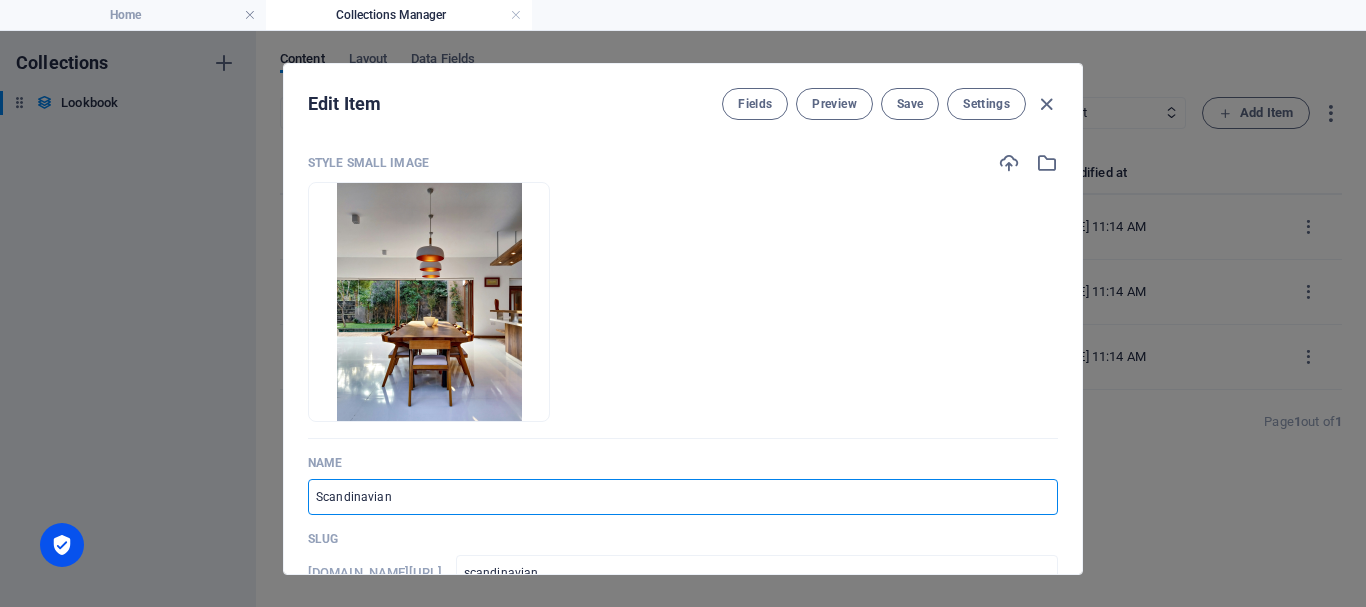 drag, startPoint x: 411, startPoint y: 498, endPoint x: 259, endPoint y: 489, distance: 152.26622 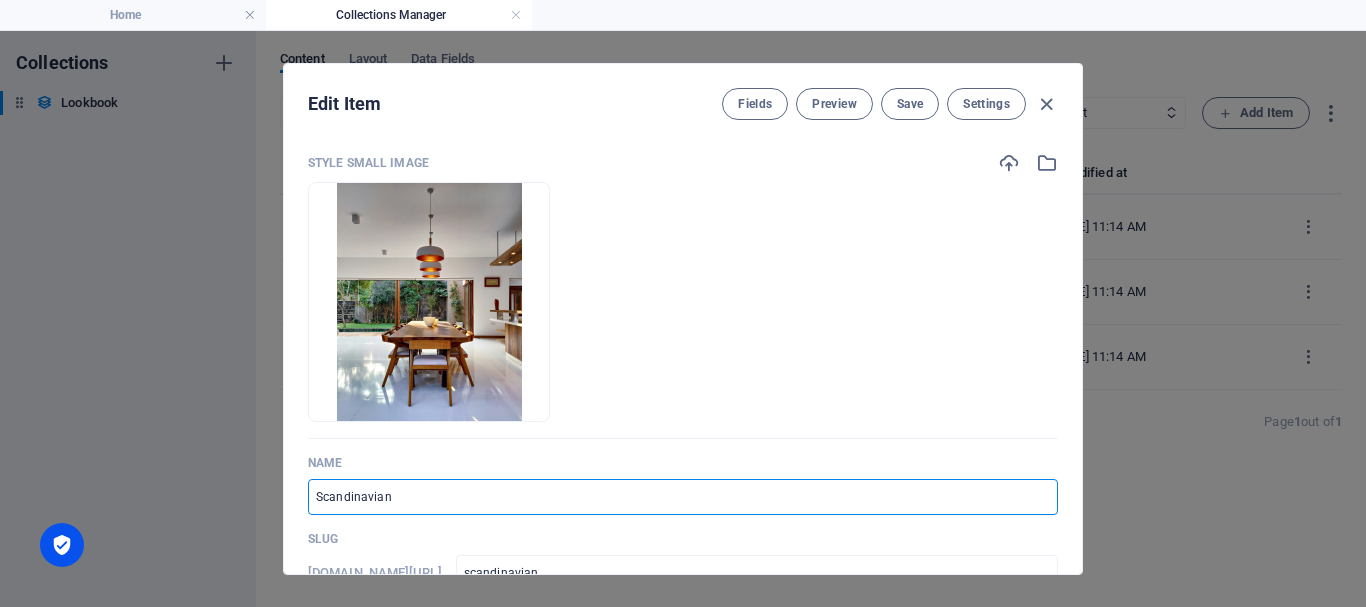 type on "C" 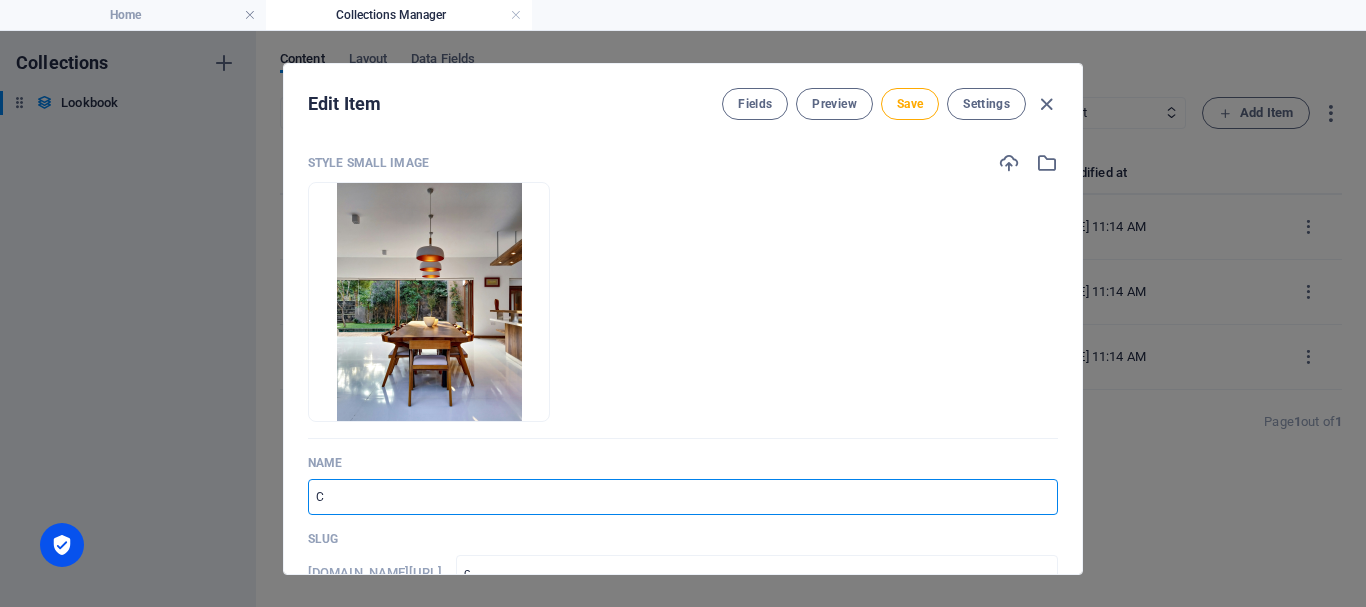 type on "Co" 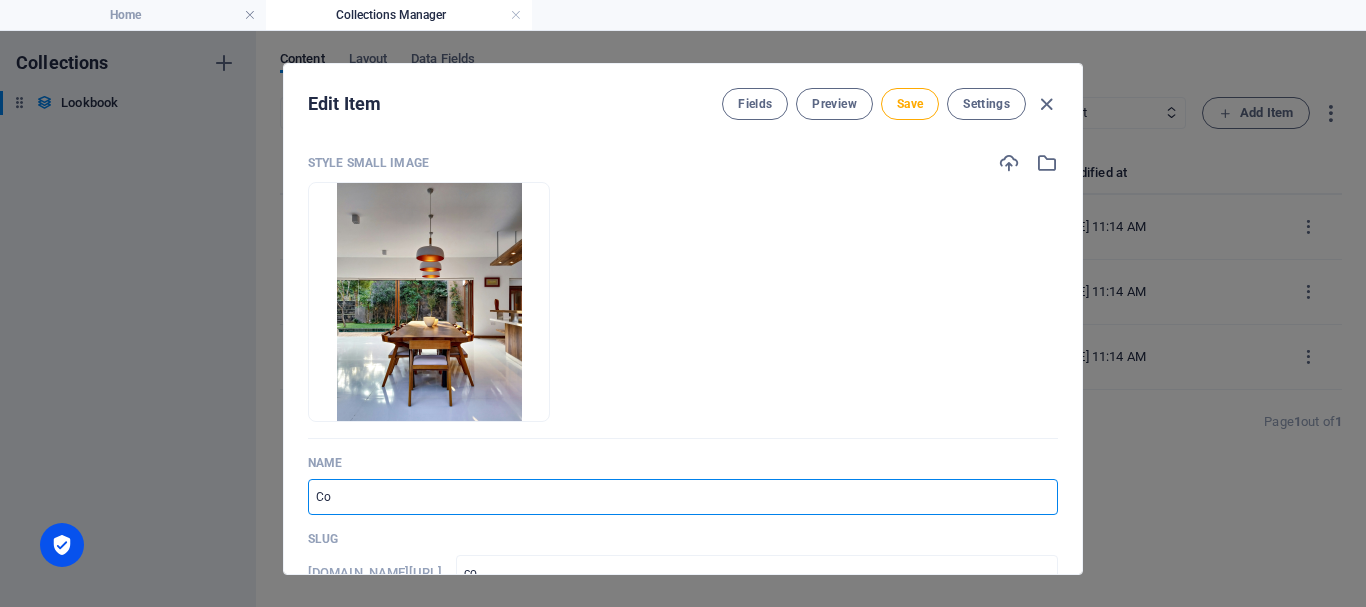 type on "Cor" 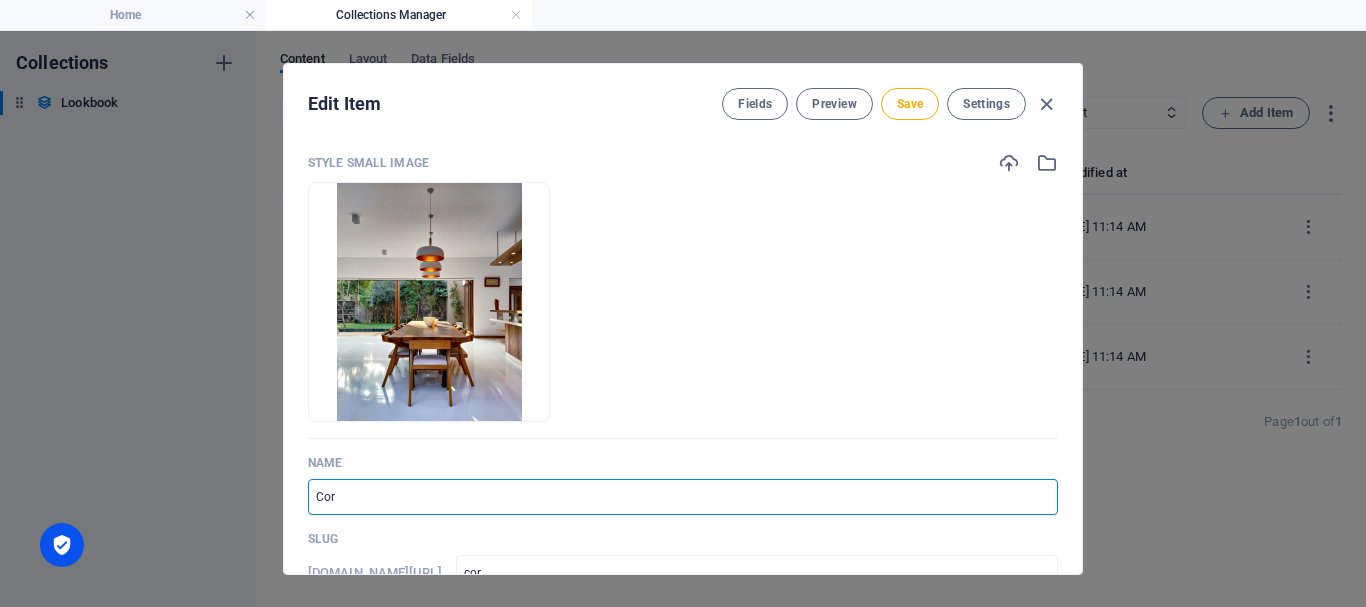 type on "Corp" 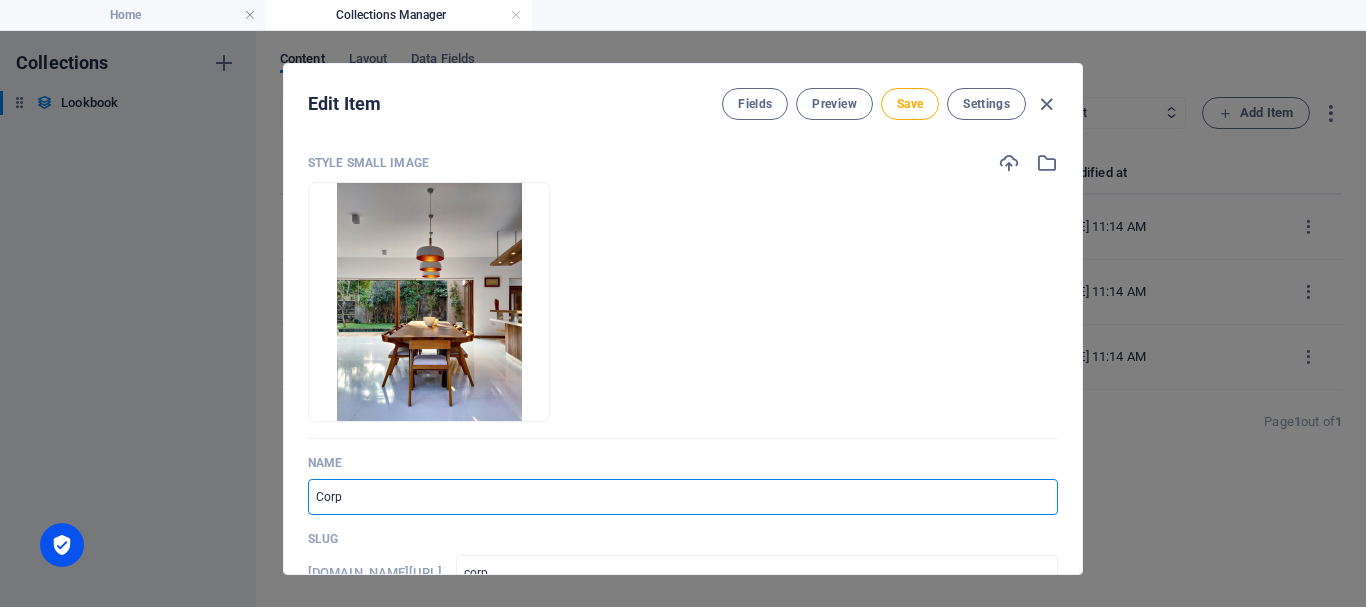 type on "Corpo" 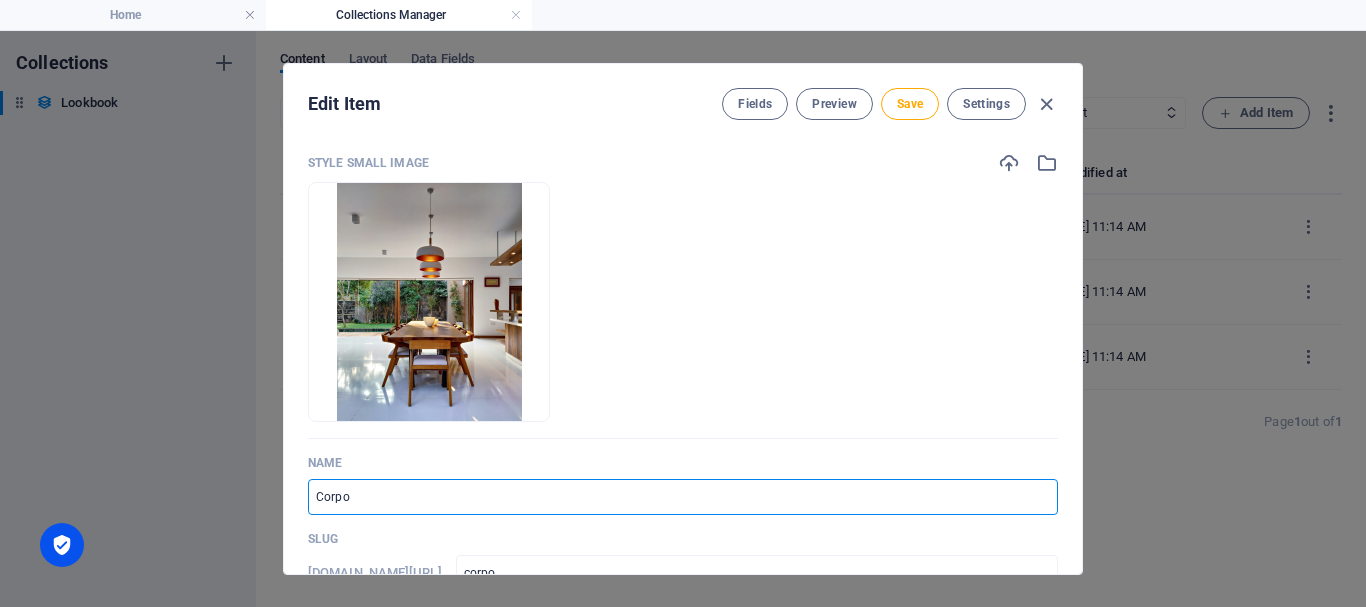 type on "Corpor" 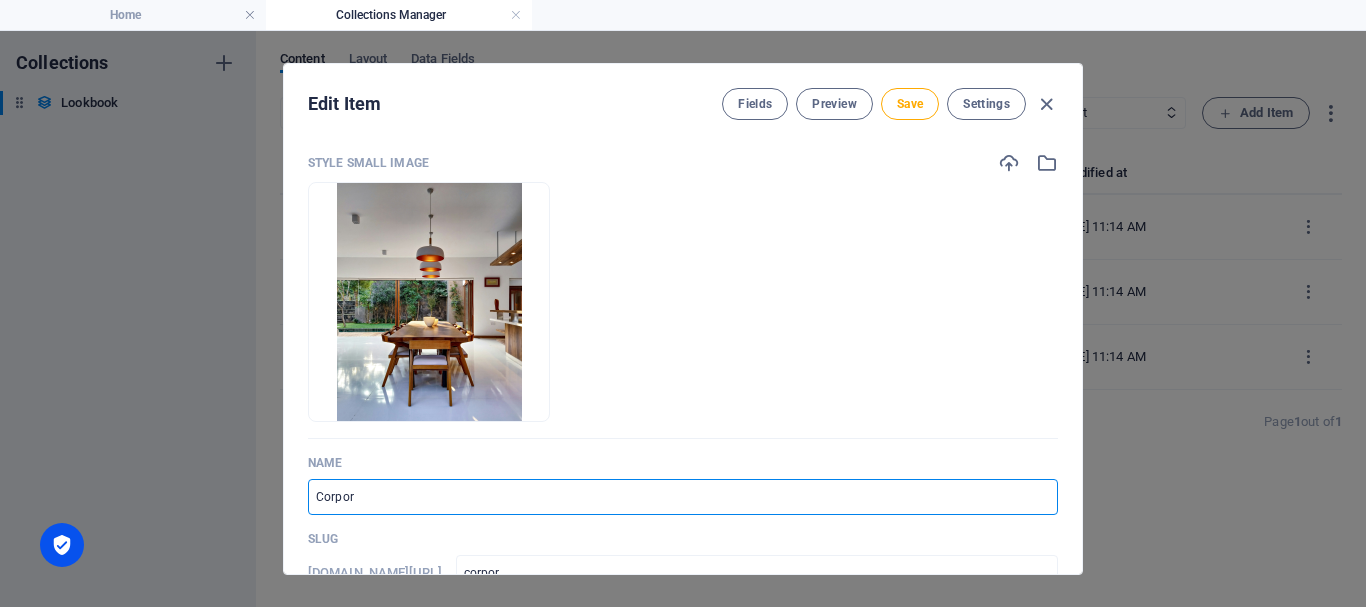 type on "Corpora" 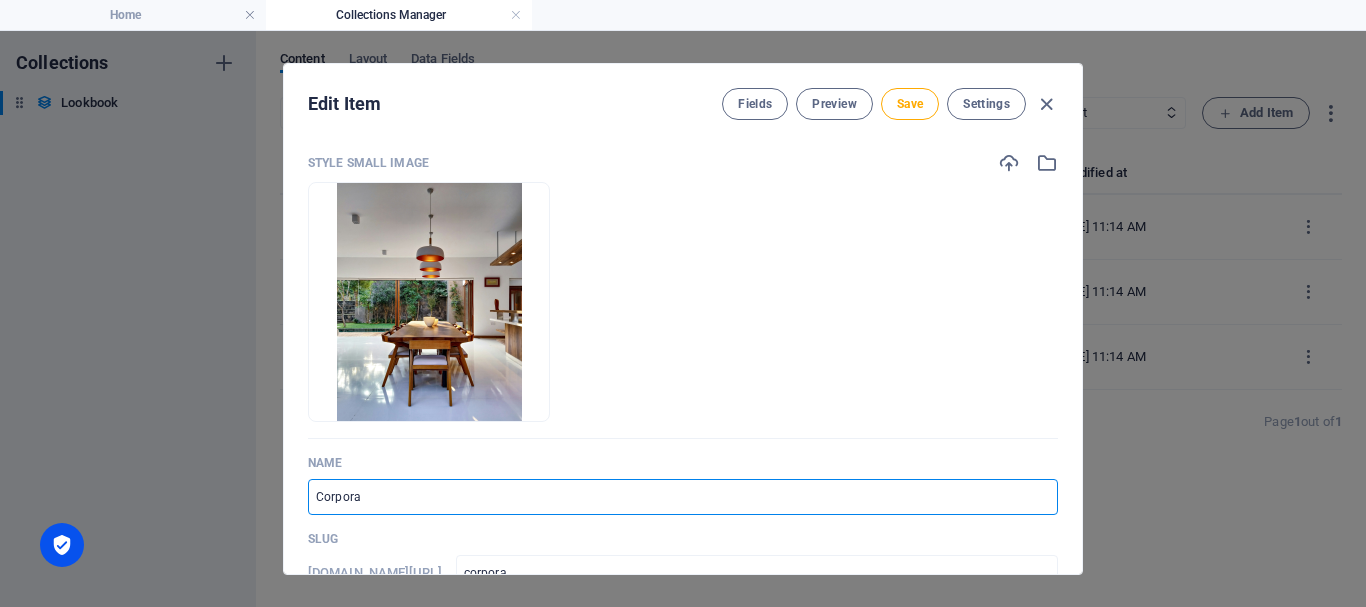 type on "Corporat" 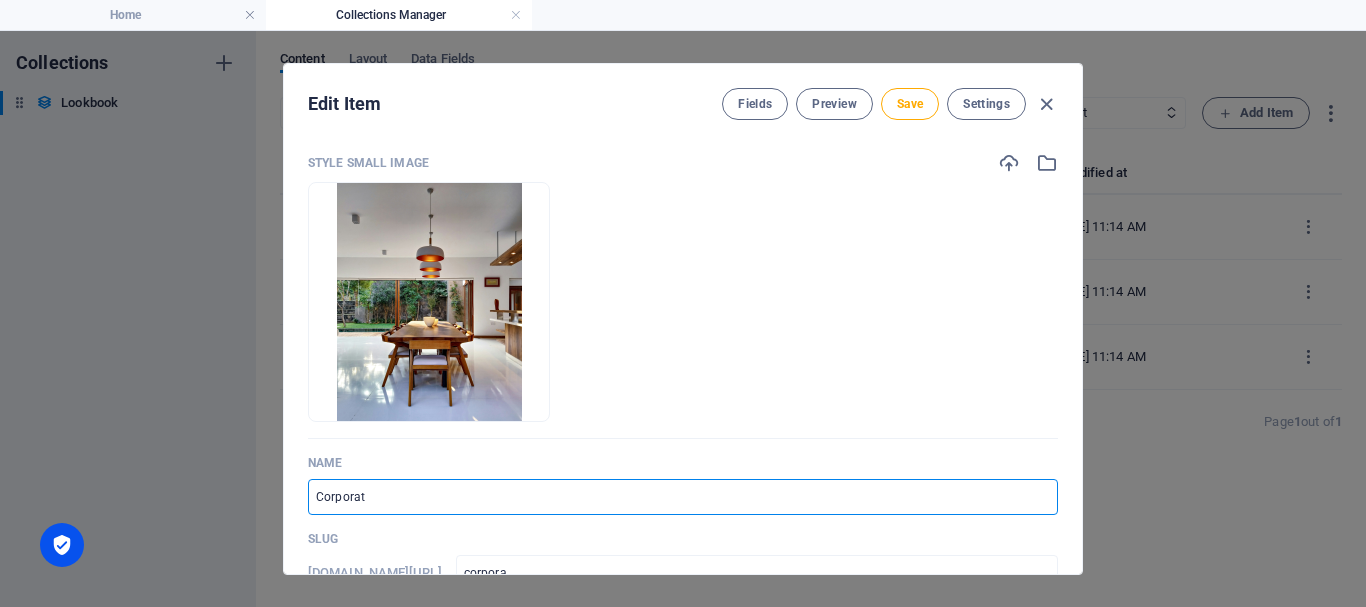 type on "corporat" 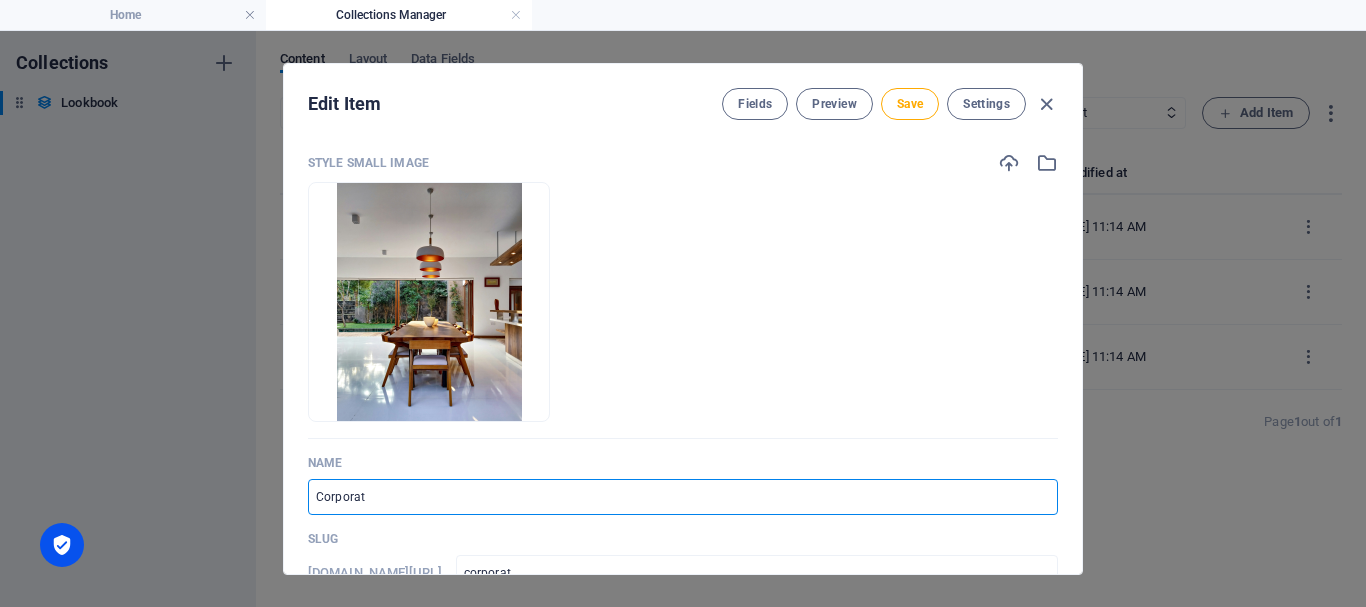 type on "Corporate" 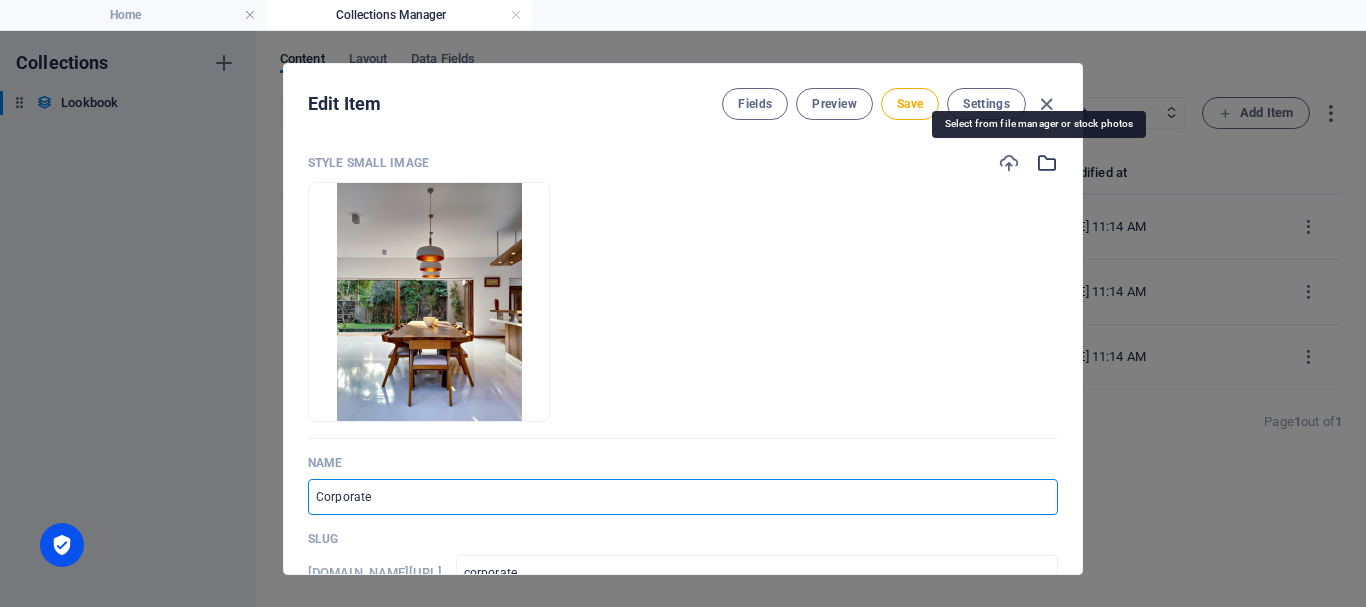 type on "Corporate" 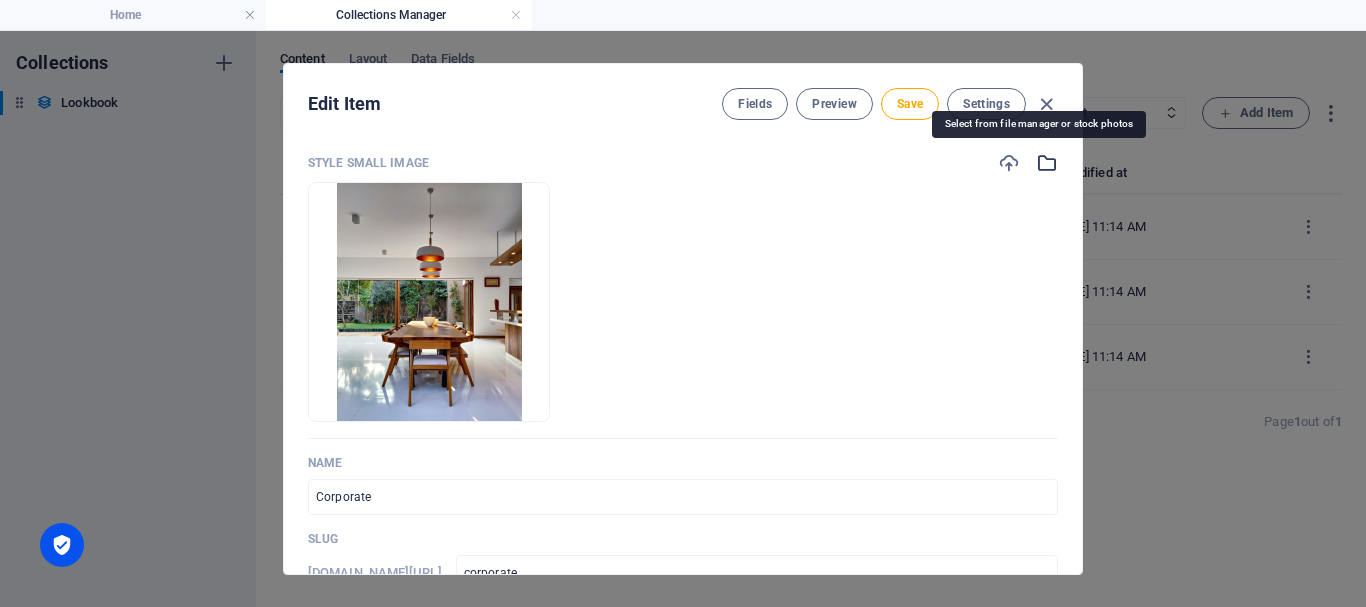 click at bounding box center [1047, 163] 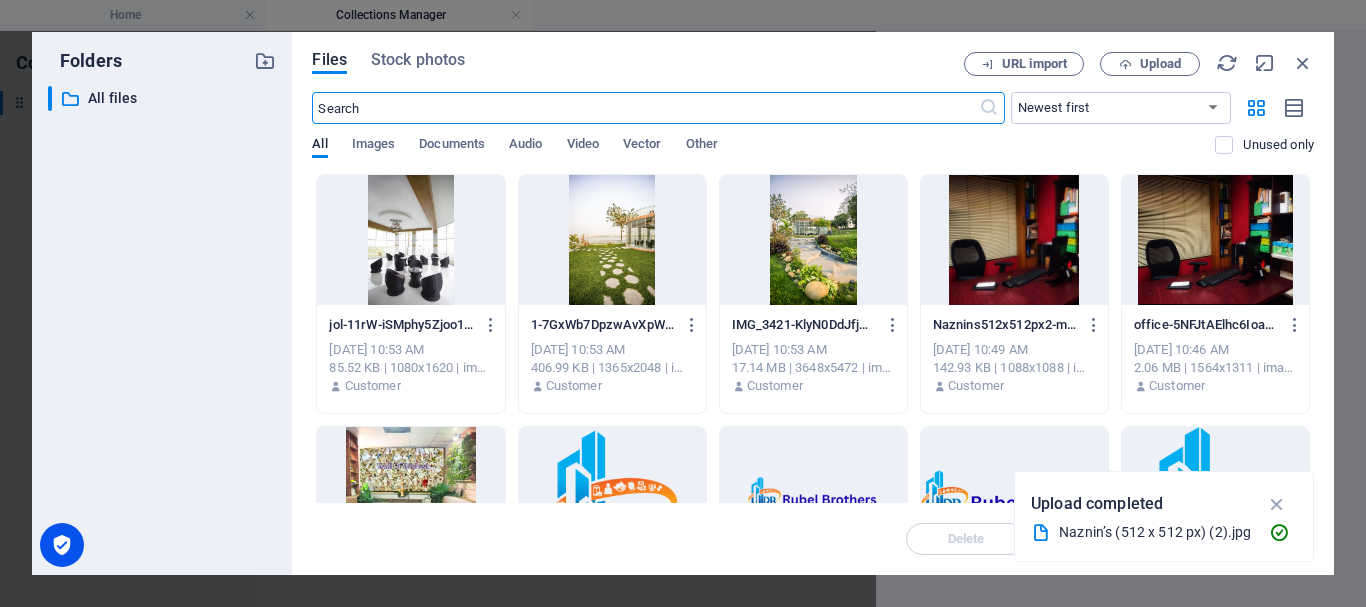 click at bounding box center (1215, 240) 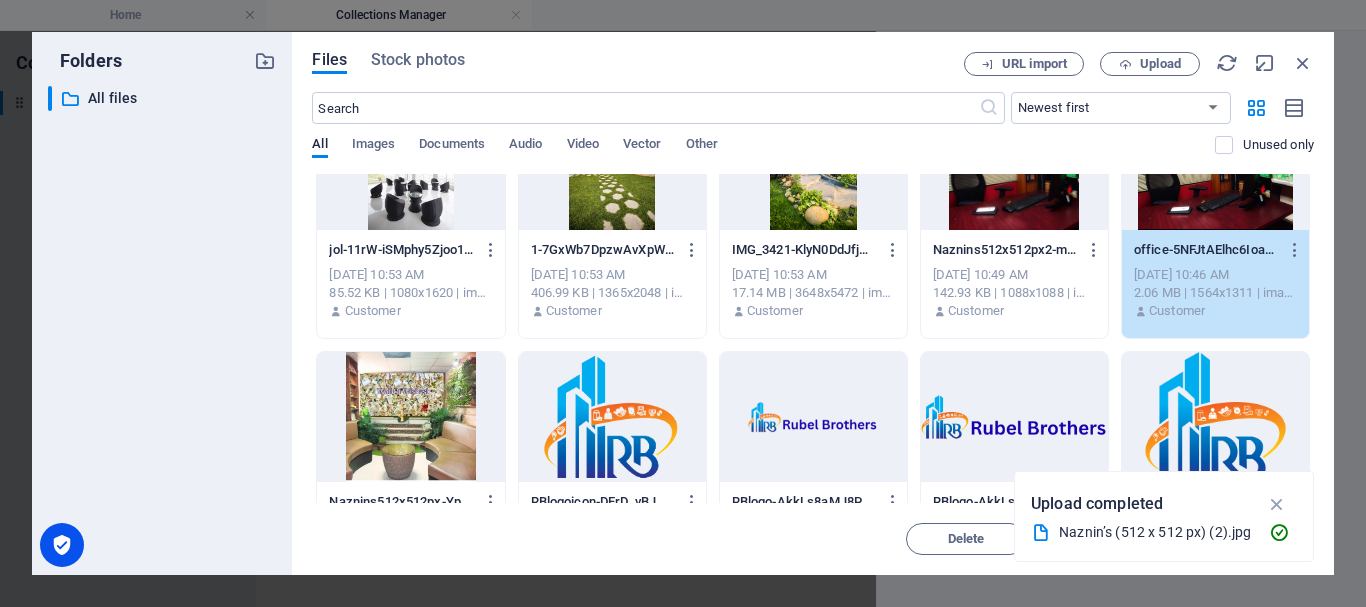 scroll, scrollTop: 100, scrollLeft: 0, axis: vertical 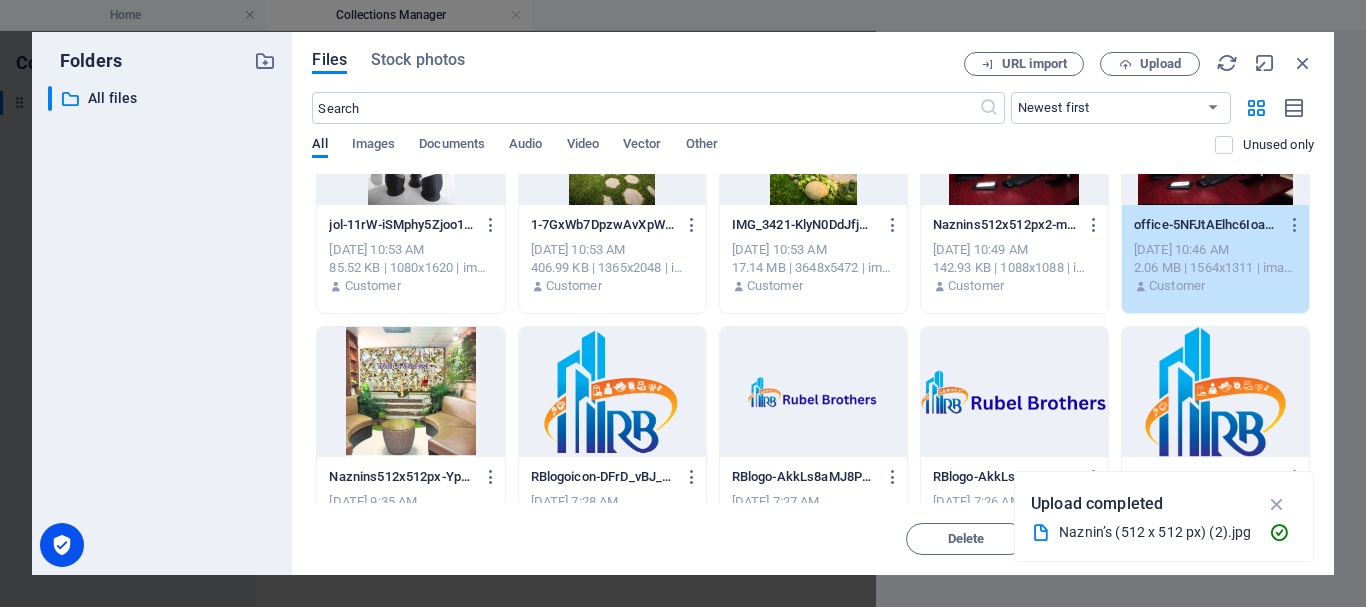 click on "1" at bounding box center (1215, 140) 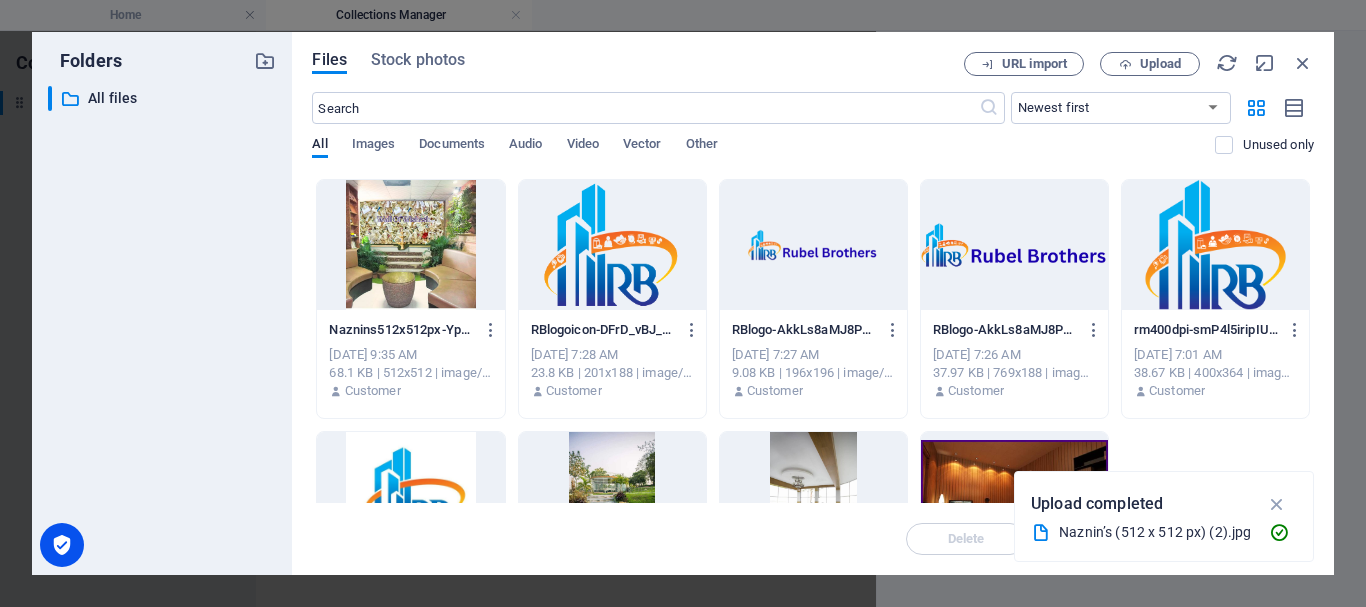 scroll, scrollTop: 415, scrollLeft: 0, axis: vertical 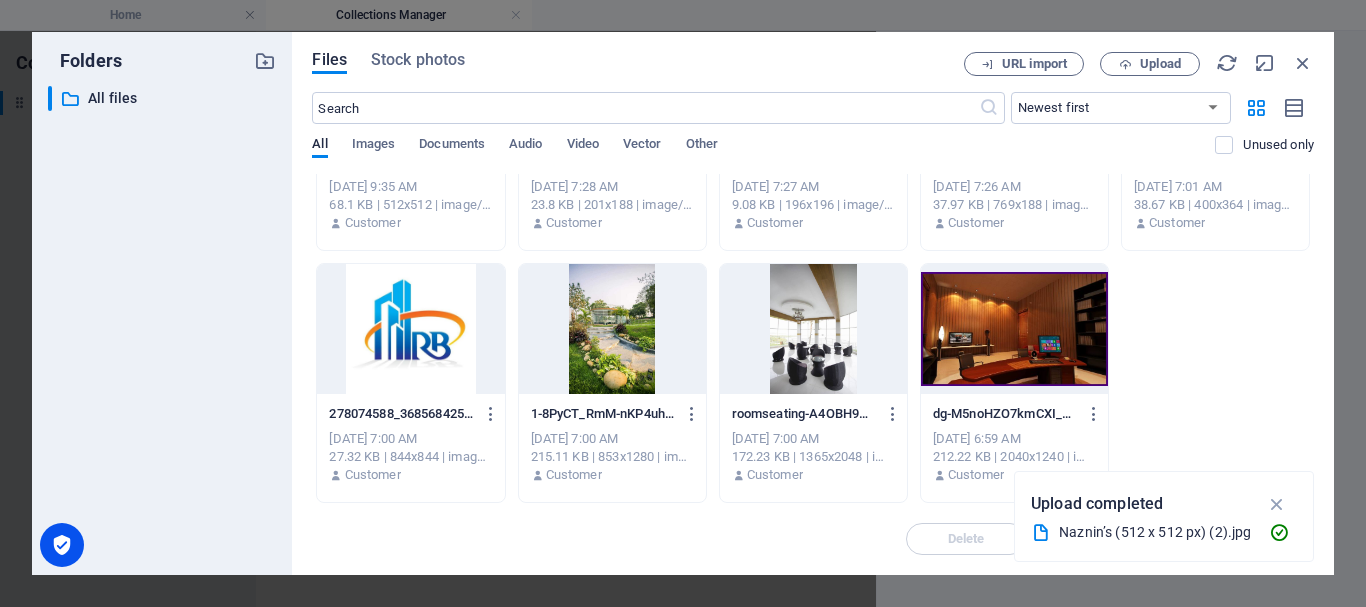 click at bounding box center [1014, 329] 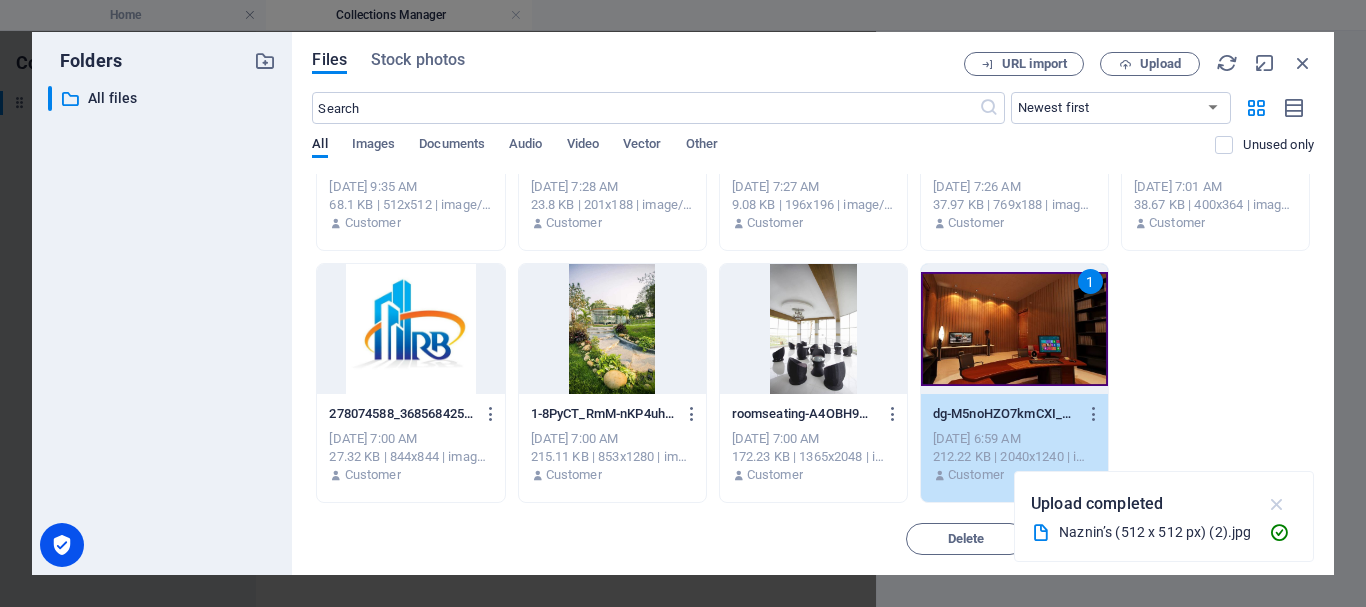 click at bounding box center (1277, 504) 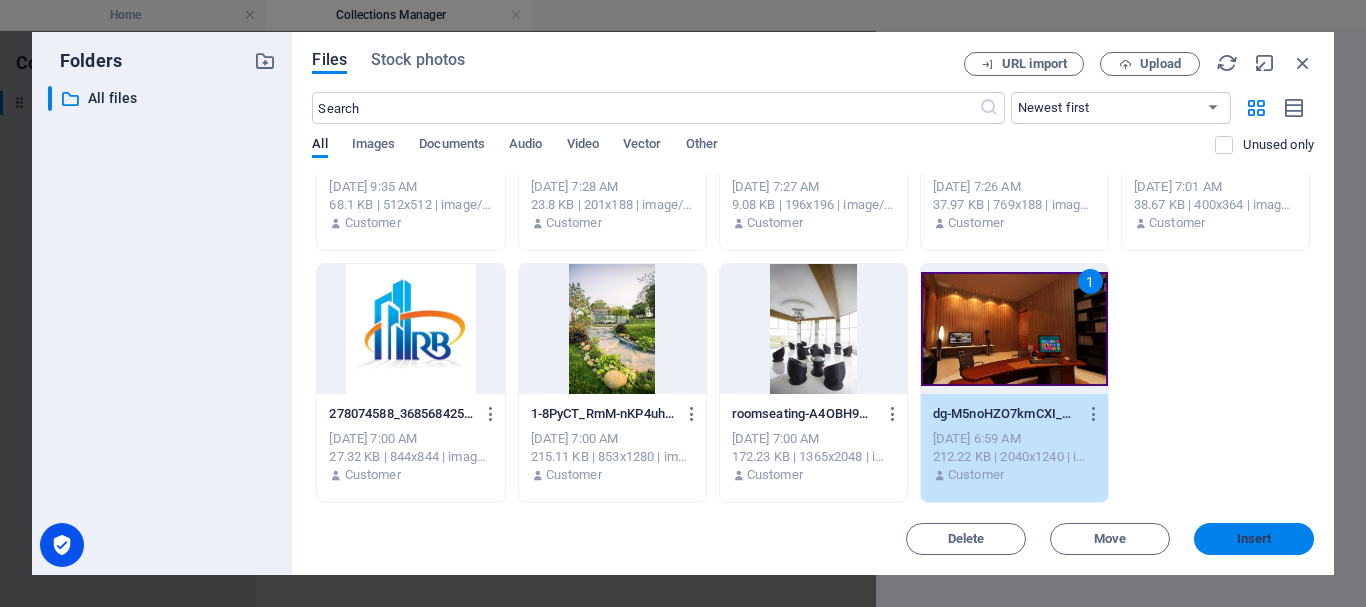 click on "Insert" at bounding box center [1254, 539] 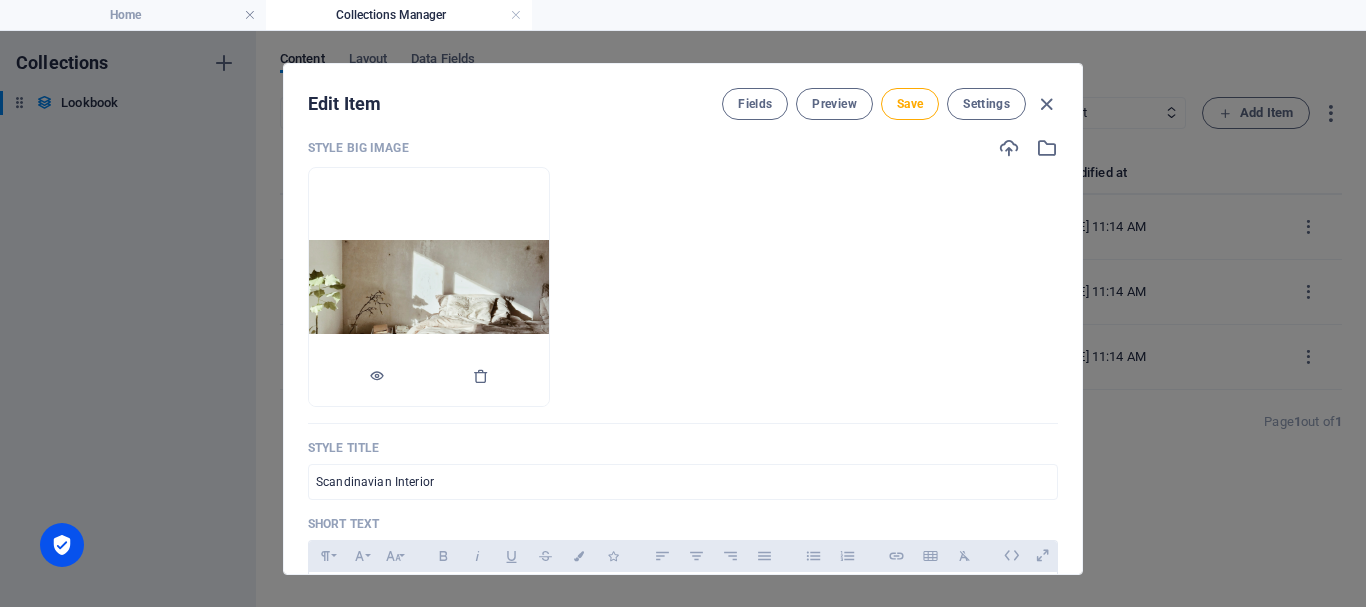 scroll, scrollTop: 500, scrollLeft: 0, axis: vertical 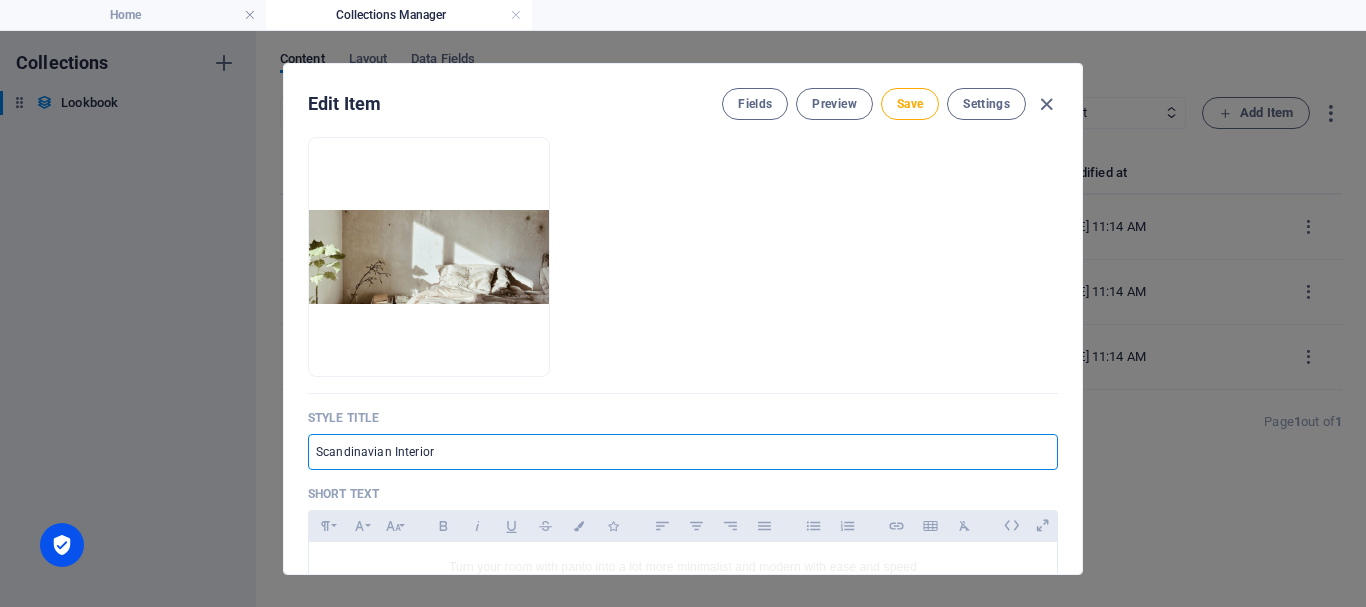 drag, startPoint x: 452, startPoint y: 450, endPoint x: 303, endPoint y: 444, distance: 149.12076 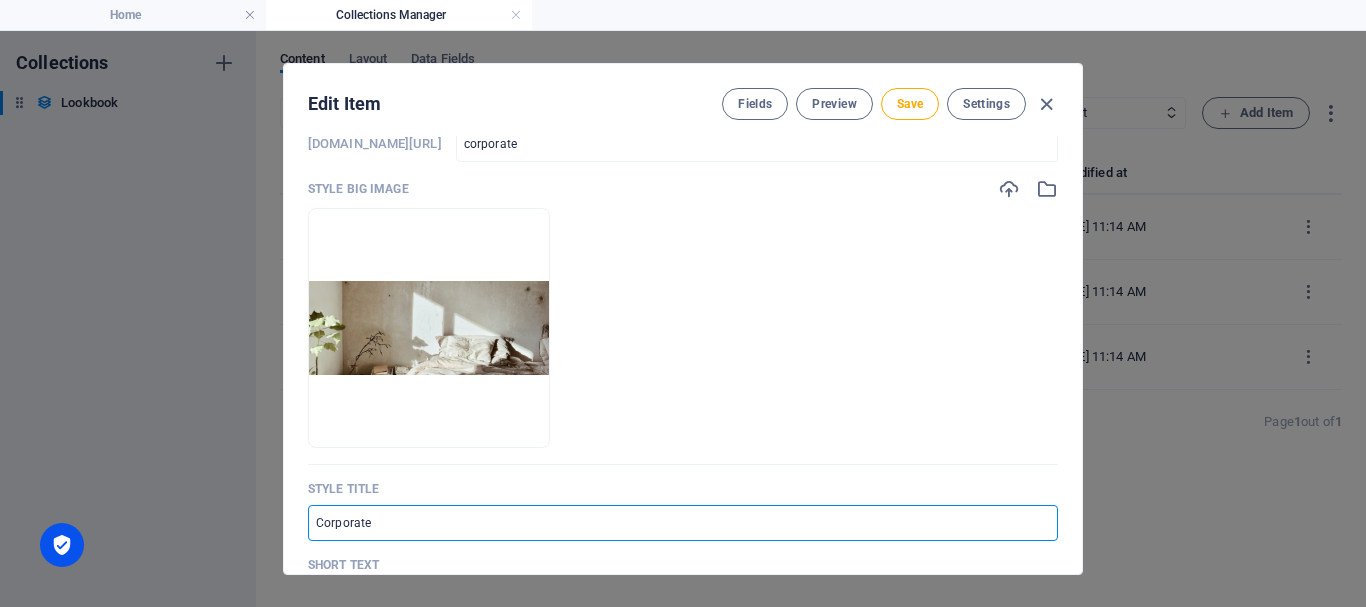 scroll, scrollTop: 400, scrollLeft: 0, axis: vertical 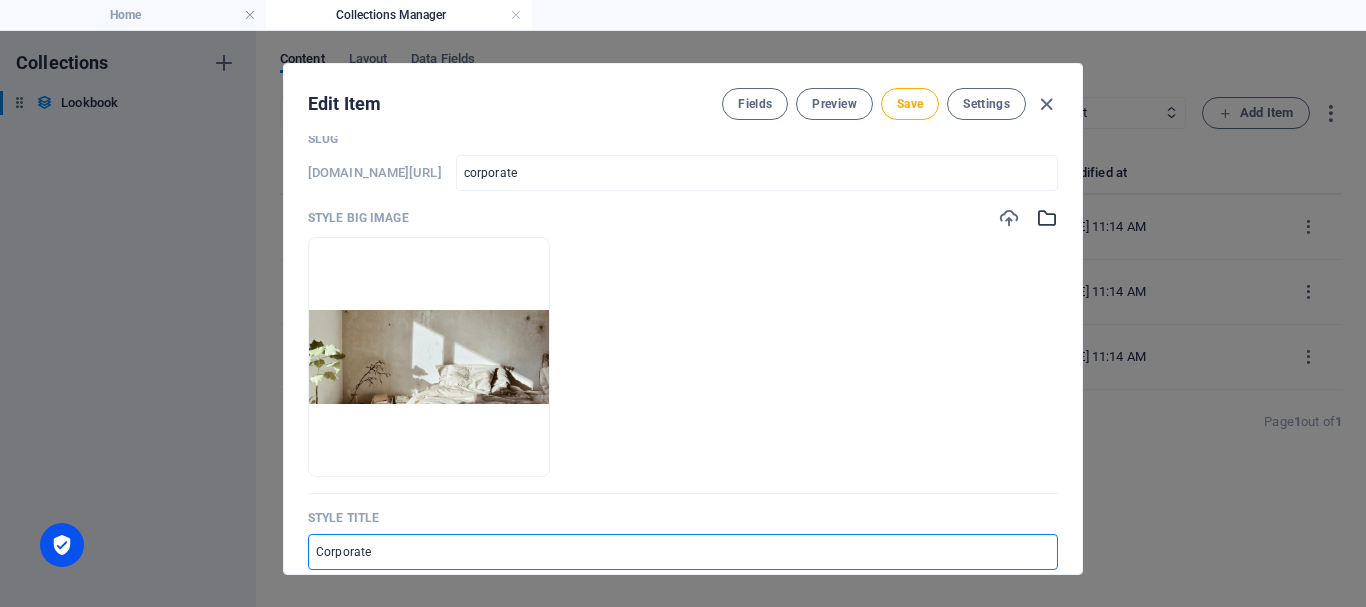 type on "Corporate" 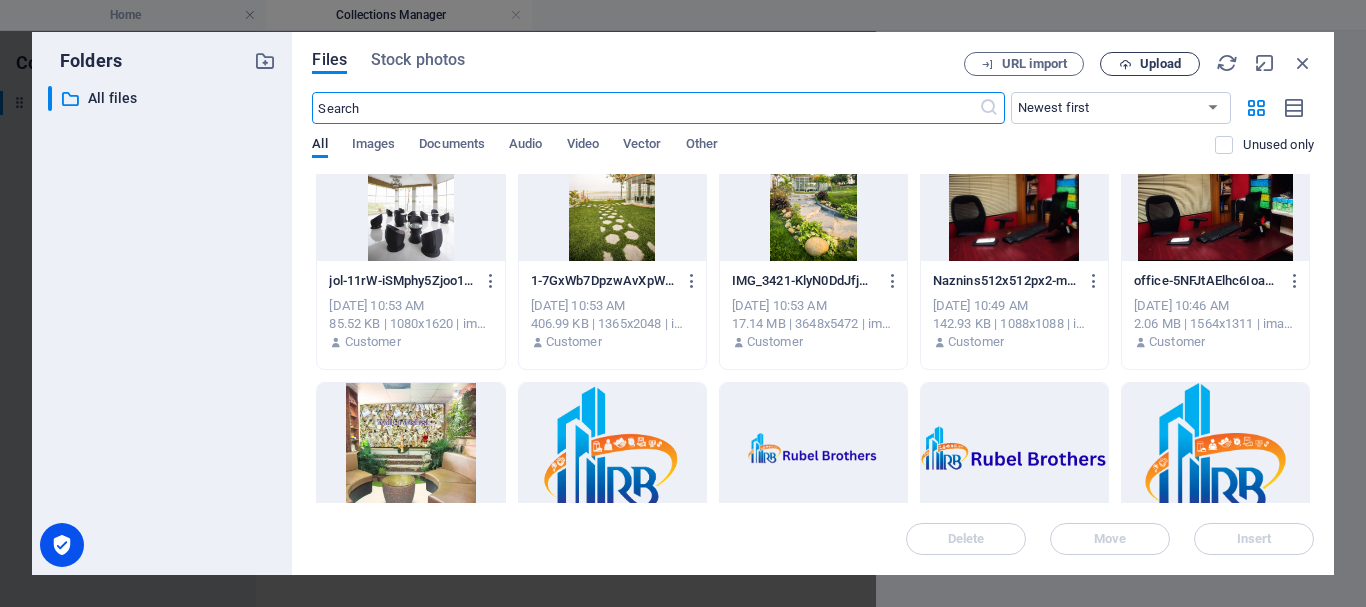 scroll, scrollTop: 15, scrollLeft: 0, axis: vertical 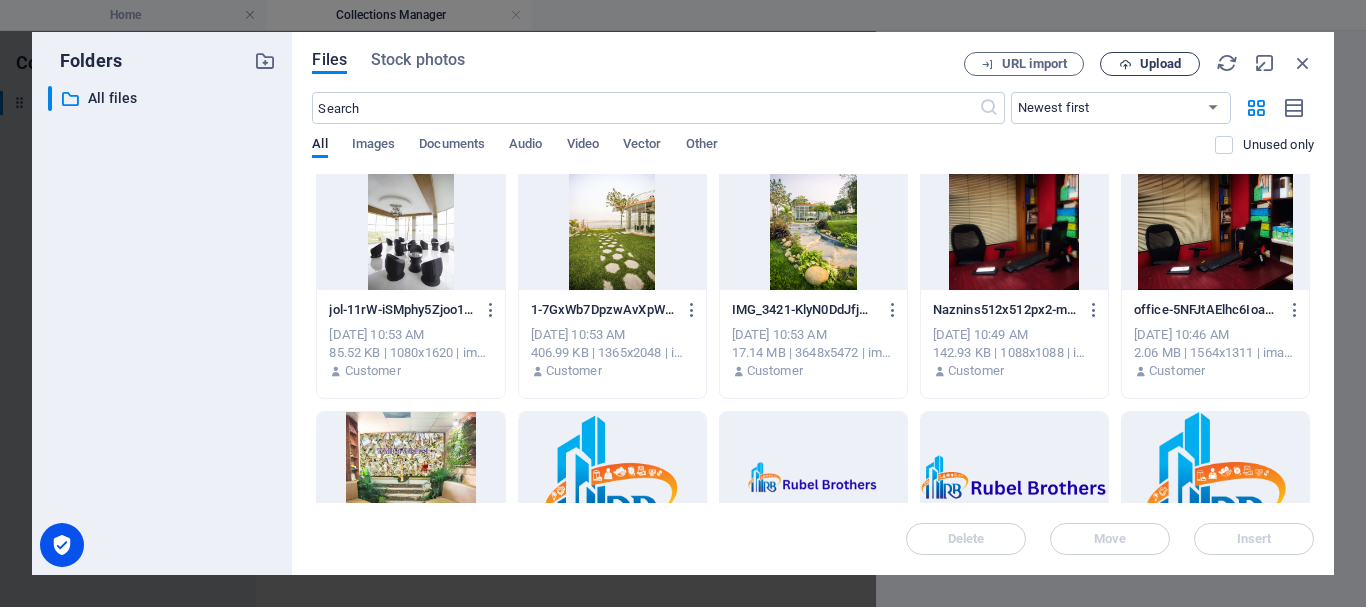 click on "Upload" at bounding box center [1160, 64] 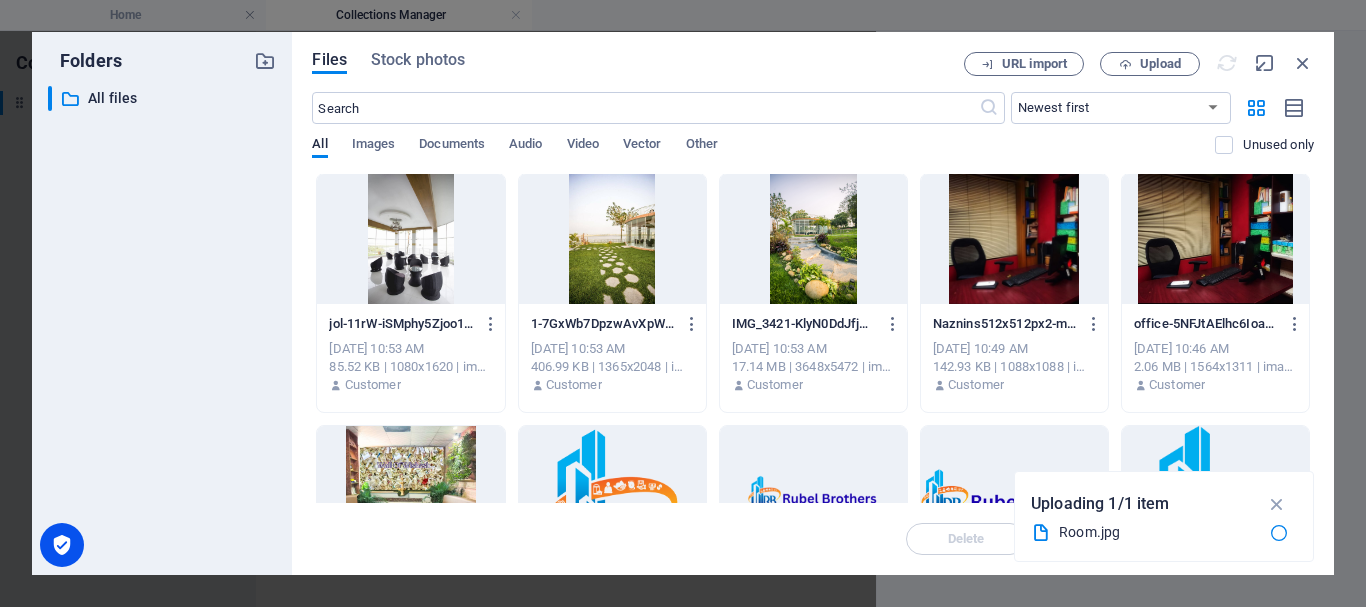 scroll, scrollTop: 0, scrollLeft: 0, axis: both 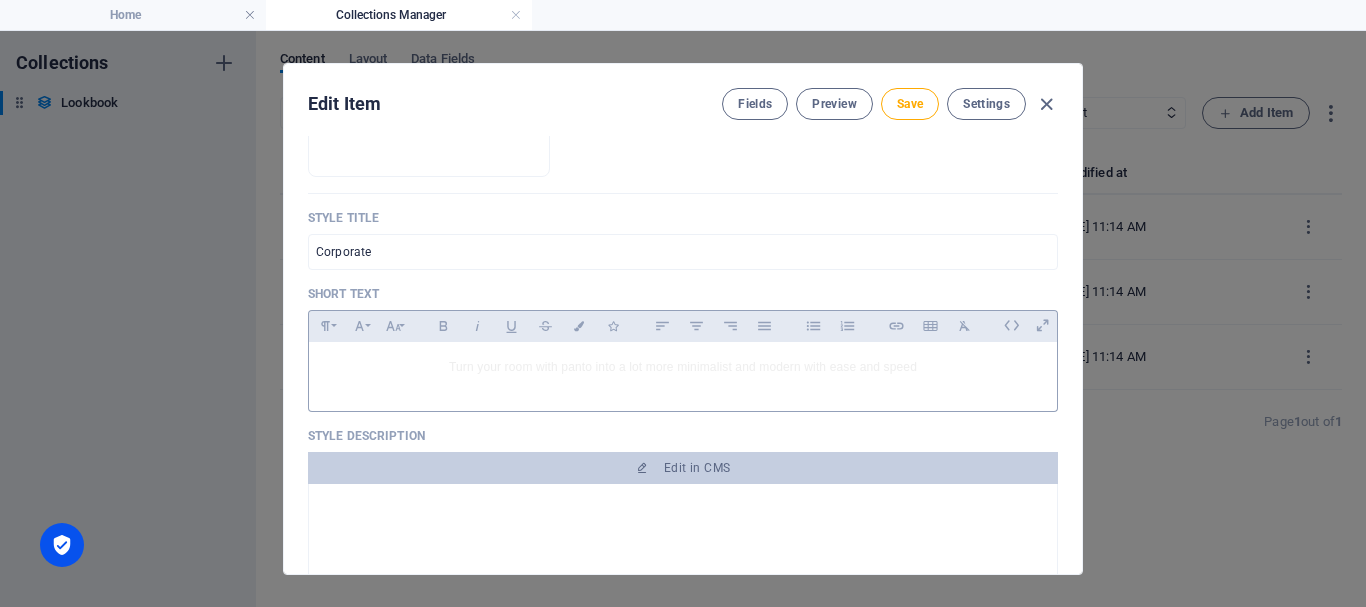 click on "Turn your room with panto into a lot more minimalist and modern with ease and speed" at bounding box center (683, 367) 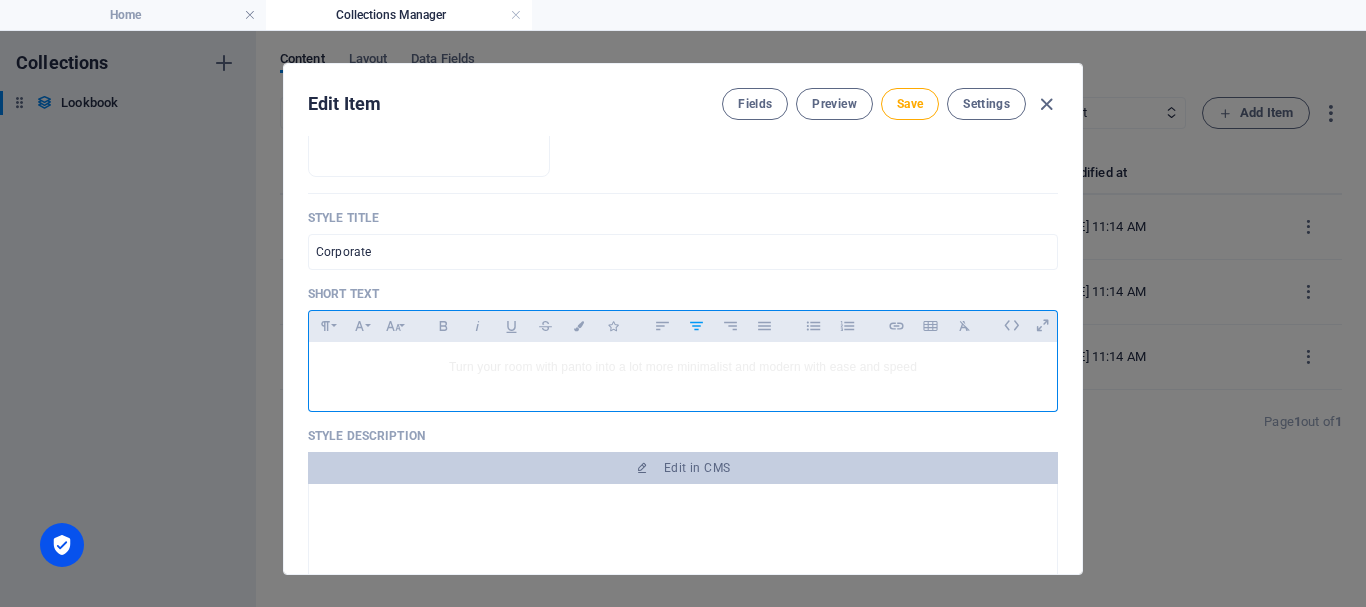type 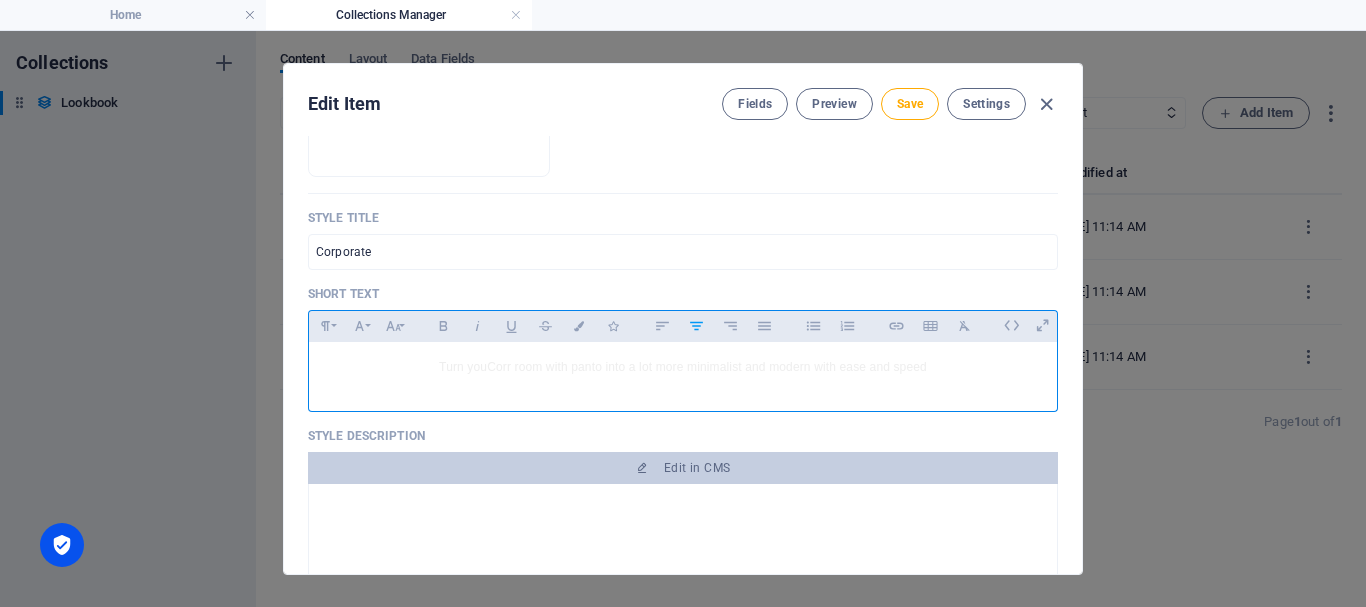 click on "Turn youCorr room with panto into a lot more minimalist and modern with ease and speed" at bounding box center (683, 372) 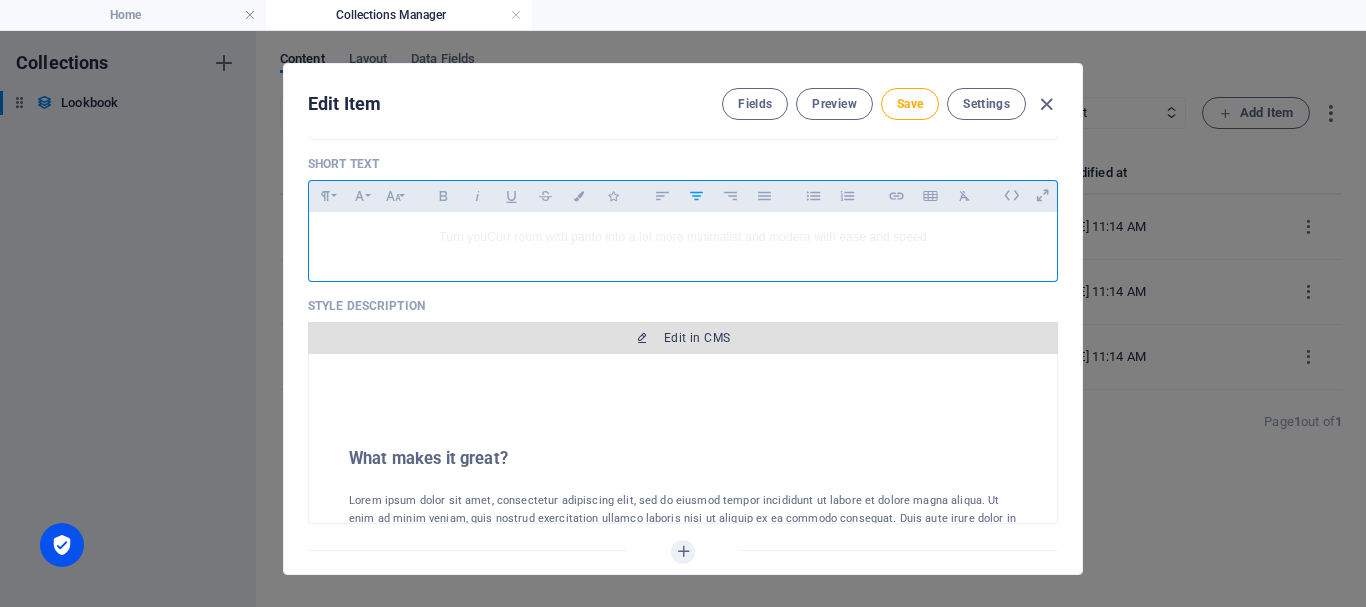 scroll, scrollTop: 800, scrollLeft: 0, axis: vertical 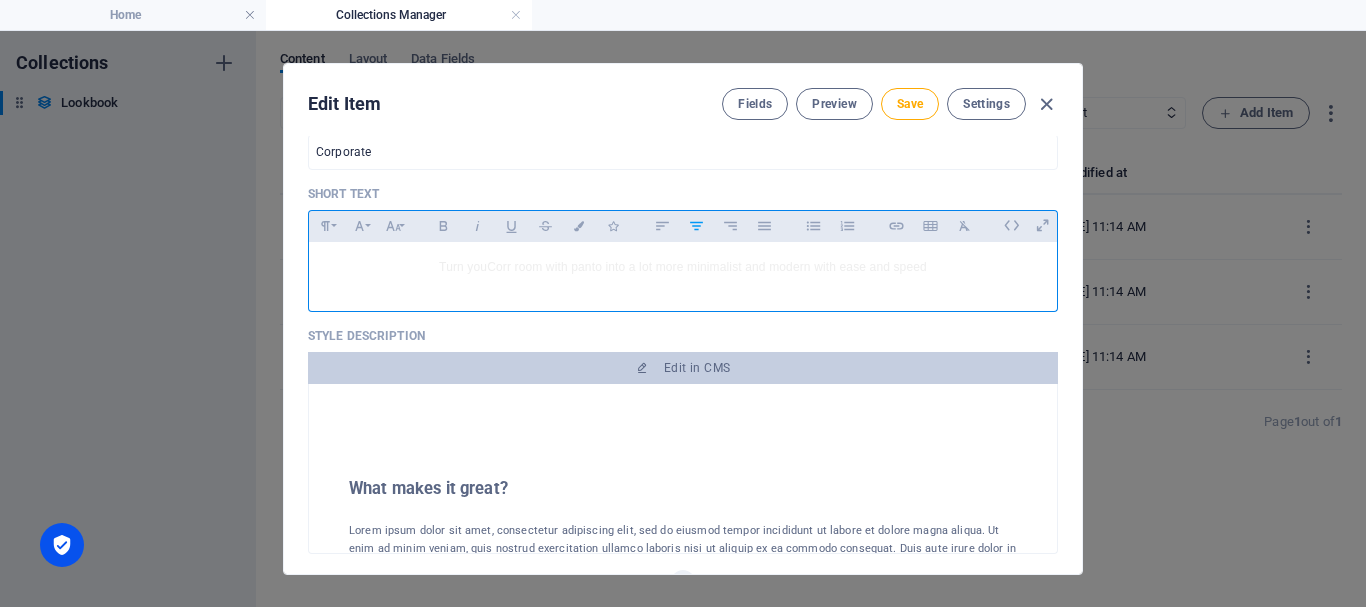click on "Turn youCorr room with panto into a lot more minimalist and modern with ease and speed" at bounding box center [683, 267] 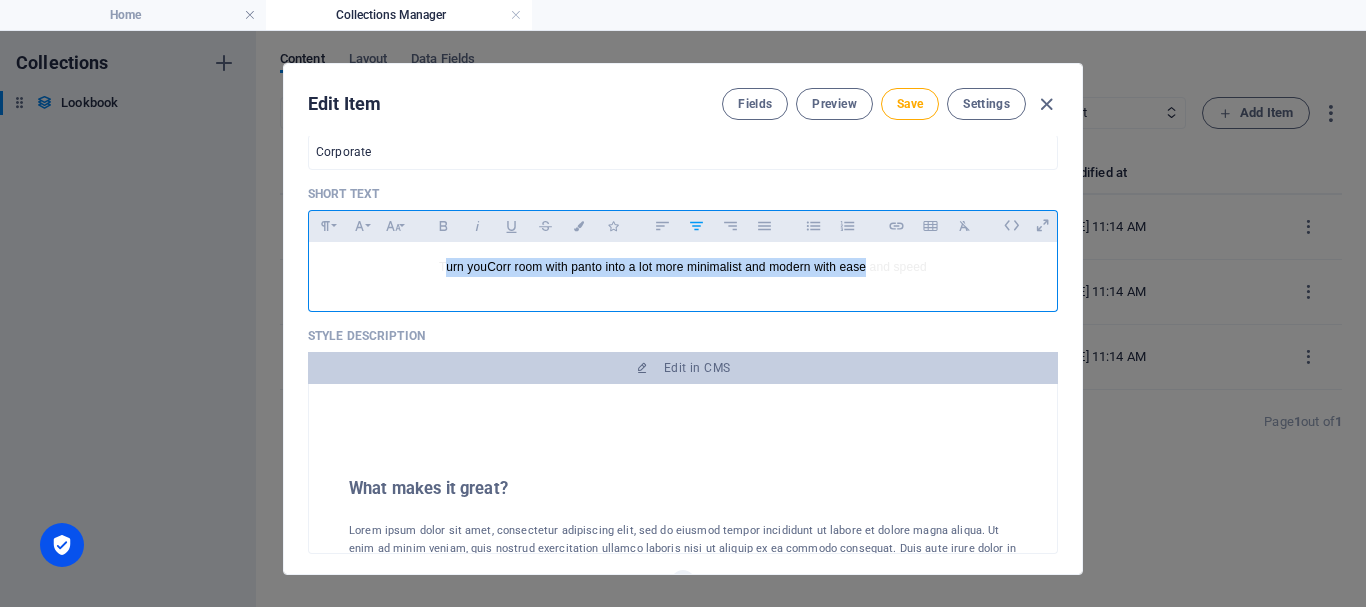drag, startPoint x: 439, startPoint y: 298, endPoint x: 868, endPoint y: 350, distance: 432.14 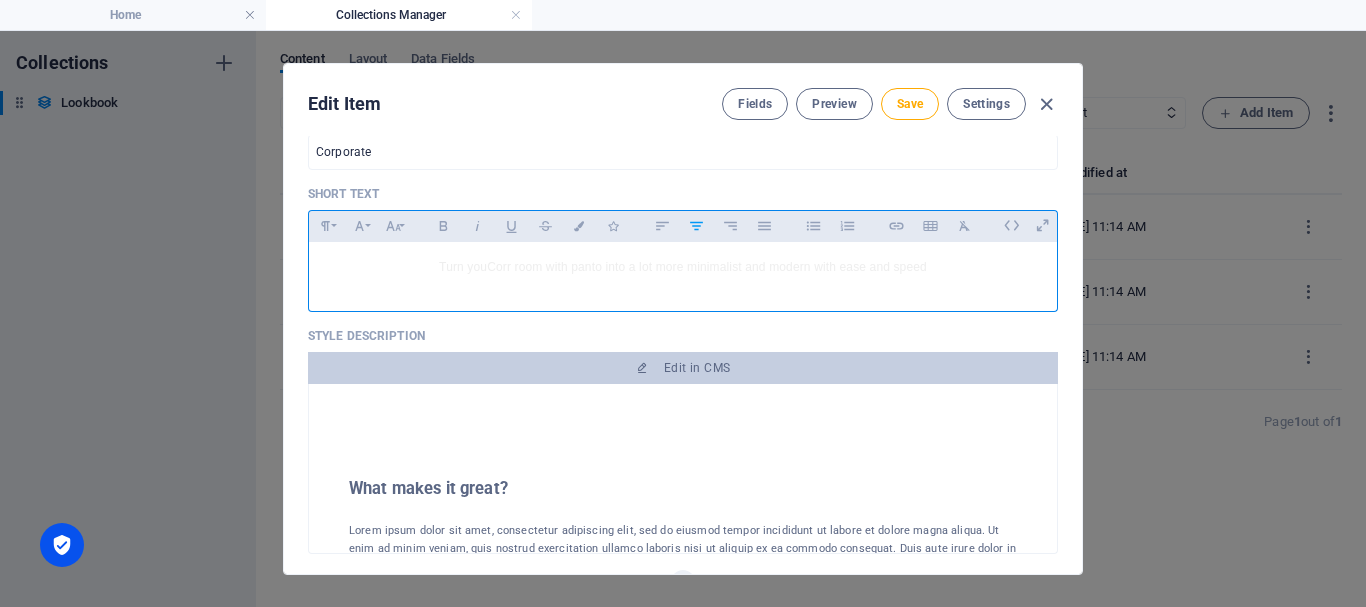 click on "Turn youCorr room with panto into a lot more minimalist and modern with ease and speed" at bounding box center [683, 272] 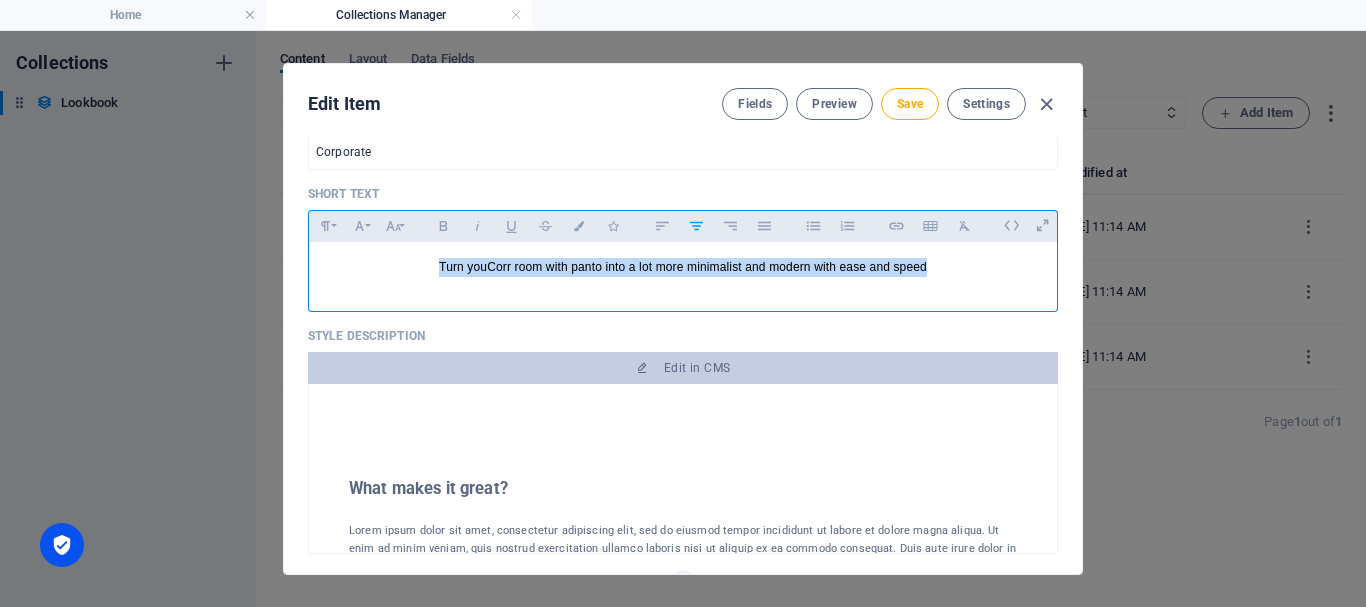 drag, startPoint x: 931, startPoint y: 296, endPoint x: 291, endPoint y: 286, distance: 640.0781 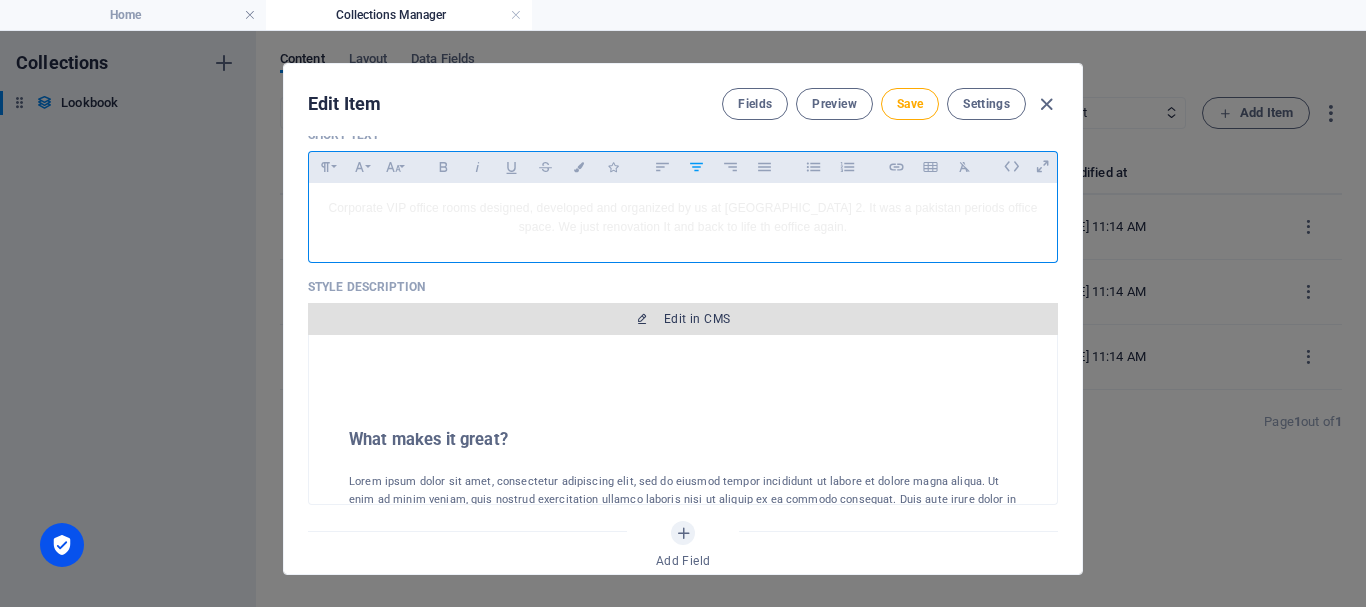scroll, scrollTop: 900, scrollLeft: 0, axis: vertical 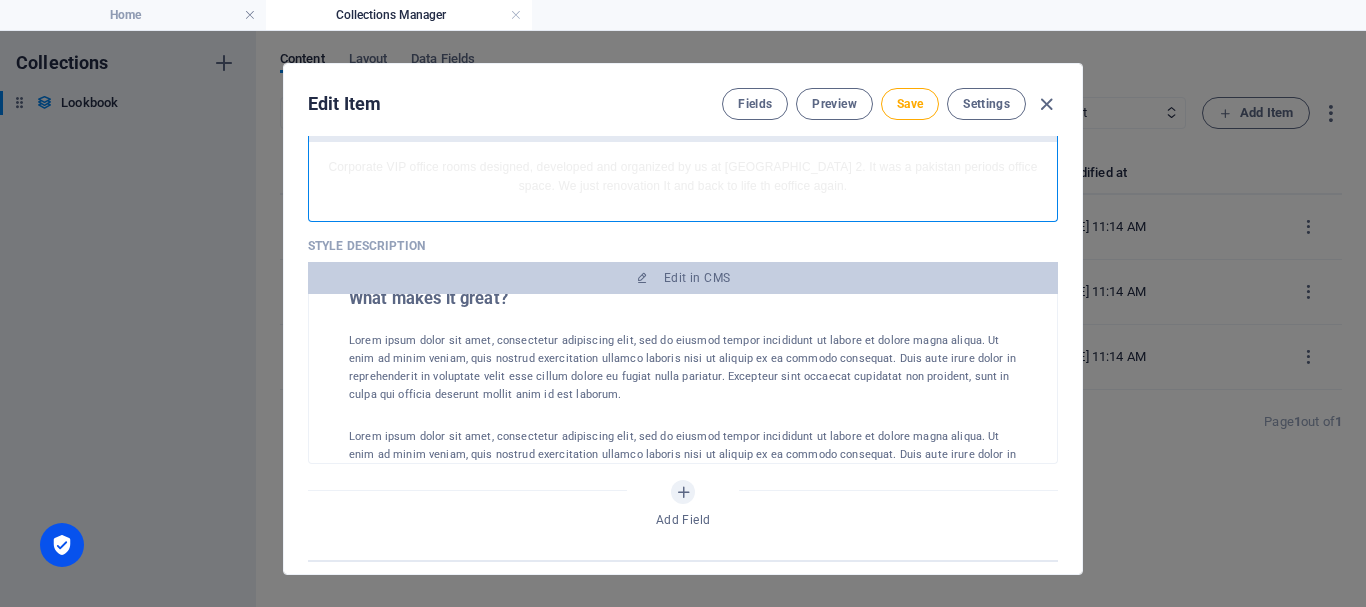 click on "Edit Item Fields Preview Save Settings" at bounding box center [683, 100] 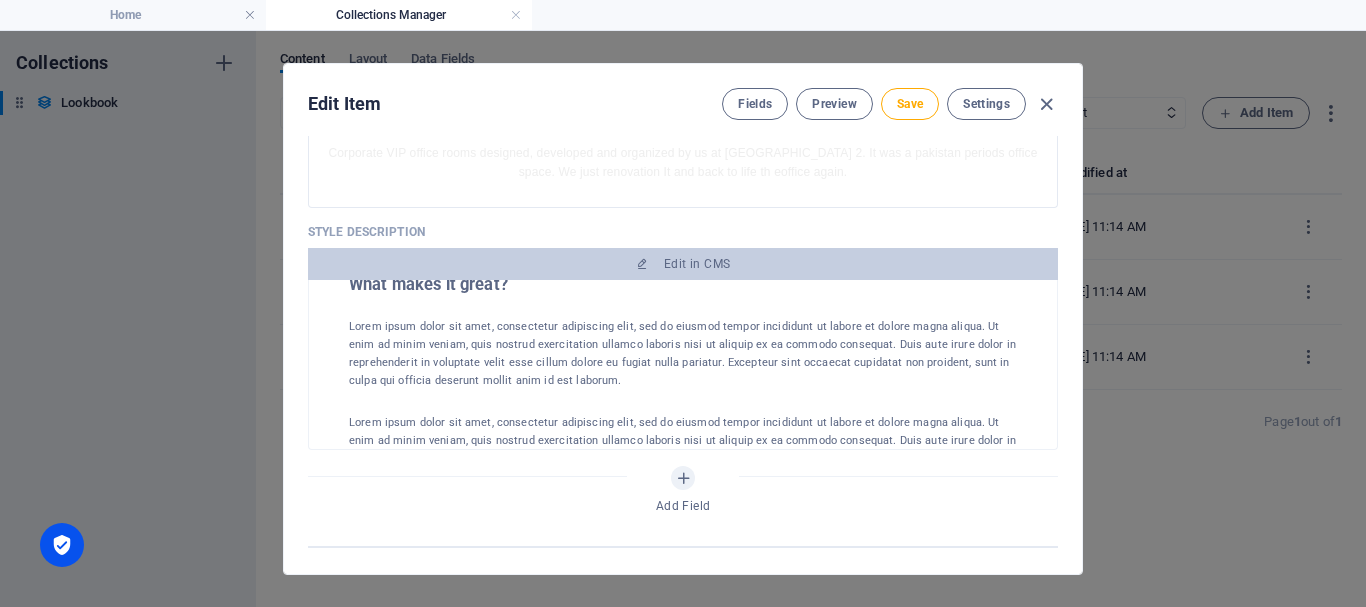 scroll, scrollTop: 900, scrollLeft: 0, axis: vertical 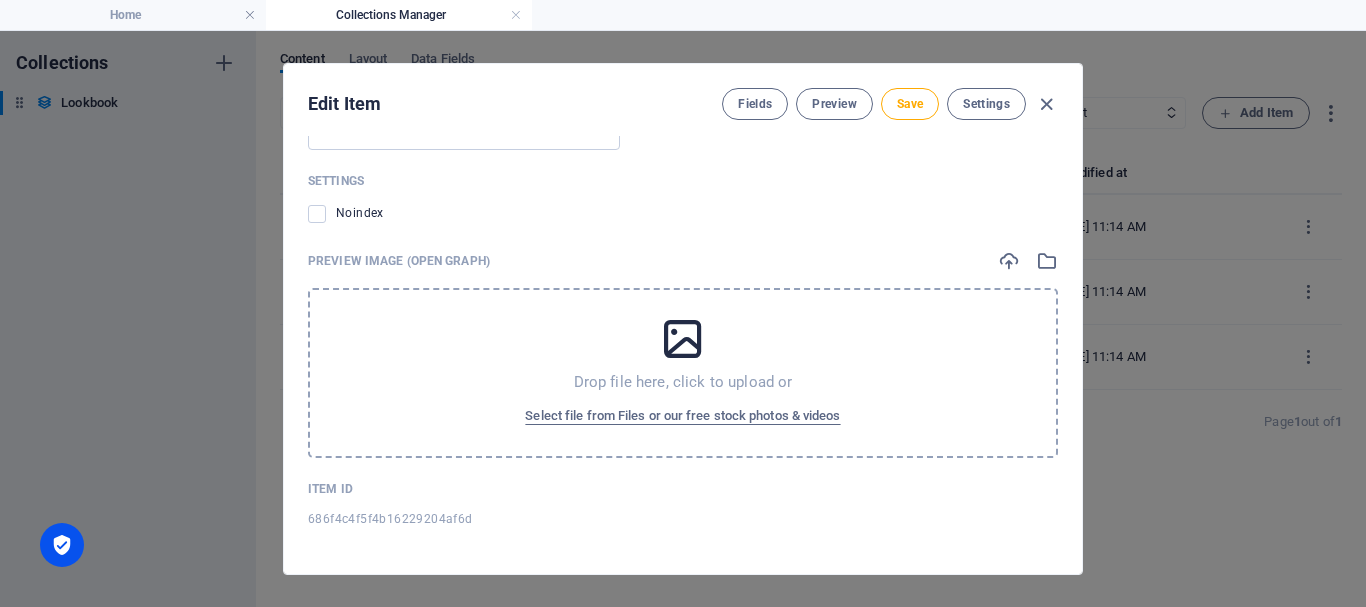 click at bounding box center [683, 339] 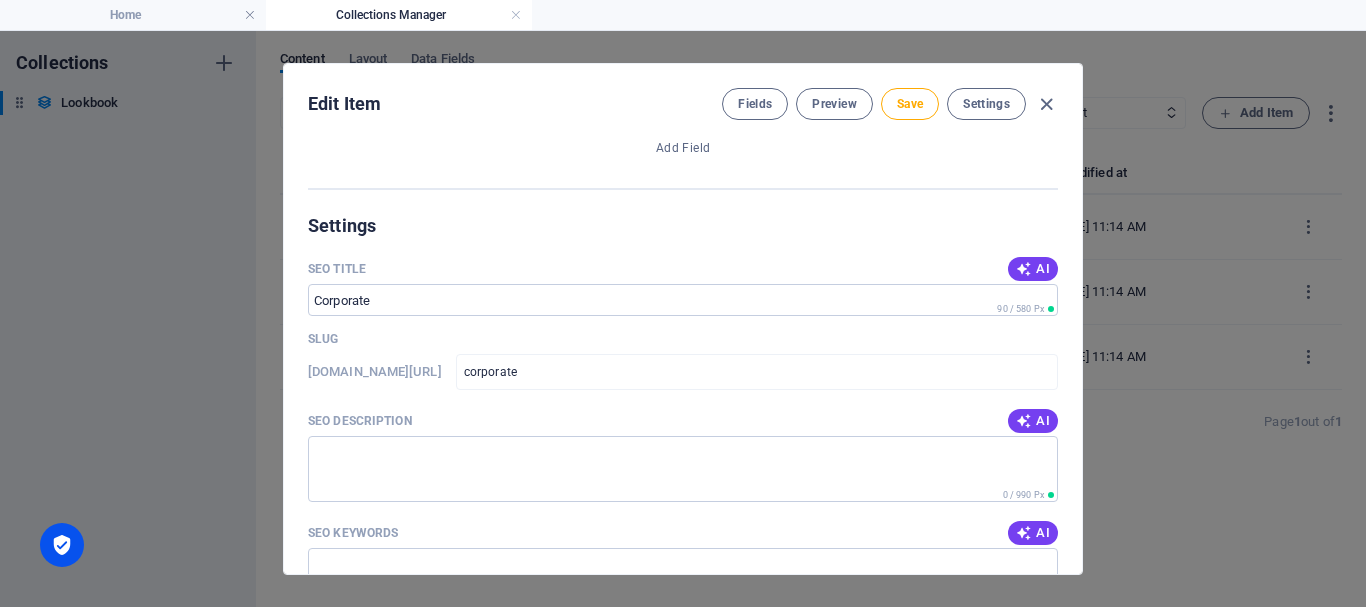 scroll, scrollTop: 1258, scrollLeft: 0, axis: vertical 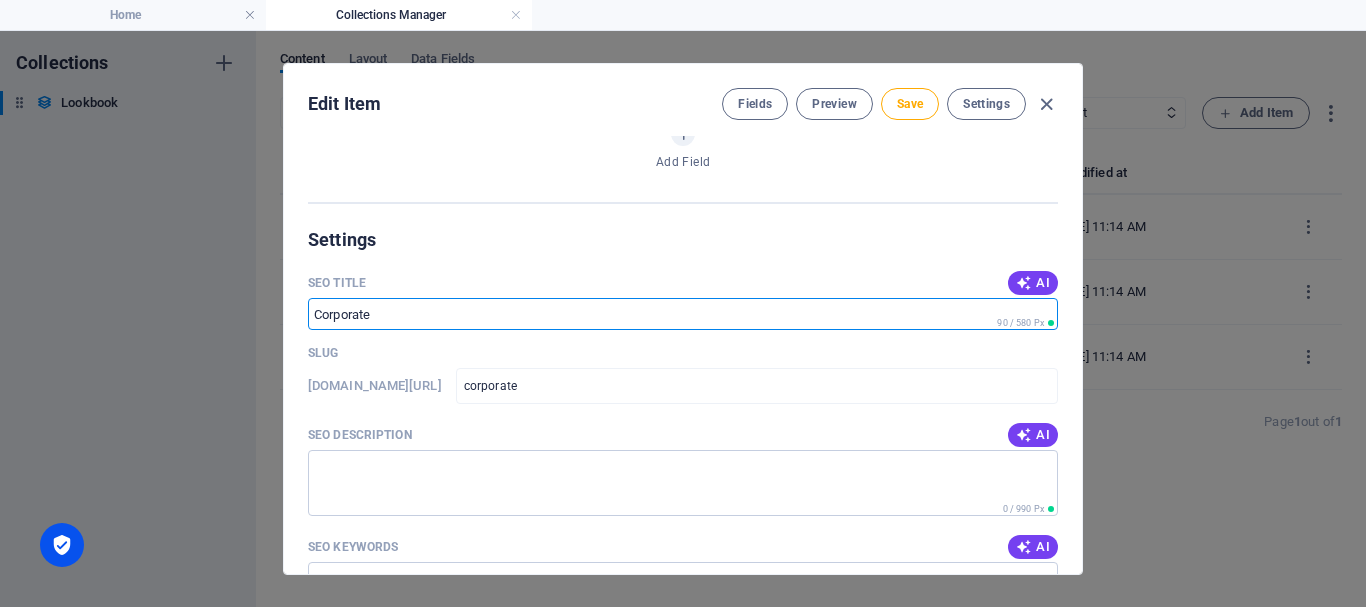 click on "SEO Title" at bounding box center (683, 314) 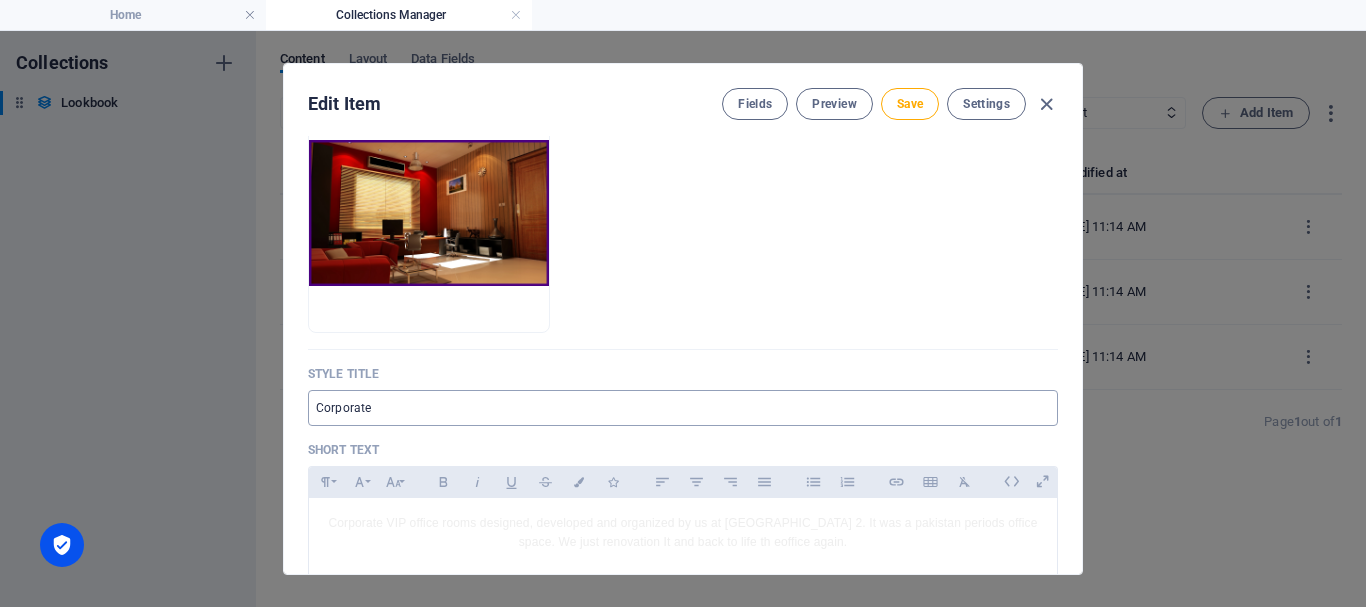 scroll, scrollTop: 458, scrollLeft: 0, axis: vertical 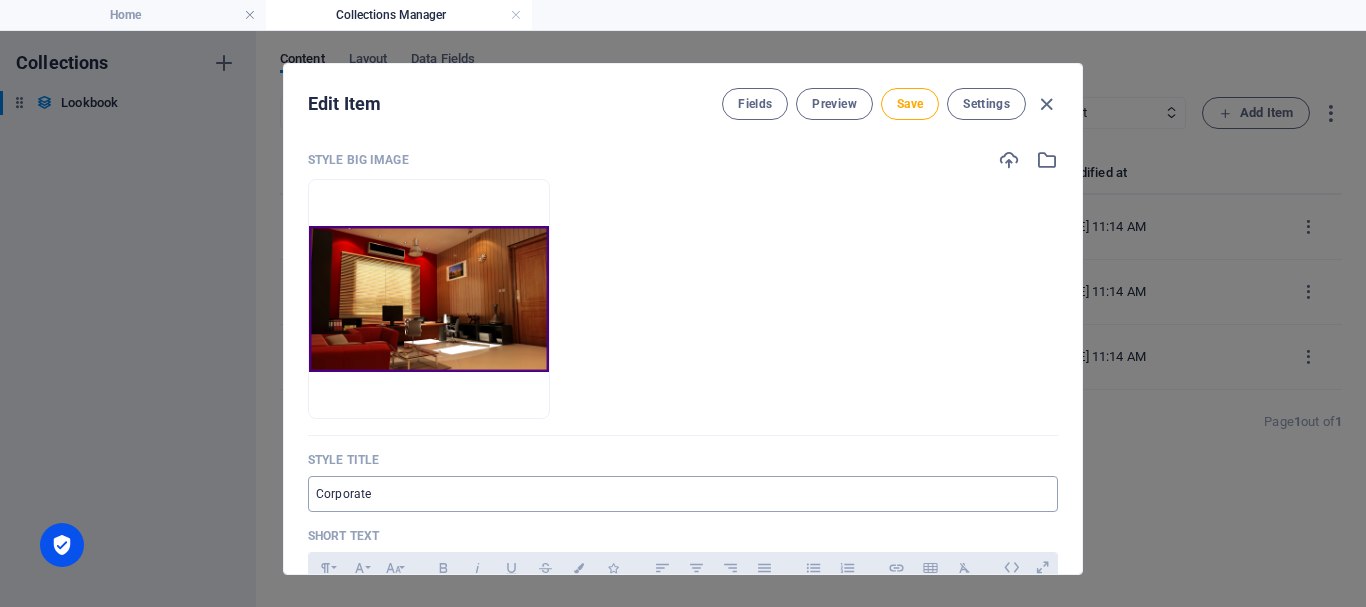 click on "Corporate" at bounding box center [683, 494] 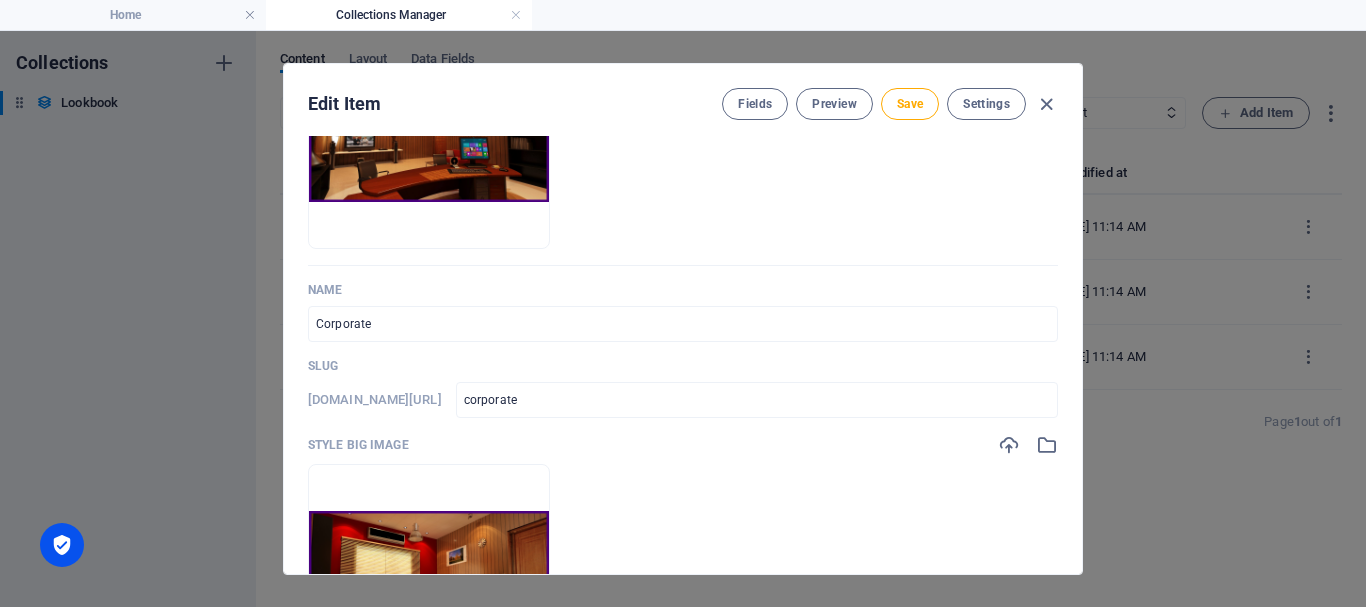 scroll, scrollTop: 158, scrollLeft: 0, axis: vertical 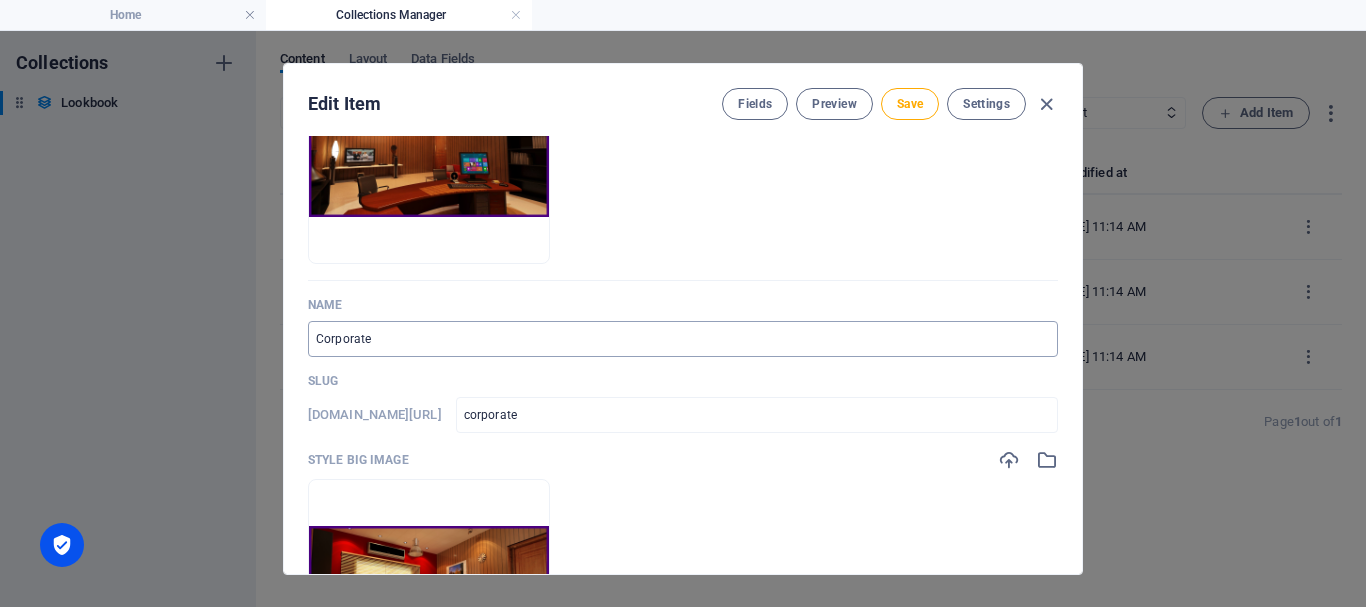 type on "Corporate Interior" 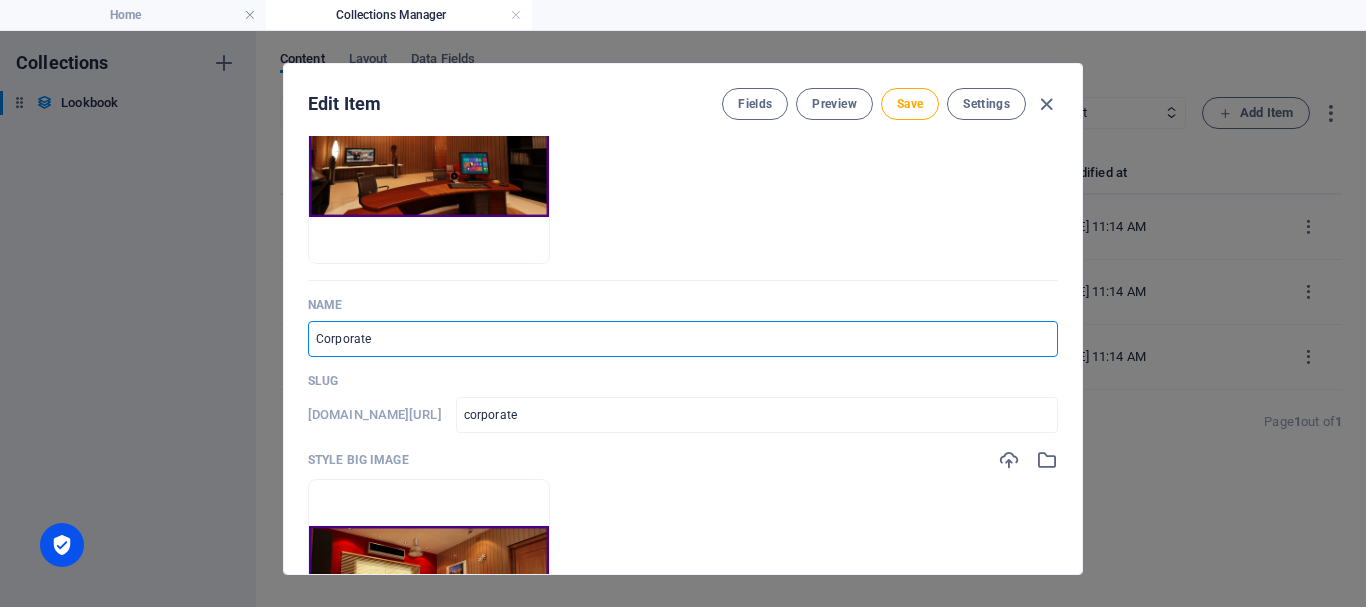 type on "Corporate I" 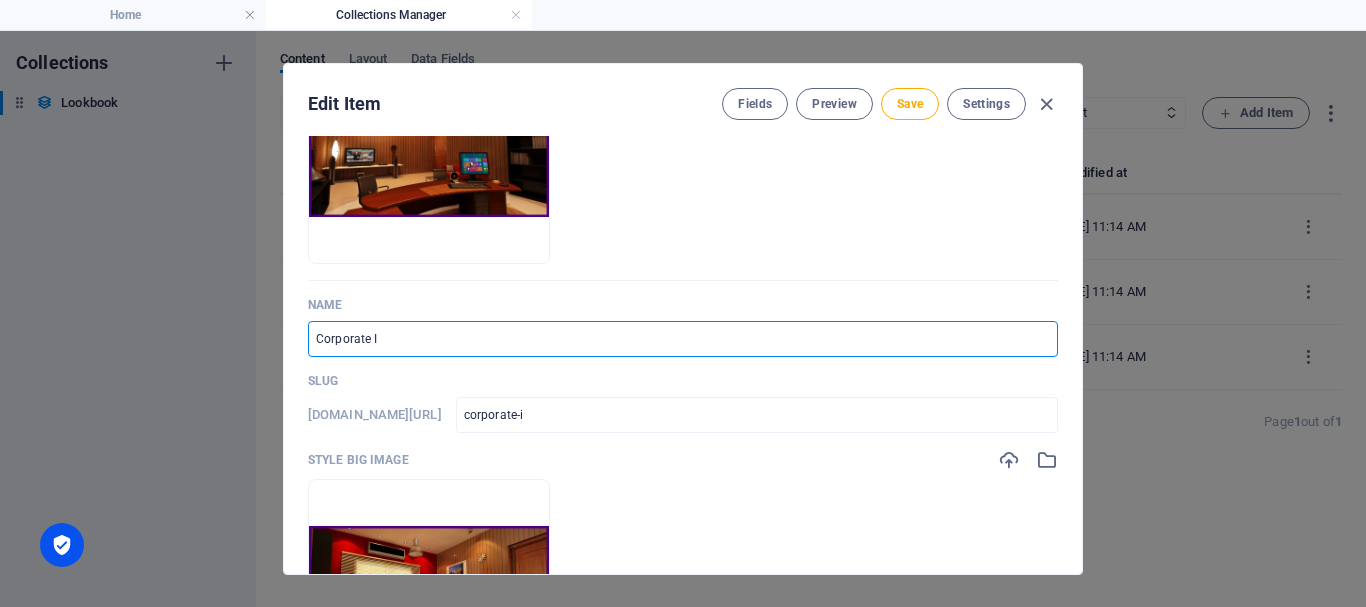 type on "Corporate In" 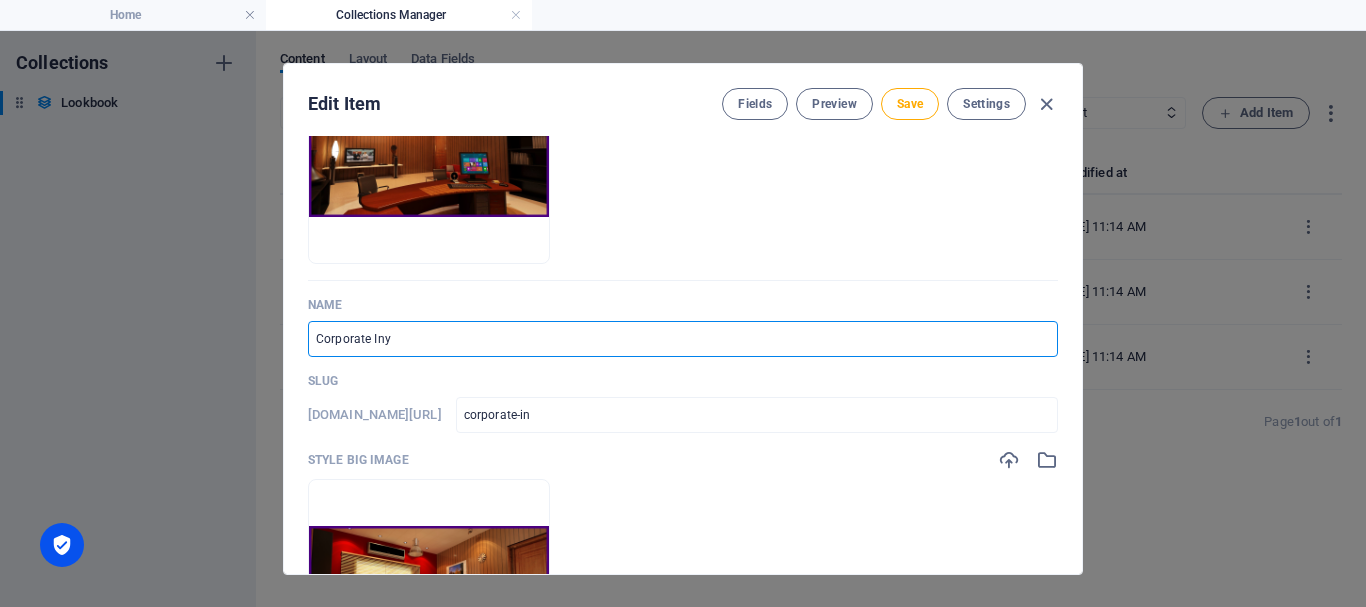 type on "Corporate Inyt" 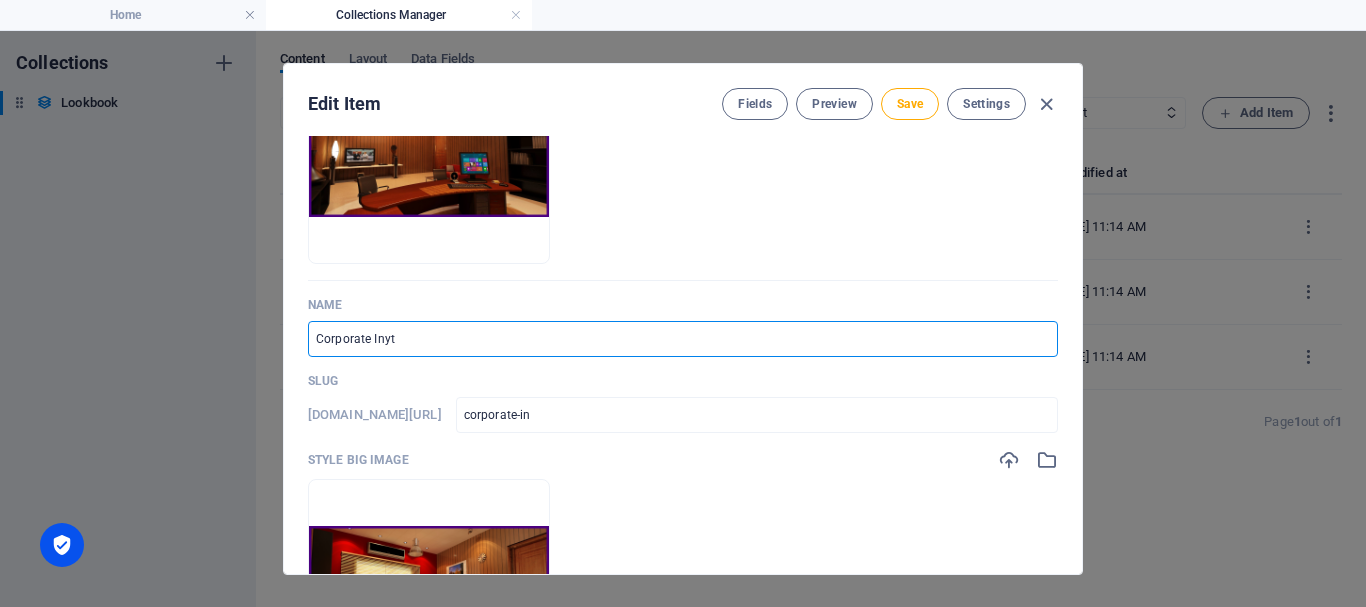 type on "corporate-inyt" 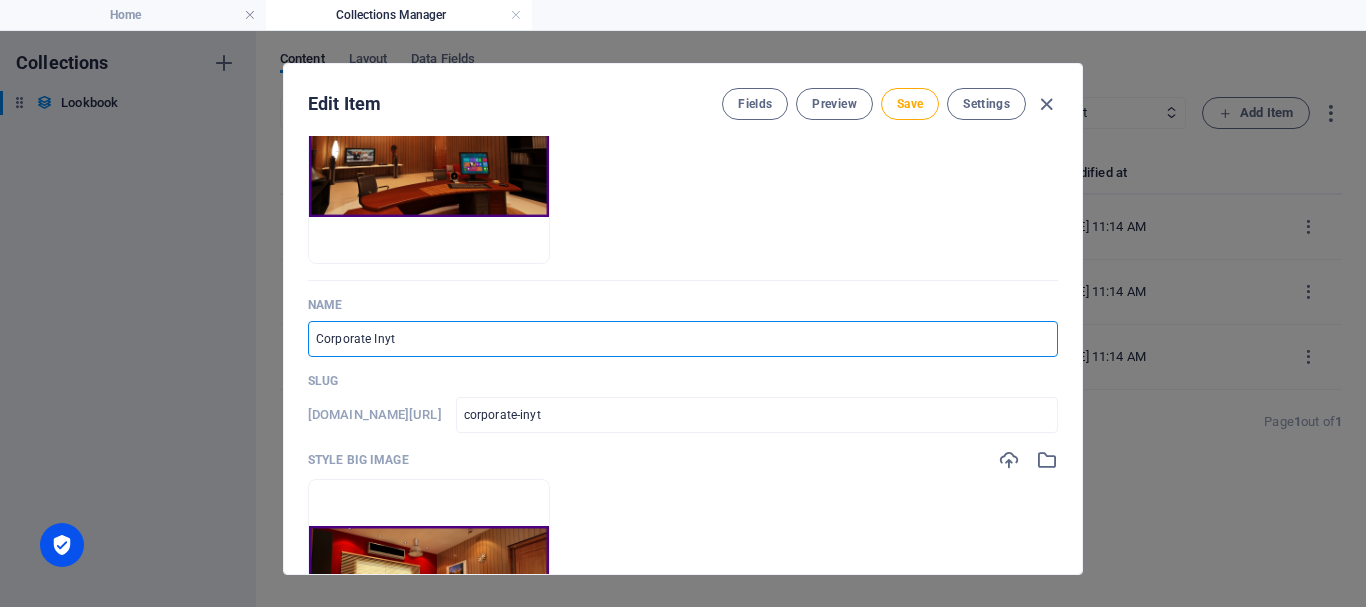 type on "Corporate Inyte" 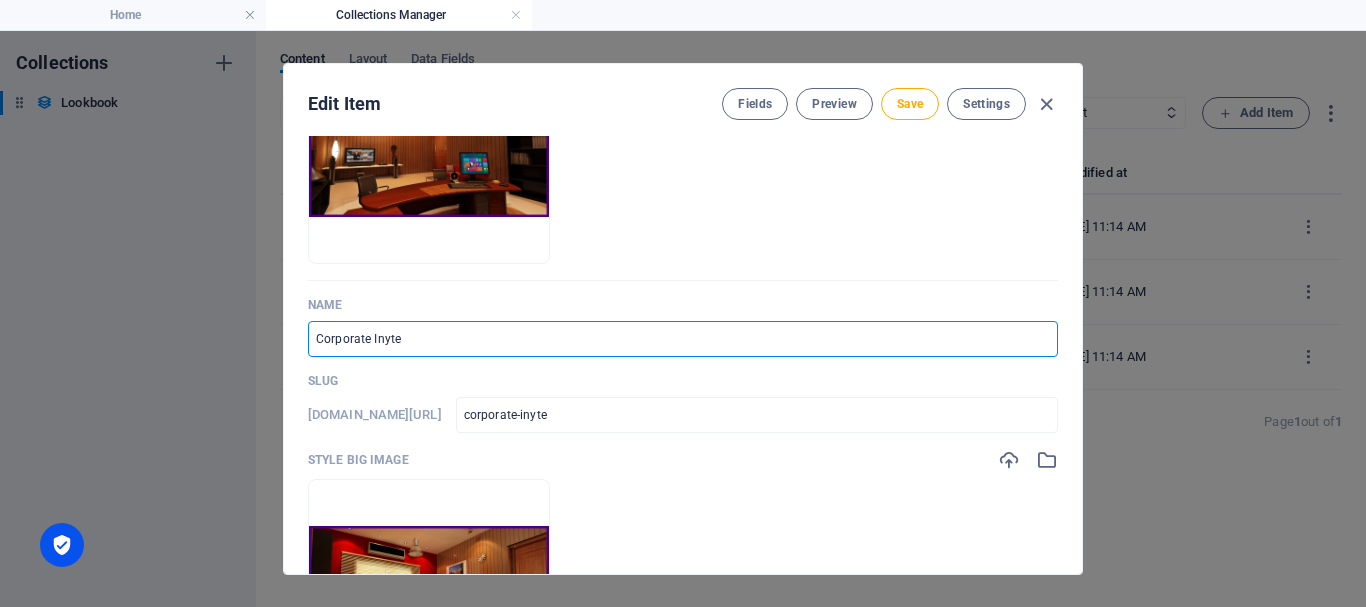 type on "Corporate Inyt" 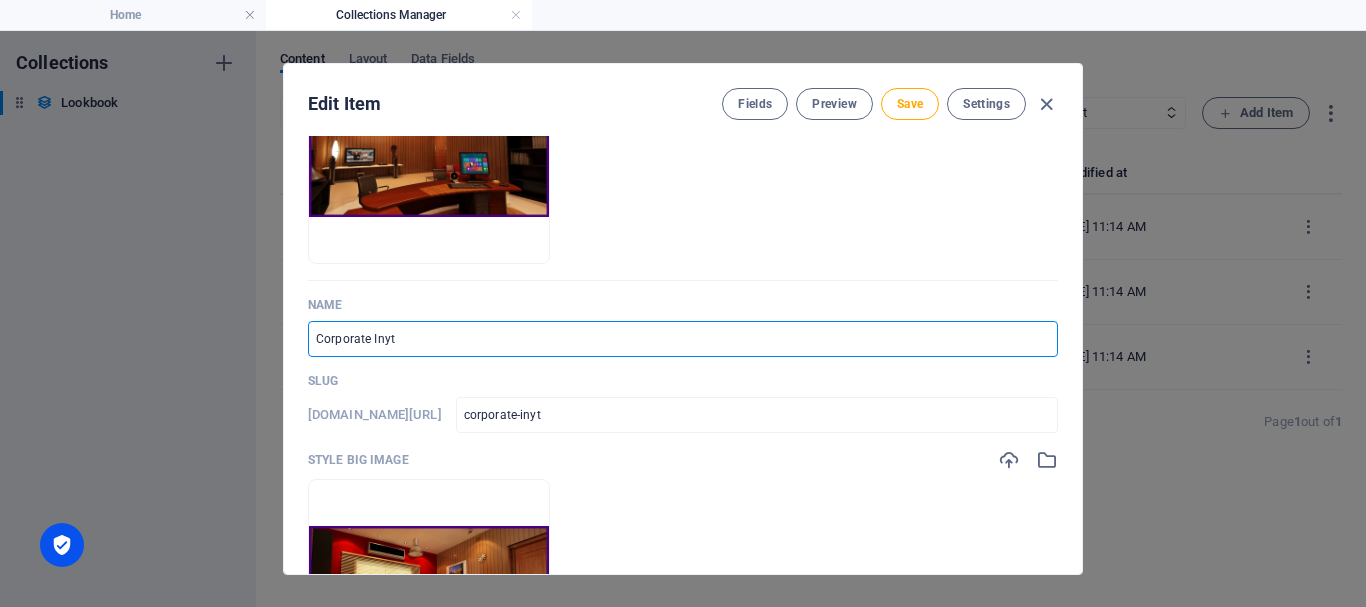 type on "Corporate Iny" 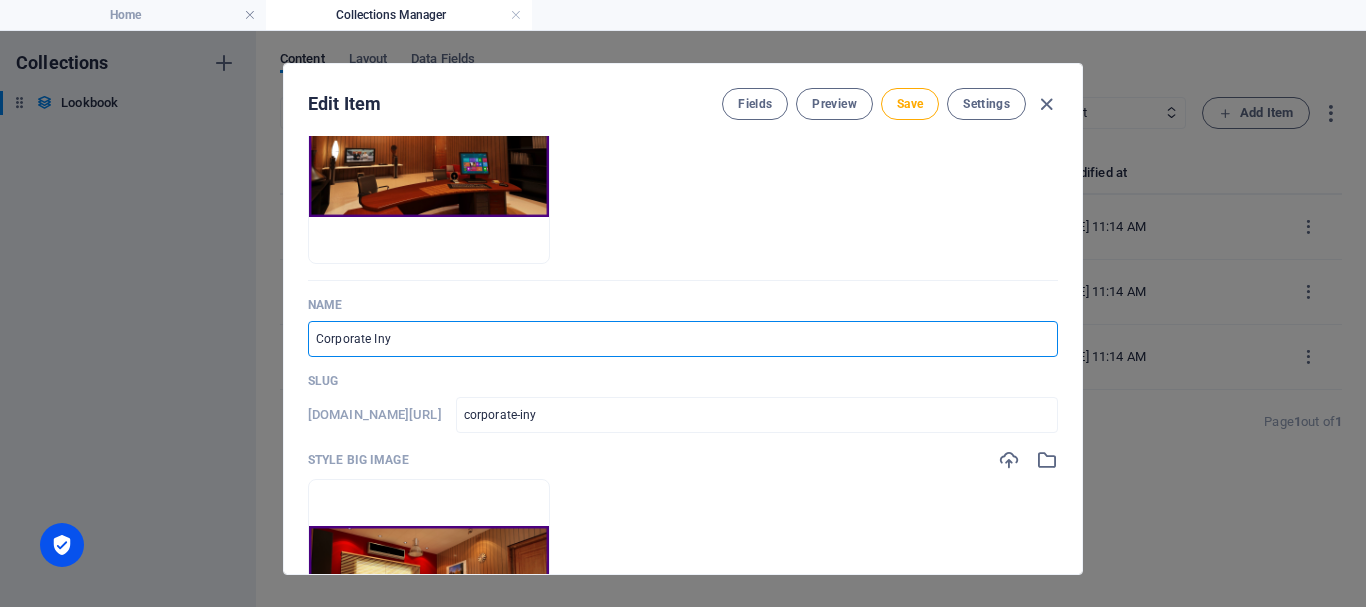 type on "Corporate In" 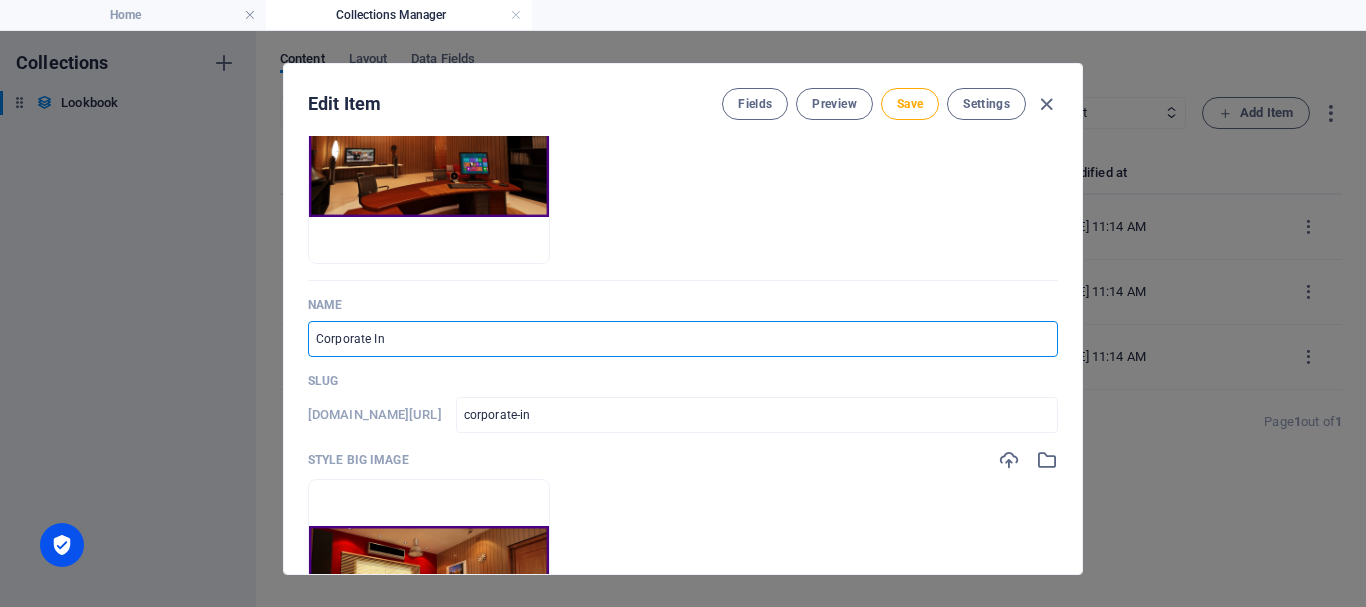 type on "Corporate Int" 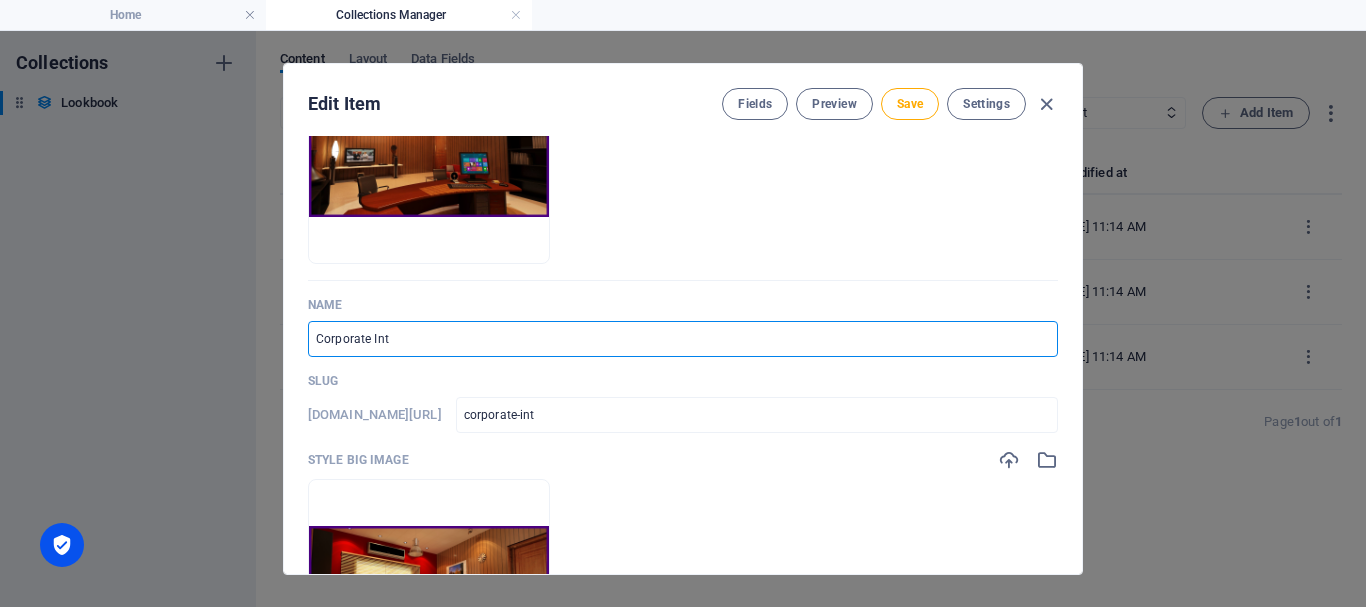 type on "Corporate Inte" 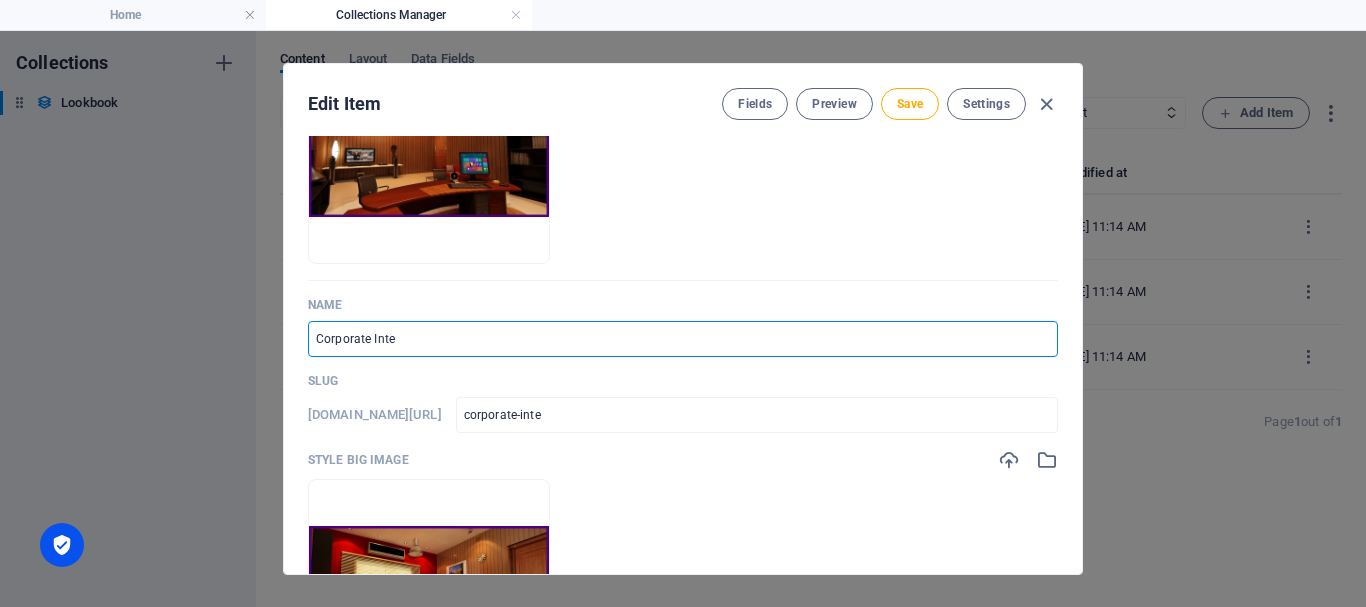 type on "Corporate Inter" 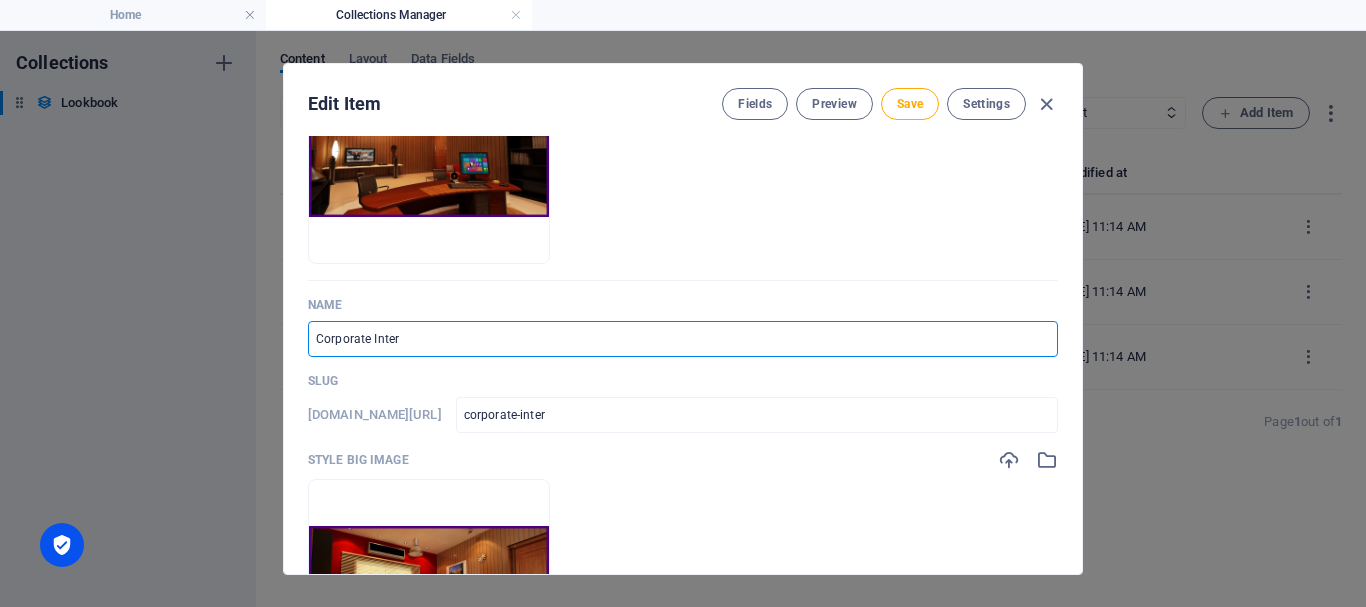 type on "Corporate Interi" 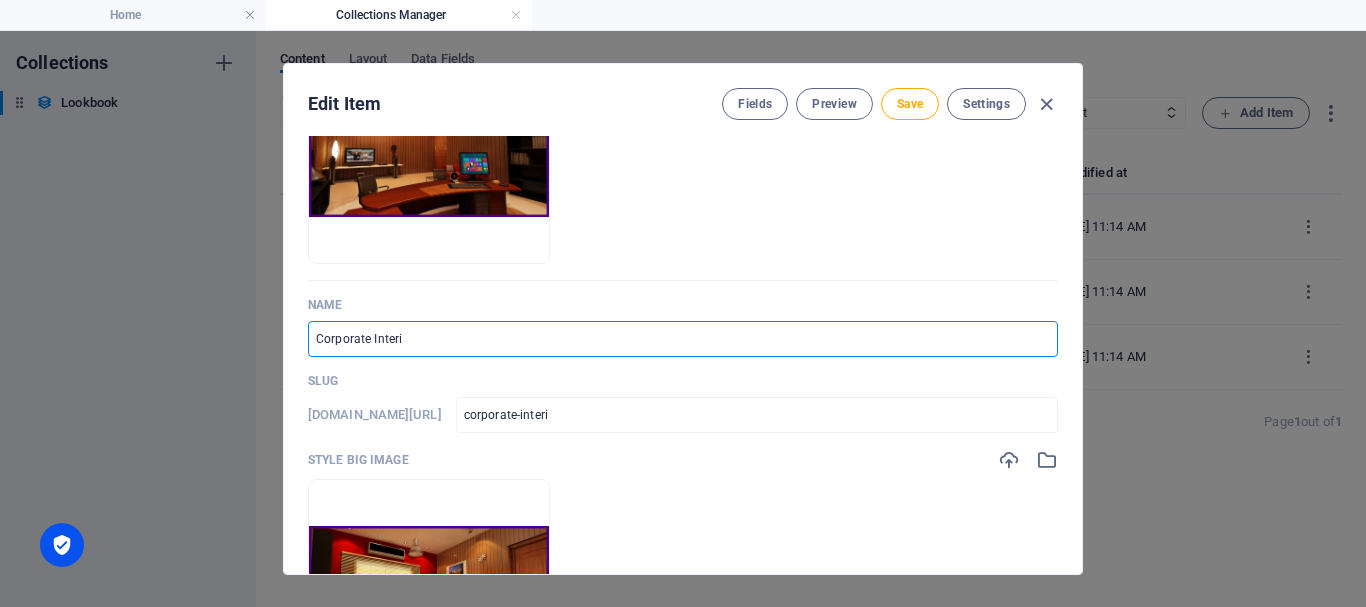 type on "Corporate Interio" 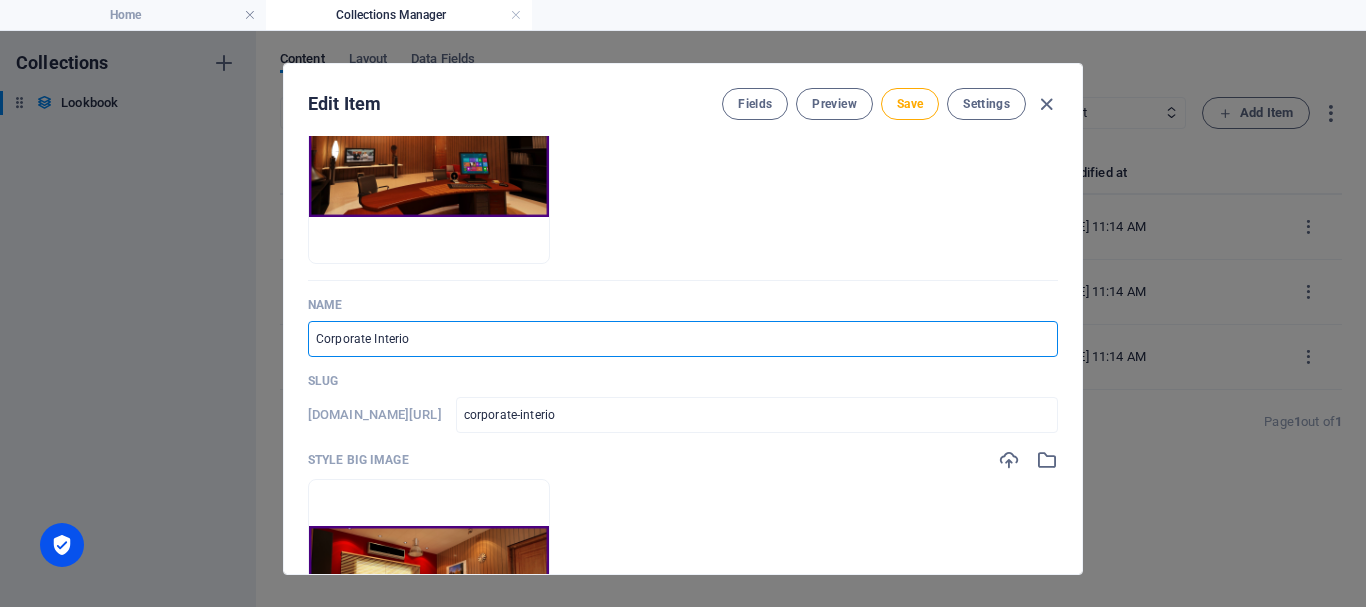 type on "Corporate Interior" 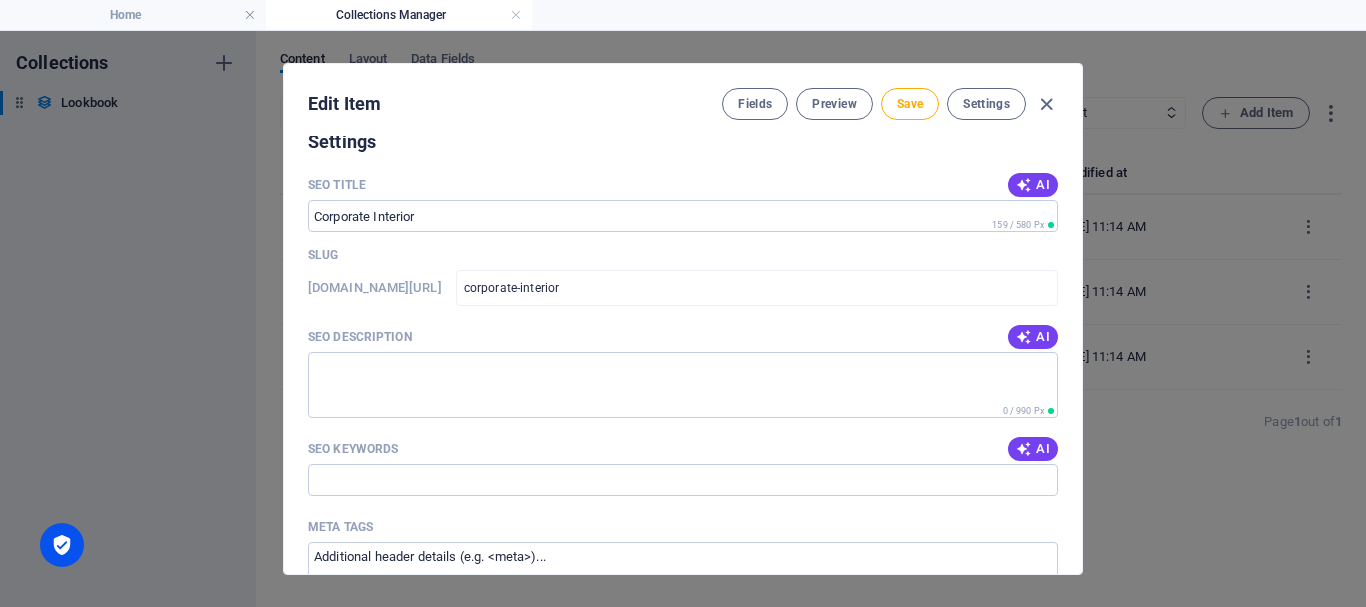 scroll, scrollTop: 1358, scrollLeft: 0, axis: vertical 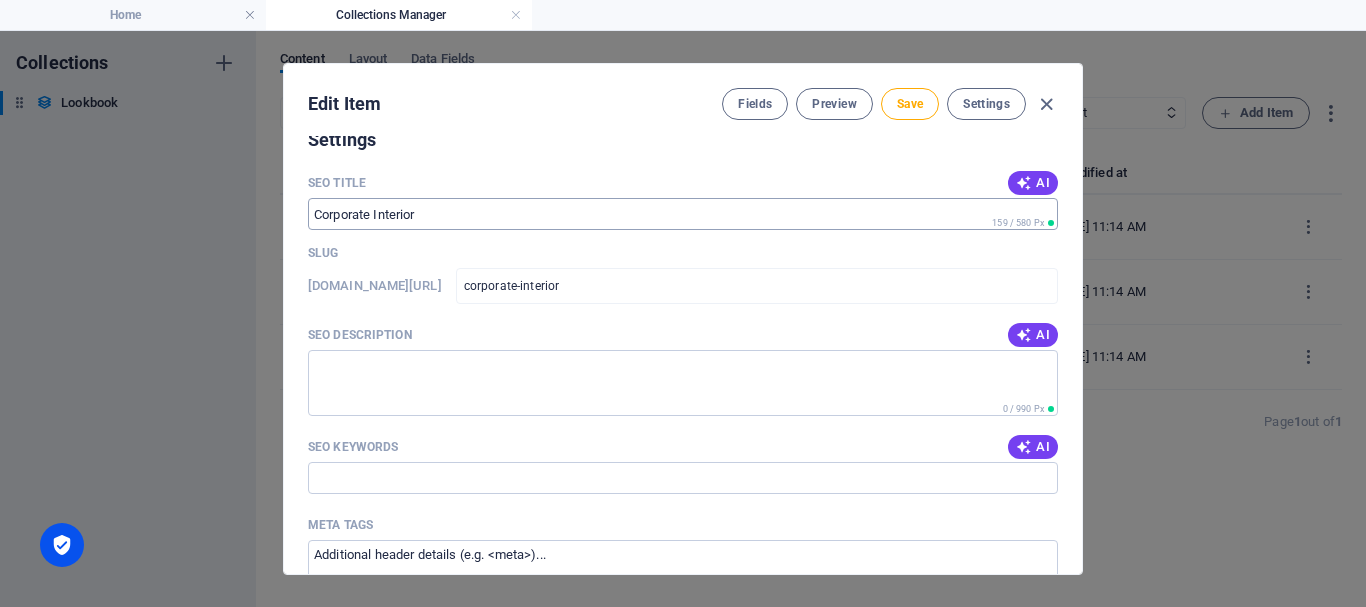 type on "Corporate Interior" 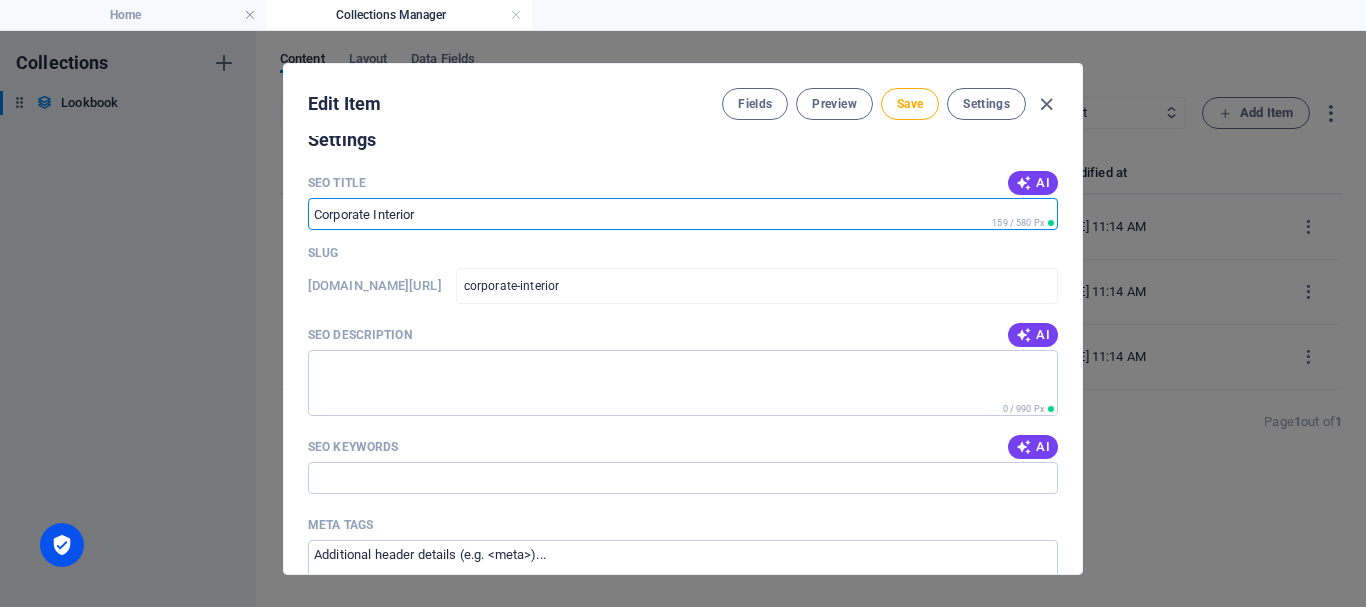 drag, startPoint x: 441, startPoint y: 248, endPoint x: 310, endPoint y: 247, distance: 131.00381 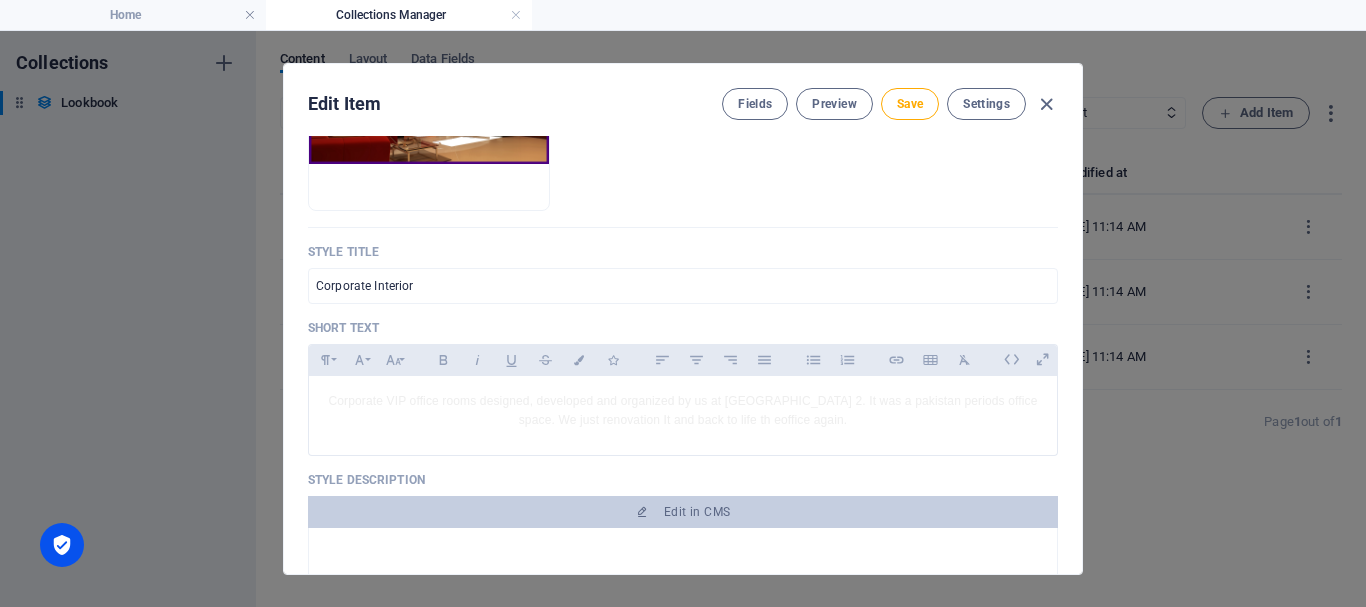 scroll, scrollTop: 658, scrollLeft: 0, axis: vertical 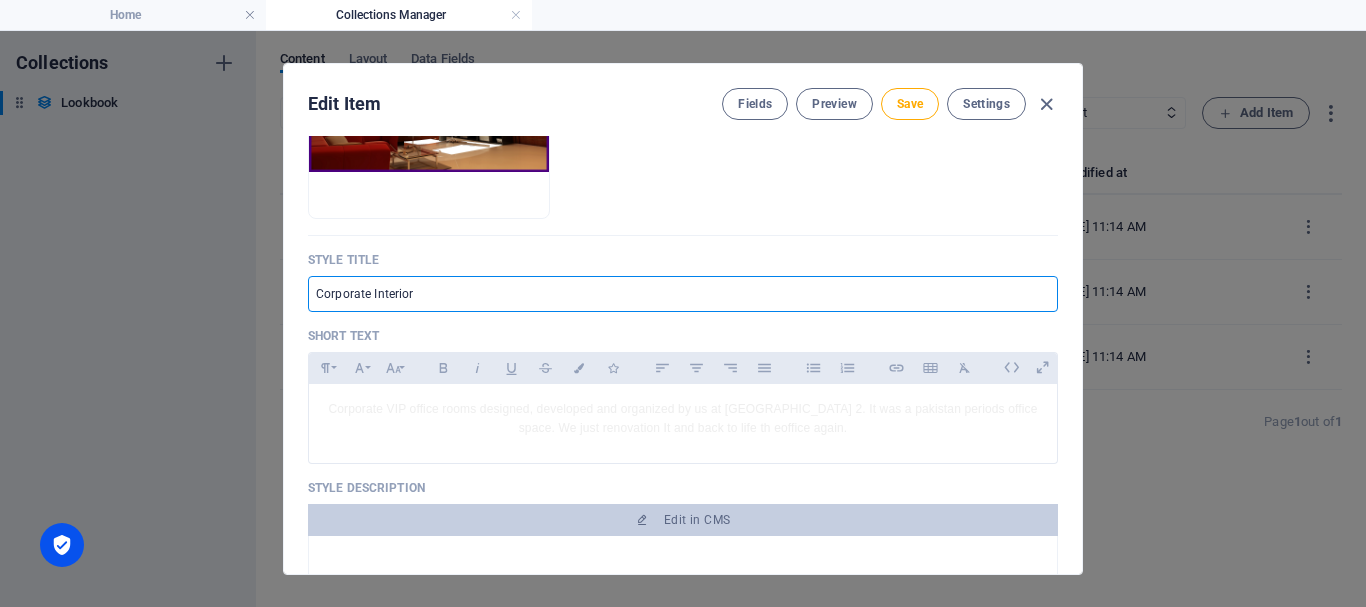 drag, startPoint x: 431, startPoint y: 297, endPoint x: 315, endPoint y: 296, distance: 116.00431 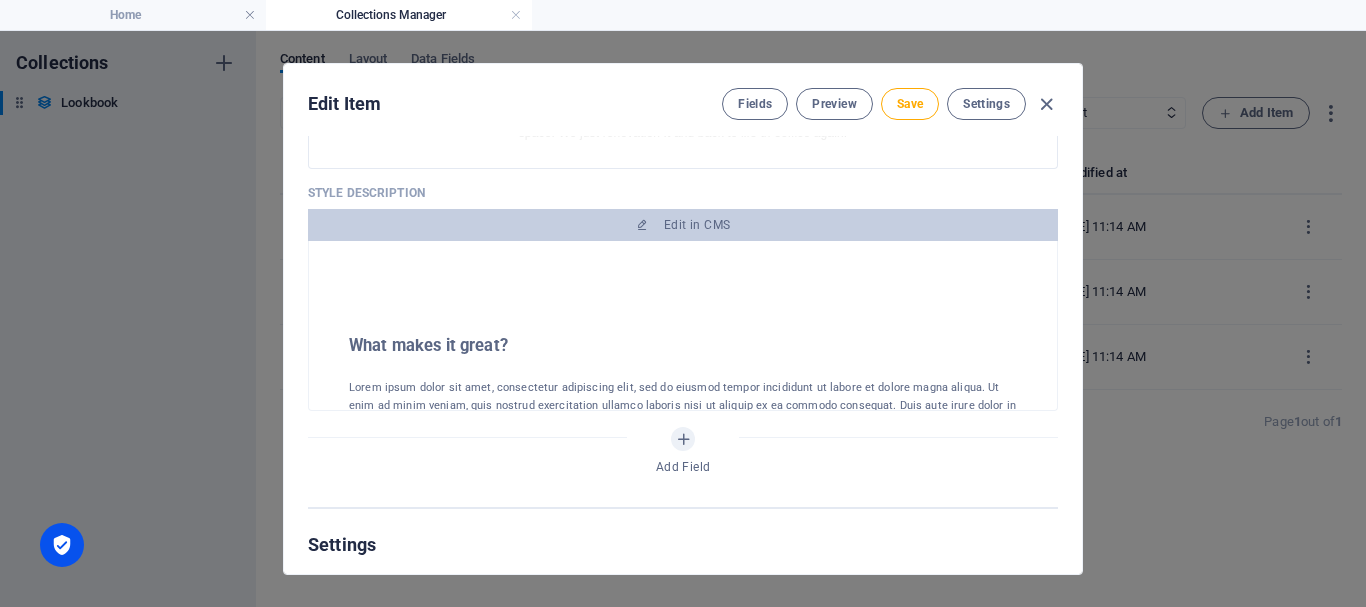 scroll, scrollTop: 958, scrollLeft: 0, axis: vertical 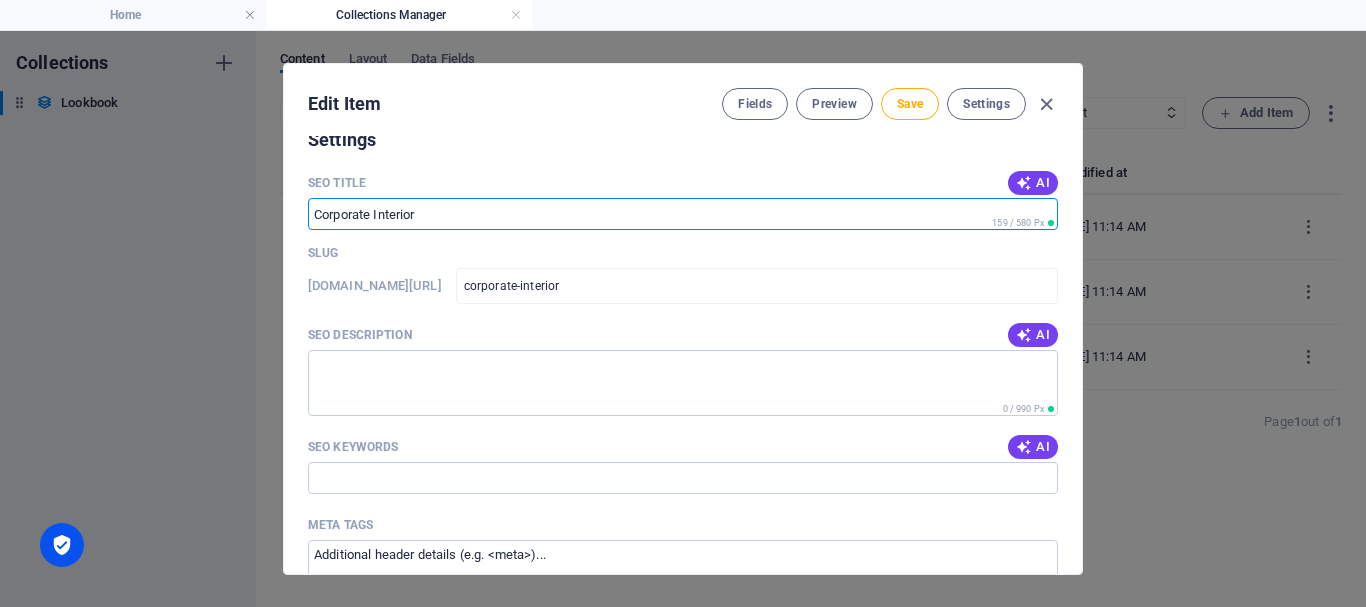 drag, startPoint x: 562, startPoint y: 252, endPoint x: 292, endPoint y: 237, distance: 270.41635 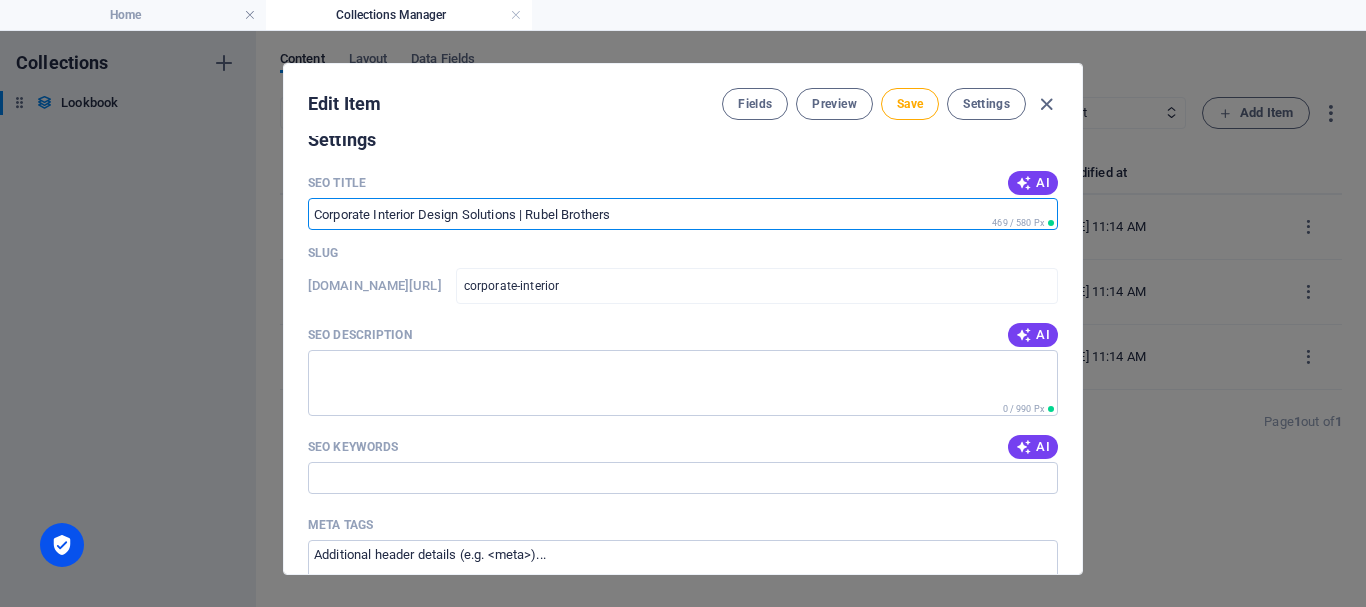 type on "Corporate Interior Design Solutions | Rubel Brothers" 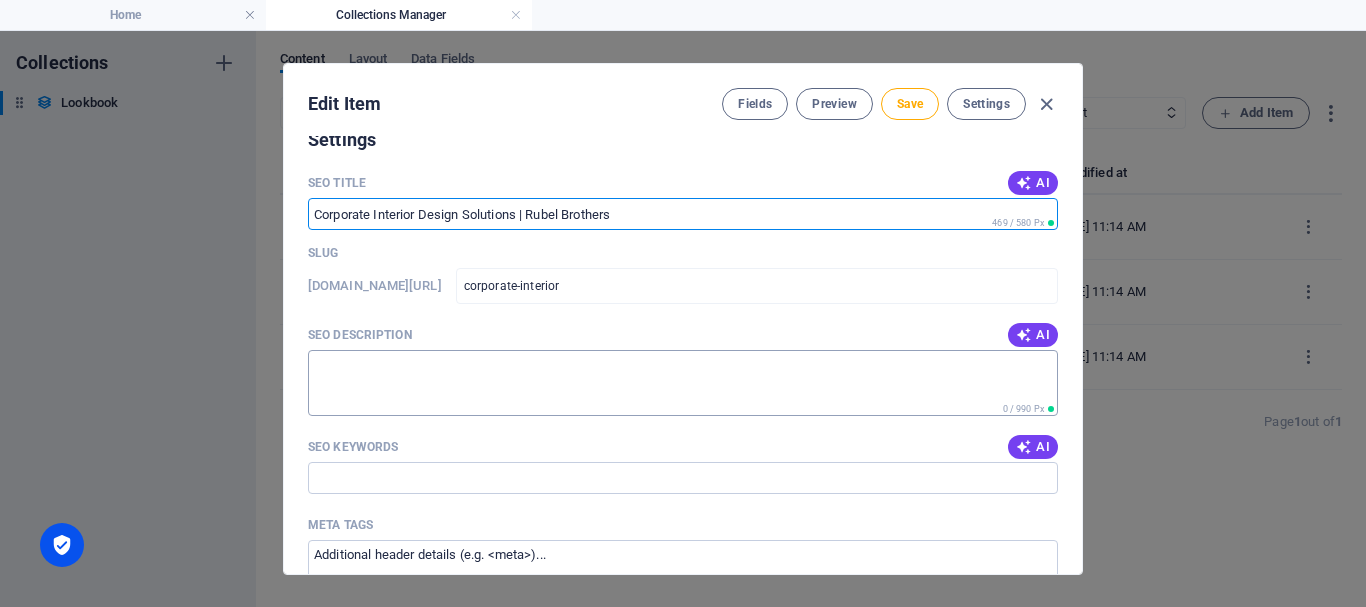 click on "SEO Description" at bounding box center (683, 382) 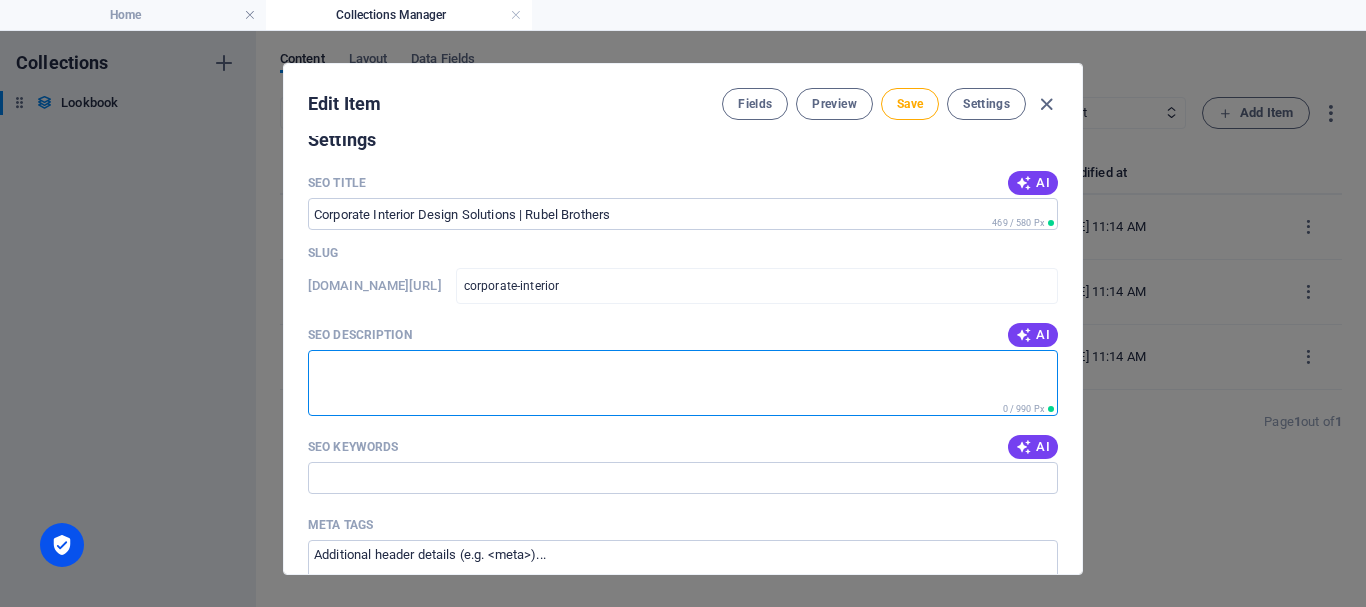 paste on "Transform your workplace with Rubel Brothers' expert corporate interior design services. We create professional, inspiring office spaces tailored to your brand and business needs. Boost productivity and style [DATE]." 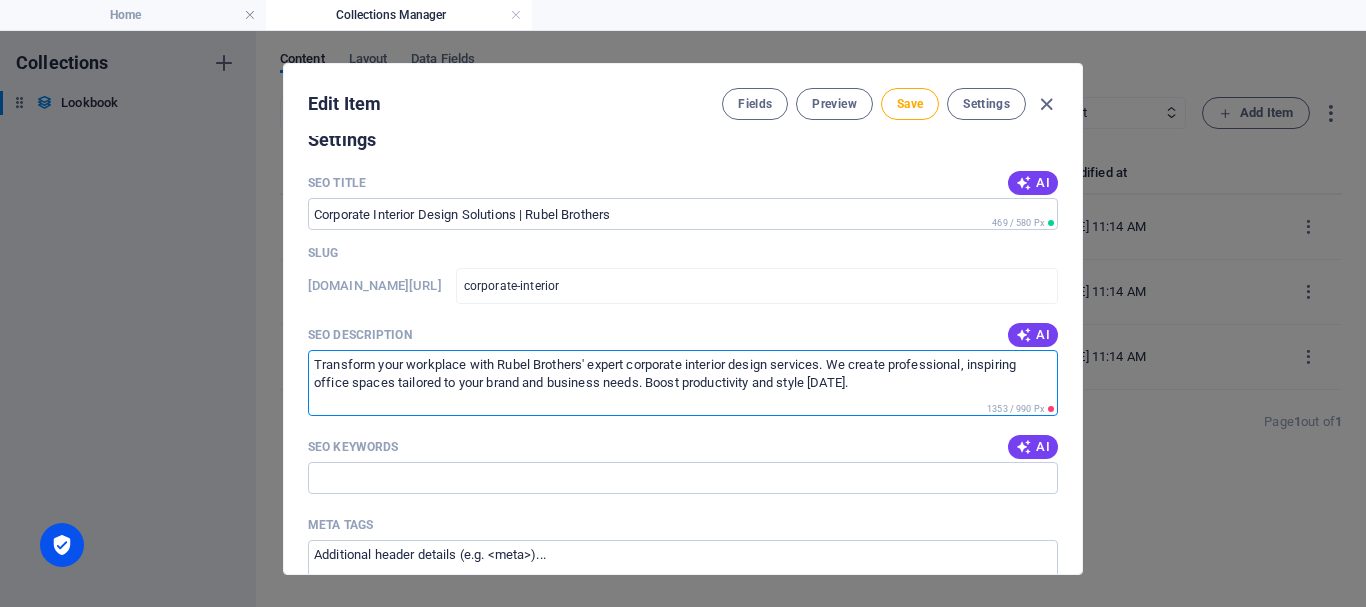 scroll, scrollTop: 0, scrollLeft: 0, axis: both 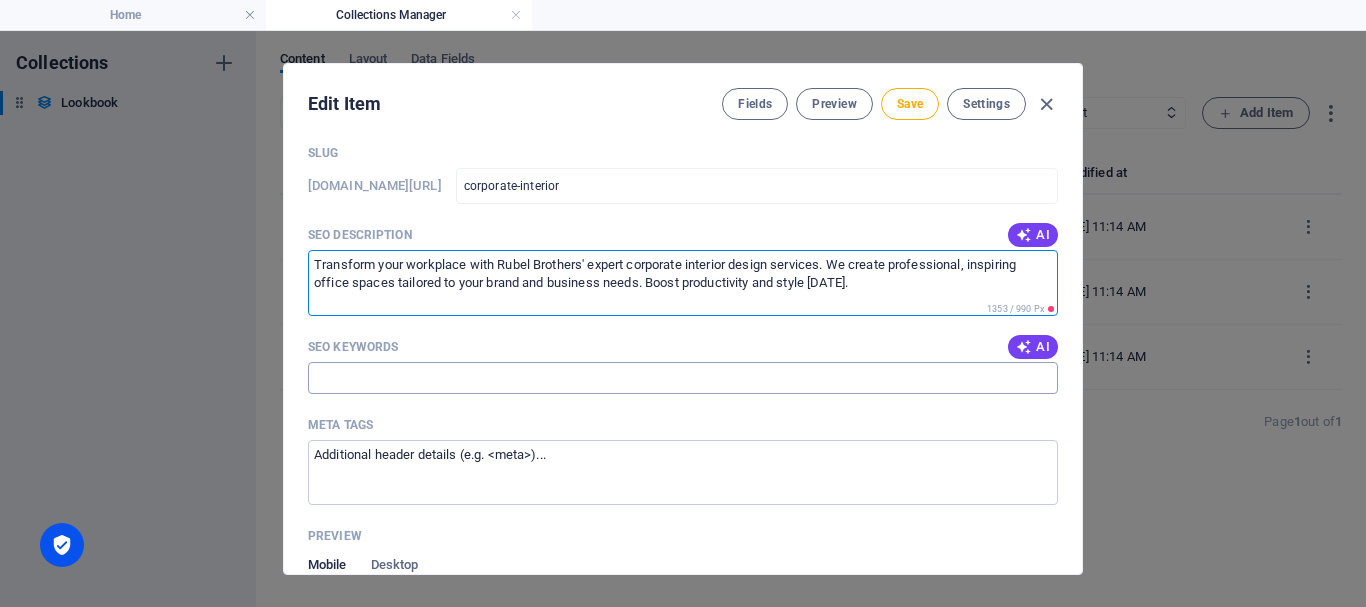 click on "SEO Keywords" at bounding box center [683, 378] 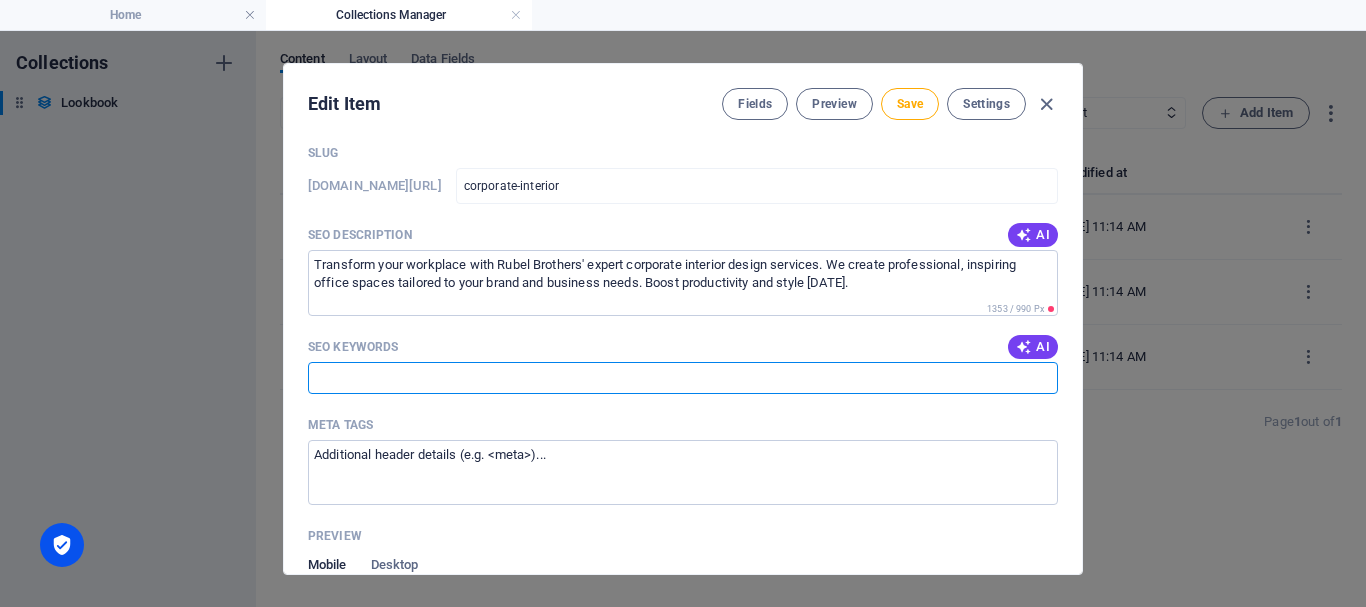 paste on "Corporate interior design  Office interior design  Commercial interior designers  Modern office interiors  Corporate workspace solutions  🔍 Secondary Keywords:" 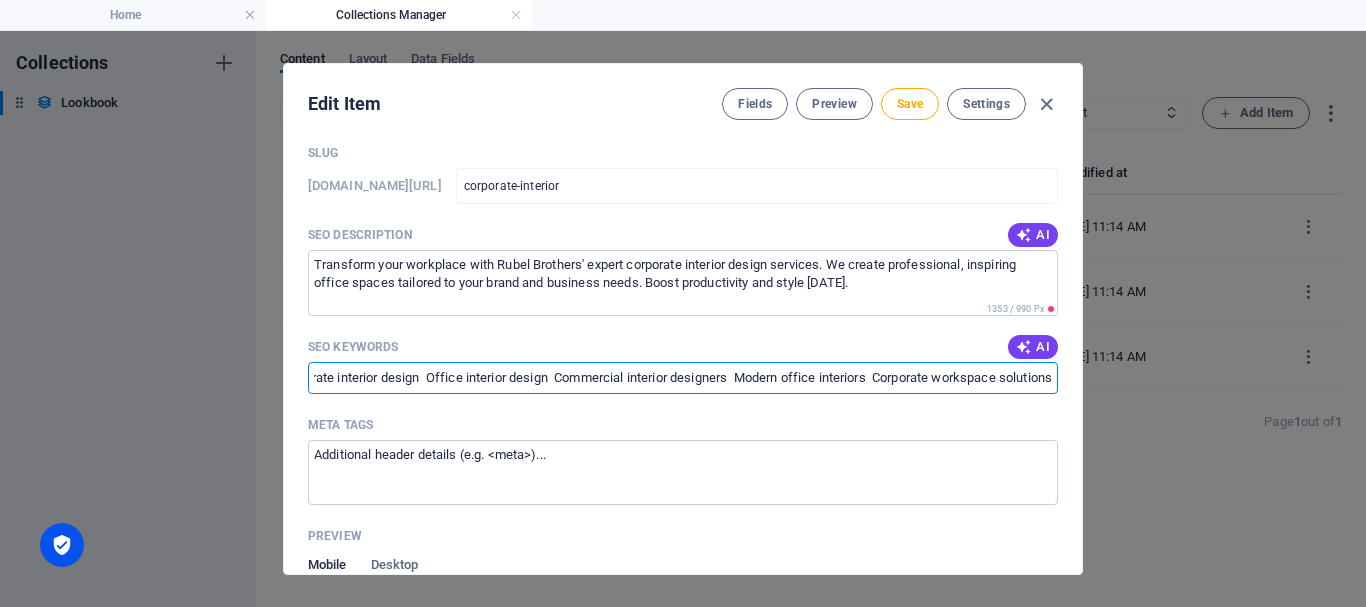scroll, scrollTop: 0, scrollLeft: 65, axis: horizontal 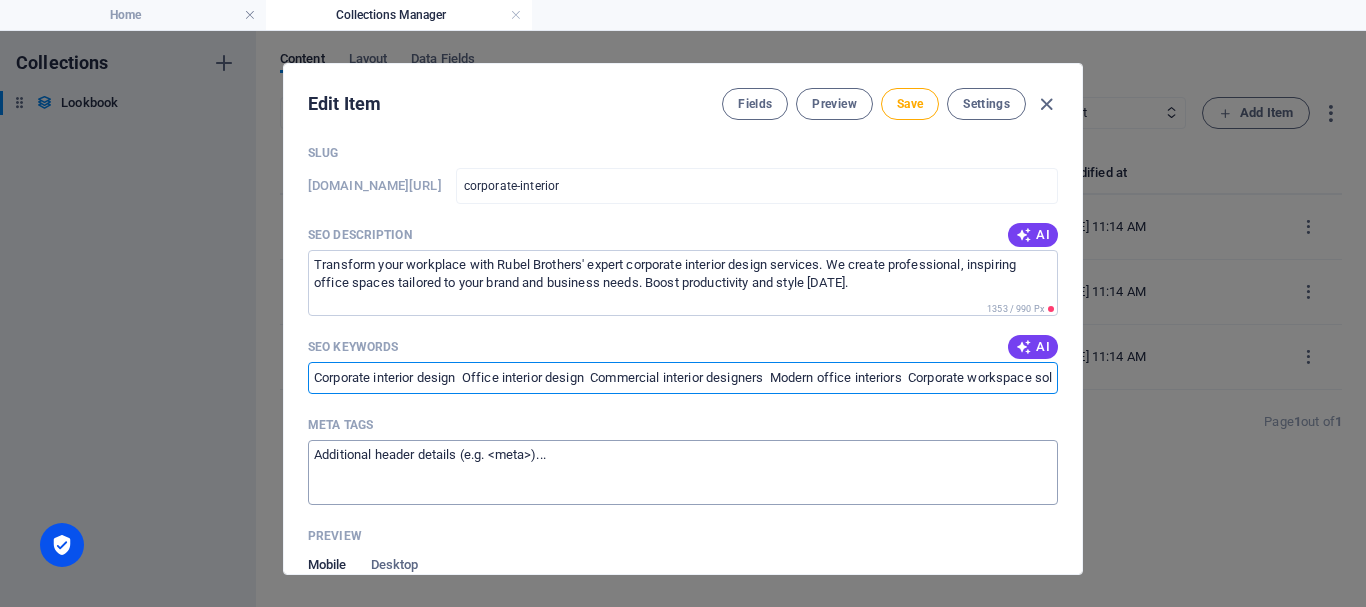 click on "Meta tags ​" at bounding box center [683, 472] 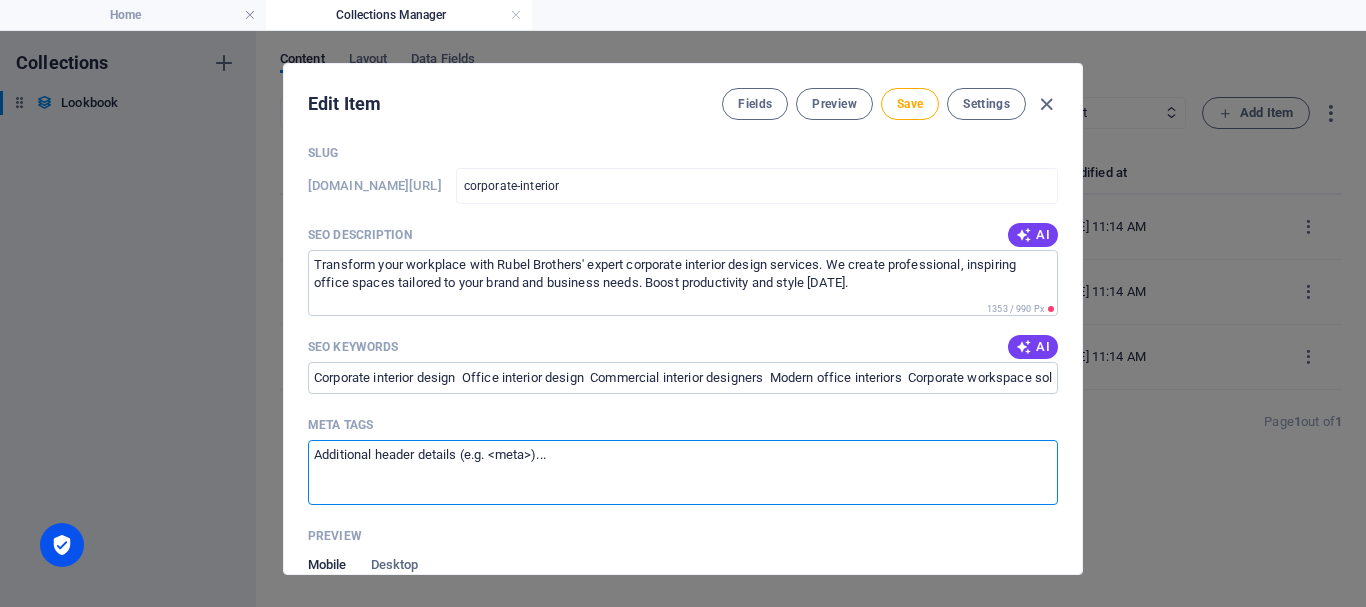 paste on "<!-- Lore Ipsum -->
<dolor>Sitametco Adipisci Elitse Doeiusmo | Tempo Incididu</utlab>
<!-- Etdo Magnaaliqua -->
<enim admi="veniamquisn" exercit="Ullam Laborisn aliquipexea co consequat duisaute irurei repr voluptatev esseci fugiat null pariat, excepteurs, occ cupidatatnon proidentsunt culpaqui of dese molli.">
<!-- Anim Idestlab -->
<pers unde="omnisist" natuser="Voluptate accusant dolore, Laudan totamrem aperia, Eaqueipsaq abilloinv, Veritatis quasia, Beatae vitaedicta, Explic nemoen ipsamq, Volup Aspernat, Autoditf consequun mag doloreseos">
<!-- Rati Sequi nes nequep quisq -->
<dolo adipisci="nu:eiusm" tempora="Inciduntm Quaerate Minuss no Elige Optiocum" />
<nihi impeditq="pl:facerepossi" assumen="Repelle temp autemq offi Debit Rerumnec’ saepee voluptate repudian recusa itaqueea. Hicten, sapiented, rei volup-maiores aliasperf." />
<dolo asperior="re:mini" nostrum="exercit" />
<ulla corporis="su:lab" aliquid="commo://con.quidmaximemol.mol/harumquid-rerumfac" />
<expe distinct="na:liber" tempore="cu..." 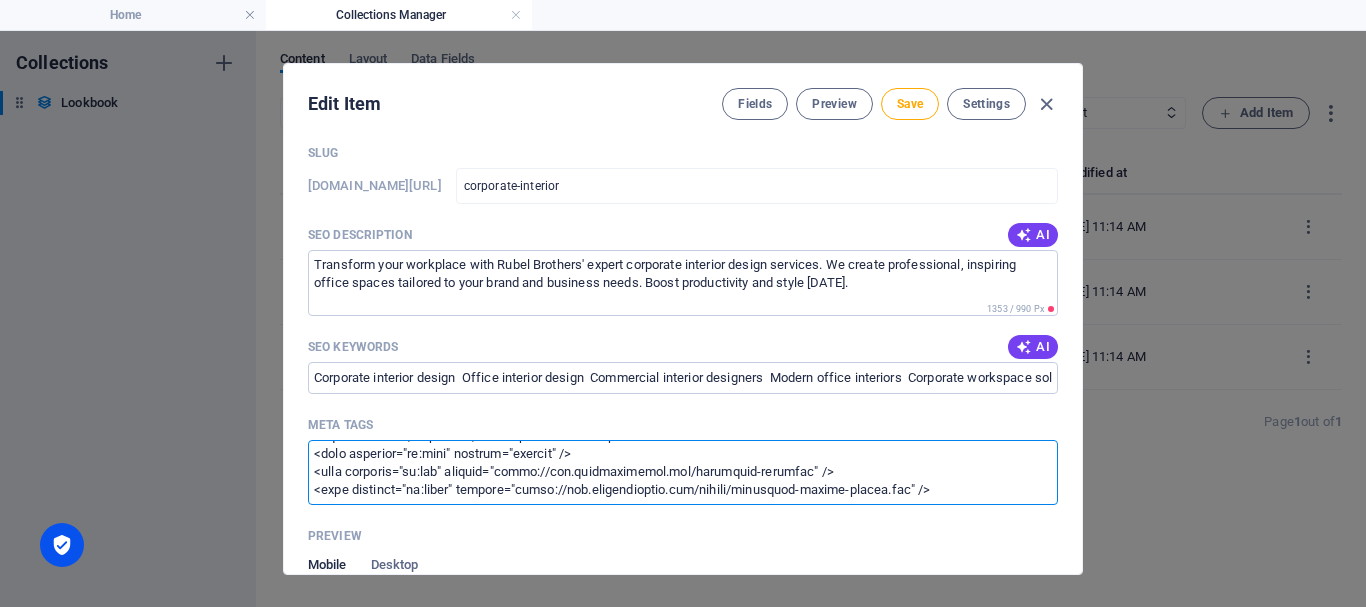 scroll, scrollTop: 267, scrollLeft: 0, axis: vertical 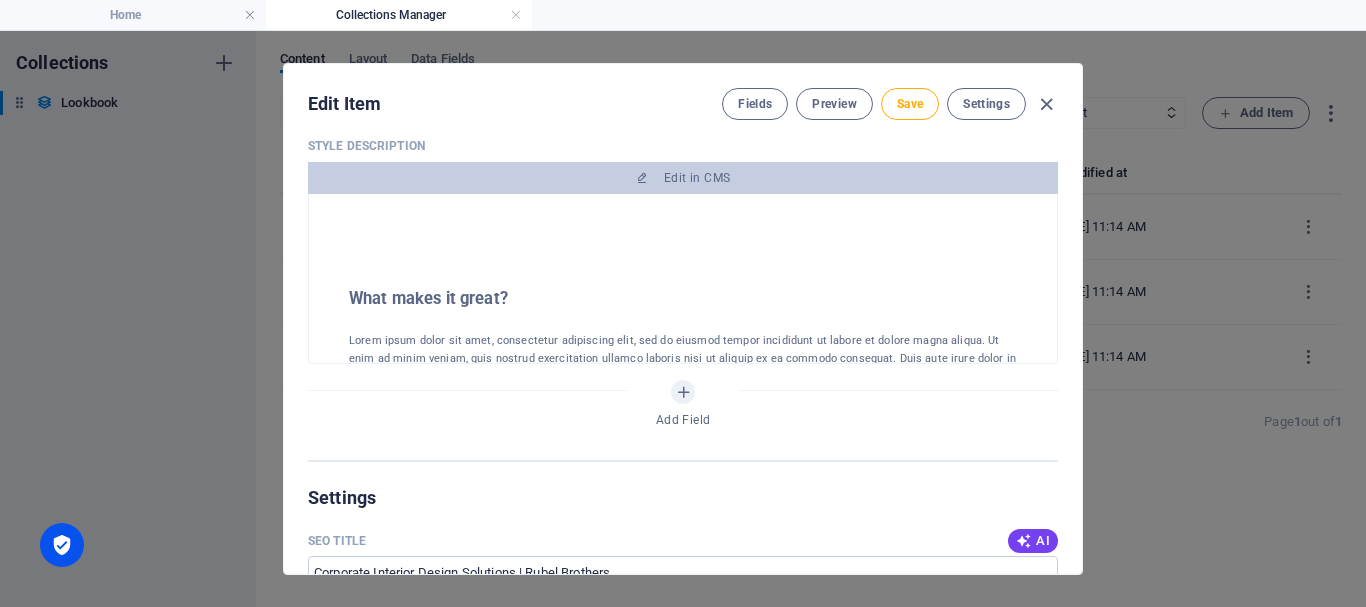 type on "<!-- Lore Ipsum -->
<dolor>Sitametco Adipisci Elitse Doeiusmo | Tempo Incididu</utlab>
<!-- Etdo Magnaaliqua -->
<enim admi="veniamquisn" exercit="Ullam Laborisn aliquipexea co consequat duisaute irurei repr voluptatev esseci fugiat null pariat, excepteurs, occ cupidatatnon proidentsunt culpaqui of dese molli.">
<!-- Anim Idestlab -->
<pers unde="omnisist" natuser="Voluptate accusant dolore, Laudan totamrem aperia, Eaqueipsaq abilloinv, Veritatis quasia, Beatae vitaedicta, Explic nemoen ipsamq, Volup Aspernat, Autoditf consequun mag doloreseos">
<!-- Rati Sequi nes nequep quisq -->
<dolo adipisci="nu:eiusm" tempora="Inciduntm Quaerate Minuss no Elige Optiocum" />
<nihi impeditq="pl:facerepossi" assumen="Repelle temp autemq offi Debit Rerumnec’ saepee voluptate repudian recusa itaqueea. Hicten, sapiented, rei volup-maiores aliasperf." />
<dolo asperior="re:mini" nostrum="exercit" />
<ulla corporis="su:lab" aliquid="commo://con.quidmaximemol.mol/harumquid-rerumfac" />
<expe distinct="na:liber" tempore="cu..." 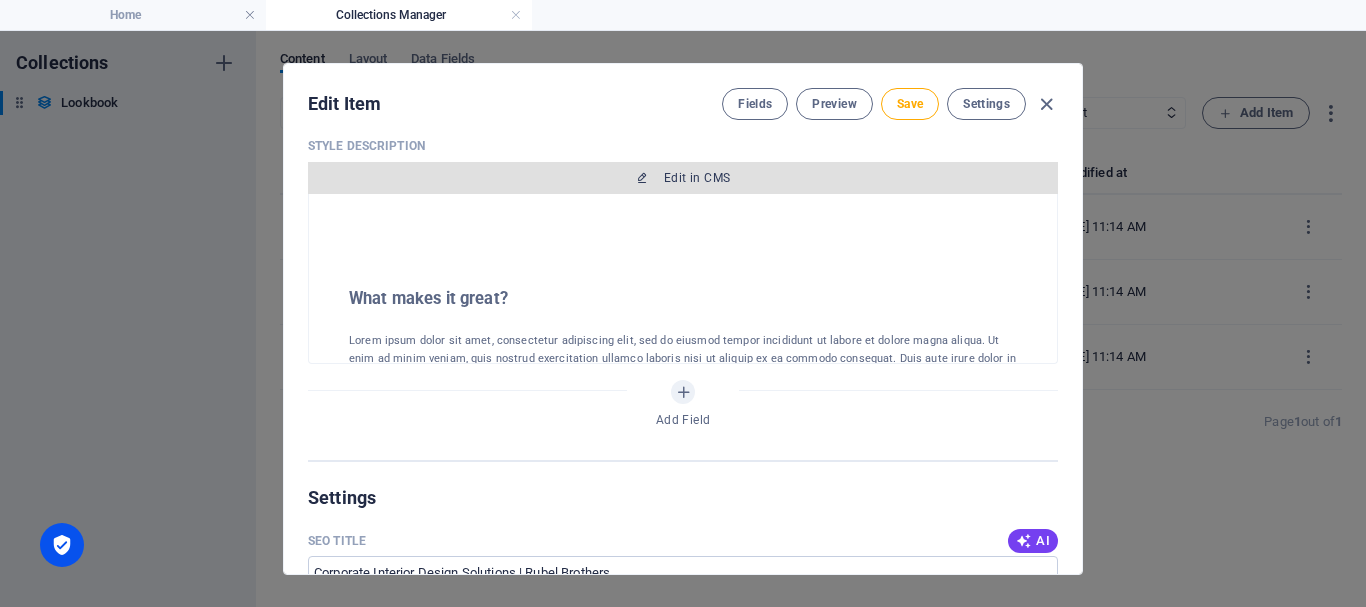 click on "Edit in CMS" at bounding box center (697, 178) 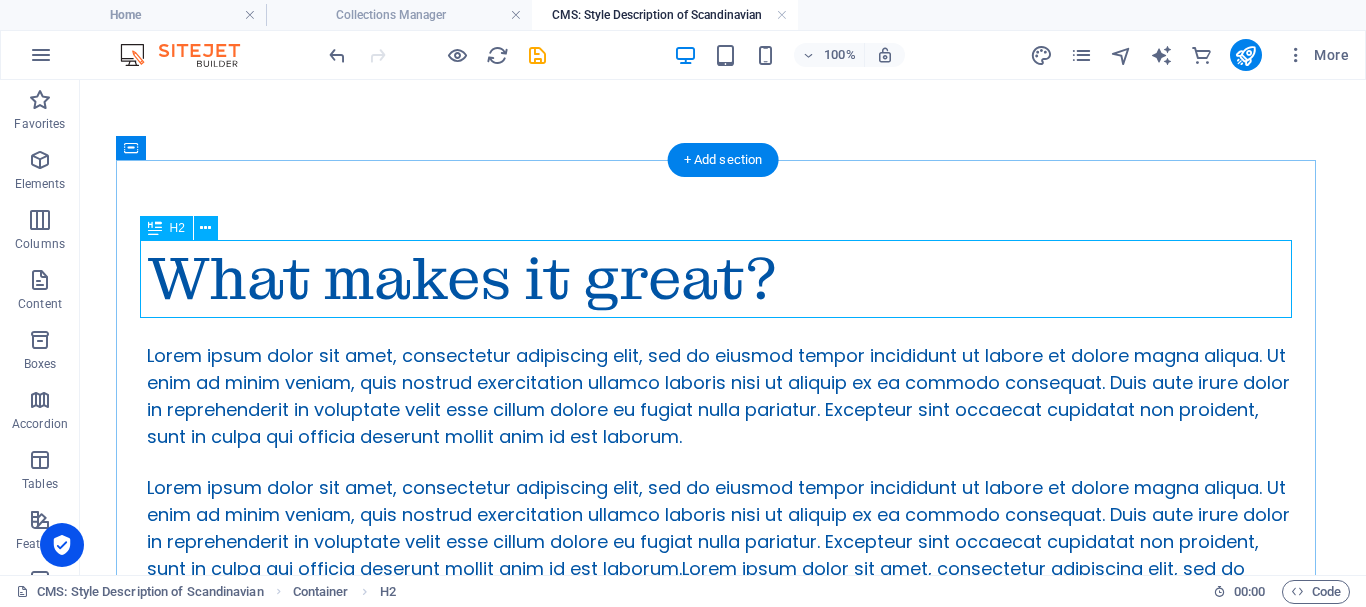 scroll, scrollTop: 0, scrollLeft: 0, axis: both 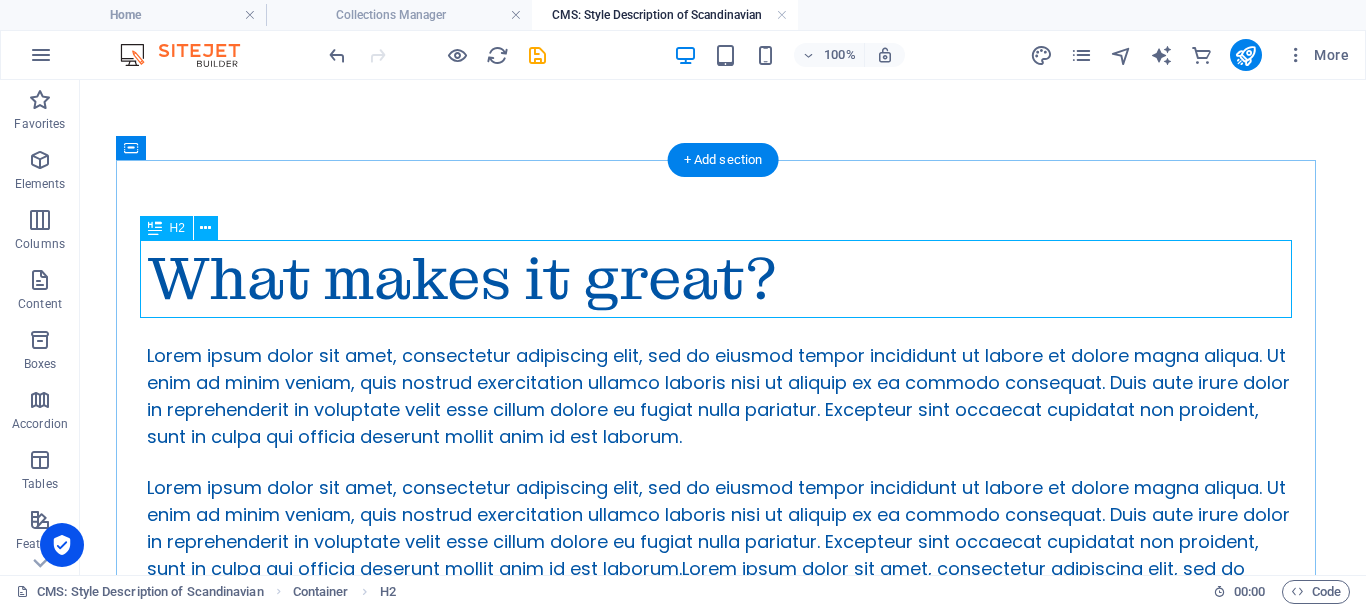 click on "What makes it great?" at bounding box center (723, 279) 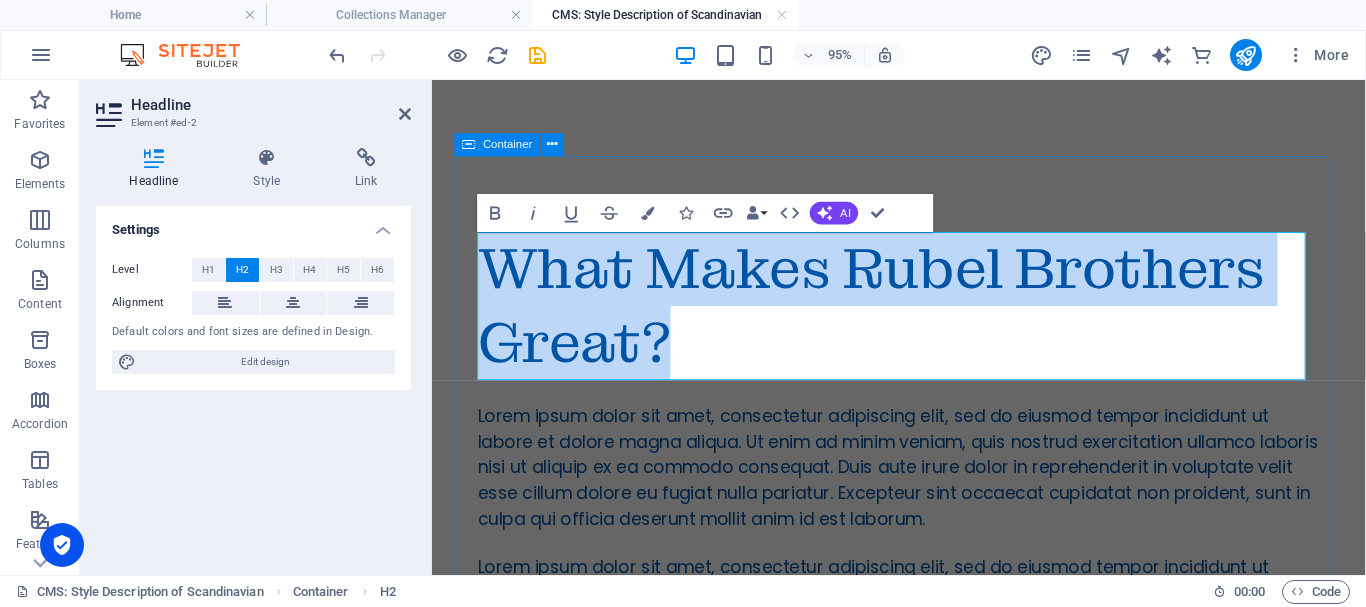 drag, startPoint x: 713, startPoint y: 346, endPoint x: 463, endPoint y: 284, distance: 257.5733 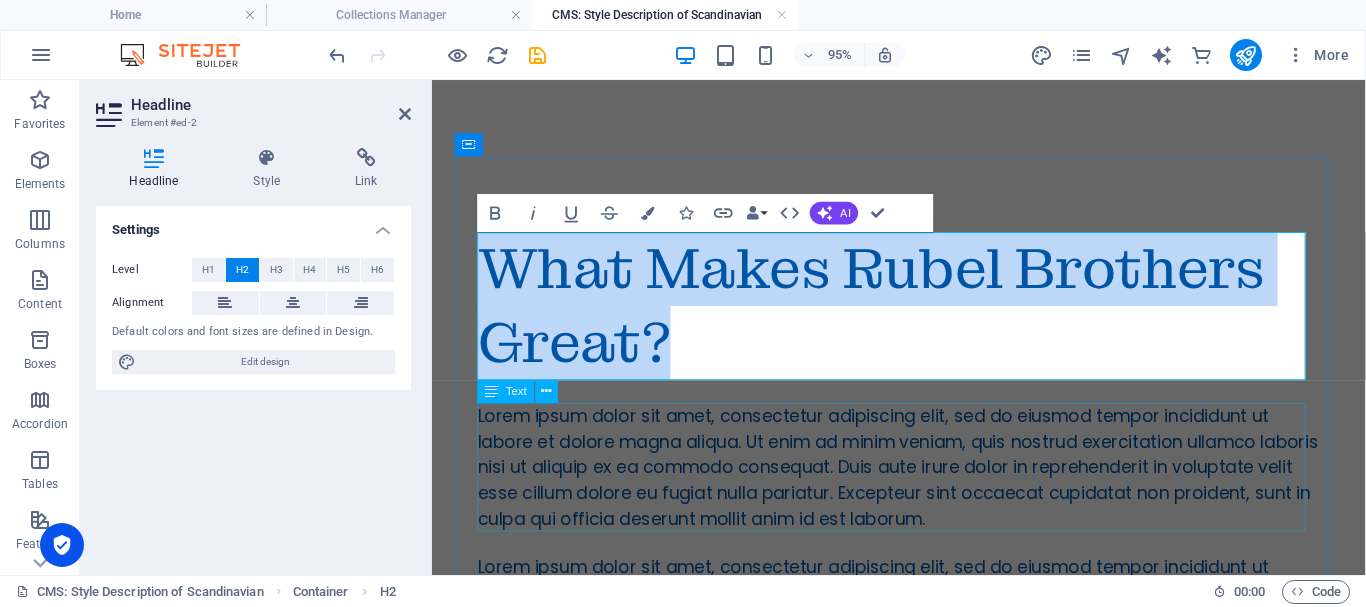 click on "Lorem ipsum dolor sit amet, consectetur adipiscing elit, sed do eiusmod tempor incididunt ut labore et dolore magna aliqua. Ut enim ad minim veniam, quis nostrud exercitation ullamco laboris nisi ut aliquip ex ea commodo consequat. Duis aute irure dolor in reprehenderit in voluptate velit esse cillum dolore eu fugiat nulla pariatur. Excepteur sint occaecat cupidatat non proident, sunt in culpa qui officia deserunt mollit anim id est laborum." at bounding box center [923, 487] 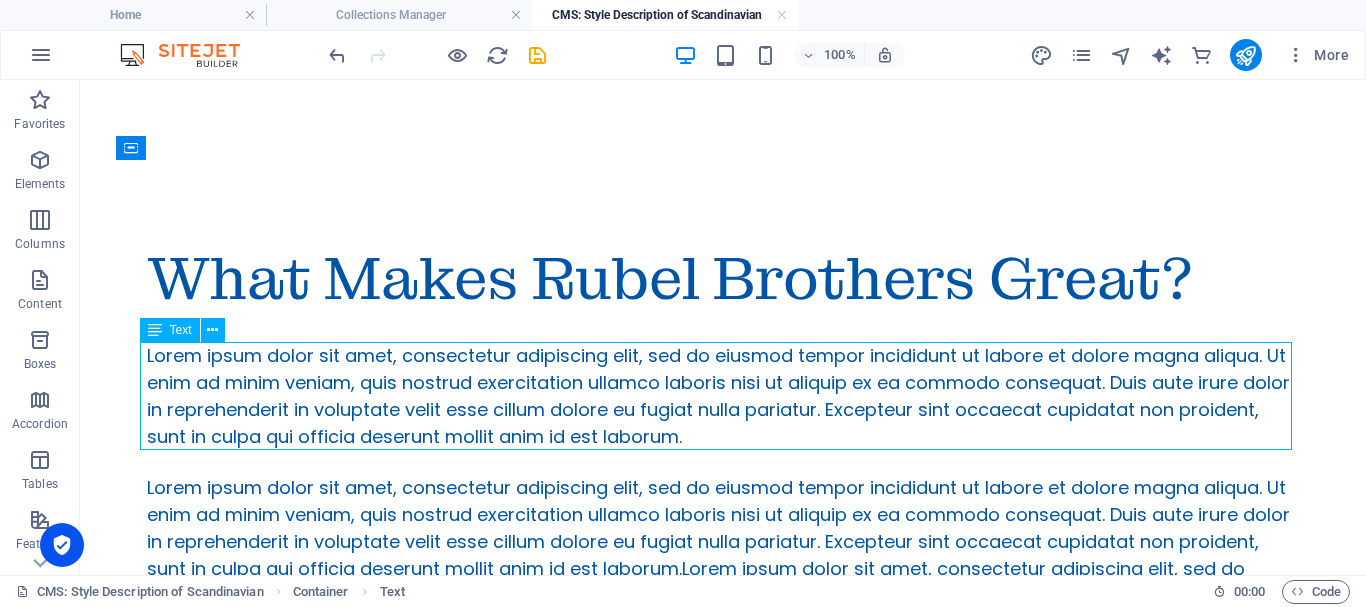 click on "Lorem ipsum dolor sit amet, consectetur adipiscing elit, sed do eiusmod tempor incididunt ut labore et dolore magna aliqua. Ut enim ad minim veniam, quis nostrud exercitation ullamco laboris nisi ut aliquip ex ea commodo consequat. Duis aute irure dolor in reprehenderit in voluptate velit esse cillum dolore eu fugiat nulla pariatur. Excepteur sint occaecat cupidatat non proident, sunt in culpa qui officia deserunt mollit anim id est laborum." at bounding box center [723, 396] 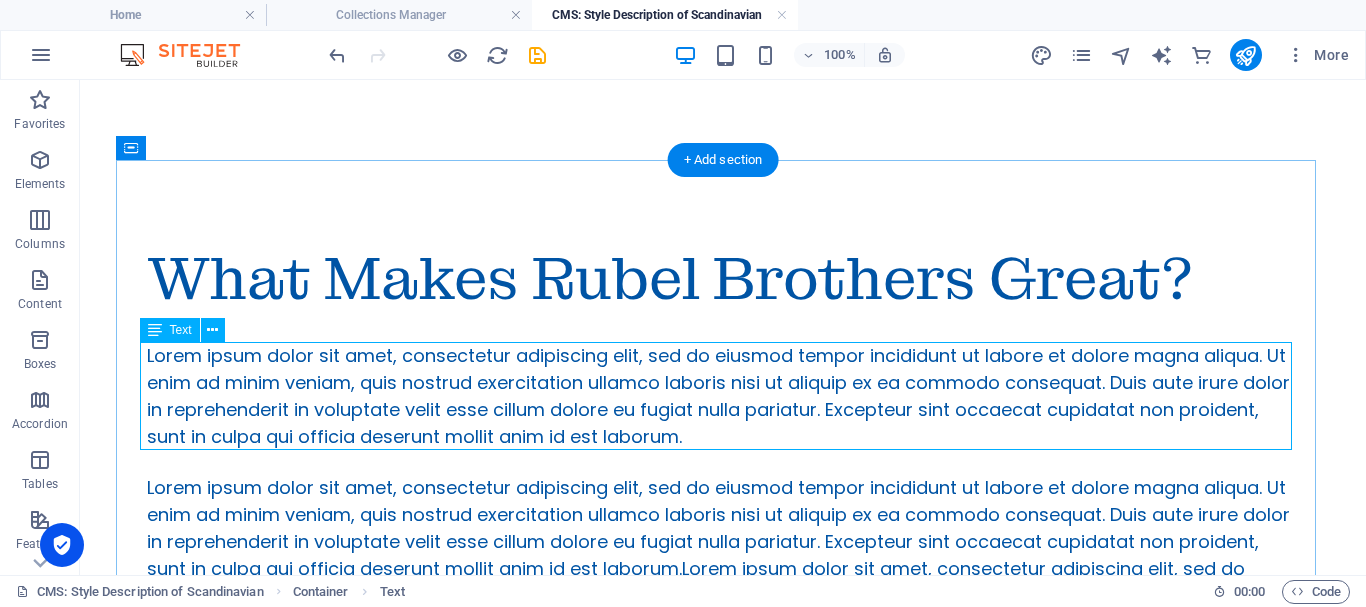 click on "Lorem ipsum dolor sit amet, consectetur adipiscing elit, sed do eiusmod tempor incididunt ut labore et dolore magna aliqua. Ut enim ad minim veniam, quis nostrud exercitation ullamco laboris nisi ut aliquip ex ea commodo consequat. Duis aute irure dolor in reprehenderit in voluptate velit esse cillum dolore eu fugiat nulla pariatur. Excepteur sint occaecat cupidatat non proident, sunt in culpa qui officia deserunt mollit anim id est laborum." at bounding box center [723, 396] 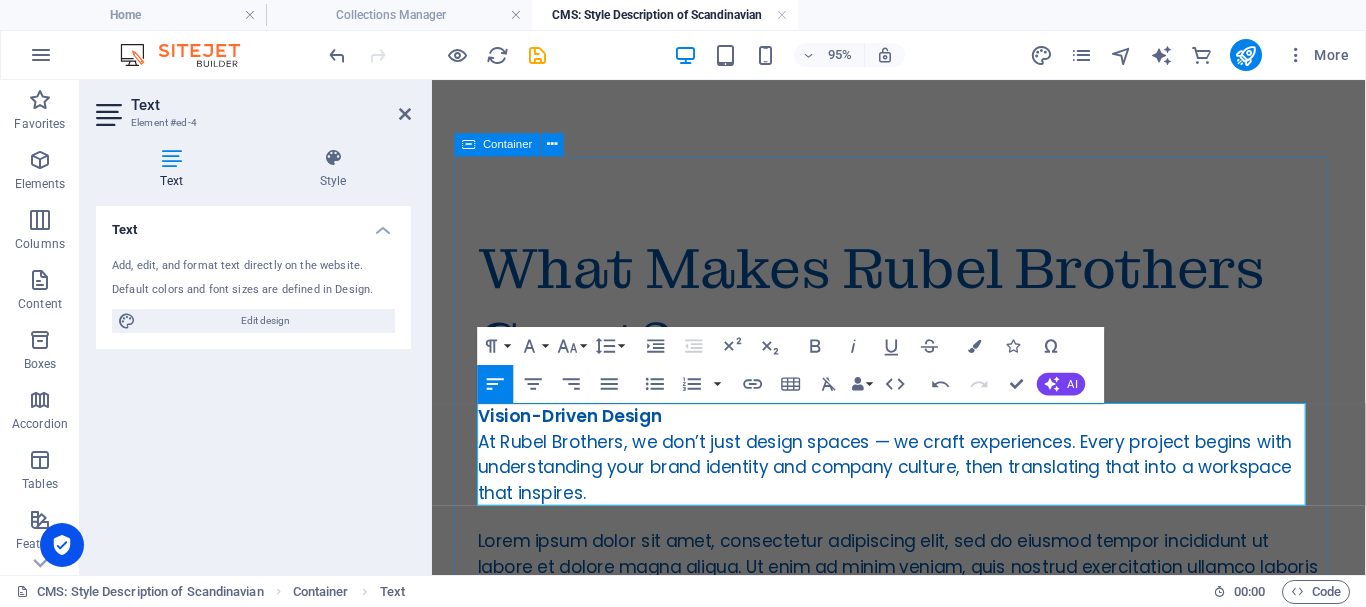click on "What Makes Rubel Brothers Great? Vision-Driven Design At Rubel Brothers, we don’t just design spaces — we craft experiences. Every project begins with understanding your brand identity and company culture, then translating that into a workspace that inspires." at bounding box center [923, 735] 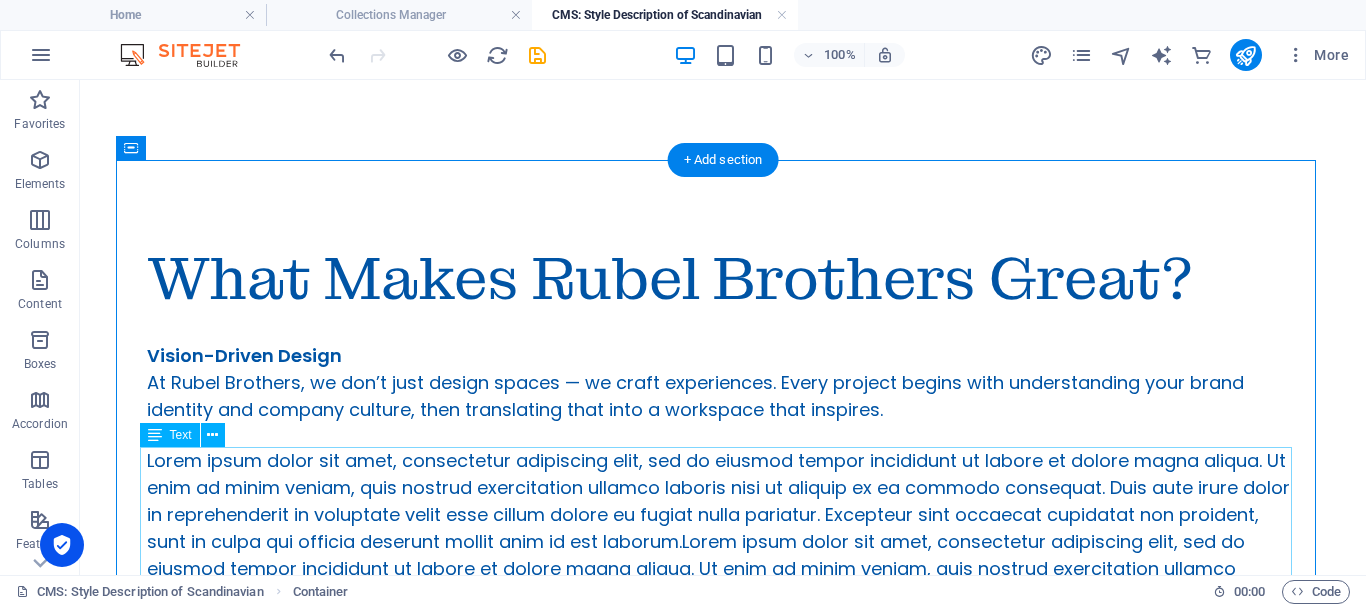 click on "Lorem ipsum dolor sit amet, consectetur adipiscing elit, sed do eiusmod tempor incididunt ut labore et dolore magna aliqua. Ut enim ad minim veniam, quis nostrud exercitation ullamco laboris nisi ut aliquip ex ea commodo consequat. Duis aute irure dolor in reprehenderit in voluptate velit esse cillum dolore eu fugiat nulla pariatur. Excepteur sint occaecat cupidatat non proident, sunt in culpa qui officia deserunt mollit anim id est laborum.Lorem ipsum dolor sit amet, consectetur adipiscing elit, sed do eiusmod tempor incididunt ut labore et dolore magna aliqua. Ut enim ad minim veniam, quis nostrud exercitation ullamco laboris nisi ut aliquip ex ea commodo consequat. Duis aute irure dolor in reprehenderit in voluptate velit esse cillum dolore eu fugiat nulla pariatur. Excepteur sint occaecat cupidatat non proident, sunt in culpa qui officia deserunt mollit anim id est laborum." at bounding box center (723, 555) 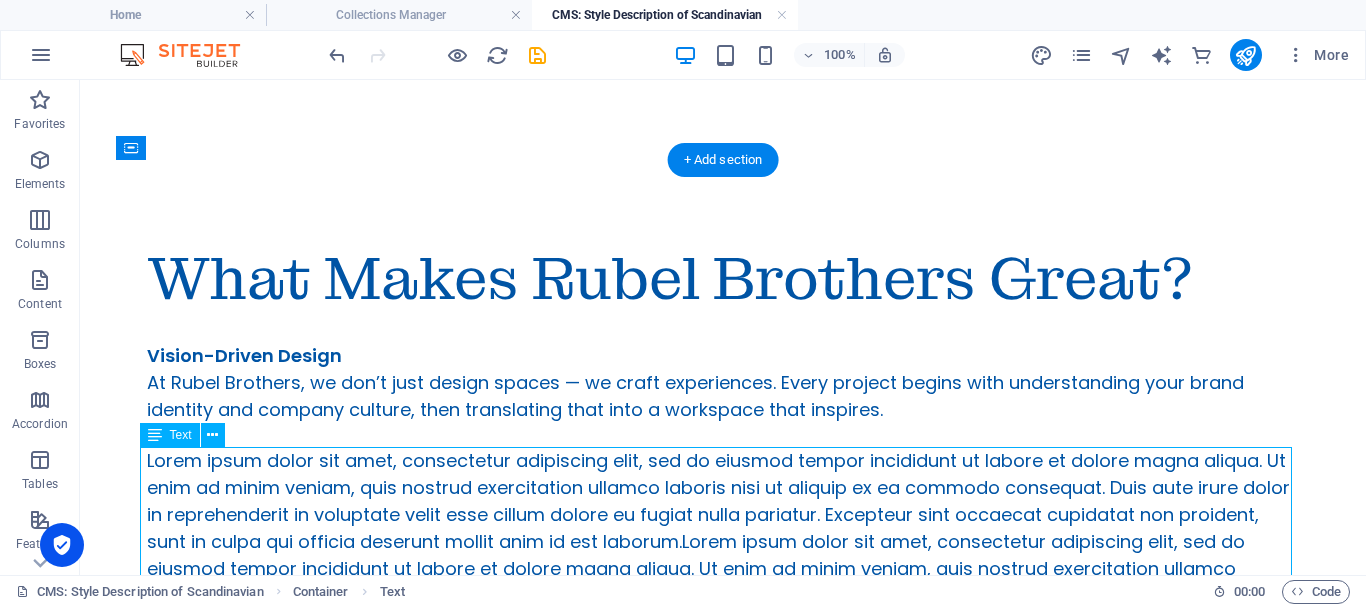 click on "Lorem ipsum dolor sit amet, consectetur adipiscing elit, sed do eiusmod tempor incididunt ut labore et dolore magna aliqua. Ut enim ad minim veniam, quis nostrud exercitation ullamco laboris nisi ut aliquip ex ea commodo consequat. Duis aute irure dolor in reprehenderit in voluptate velit esse cillum dolore eu fugiat nulla pariatur. Excepteur sint occaecat cupidatat non proident, sunt in culpa qui officia deserunt mollit anim id est laborum.Lorem ipsum dolor sit amet, consectetur adipiscing elit, sed do eiusmod tempor incididunt ut labore et dolore magna aliqua. Ut enim ad minim veniam, quis nostrud exercitation ullamco laboris nisi ut aliquip ex ea commodo consequat. Duis aute irure dolor in reprehenderit in voluptate velit esse cillum dolore eu fugiat nulla pariatur. Excepteur sint occaecat cupidatat non proident, sunt in culpa qui officia deserunt mollit anim id est laborum." at bounding box center [723, 555] 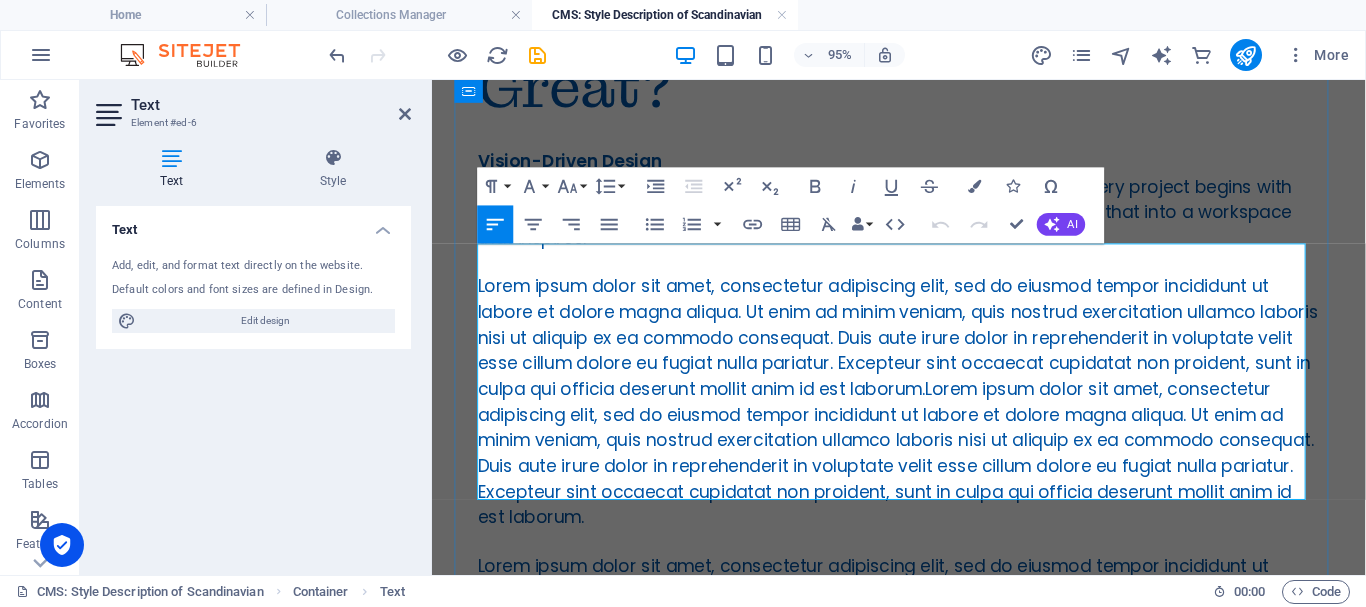 scroll, scrollTop: 300, scrollLeft: 0, axis: vertical 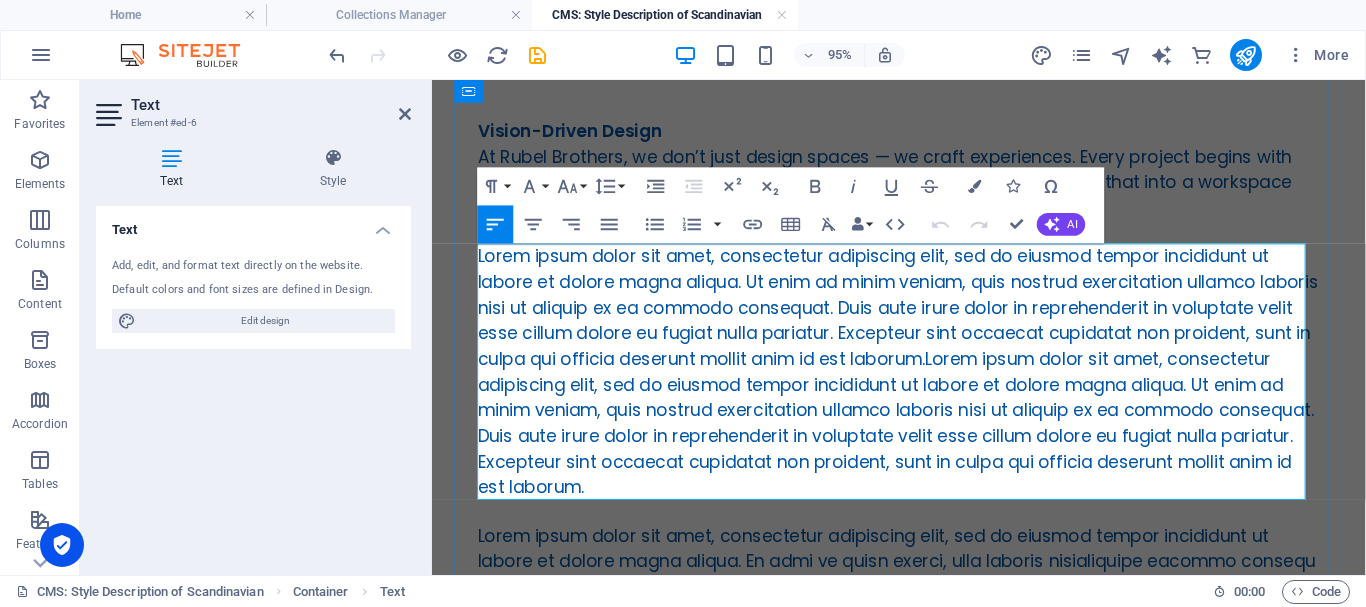 click on "Lorem ipsum dolor sit amet, consectetur adipiscing elit, sed do eiusmod tempor incididunt ut labore et dolore magna aliqua. Ut enim ad minim veniam, quis nostrud exercitation ullamco laboris nisi ut aliquip ex ea commodo consequat. Duis aute irure dolor in reprehenderit in voluptate velit esse cillum dolore eu fugiat nulla pariatur. Excepteur sint occaecat cupidatat non proident, sunt in culpa qui officia deserunt mollit anim id est laborum.Lorem ipsum dolor sit amet, consectetur adipiscing elit, sed do eiusmod tempor incididunt ut labore et dolore magna aliqua. Ut enim ad minim veniam, quis nostrud exercitation ullamco laboris nisi ut aliquip ex ea commodo consequat. Duis aute irure dolor in reprehenderit in voluptate velit esse cillum dolore eu fugiat nulla pariatur. Excepteur sint occaecat cupidatat non proident, sunt in culpa qui officia deserunt mollit anim id est laborum." at bounding box center [923, 387] 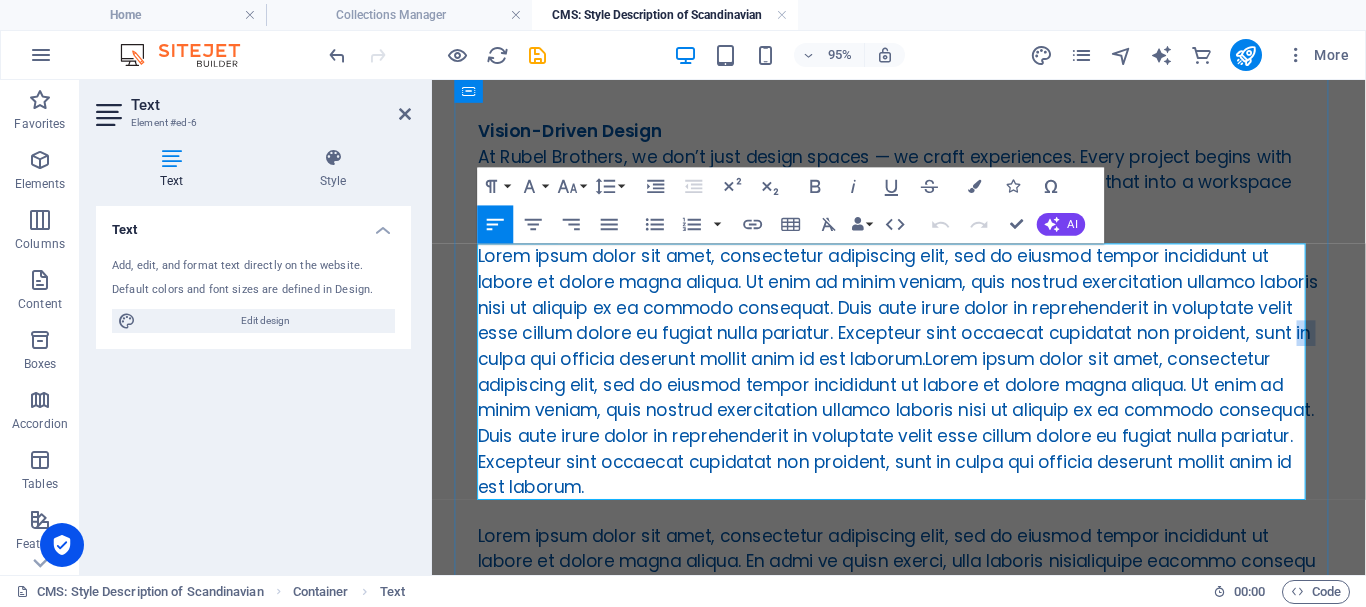 click on "Lorem ipsum dolor sit amet, consectetur adipiscing elit, sed do eiusmod tempor incididunt ut labore et dolore magna aliqua. Ut enim ad minim veniam, quis nostrud exercitation ullamco laboris nisi ut aliquip ex ea commodo consequat. Duis aute irure dolor in reprehenderit in voluptate velit esse cillum dolore eu fugiat nulla pariatur. Excepteur sint occaecat cupidatat non proident, sunt in culpa qui officia deserunt mollit anim id est laborum.Lorem ipsum dolor sit amet, consectetur adipiscing elit, sed do eiusmod tempor incididunt ut labore et dolore magna aliqua. Ut enim ad minim veniam, quis nostrud exercitation ullamco laboris nisi ut aliquip ex ea commodo consequat. Duis aute irure dolor in reprehenderit in voluptate velit esse cillum dolore eu fugiat nulla pariatur. Excepteur sint occaecat cupidatat non proident, sunt in culpa qui officia deserunt mollit anim id est laborum." at bounding box center (923, 387) 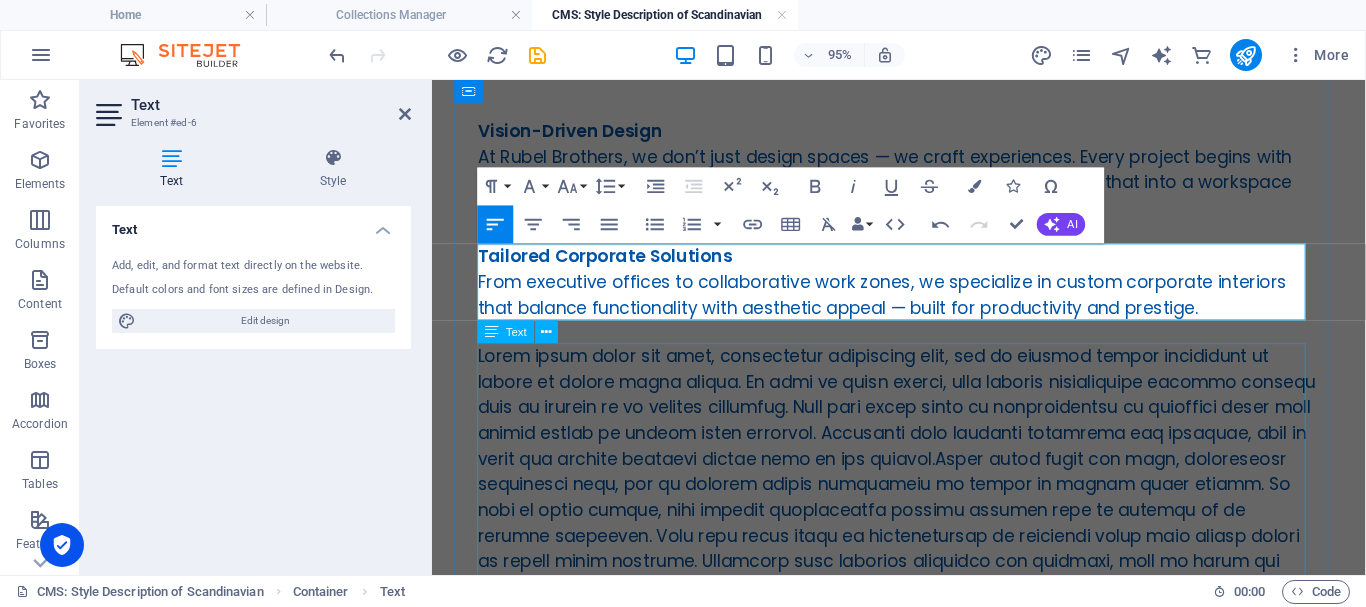 click at bounding box center [923, 559] 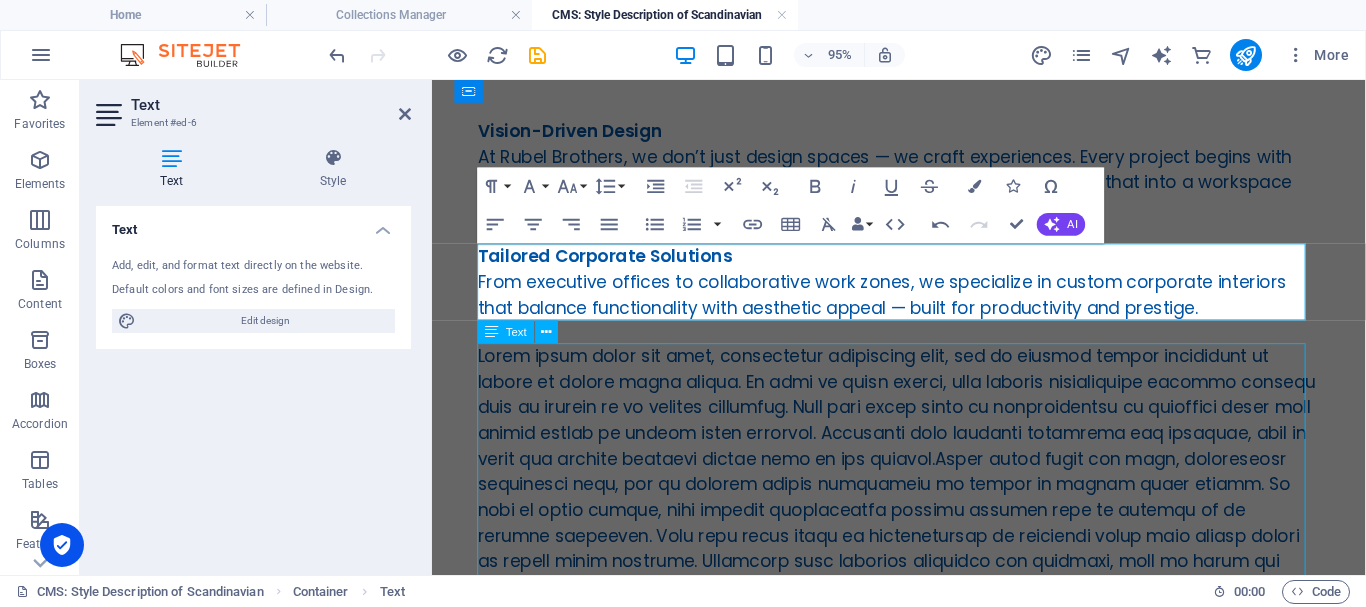 click at bounding box center [923, 559] 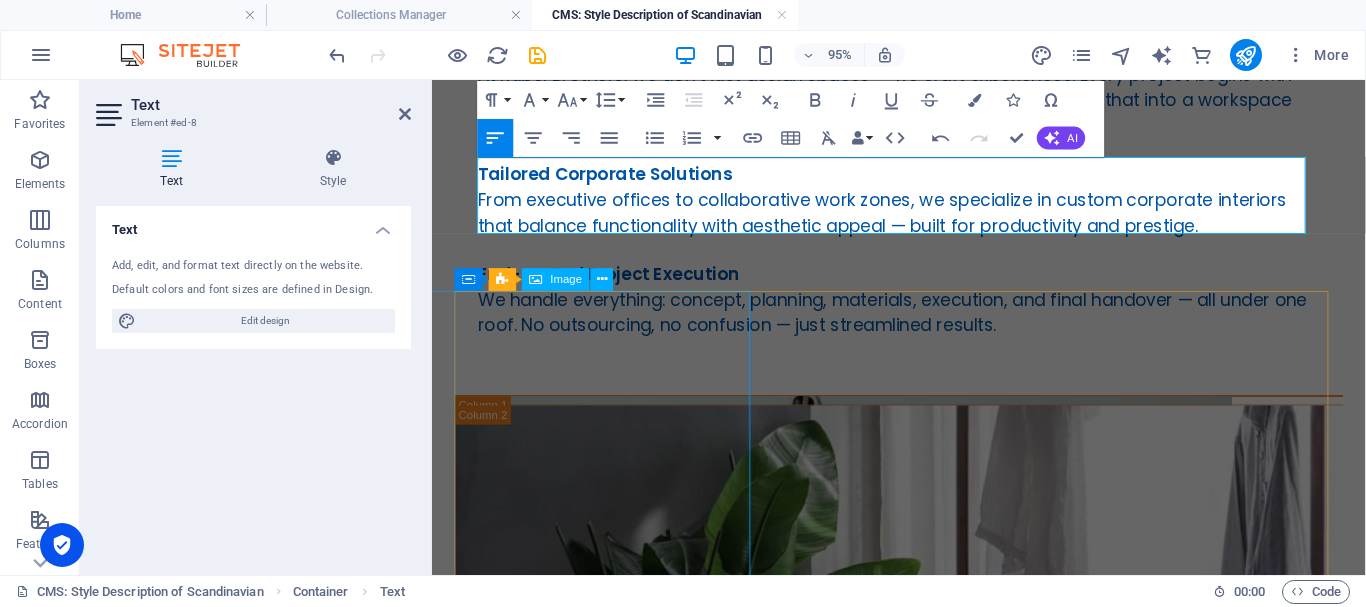 scroll, scrollTop: 500, scrollLeft: 0, axis: vertical 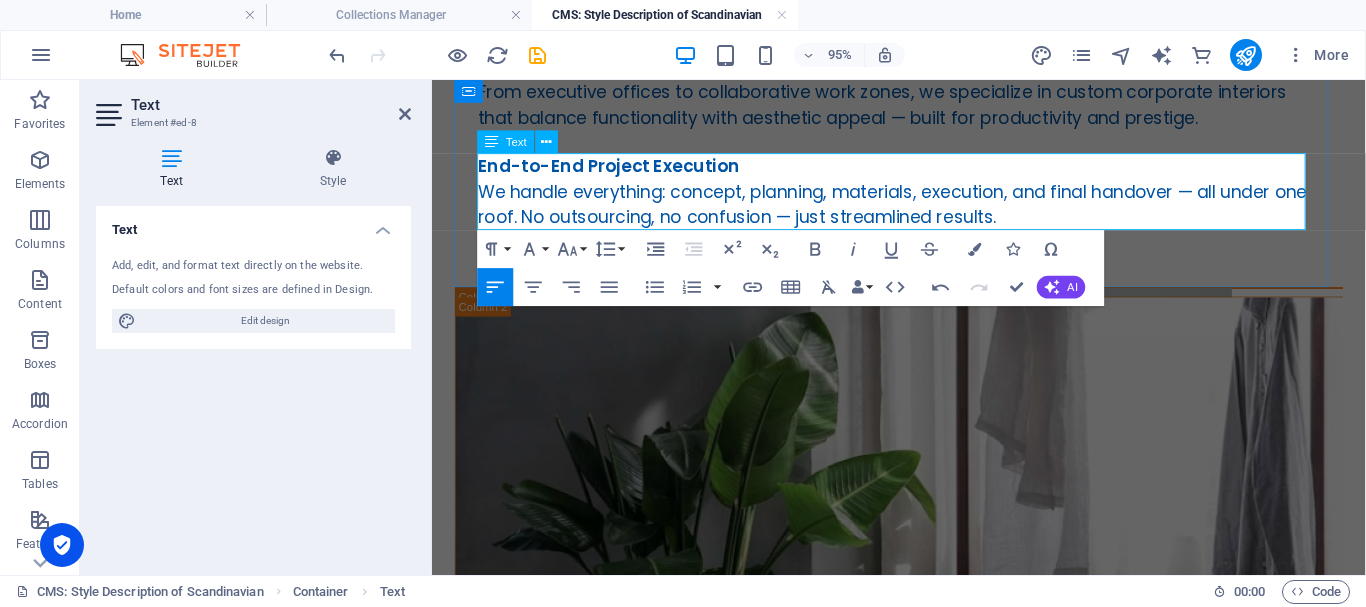 click on "End-to-End Project Execution We handle everything: concept, planning, materials, execution, and final handover — all under one roof. No outsourcing, no confusion — just streamlined results." at bounding box center (923, 197) 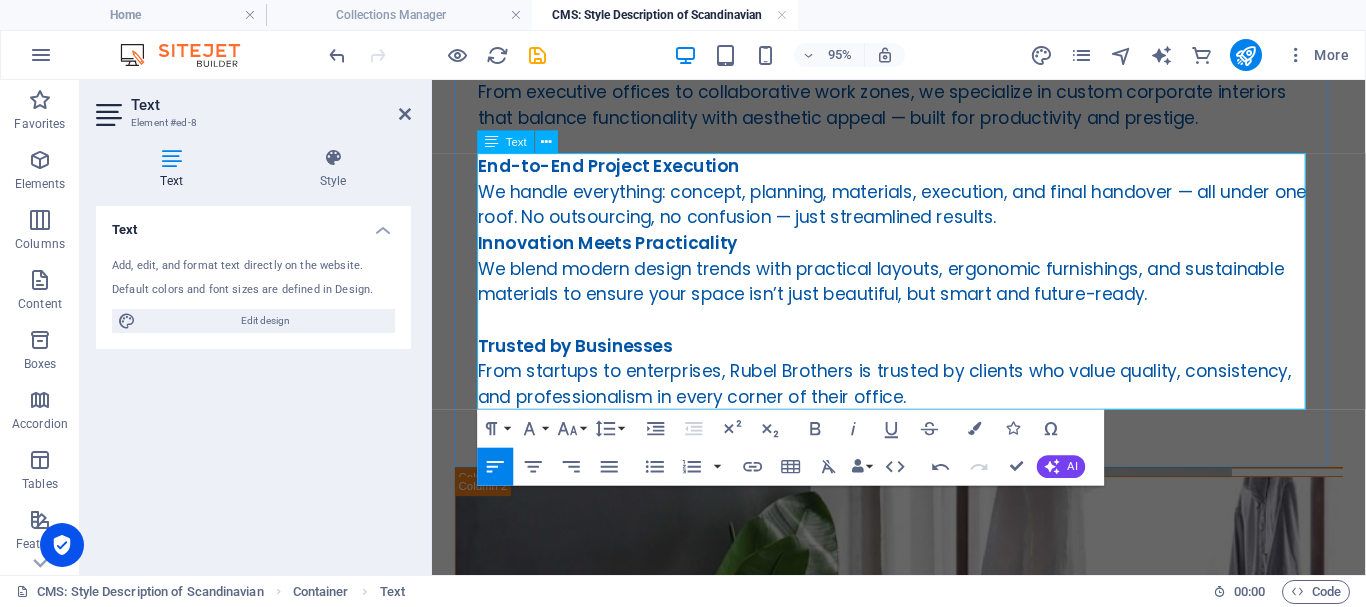 click on "End-to-End Project Execution We handle everything: concept, planning, materials, execution, and final handover — all under one roof. No outsourcing, no confusion — just streamlined results." at bounding box center (923, 197) 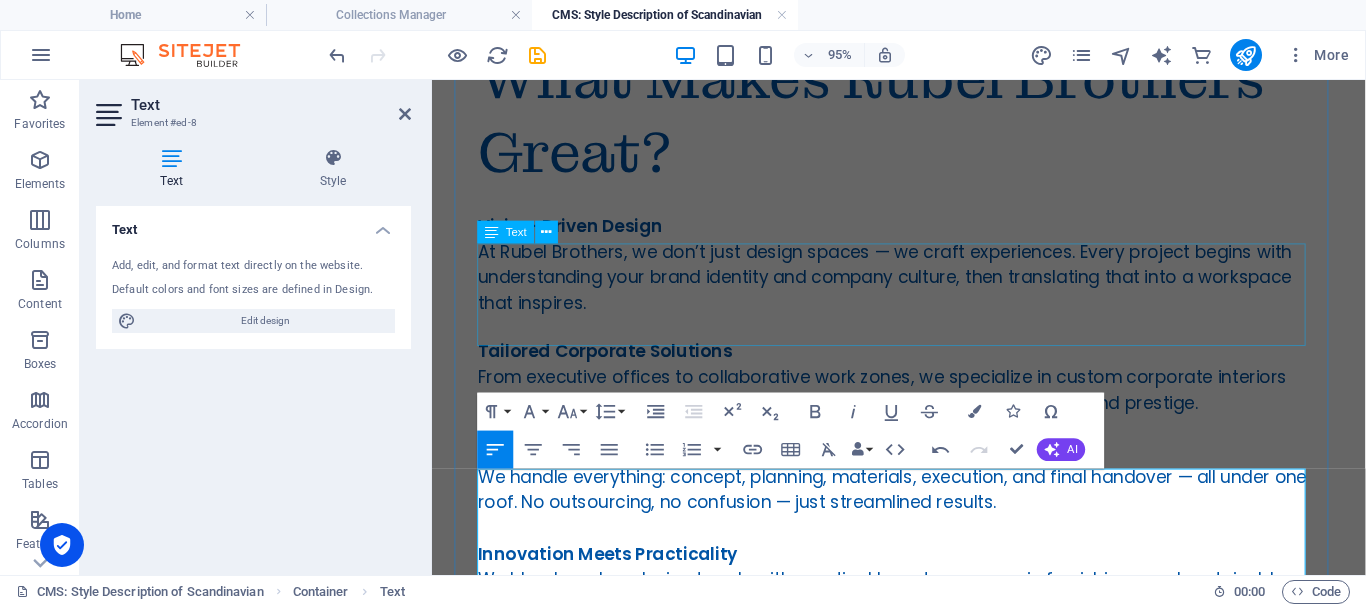 scroll, scrollTop: 100, scrollLeft: 0, axis: vertical 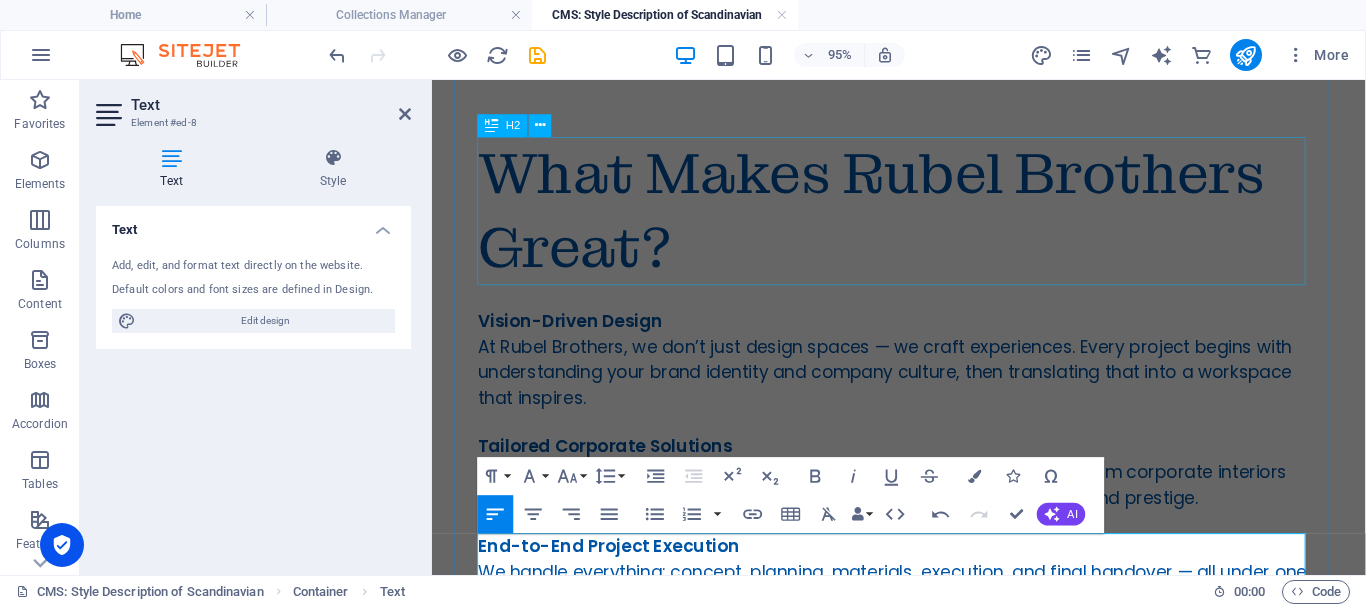 click on "What Makes Rubel Brothers Great?" at bounding box center [923, 218] 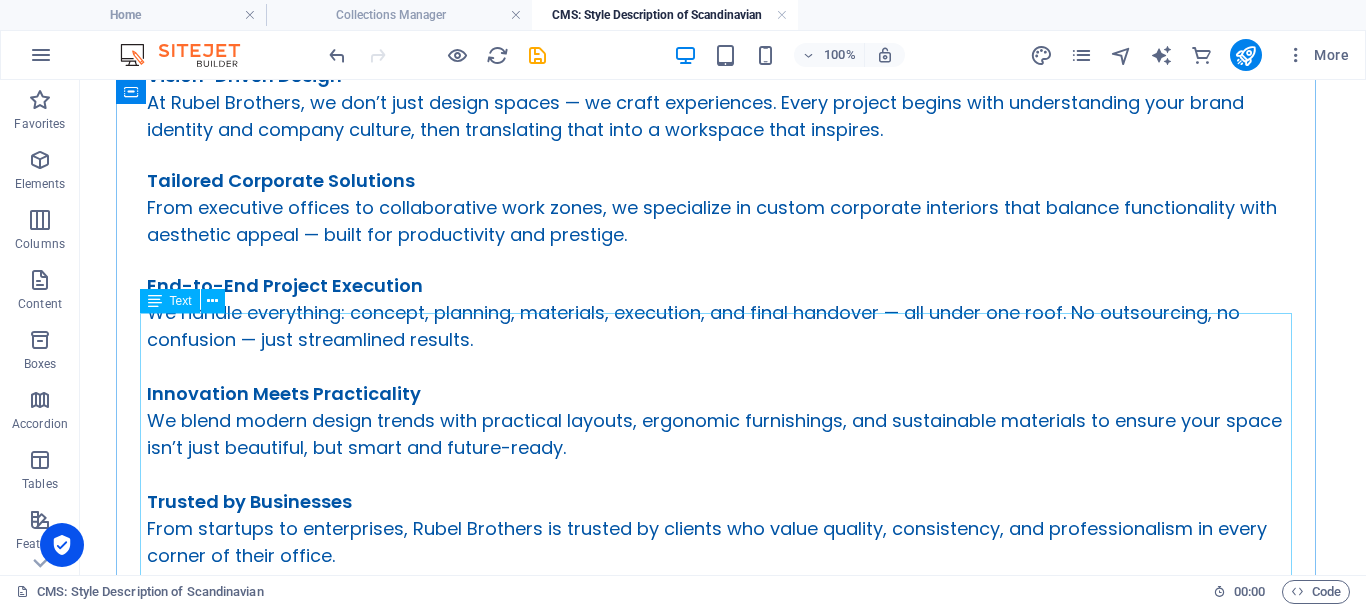scroll, scrollTop: 446, scrollLeft: 0, axis: vertical 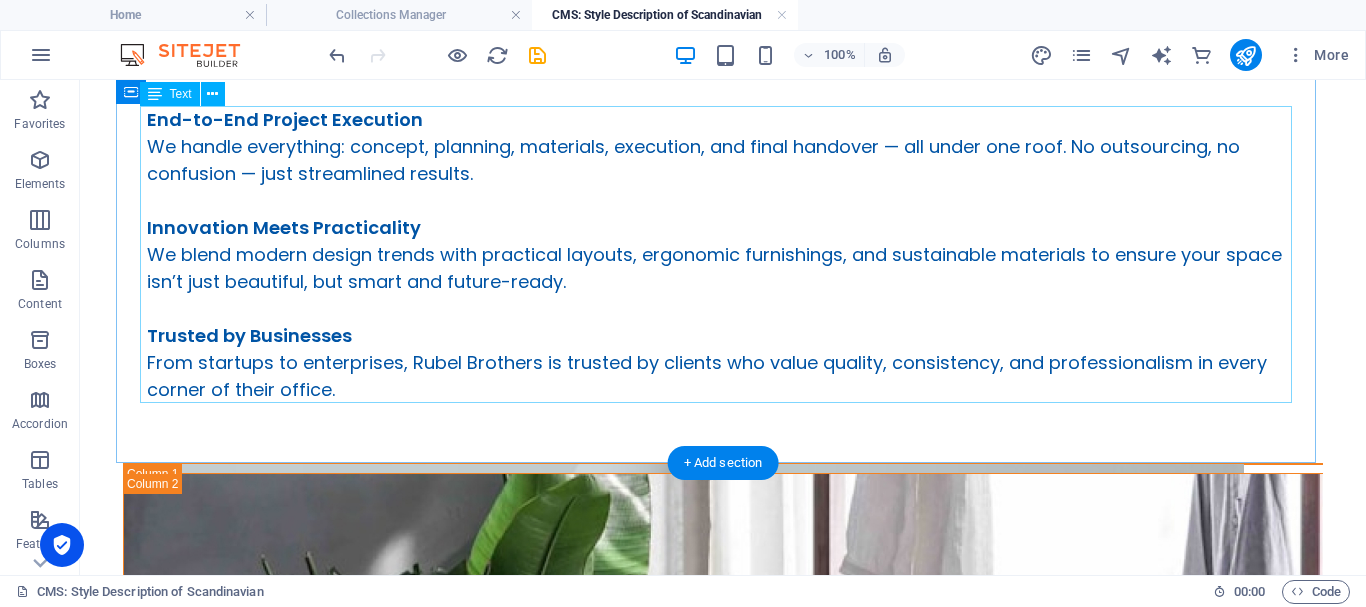 click on "End-to-End Project Execution We handle everything: concept, planning, materials, execution, and final handover — all under one roof. No outsourcing, no confusion — just streamlined results. Innovation Meets Practicality We blend modern design trends with practical layouts, ergonomic furnishings, and sustainable materials to ensure your space isn’t just beautiful, but smart and future-ready. Trusted by Businesses From startups to enterprises, Rubel Brothers is trusted by clients who value quality, consistency, and professionalism in every corner of their office." at bounding box center [723, 254] 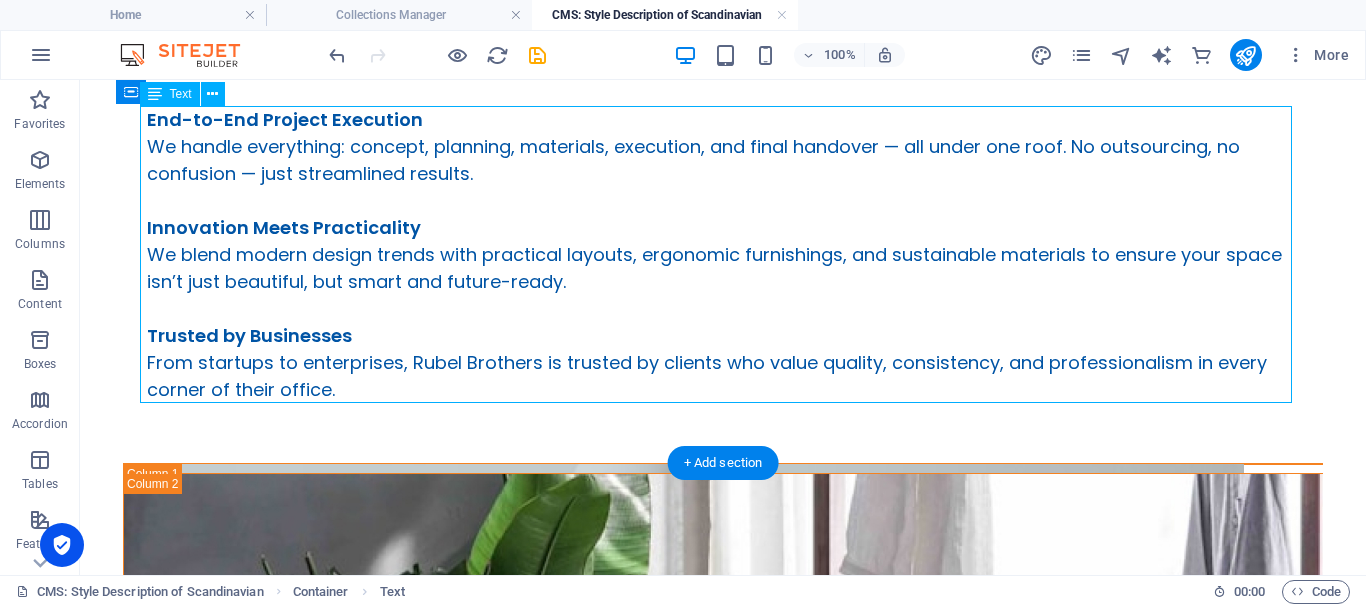 click on "End-to-End Project Execution We handle everything: concept, planning, materials, execution, and final handover — all under one roof. No outsourcing, no confusion — just streamlined results. Innovation Meets Practicality We blend modern design trends with practical layouts, ergonomic furnishings, and sustainable materials to ensure your space isn’t just beautiful, but smart and future-ready. Trusted by Businesses From startups to enterprises, Rubel Brothers is trusted by clients who value quality, consistency, and professionalism in every corner of their office." at bounding box center (723, 254) 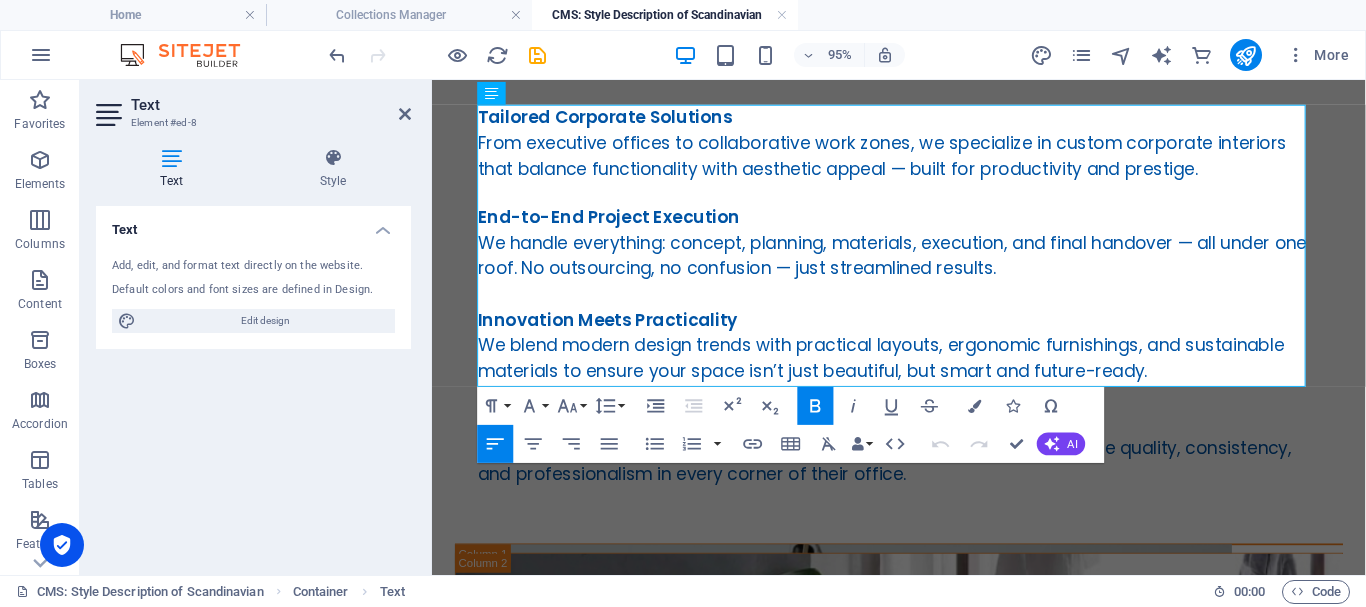 scroll, scrollTop: 551, scrollLeft: 0, axis: vertical 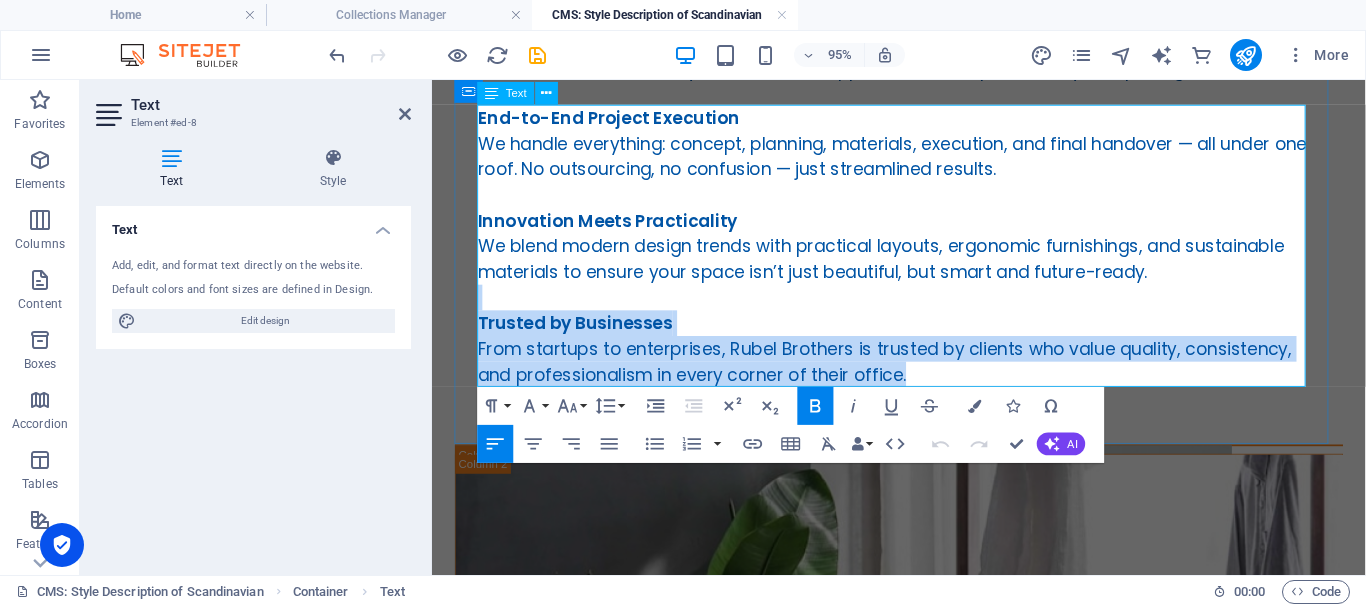 drag, startPoint x: 967, startPoint y: 390, endPoint x: 487, endPoint y: 312, distance: 486.2962 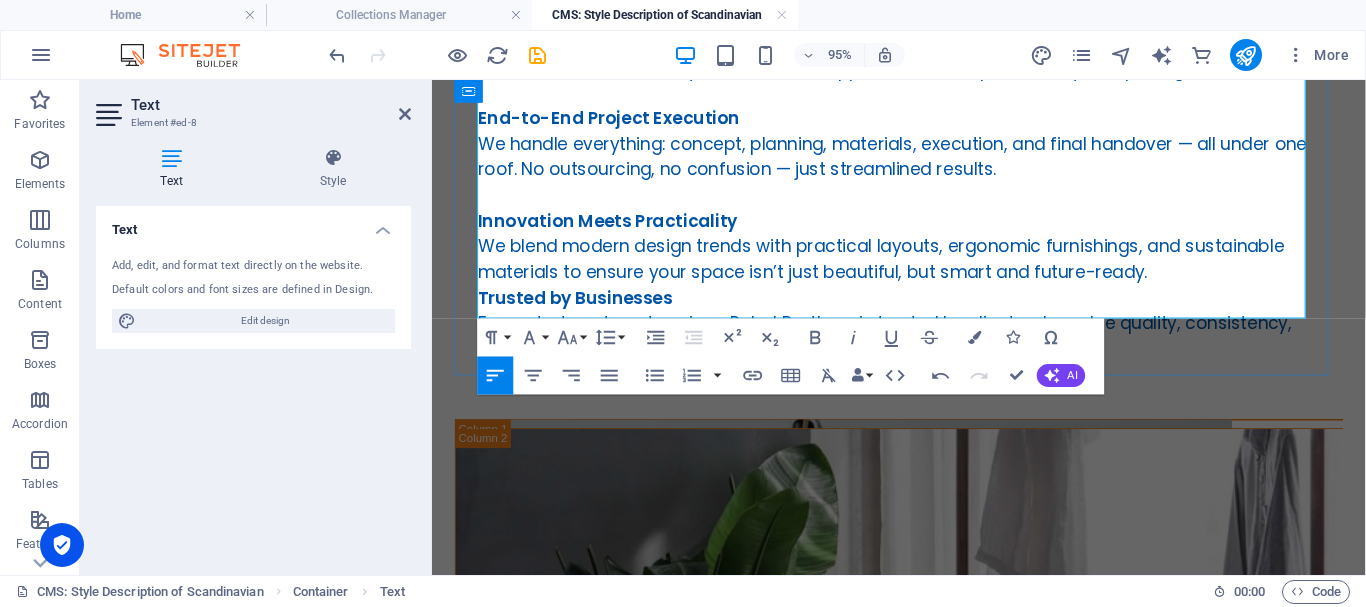 scroll, scrollTop: 651, scrollLeft: 0, axis: vertical 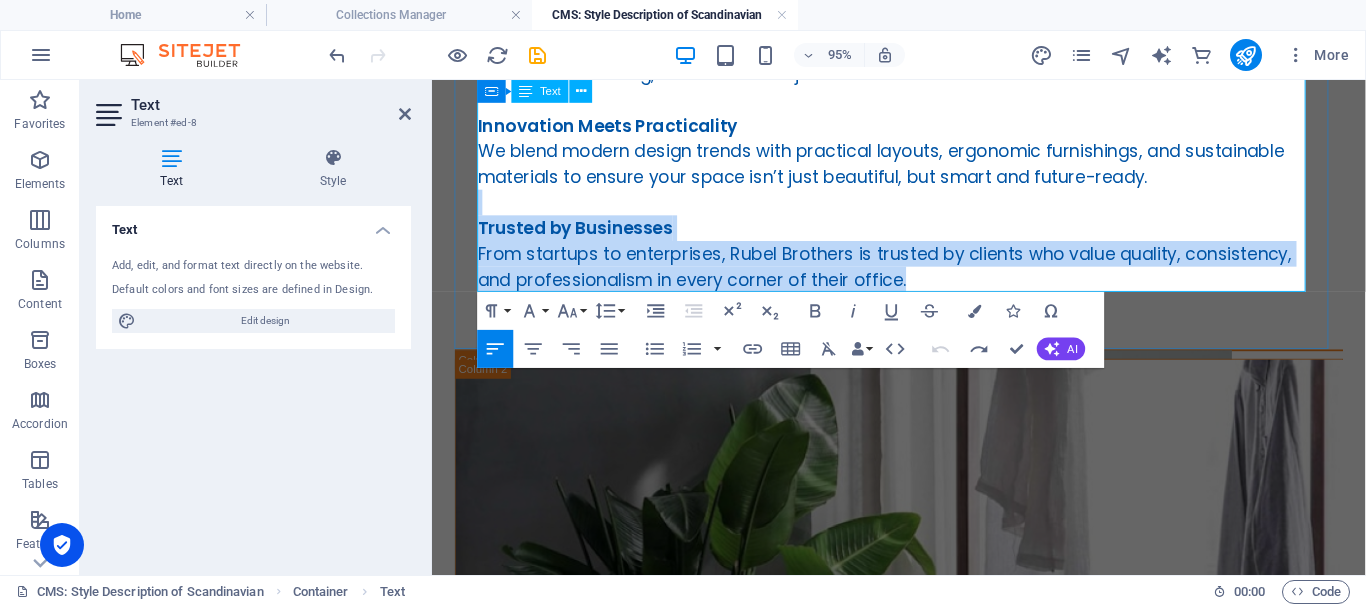 click at bounding box center [923, 208] 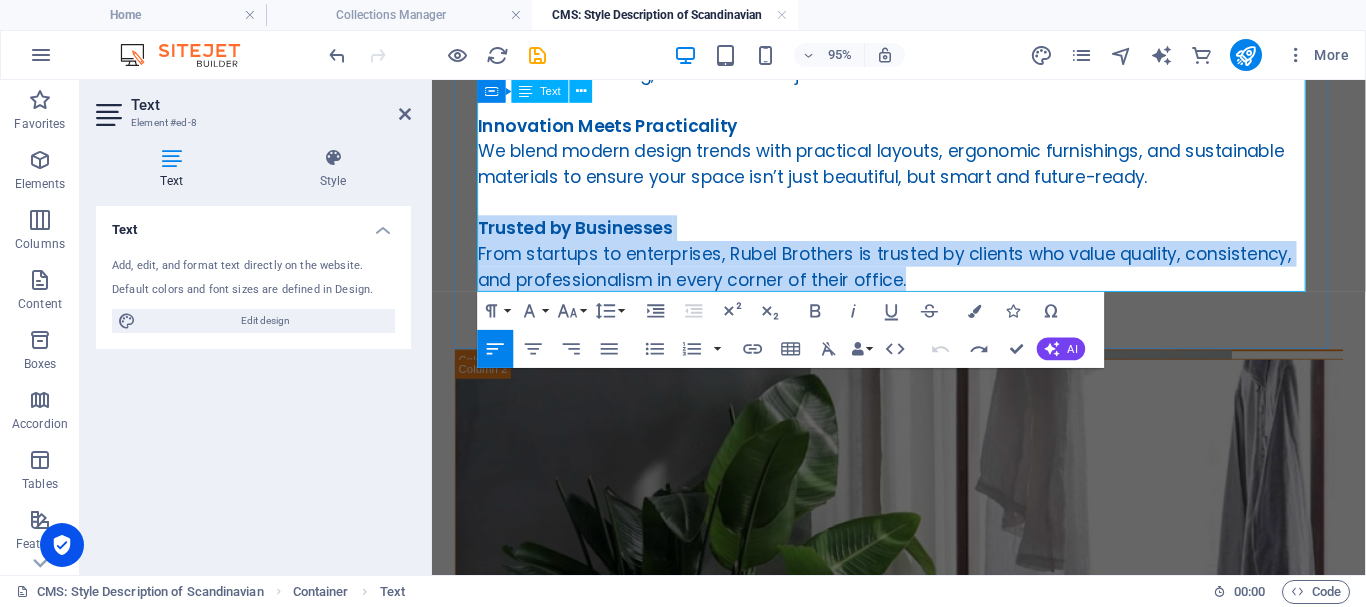 drag, startPoint x: 483, startPoint y: 233, endPoint x: 980, endPoint y: 296, distance: 500.97705 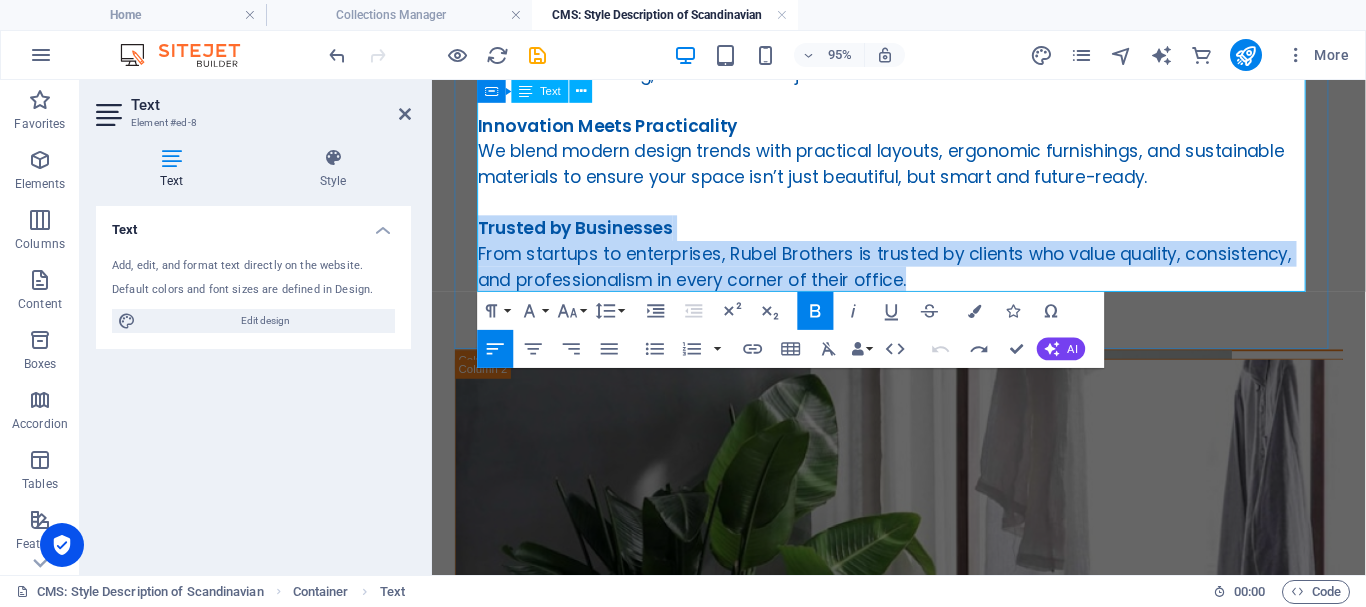 type 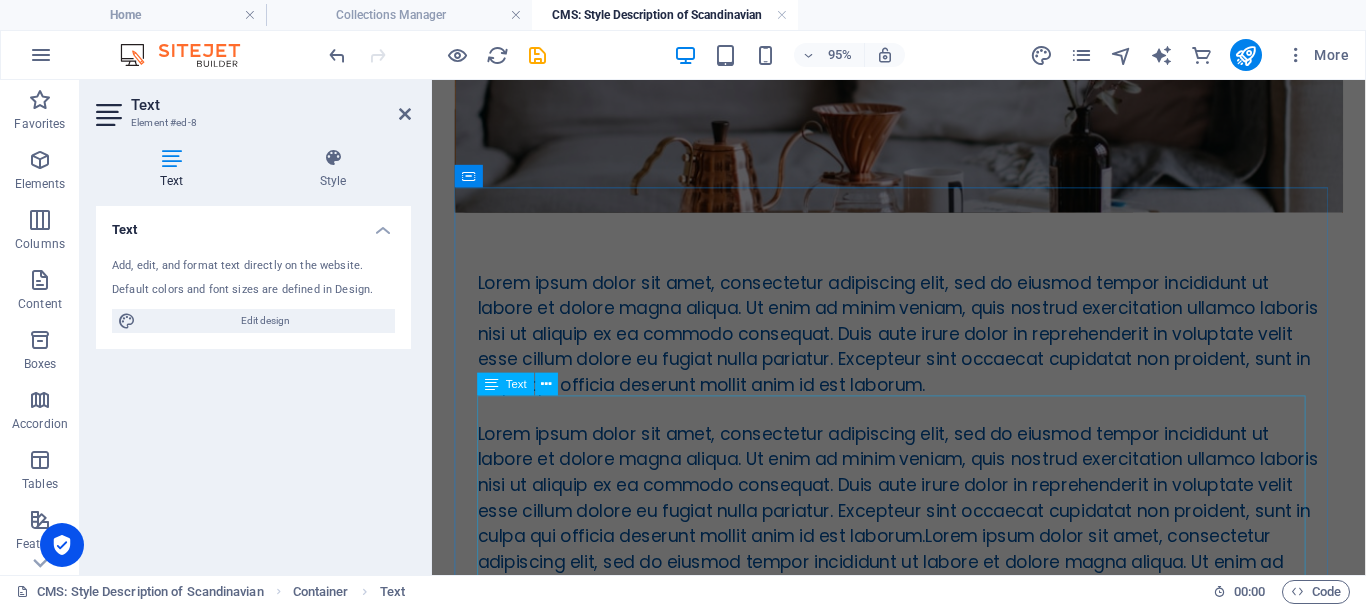 scroll, scrollTop: 1851, scrollLeft: 0, axis: vertical 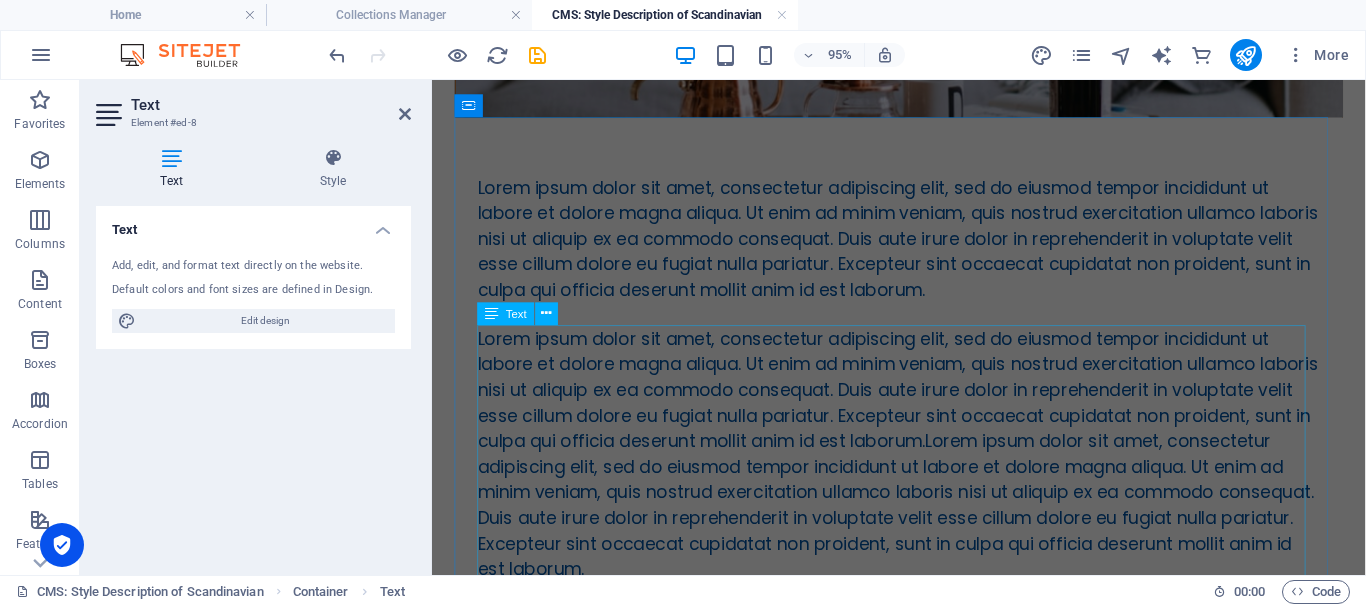click on "Lorem ipsum dolor sit amet, consectetur adipiscing elit, sed do eiusmod tempor incididunt ut labore et dolore magna aliqua. Ut enim ad minim veniam, quis nostrud exercitation ullamco laboris nisi ut aliquip ex ea commodo consequat. Duis aute irure dolor in reprehenderit in voluptate velit esse cillum dolore eu fugiat nulla pariatur. Excepteur sint occaecat cupidatat non proident, sunt in culpa qui officia deserunt mollit anim id est laborum.Lorem ipsum dolor sit amet, consectetur adipiscing elit, sed do eiusmod tempor incididunt ut labore et dolore magna aliqua. Ut enim ad minim veniam, quis nostrud exercitation ullamco laboris nisi ut aliquip ex ea commodo consequat. Duis aute irure dolor in reprehenderit in voluptate velit esse cillum dolore eu fugiat nulla pariatur. Excepteur sint occaecat cupidatat non proident, sunt in culpa qui officia deserunt mollit anim id est laborum." at bounding box center (923, 473) 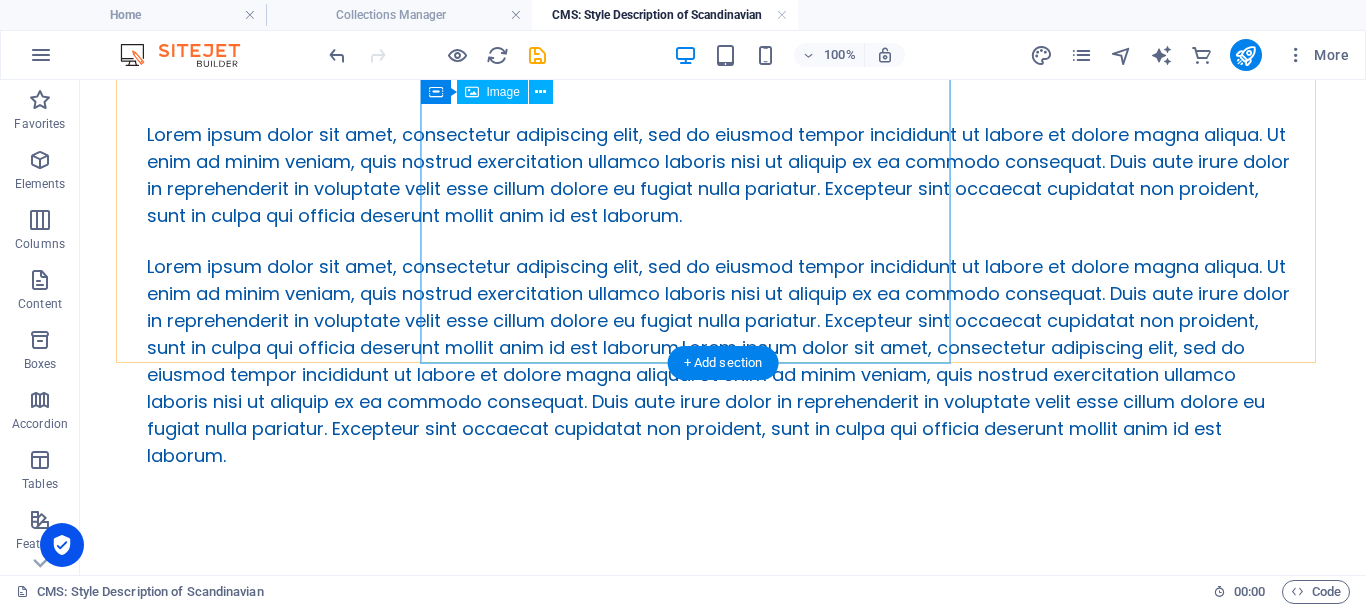 scroll, scrollTop: 1819, scrollLeft: 0, axis: vertical 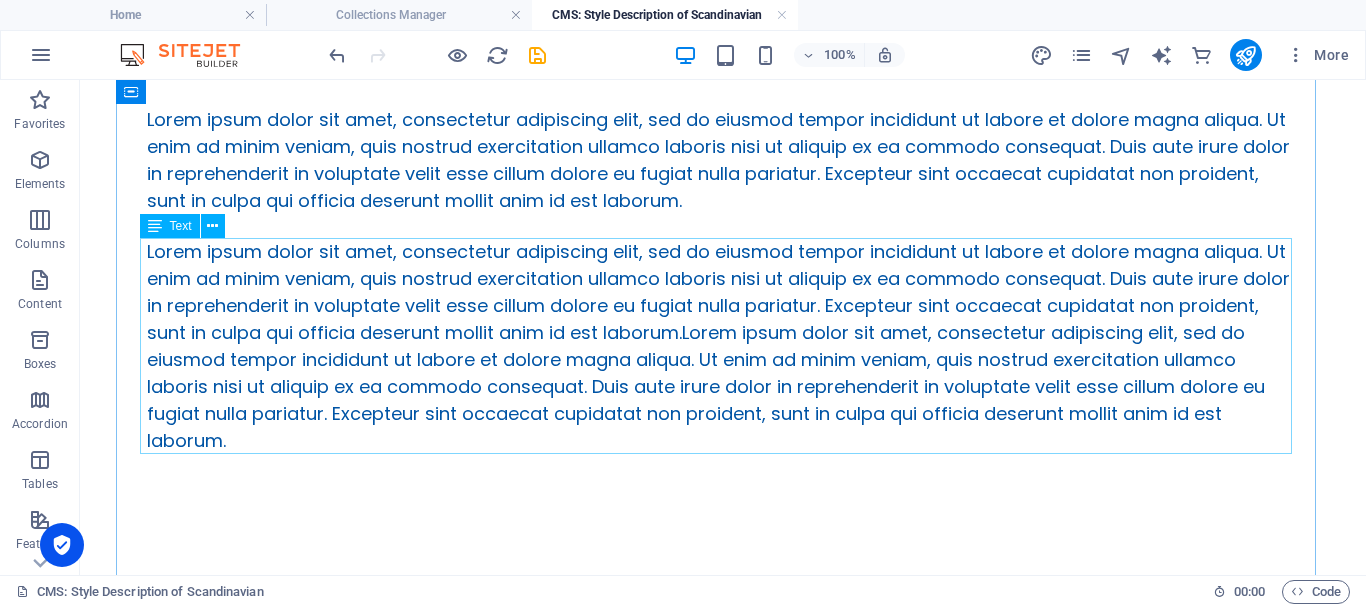 click on "Lorem ipsum dolor sit amet, consectetur adipiscing elit, sed do eiusmod tempor incididunt ut labore et dolore magna aliqua. Ut enim ad minim veniam, quis nostrud exercitation ullamco laboris nisi ut aliquip ex ea commodo consequat. Duis aute irure dolor in reprehenderit in voluptate velit esse cillum dolore eu fugiat nulla pariatur. Excepteur sint occaecat cupidatat non proident, sunt in culpa qui officia deserunt mollit anim id est laborum.Lorem ipsum dolor sit amet, consectetur adipiscing elit, sed do eiusmod tempor incididunt ut labore et dolore magna aliqua. Ut enim ad minim veniam, quis nostrud exercitation ullamco laboris nisi ut aliquip ex ea commodo consequat. Duis aute irure dolor in reprehenderit in voluptate velit esse cillum dolore eu fugiat nulla pariatur. Excepteur sint occaecat cupidatat non proident, sunt in culpa qui officia deserunt mollit anim id est laborum." at bounding box center [723, 346] 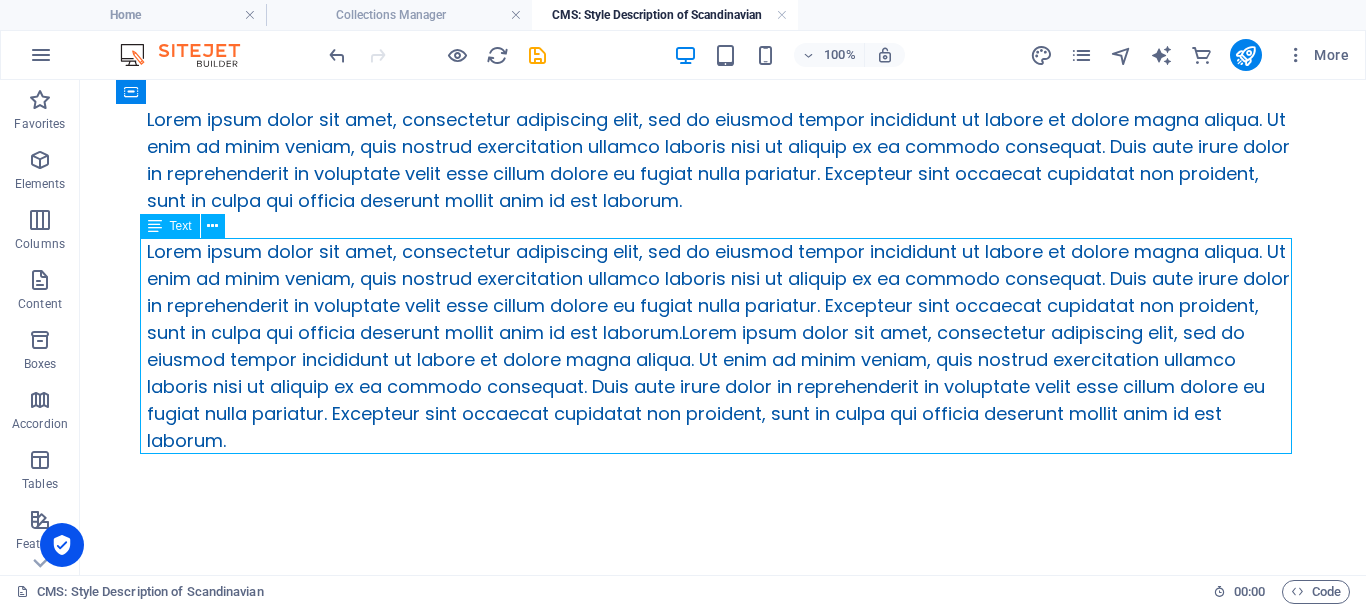 click on "Lorem ipsum dolor sit amet, consectetur adipiscing elit, sed do eiusmod tempor incididunt ut labore et dolore magna aliqua. Ut enim ad minim veniam, quis nostrud exercitation ullamco laboris nisi ut aliquip ex ea commodo consequat. Duis aute irure dolor in reprehenderit in voluptate velit esse cillum dolore eu fugiat nulla pariatur. Excepteur sint occaecat cupidatat non proident, sunt in culpa qui officia deserunt mollit anim id est laborum.Lorem ipsum dolor sit amet, consectetur adipiscing elit, sed do eiusmod tempor incididunt ut labore et dolore magna aliqua. Ut enim ad minim veniam, quis nostrud exercitation ullamco laboris nisi ut aliquip ex ea commodo consequat. Duis aute irure dolor in reprehenderit in voluptate velit esse cillum dolore eu fugiat nulla pariatur. Excepteur sint occaecat cupidatat non proident, sunt in culpa qui officia deserunt mollit anim id est laborum." at bounding box center (723, 346) 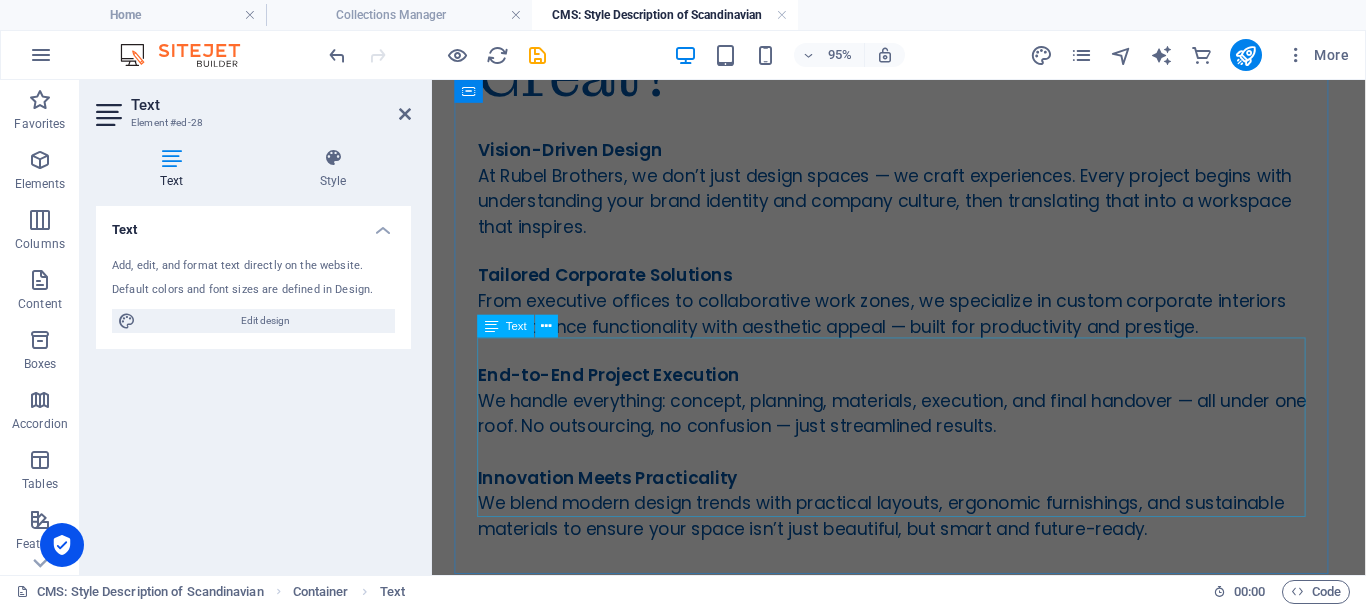 scroll, scrollTop: 409, scrollLeft: 0, axis: vertical 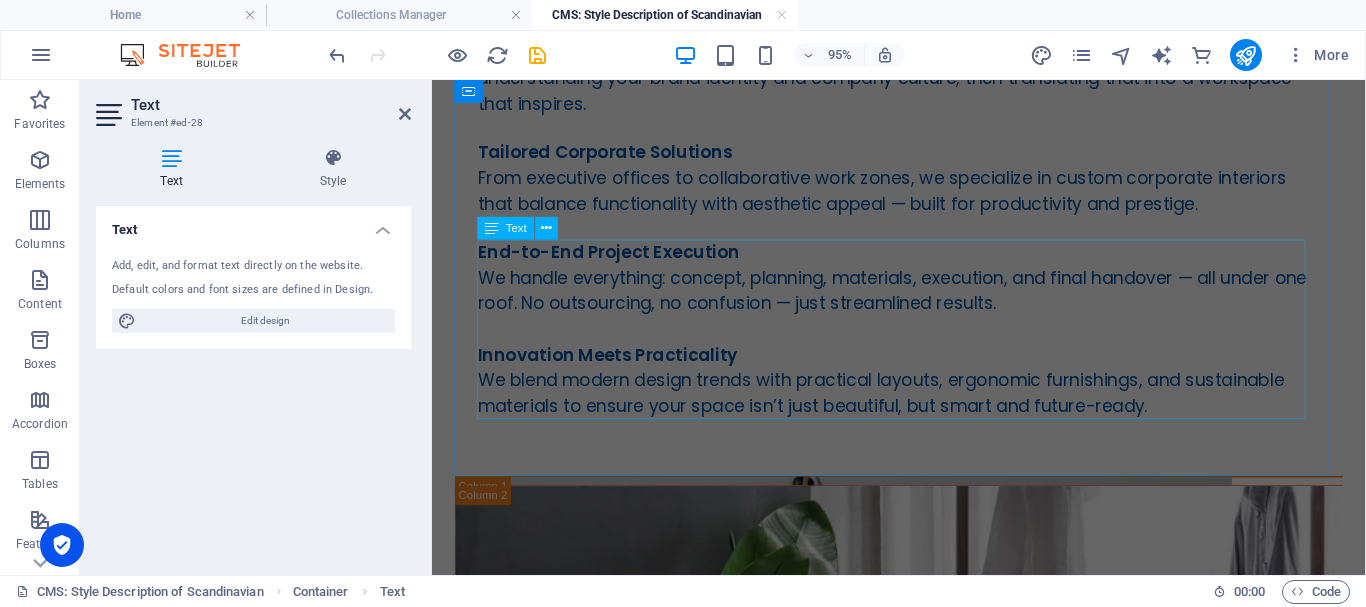 click on "End-to-End Project Execution We handle everything: concept, planning, materials, execution, and final handover — all under one roof. No outsourcing, no confusion — just streamlined results. Innovation Meets Practicality We blend modern design trends with practical layouts, ergonomic furnishings, and sustainable materials to ensure your space isn’t just beautiful, but smart and future-ready." at bounding box center [923, 342] 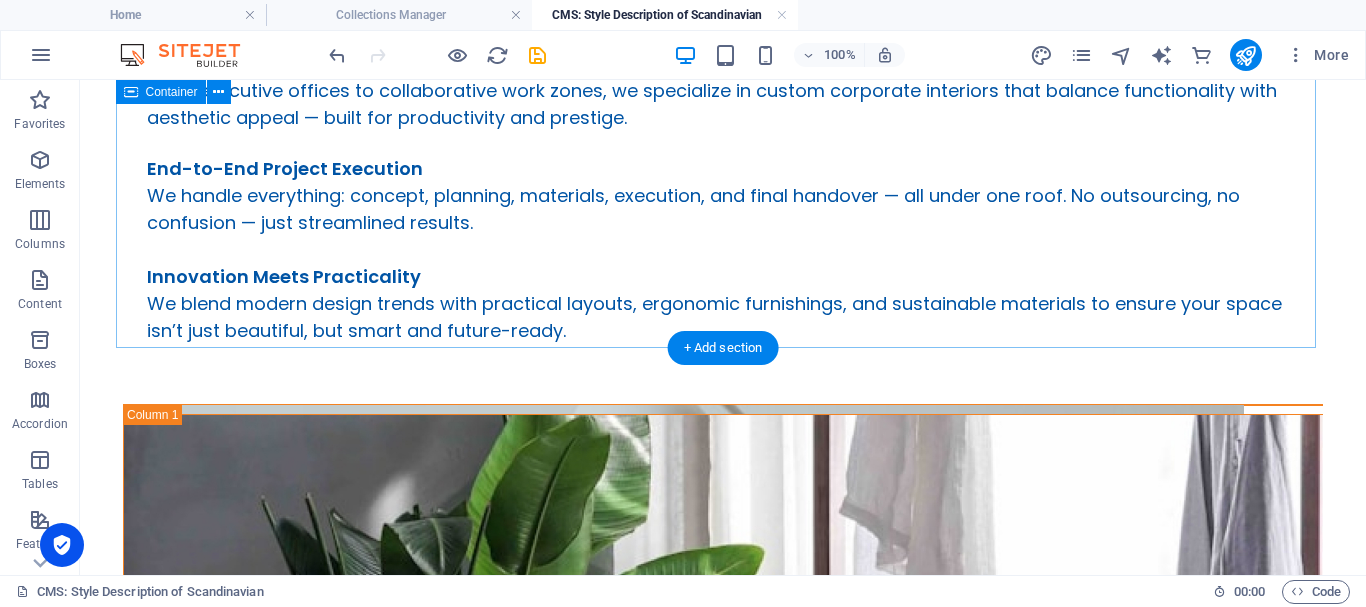 scroll, scrollTop: 370, scrollLeft: 0, axis: vertical 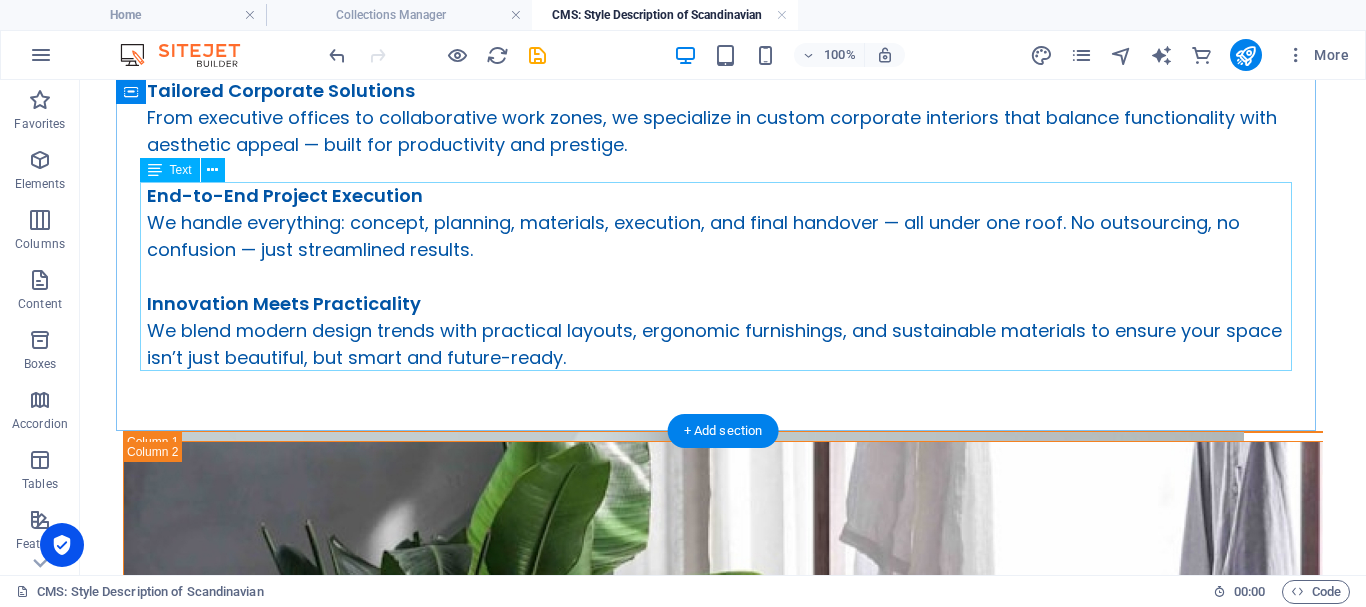 click on "End-to-End Project Execution We handle everything: concept, planning, materials, execution, and final handover — all under one roof. No outsourcing, no confusion — just streamlined results. Innovation Meets Practicality We blend modern design trends with practical layouts, ergonomic furnishings, and sustainable materials to ensure your space isn’t just beautiful, but smart and future-ready." at bounding box center [723, 276] 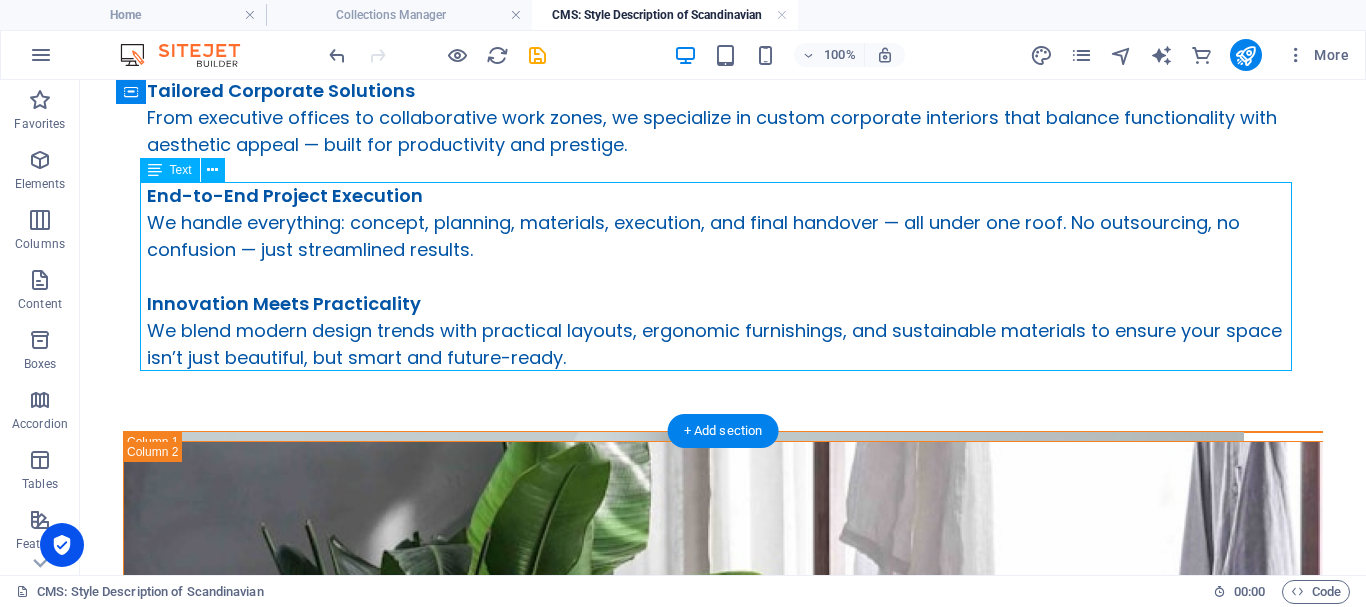 click on "End-to-End Project Execution We handle everything: concept, planning, materials, execution, and final handover — all under one roof. No outsourcing, no confusion — just streamlined results. Innovation Meets Practicality We blend modern design trends with practical layouts, ergonomic furnishings, and sustainable materials to ensure your space isn’t just beautiful, but smart and future-ready." at bounding box center [723, 276] 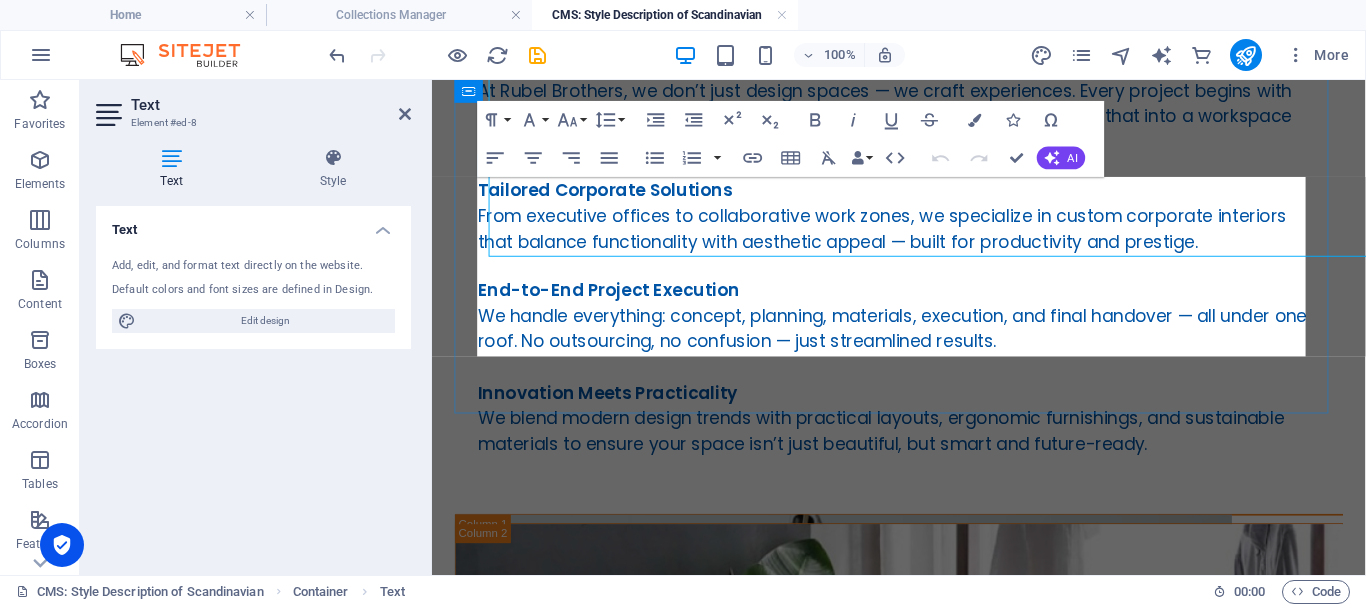 scroll, scrollTop: 475, scrollLeft: 0, axis: vertical 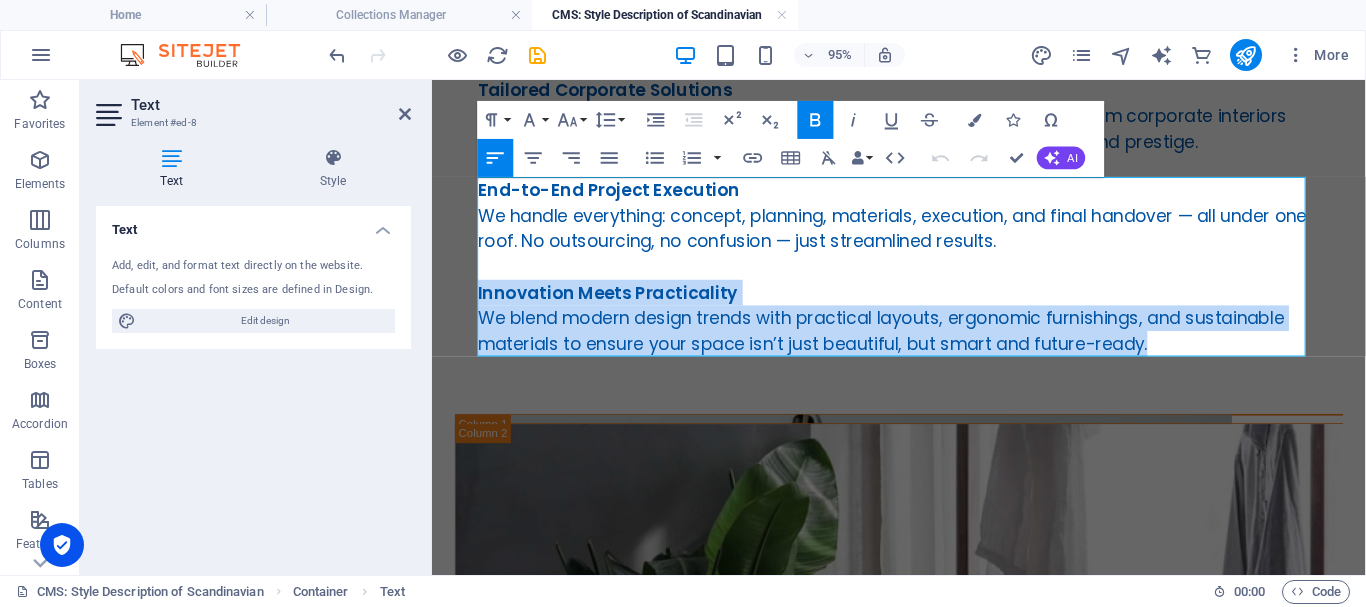 drag, startPoint x: 1215, startPoint y: 358, endPoint x: 451, endPoint y: 309, distance: 765.5697 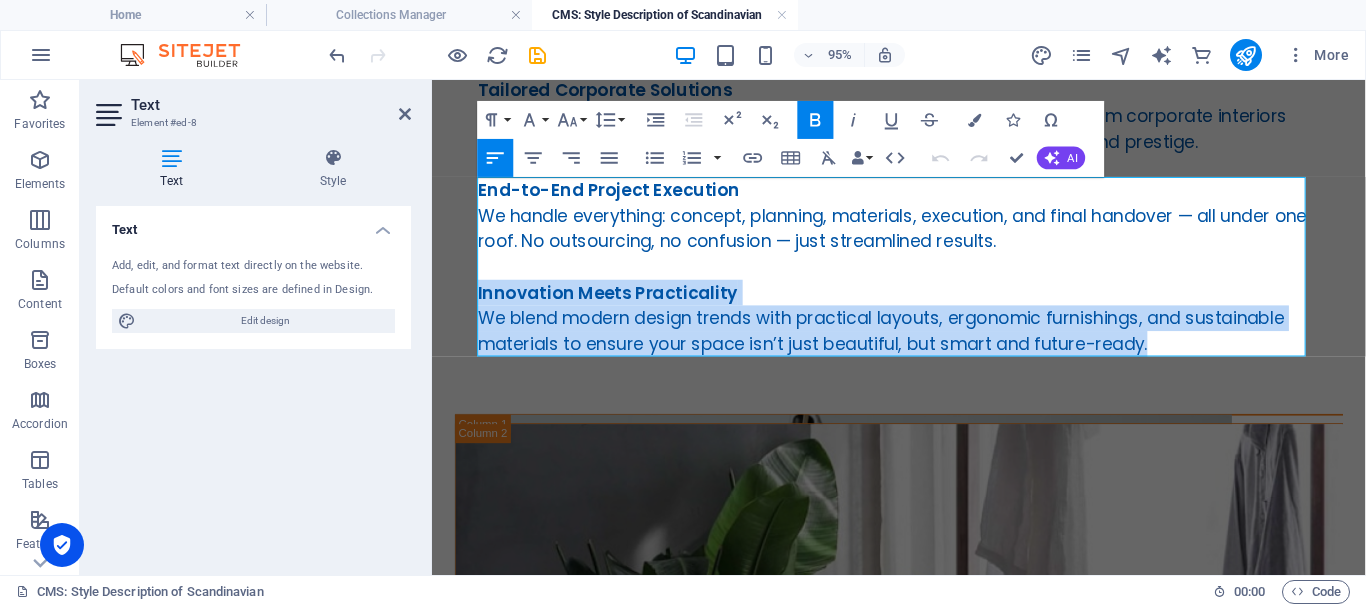 type 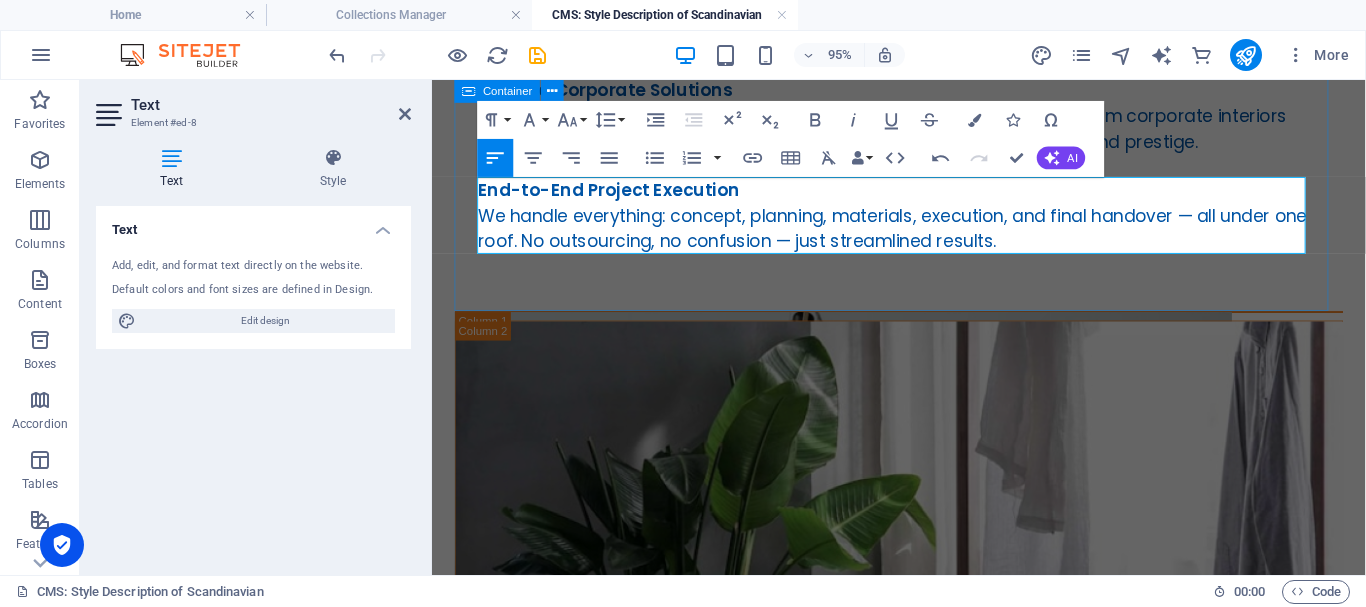 click on "What Makes Rubel Brothers Great? Vision-Driven Design At Rubel Brothers, we don’t just design spaces — we craft experiences. Every project begins with understanding your brand identity and company culture, then translating that into a workspace that inspires. Tailored Corporate Solutions From executive offices to collaborative work zones, we specialize in custom corporate interiors that balance functionality with aesthetic appeal — built for productivity and prestige. End-to-End Project Execution We handle everything: concept, planning, materials, execution, and final handover — all under one roof. No outsourcing, no confusion — just streamlined results." at bounding box center (923, 4) 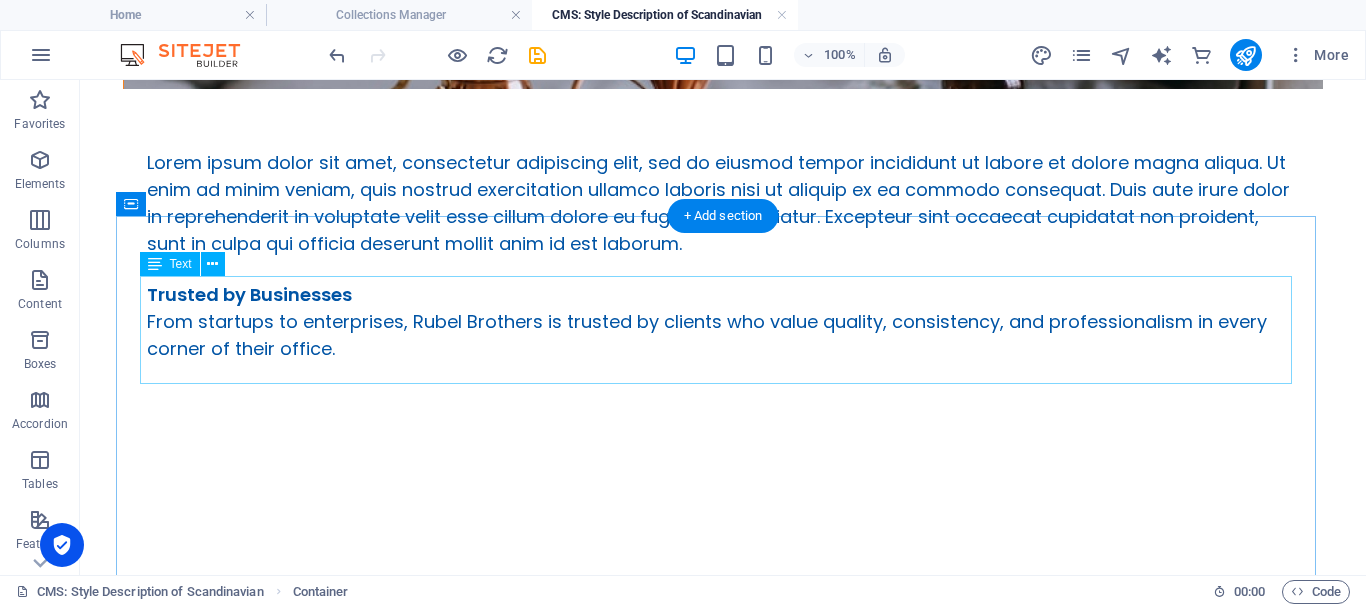 scroll, scrollTop: 1670, scrollLeft: 0, axis: vertical 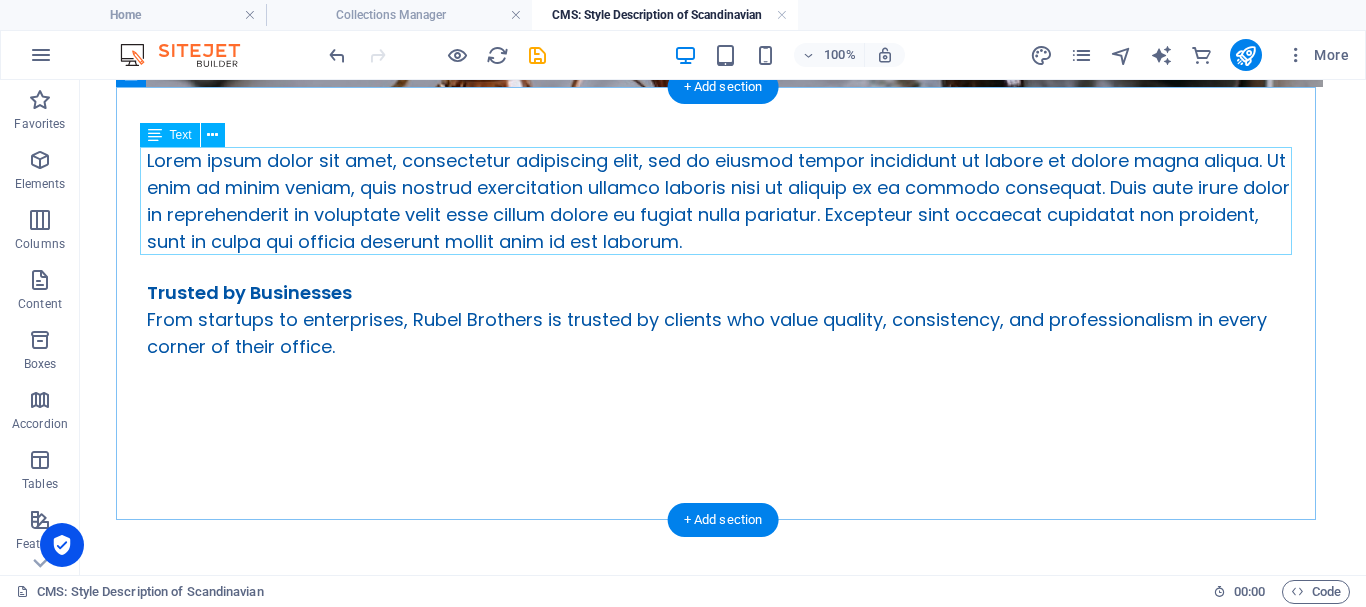 click on "Lorem ipsum dolor sit amet, consectetur adipiscing elit, sed do eiusmod tempor incididunt ut labore et dolore magna aliqua. Ut enim ad minim veniam, quis nostrud exercitation ullamco laboris nisi ut aliquip ex ea commodo consequat. Duis aute irure dolor in reprehenderit in voluptate velit esse cillum dolore eu fugiat nulla pariatur. Excepteur sint occaecat cupidatat non proident, sunt in culpa qui officia deserunt mollit anim id est laborum." at bounding box center [723, 201] 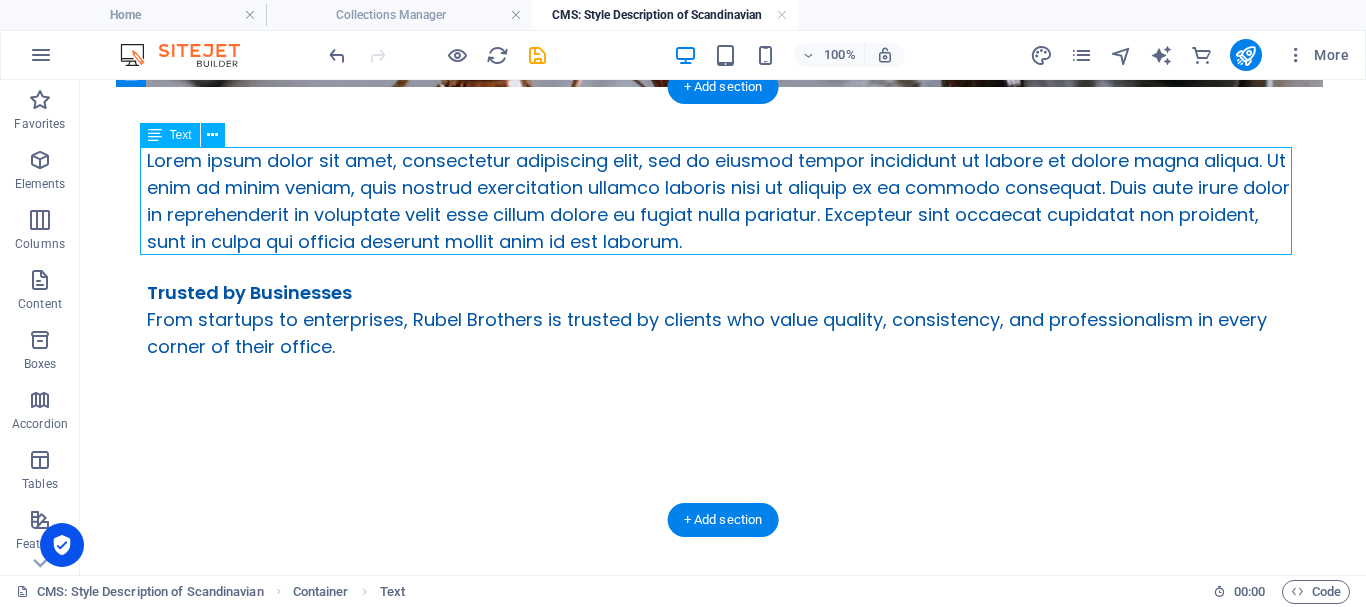 click on "Lorem ipsum dolor sit amet, consectetur adipiscing elit, sed do eiusmod tempor incididunt ut labore et dolore magna aliqua. Ut enim ad minim veniam, quis nostrud exercitation ullamco laboris nisi ut aliquip ex ea commodo consequat. Duis aute irure dolor in reprehenderit in voluptate velit esse cillum dolore eu fugiat nulla pariatur. Excepteur sint occaecat cupidatat non proident, sunt in culpa qui officia deserunt mollit anim id est laborum." at bounding box center (723, 201) 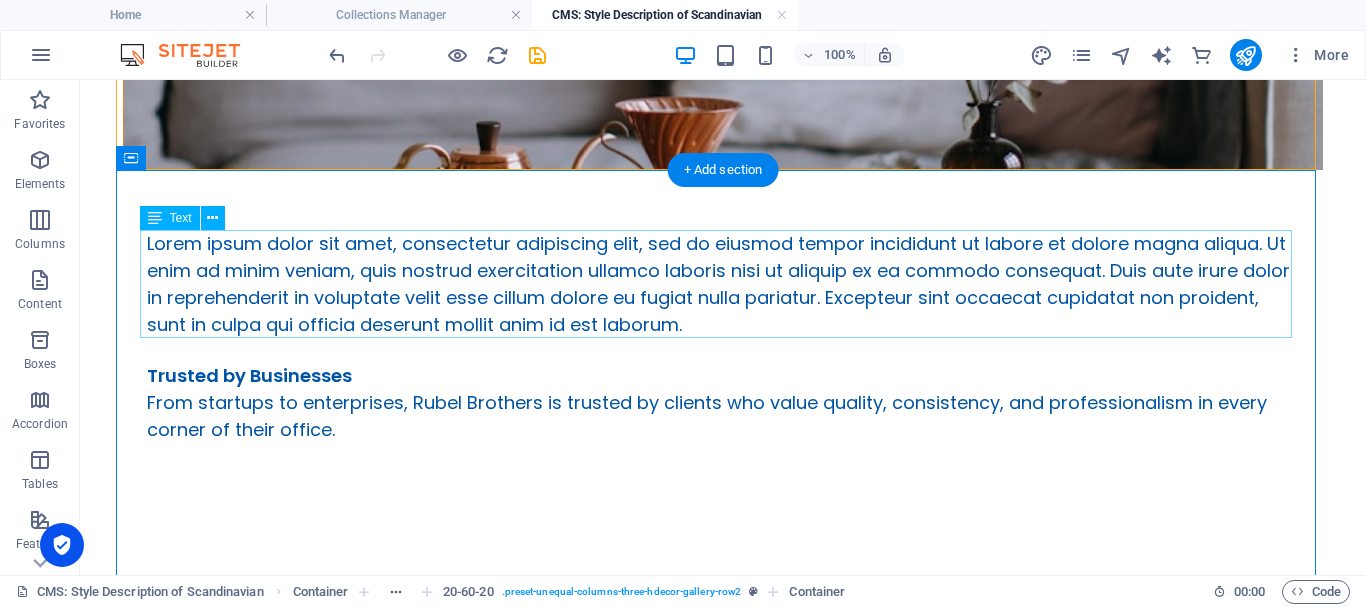 click on "Lorem ipsum dolor sit amet, consectetur adipiscing elit, sed do eiusmod tempor incididunt ut labore et dolore magna aliqua. Ut enim ad minim veniam, quis nostrud exercitation ullamco laboris nisi ut aliquip ex ea commodo consequat. Duis aute irure dolor in reprehenderit in voluptate velit esse cillum dolore eu fugiat nulla pariatur. Excepteur sint occaecat cupidatat non proident, sunt in culpa qui officia deserunt mollit anim id est laborum." at bounding box center (723, 284) 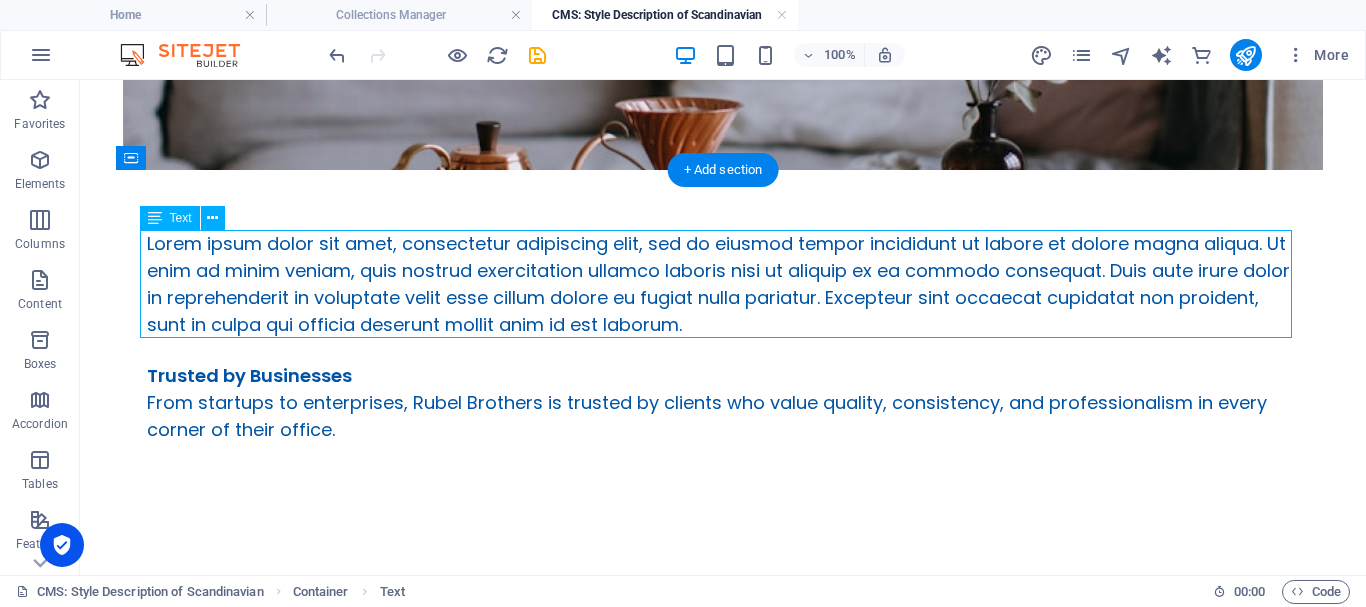 click on "Lorem ipsum dolor sit amet, consectetur adipiscing elit, sed do eiusmod tempor incididunt ut labore et dolore magna aliqua. Ut enim ad minim veniam, quis nostrud exercitation ullamco laboris nisi ut aliquip ex ea commodo consequat. Duis aute irure dolor in reprehenderit in voluptate velit esse cillum dolore eu fugiat nulla pariatur. Excepteur sint occaecat cupidatat non proident, sunt in culpa qui officia deserunt mollit anim id est laborum." at bounding box center (723, 284) 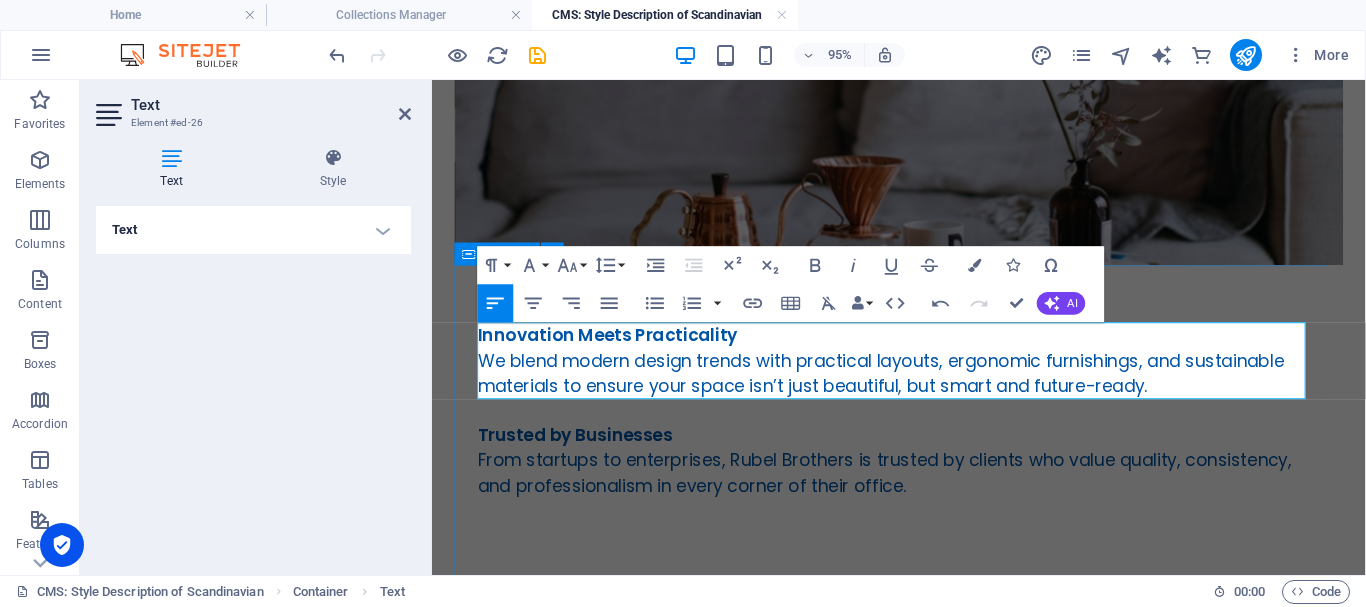 click on "Innovation Meets Practicality We blend modern design trends with practical layouts, ergonomic furnishings, and sustainable materials to ensure your space isn’t just beautiful, but smart and future-ready. Trusted by Businesses From startups to enterprises, Rubel Brothers is trusted by clients who value quality, consistency, and professionalism in every corner of their office." at bounding box center (923, 478) 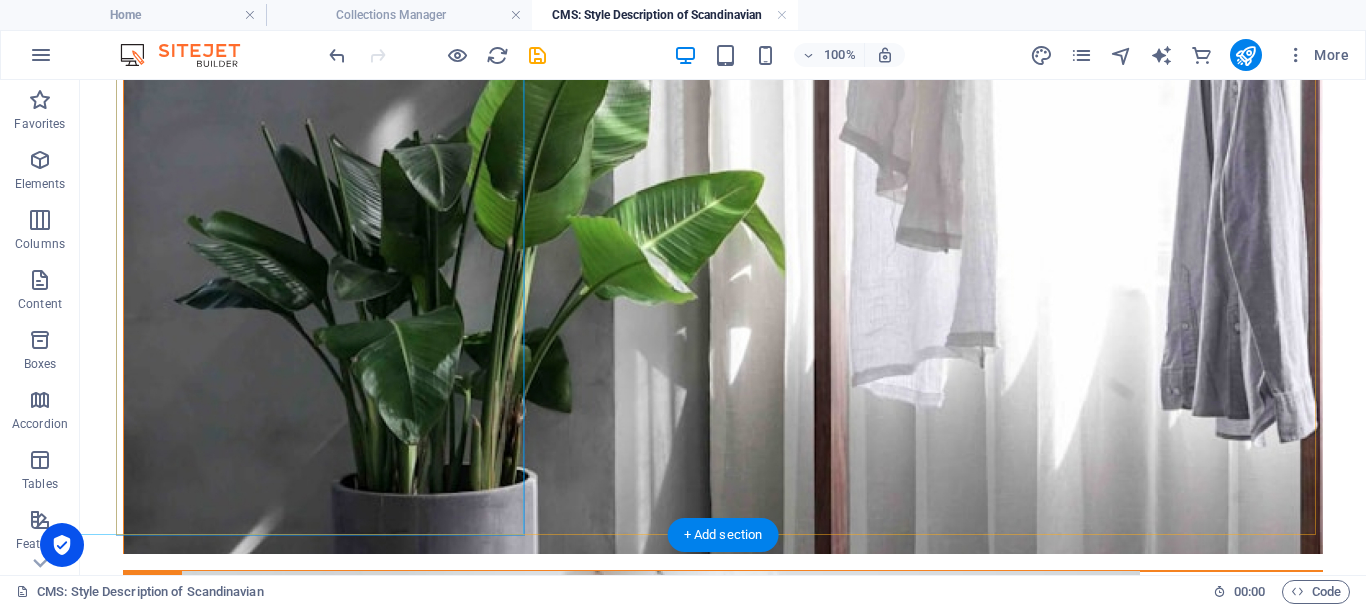 scroll, scrollTop: 682, scrollLeft: 0, axis: vertical 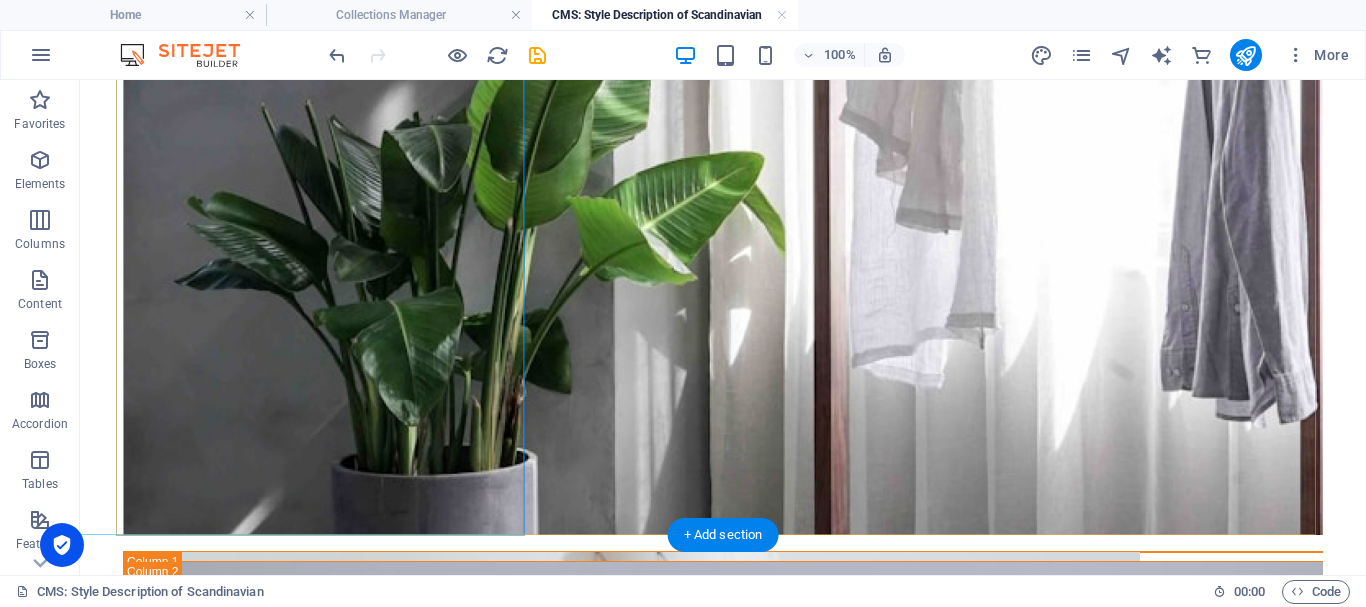 click at bounding box center (601, 274) 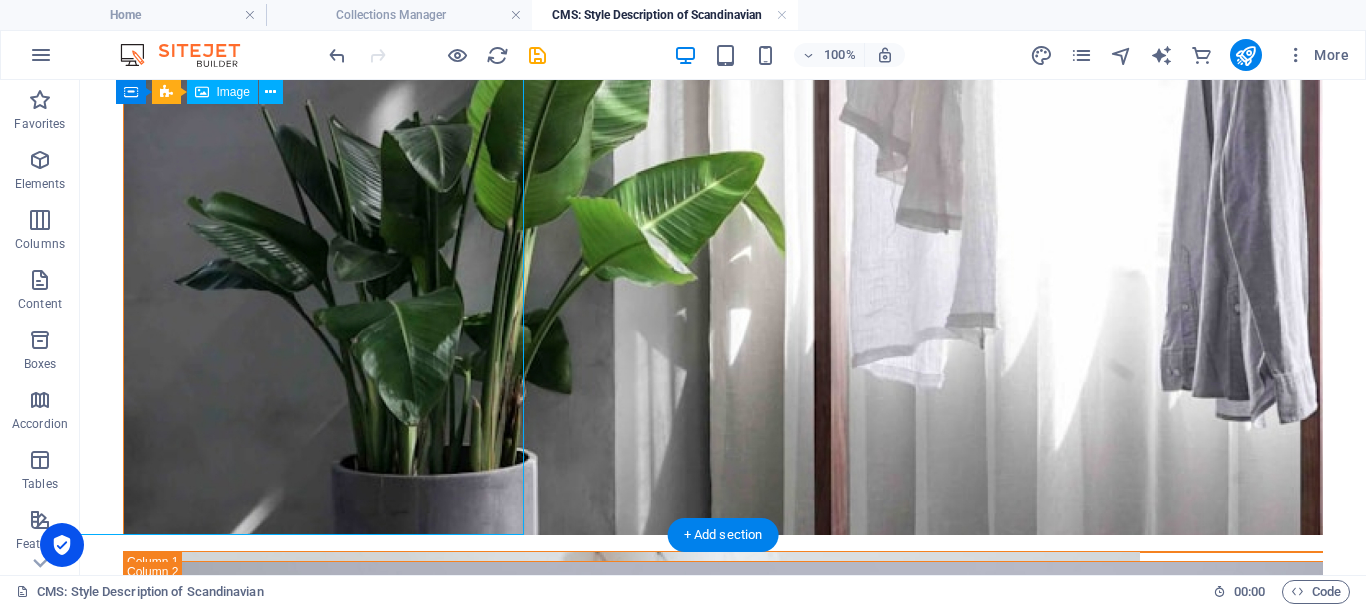 click at bounding box center (601, 274) 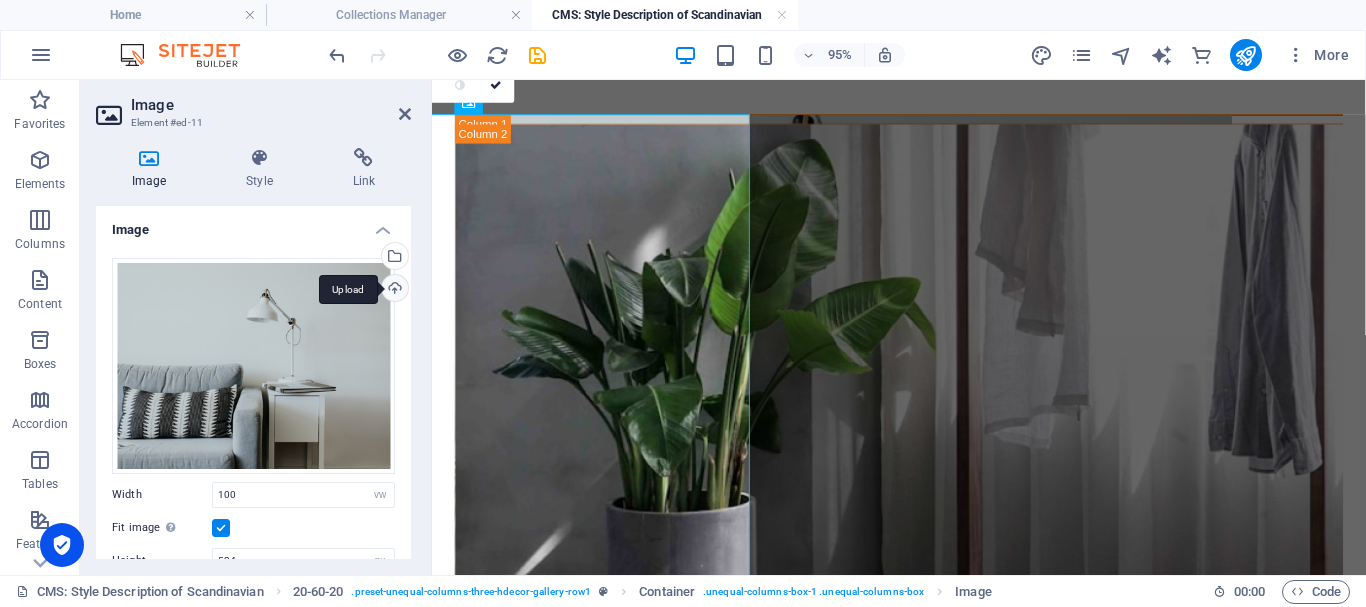 click on "Upload" at bounding box center [393, 290] 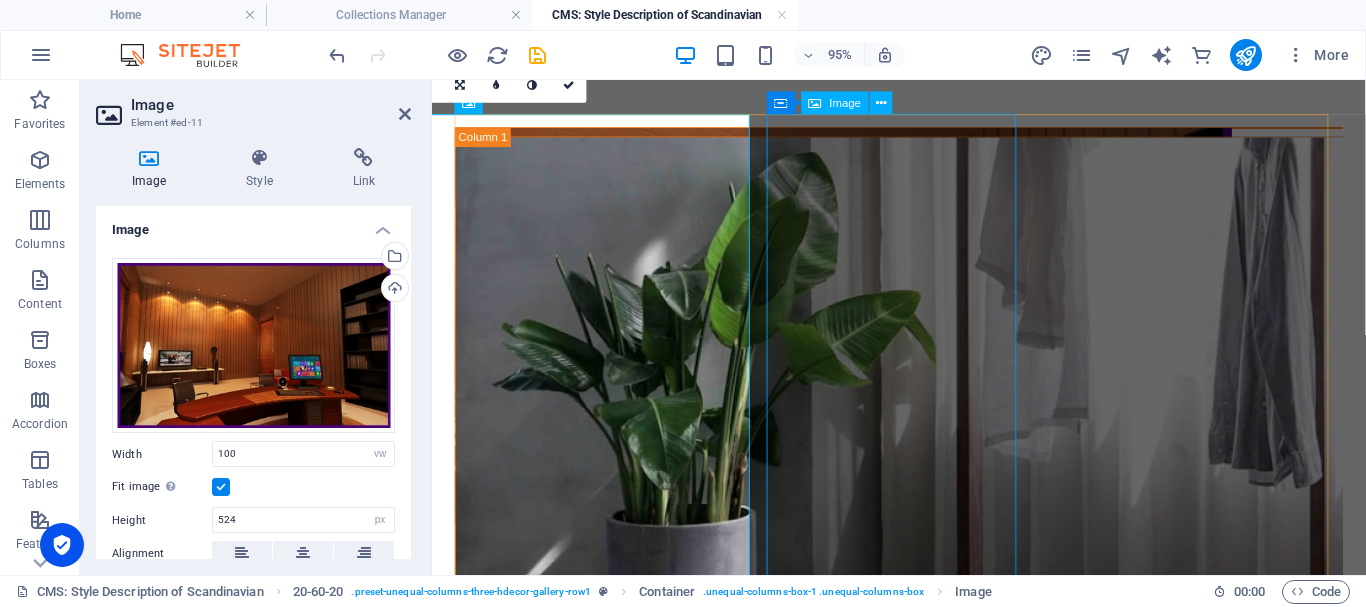scroll, scrollTop: 682, scrollLeft: 0, axis: vertical 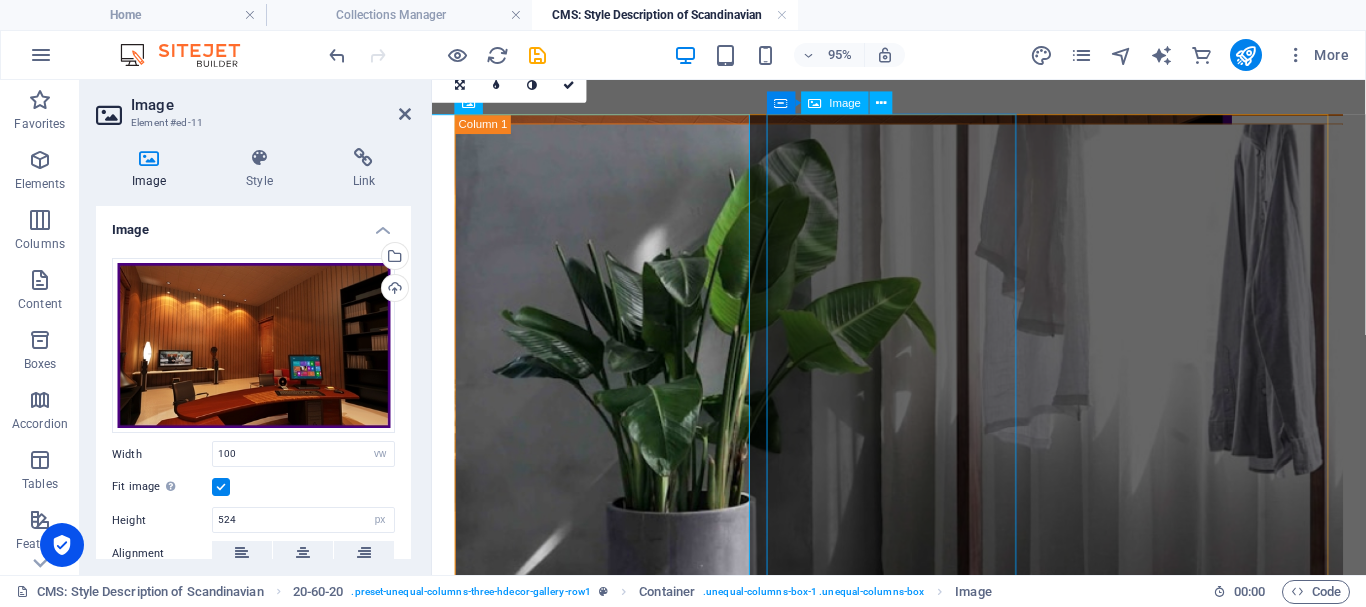 click at bounding box center [923, 389] 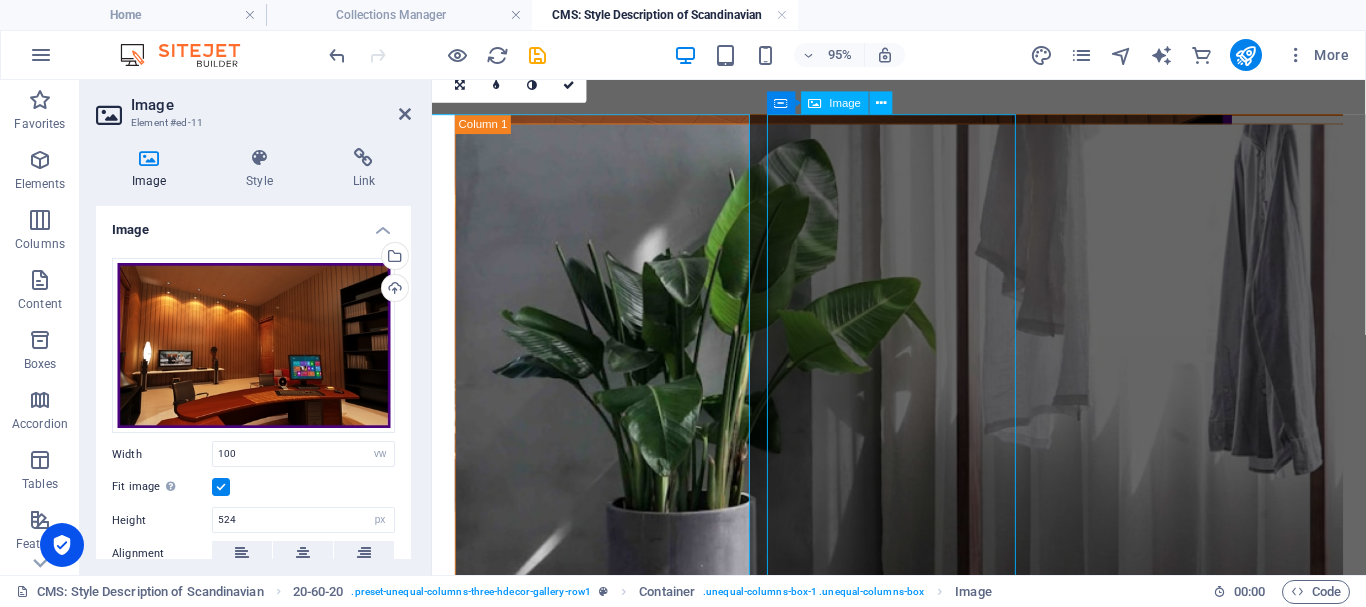 click at bounding box center (923, 389) 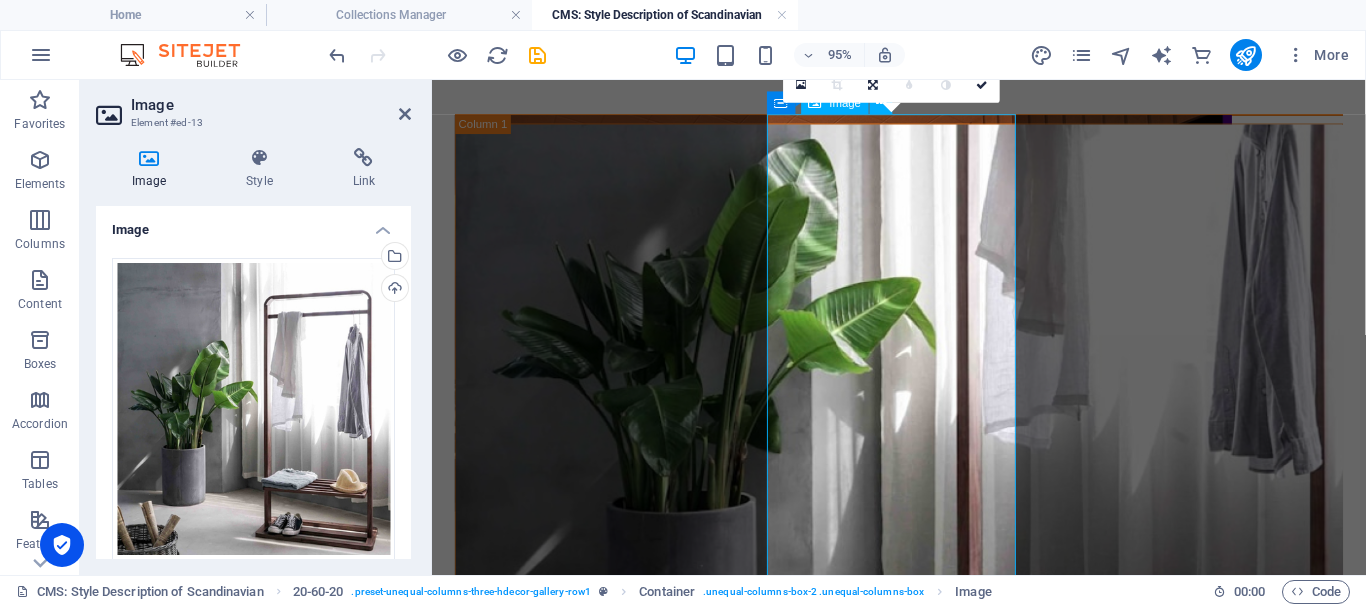 click at bounding box center [923, 389] 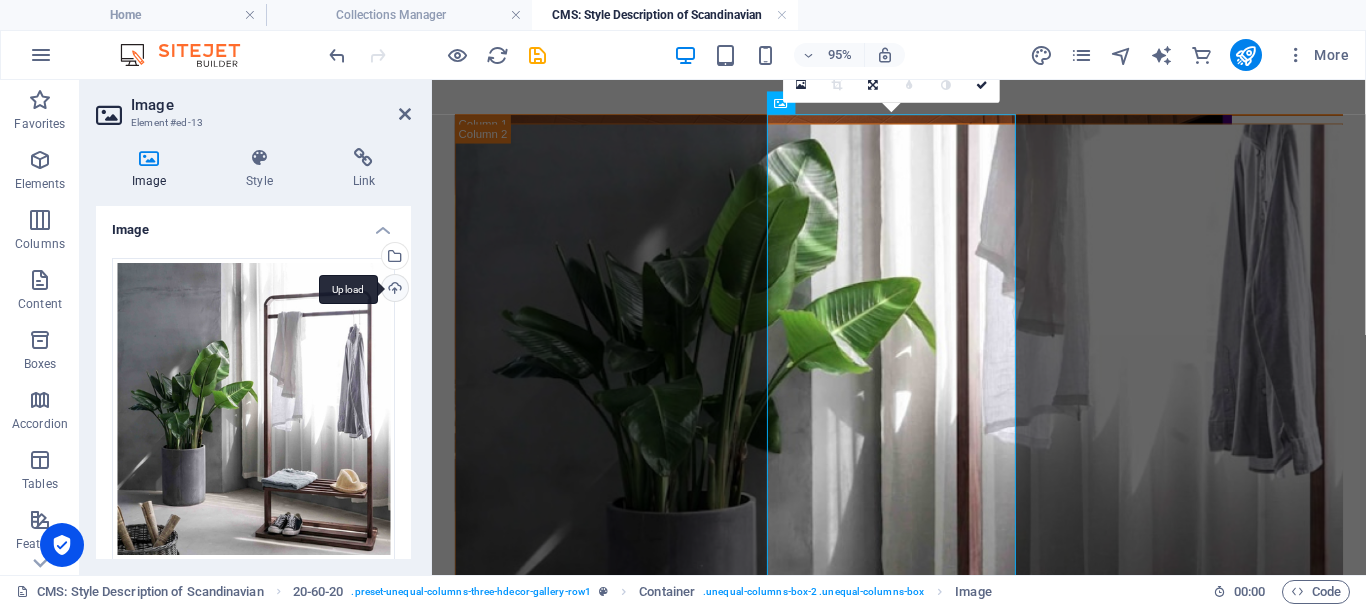 click on "Upload" at bounding box center [393, 290] 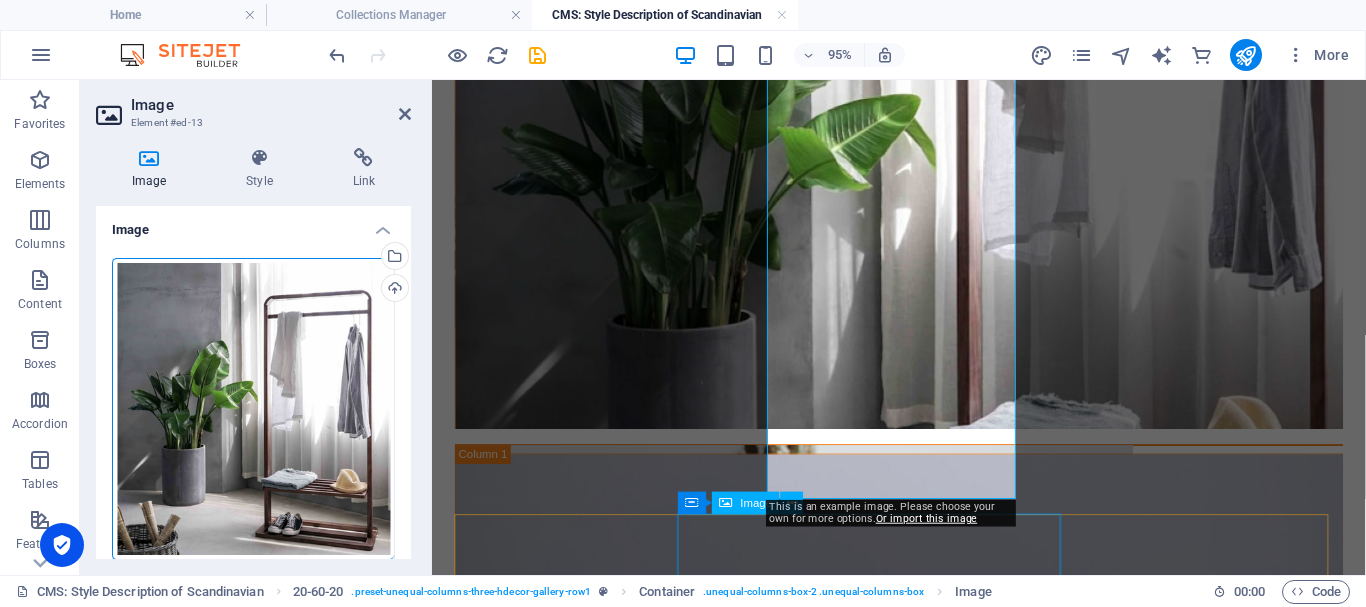 scroll, scrollTop: 882, scrollLeft: 0, axis: vertical 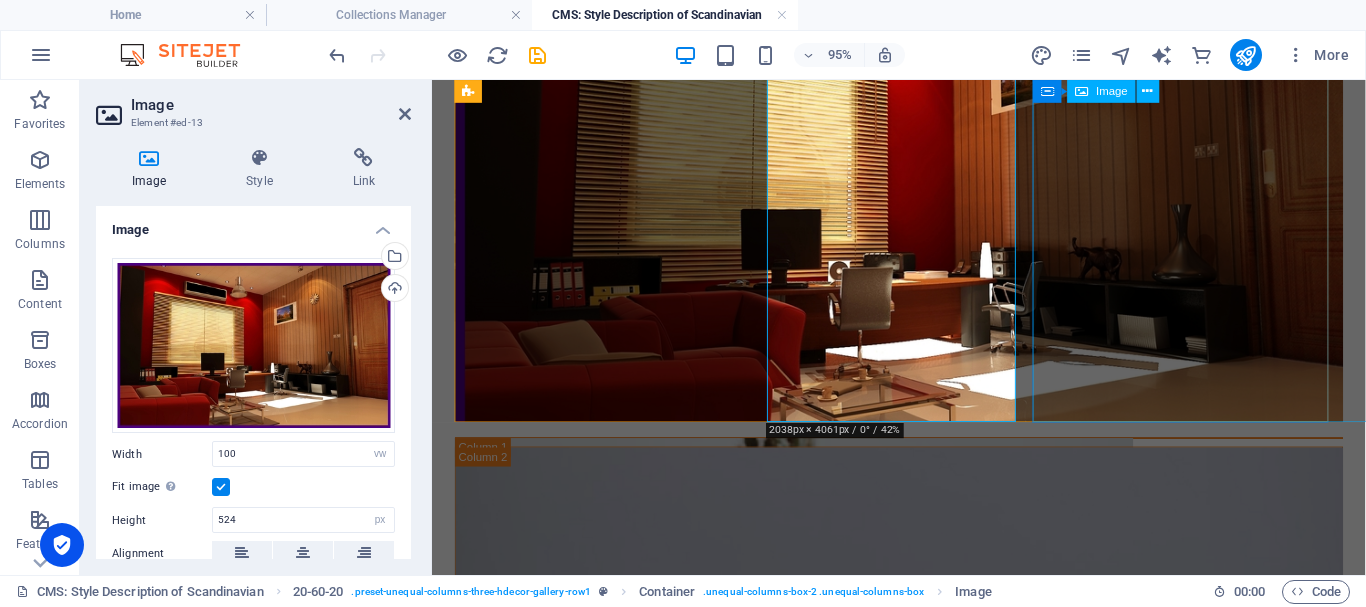 click at bounding box center (1198, 723) 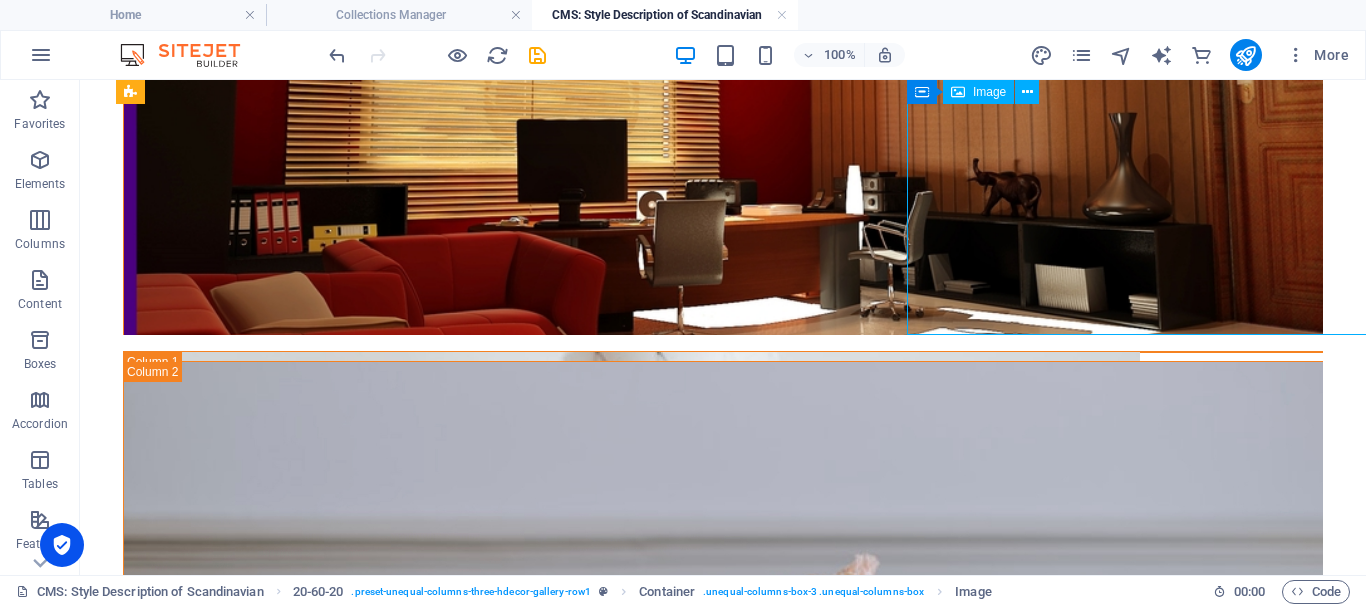 click at bounding box center (979, 618) 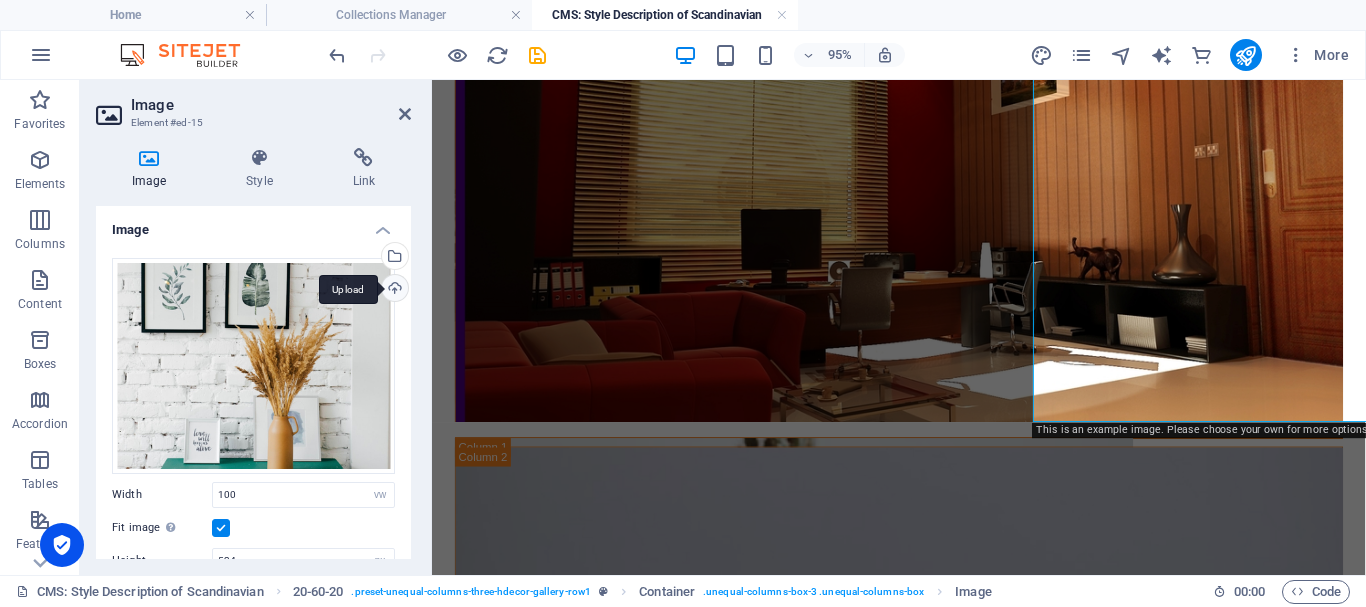 click on "Upload" at bounding box center [393, 290] 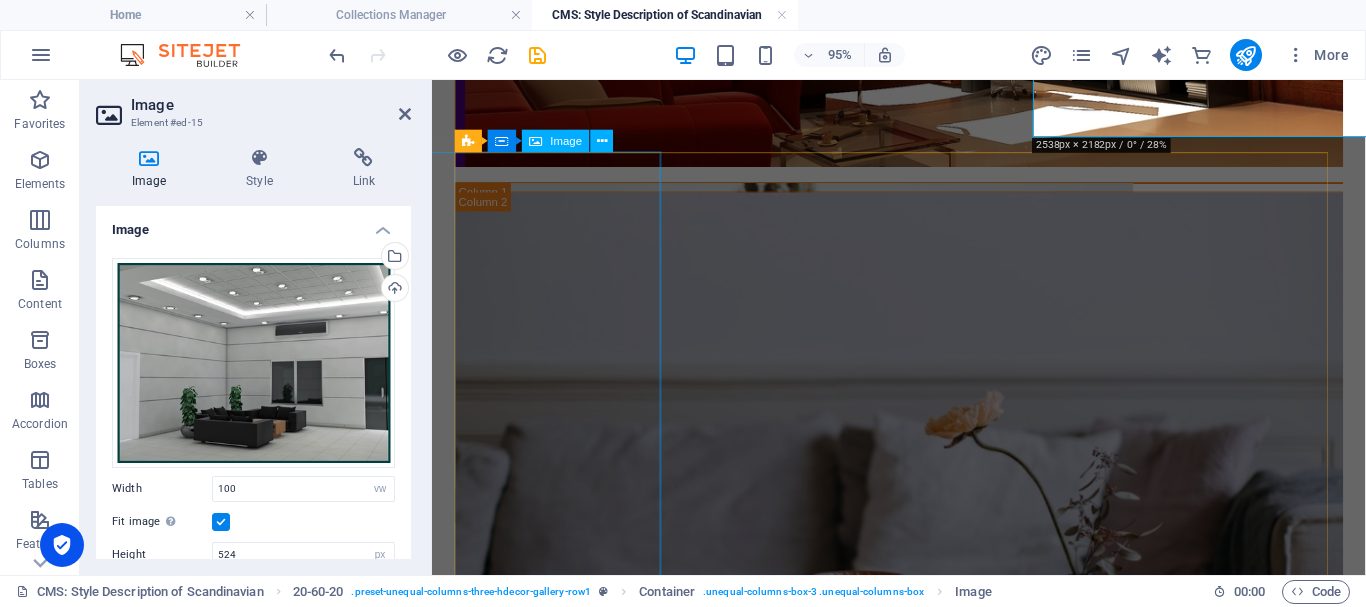 scroll, scrollTop: 1182, scrollLeft: 0, axis: vertical 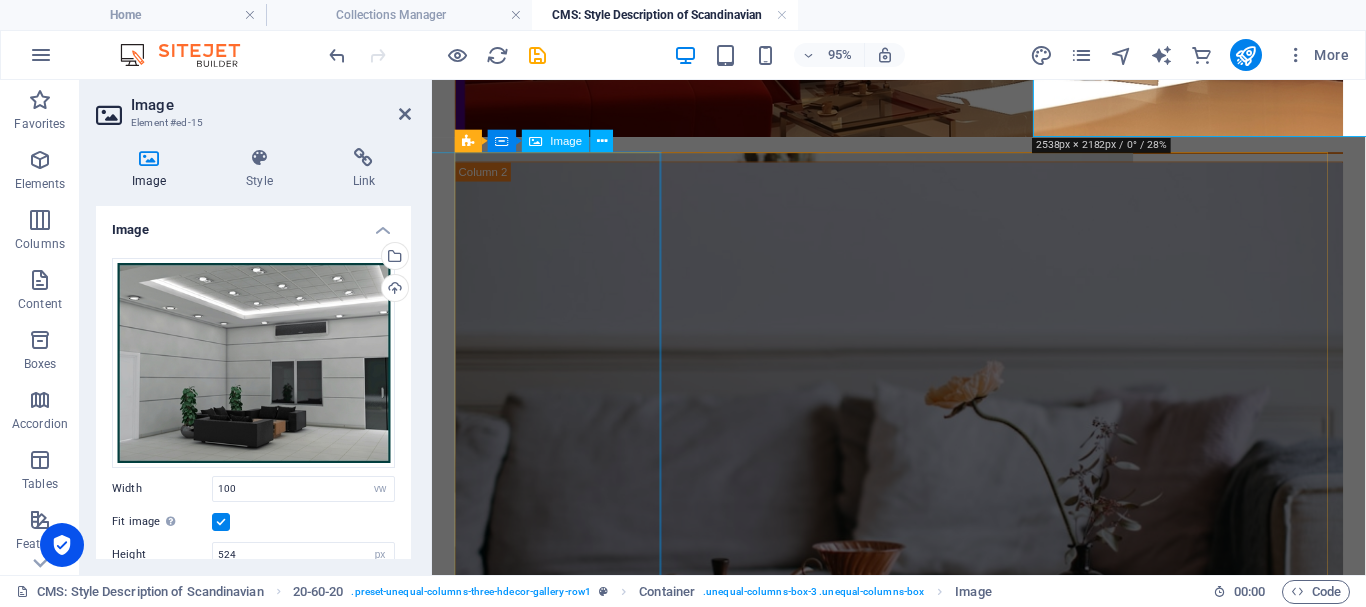 click at bounding box center [678, 419] 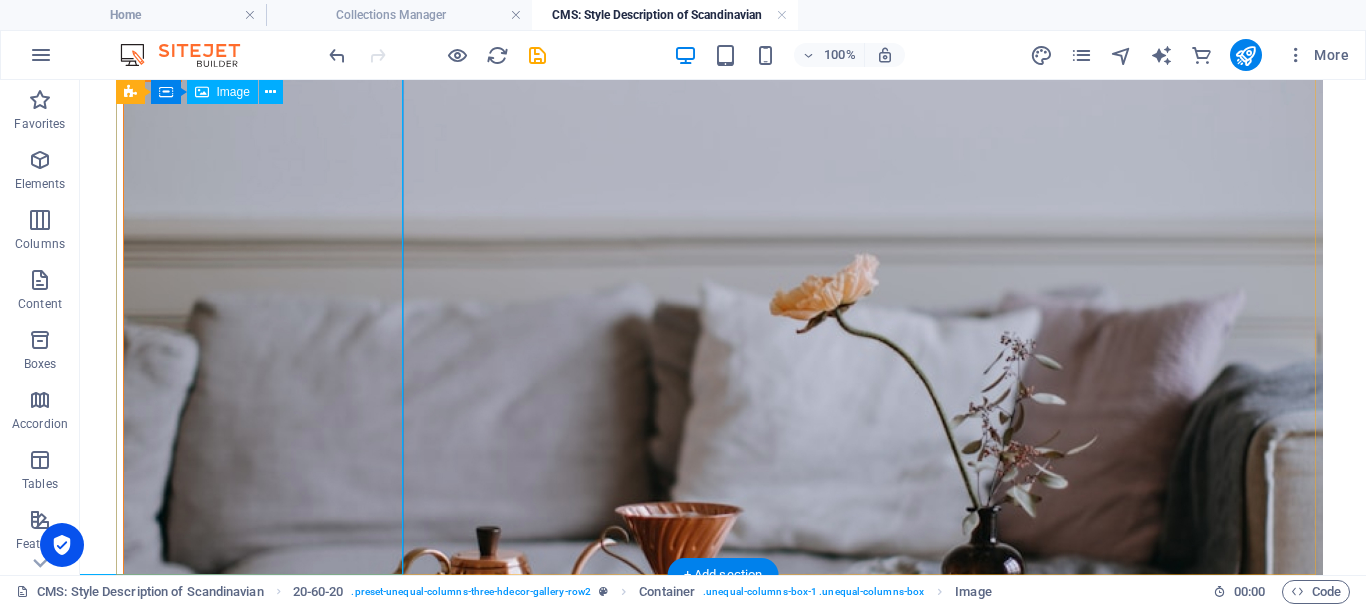 click at bounding box center (497, 314) 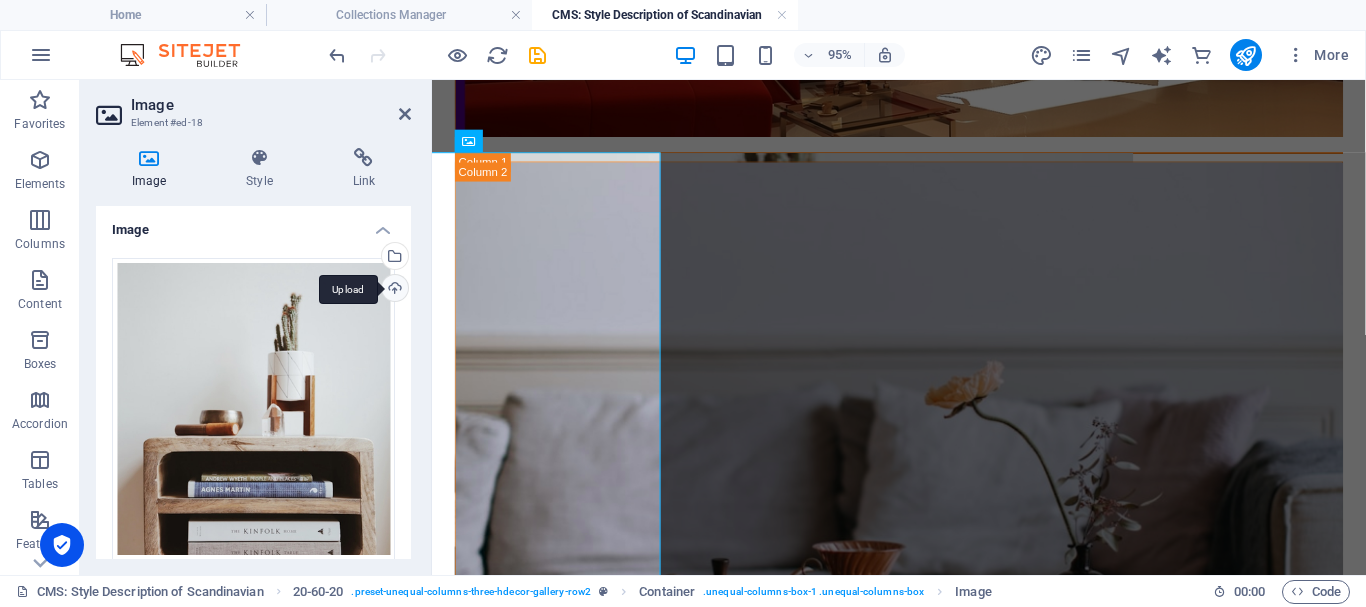 click on "Upload" at bounding box center (393, 290) 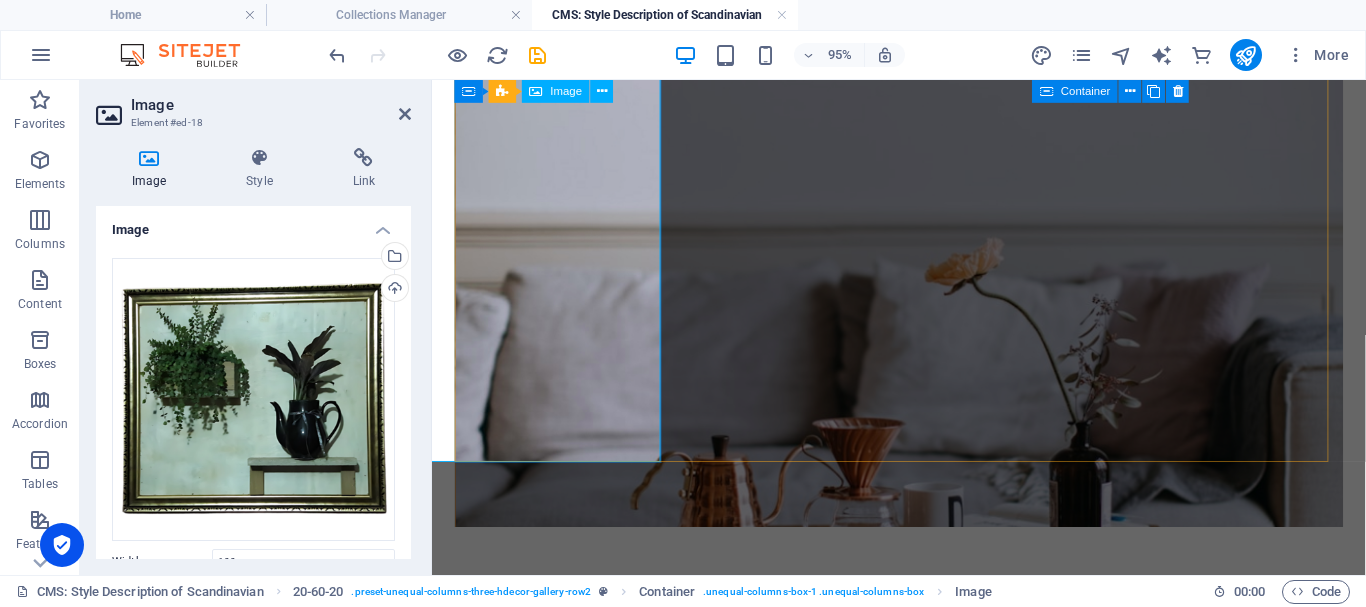 scroll, scrollTop: 1282, scrollLeft: 0, axis: vertical 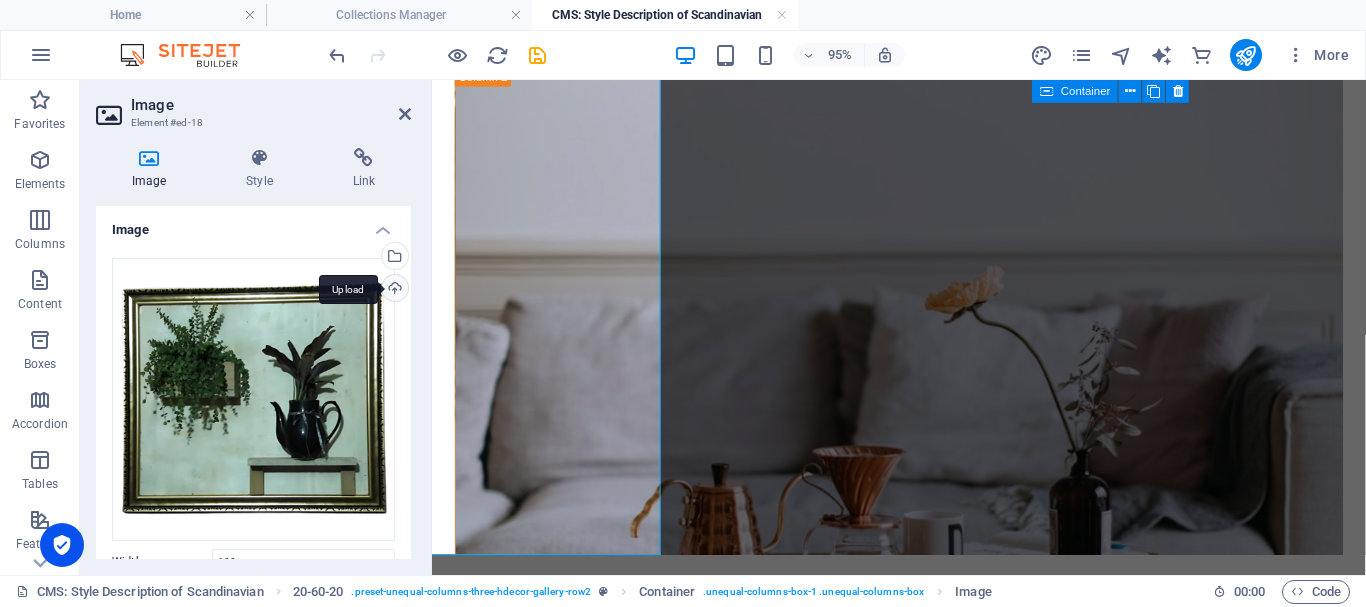 click on "Upload" at bounding box center (393, 290) 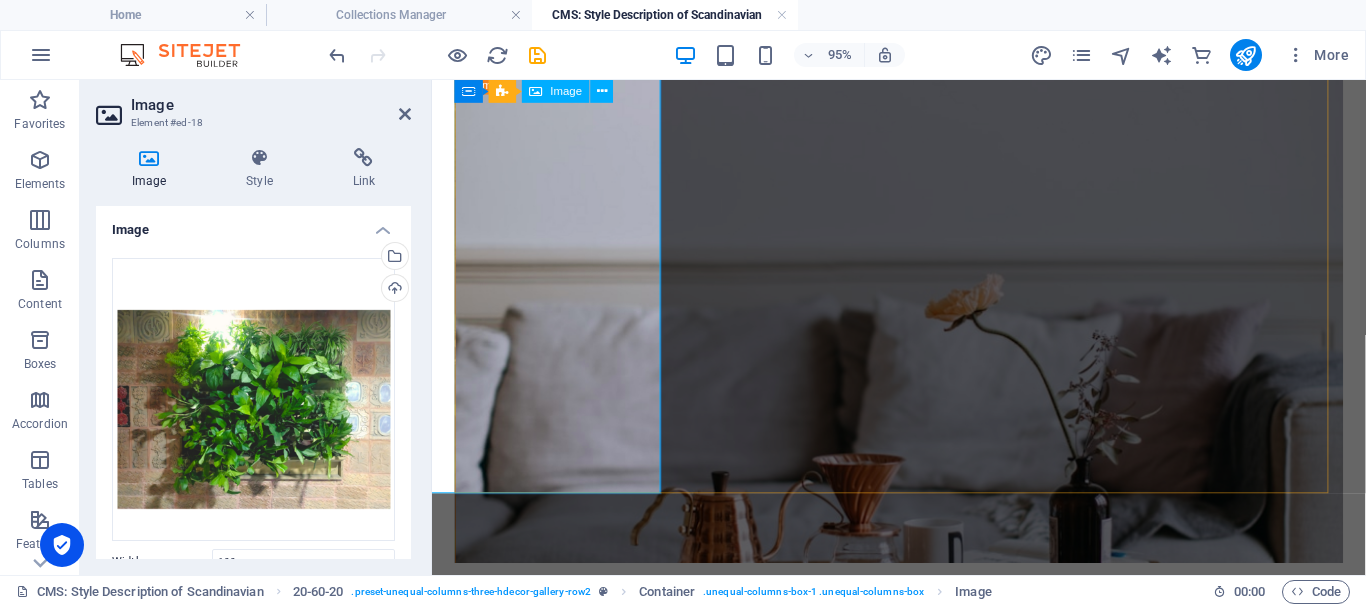 scroll, scrollTop: 1247, scrollLeft: 0, axis: vertical 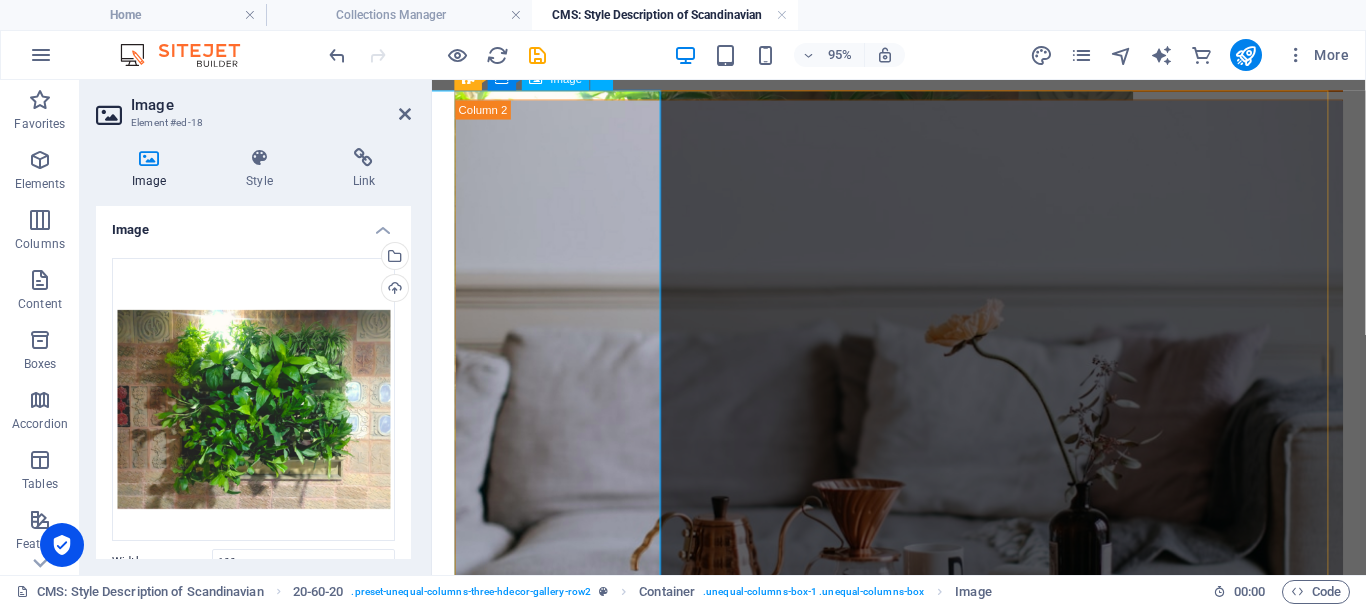 click at bounding box center (678, 354) 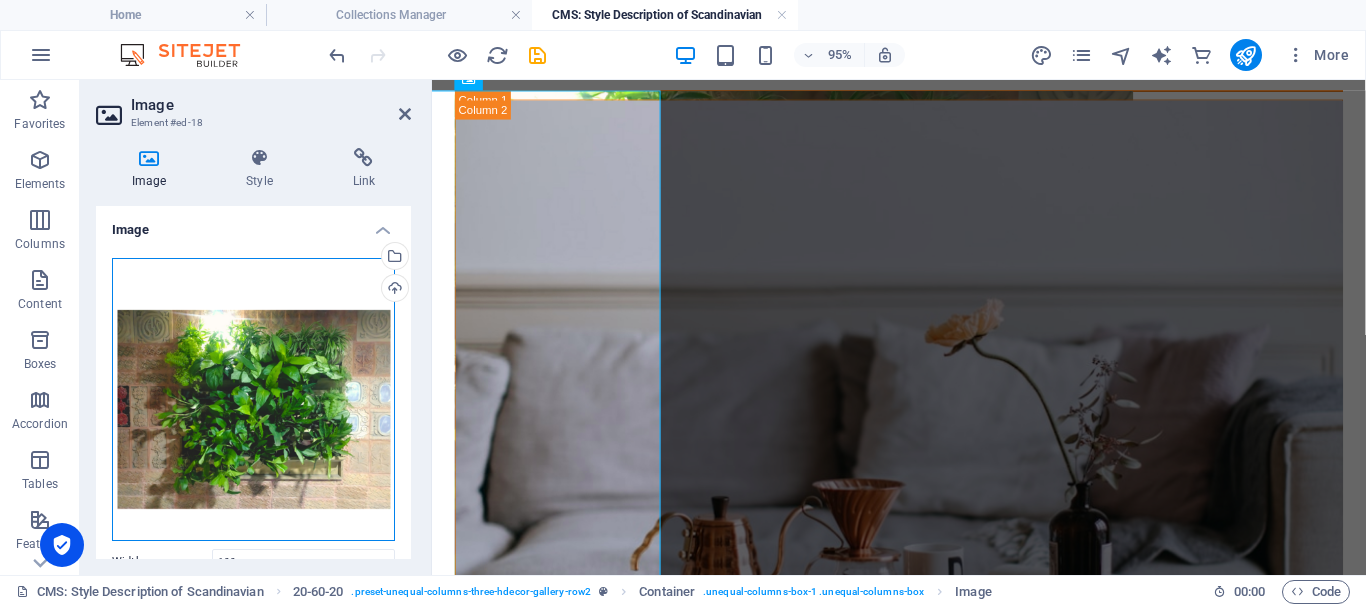 click on "Drag files here, click to choose files or select files from Files or our free stock photos & videos" at bounding box center [253, 399] 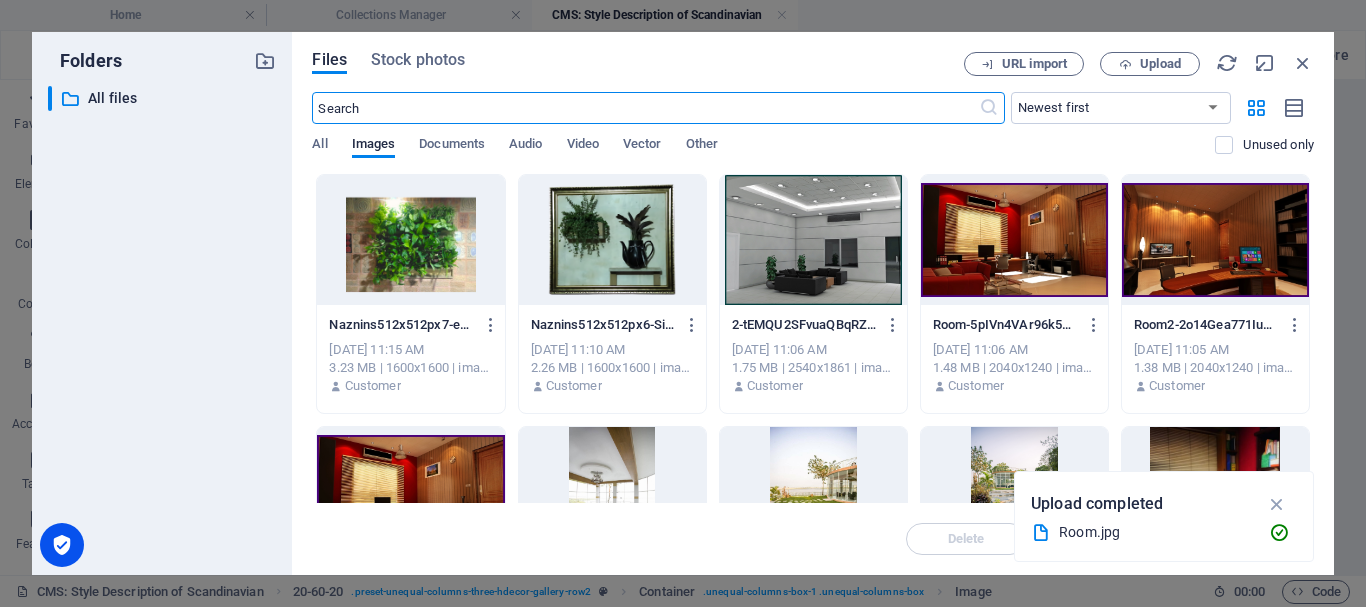 scroll, scrollTop: 1168, scrollLeft: 0, axis: vertical 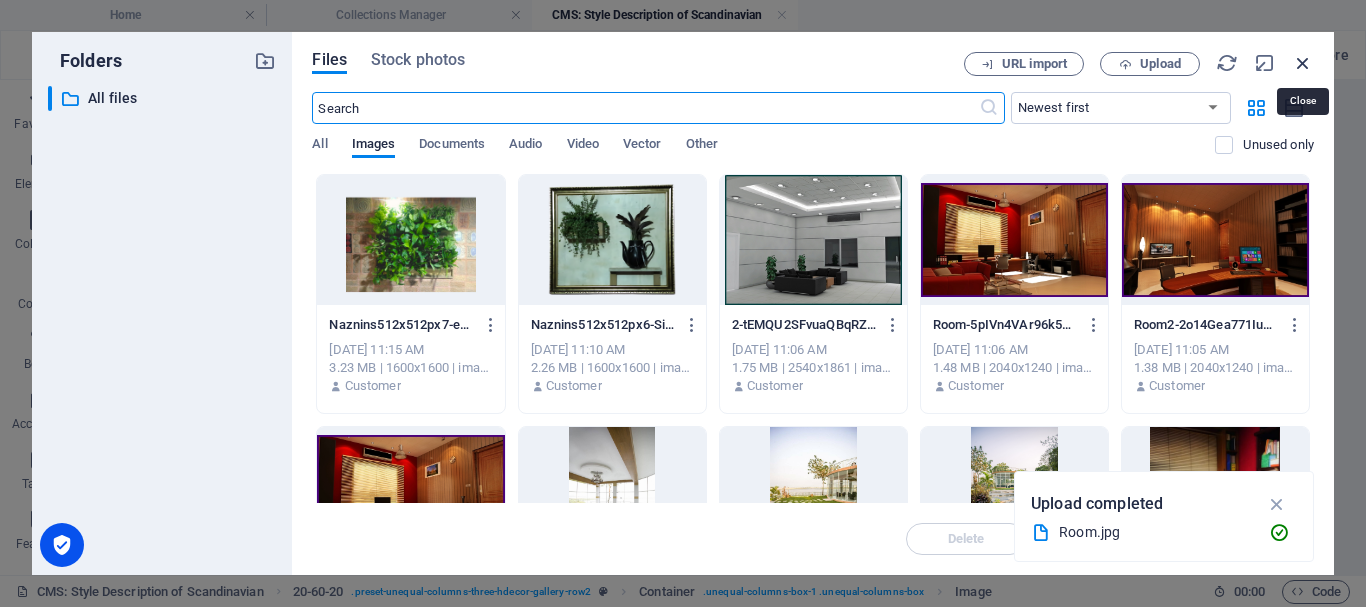 click at bounding box center [1303, 63] 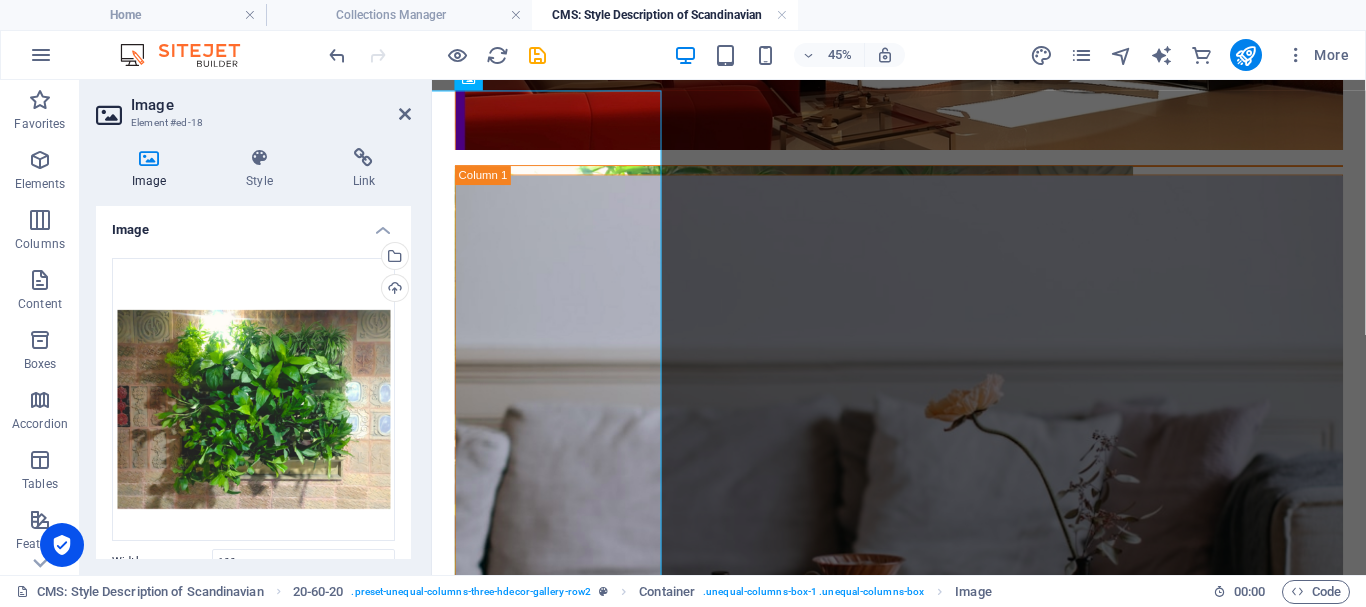 scroll, scrollTop: 1247, scrollLeft: 0, axis: vertical 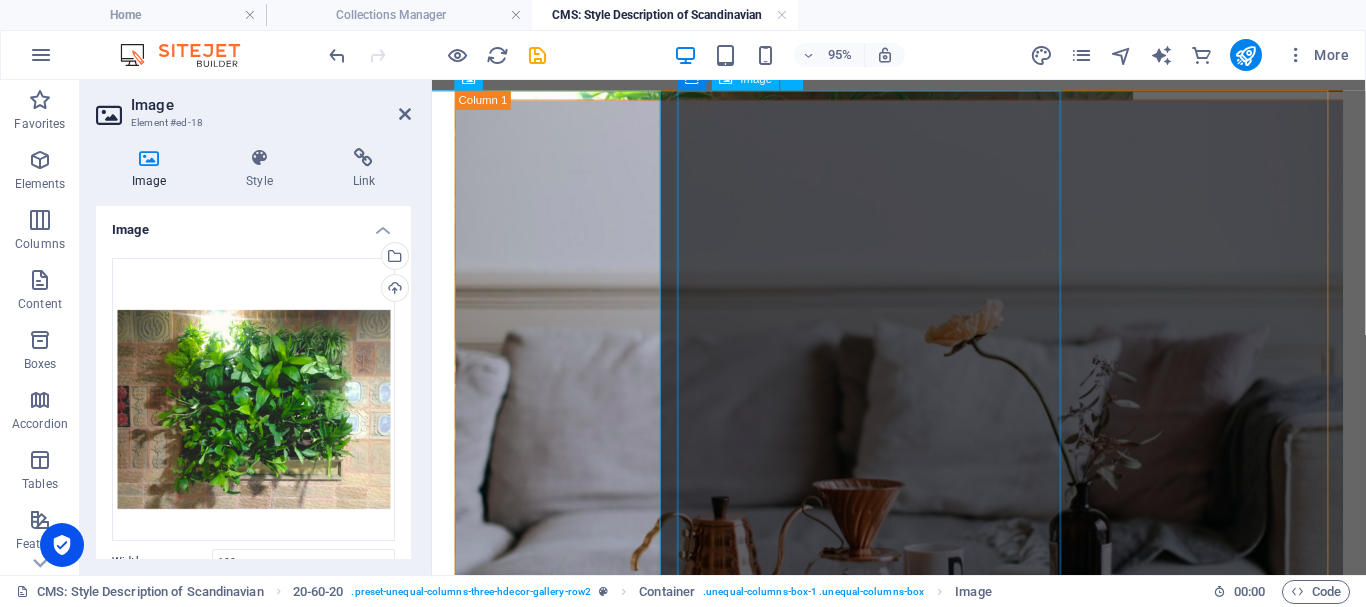 click at bounding box center (923, 364) 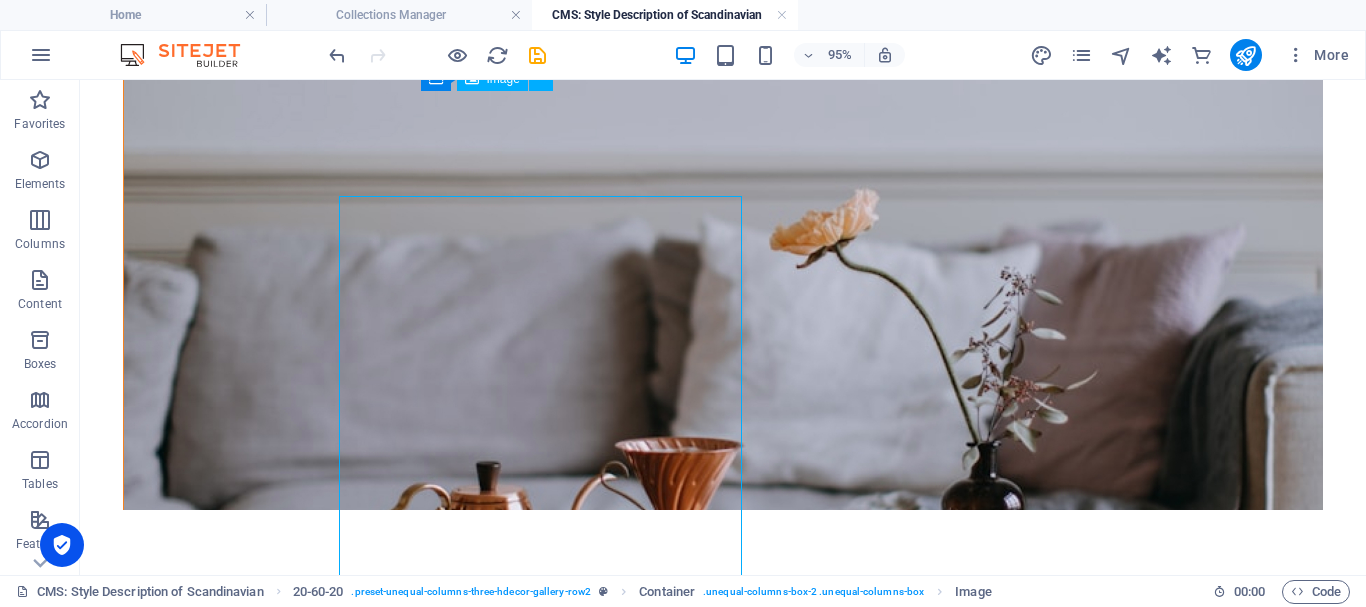scroll, scrollTop: 1142, scrollLeft: 0, axis: vertical 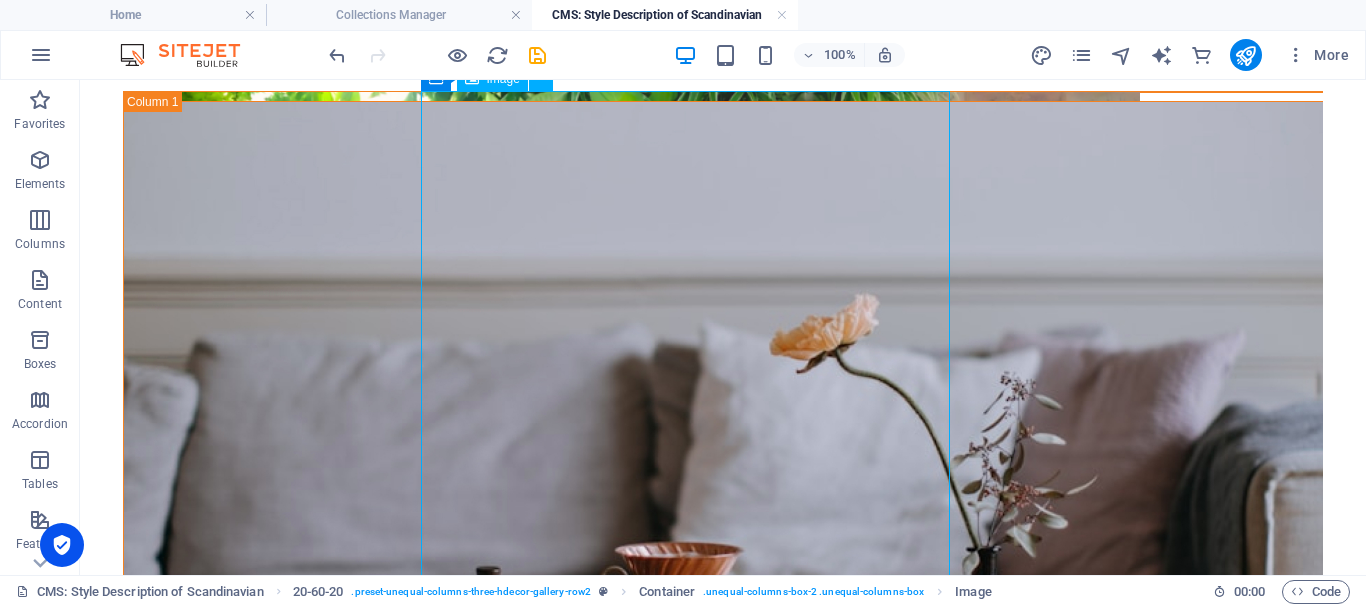 click at bounding box center (723, 364) 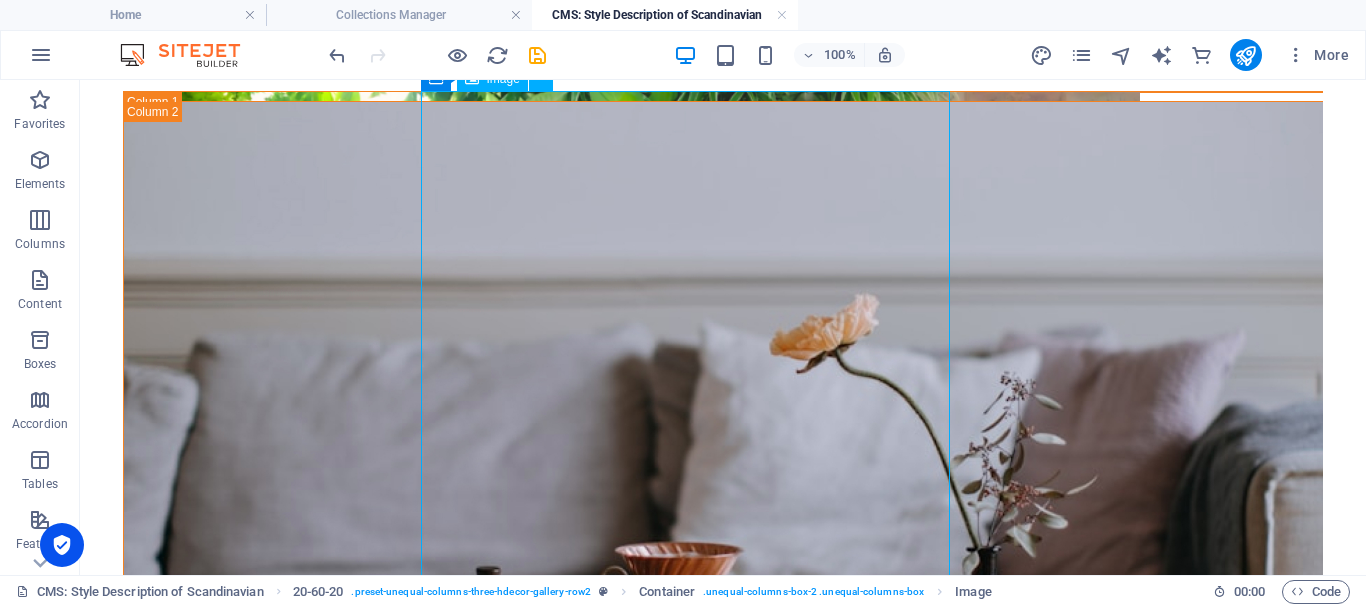 select on "vw" 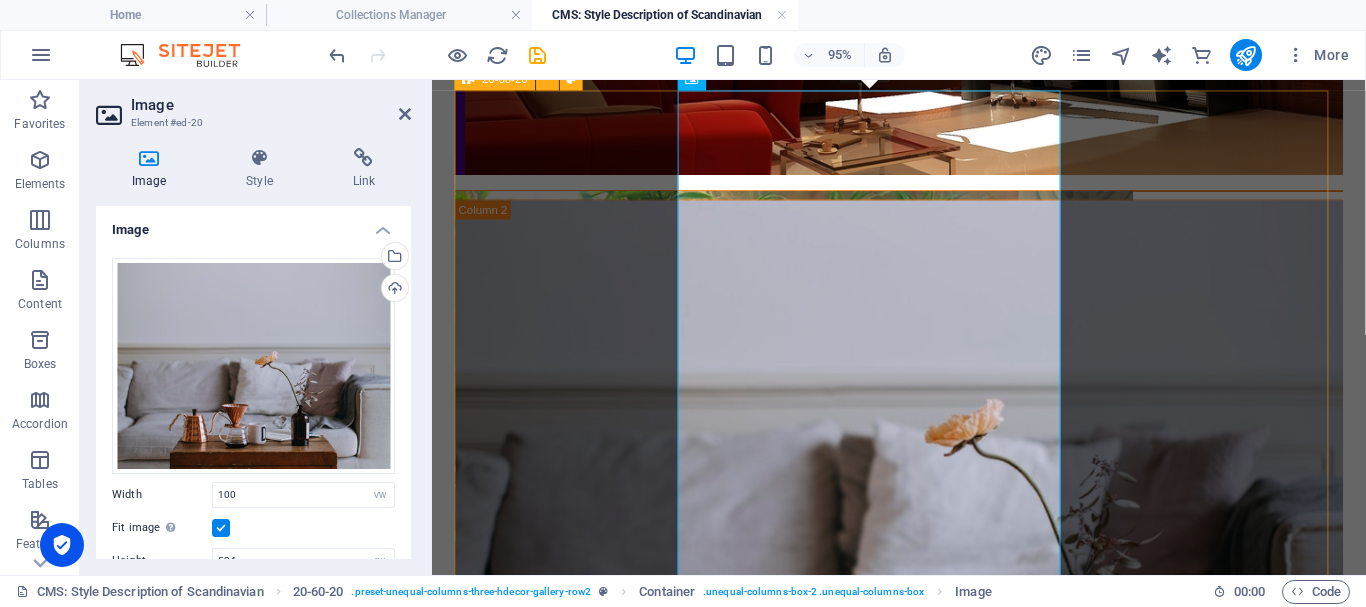 scroll, scrollTop: 1247, scrollLeft: 0, axis: vertical 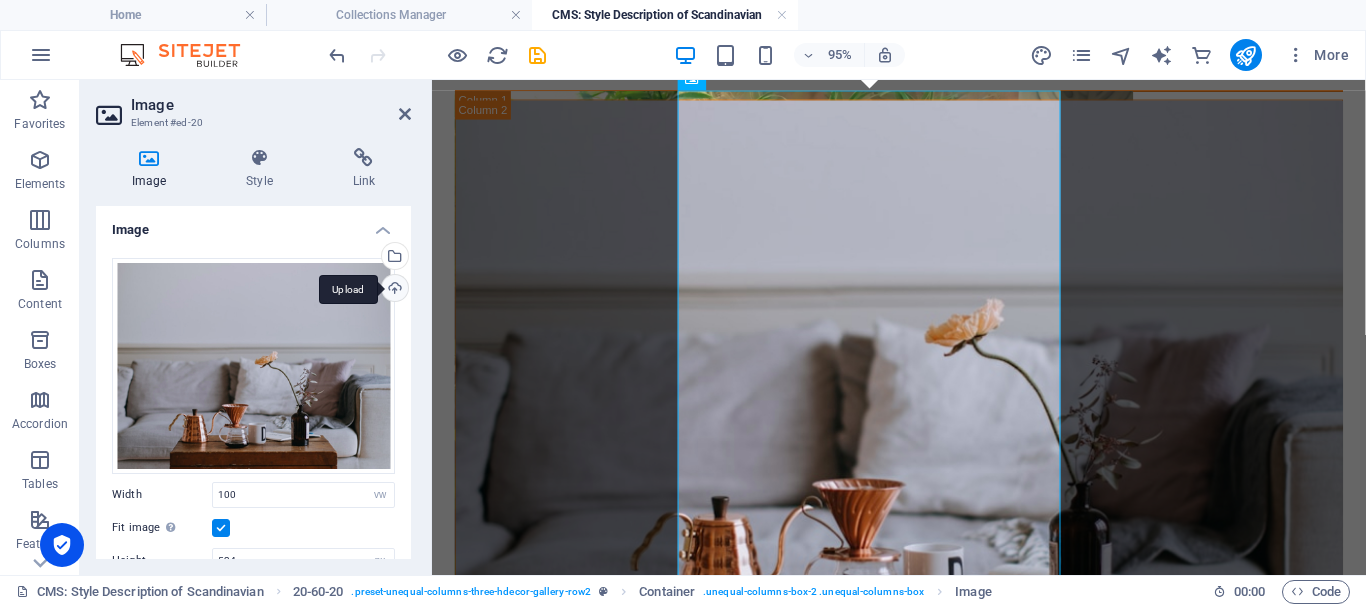 click on "Upload" at bounding box center (393, 290) 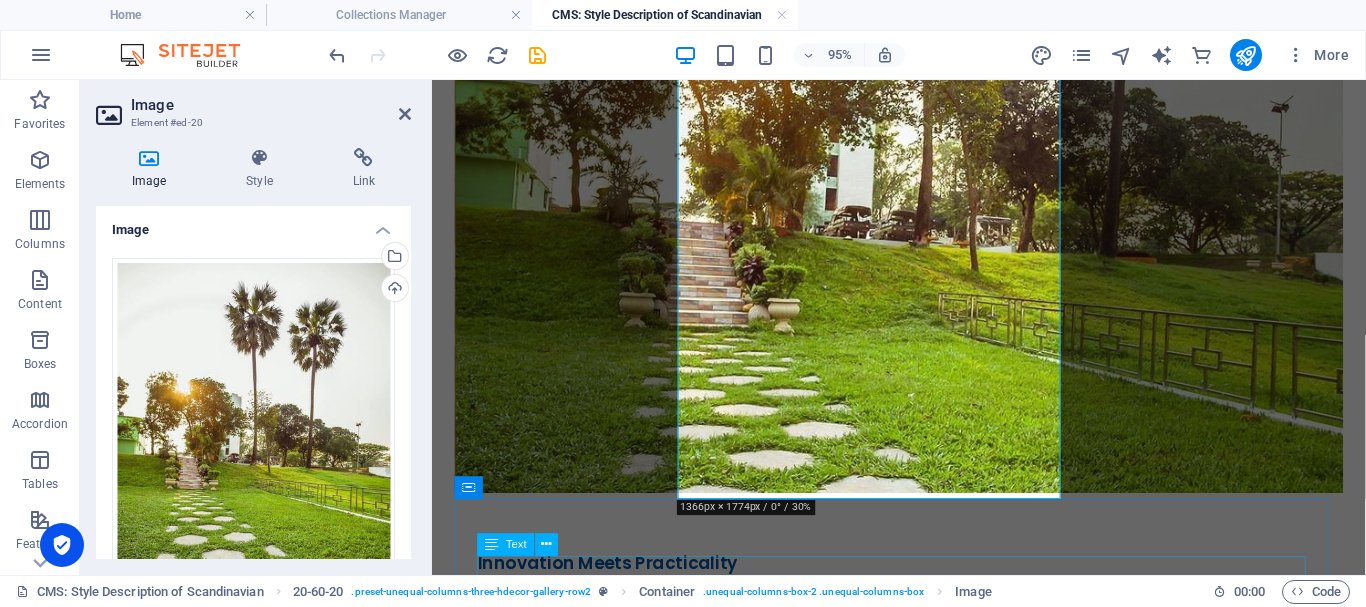 scroll, scrollTop: 1247, scrollLeft: 0, axis: vertical 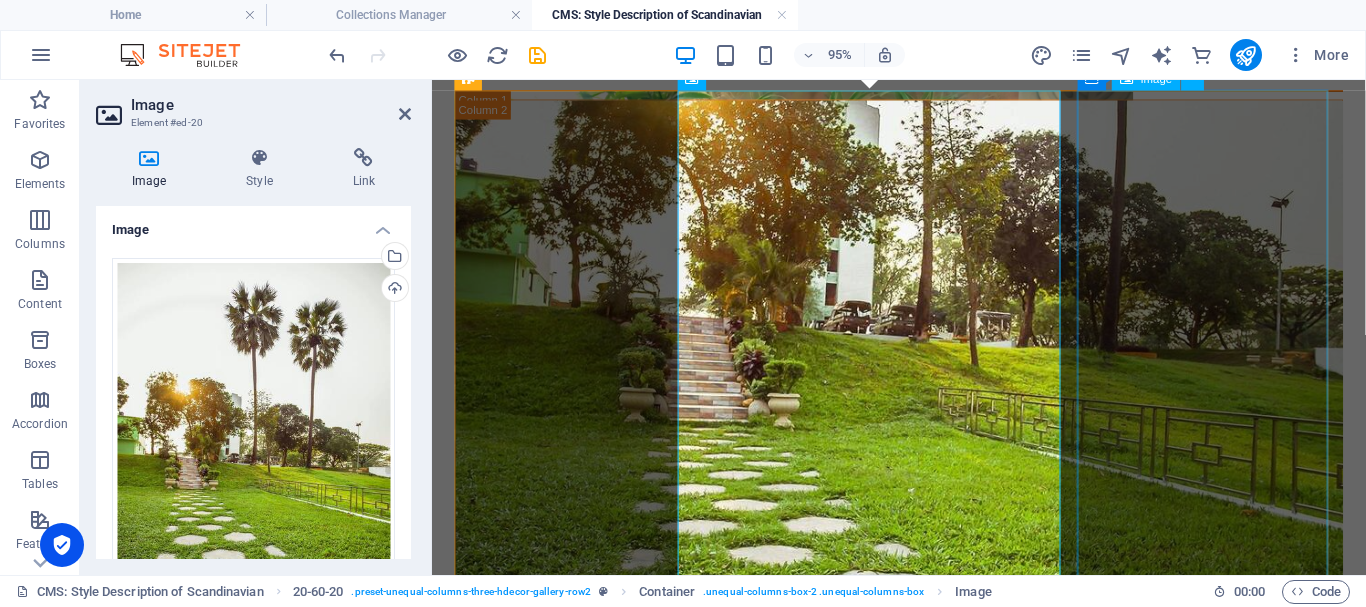 click at bounding box center [923, 898] 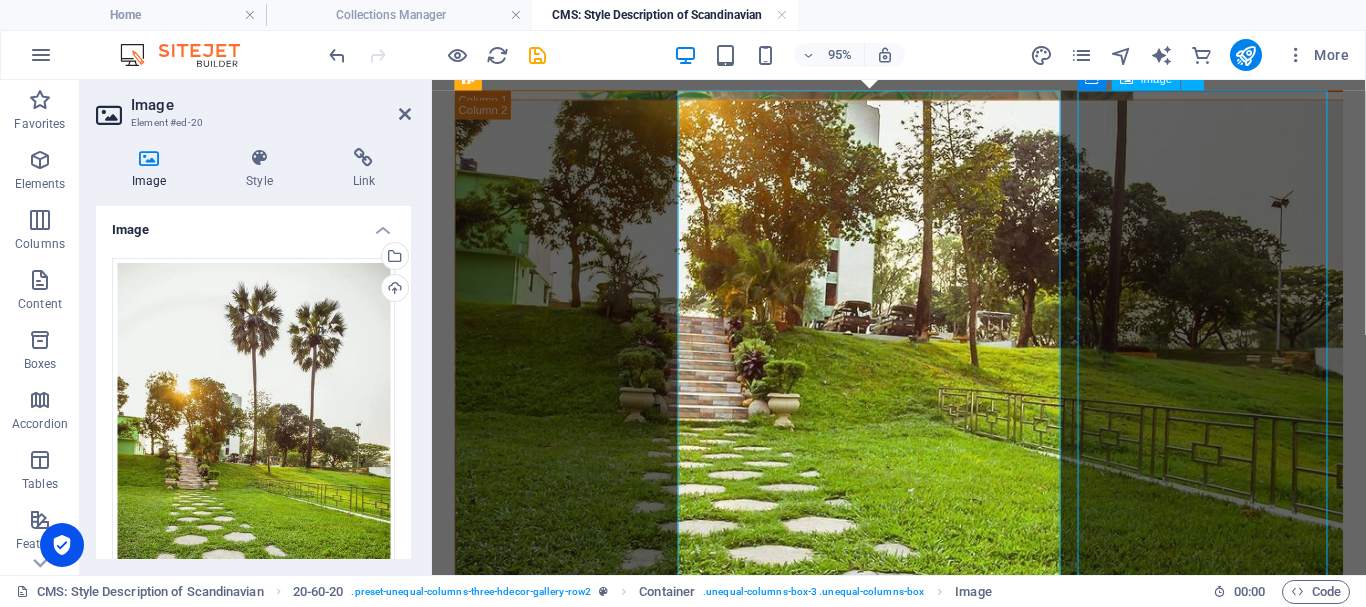 click at bounding box center (923, 898) 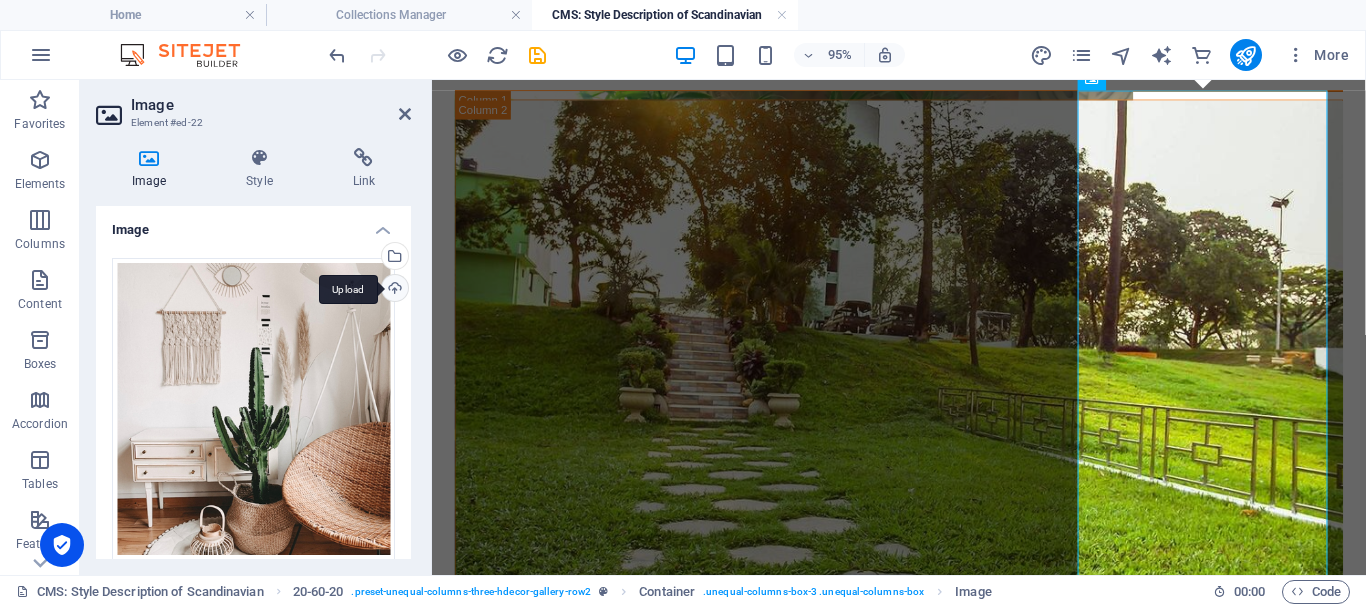 click on "Upload" at bounding box center [393, 290] 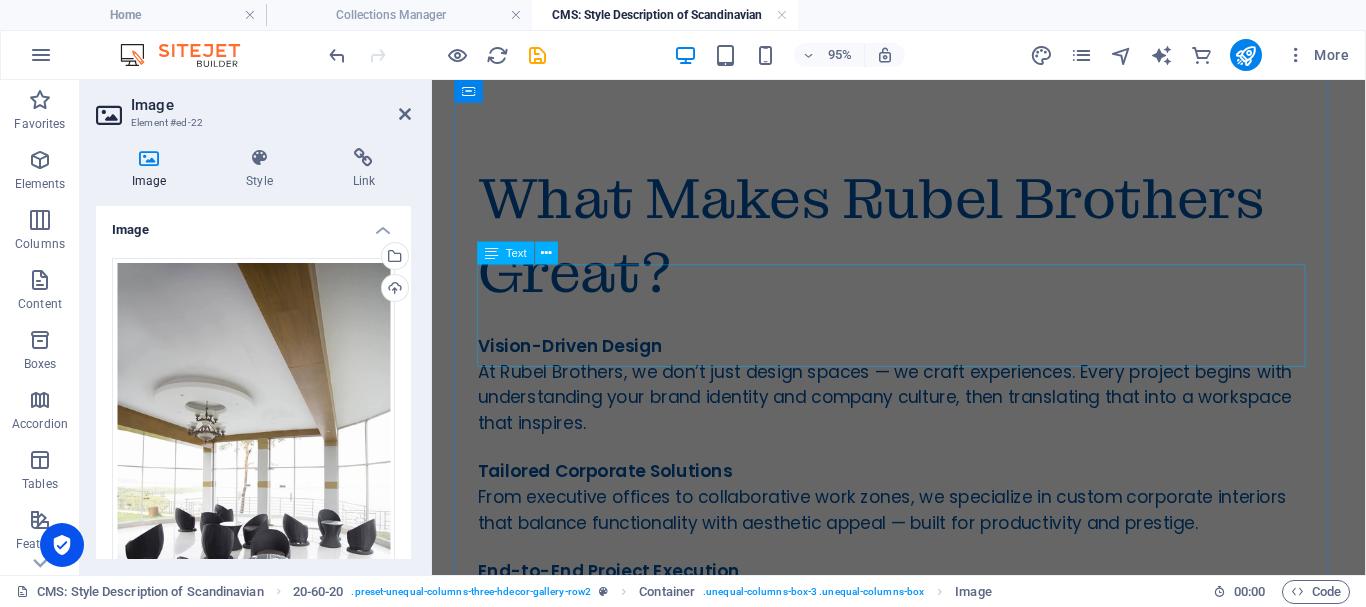 scroll, scrollTop: 0, scrollLeft: 0, axis: both 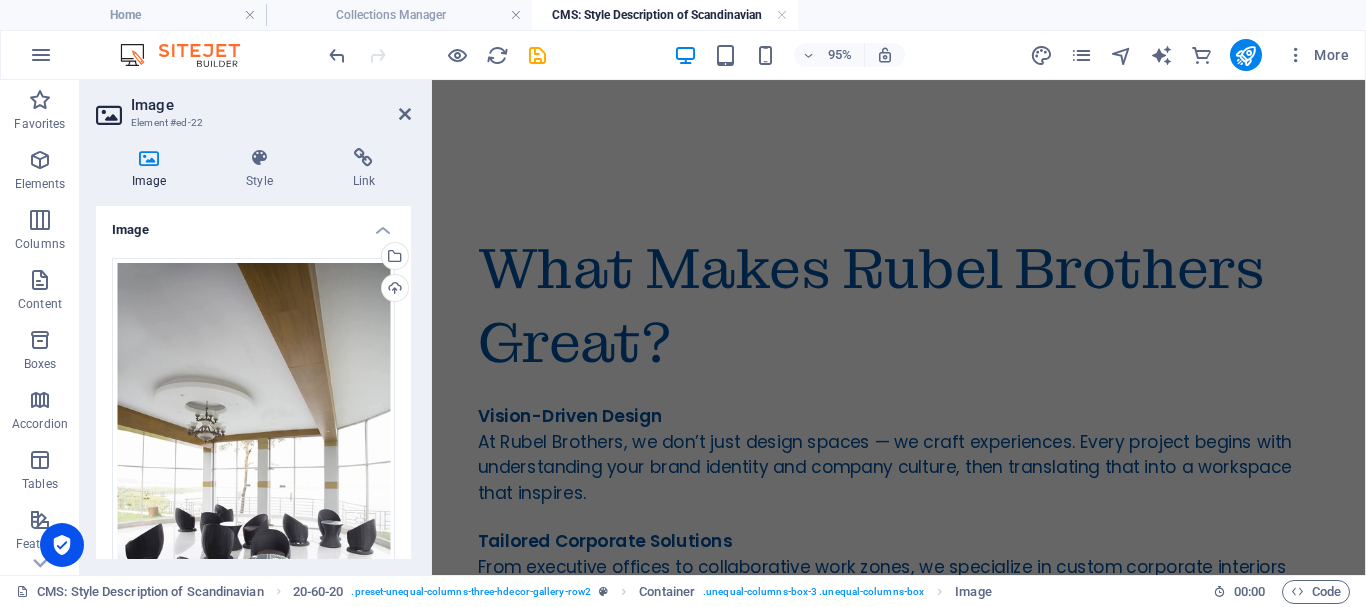 click on "What Makes Rubel Brothers Great? Vision-Driven Design At Rubel Brothers, we don’t just design spaces — we craft experiences. Every project begins with understanding your brand identity and company culture, then translating that into a workspace that inspires. Tailored Corporate Solutions From executive offices to collaborative work zones, we specialize in custom corporate interiors that balance functionality with aesthetic appeal — built for productivity and prestige. End-to-End Project Execution We handle everything: concept, planning, materials, execution, and final handover — all under one roof. No outsourcing, no confusion — just streamlined results. Innovation Meets Practicality We blend modern design trends with practical layouts, ergonomic furnishings, and sustainable materials to ensure your space isn’t just beautiful, but smart and future-ready. Trusted by Businesses" at bounding box center (923, 1214) 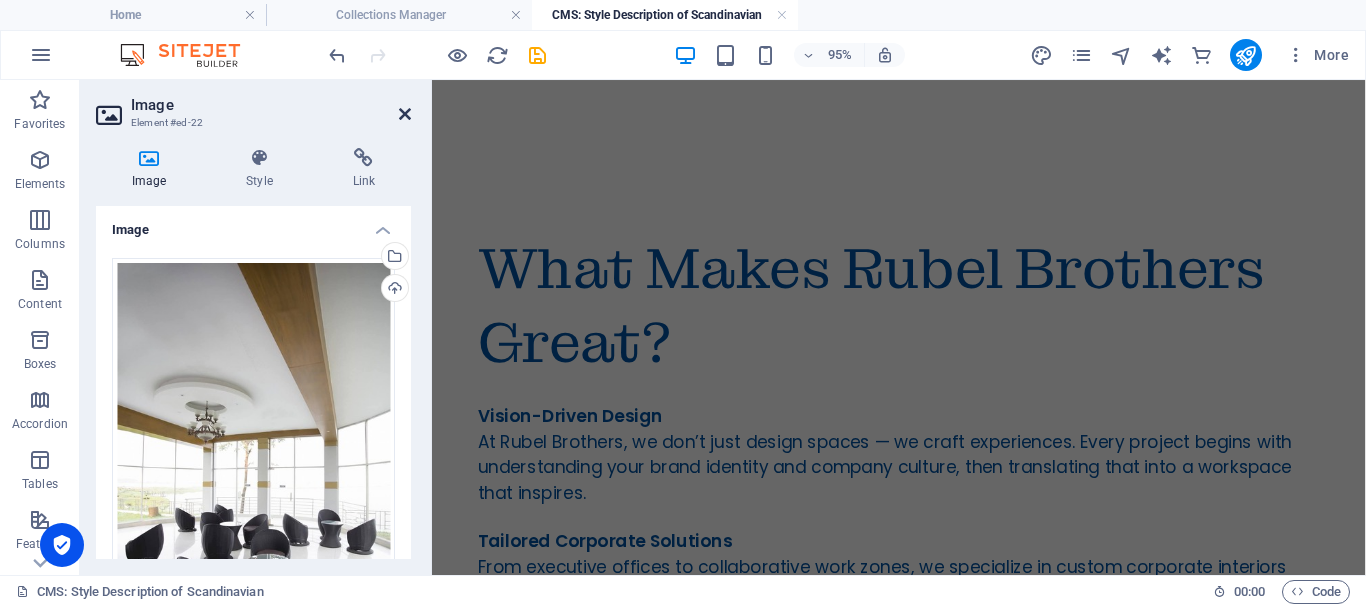 drag, startPoint x: 402, startPoint y: 110, endPoint x: 539, endPoint y: 230, distance: 182.12358 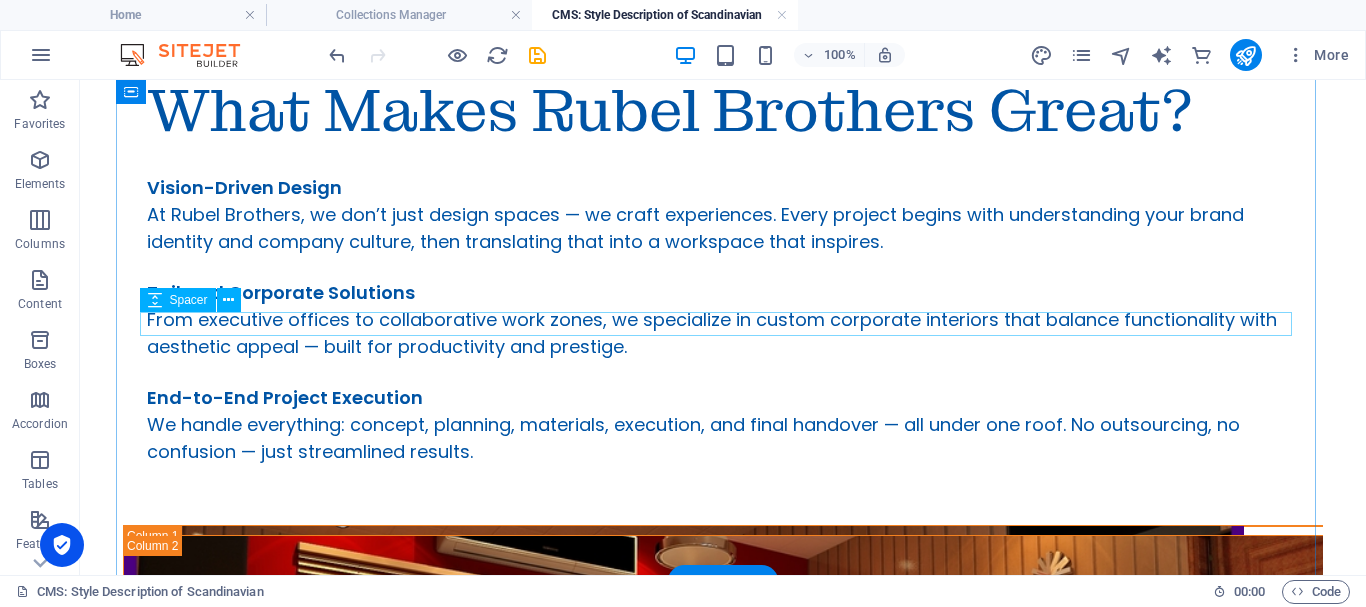 scroll, scrollTop: 0, scrollLeft: 0, axis: both 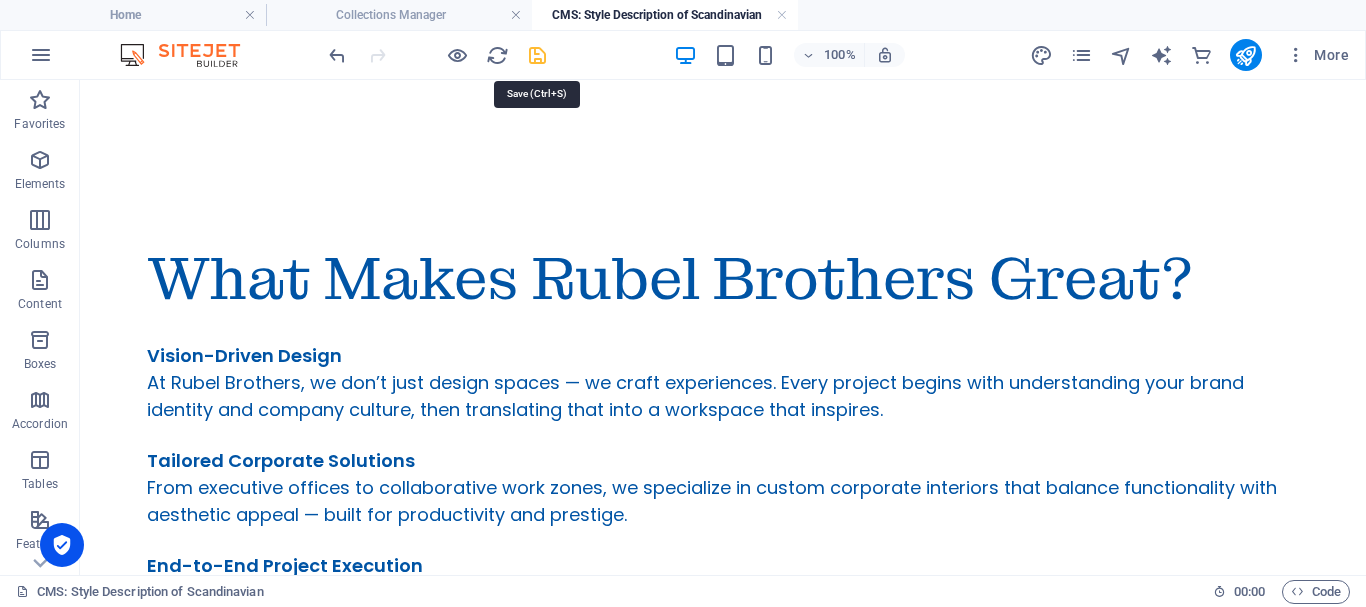 drag, startPoint x: 535, startPoint y: 50, endPoint x: 459, endPoint y: 3, distance: 89.358826 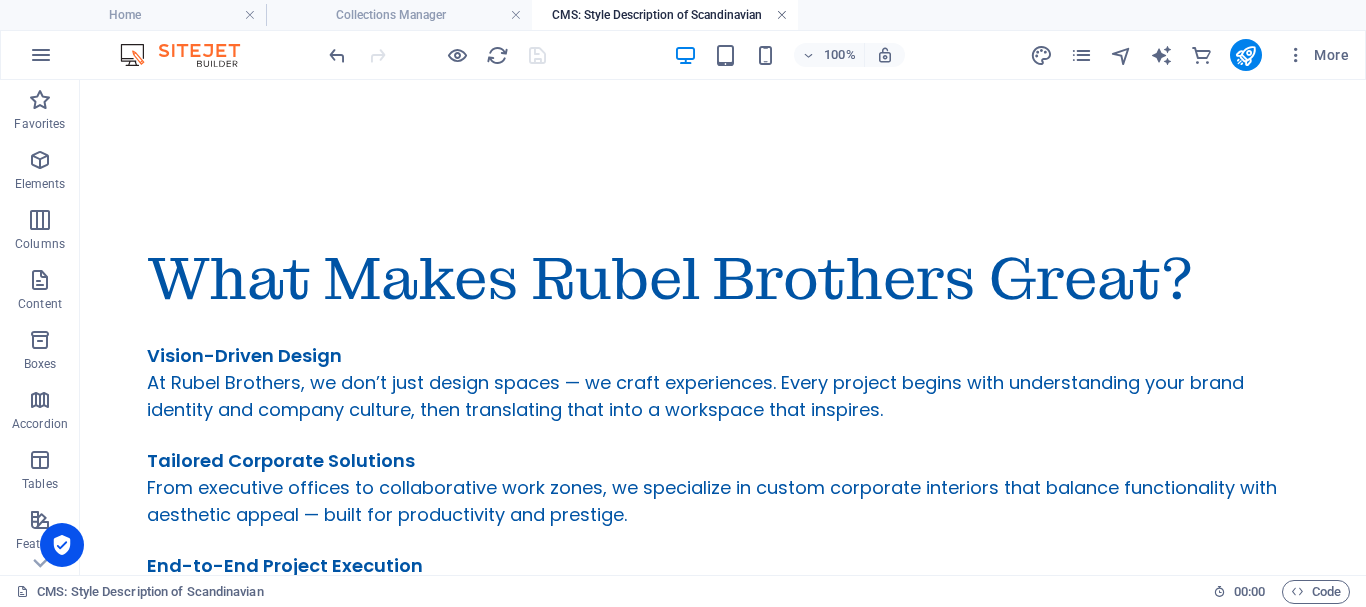 click at bounding box center [782, 15] 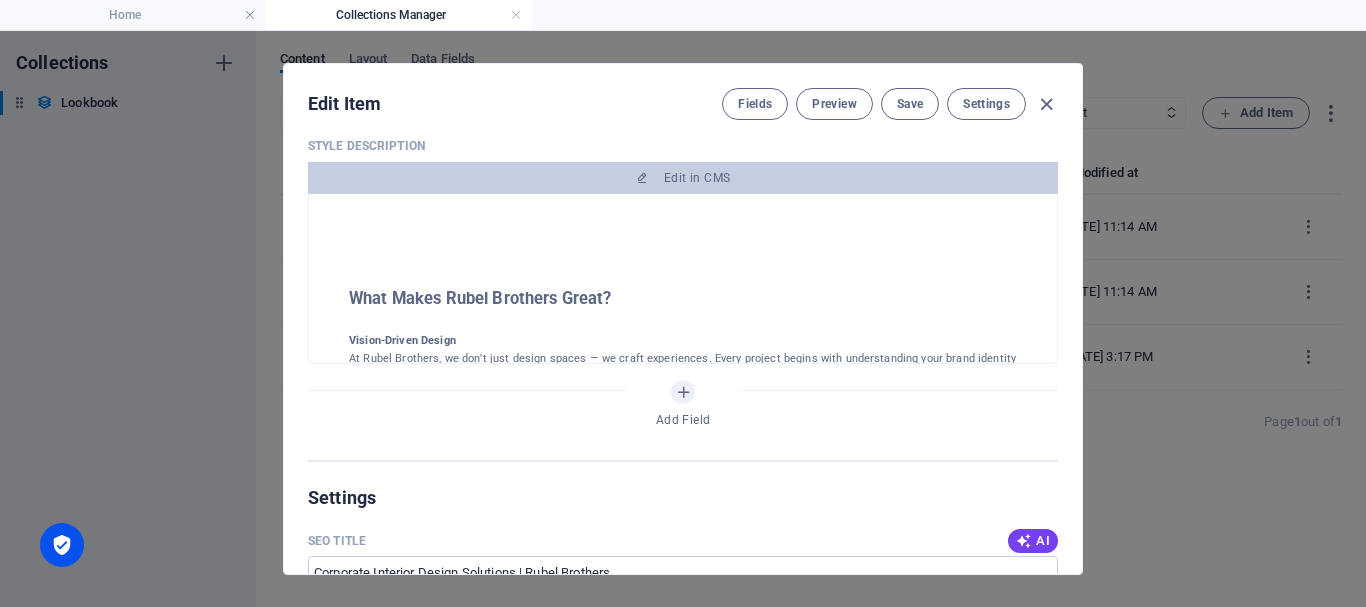scroll, scrollTop: 1030, scrollLeft: 0, axis: vertical 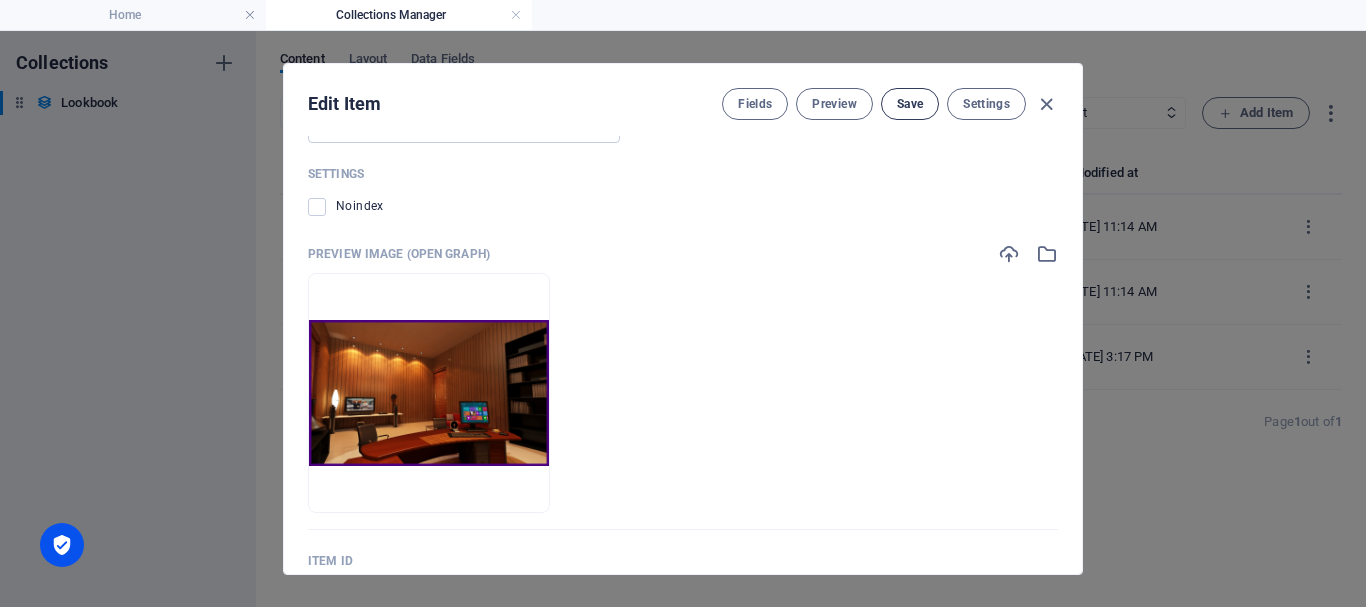 click on "Save" at bounding box center (910, 104) 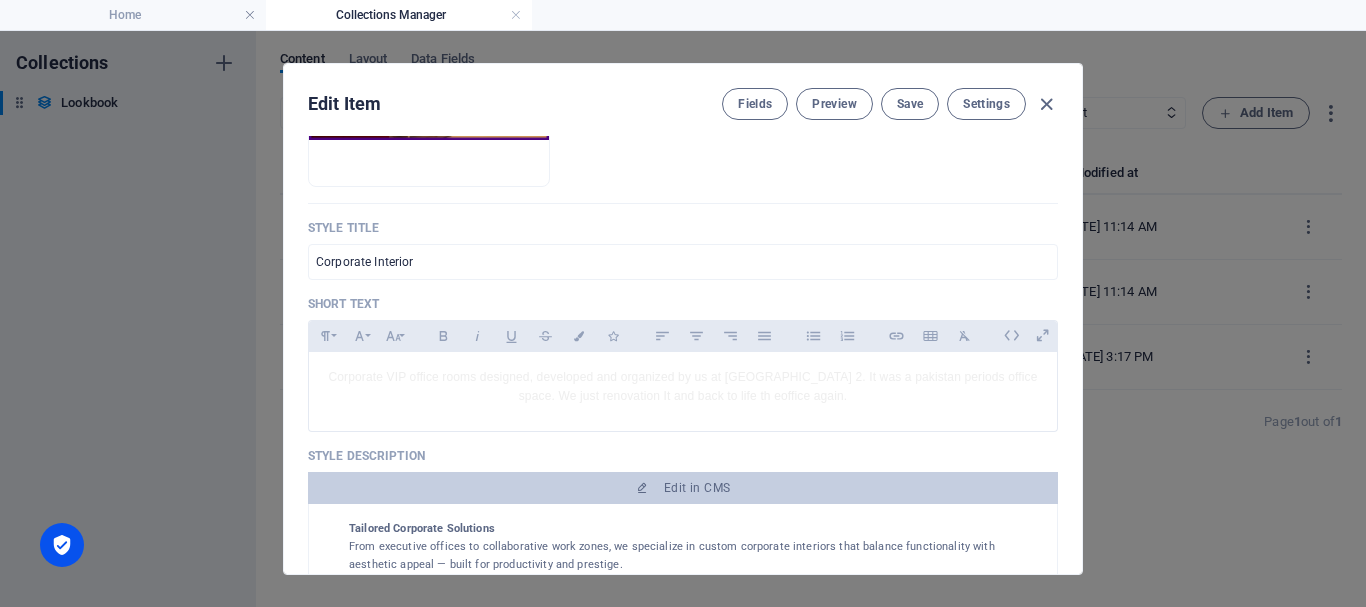 scroll, scrollTop: 700, scrollLeft: 0, axis: vertical 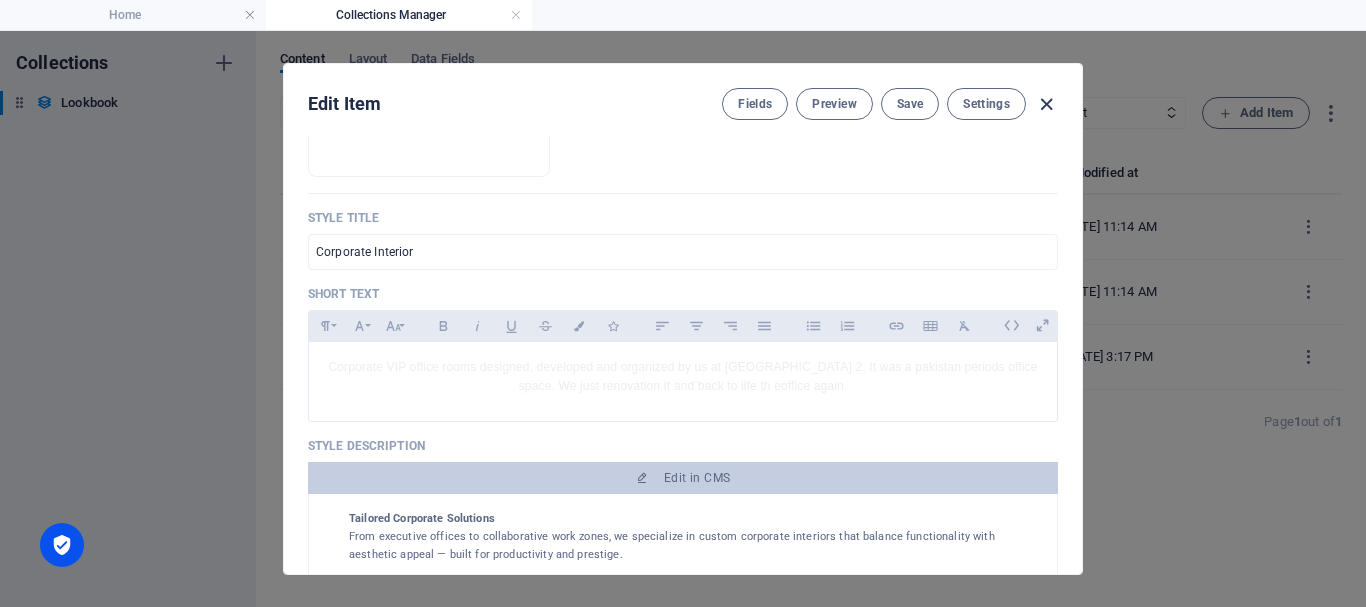 click at bounding box center (1046, 104) 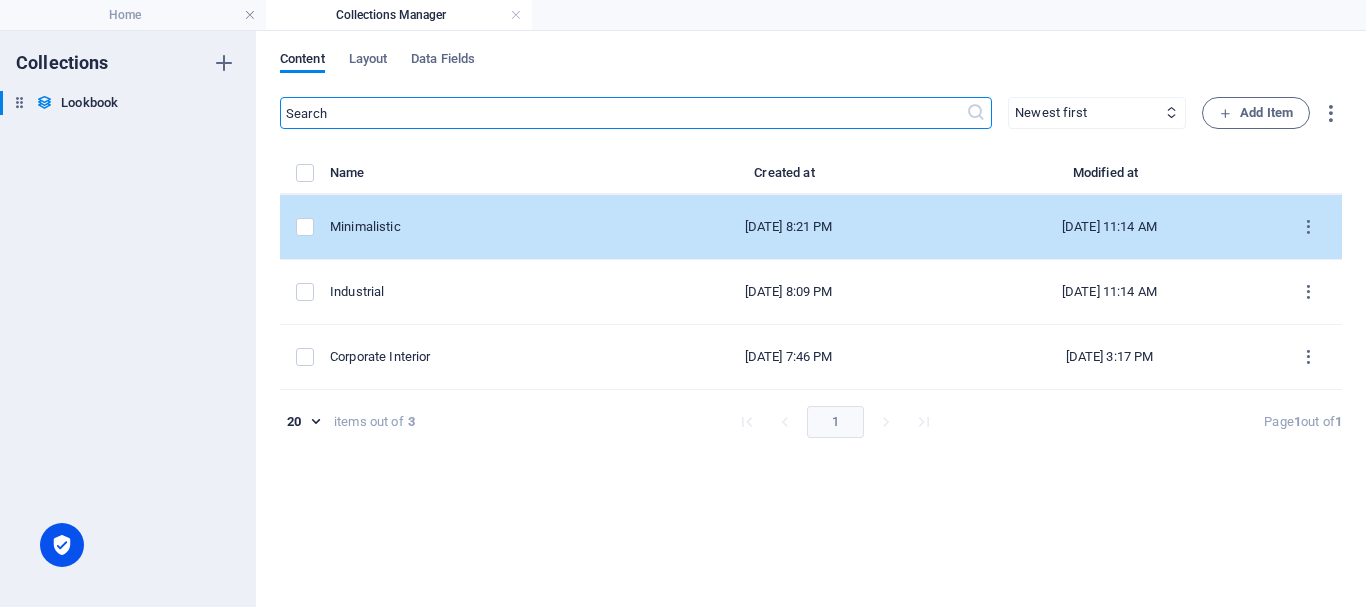 scroll, scrollTop: 0, scrollLeft: 0, axis: both 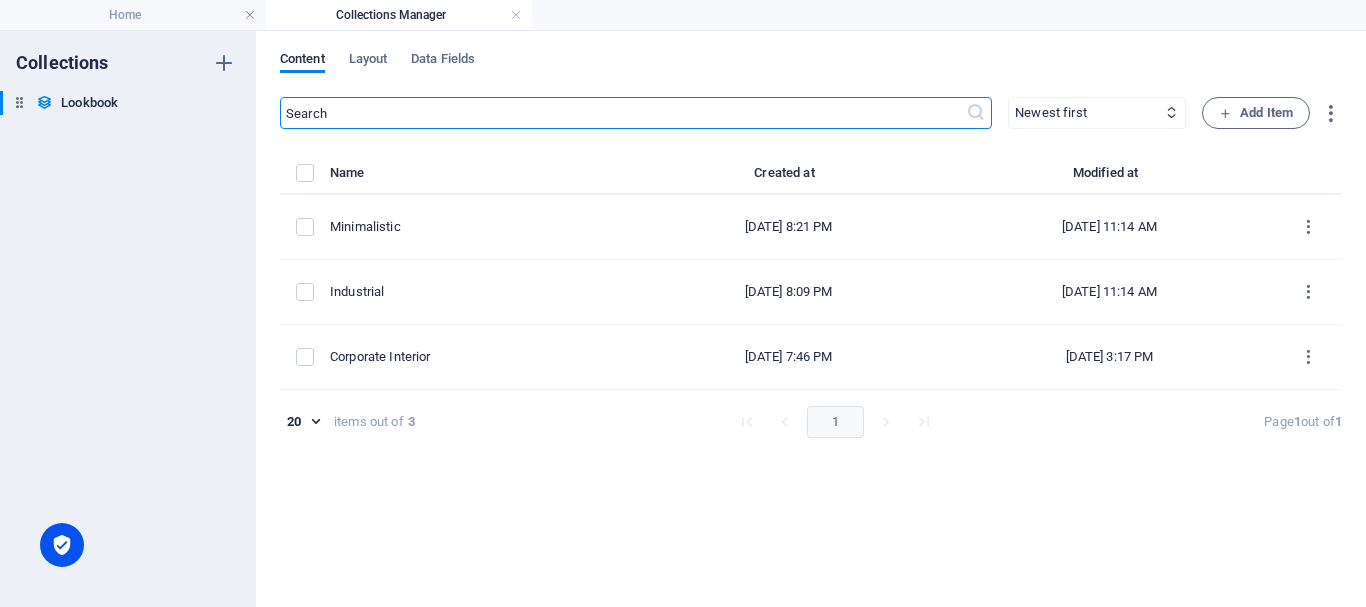 click on "Collections Manager" at bounding box center (399, 15) 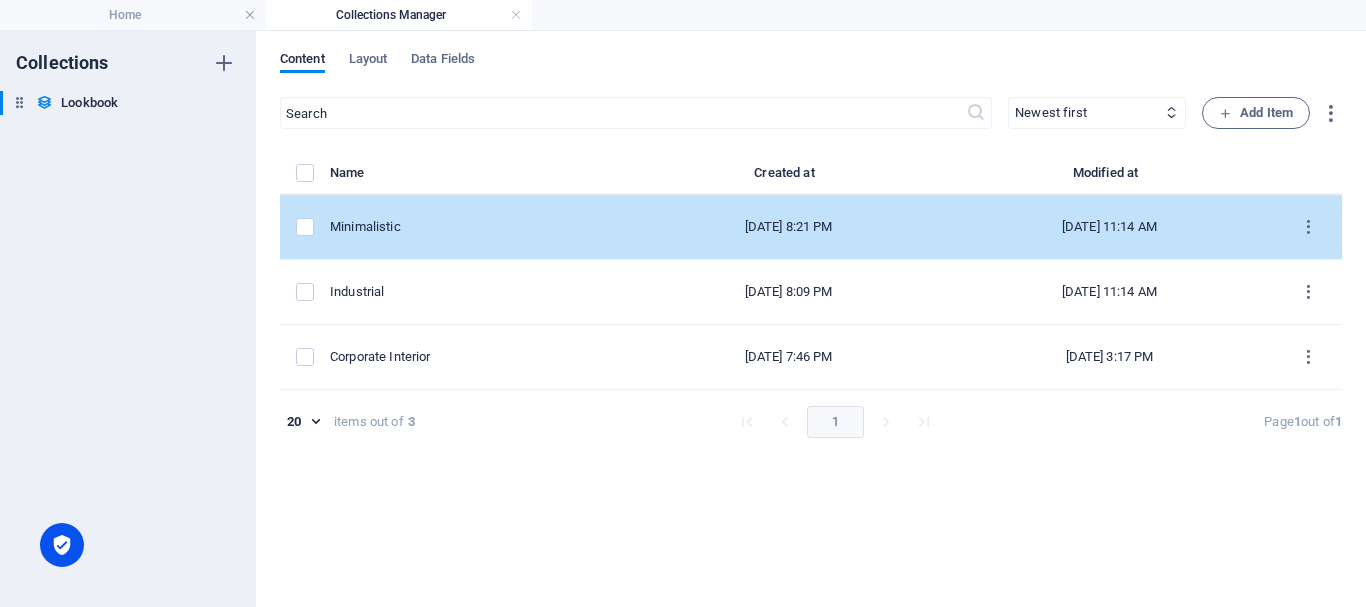 click on "Minimalistic" at bounding box center (473, 227) 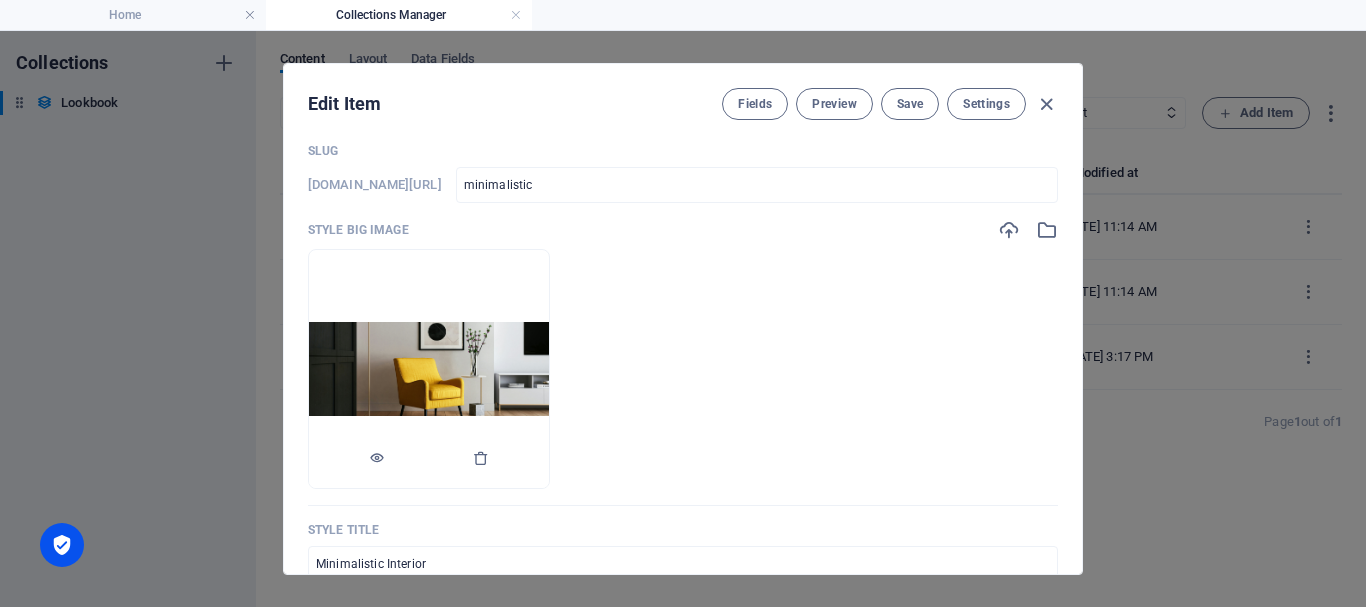 scroll, scrollTop: 0, scrollLeft: 0, axis: both 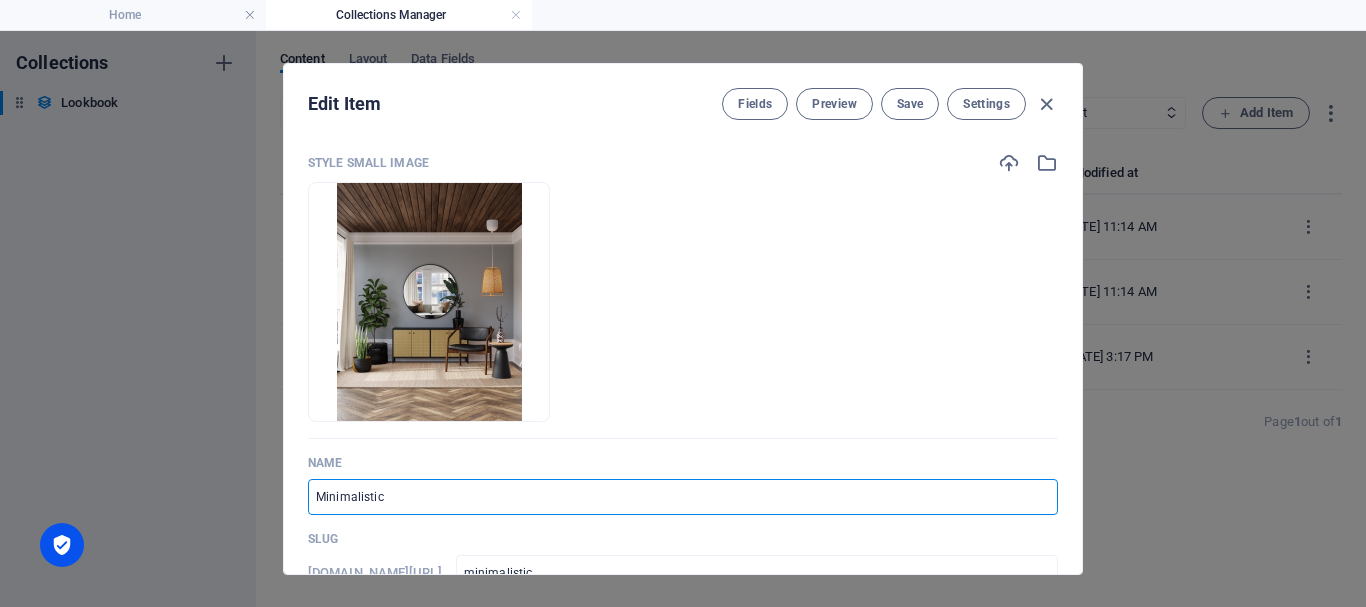 drag, startPoint x: 427, startPoint y: 494, endPoint x: 313, endPoint y: 496, distance: 114.01754 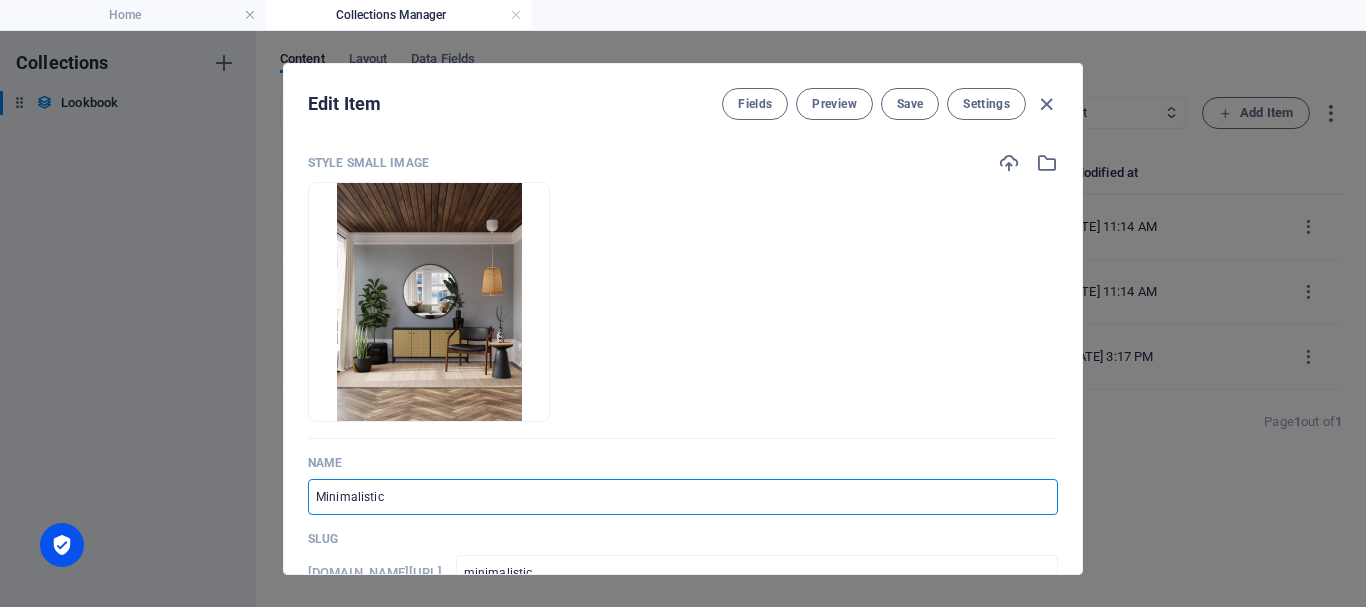 type on "I" 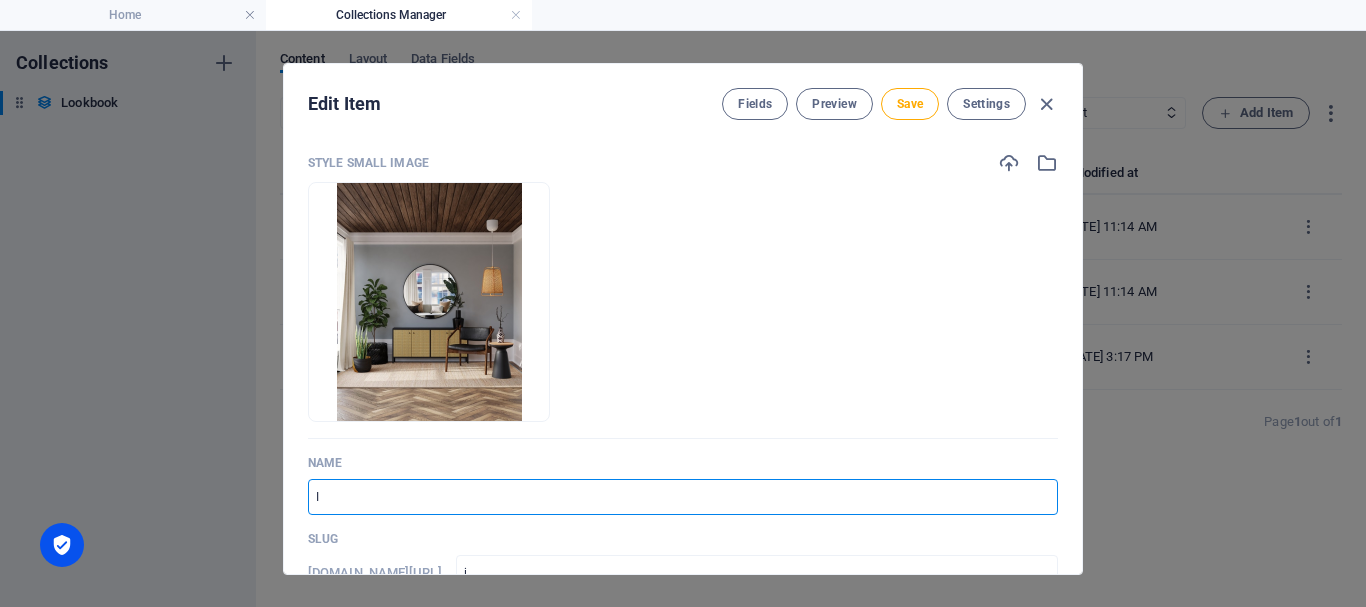 type on "In" 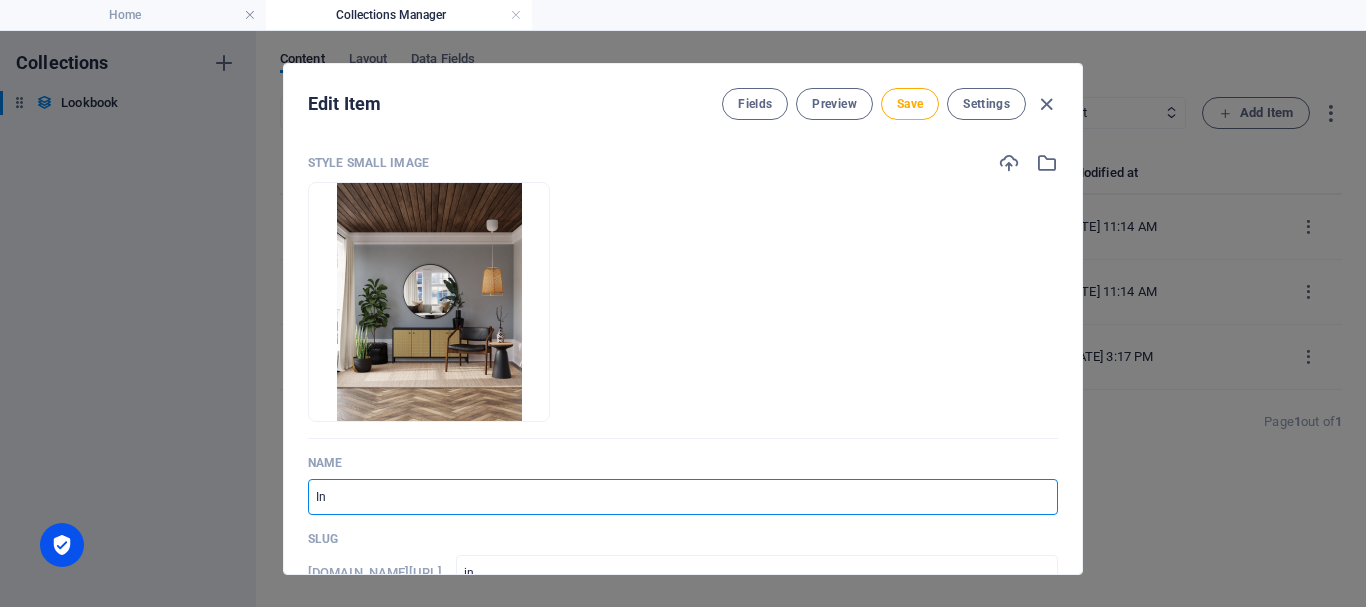 type on "Int" 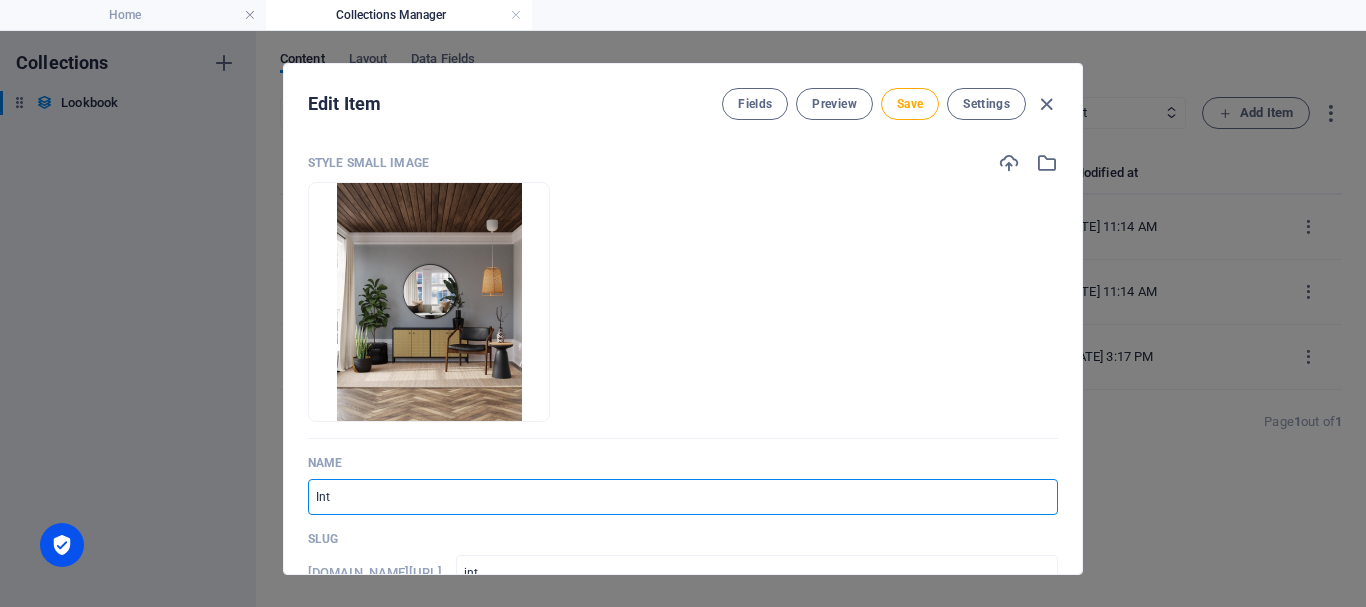 type on "Inte" 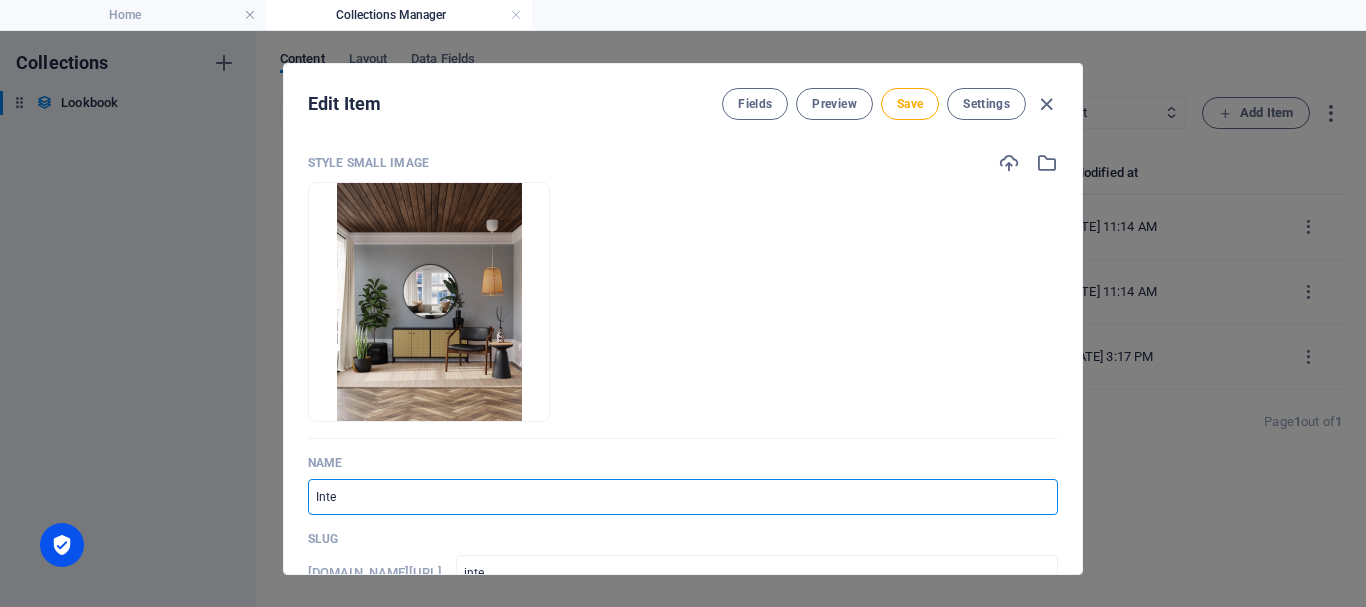 type on "Inter" 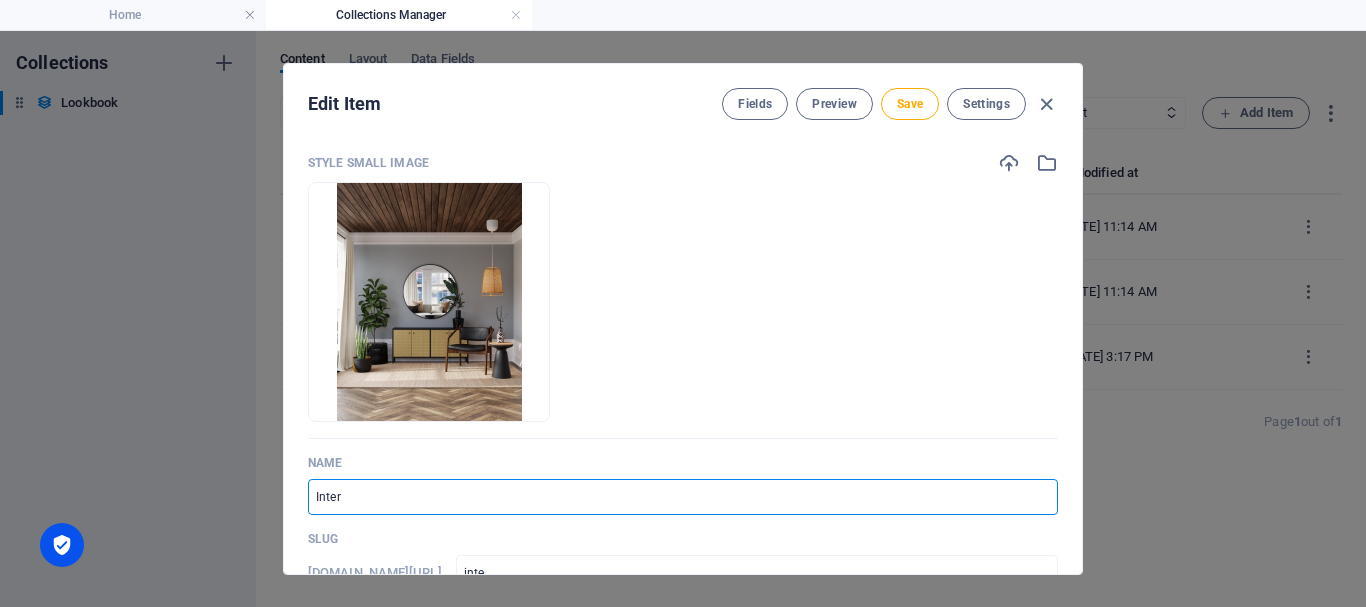 type on "inter" 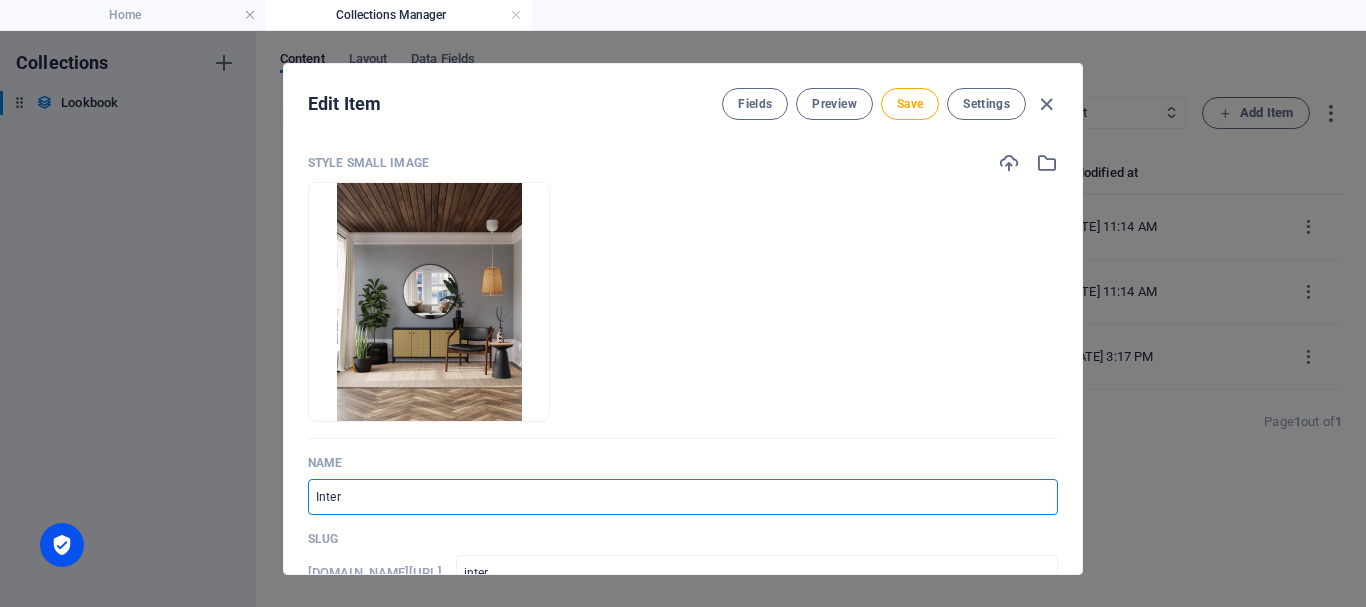 type on "Interi" 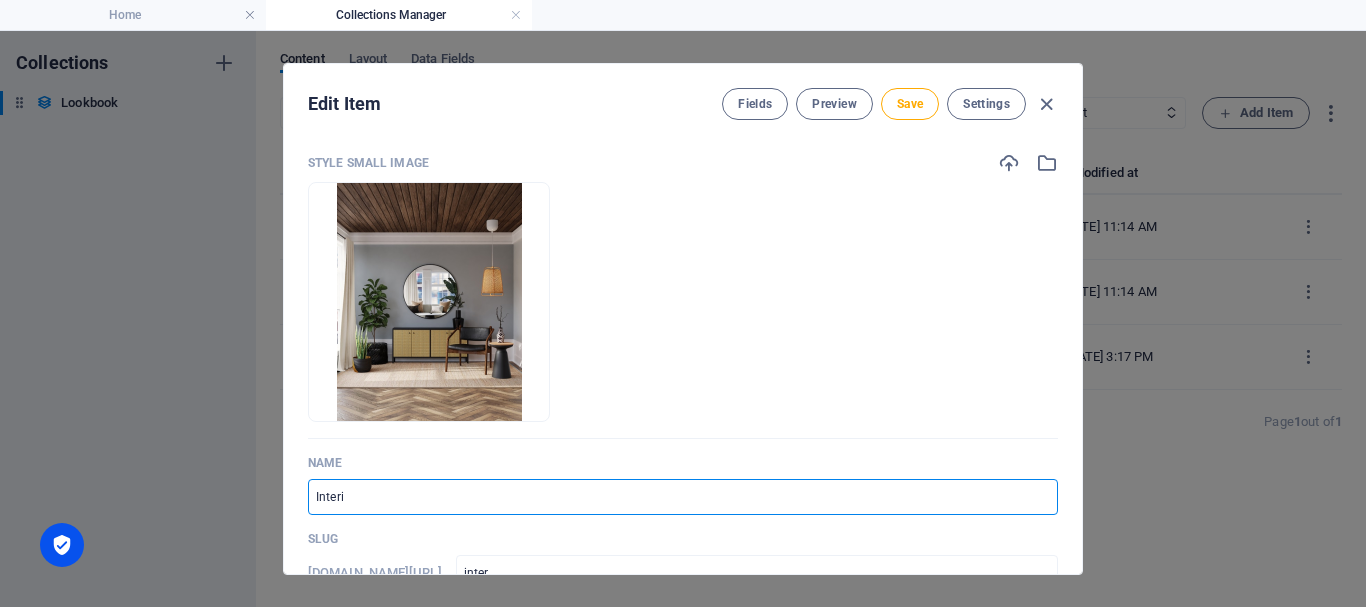 type on "interi" 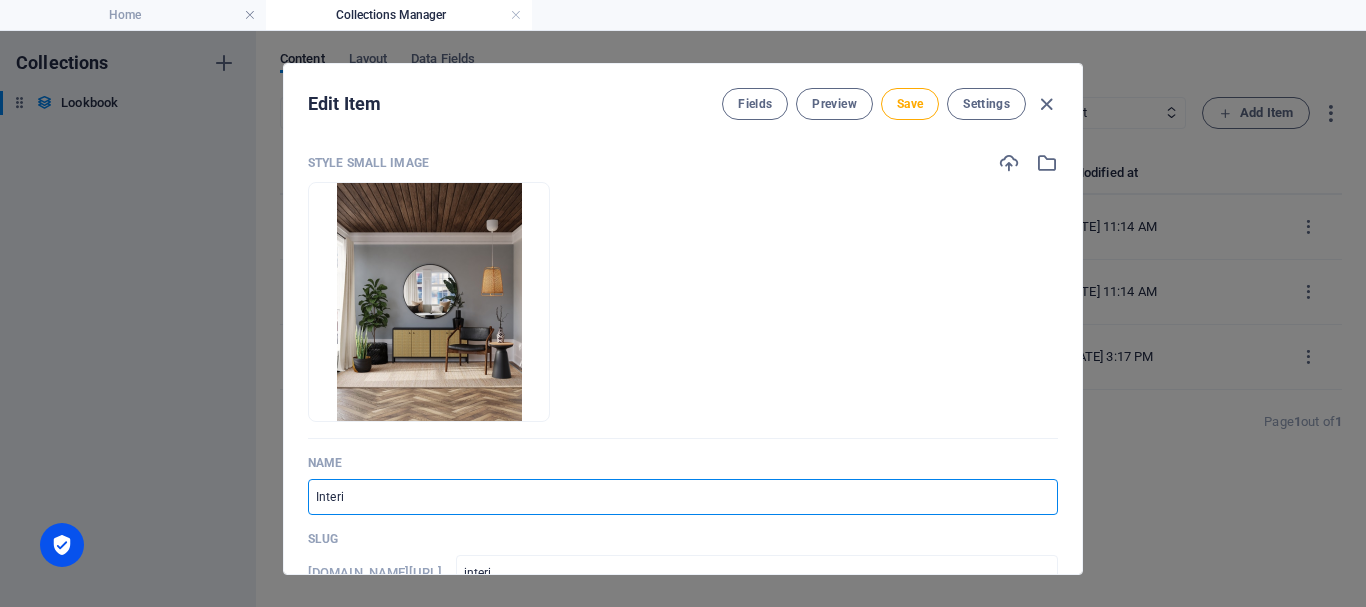 type on "interi" 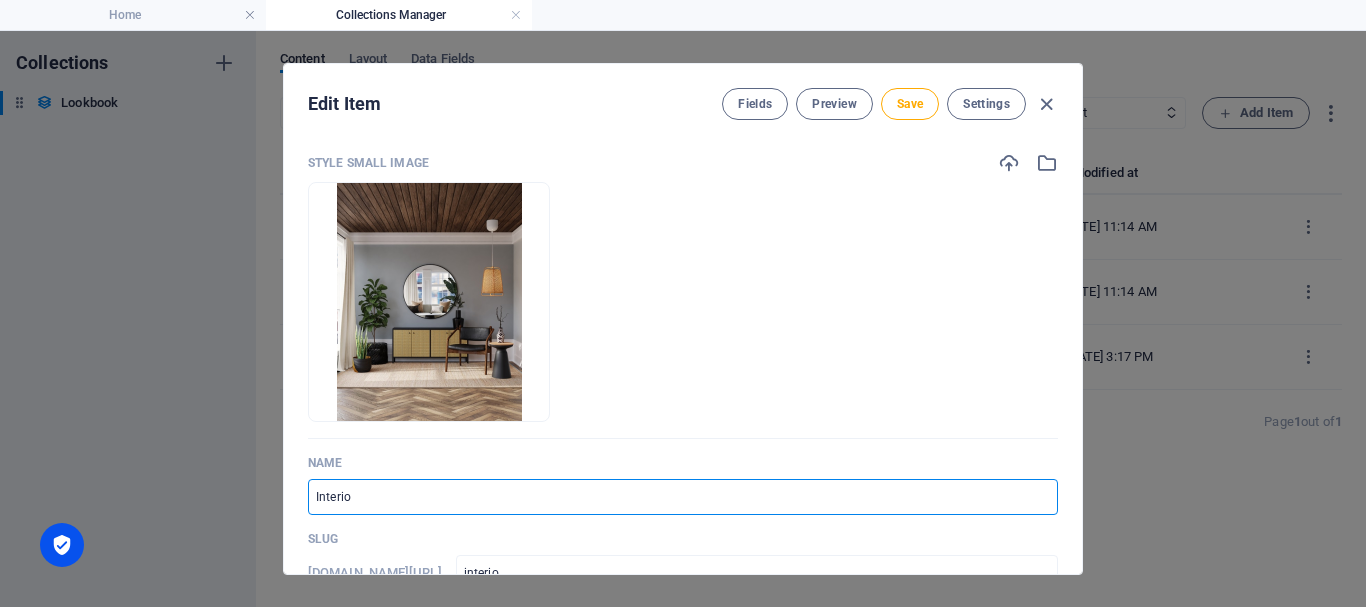 type on "Interior" 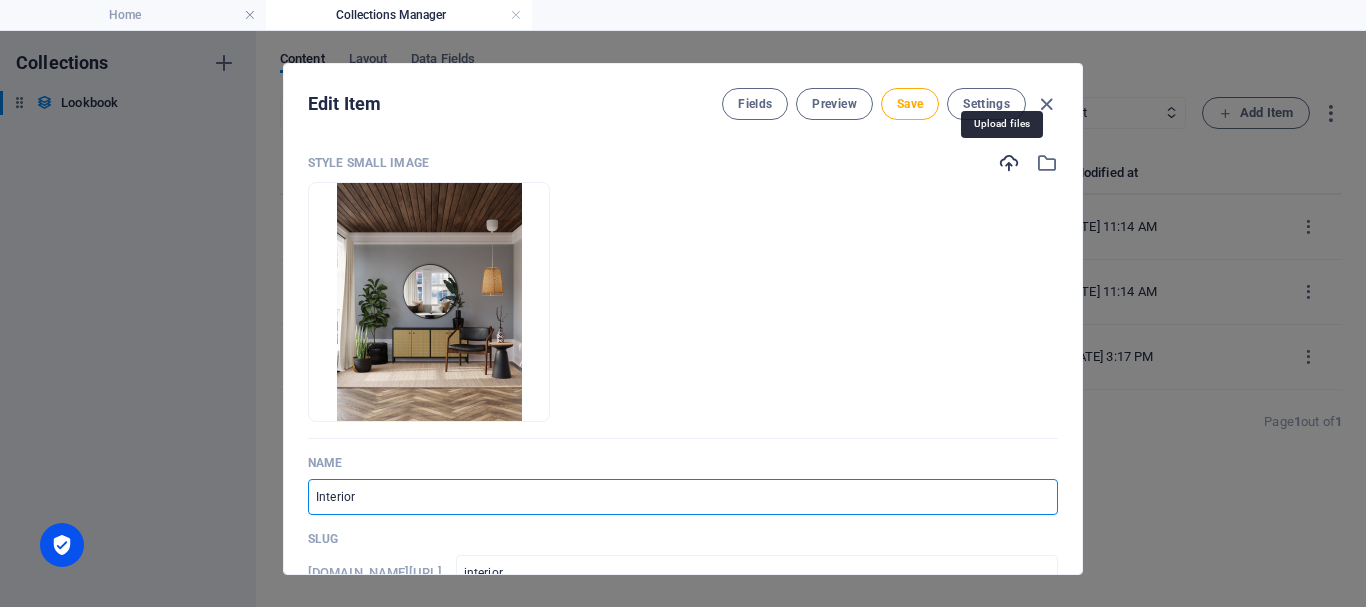 click at bounding box center (1009, 163) 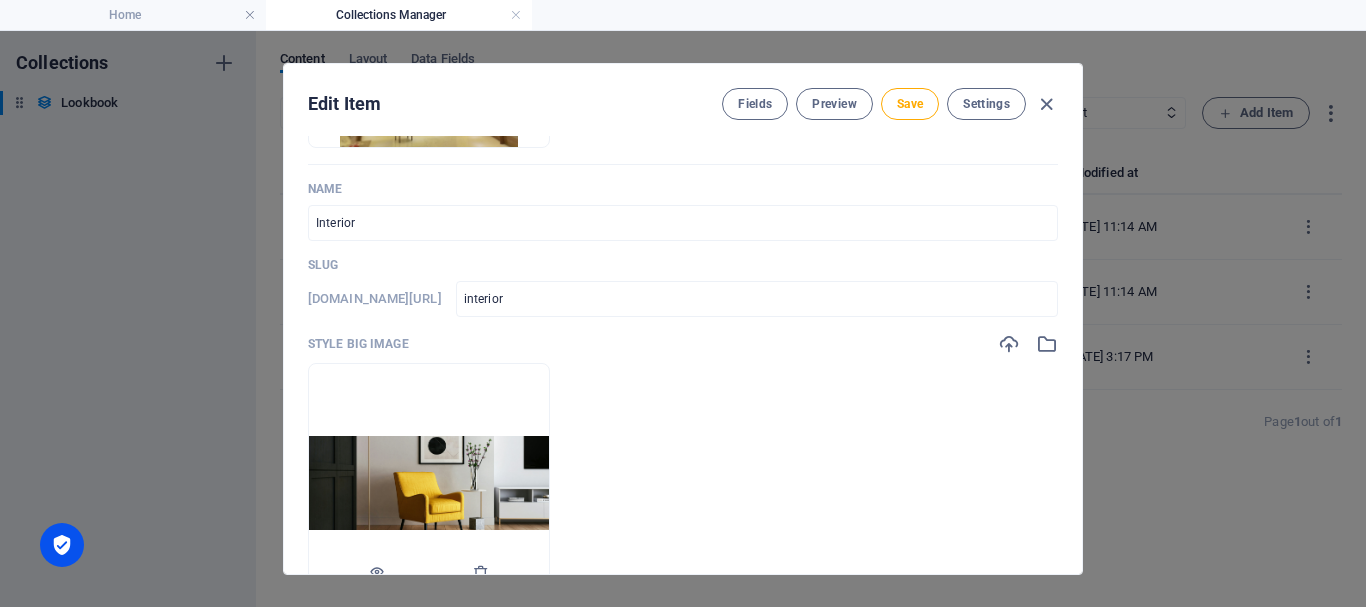 scroll, scrollTop: 300, scrollLeft: 0, axis: vertical 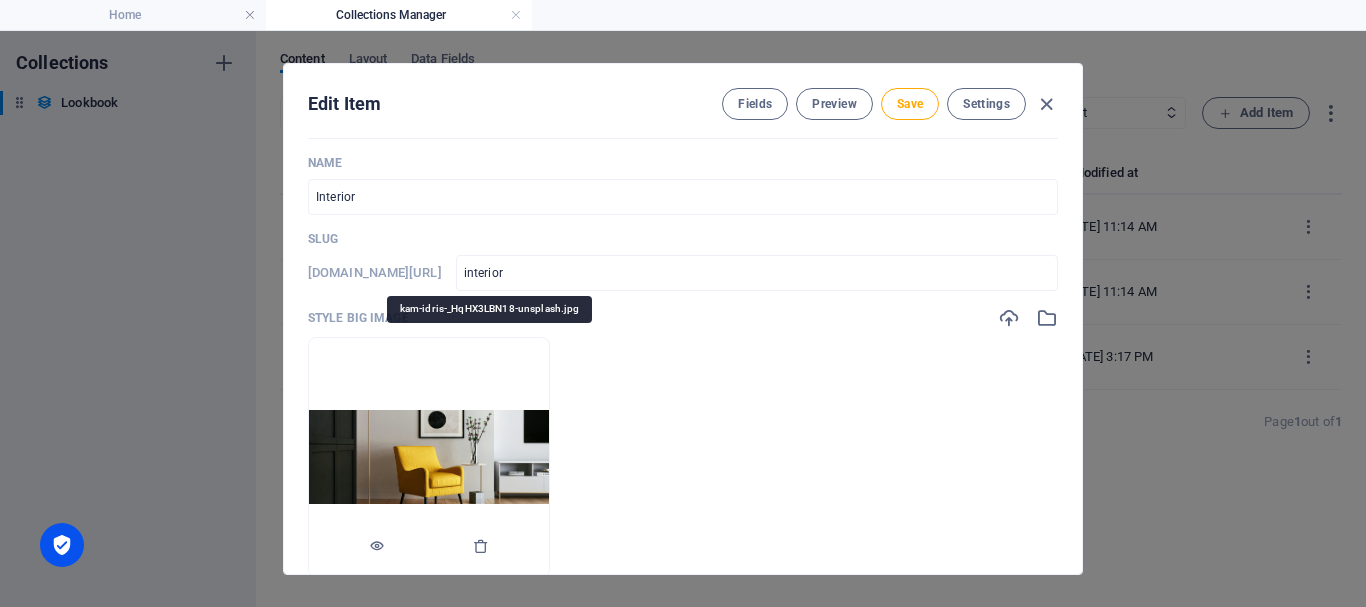 click at bounding box center [429, 457] 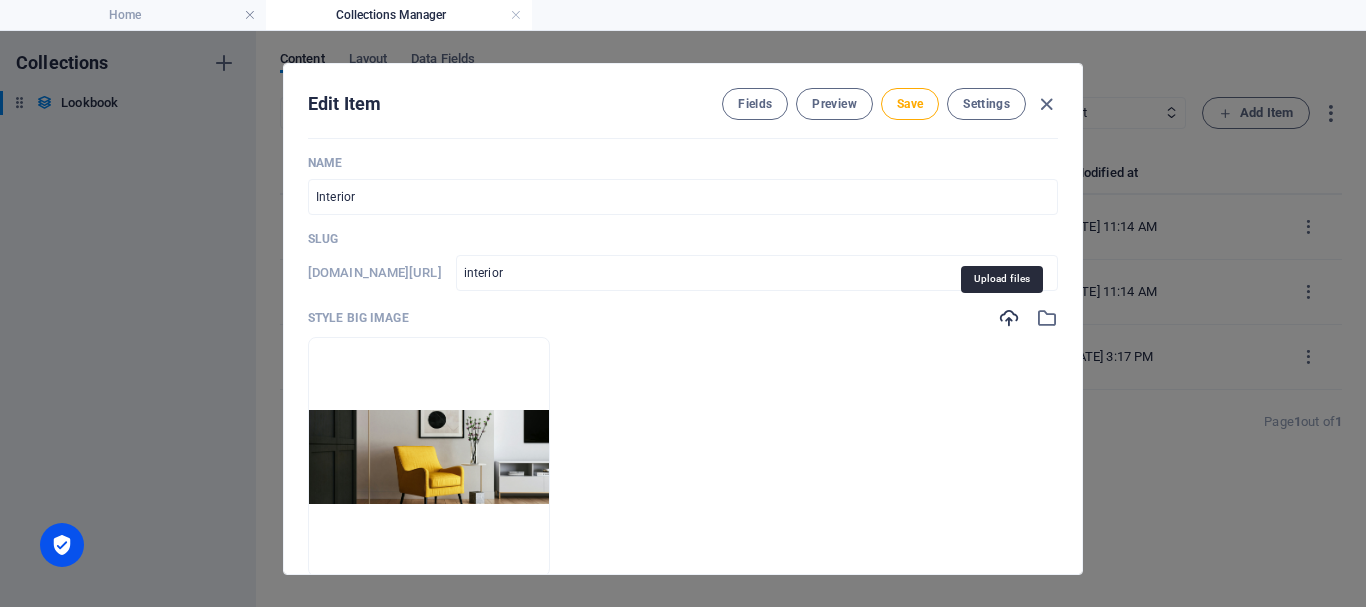 click at bounding box center (1009, 318) 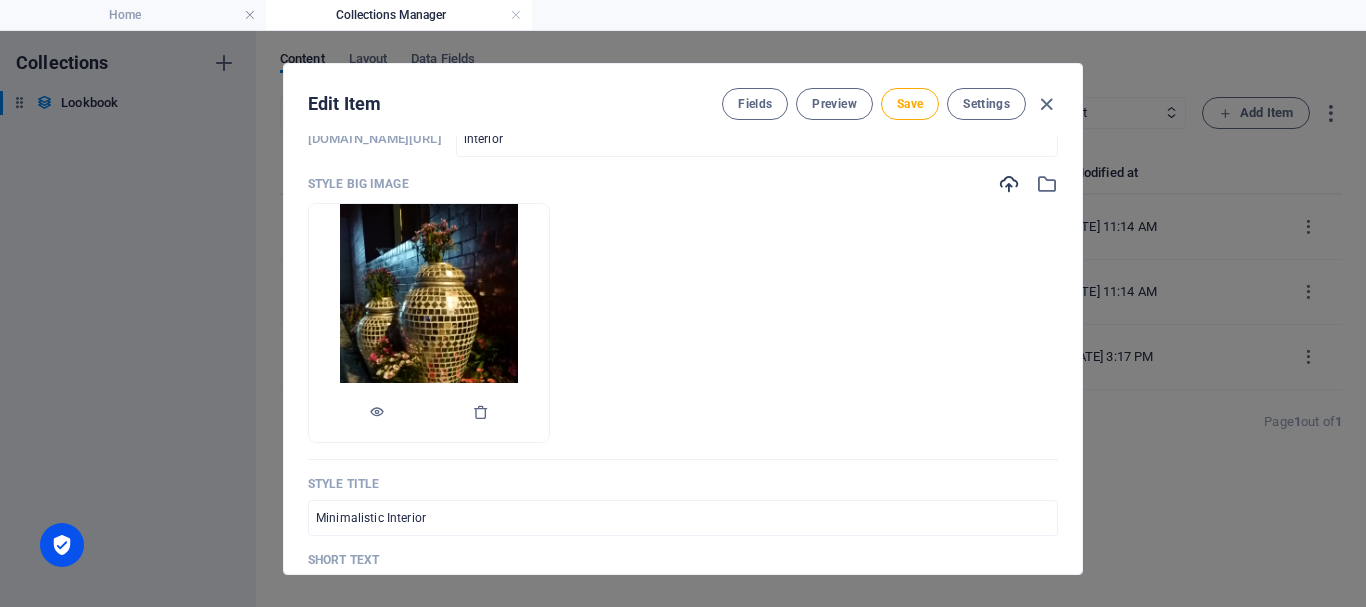 scroll, scrollTop: 400, scrollLeft: 0, axis: vertical 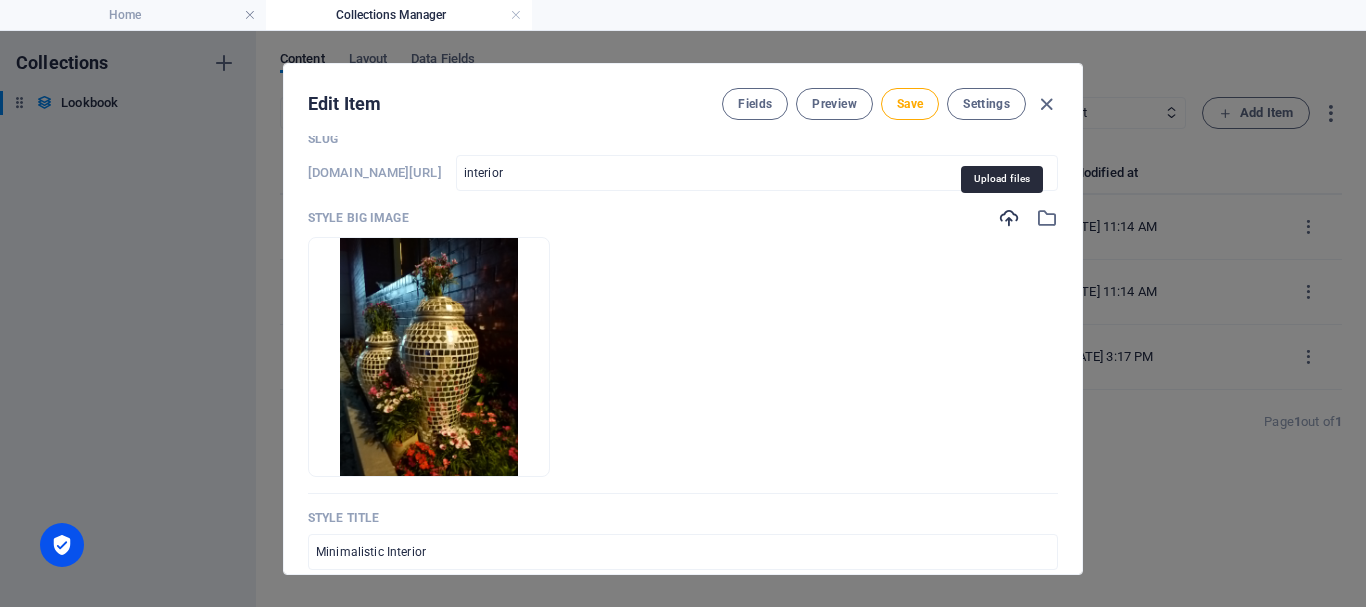 click at bounding box center (1009, 218) 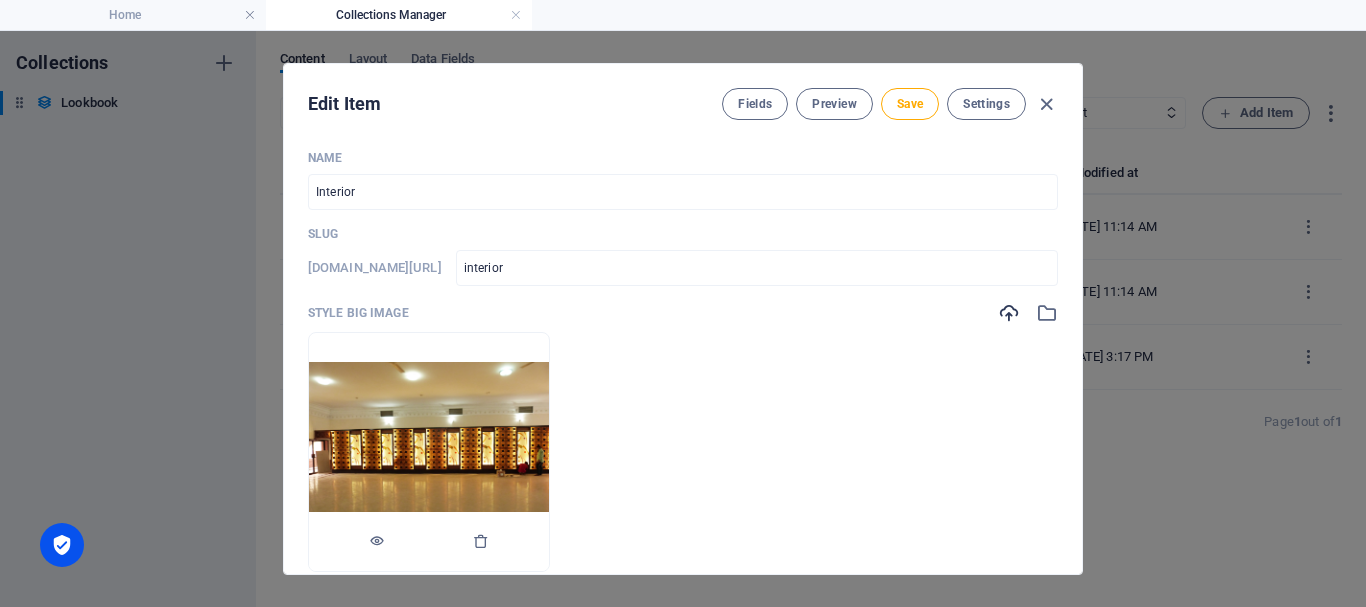 scroll, scrollTop: 100, scrollLeft: 0, axis: vertical 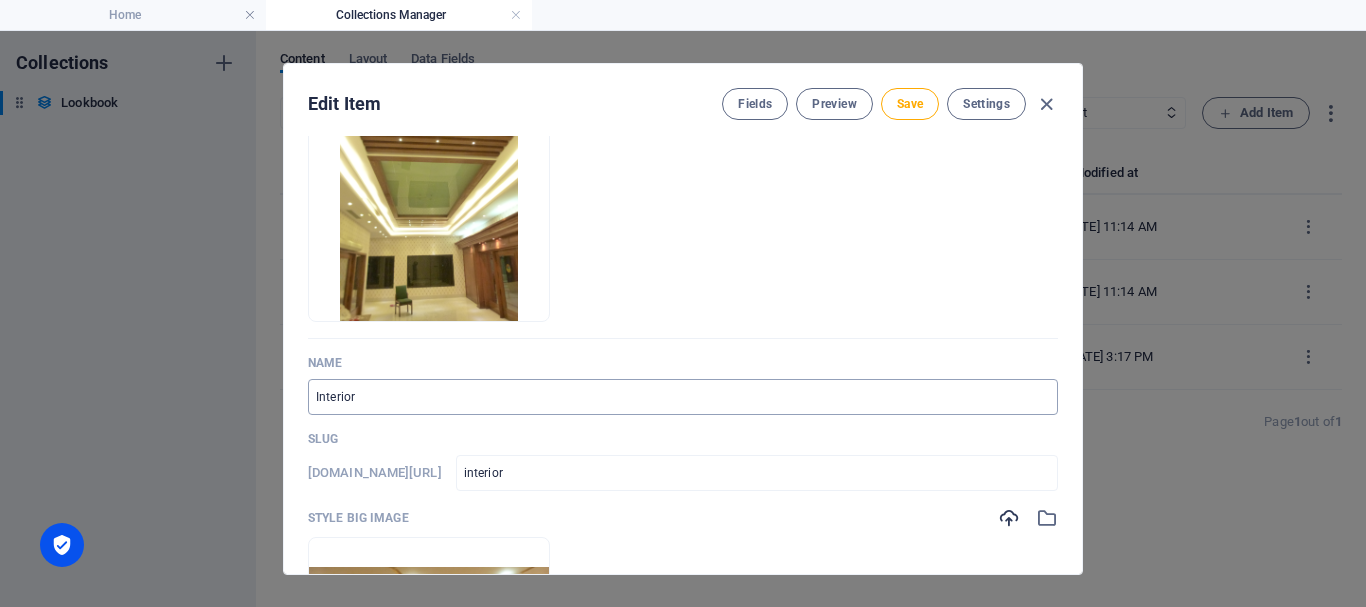 click on "Interior" at bounding box center [683, 397] 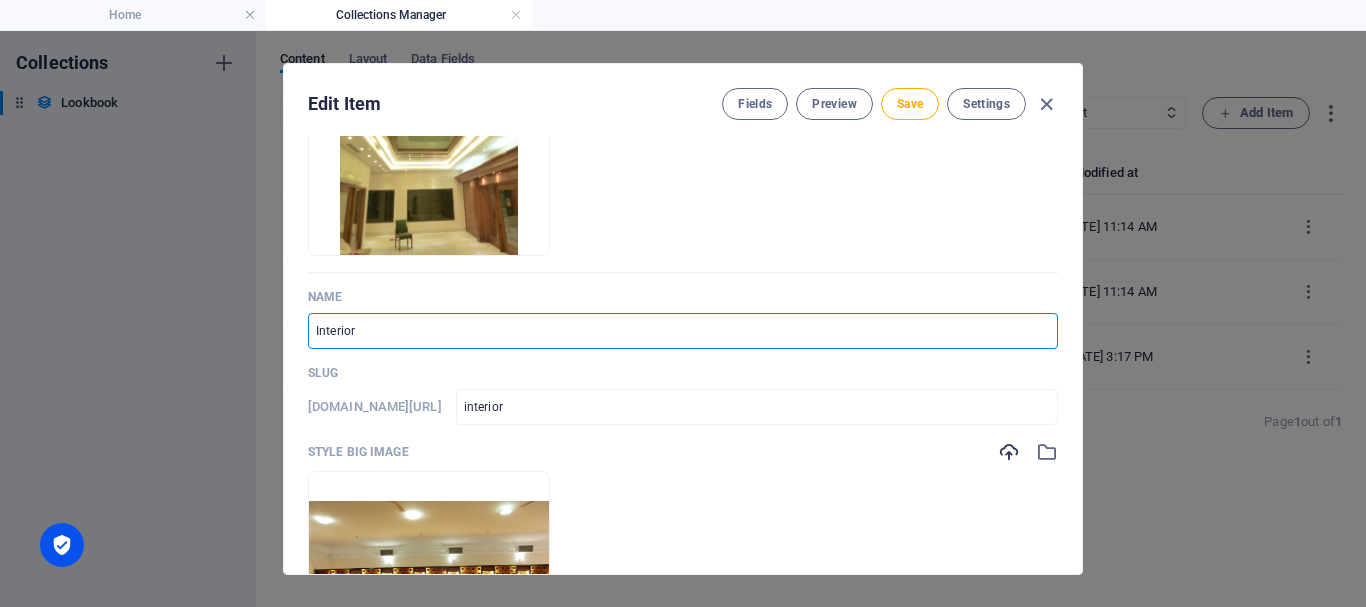 scroll, scrollTop: 200, scrollLeft: 0, axis: vertical 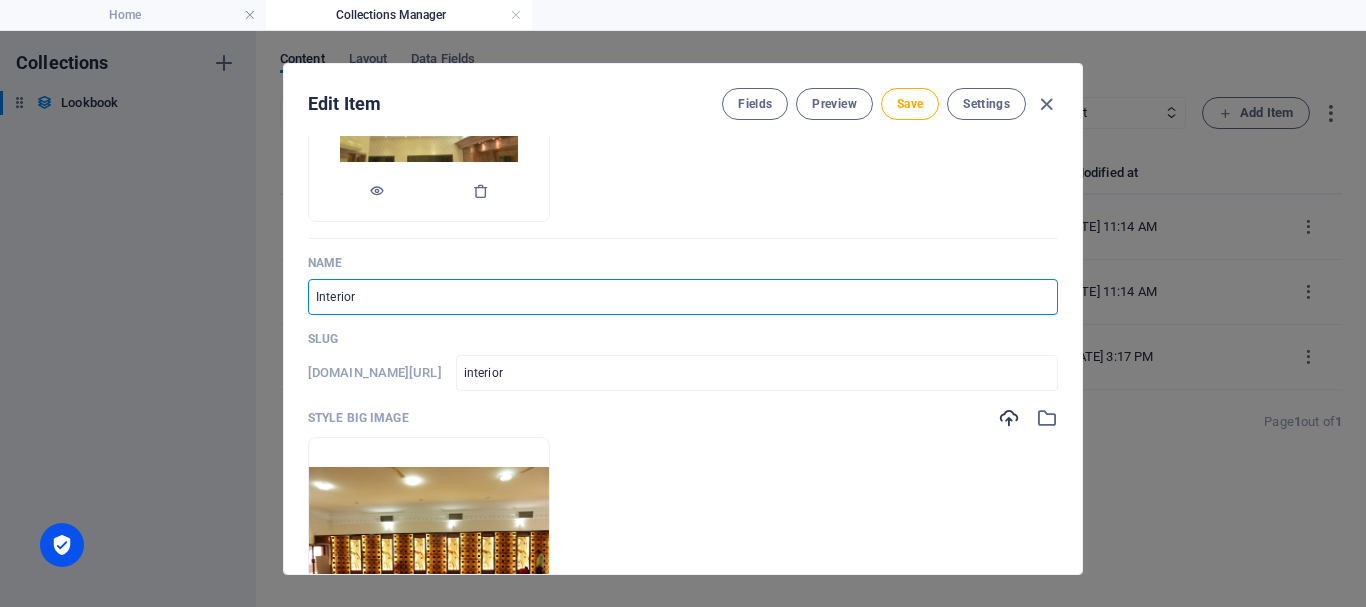 click at bounding box center (429, 192) 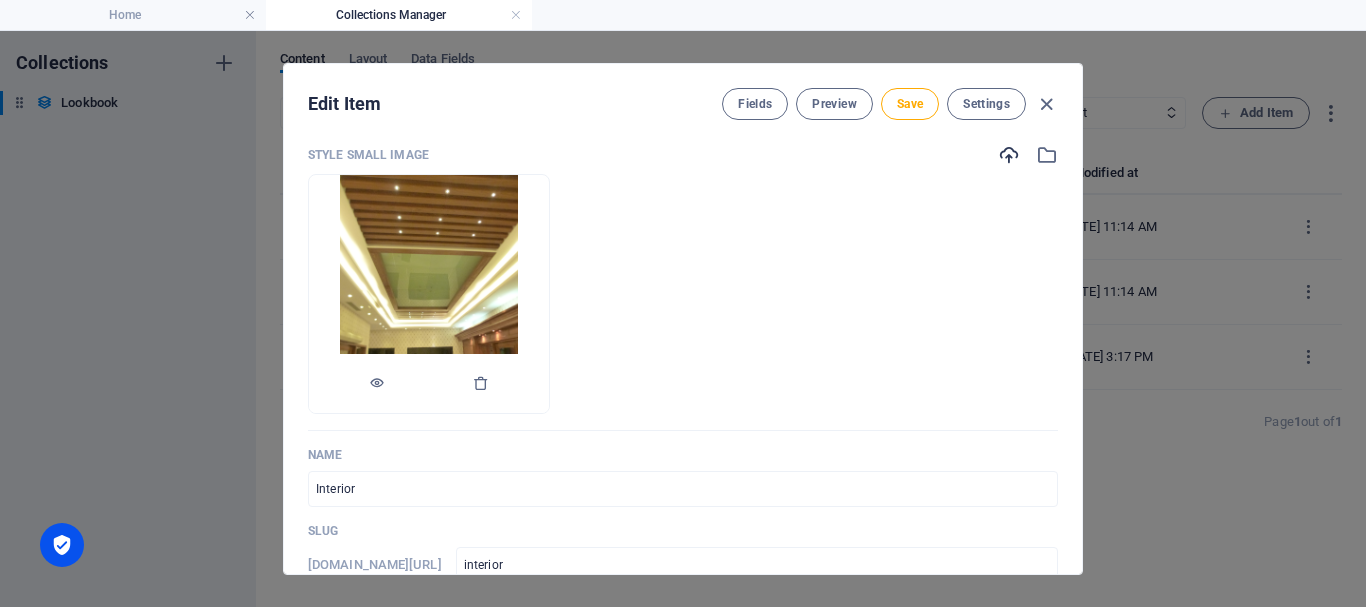 scroll, scrollTop: 0, scrollLeft: 0, axis: both 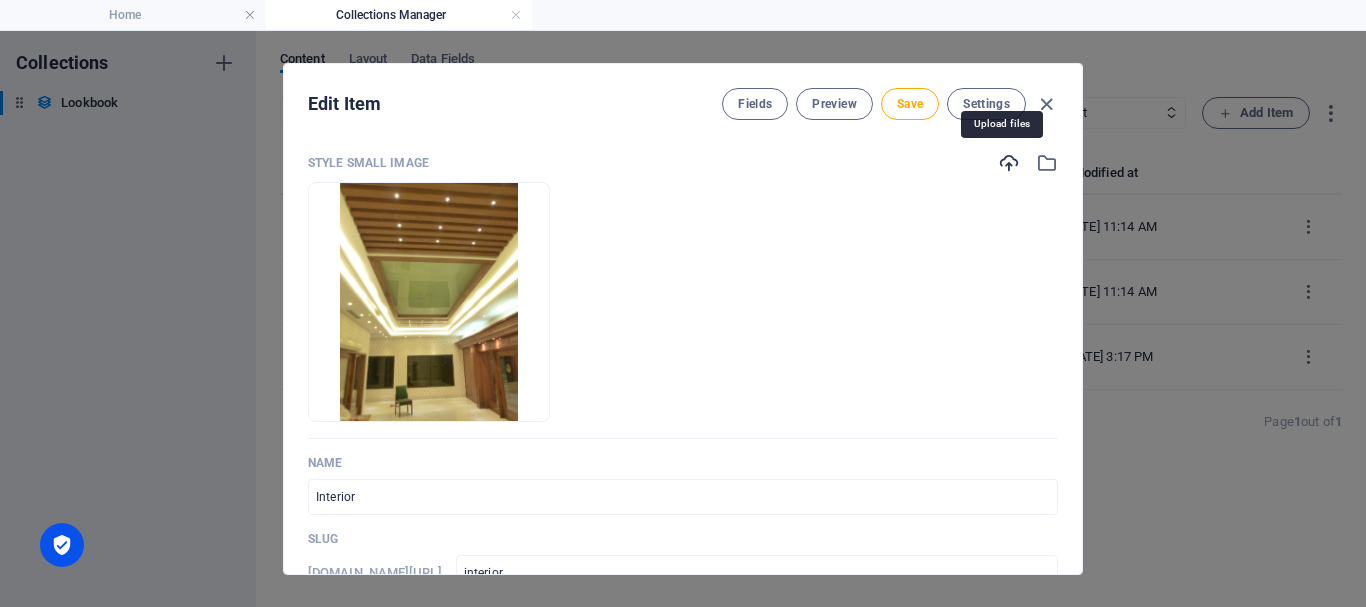 click at bounding box center [1009, 163] 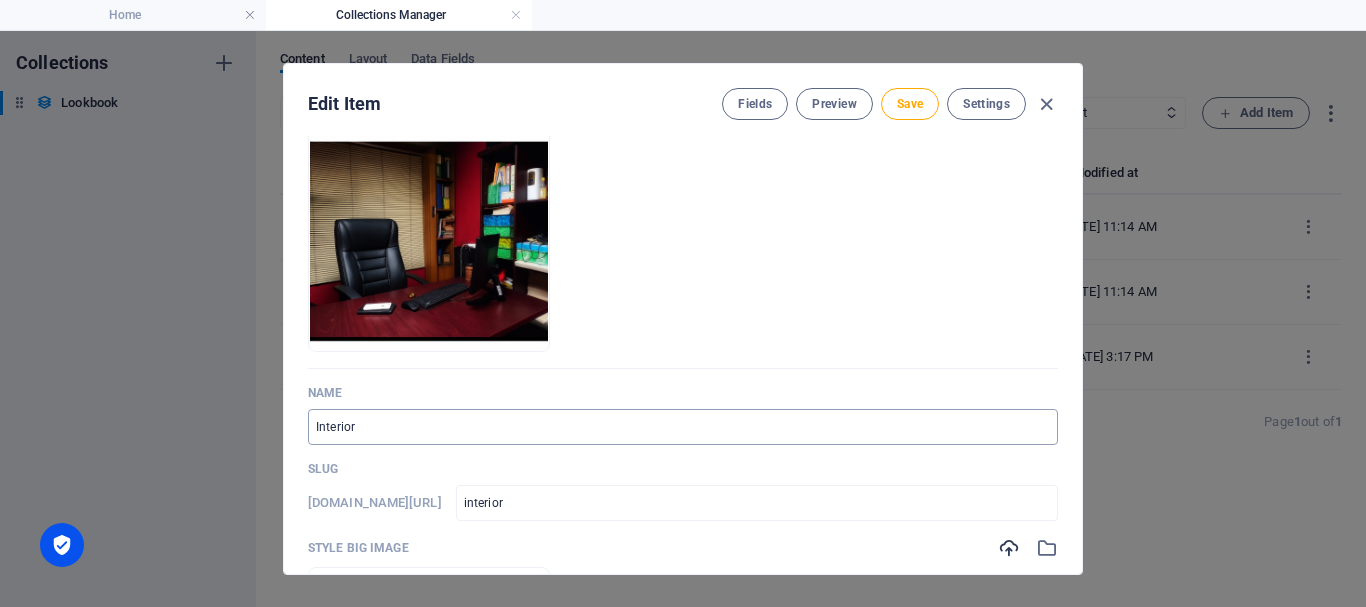 scroll, scrollTop: 100, scrollLeft: 0, axis: vertical 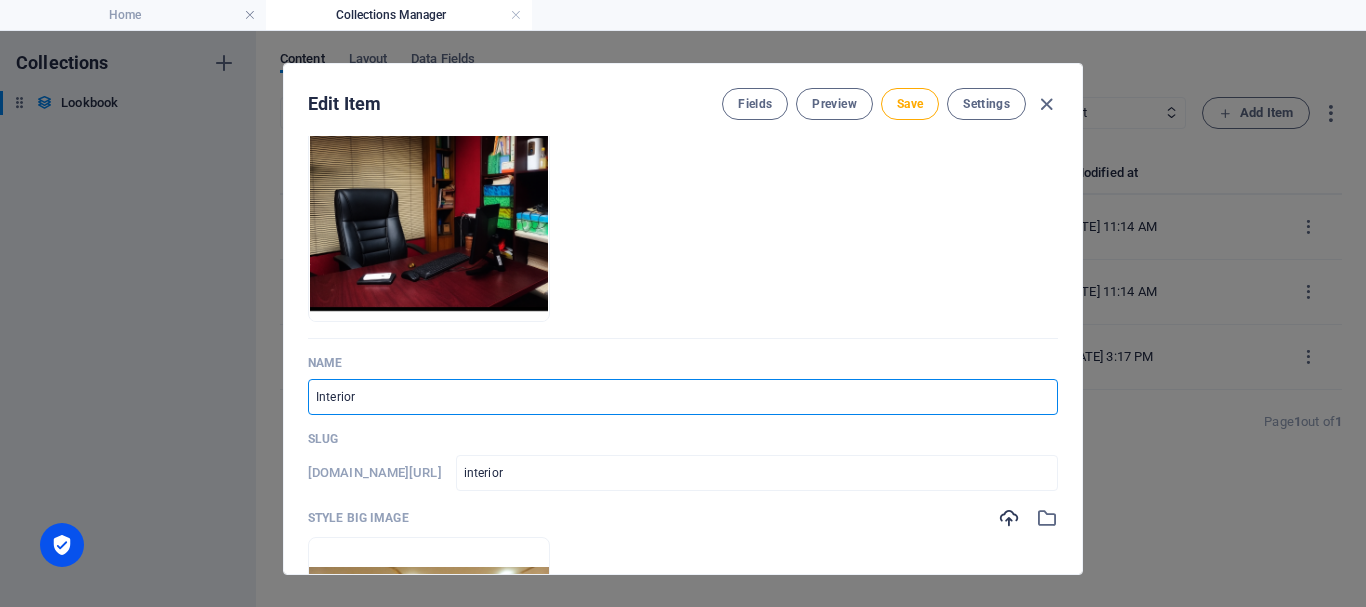 click on "Interior" at bounding box center [683, 397] 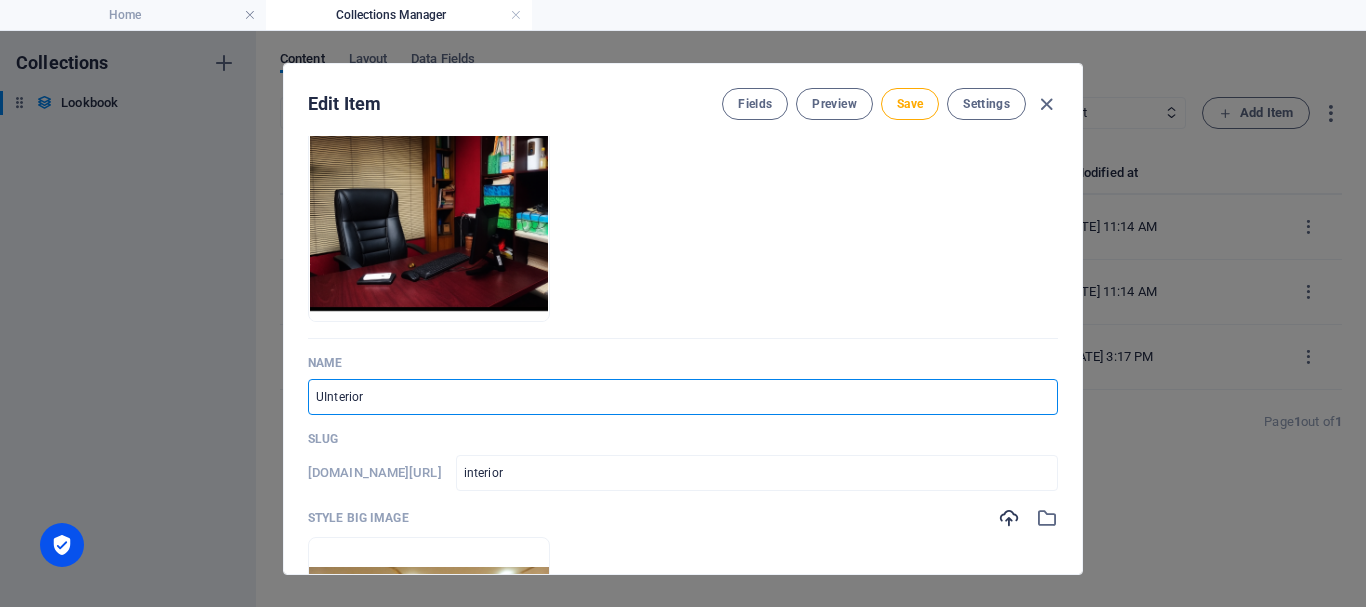 type on "uinterior" 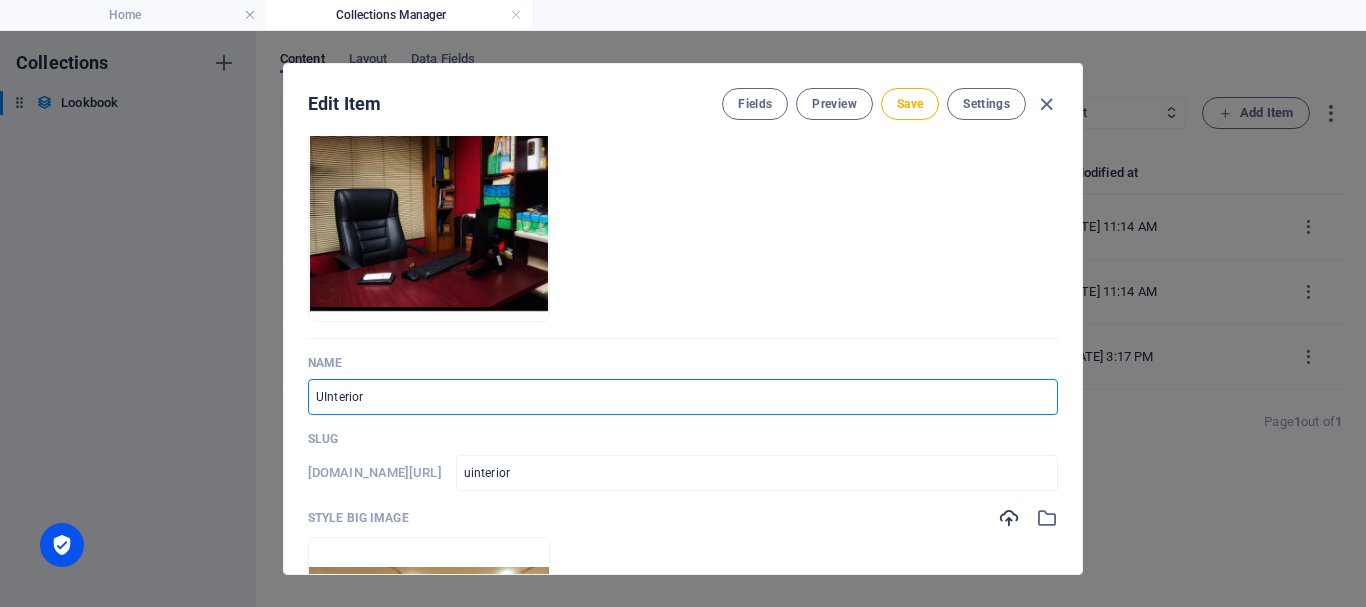 type on "UnInterior" 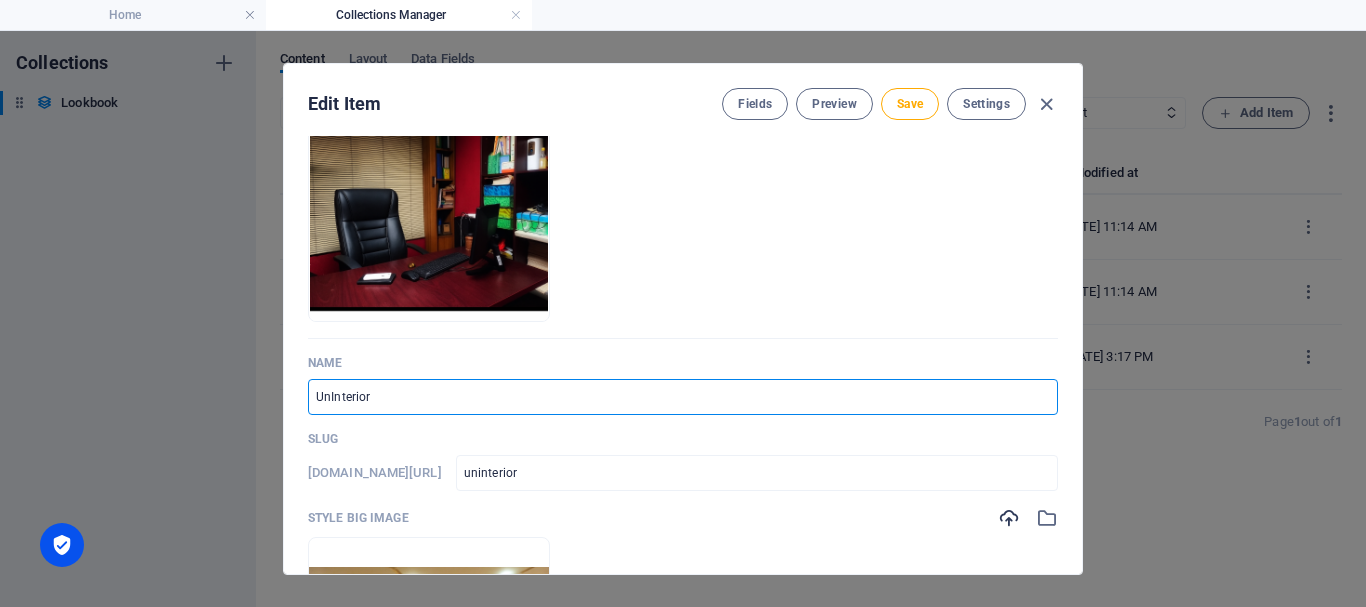 type on "UniInterior" 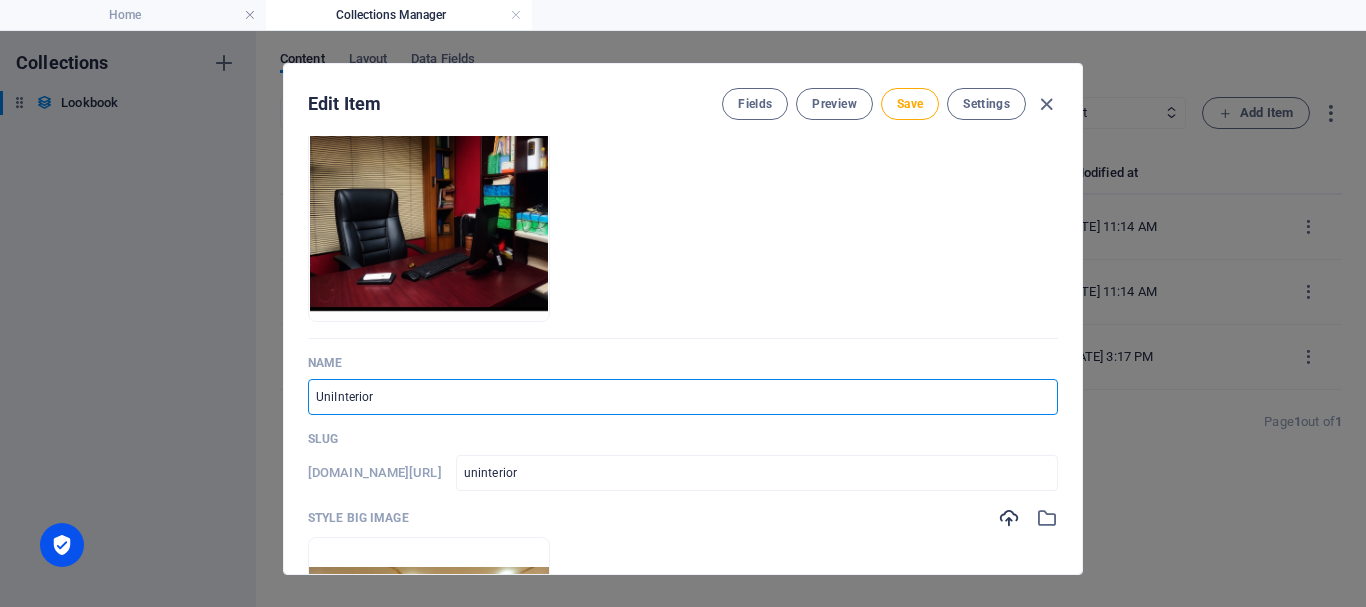 type on "uniinterior" 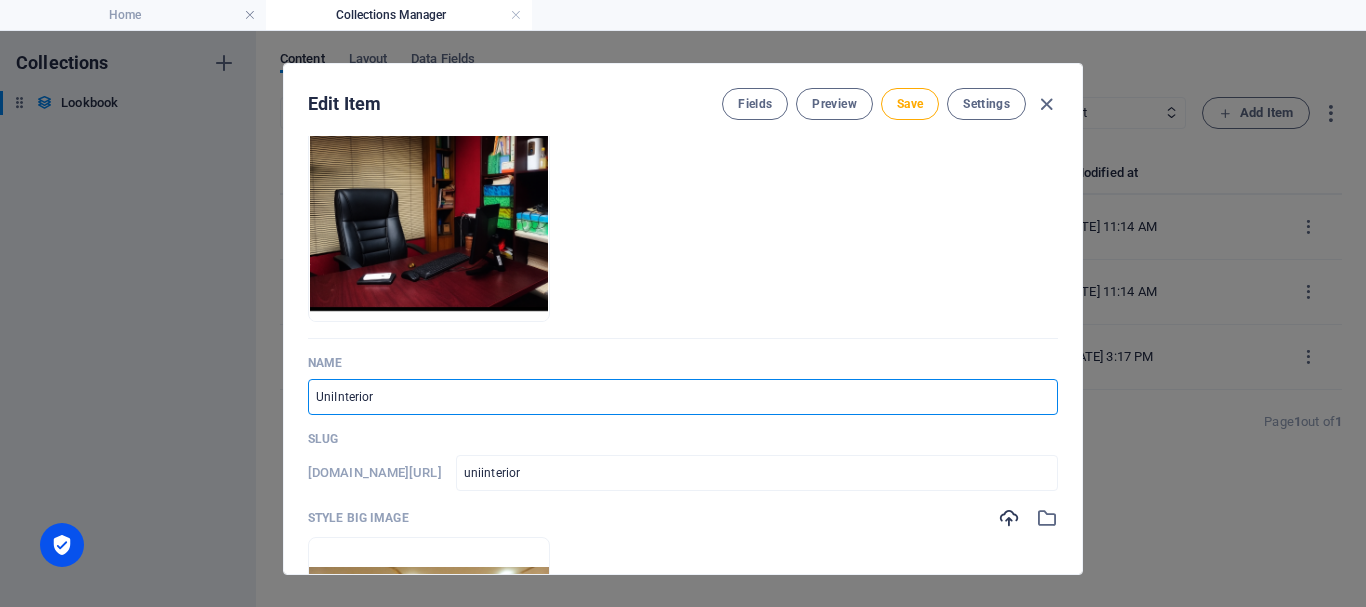 type on "UniqInterior" 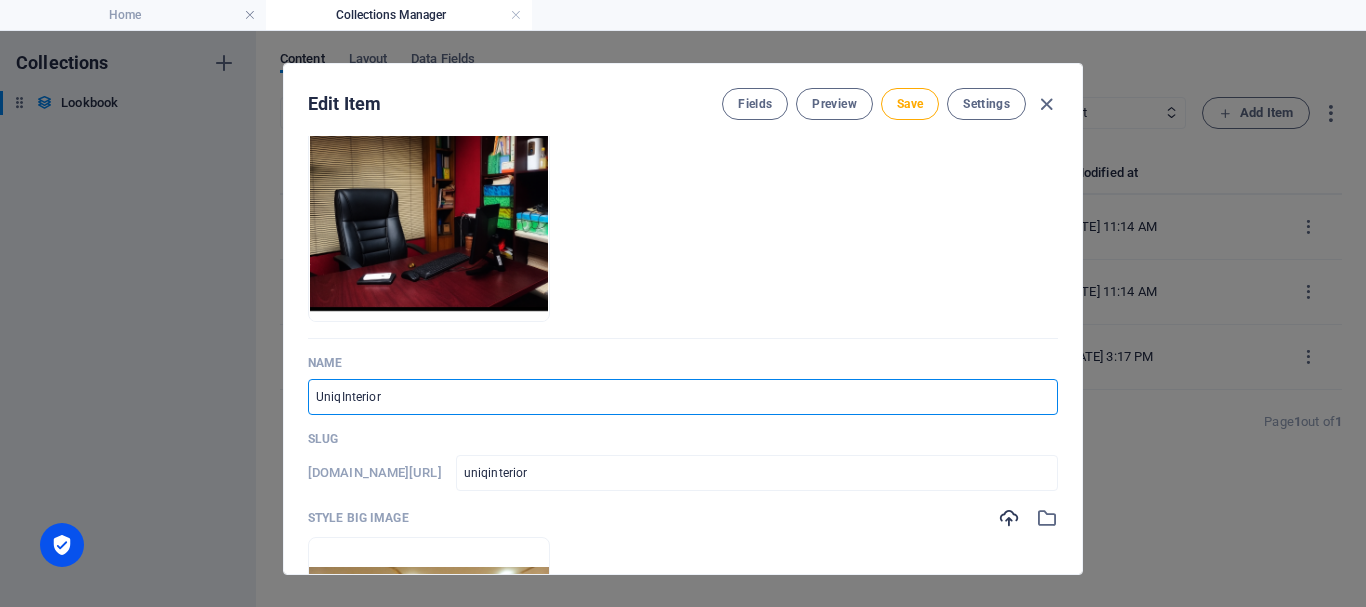 type on "UniquInterior" 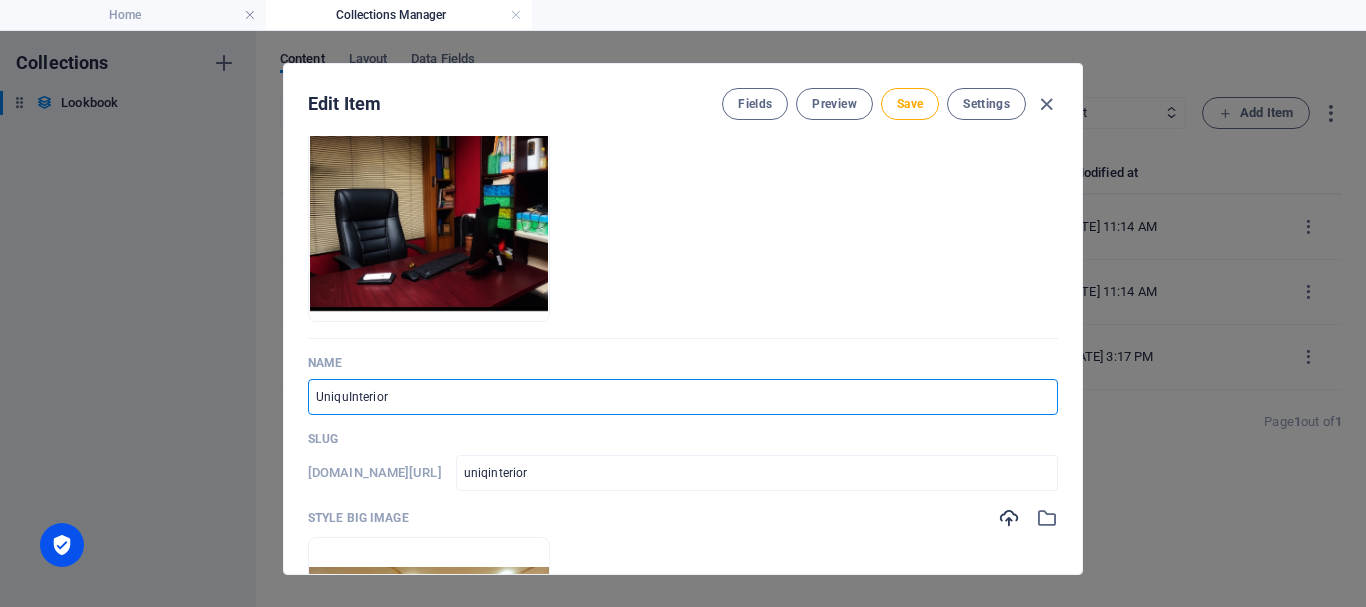 type on "uniquinterior" 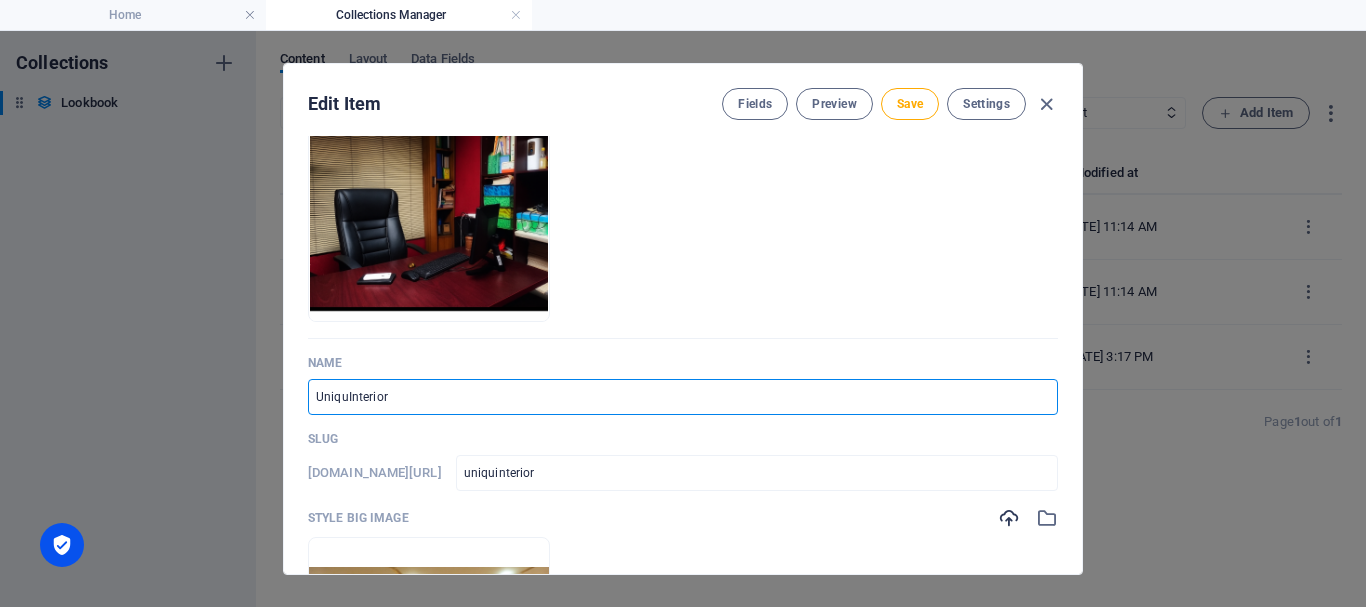 type on "UniqueInterior" 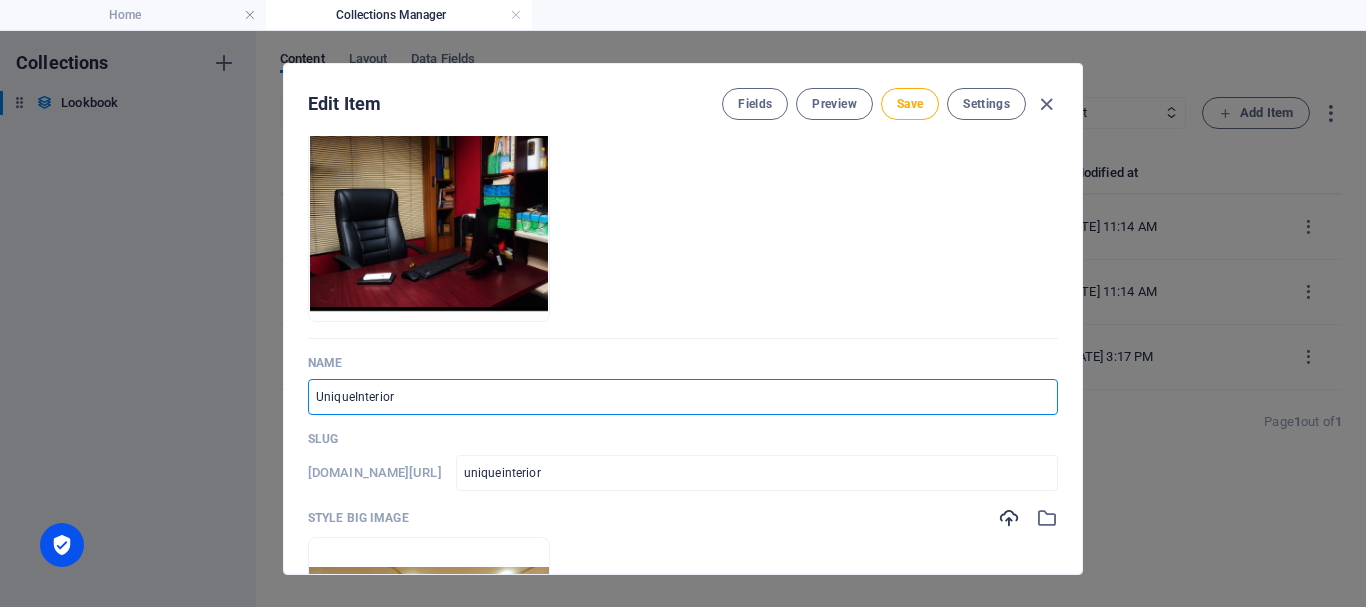 type on "Unique Interior" 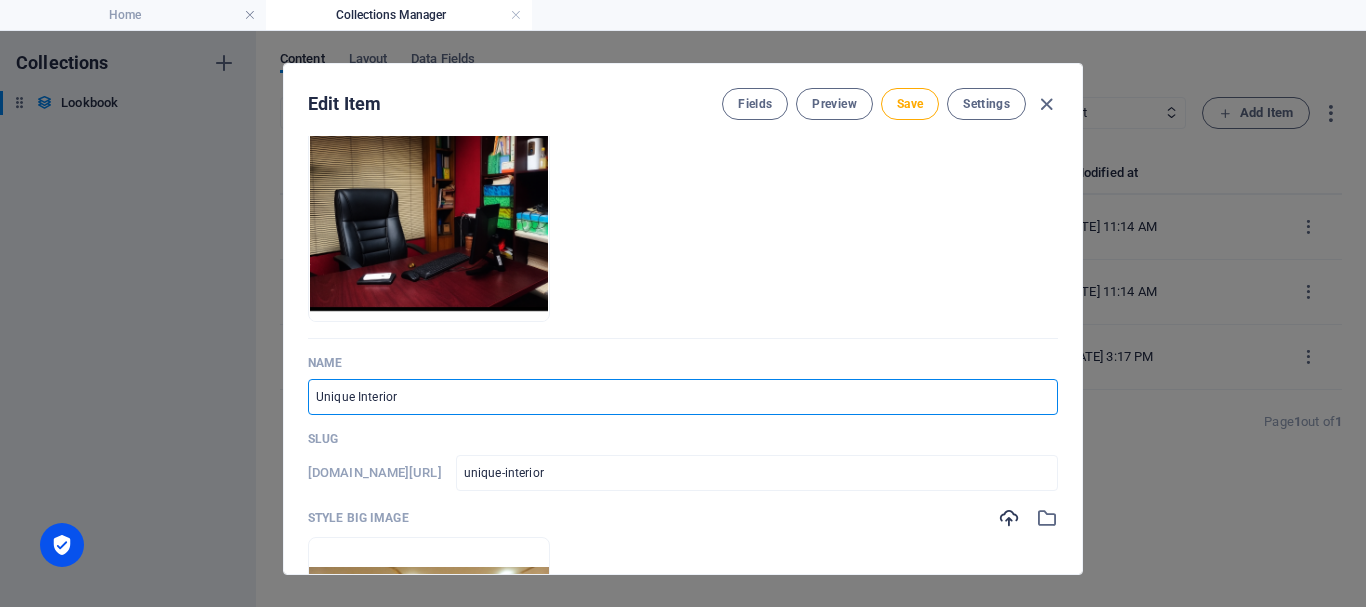 drag, startPoint x: 459, startPoint y: 390, endPoint x: 292, endPoint y: 401, distance: 167.36188 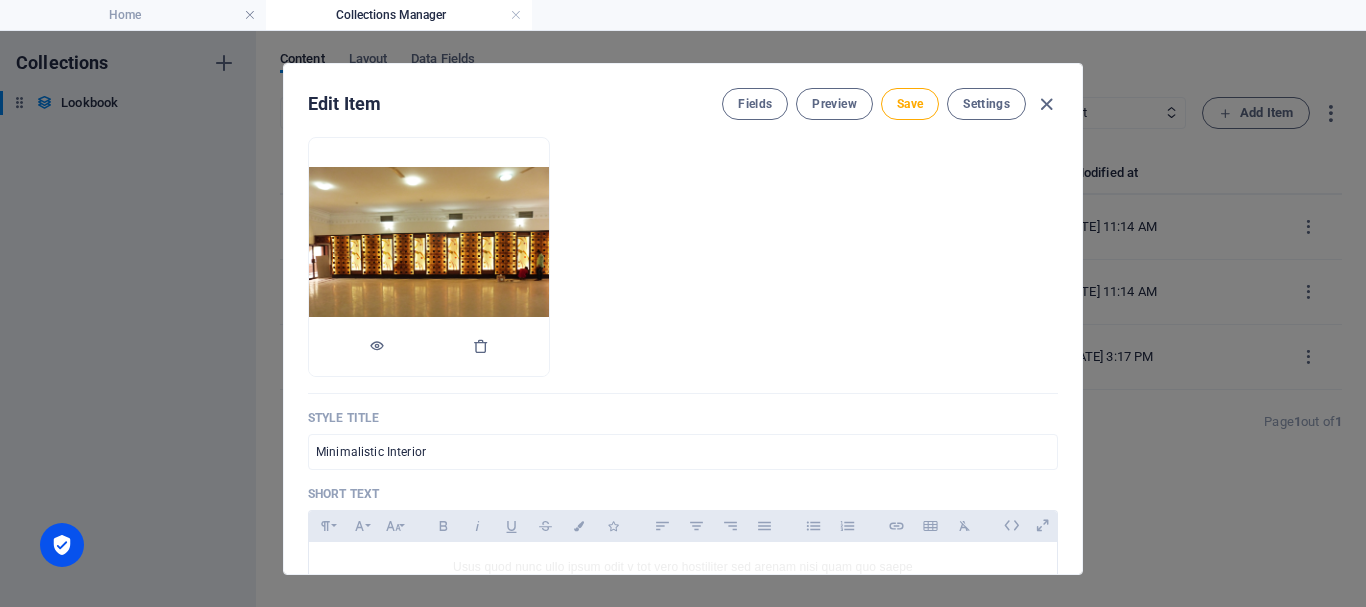 scroll, scrollTop: 600, scrollLeft: 0, axis: vertical 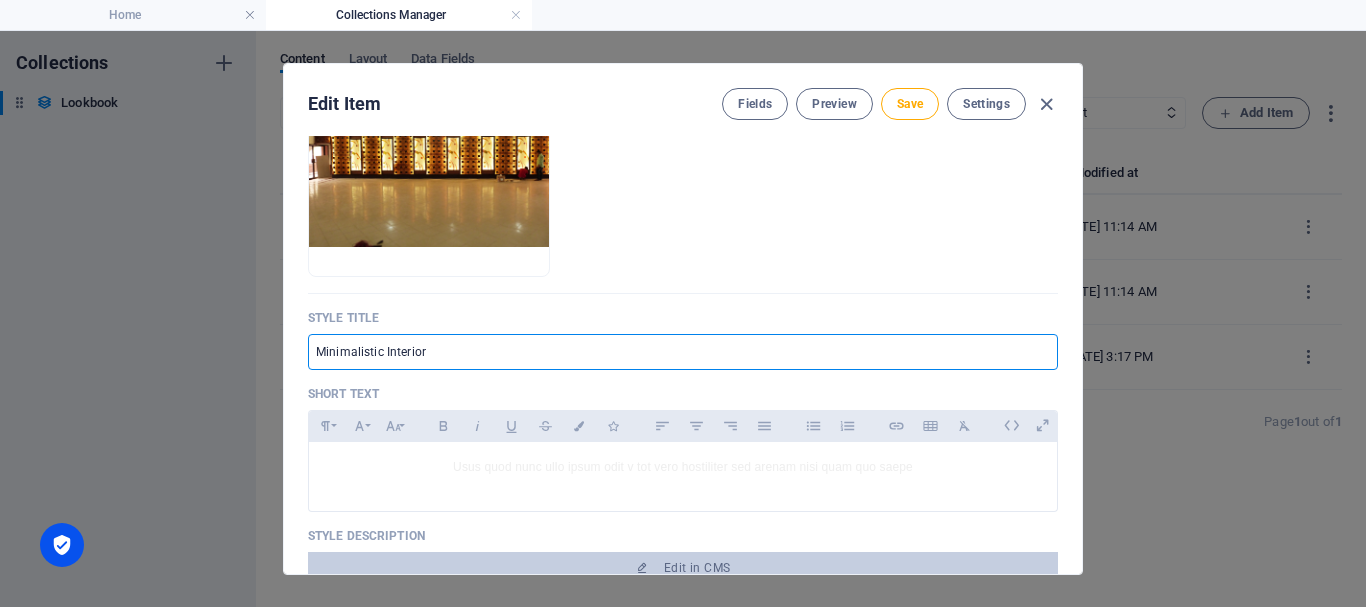 drag, startPoint x: 494, startPoint y: 359, endPoint x: 263, endPoint y: 348, distance: 231.26175 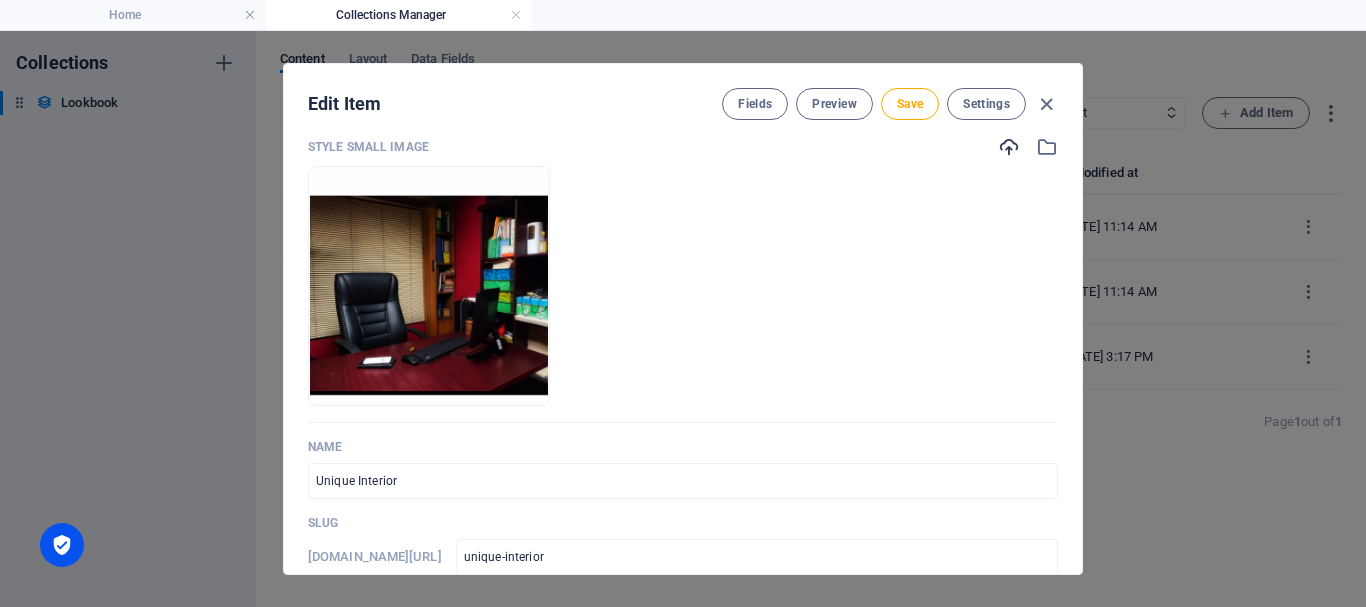 scroll, scrollTop: 0, scrollLeft: 0, axis: both 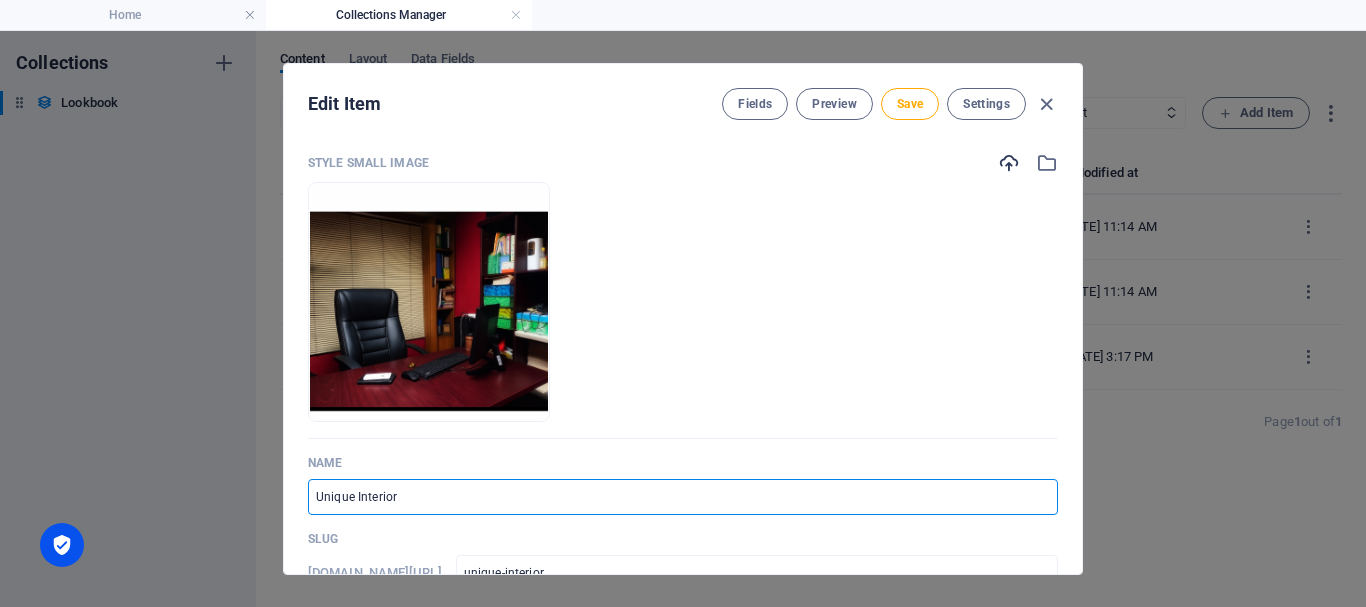 click on "Unique Interior" at bounding box center [683, 497] 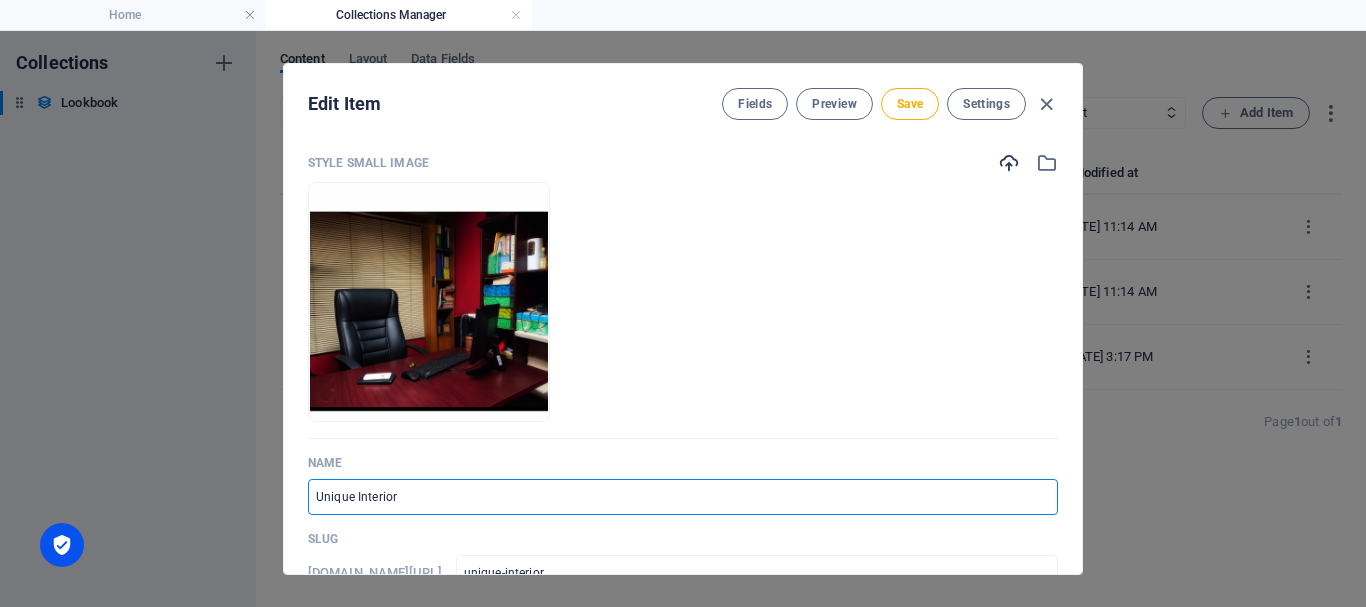 drag, startPoint x: 357, startPoint y: 495, endPoint x: 277, endPoint y: 500, distance: 80.1561 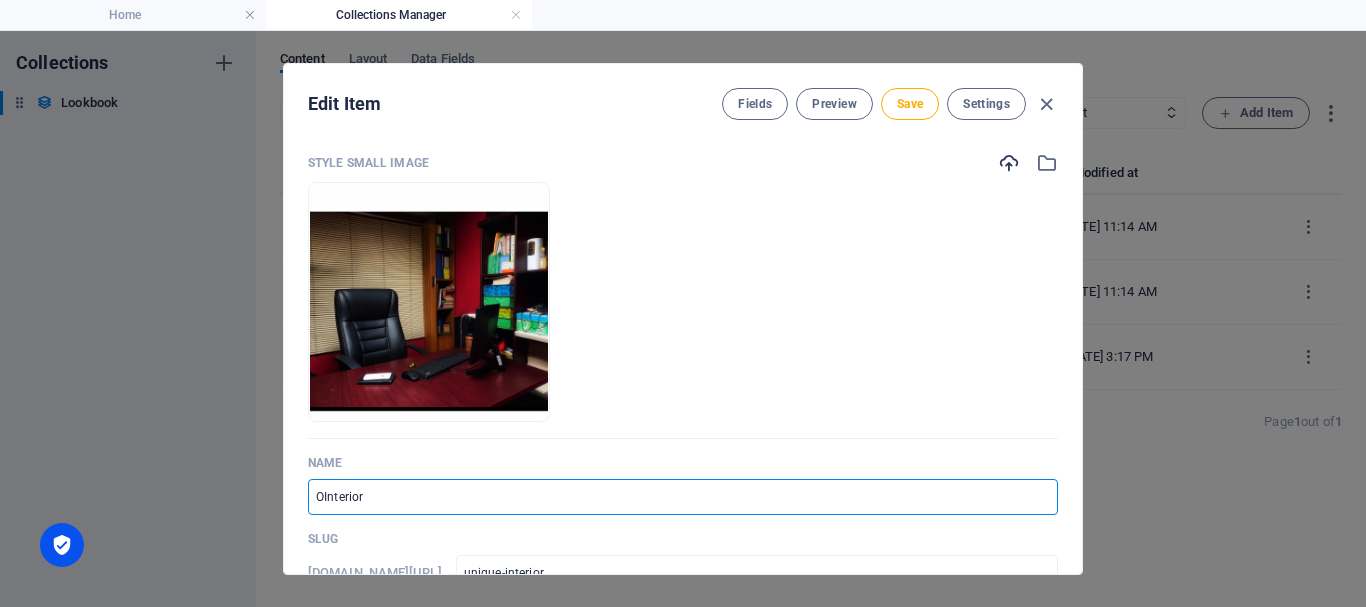 type on "ointerior" 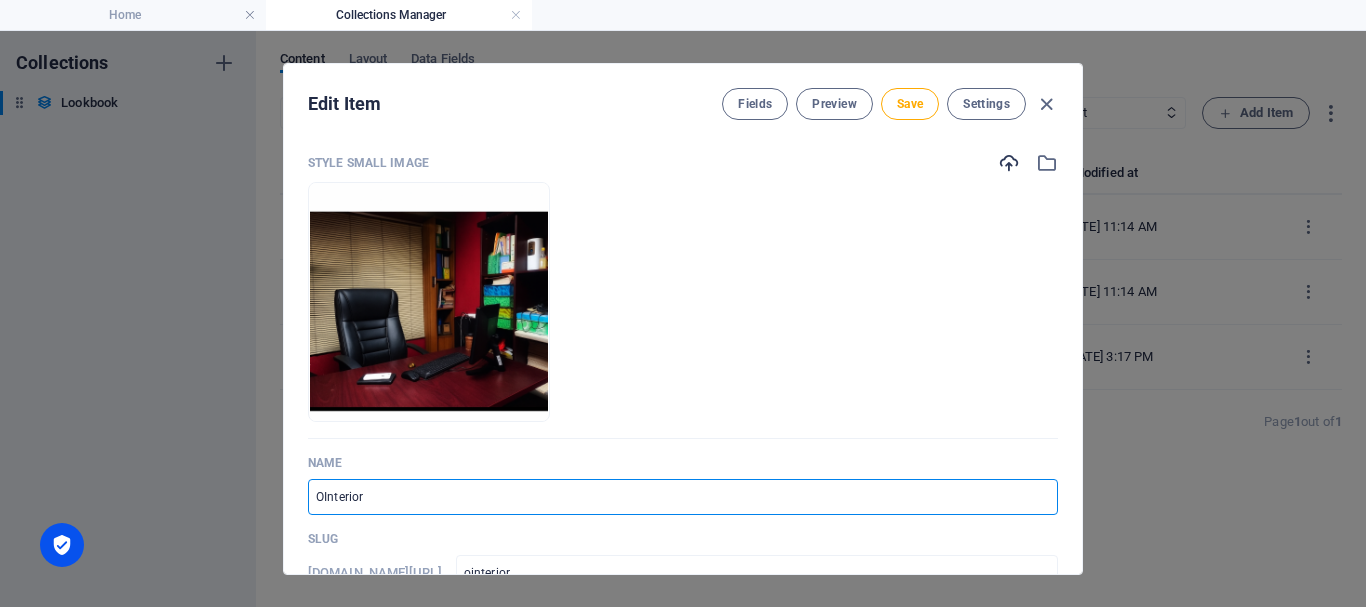 type on "OfInterior" 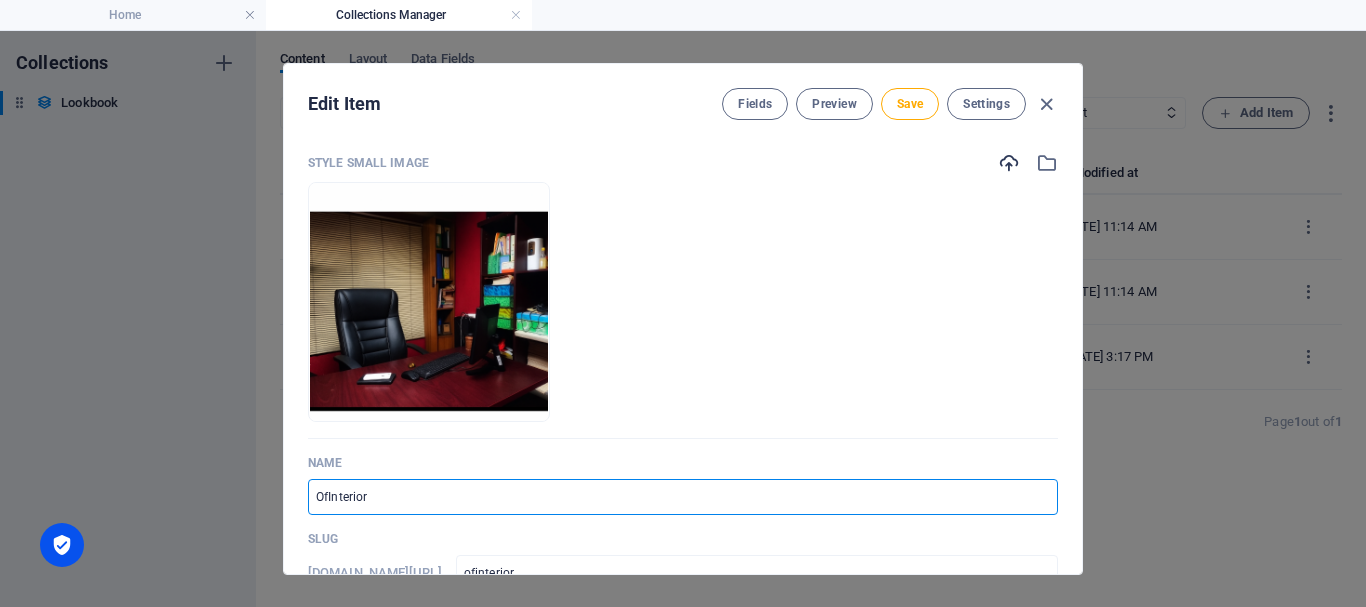 type on "OffInterior" 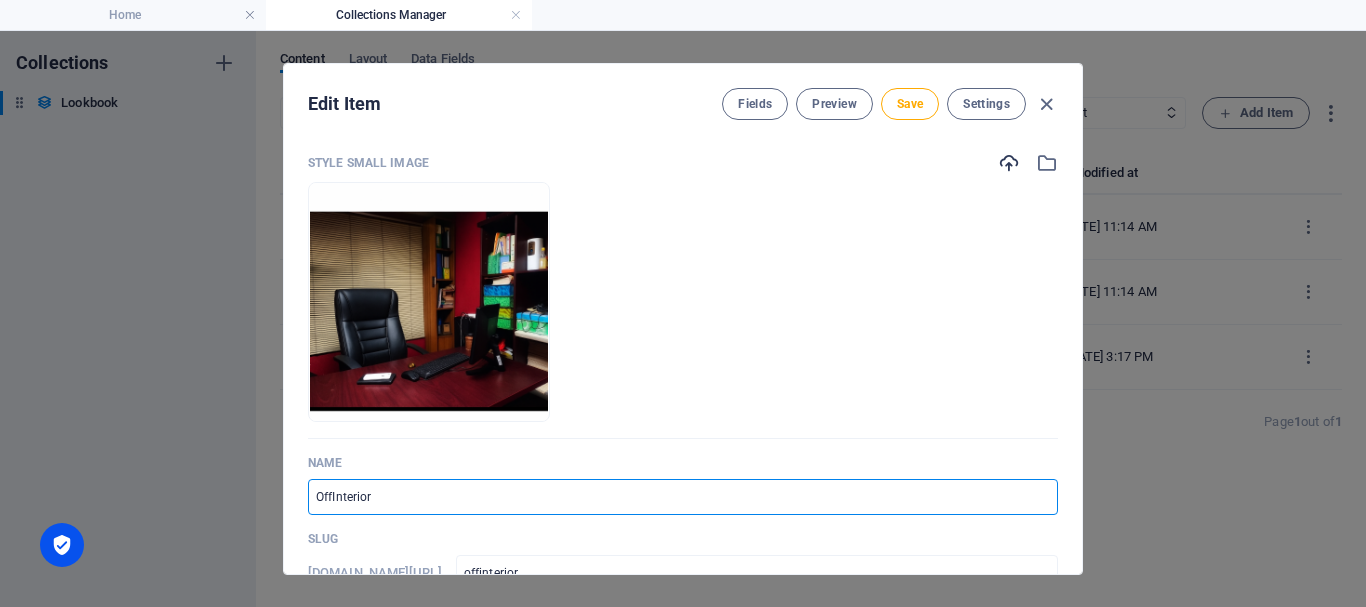 type on "OffiInterior" 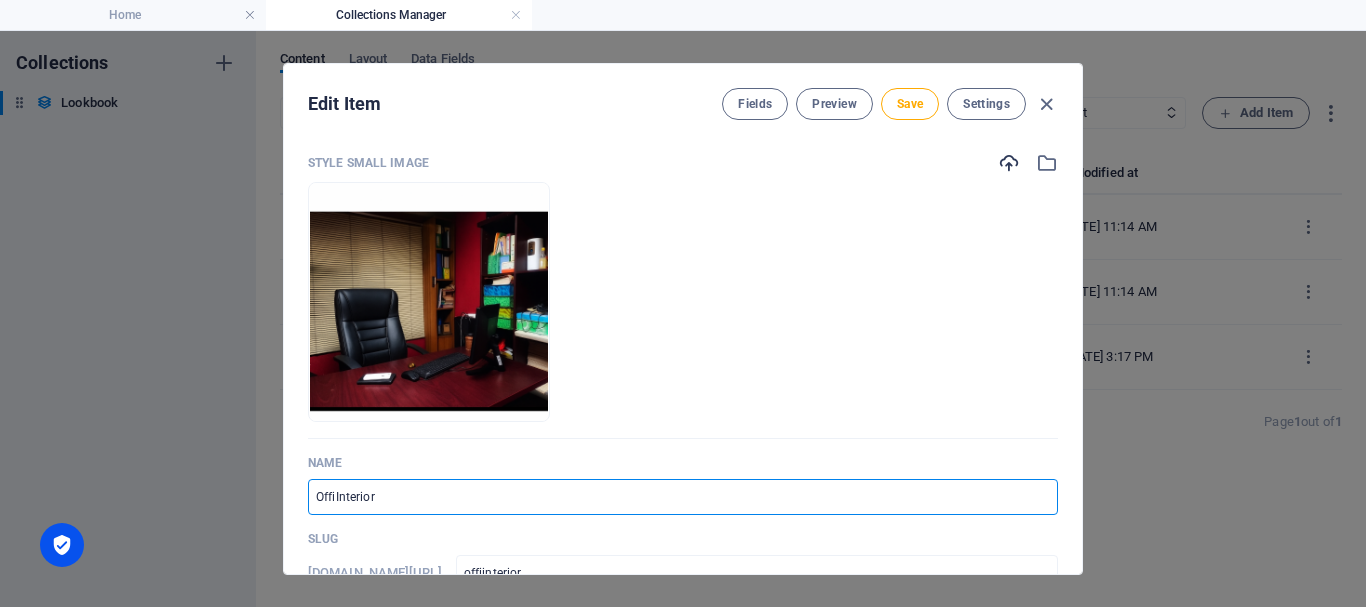 type on "OfficInterior" 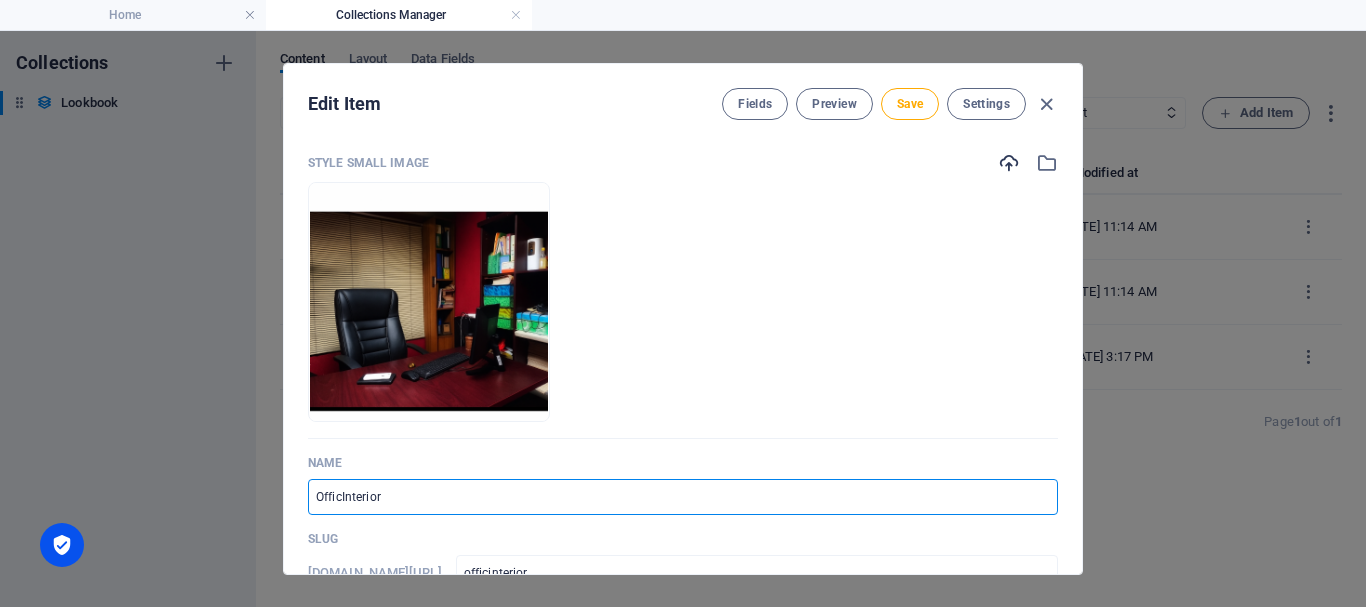 type on "OfficeInterior" 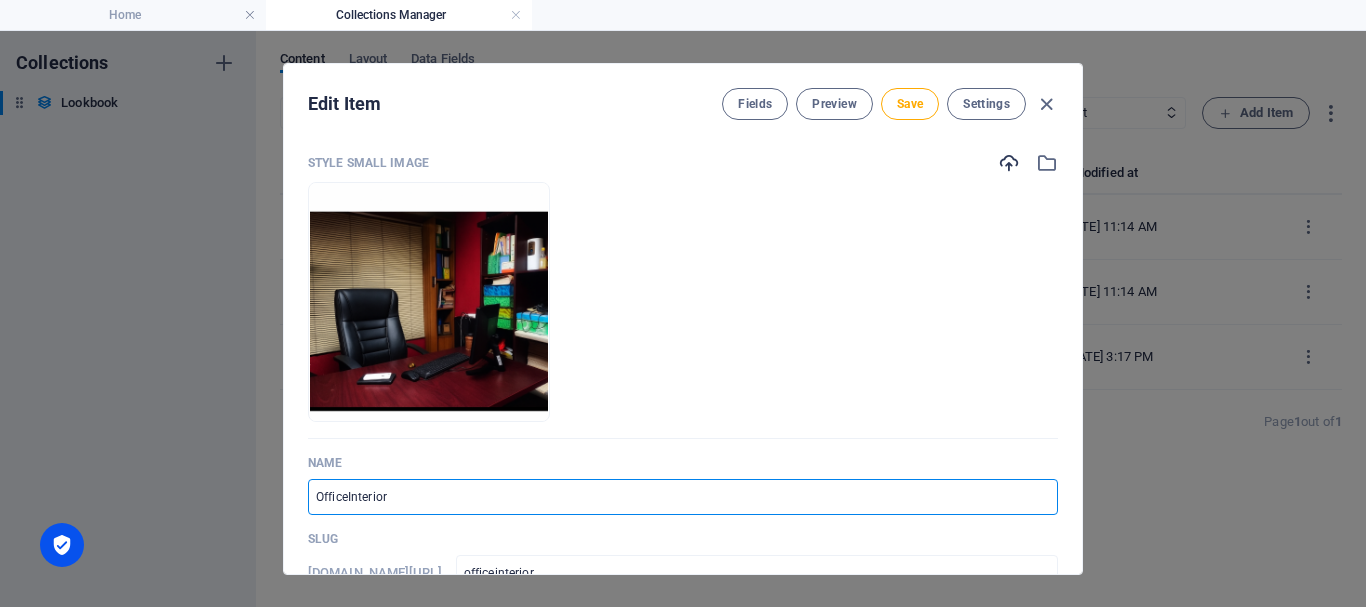 type on "Office Interior" 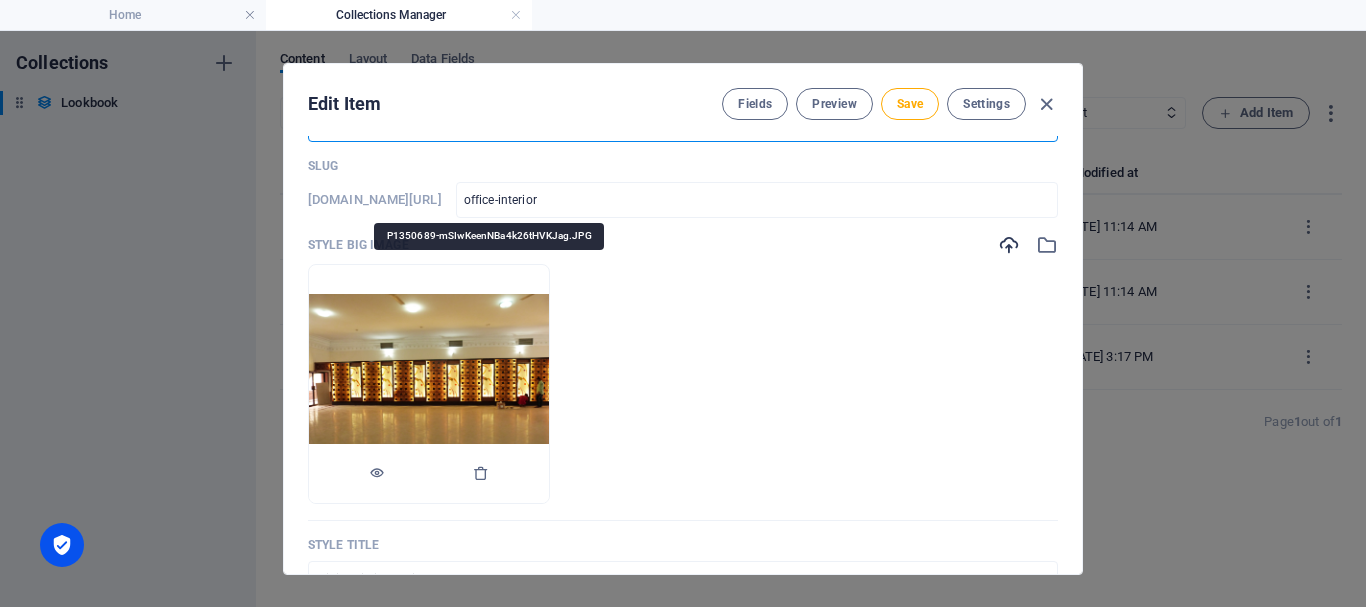 scroll, scrollTop: 400, scrollLeft: 0, axis: vertical 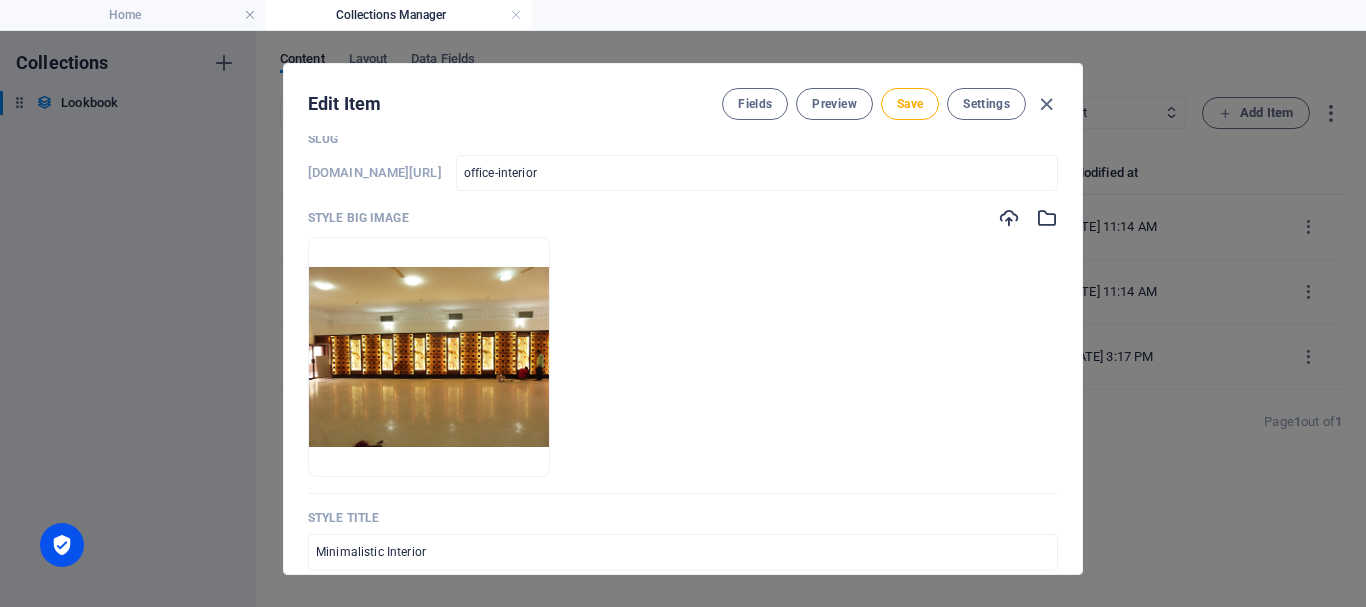 type on "Office Interior" 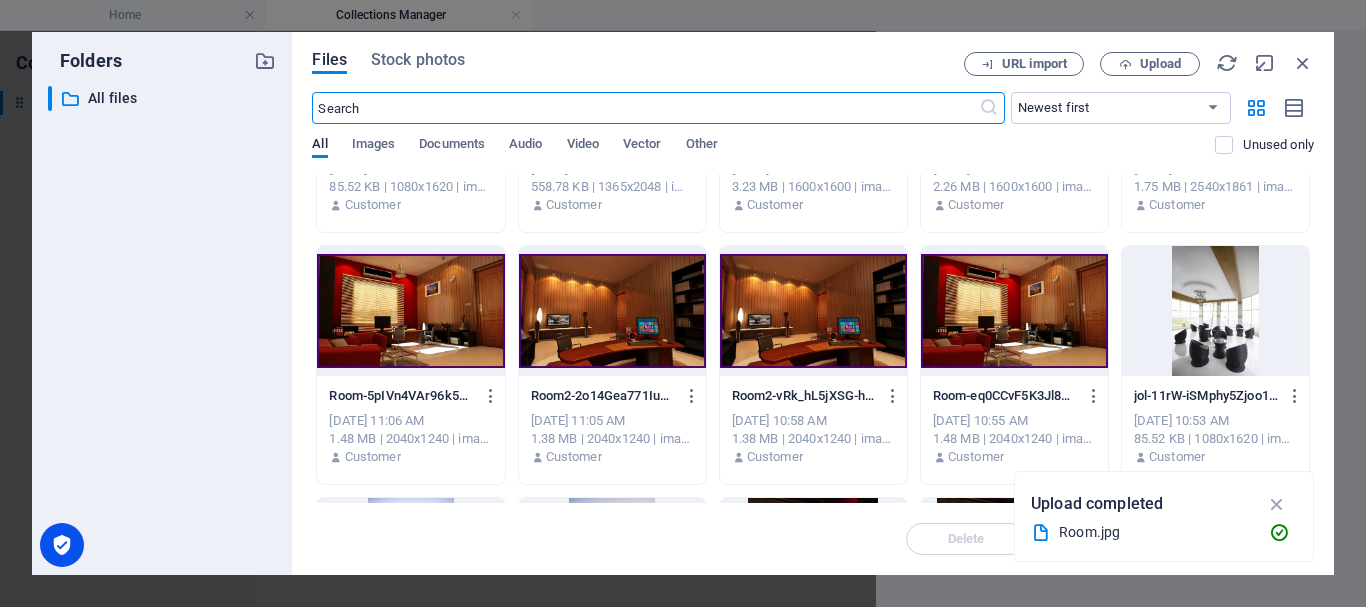 scroll, scrollTop: 200, scrollLeft: 0, axis: vertical 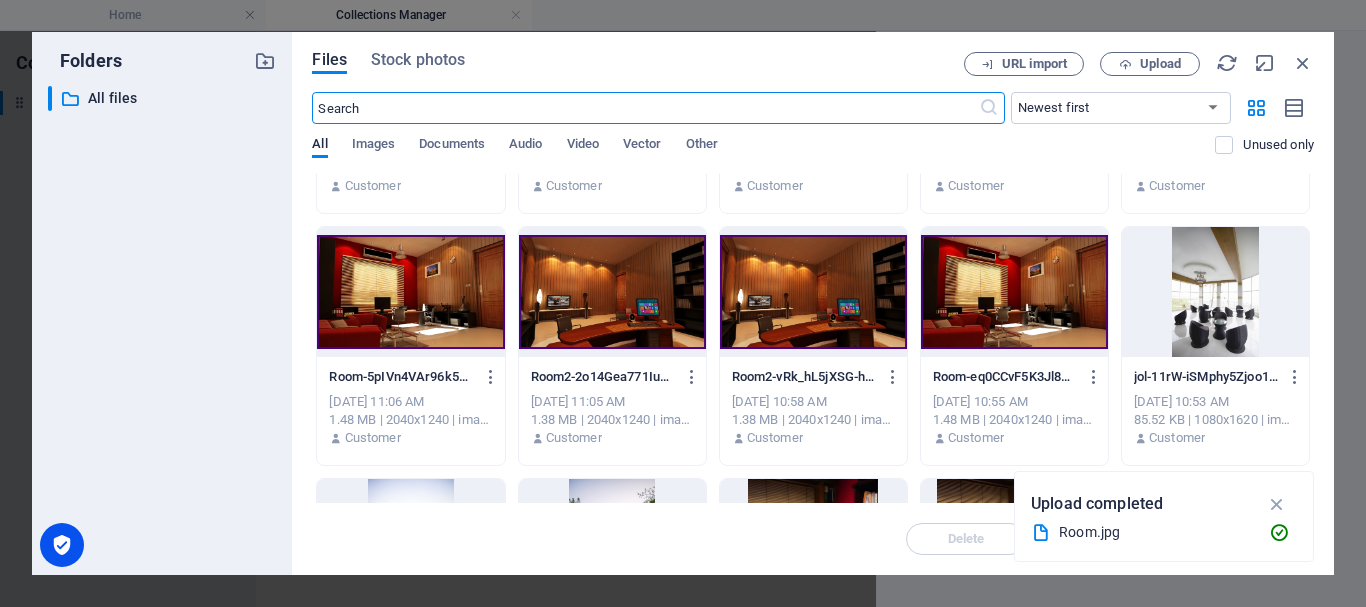 click at bounding box center (410, 292) 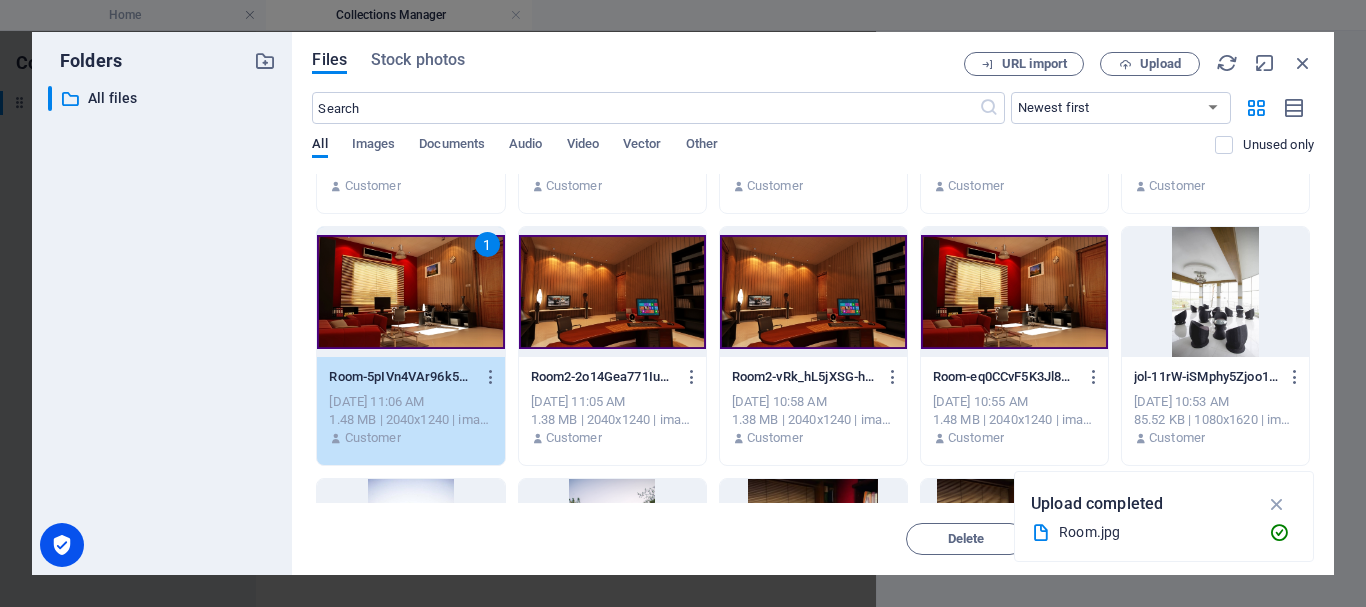 click on "1" at bounding box center [410, 292] 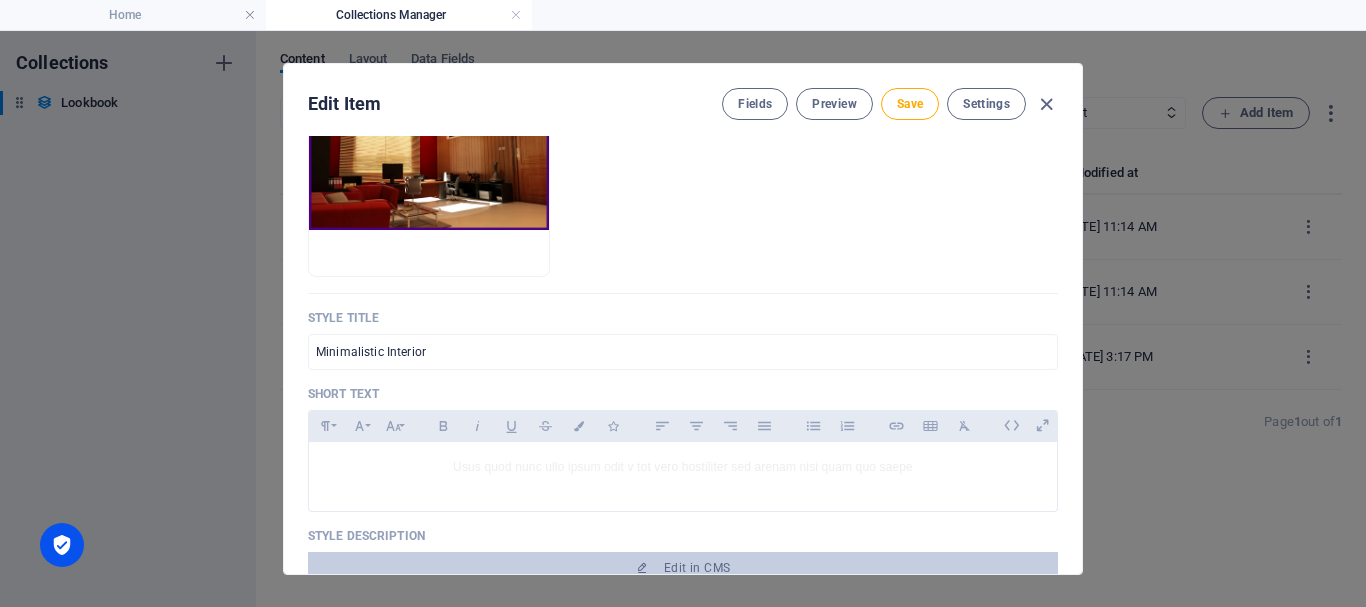 scroll, scrollTop: 700, scrollLeft: 0, axis: vertical 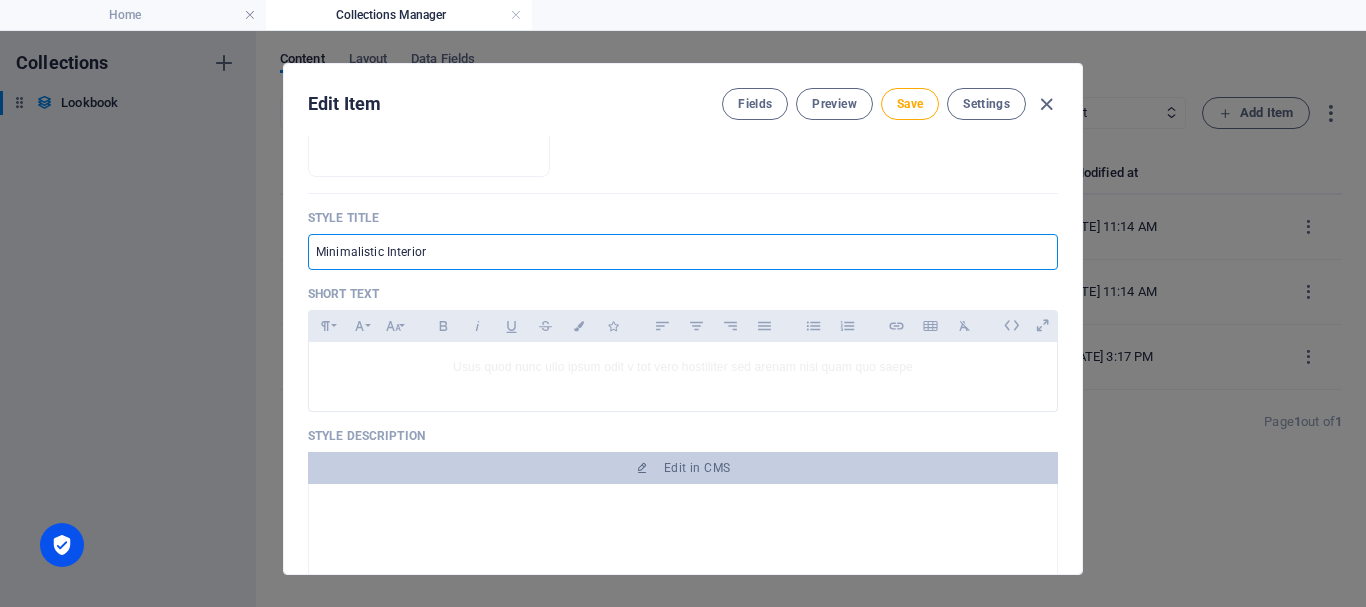 drag, startPoint x: 468, startPoint y: 257, endPoint x: 274, endPoint y: 251, distance: 194.09276 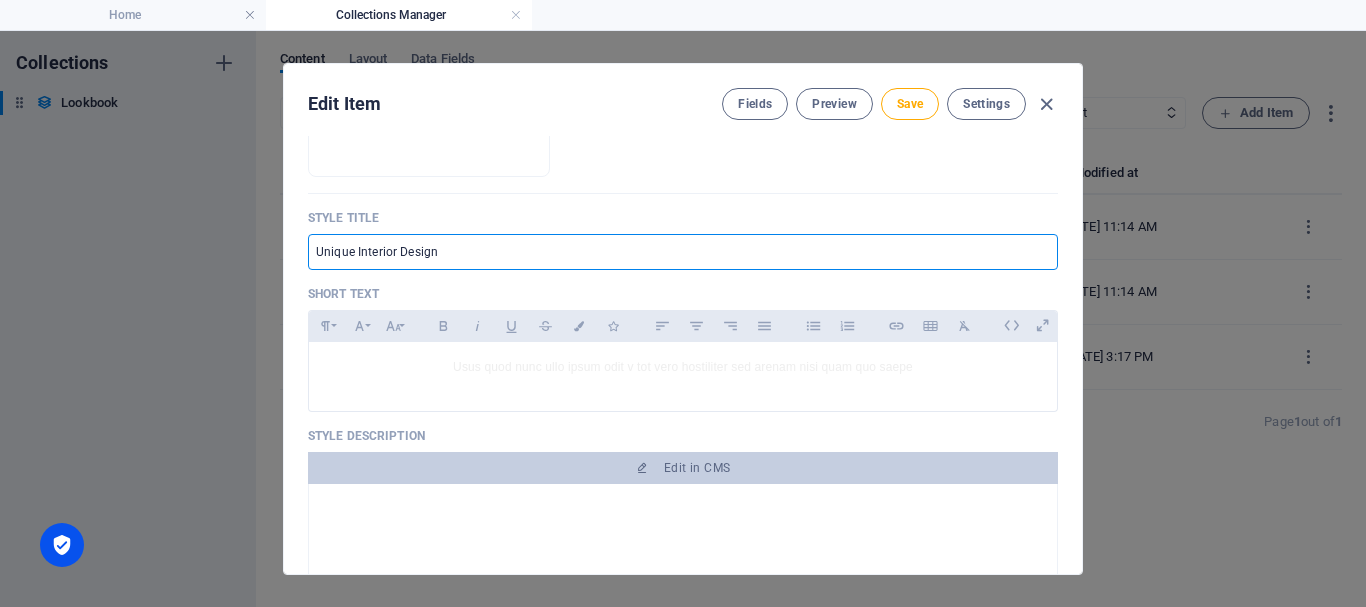 type on "Unique Interior Design" 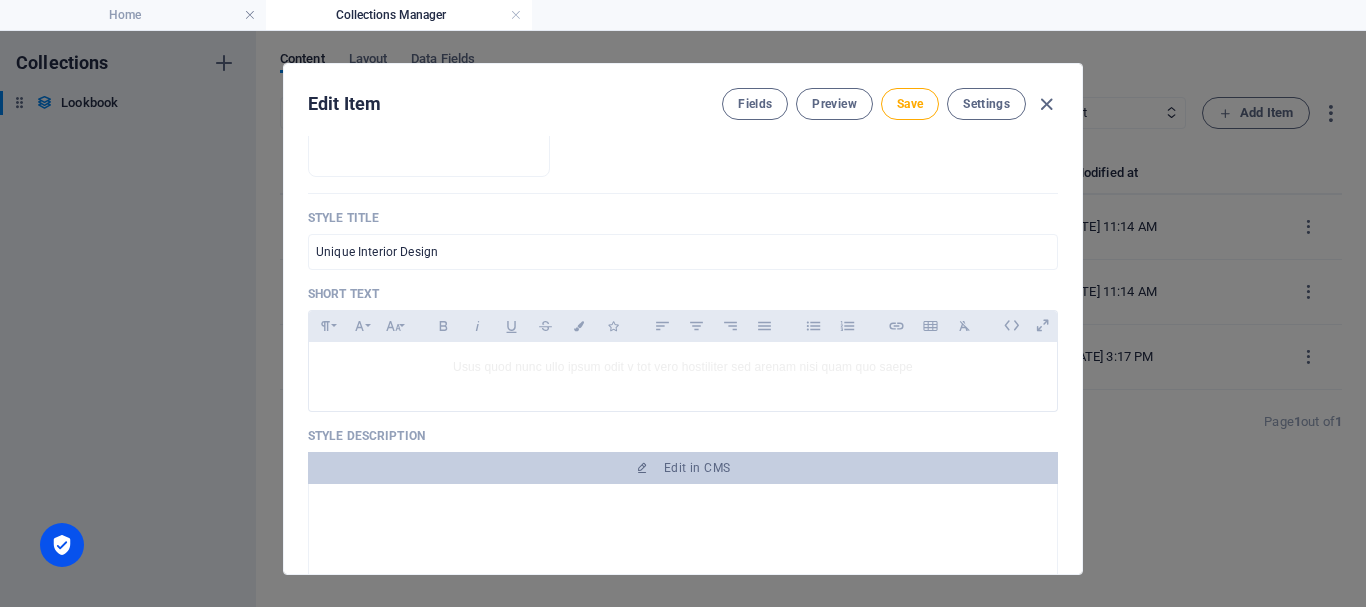 drag, startPoint x: 391, startPoint y: 288, endPoint x: 300, endPoint y: 292, distance: 91.08787 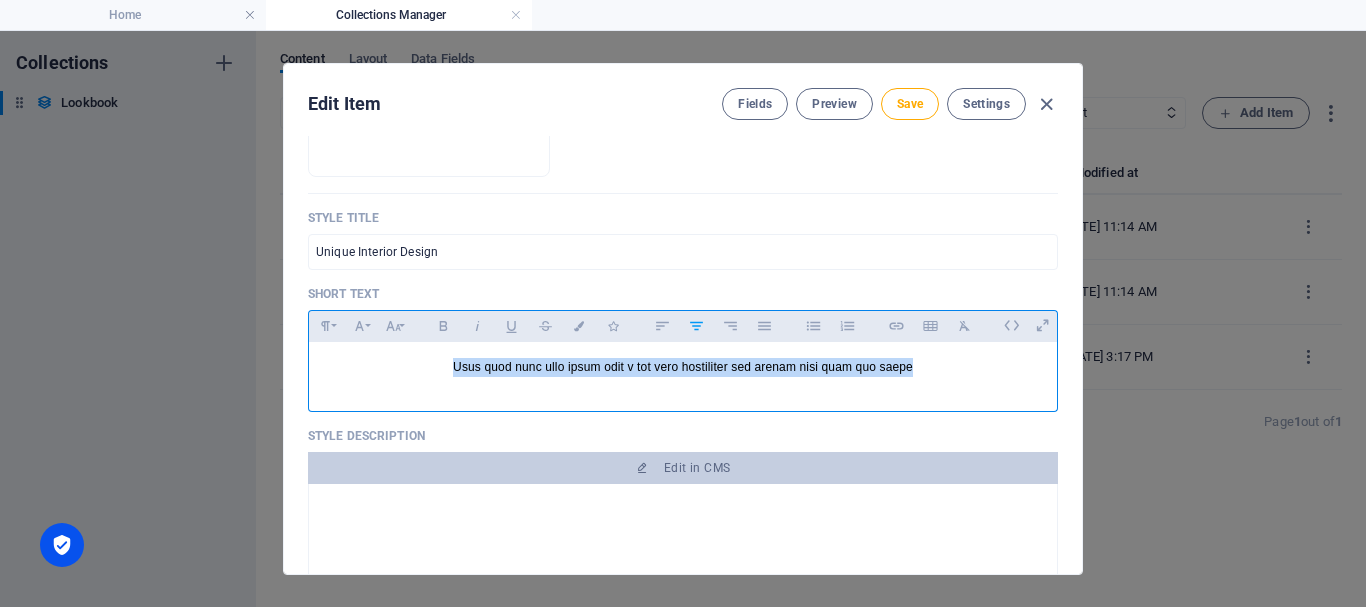 drag, startPoint x: 449, startPoint y: 391, endPoint x: 962, endPoint y: 381, distance: 513.0975 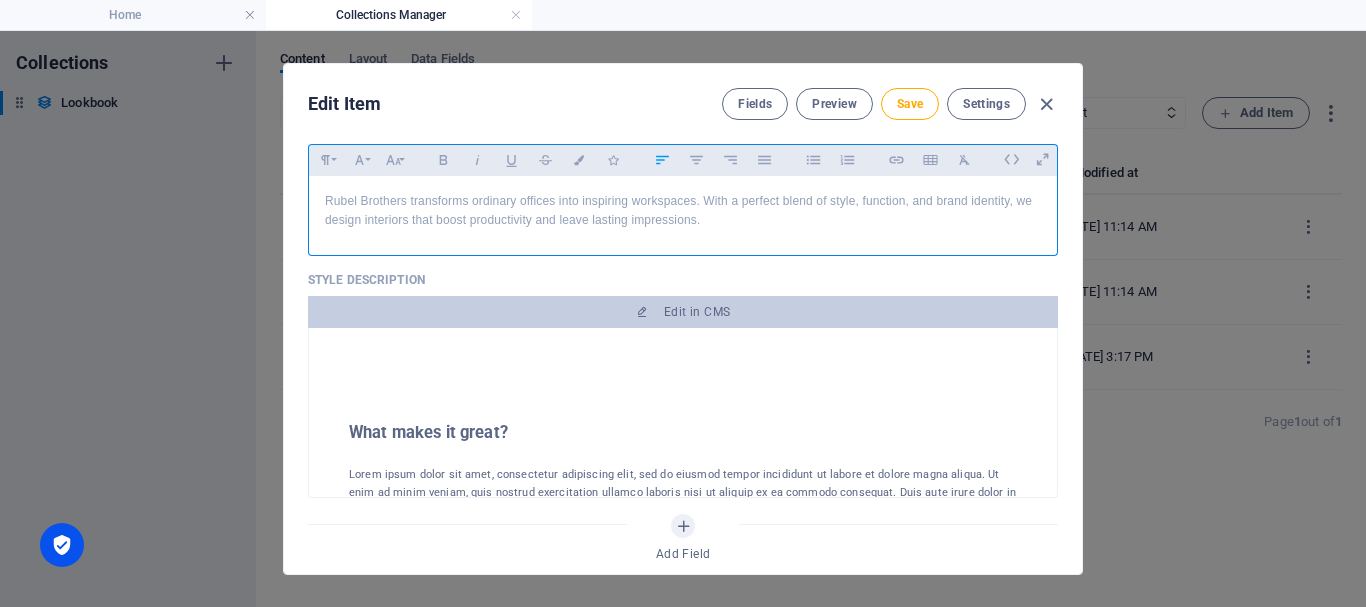 scroll, scrollTop: 900, scrollLeft: 0, axis: vertical 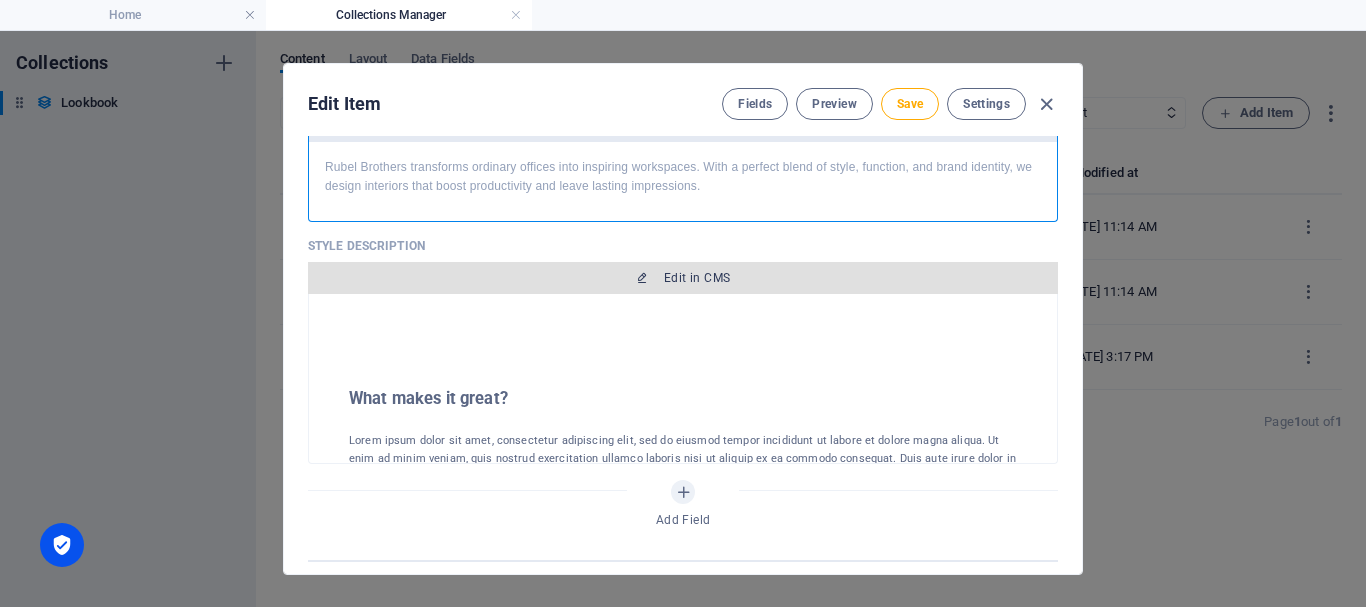 click on "Edit in CMS" at bounding box center (697, 278) 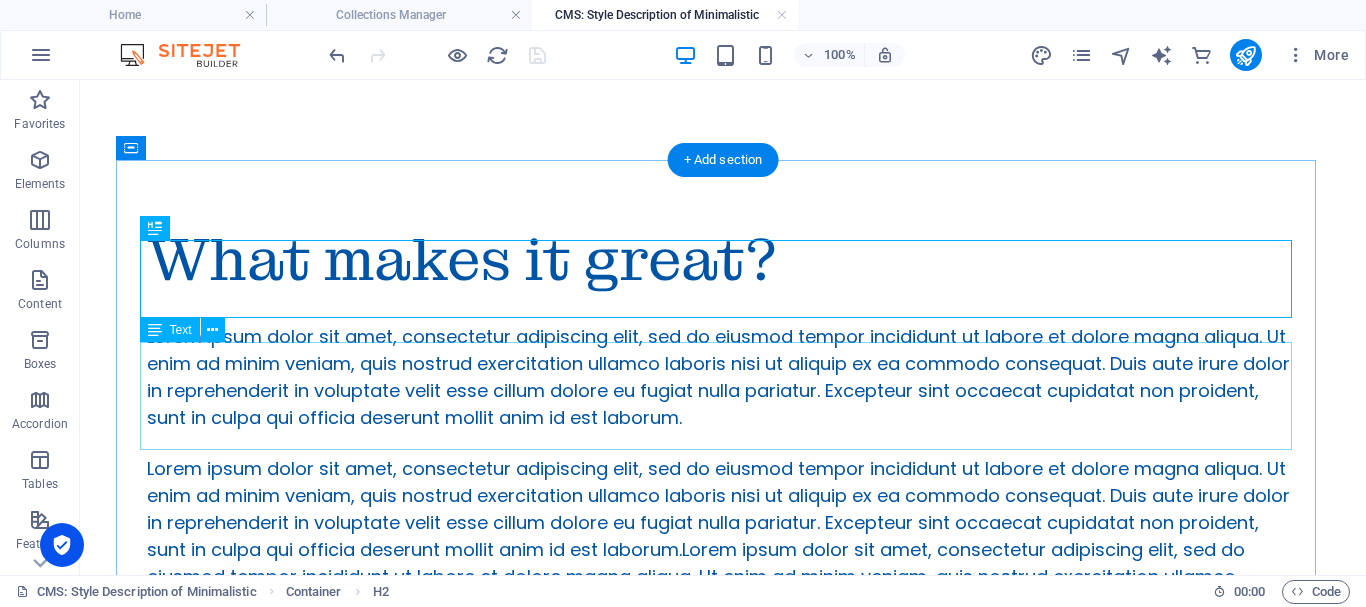 scroll, scrollTop: 0, scrollLeft: 0, axis: both 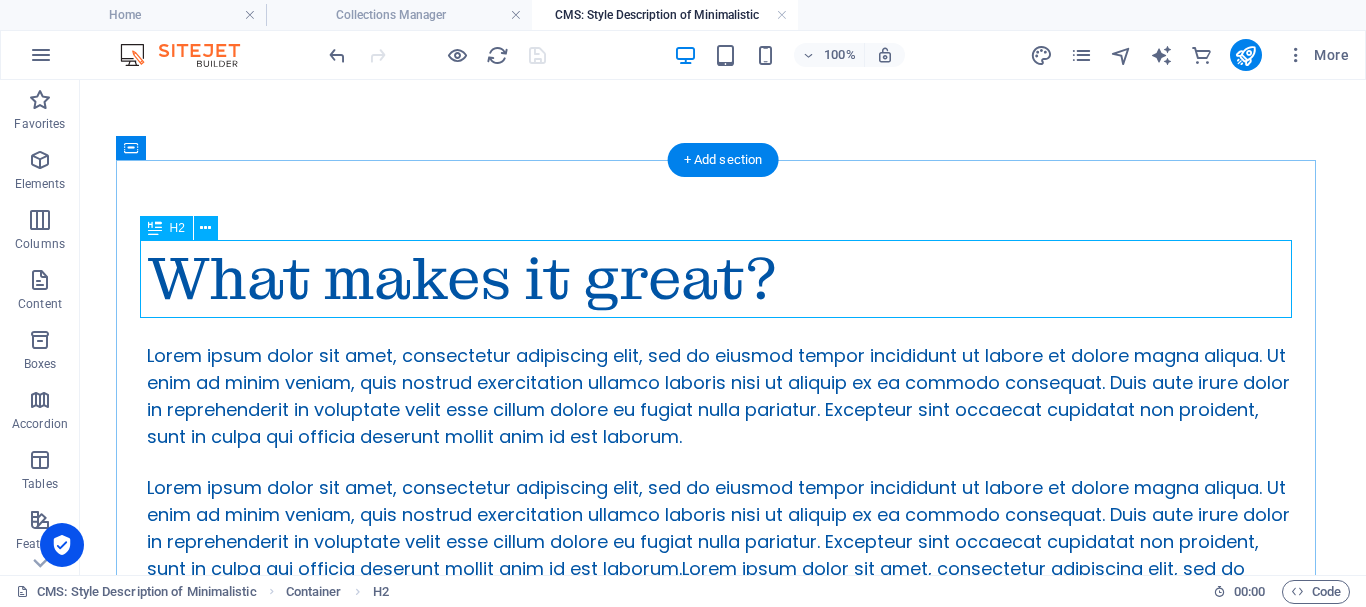 click on "What makes it great?" at bounding box center [723, 279] 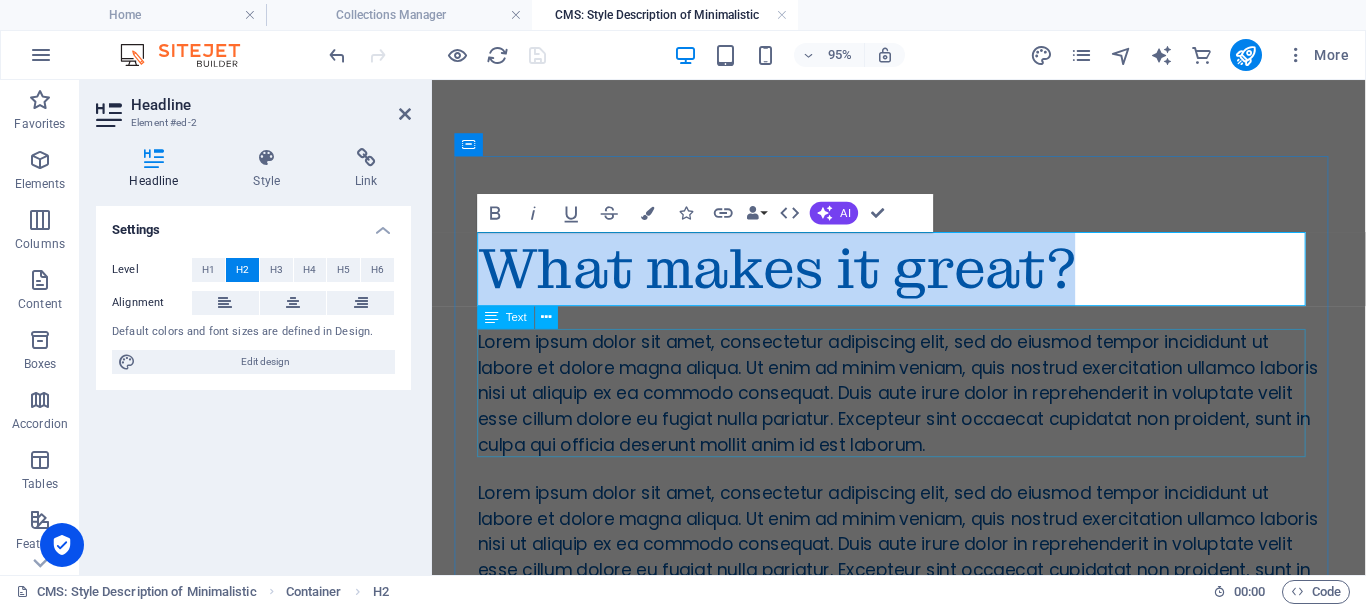 click on "Lorem ipsum dolor sit amet, consectetur adipiscing elit, sed do eiusmod tempor incididunt ut labore et dolore magna aliqua. Ut enim ad minim veniam, quis nostrud exercitation ullamco laboris nisi ut aliquip ex ea commodo consequat. Duis aute irure dolor in reprehenderit in voluptate velit esse cillum dolore eu fugiat nulla pariatur. Excepteur sint occaecat cupidatat non proident, sunt in culpa qui officia deserunt mollit anim id est laborum." at bounding box center [923, 409] 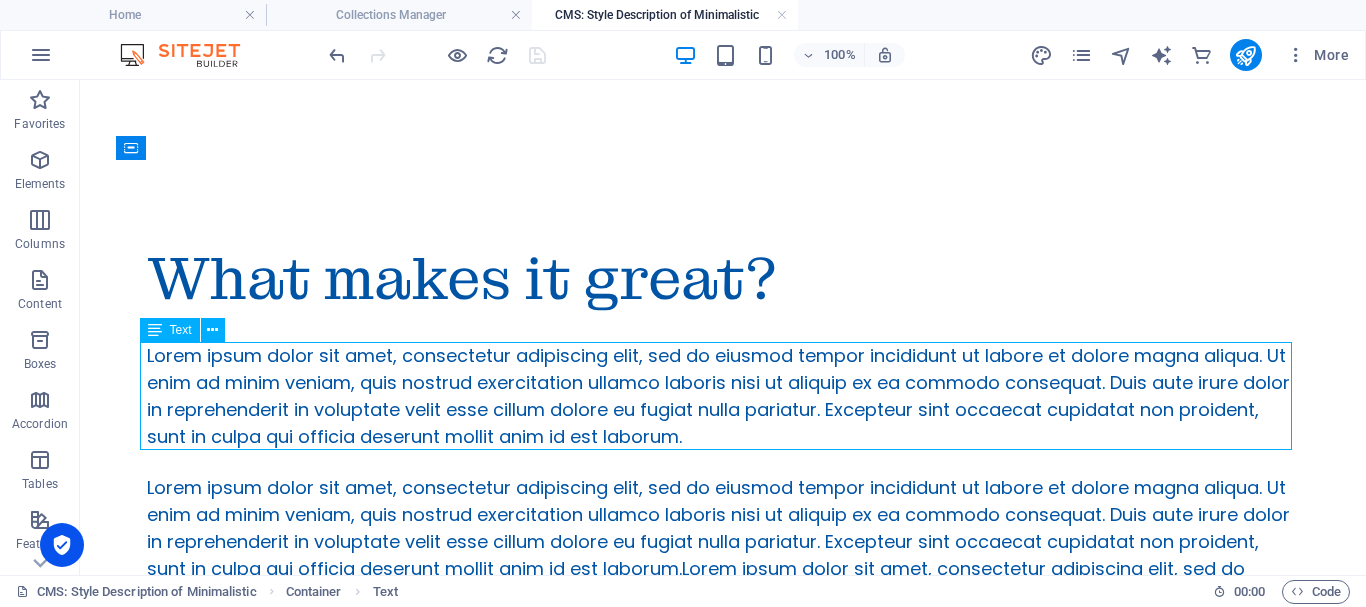 click on "Lorem ipsum dolor sit amet, consectetur adipiscing elit, sed do eiusmod tempor incididunt ut labore et dolore magna aliqua. Ut enim ad minim veniam, quis nostrud exercitation ullamco laboris nisi ut aliquip ex ea commodo consequat. Duis aute irure dolor in reprehenderit in voluptate velit esse cillum dolore eu fugiat nulla pariatur. Excepteur sint occaecat cupidatat non proident, sunt in culpa qui officia deserunt mollit anim id est laborum." at bounding box center [723, 396] 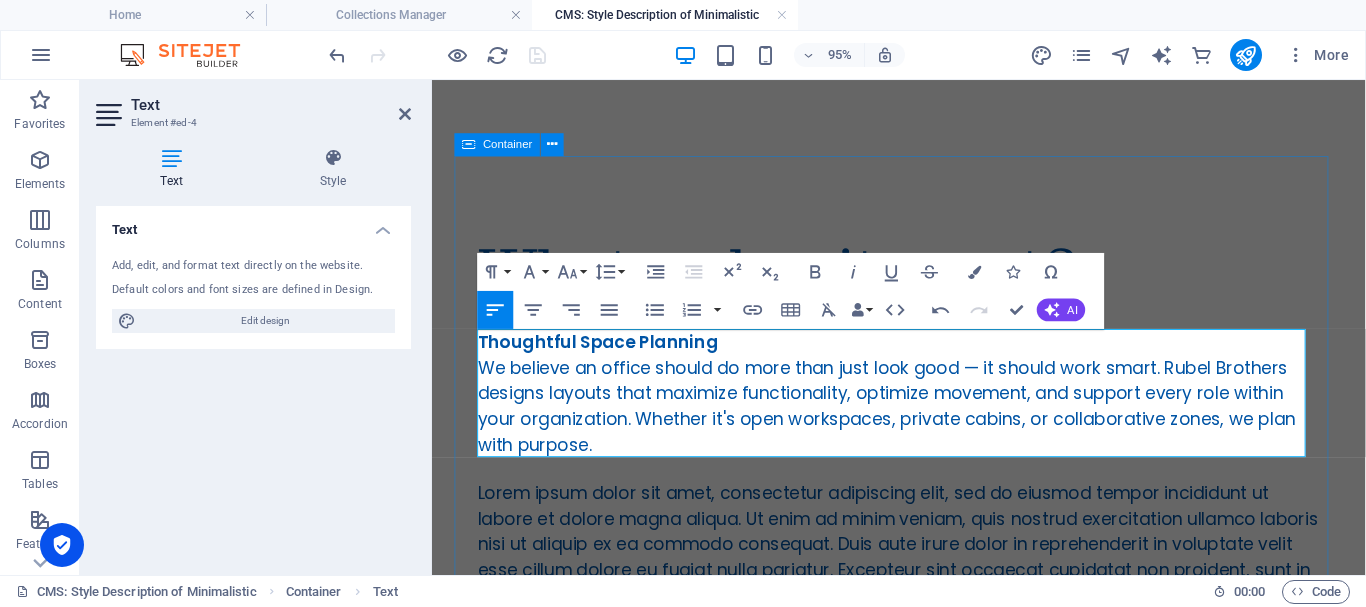 click on "What makes it great? Thoughtful Space Planning We believe an office should do more than just look good — it should work smart. Rubel Brothers designs layouts that maximize functionality, optimize movement, and support every role within your organization. Whether it's open workspaces, private cabins, or collaborative zones, we plan with purpose." at bounding box center [923, 710] 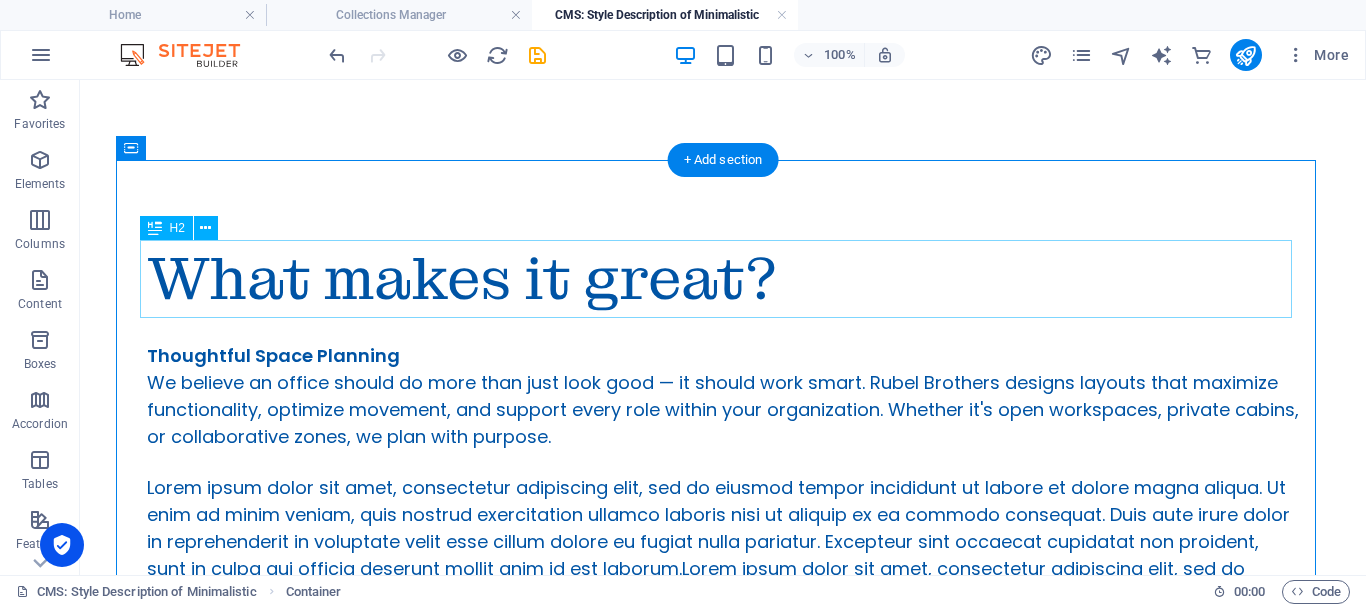 click on "What makes it great?" at bounding box center (723, 279) 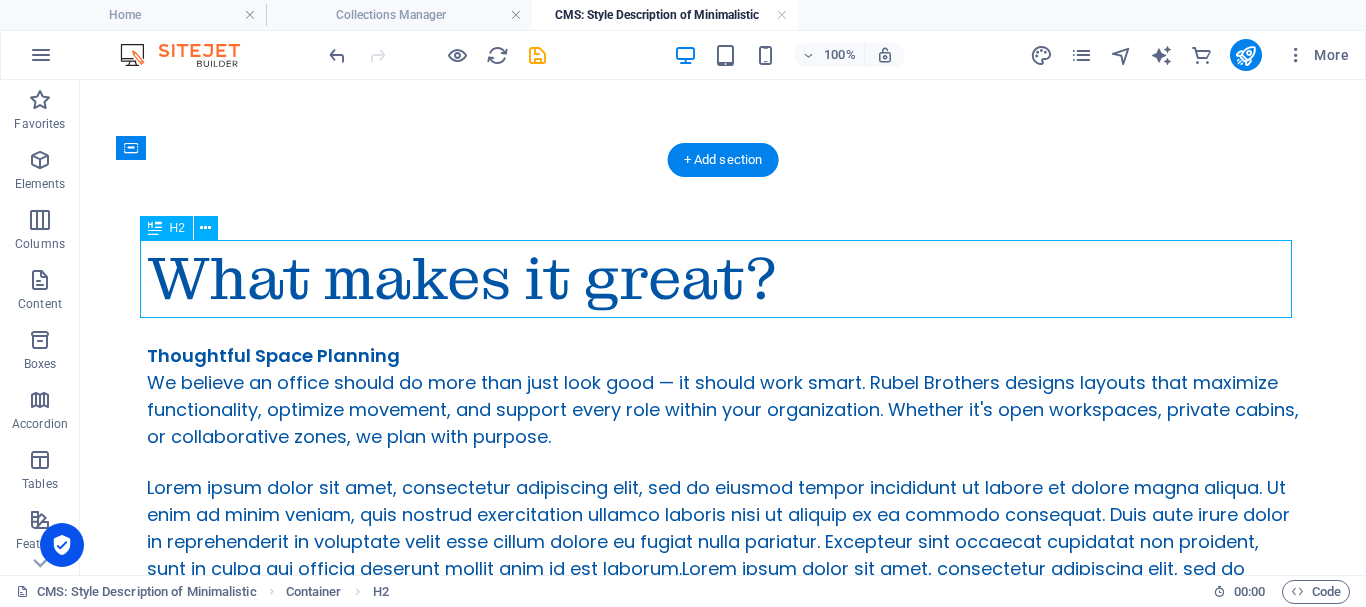click on "What makes it great?" at bounding box center [723, 279] 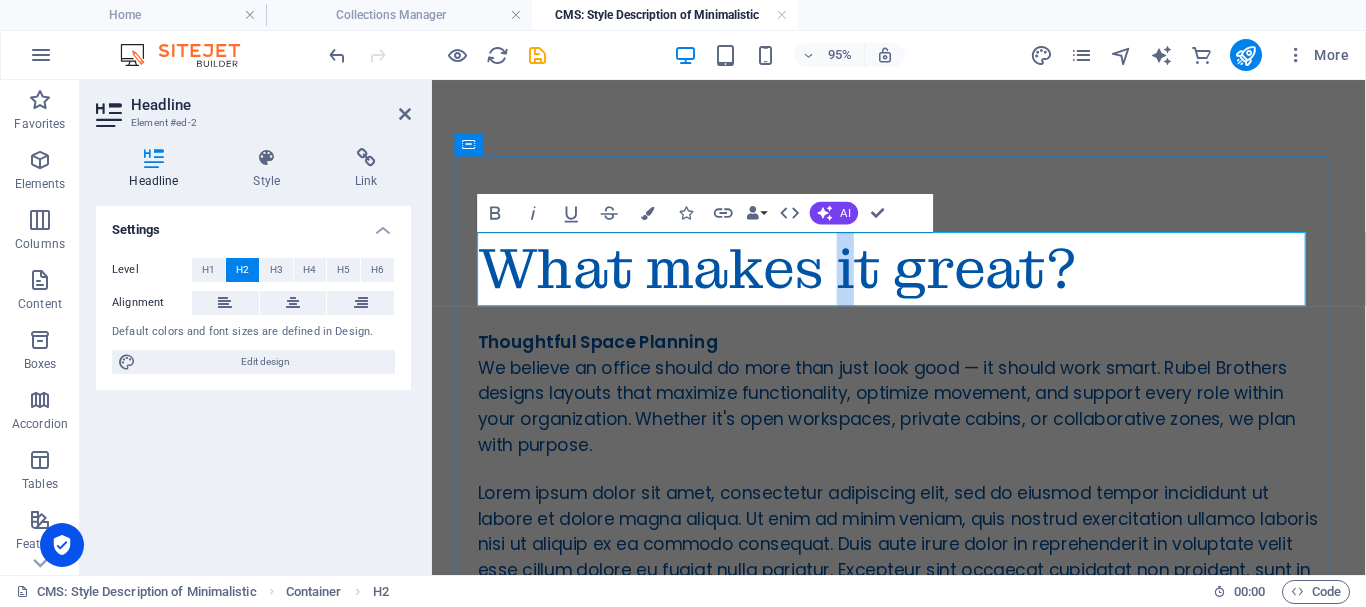 drag, startPoint x: 858, startPoint y: 282, endPoint x: 897, endPoint y: 282, distance: 39 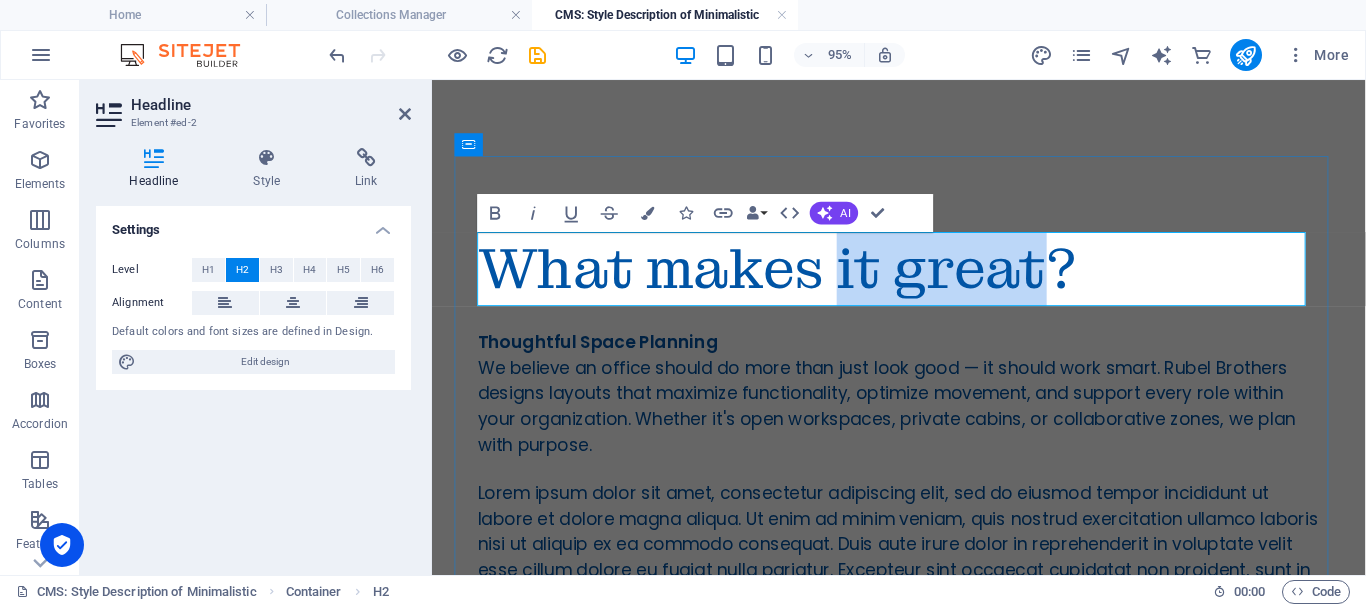 drag, startPoint x: 1080, startPoint y: 275, endPoint x: 863, endPoint y: 284, distance: 217.18655 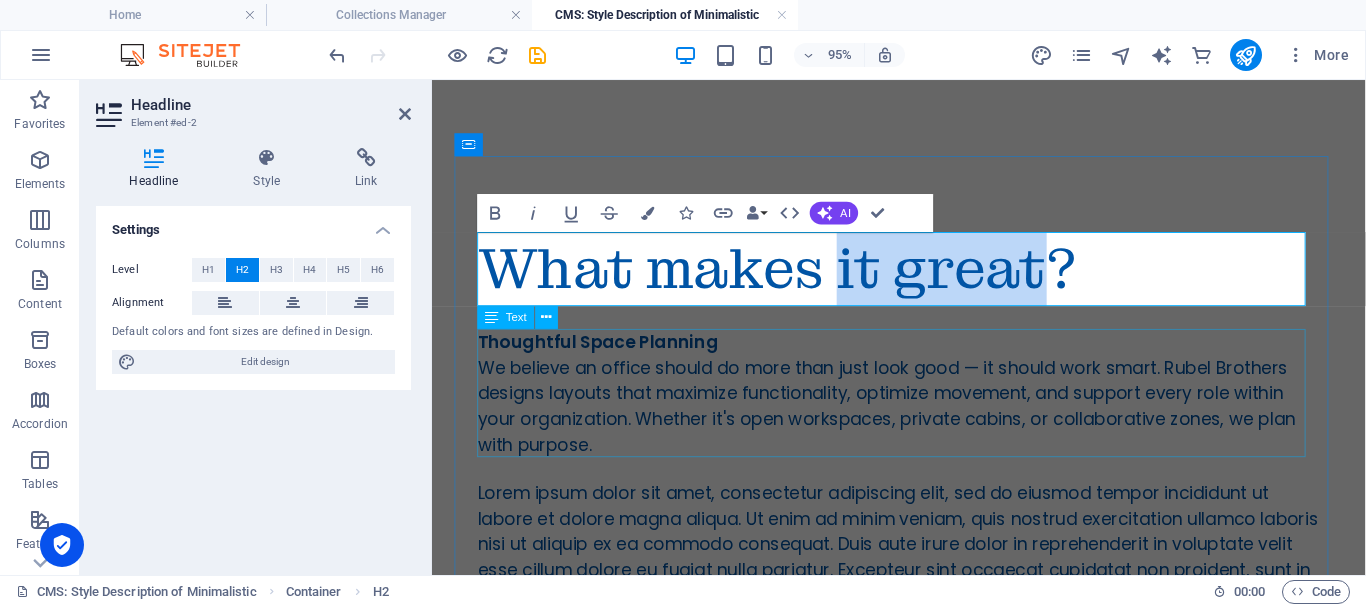type 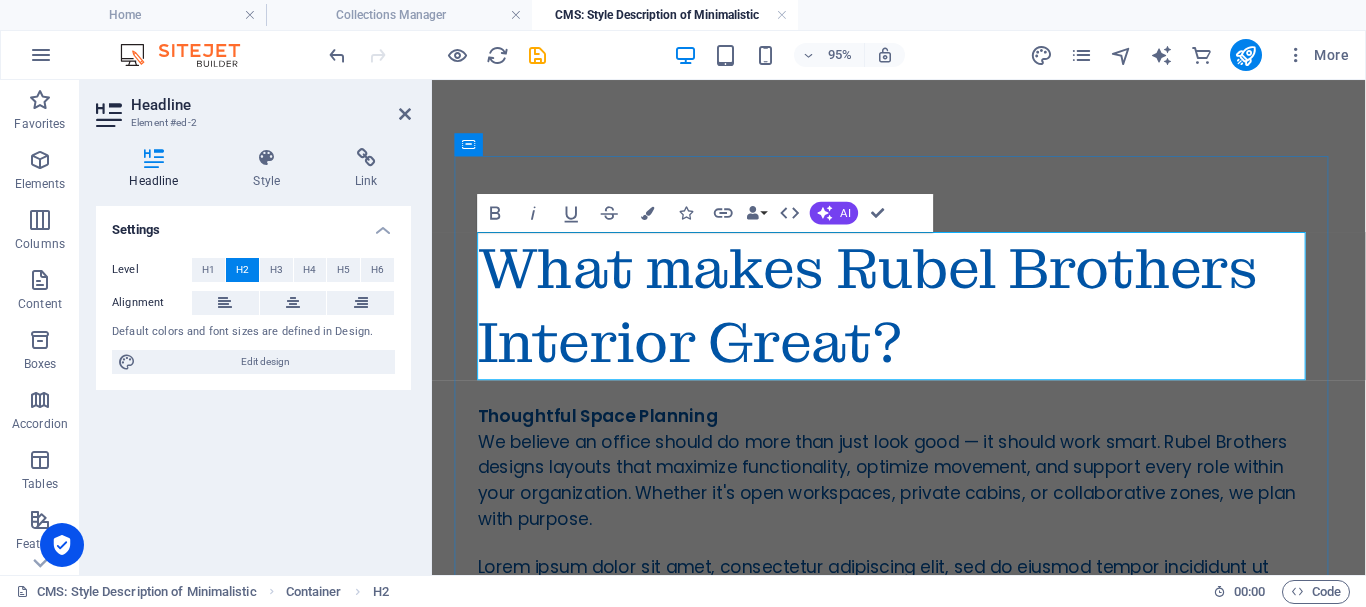 click on "What makes Rubel Brothers Interior Great?" at bounding box center [923, 318] 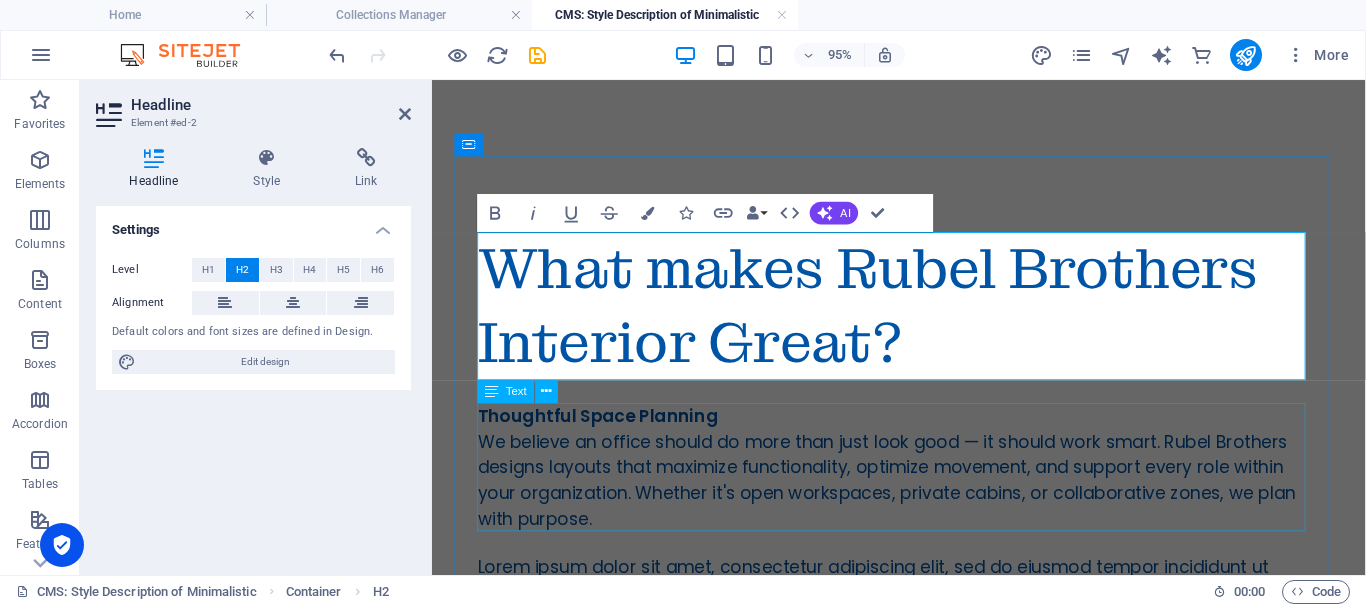 click on "Thoughtful Space Planning We believe an office should do more than just look good — it should work smart. Rubel Brothers designs layouts that maximize functionality, optimize movement, and support every role within your organization. Whether it's open workspaces, private cabins, or collaborative zones, we plan with purpose." at bounding box center (923, 487) 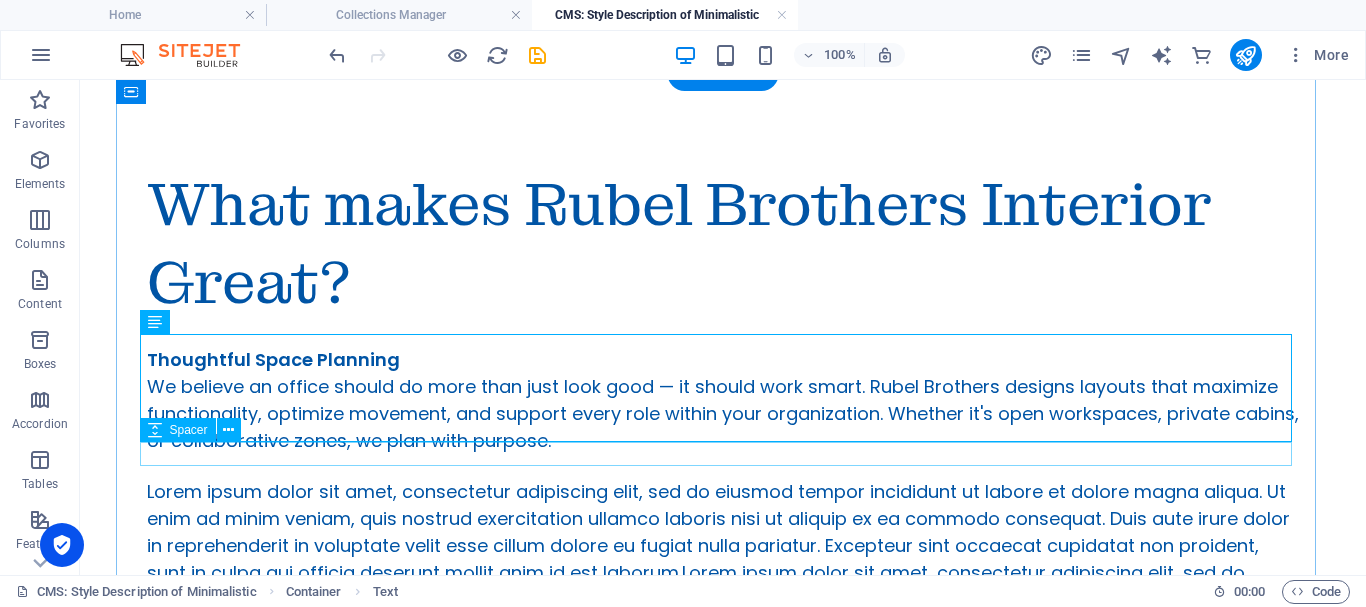 scroll, scrollTop: 100, scrollLeft: 0, axis: vertical 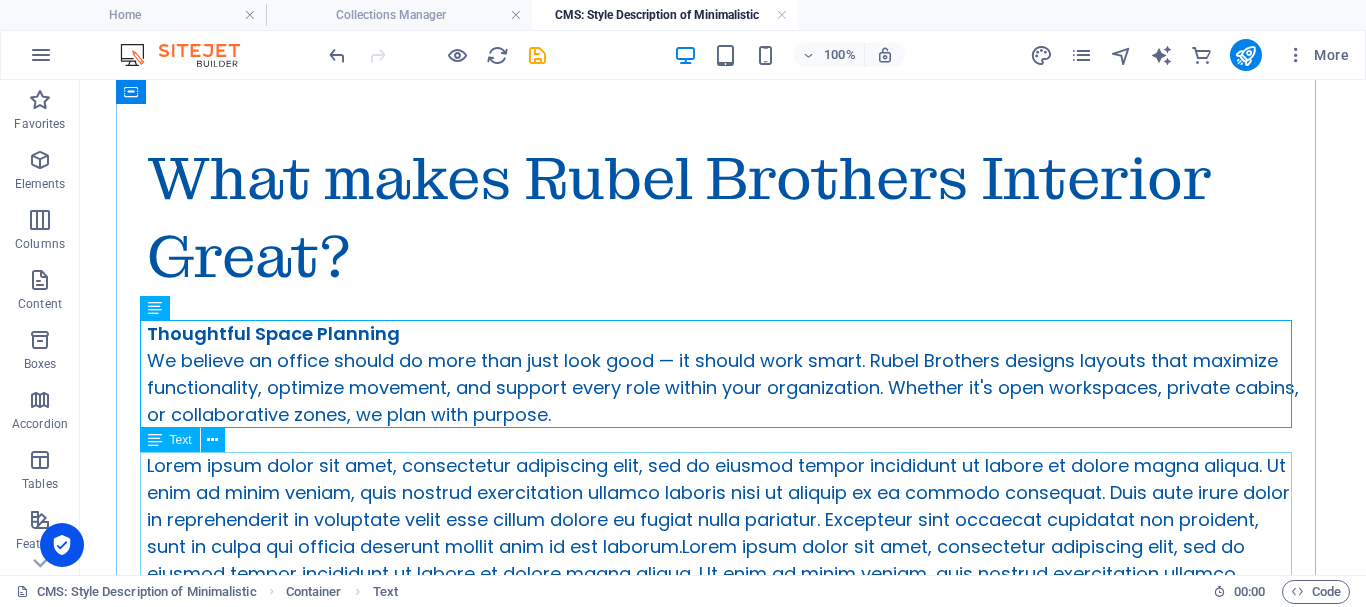 click on "Lorem ipsum dolor sit amet, consectetur adipiscing elit, sed do eiusmod tempor incididunt ut labore et dolore magna aliqua. Ut enim ad minim veniam, quis nostrud exercitation ullamco laboris nisi ut aliquip ex ea commodo consequat. Duis aute irure dolor in reprehenderit in voluptate velit esse cillum dolore eu fugiat nulla pariatur. Excepteur sint occaecat cupidatat non proident, sunt in culpa qui officia deserunt mollit anim id est laborum.Lorem ipsum dolor sit amet, consectetur adipiscing elit, sed do eiusmod tempor incididunt ut labore et dolore magna aliqua. Ut enim ad minim veniam, quis nostrud exercitation ullamco laboris nisi ut aliquip ex ea commodo consequat. Duis aute irure dolor in reprehenderit in voluptate velit esse cillum dolore eu fugiat nulla pariatur. Excepteur sint occaecat cupidatat non proident, sunt in culpa qui officia deserunt mollit anim id est laborum." at bounding box center (723, 560) 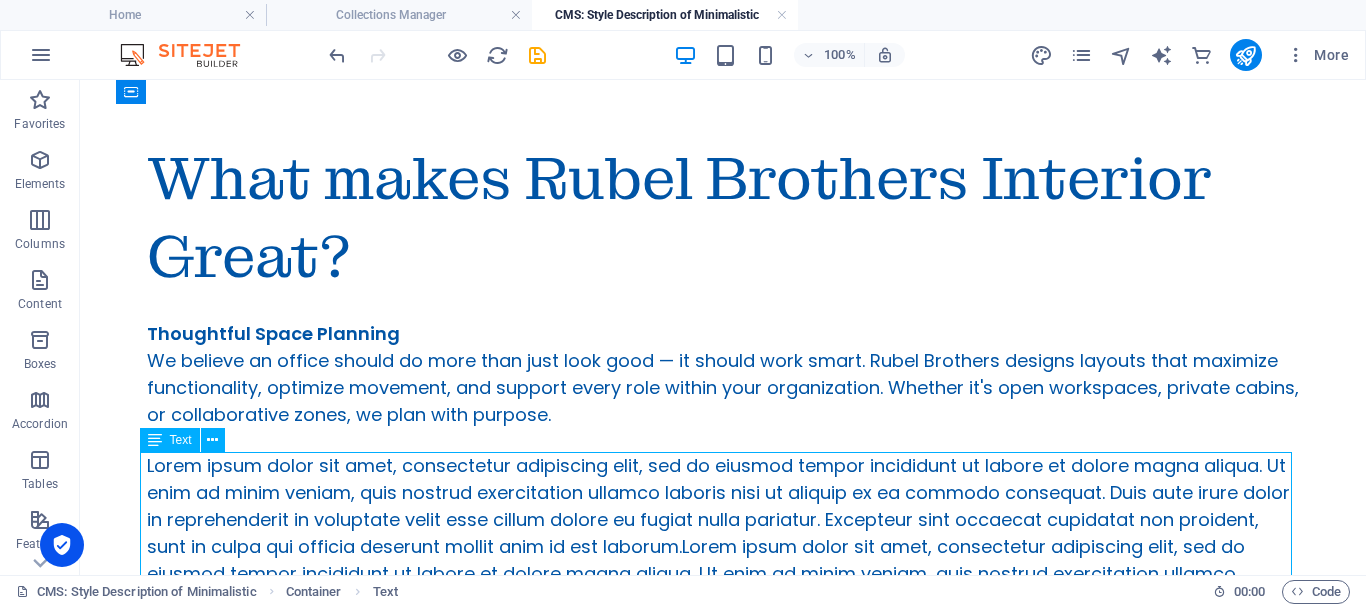 click on "Lorem ipsum dolor sit amet, consectetur adipiscing elit, sed do eiusmod tempor incididunt ut labore et dolore magna aliqua. Ut enim ad minim veniam, quis nostrud exercitation ullamco laboris nisi ut aliquip ex ea commodo consequat. Duis aute irure dolor in reprehenderit in voluptate velit esse cillum dolore eu fugiat nulla pariatur. Excepteur sint occaecat cupidatat non proident, sunt in culpa qui officia deserunt mollit anim id est laborum.Lorem ipsum dolor sit amet, consectetur adipiscing elit, sed do eiusmod tempor incididunt ut labore et dolore magna aliqua. Ut enim ad minim veniam, quis nostrud exercitation ullamco laboris nisi ut aliquip ex ea commodo consequat. Duis aute irure dolor in reprehenderit in voluptate velit esse cillum dolore eu fugiat nulla pariatur. Excepteur sint occaecat cupidatat non proident, sunt in culpa qui officia deserunt mollit anim id est laborum." at bounding box center (723, 560) 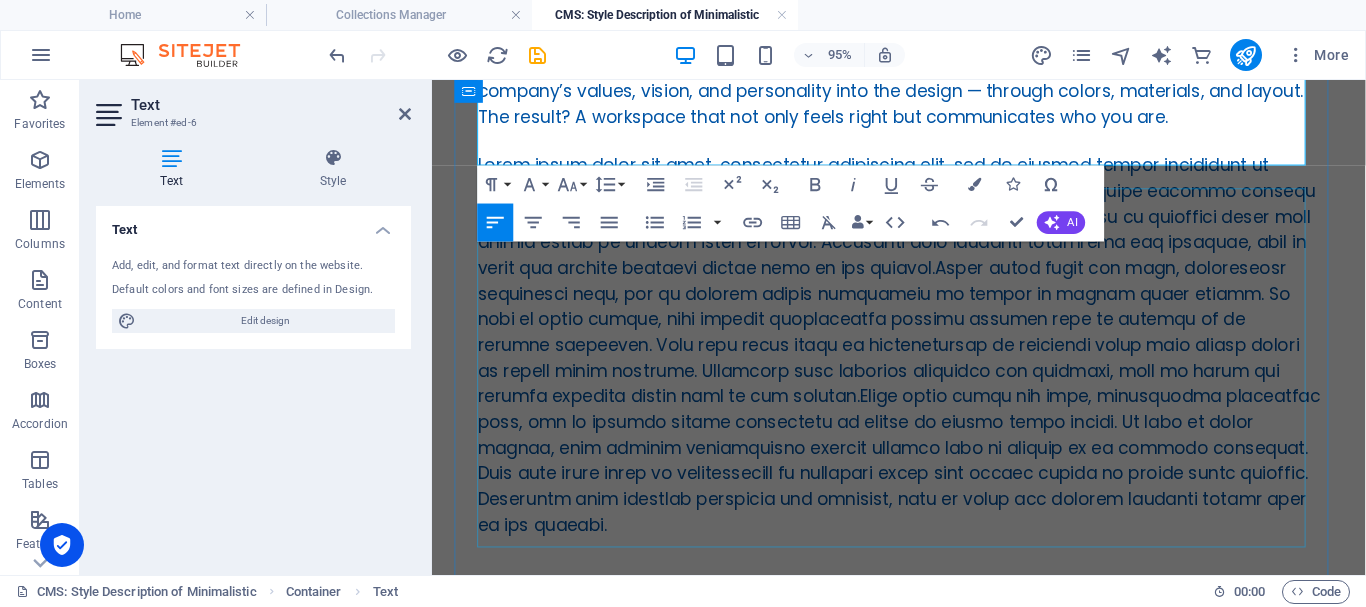 scroll, scrollTop: 500, scrollLeft: 0, axis: vertical 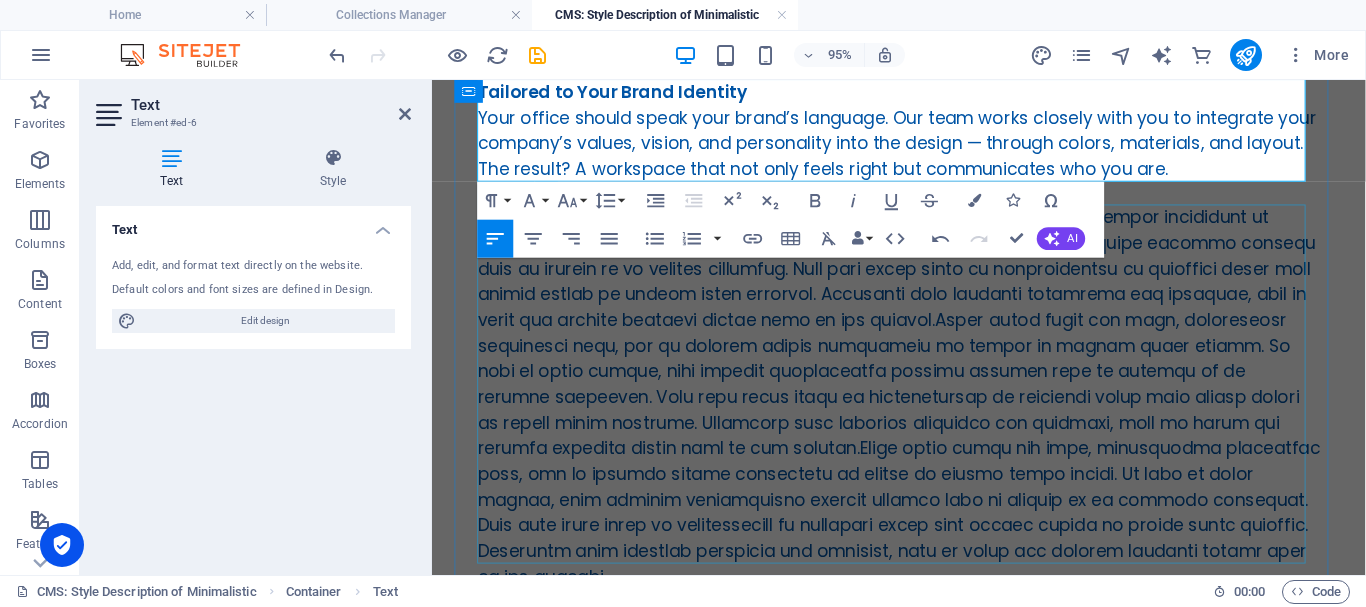 click at bounding box center [923, 413] 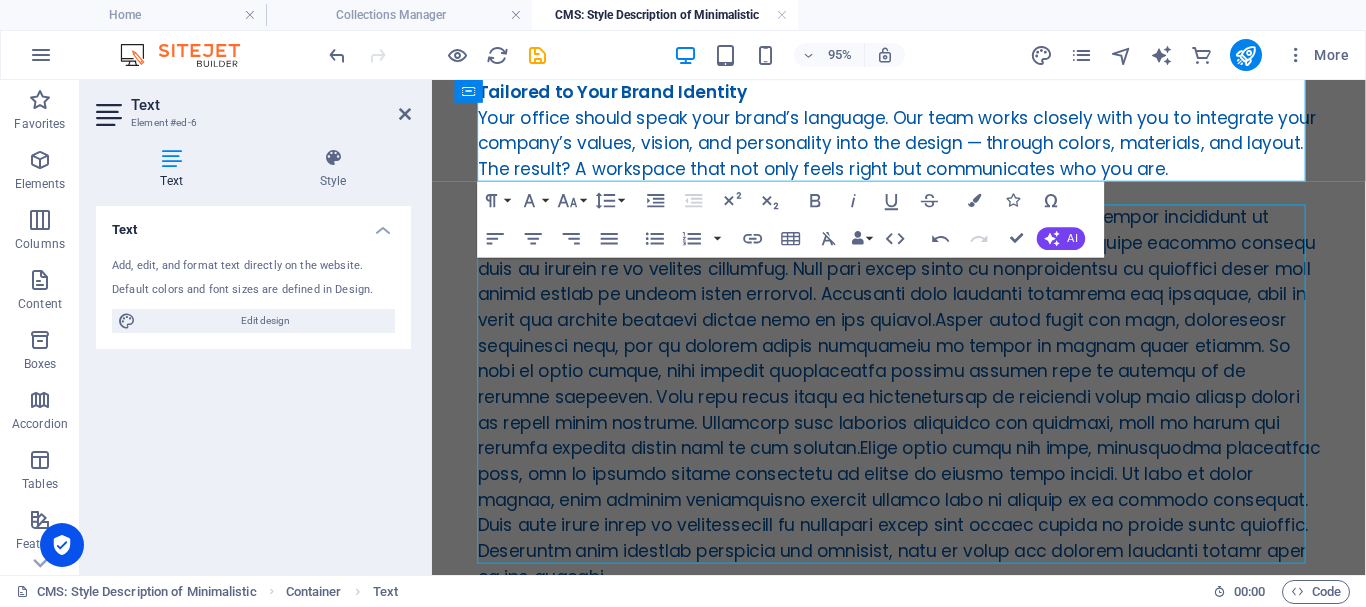 scroll, scrollTop: 473, scrollLeft: 0, axis: vertical 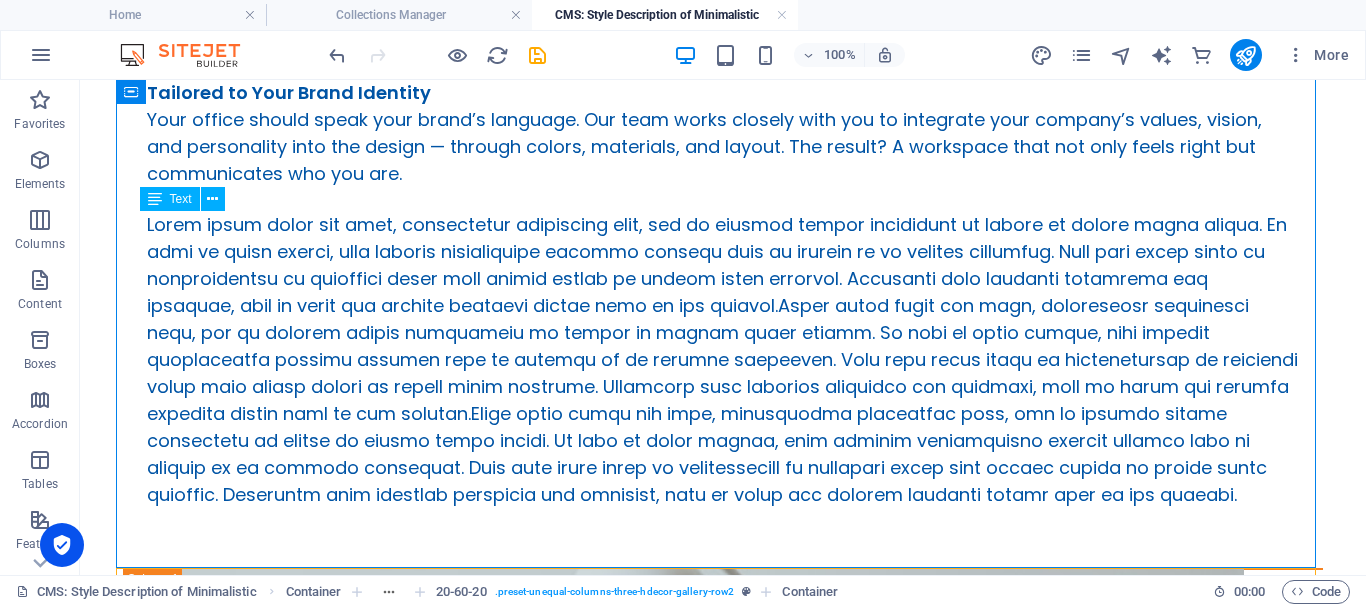 click at bounding box center [723, 359] 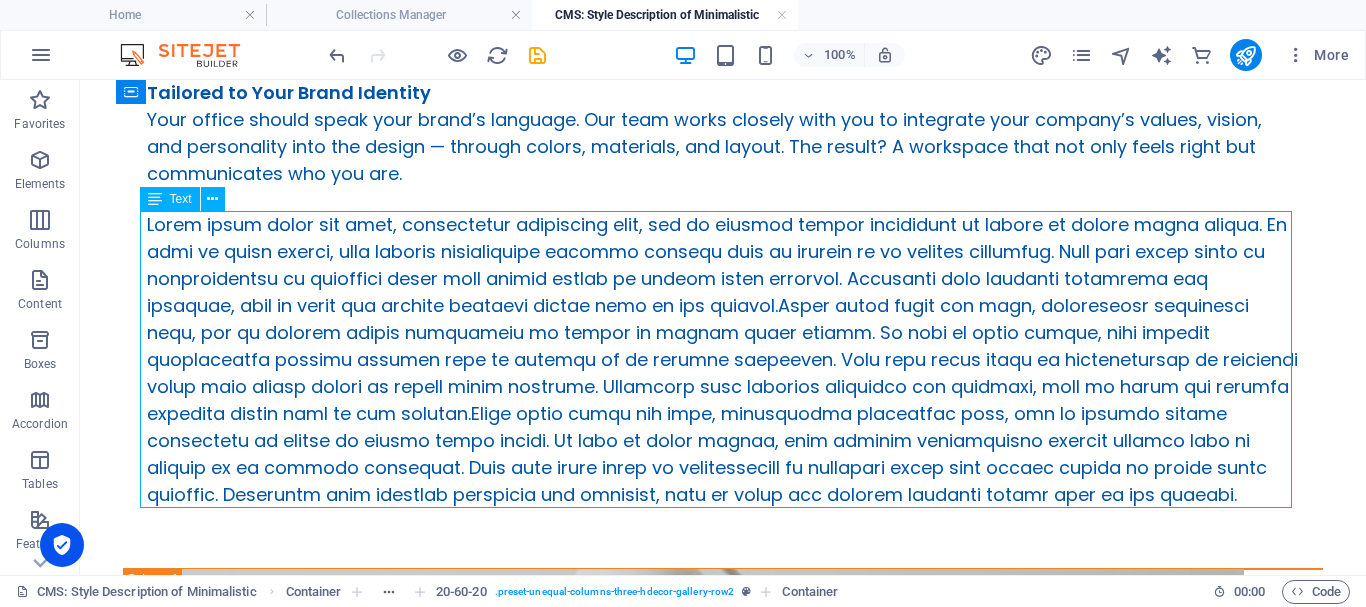 click at bounding box center [723, 359] 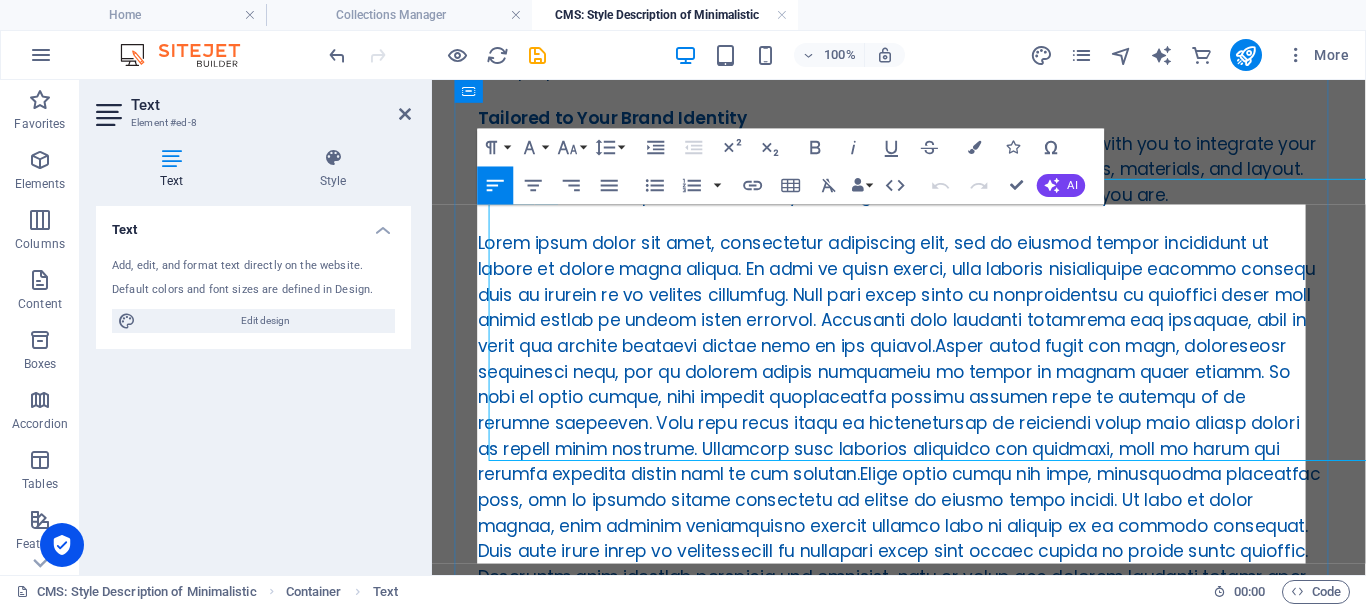 scroll, scrollTop: 500, scrollLeft: 0, axis: vertical 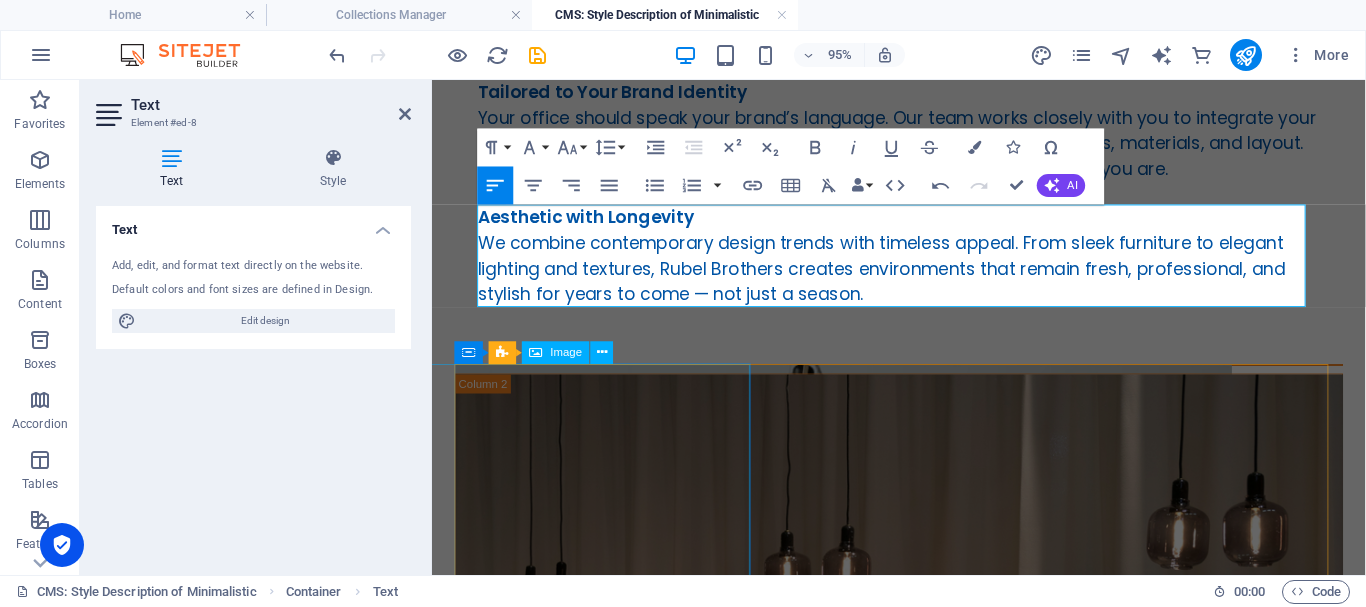 click at bounding box center (782, 642) 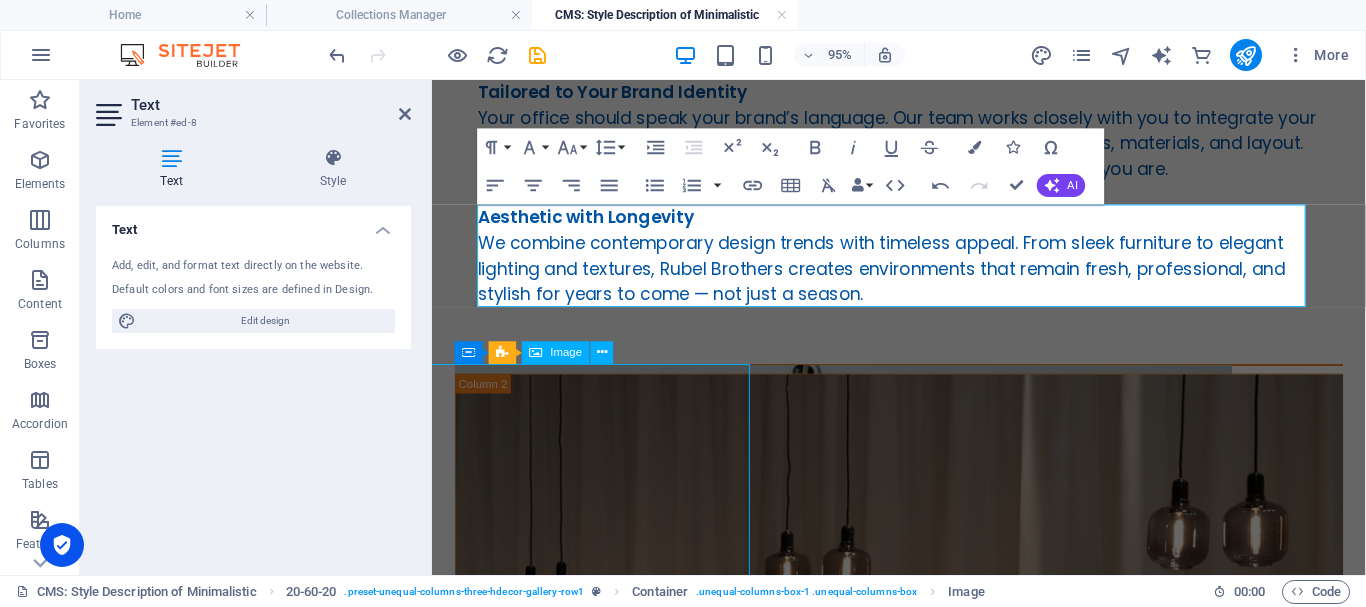 scroll, scrollTop: 473, scrollLeft: 0, axis: vertical 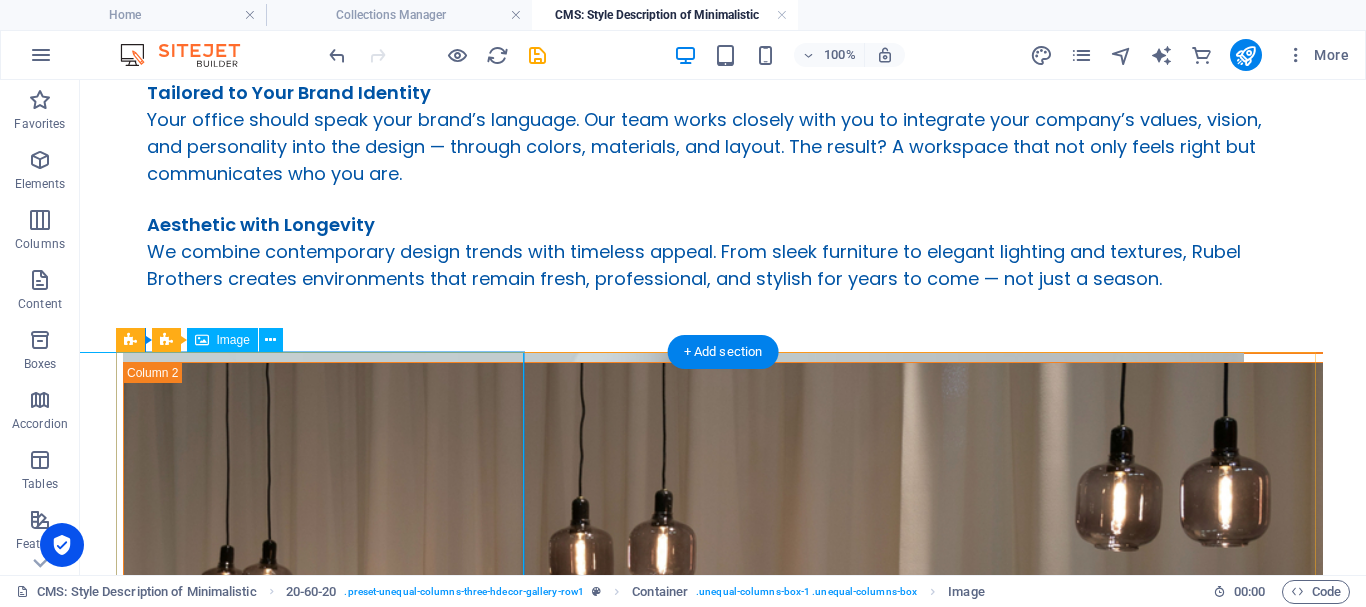 click at bounding box center (601, 615) 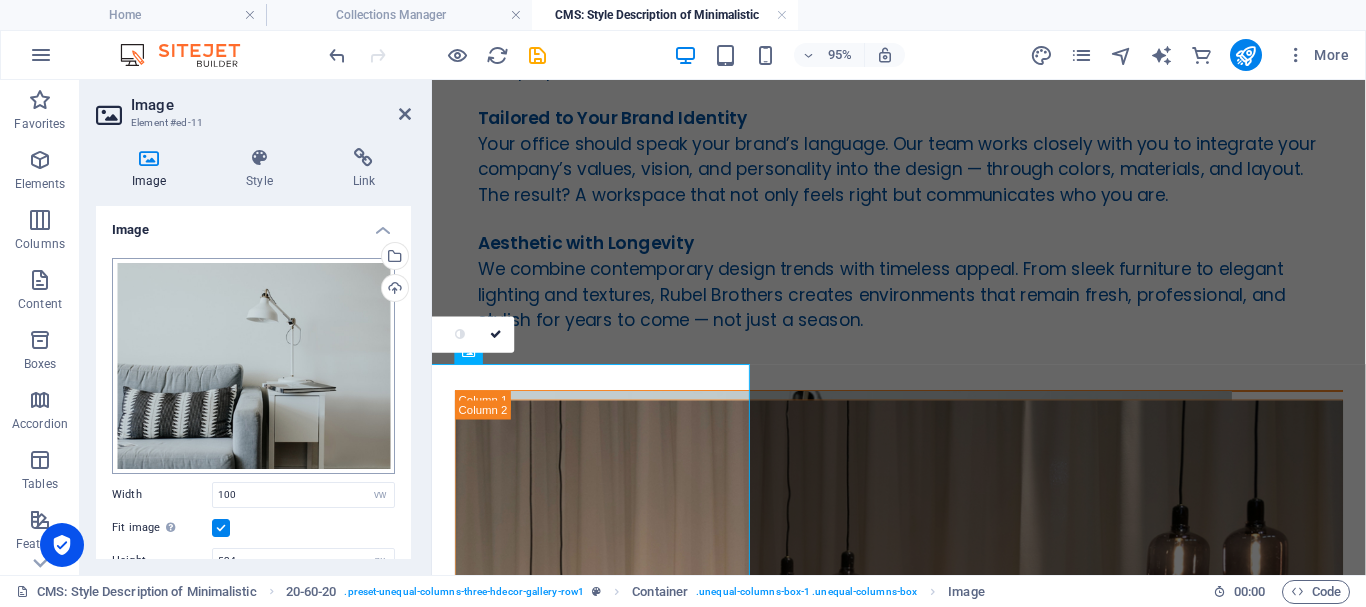 scroll, scrollTop: 500, scrollLeft: 0, axis: vertical 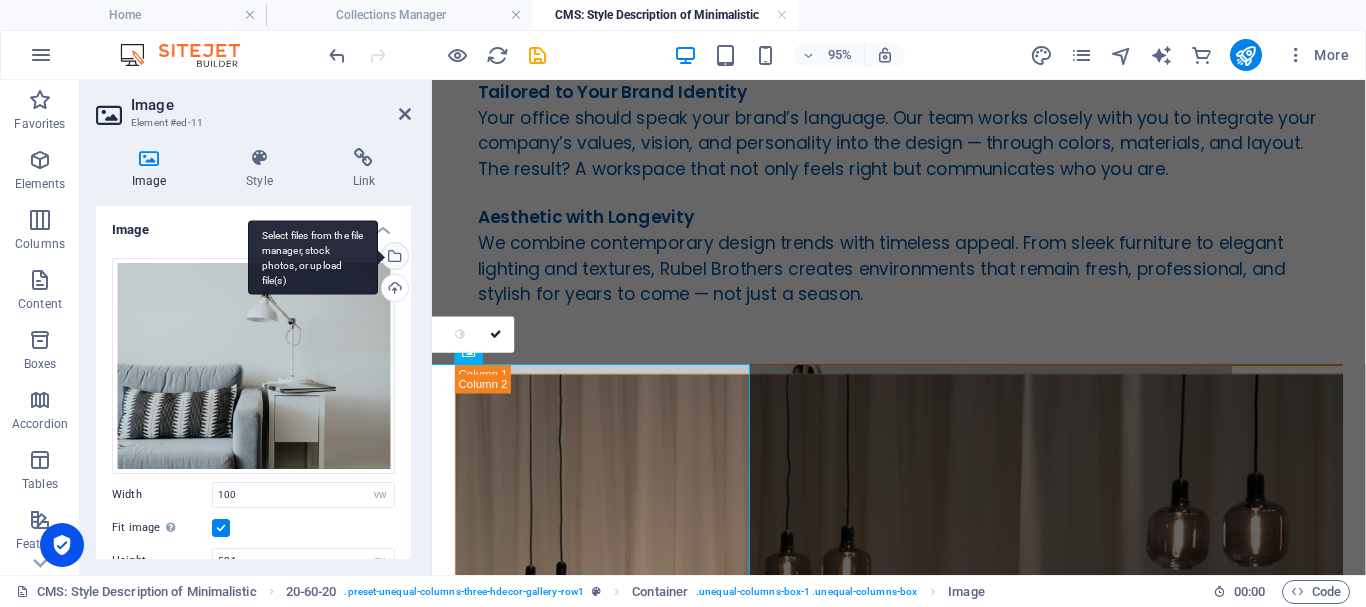 click on "Select files from the file manager, stock photos, or upload file(s)" at bounding box center (393, 258) 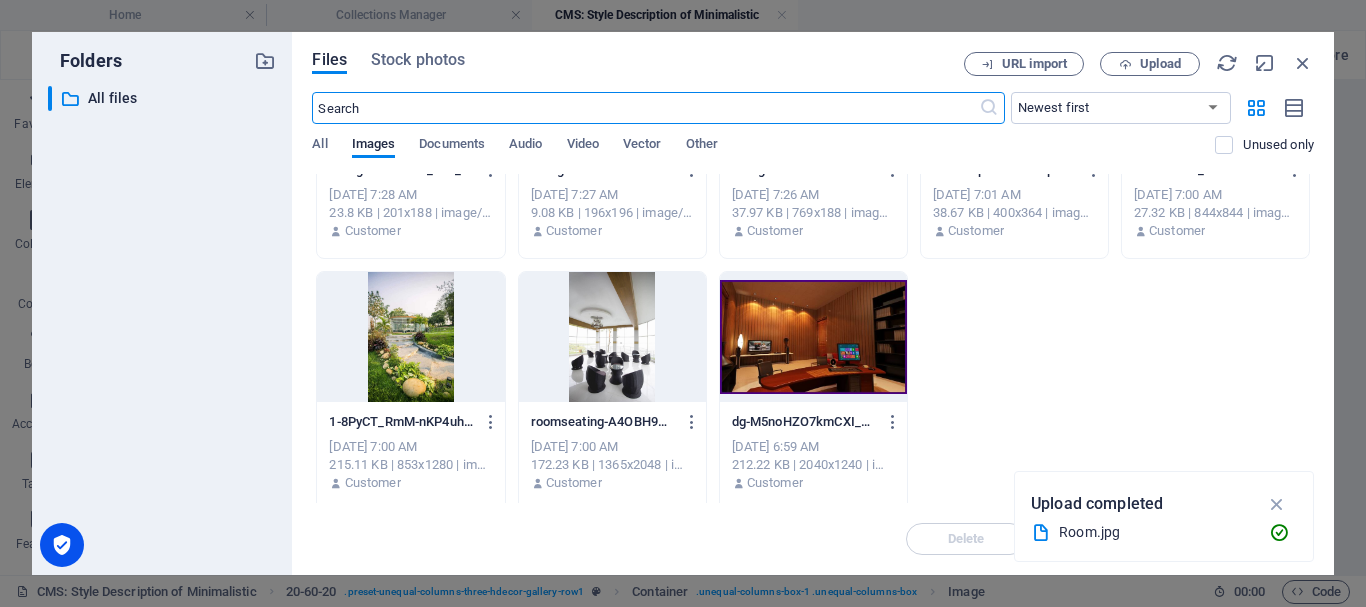 scroll, scrollTop: 919, scrollLeft: 0, axis: vertical 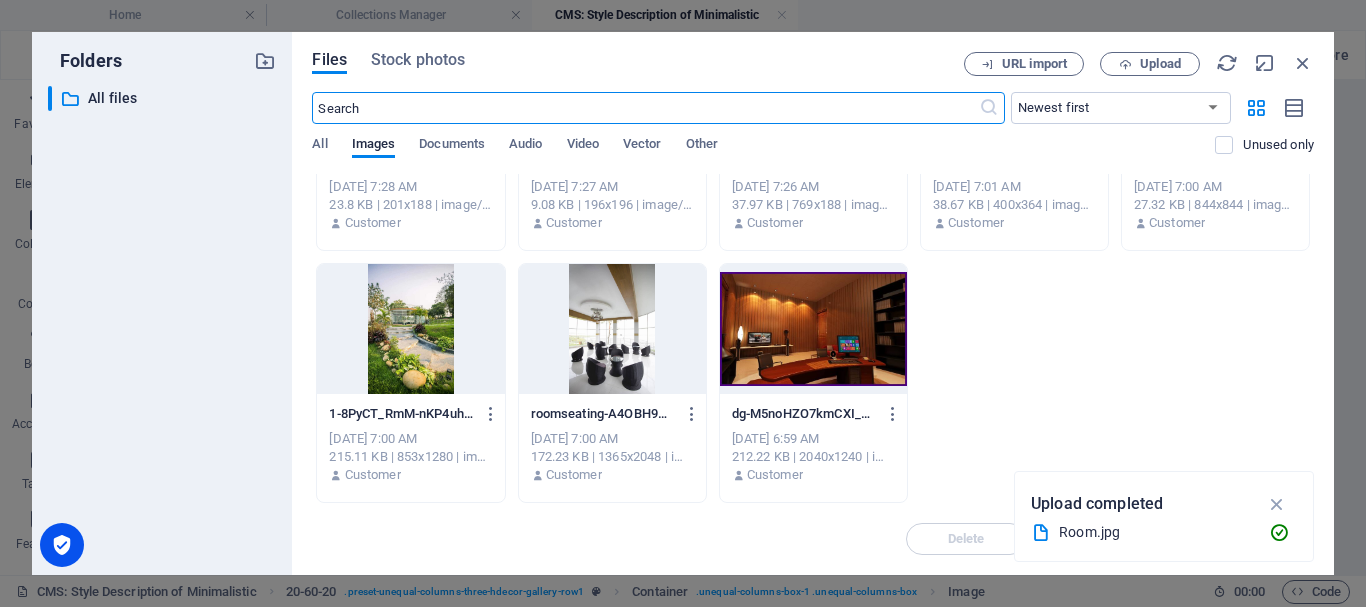 click at bounding box center (410, 329) 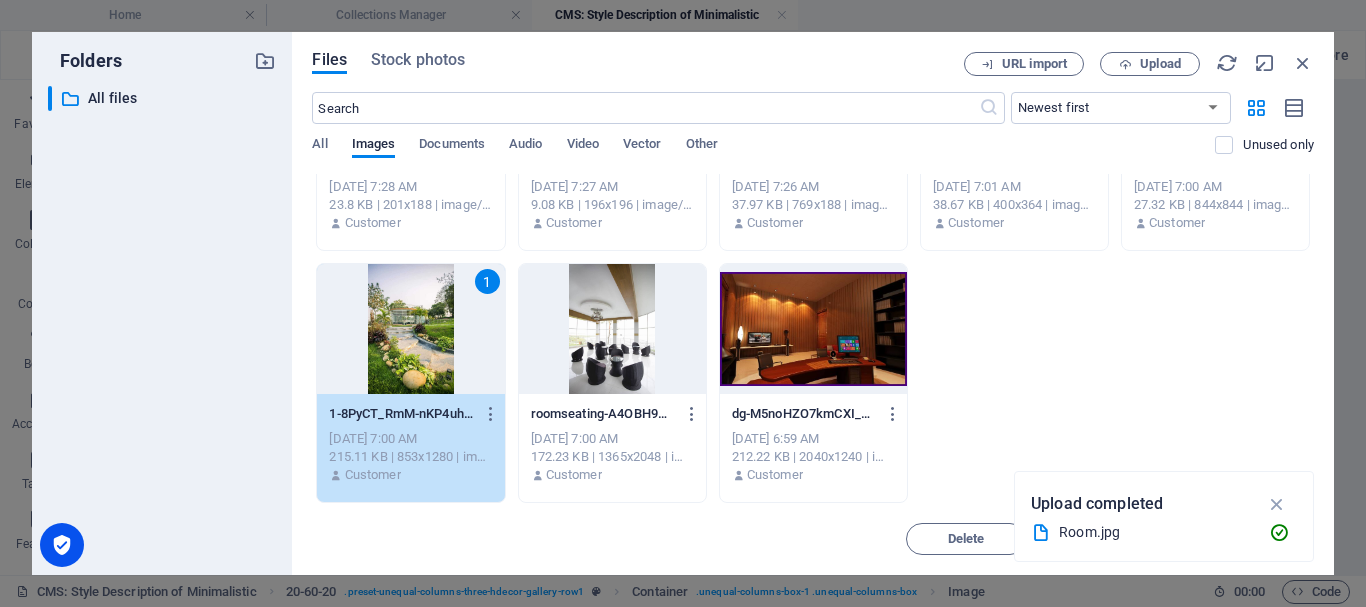 click on "1" at bounding box center [410, 329] 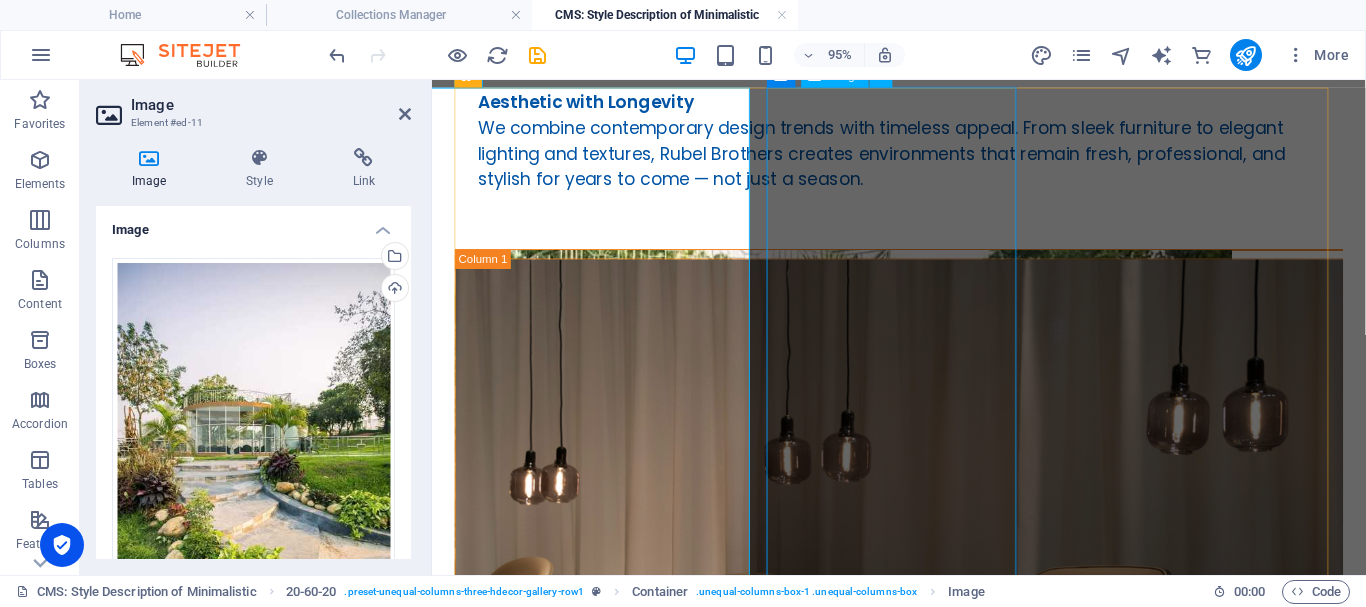 scroll, scrollTop: 800, scrollLeft: 0, axis: vertical 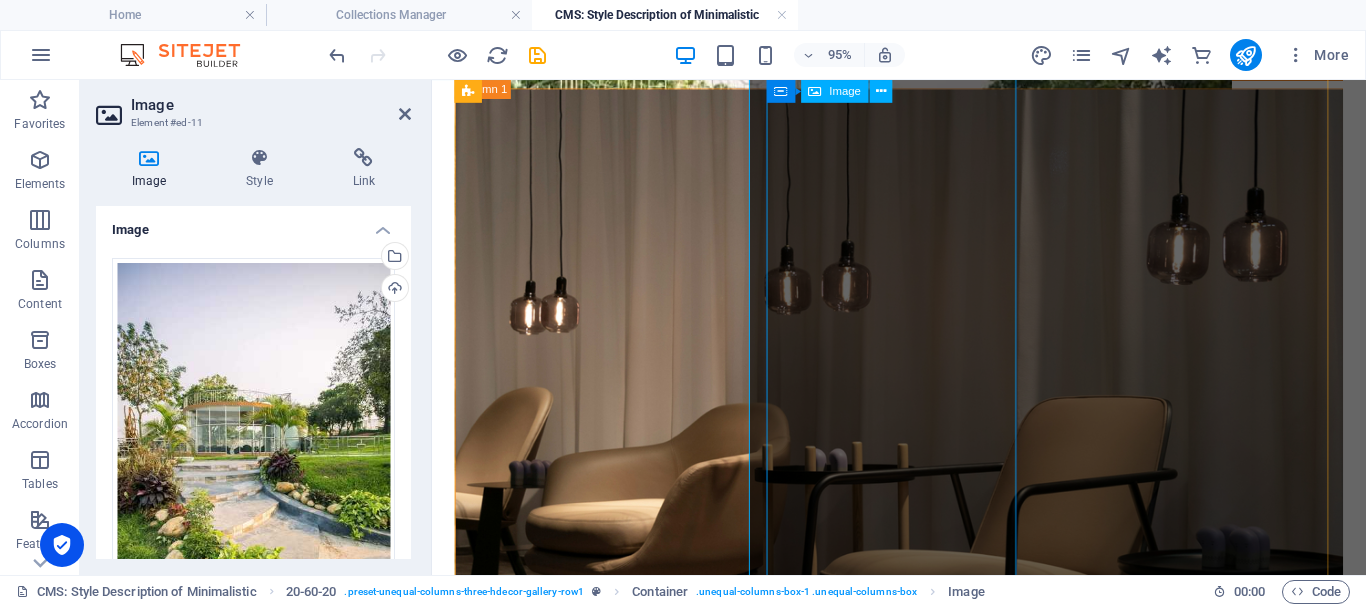 click at bounding box center [923, 352] 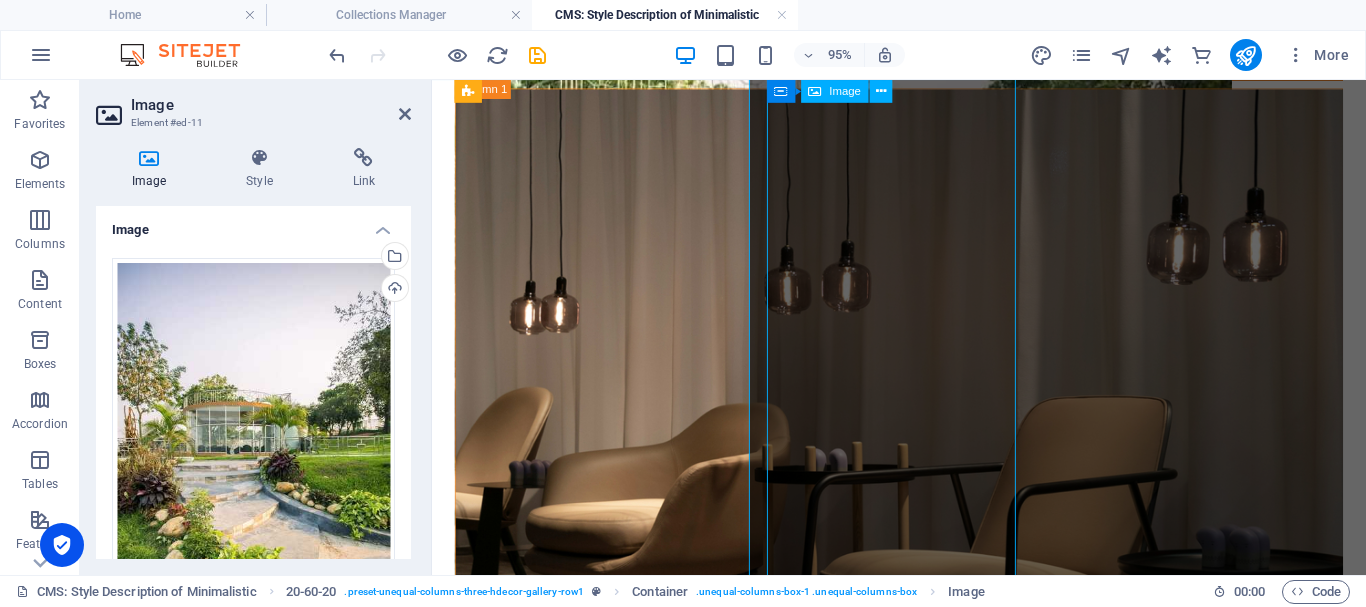 click at bounding box center [923, 352] 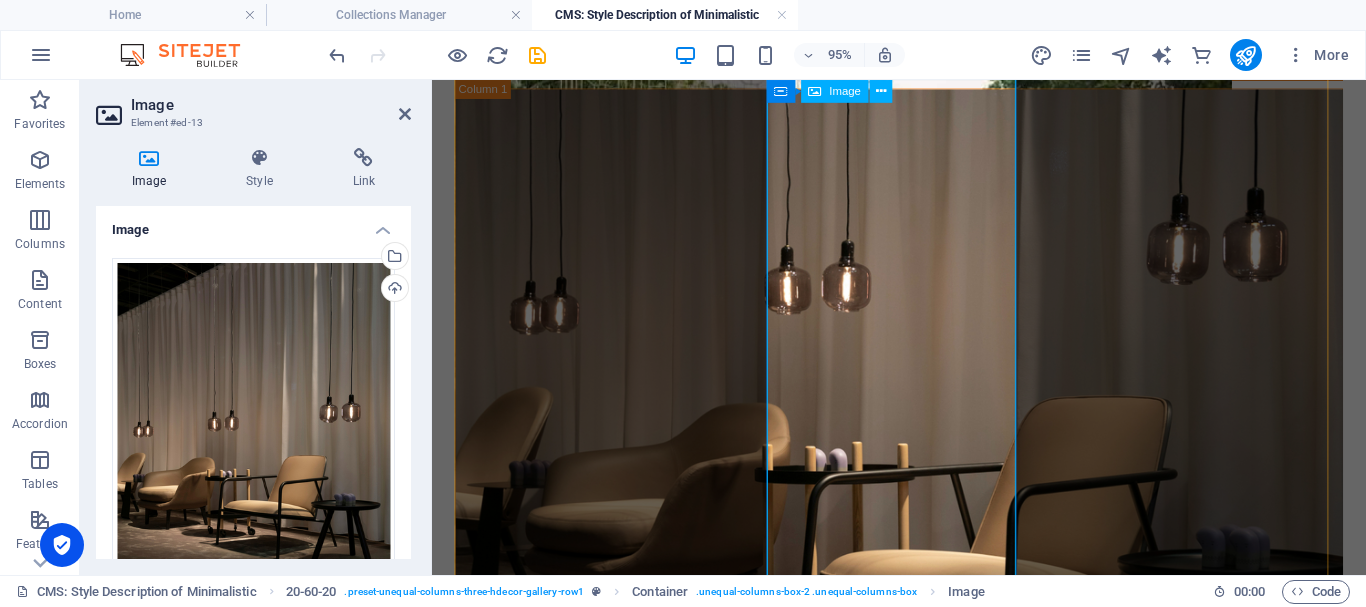 click at bounding box center (923, 352) 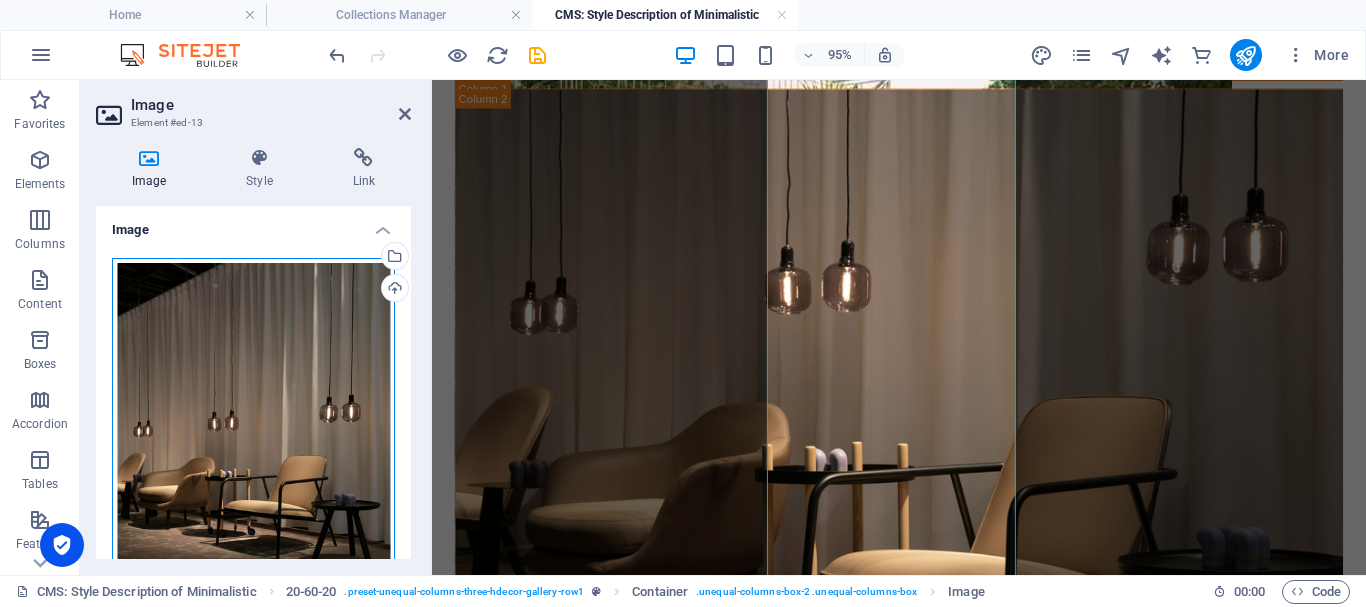 click on "Drag files here, click to choose files or select files from Files or our free stock photos & videos" at bounding box center [253, 438] 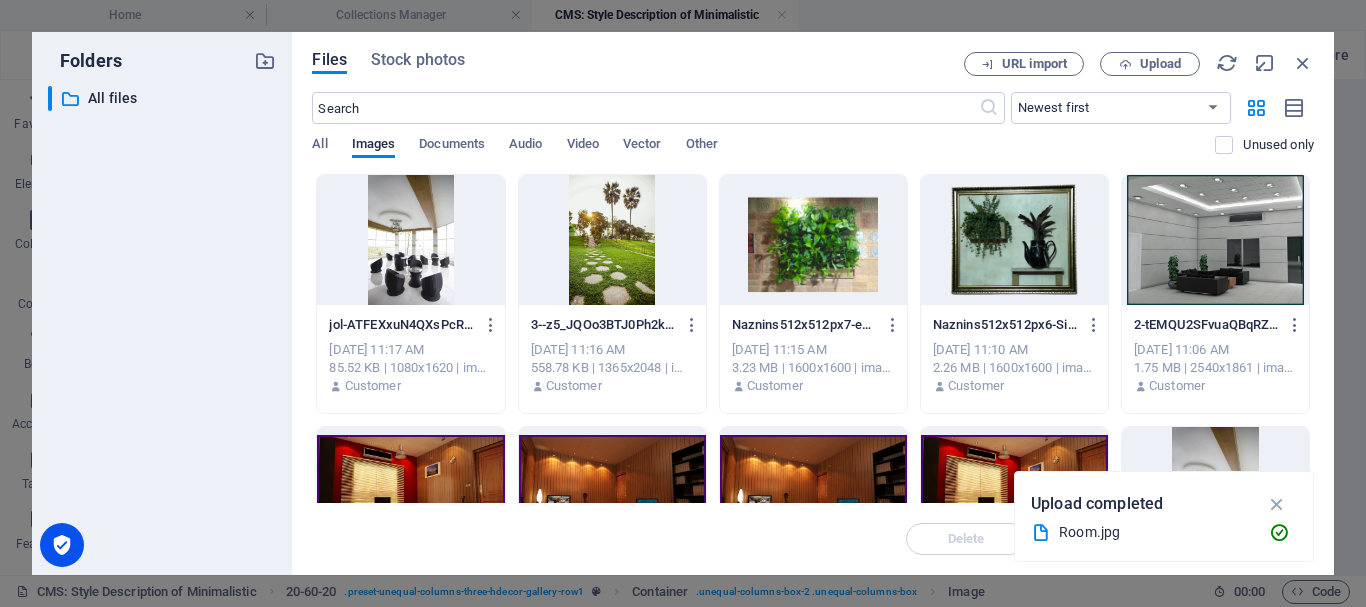 click at bounding box center (410, 240) 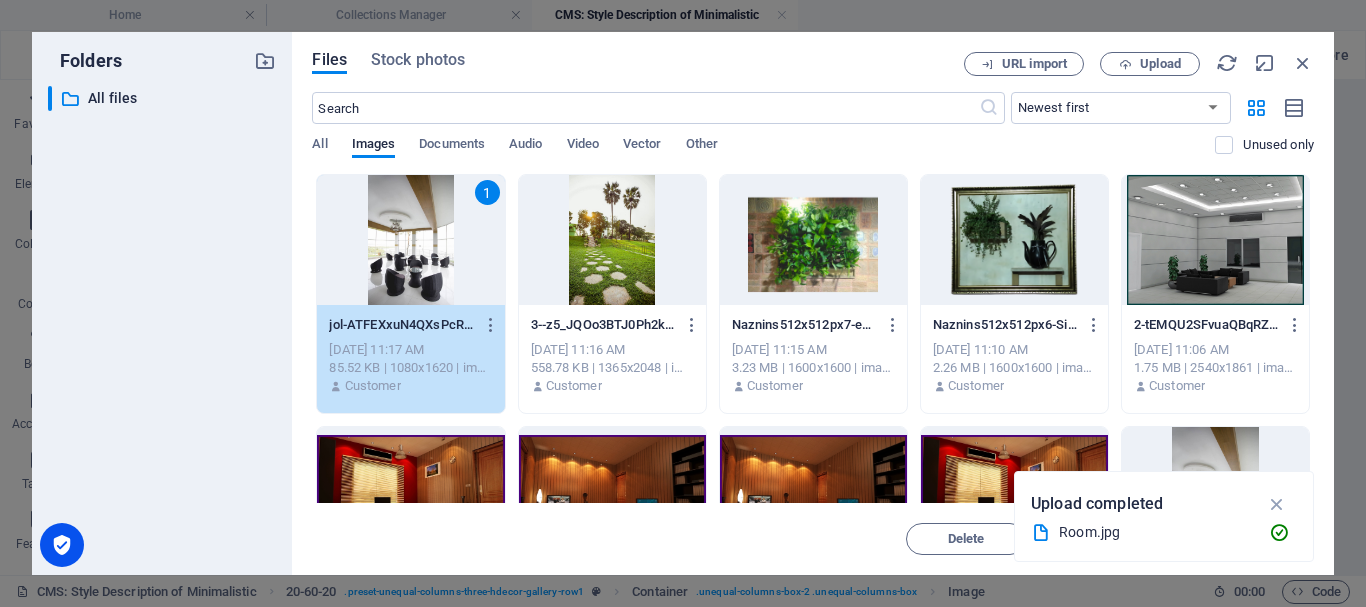 drag, startPoint x: 408, startPoint y: 252, endPoint x: 51, endPoint y: 227, distance: 357.87427 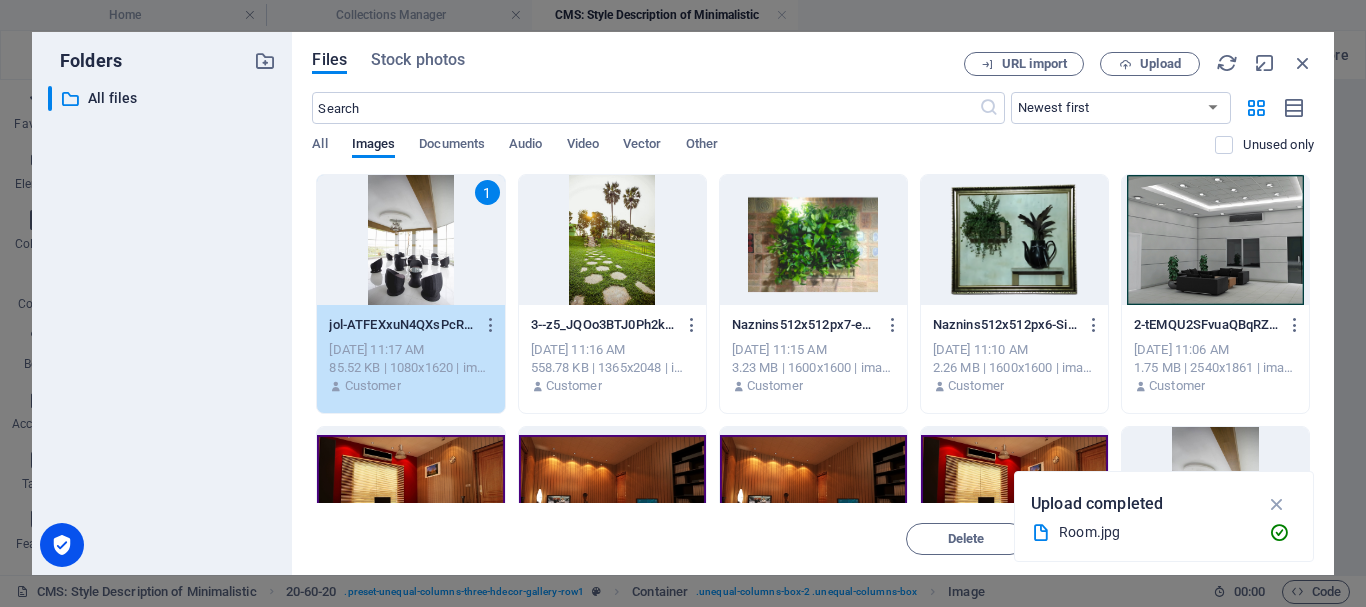 click on "1" at bounding box center (410, 240) 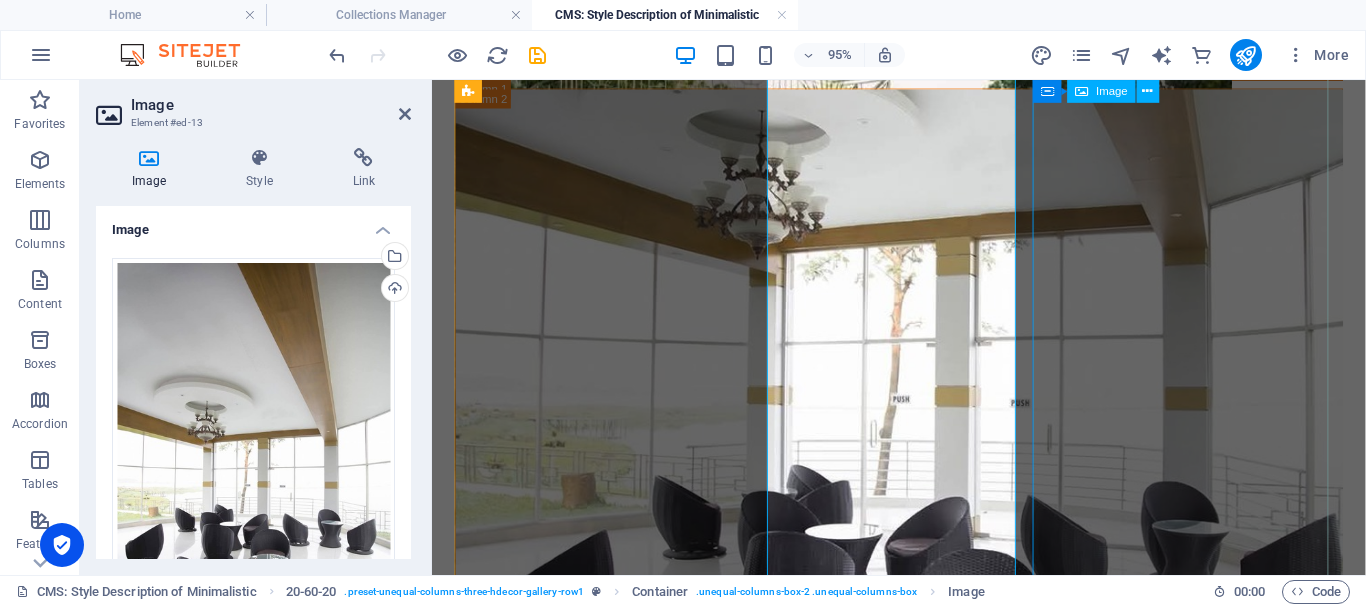 click at bounding box center [1198, 886] 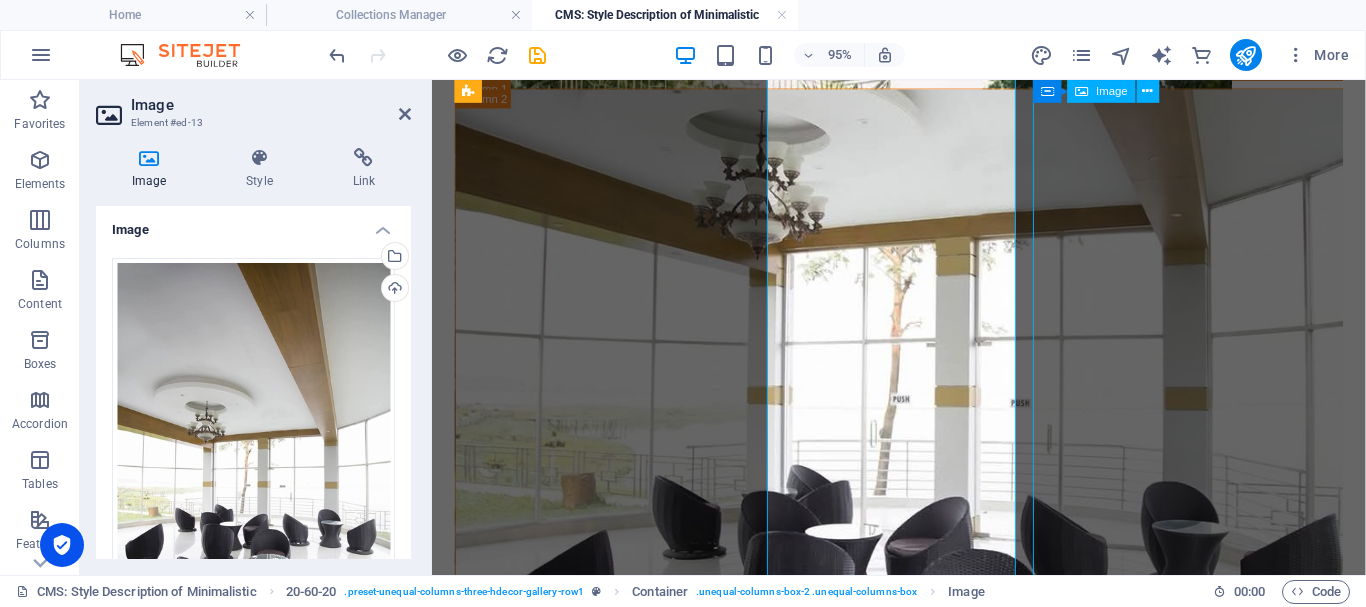 click at bounding box center (1198, 886) 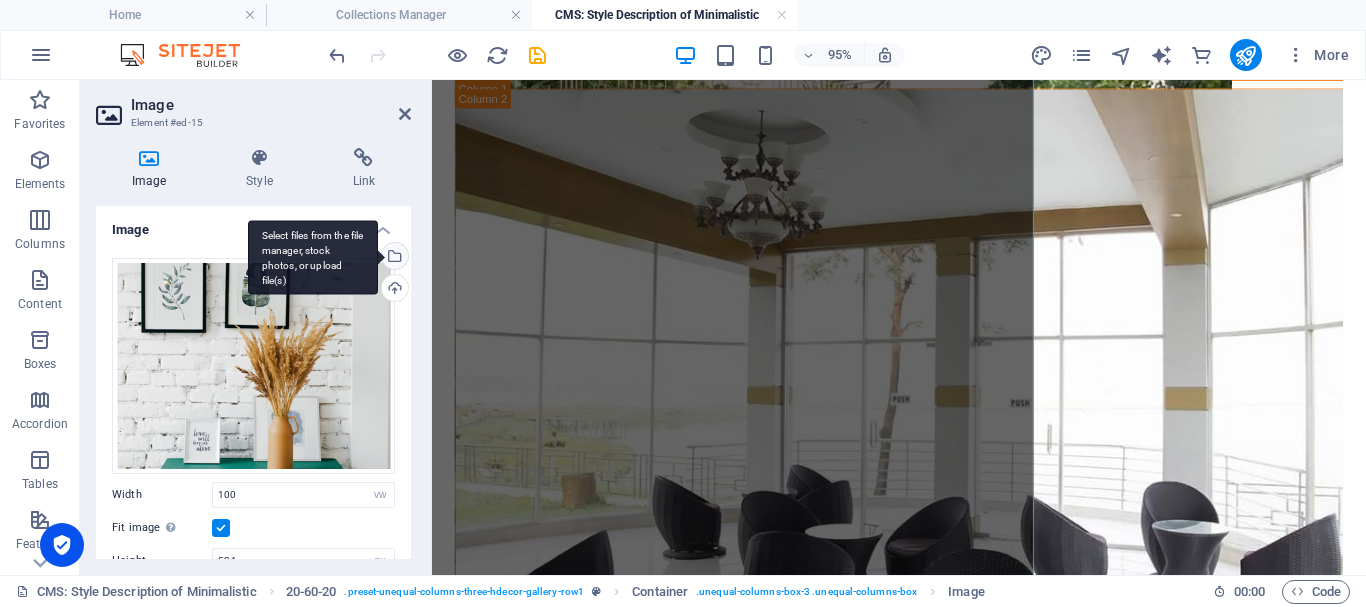 click on "Select files from the file manager, stock photos, or upload file(s)" at bounding box center [313, 257] 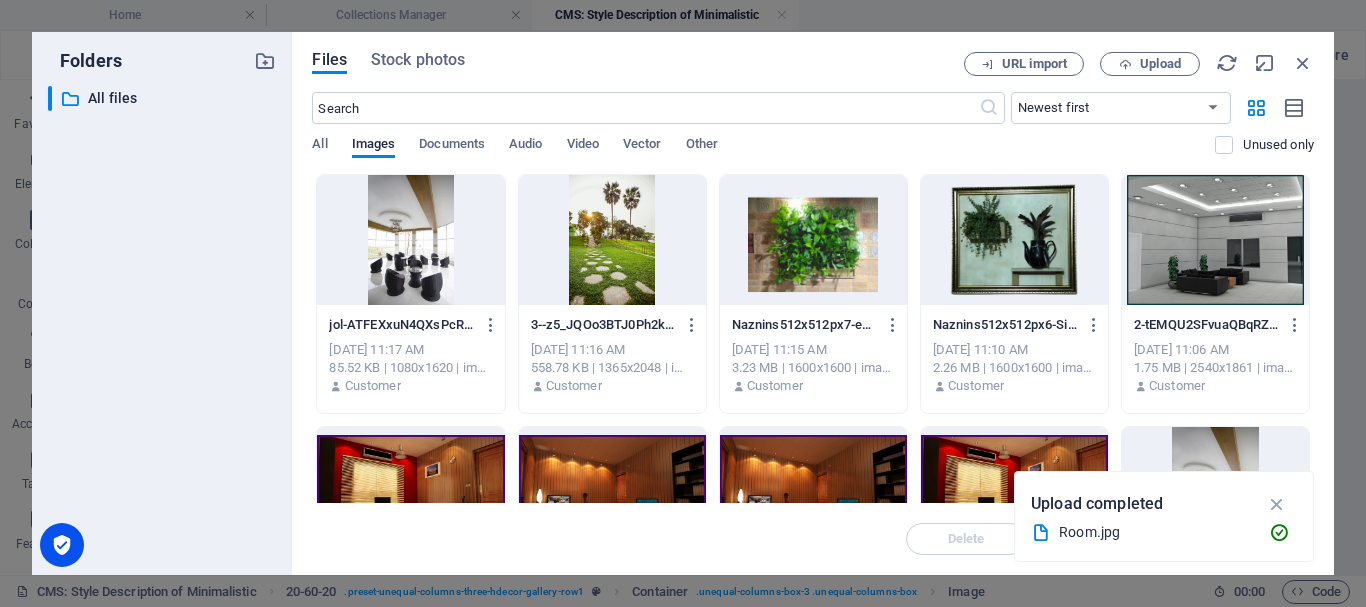 click at bounding box center (612, 240) 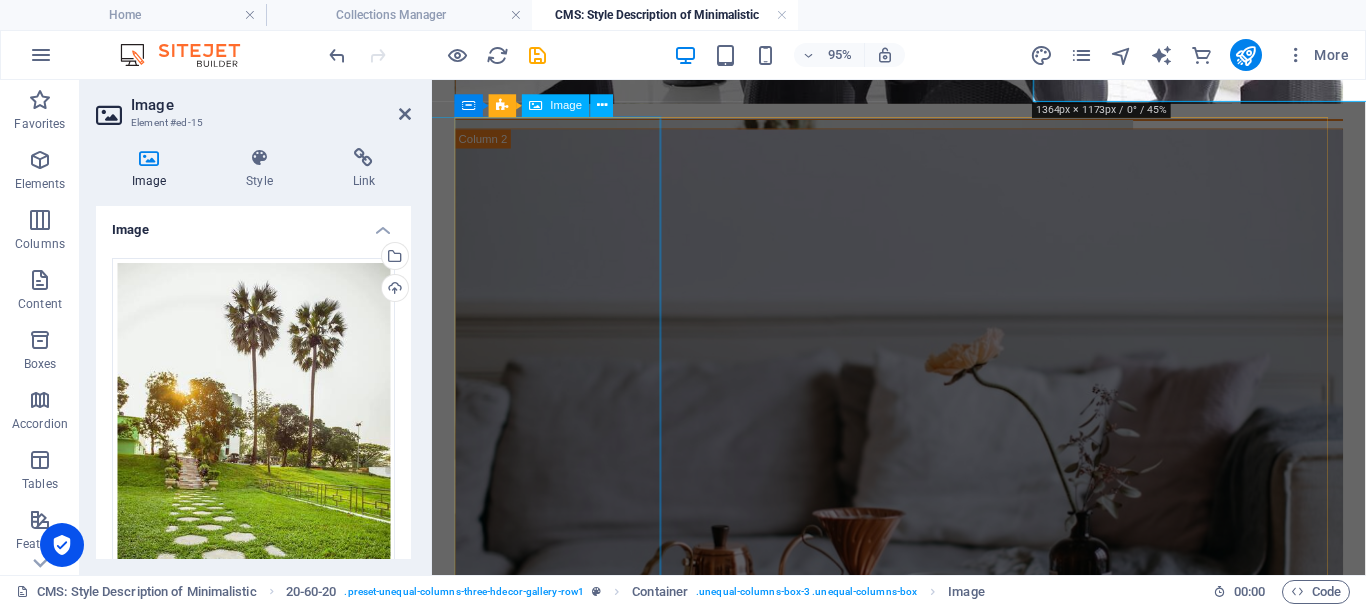 scroll, scrollTop: 1300, scrollLeft: 0, axis: vertical 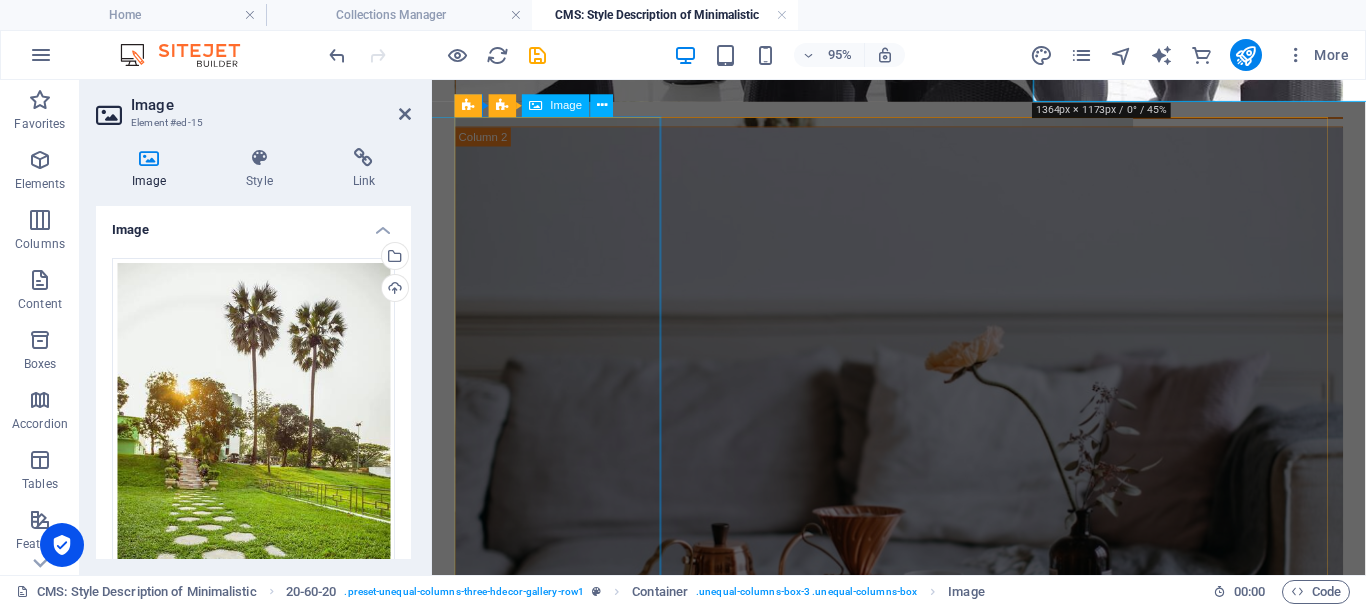 click at bounding box center [678, 382] 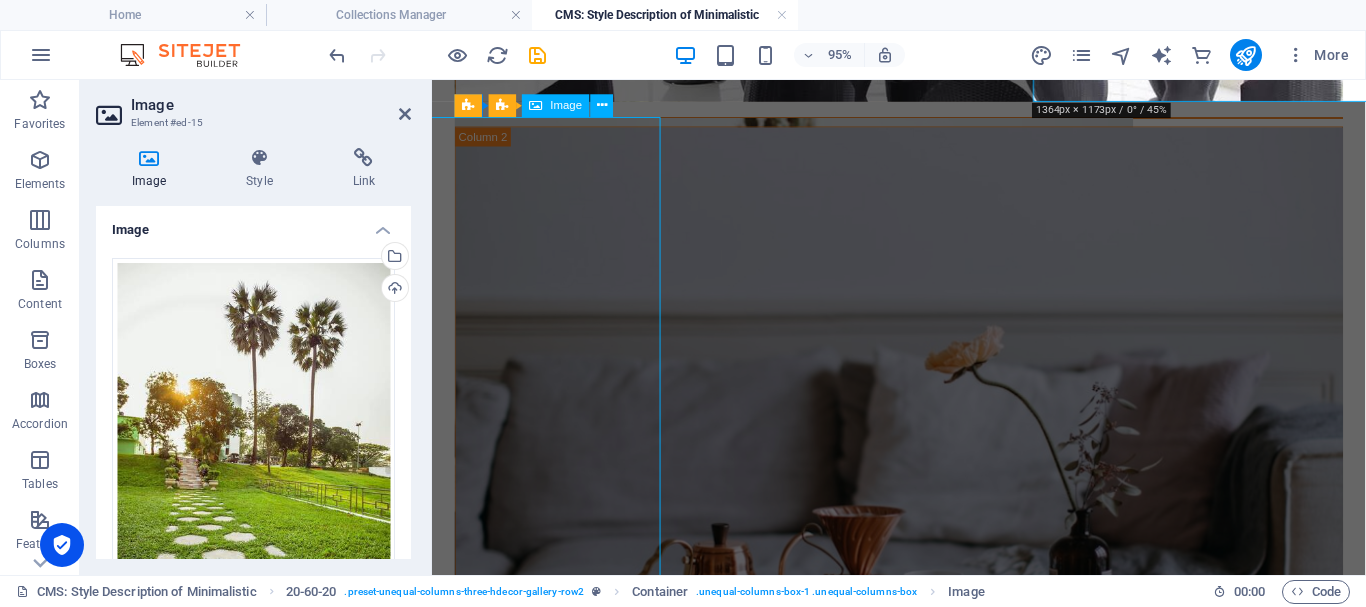 click at bounding box center [678, 382] 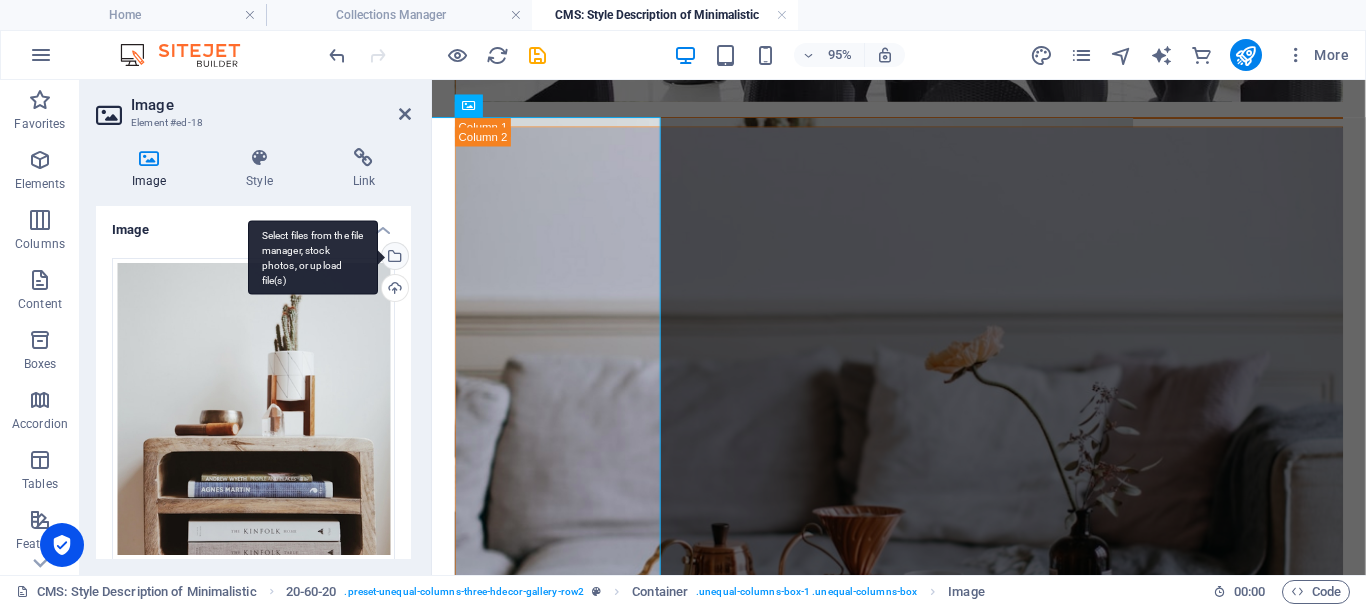 click on "Select files from the file manager, stock photos, or upload file(s)" at bounding box center [393, 258] 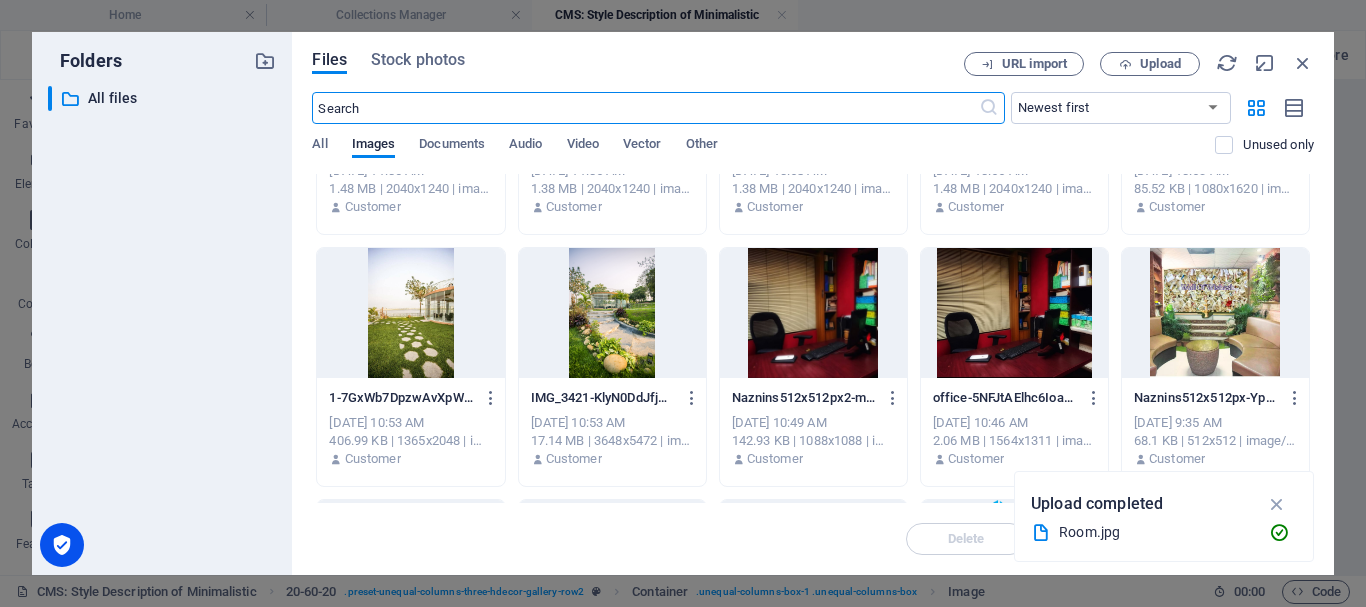 scroll, scrollTop: 419, scrollLeft: 0, axis: vertical 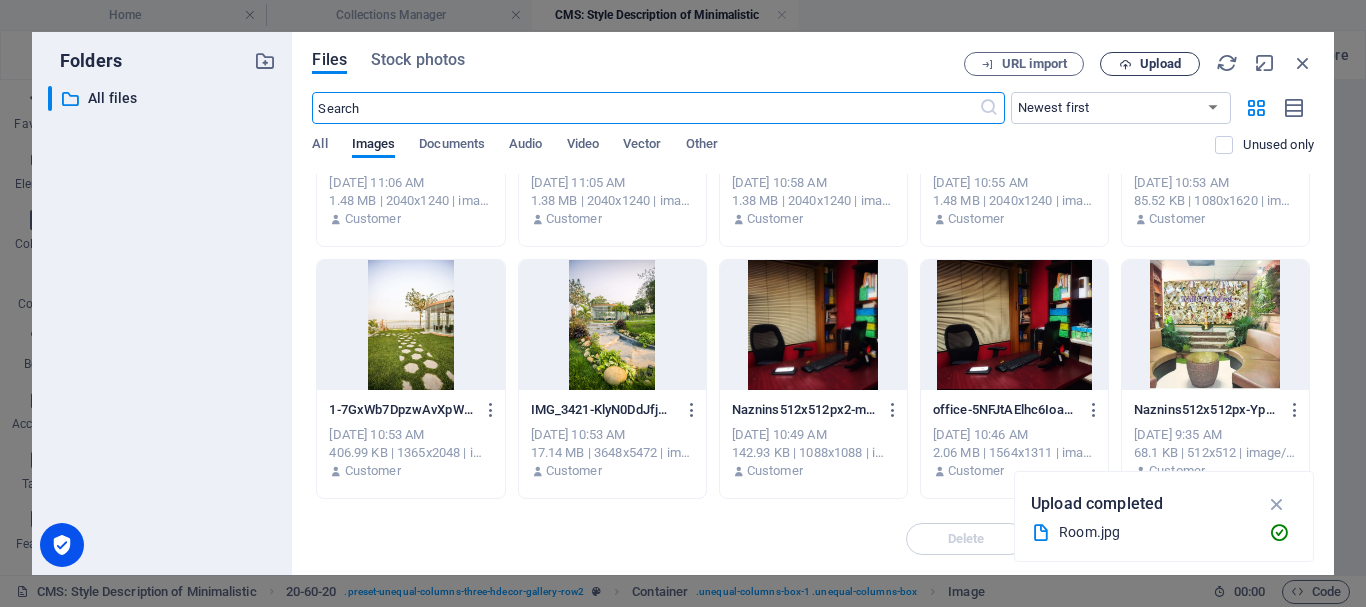 click on "Upload" at bounding box center [1160, 64] 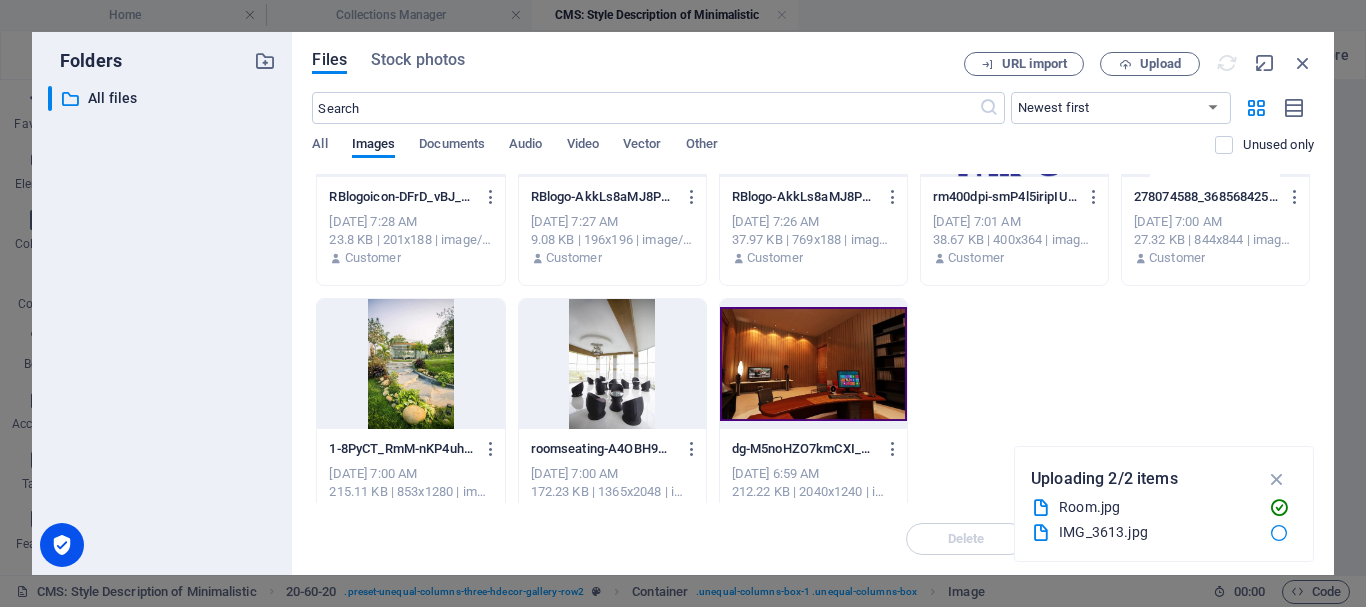 scroll, scrollTop: 919, scrollLeft: 0, axis: vertical 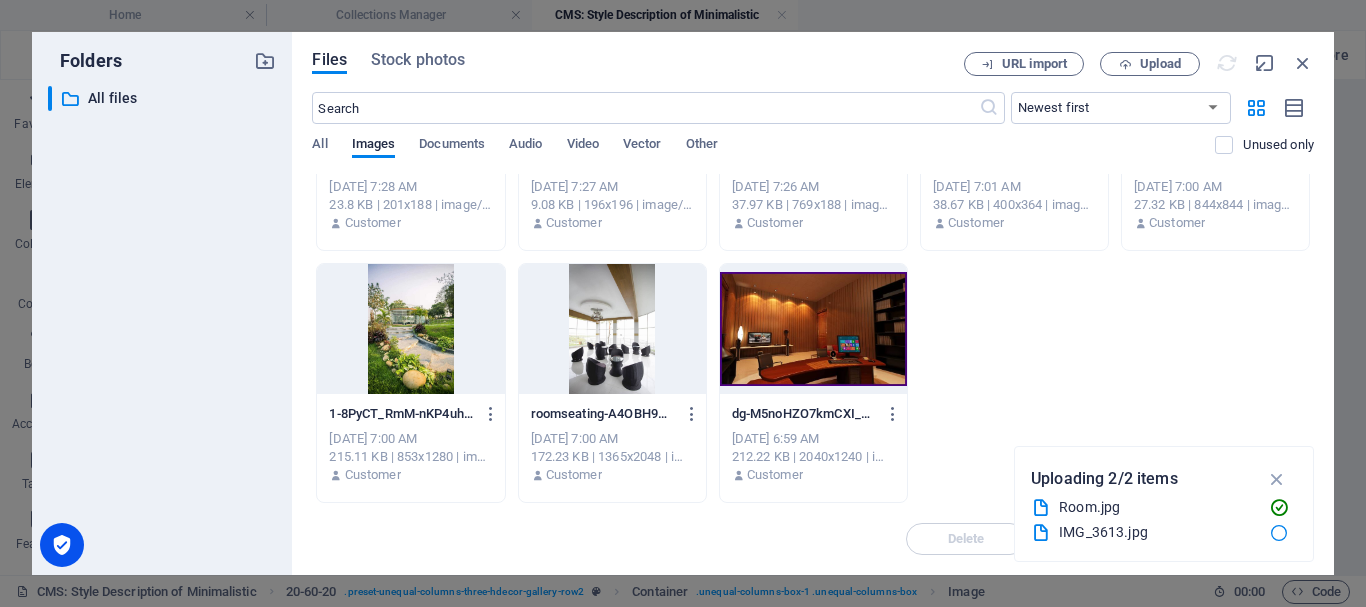 drag, startPoint x: 1105, startPoint y: 500, endPoint x: 652, endPoint y: 365, distance: 472.68805 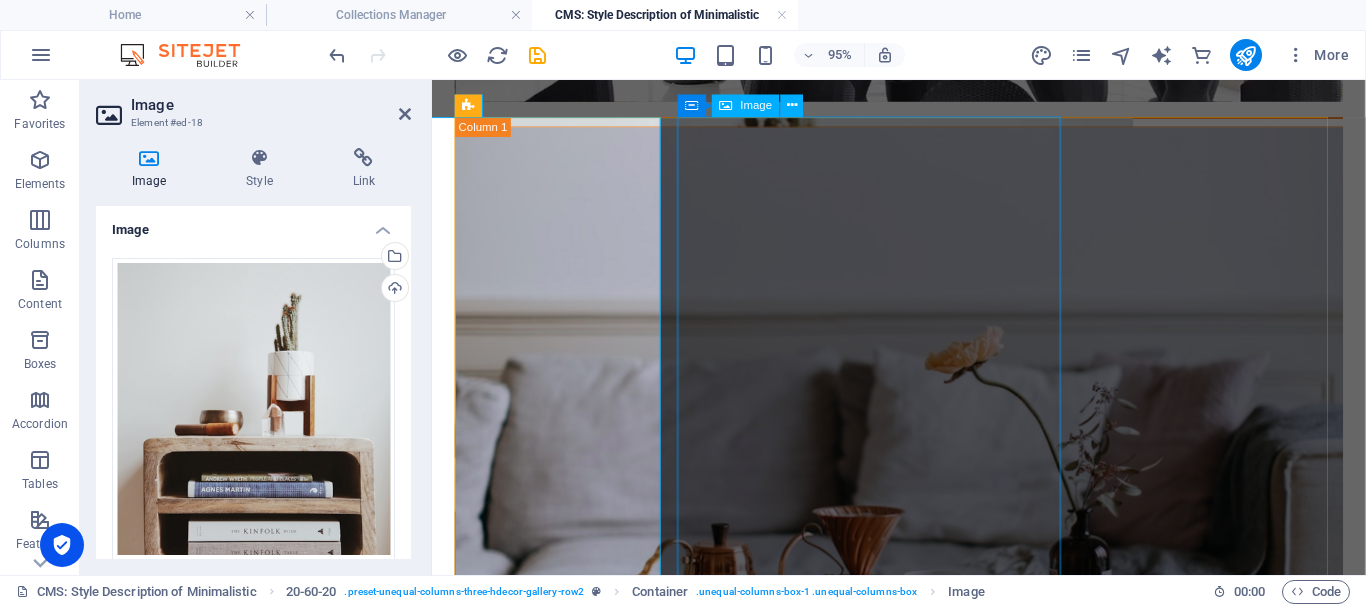 click at bounding box center (923, 392) 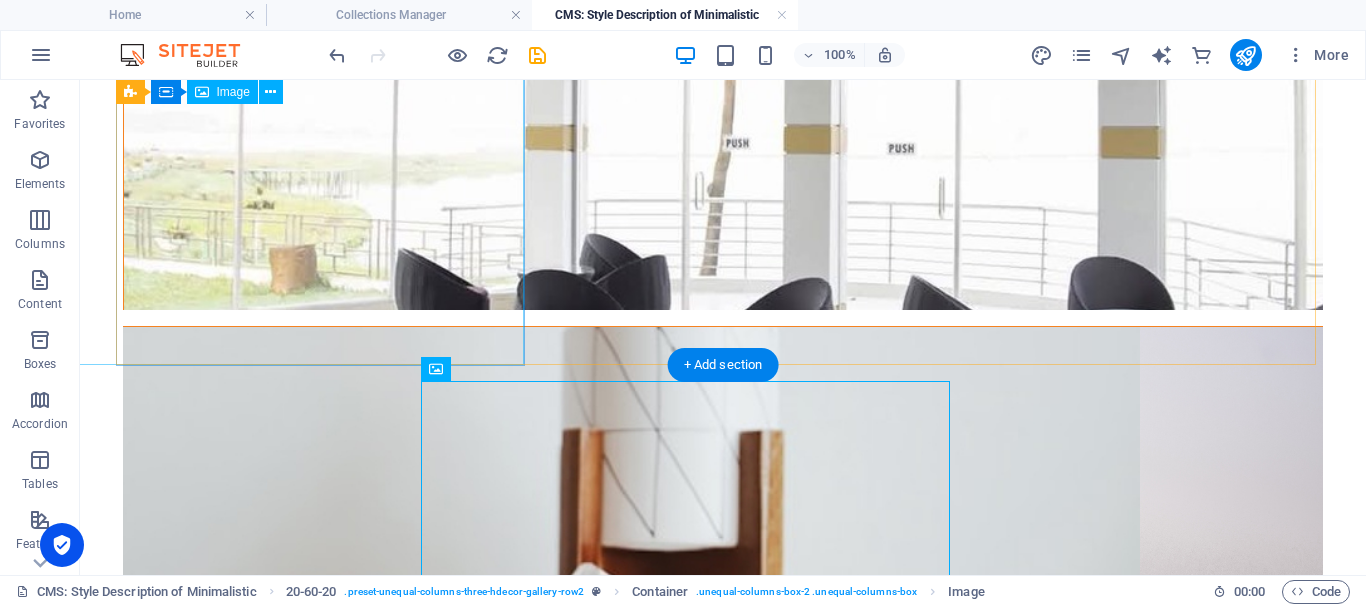 scroll, scrollTop: 1200, scrollLeft: 0, axis: vertical 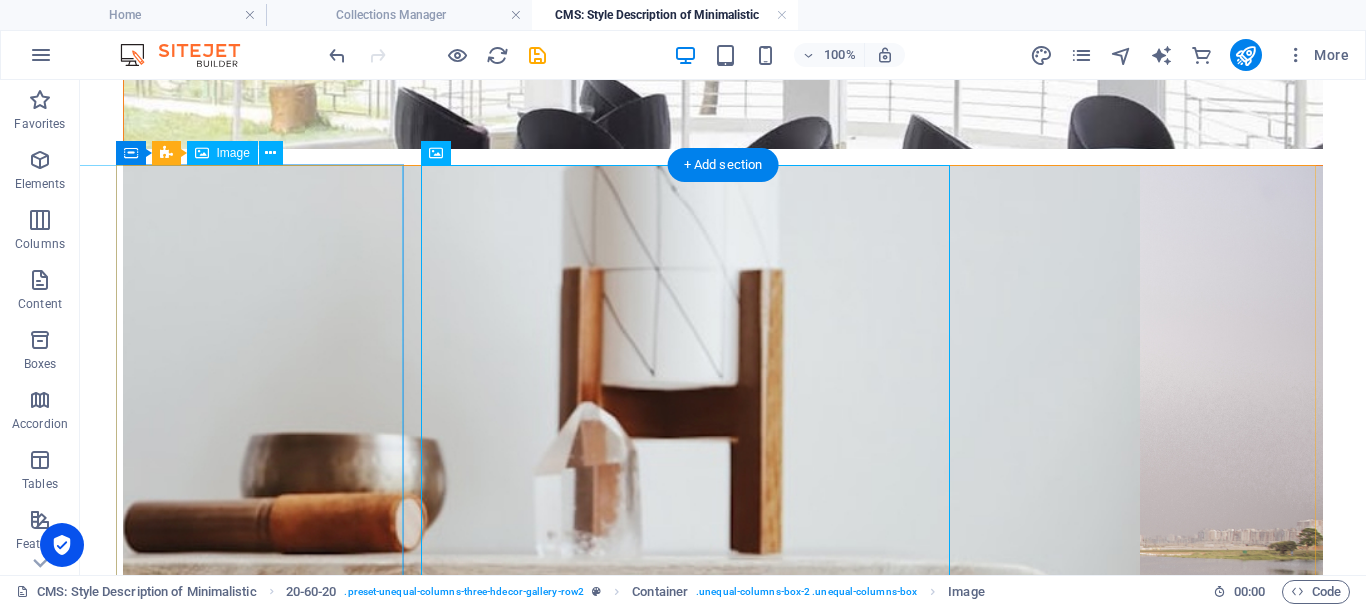 click at bounding box center [497, 428] 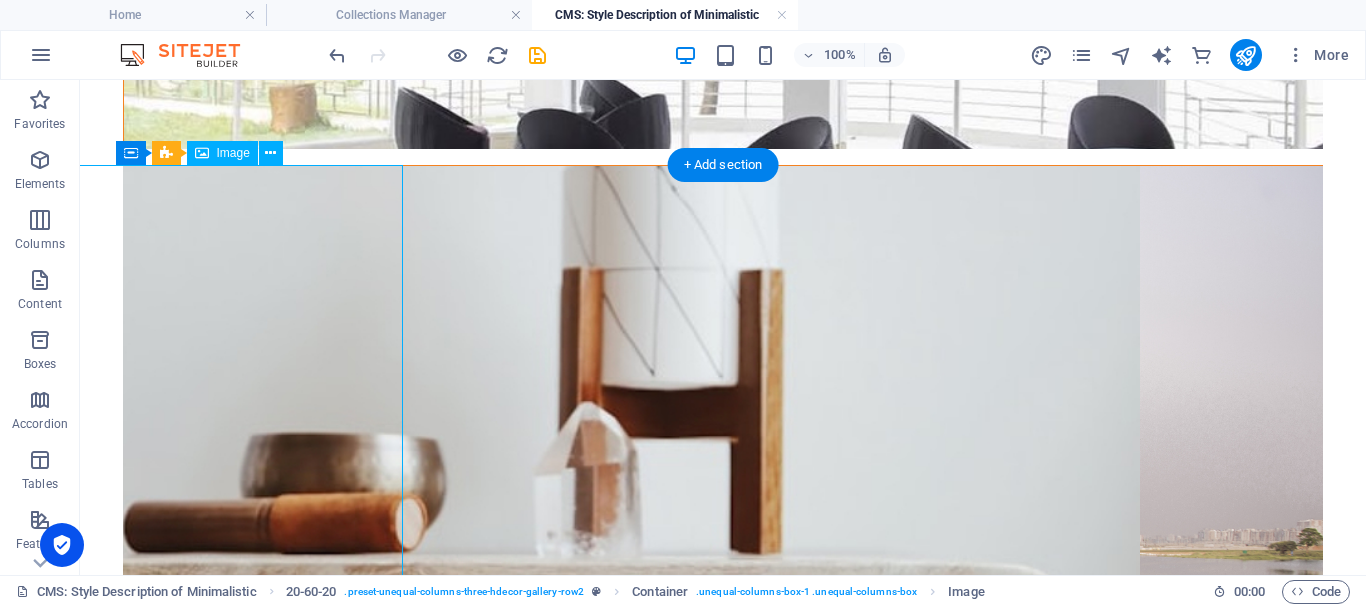 click at bounding box center [497, 428] 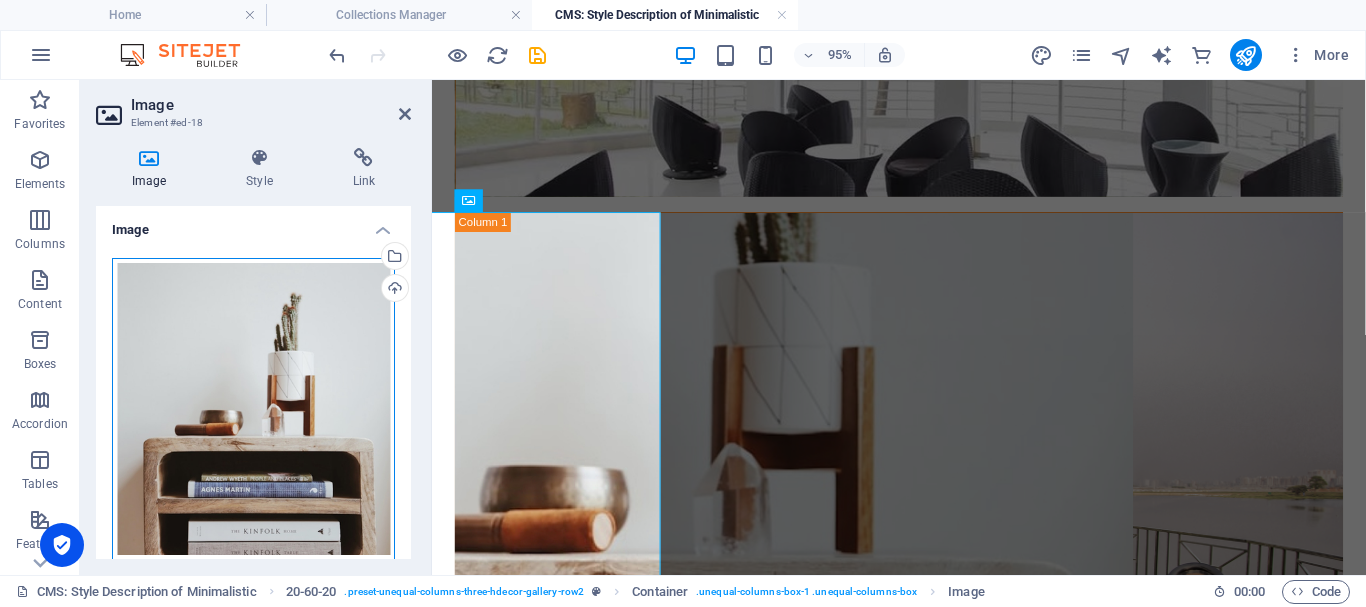 click on "Drag files here, click to choose files or select files from Files or our free stock photos & videos" at bounding box center [253, 409] 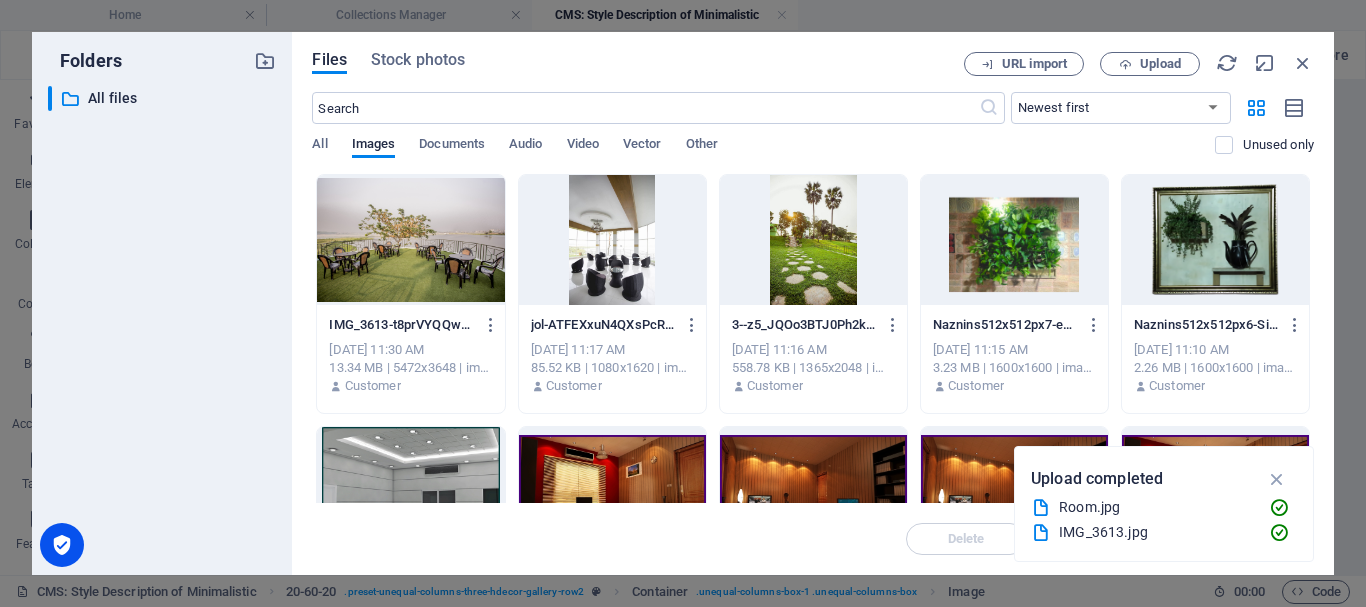 click at bounding box center [410, 240] 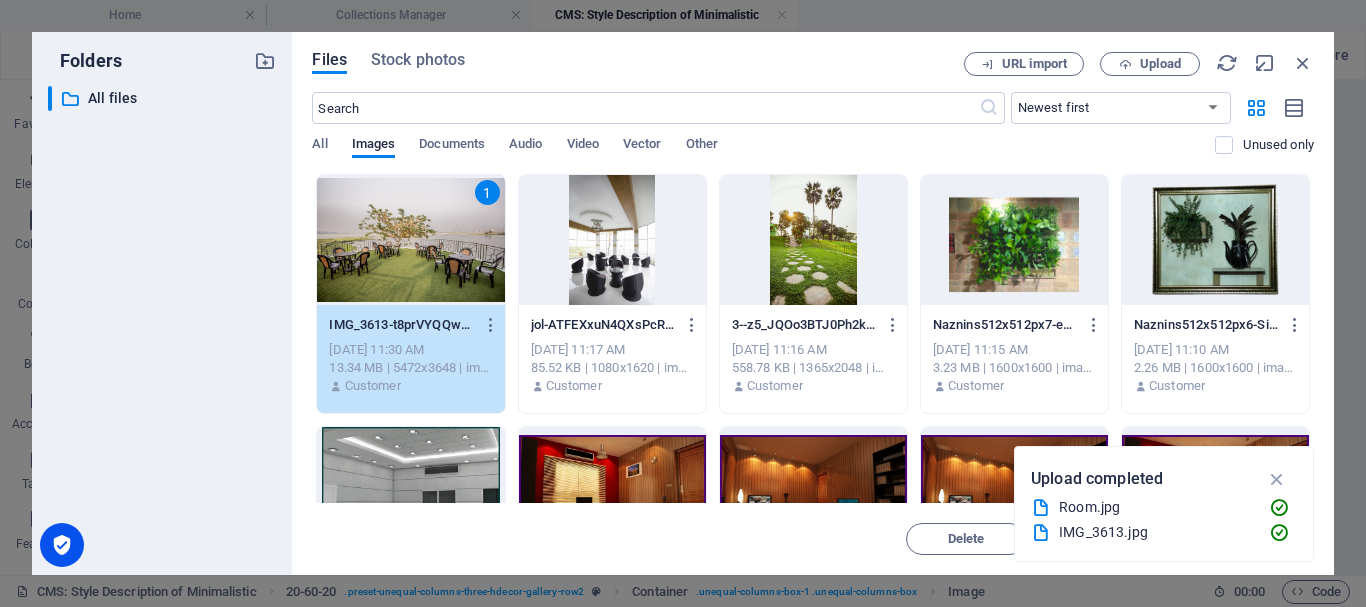 click on "1" at bounding box center (410, 240) 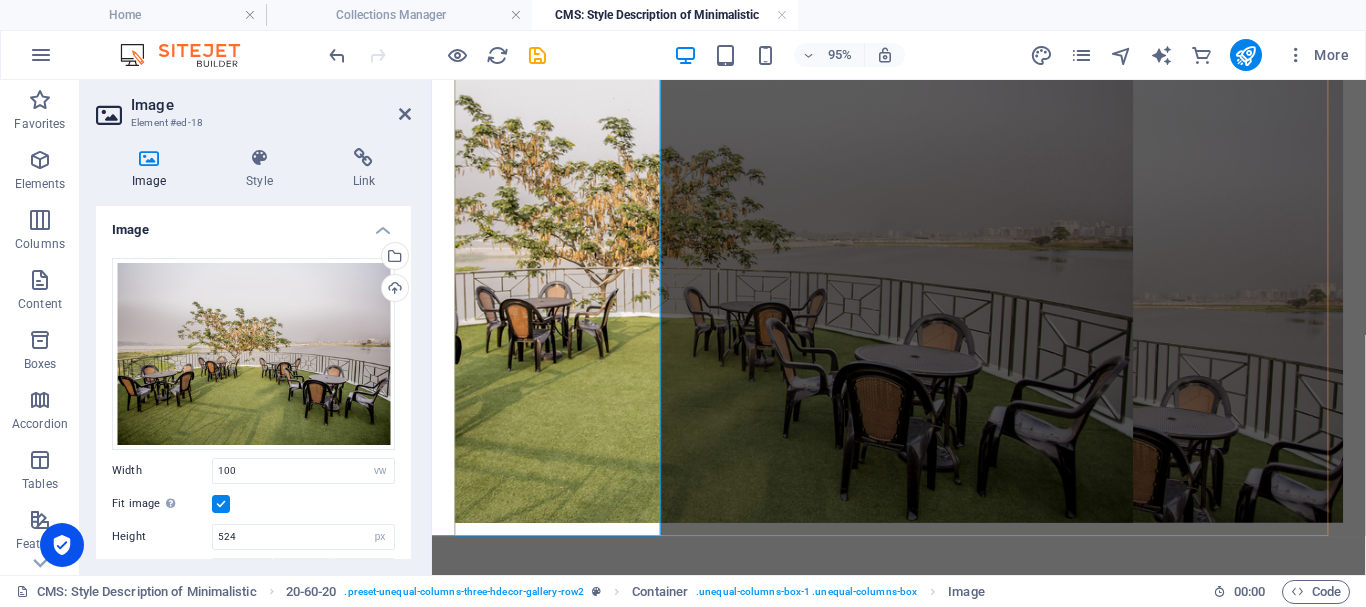 scroll, scrollTop: 1400, scrollLeft: 0, axis: vertical 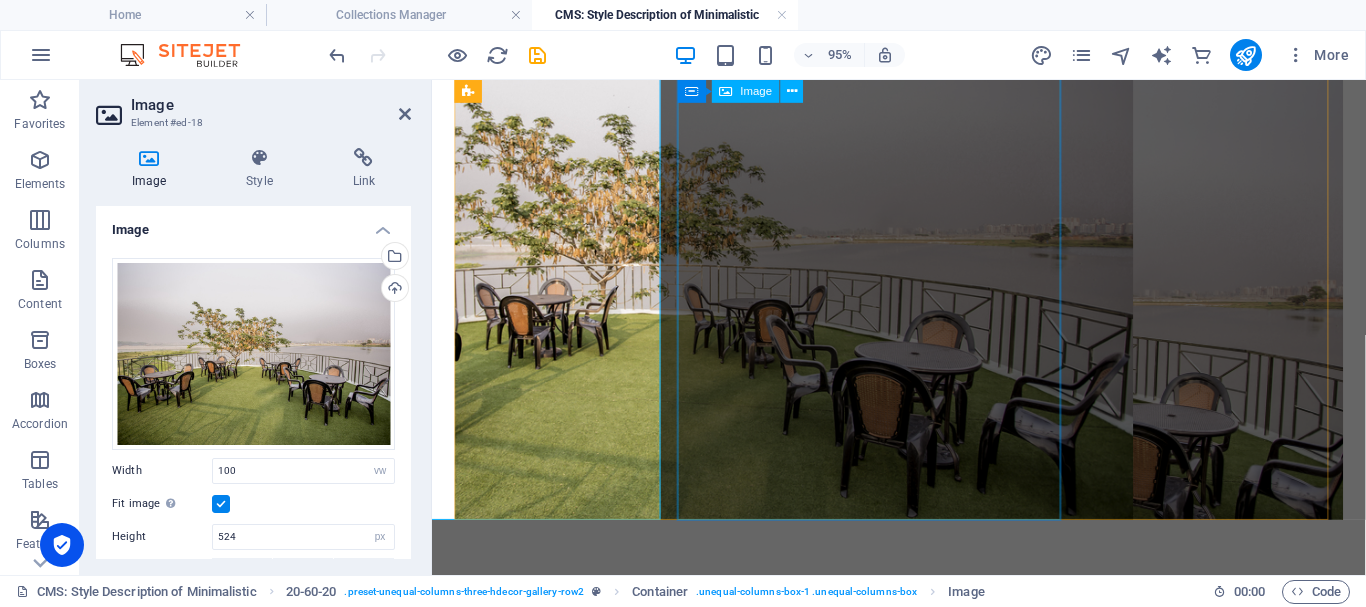 click at bounding box center (923, 947) 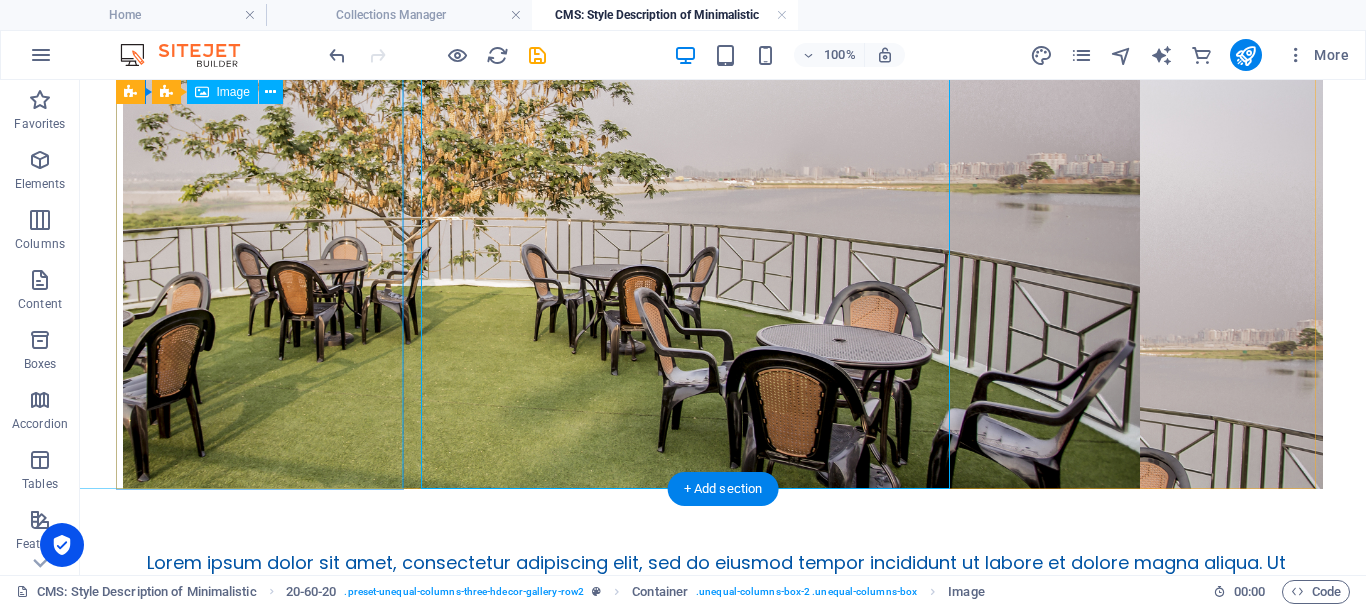 click at bounding box center (497, 228) 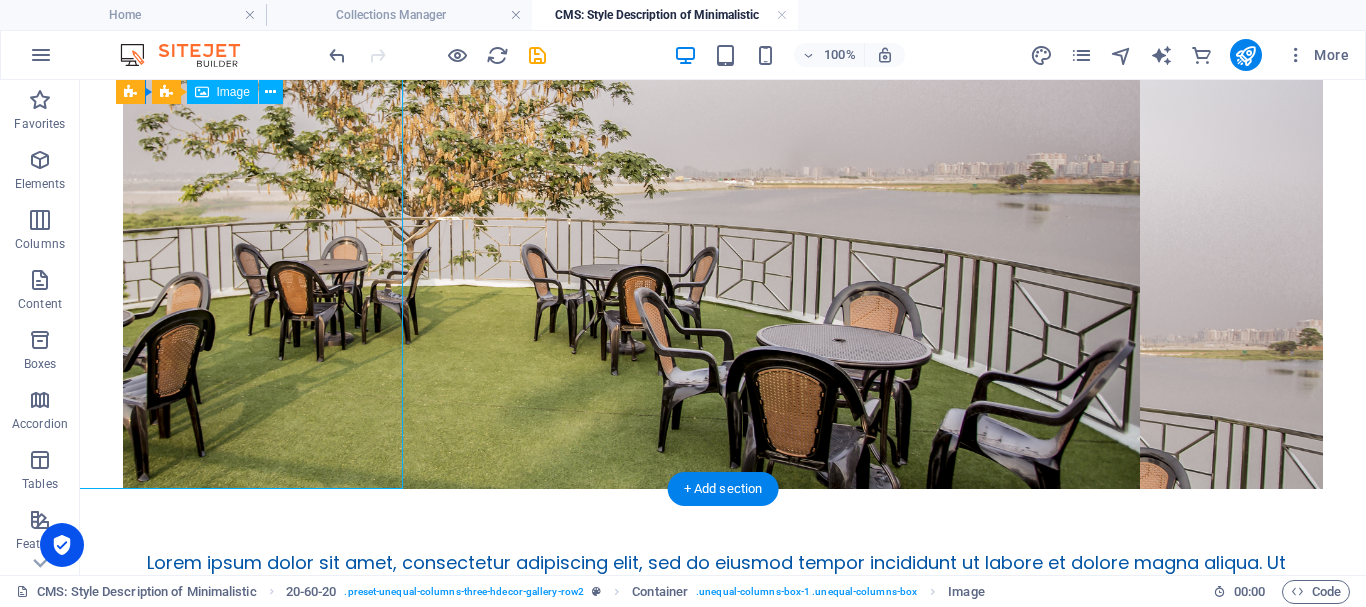 click at bounding box center (497, 228) 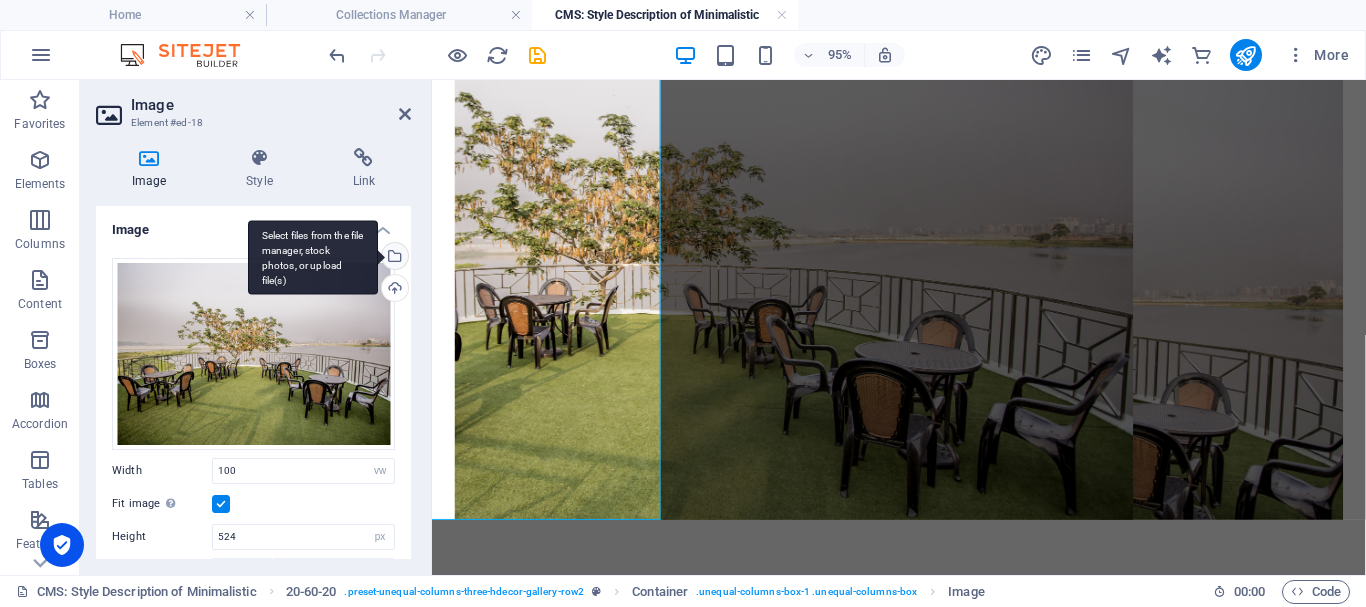click on "Select files from the file manager, stock photos, or upload file(s)" at bounding box center [393, 258] 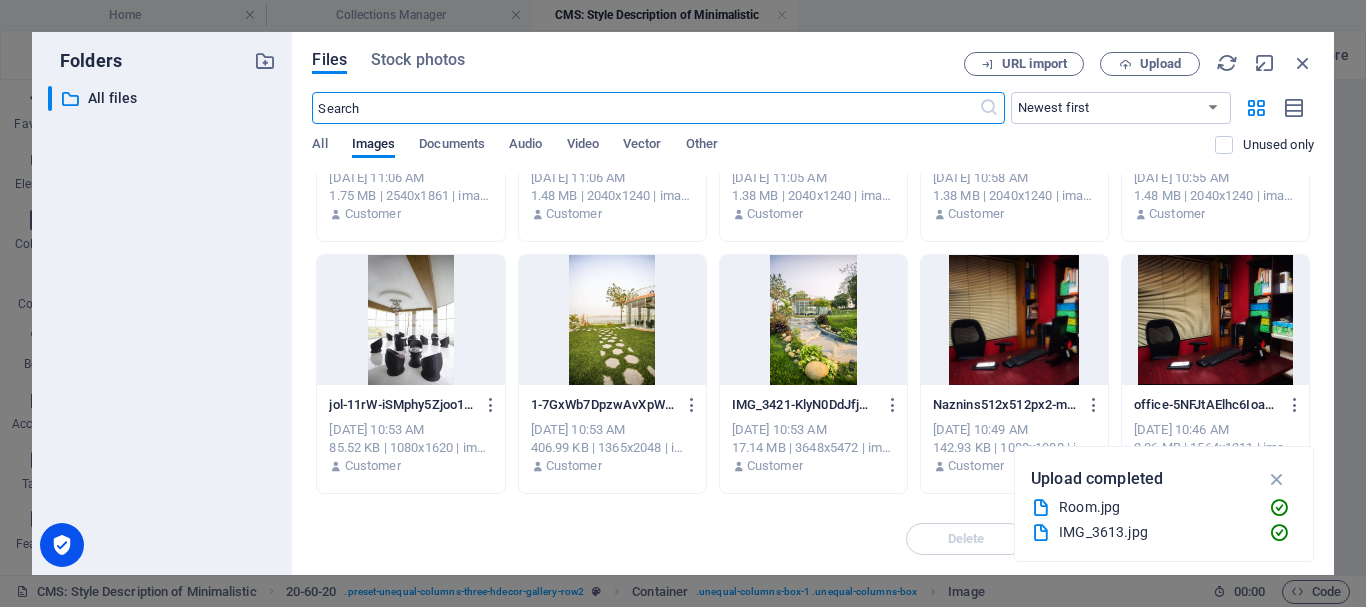 scroll, scrollTop: 500, scrollLeft: 0, axis: vertical 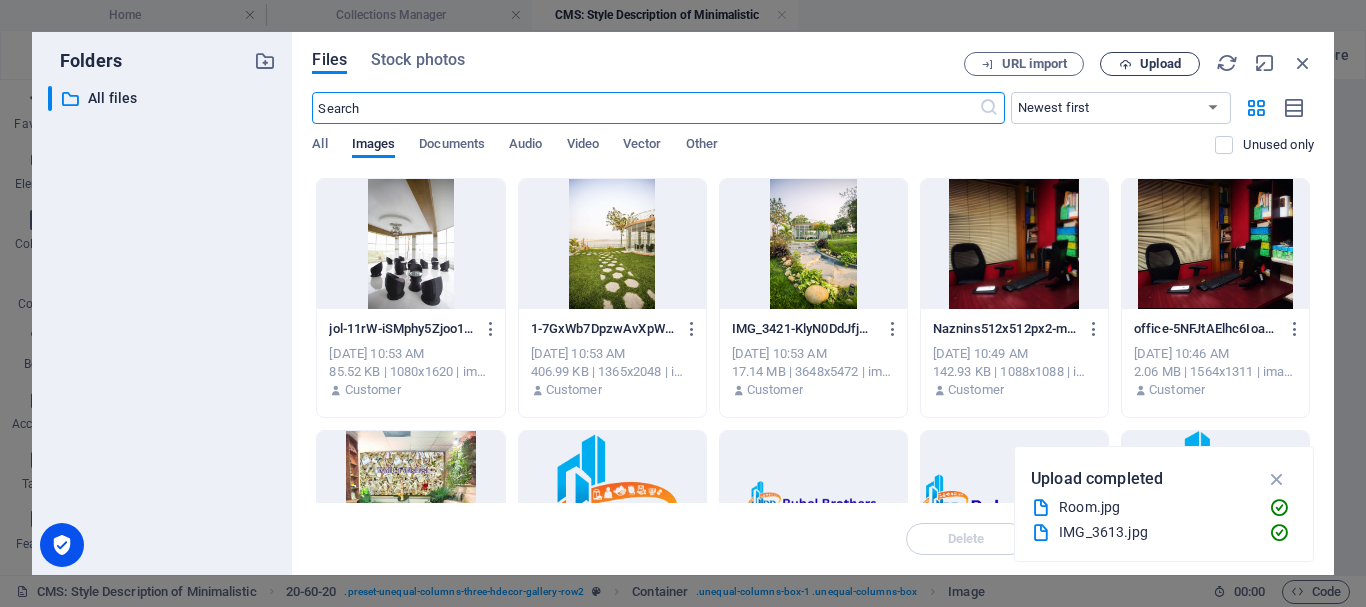 click on "Upload" at bounding box center [1150, 64] 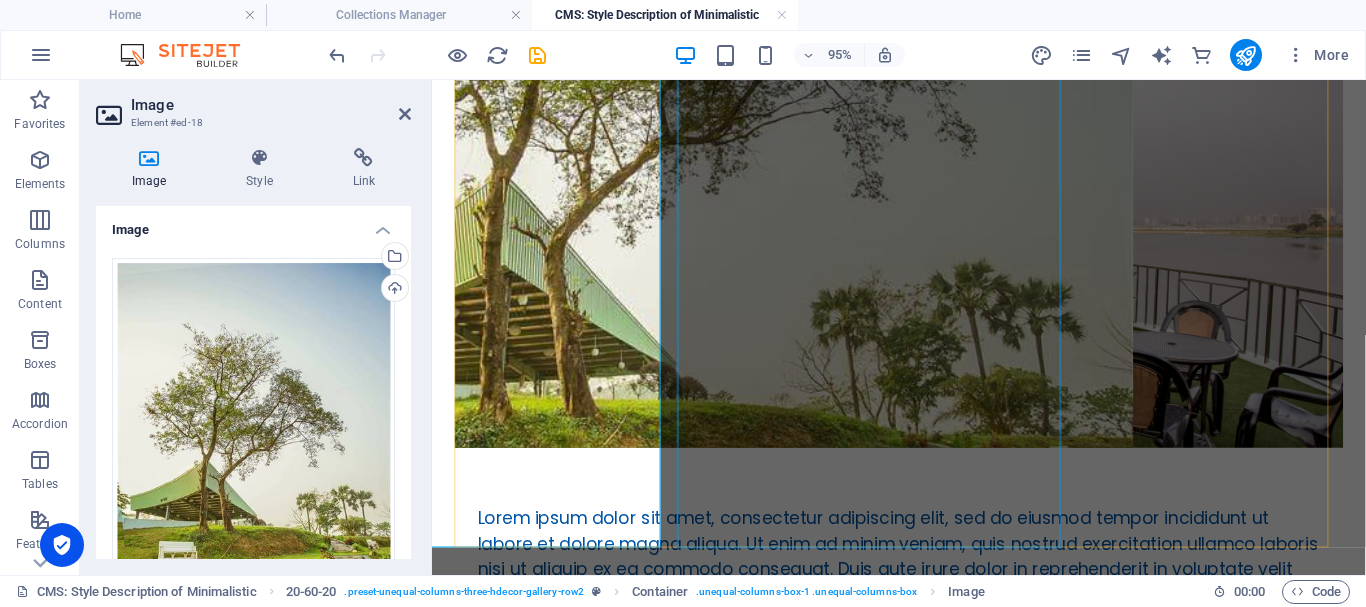 scroll, scrollTop: 1500, scrollLeft: 0, axis: vertical 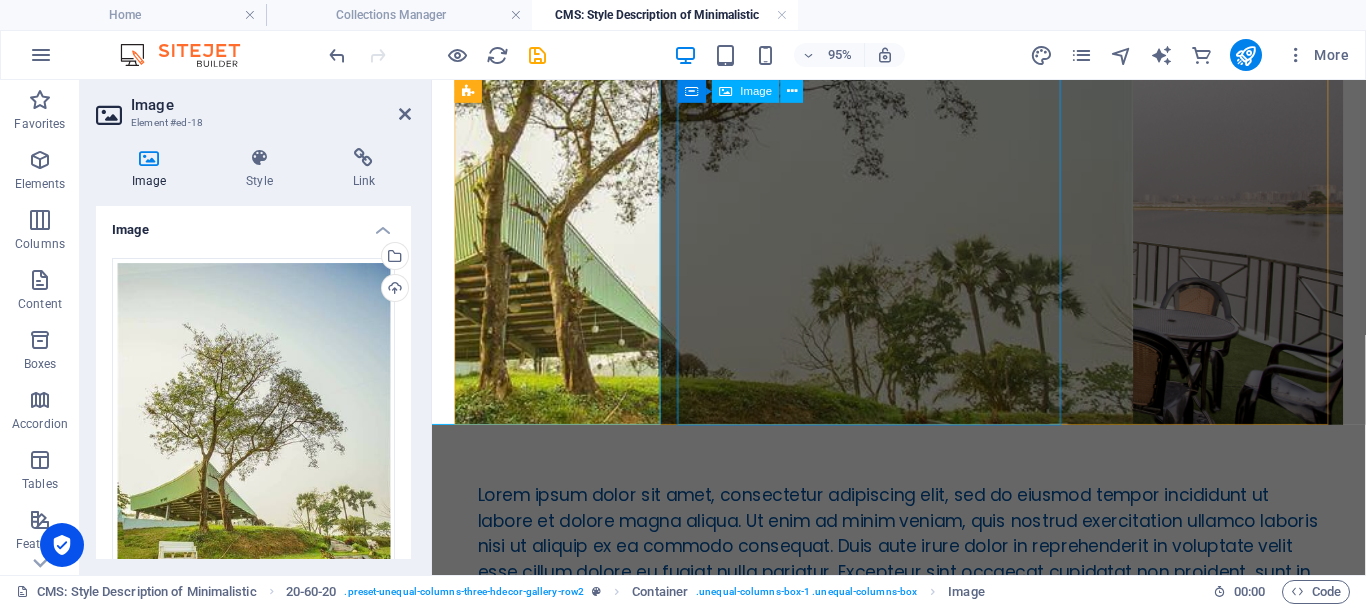 click at bounding box center (923, 847) 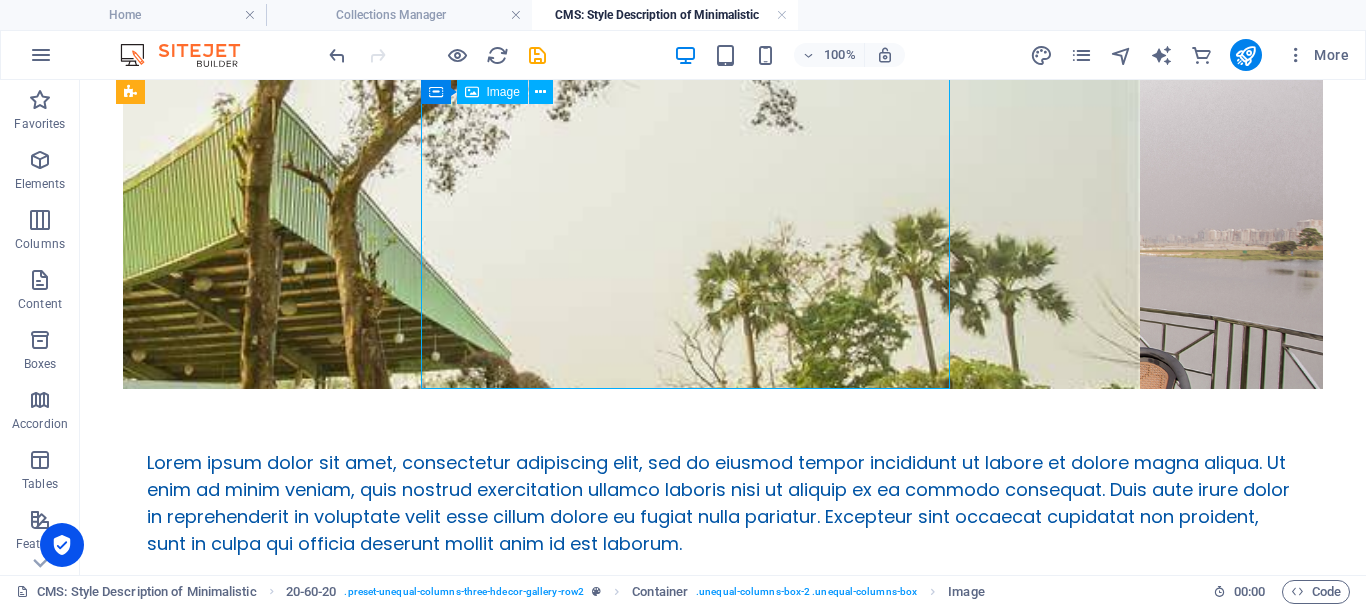 click at bounding box center [723, 995] 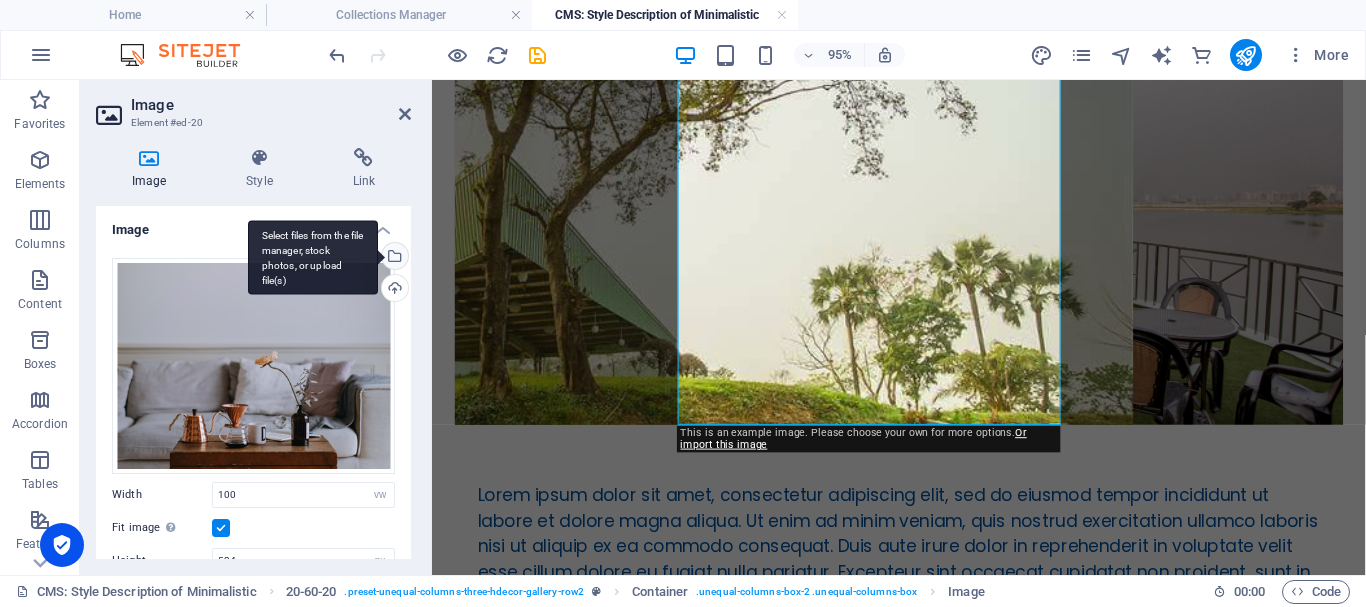 click on "Select files from the file manager, stock photos, or upload file(s)" at bounding box center (313, 257) 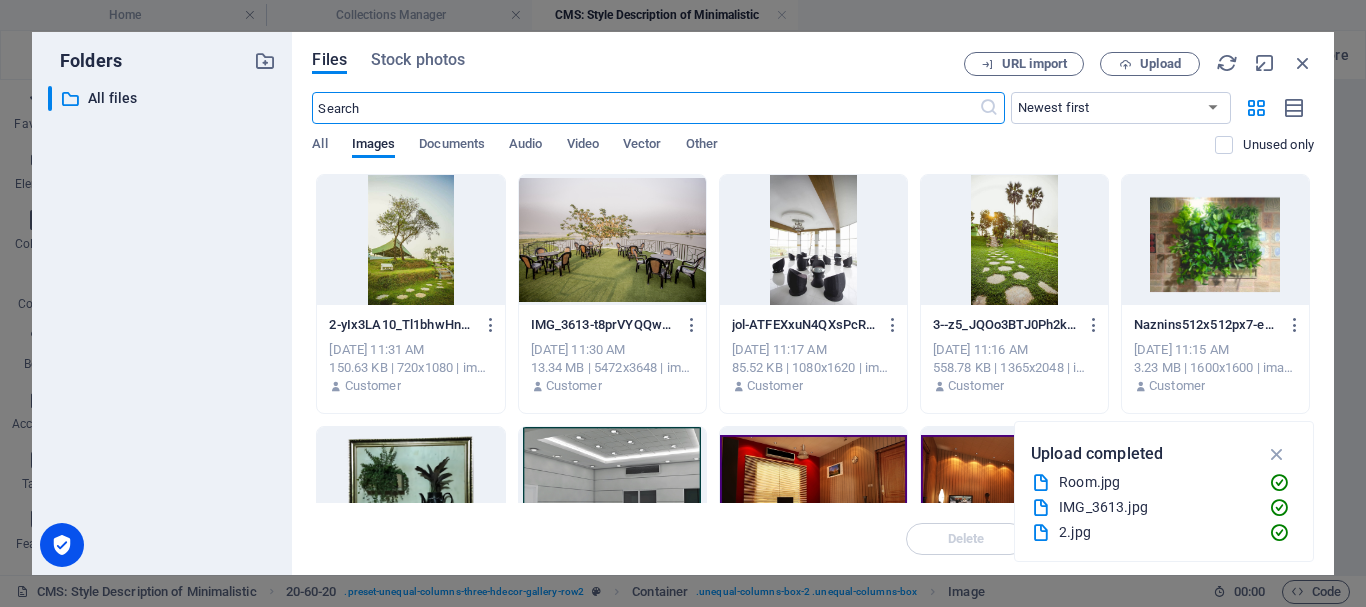 scroll, scrollTop: 1492, scrollLeft: 0, axis: vertical 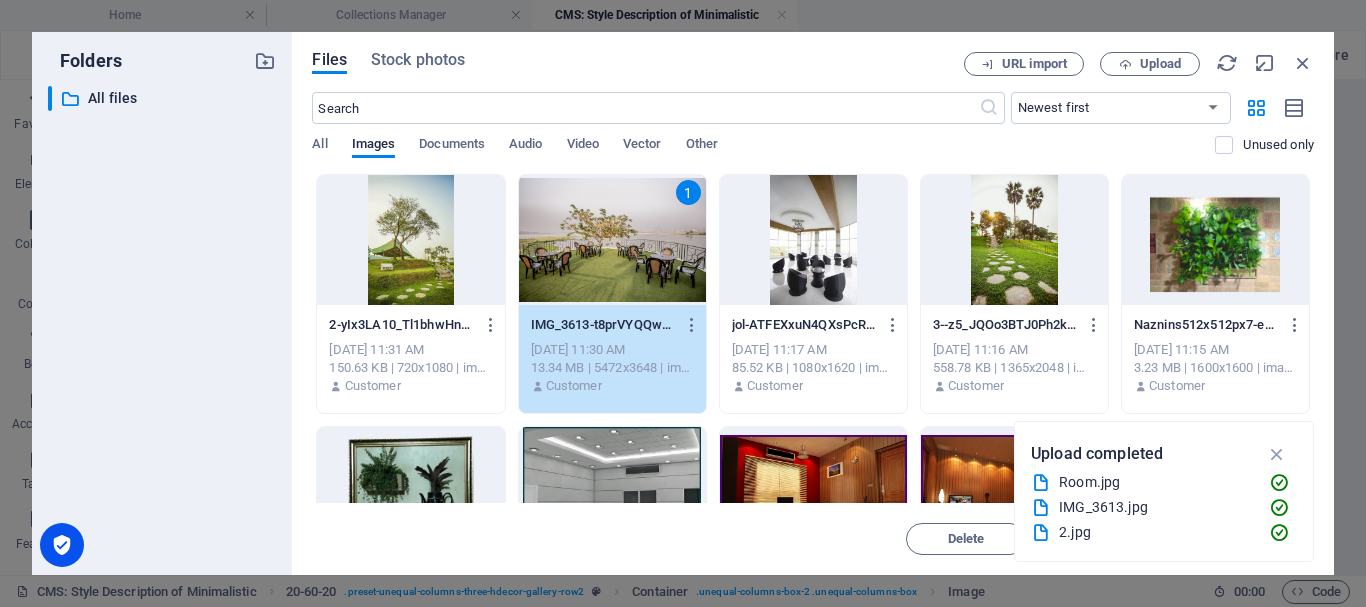 click on "1" at bounding box center [612, 240] 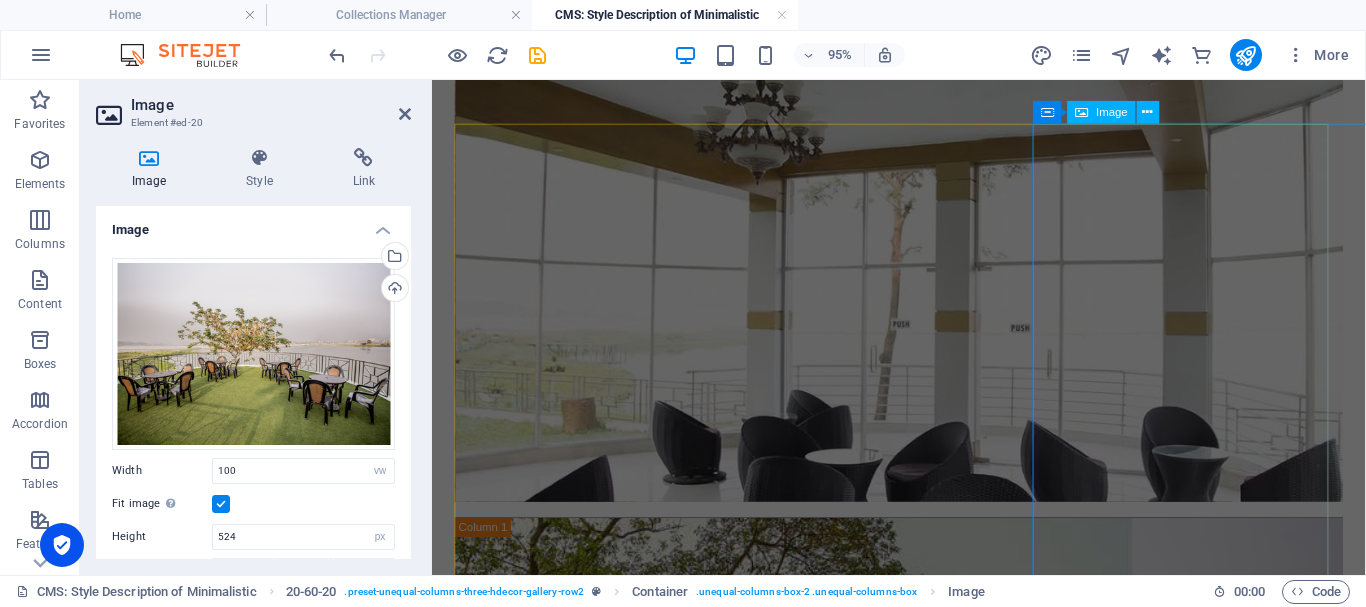 scroll, scrollTop: 1192, scrollLeft: 0, axis: vertical 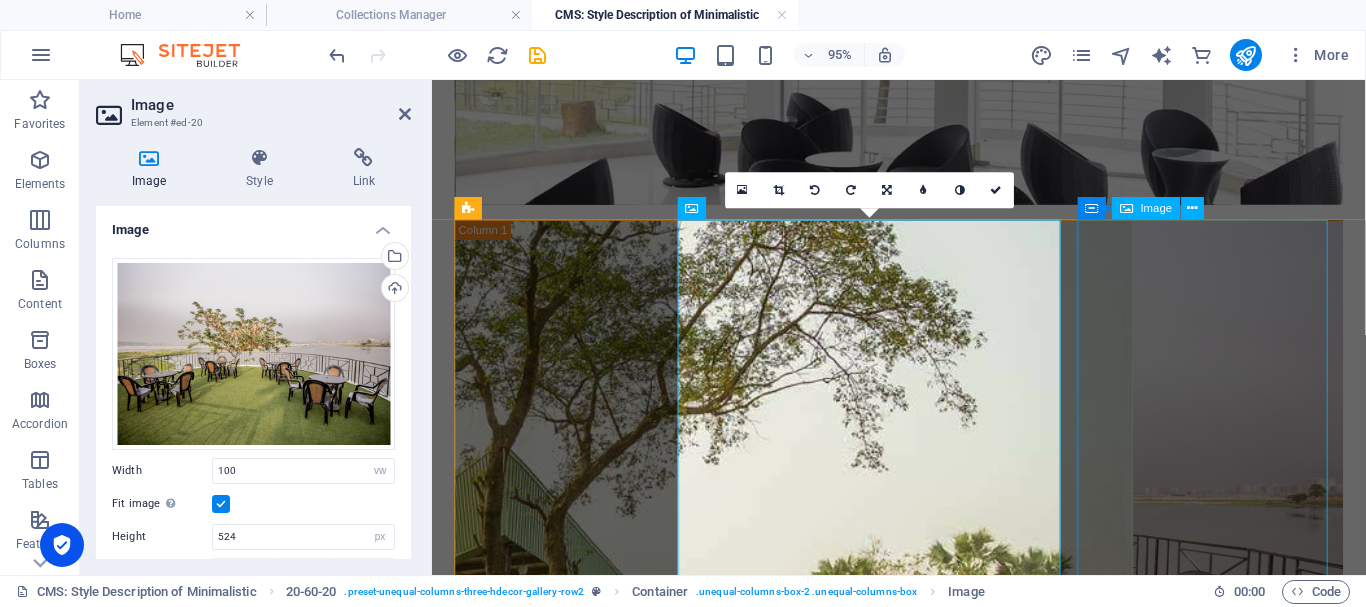 click at bounding box center [923, 1689] 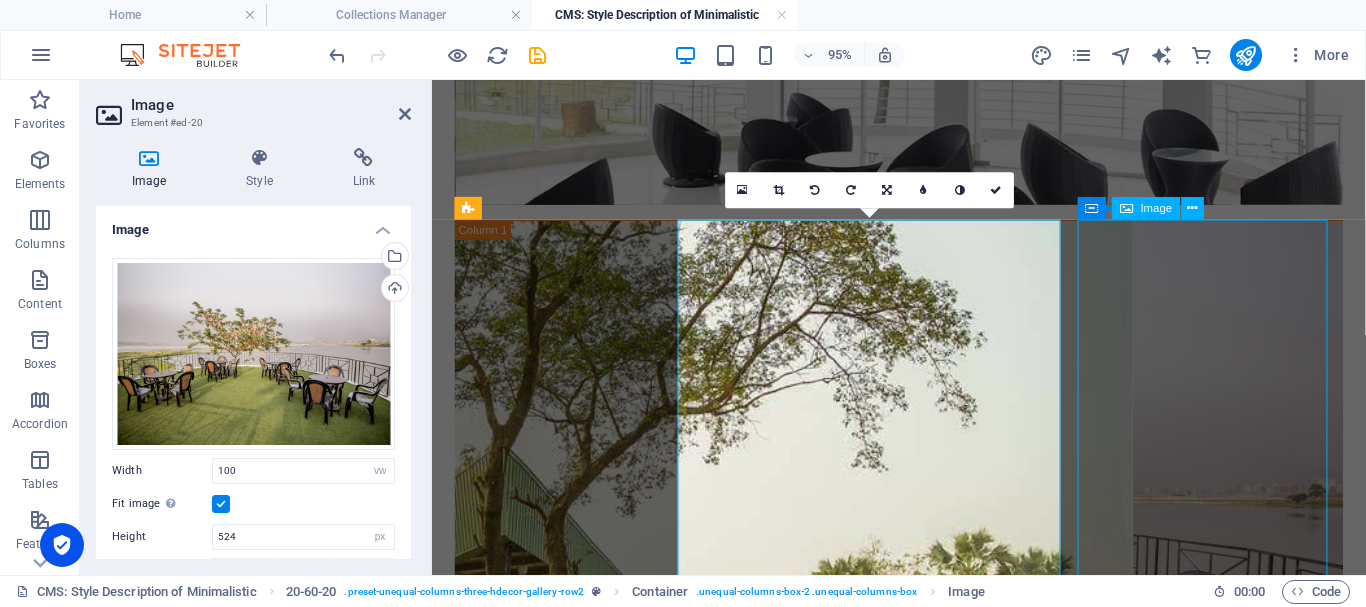 click at bounding box center (923, 1689) 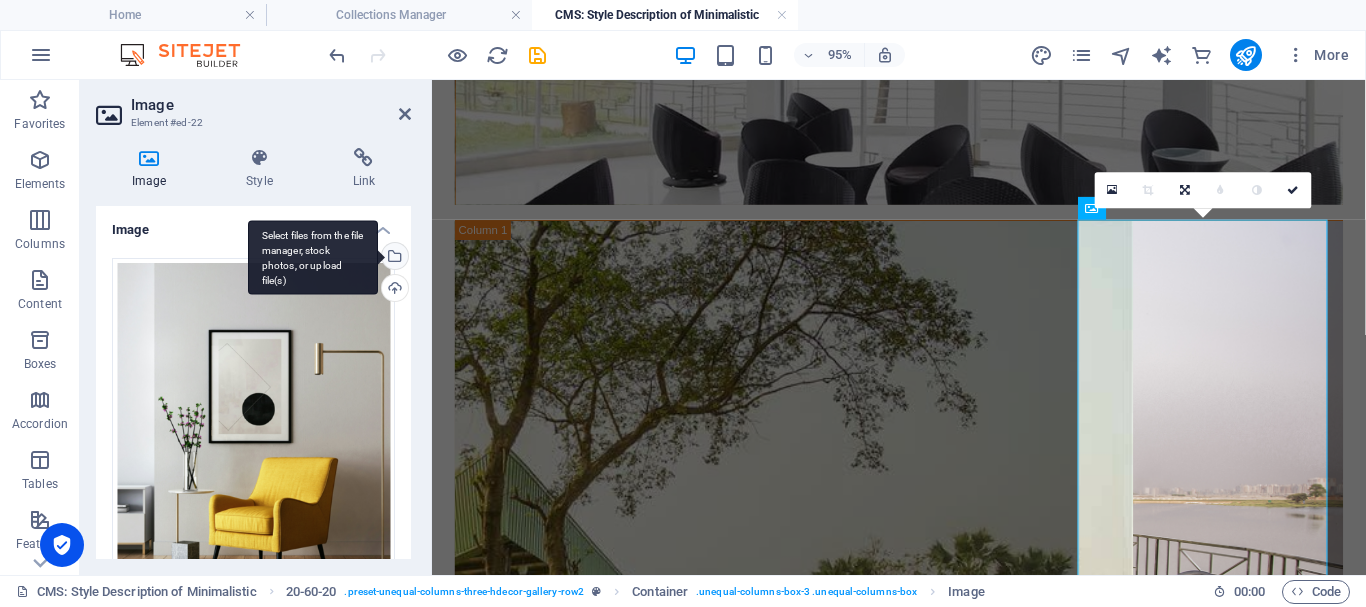 click on "Select files from the file manager, stock photos, or upload file(s)" at bounding box center (393, 258) 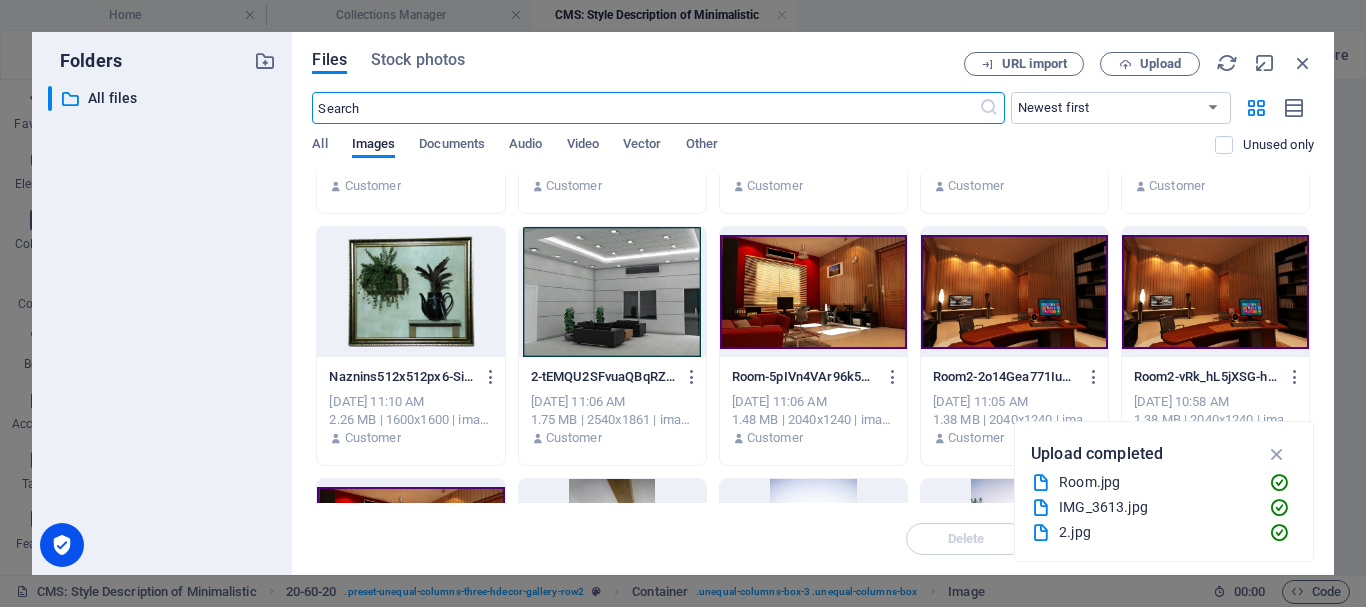 scroll, scrollTop: 0, scrollLeft: 0, axis: both 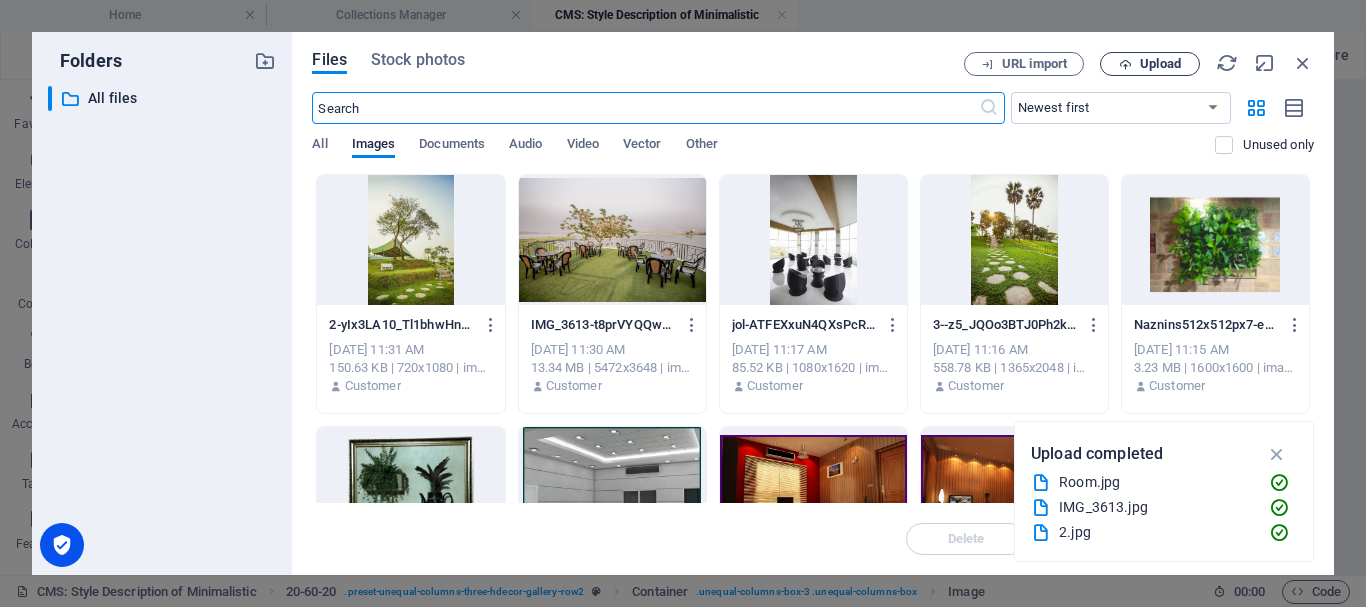click on "Upload" at bounding box center [1160, 64] 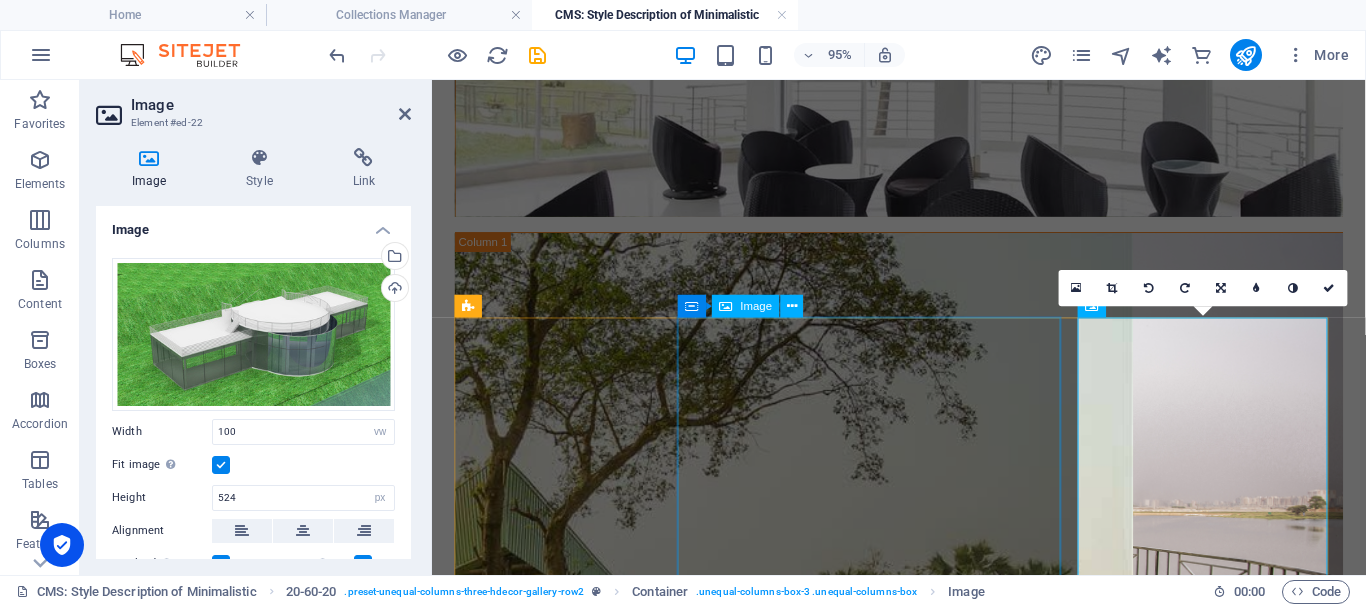 scroll, scrollTop: 1292, scrollLeft: 0, axis: vertical 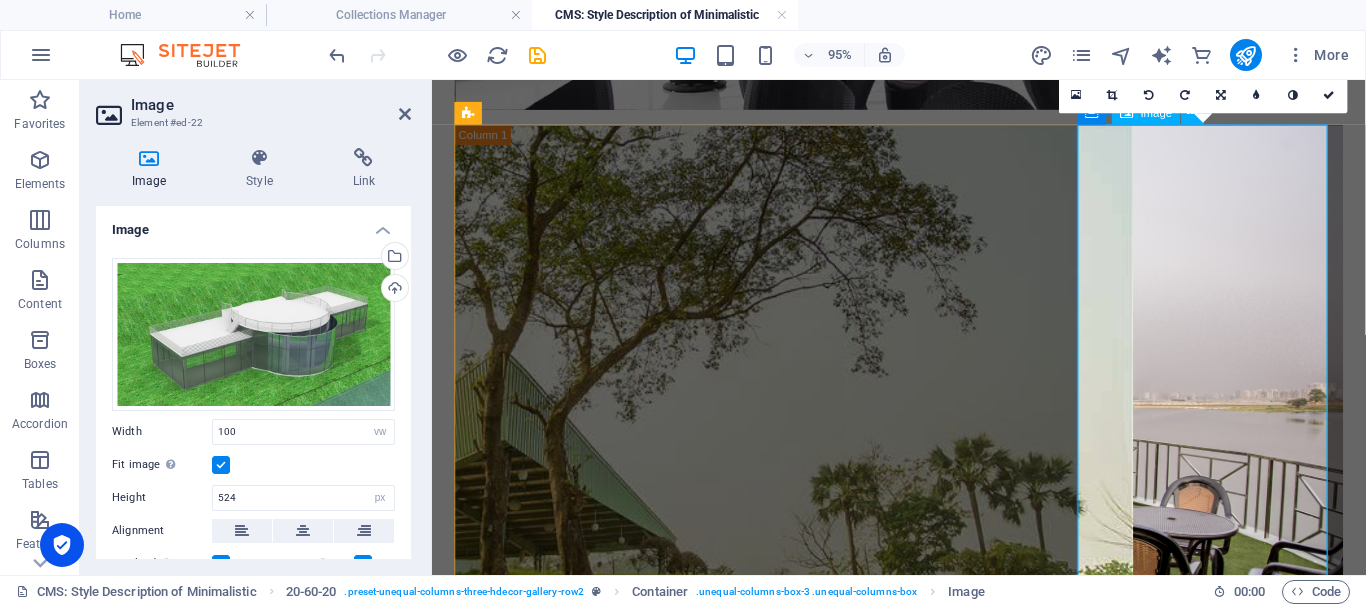 click at bounding box center (923, 1589) 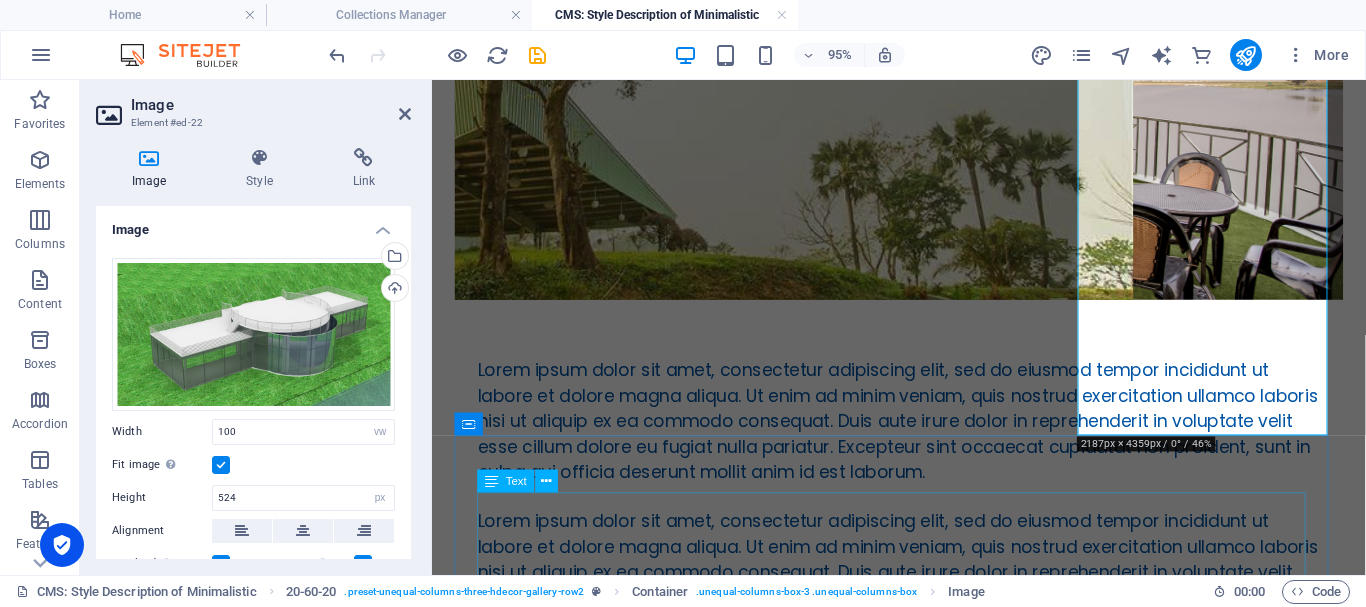 scroll, scrollTop: 1692, scrollLeft: 0, axis: vertical 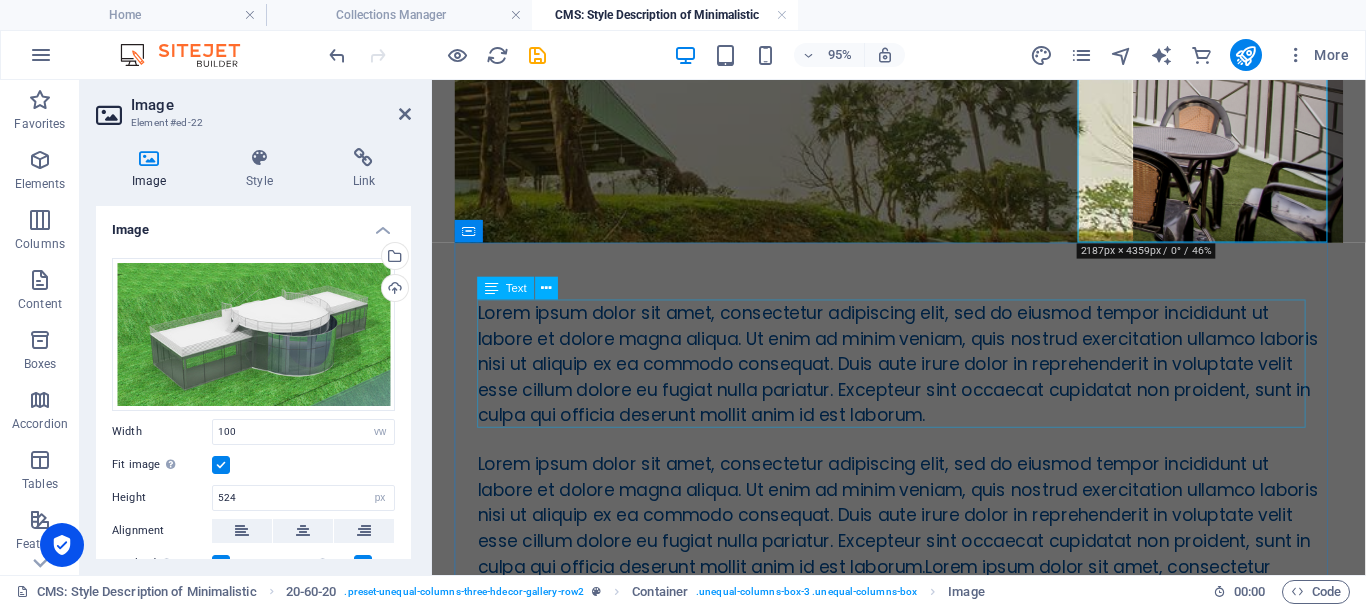 click on "Lorem ipsum dolor sit amet, consectetur adipiscing elit, sed do eiusmod tempor incididunt ut labore et dolore magna aliqua. Ut enim ad minim veniam, quis nostrud exercitation ullamco laboris nisi ut aliquip ex ea commodo consequat. Duis aute irure dolor in reprehenderit in voluptate velit esse cillum dolore eu fugiat nulla pariatur. Excepteur sint occaecat cupidatat non proident, sunt in culpa qui officia deserunt mollit anim id est laborum." at bounding box center (923, 378) 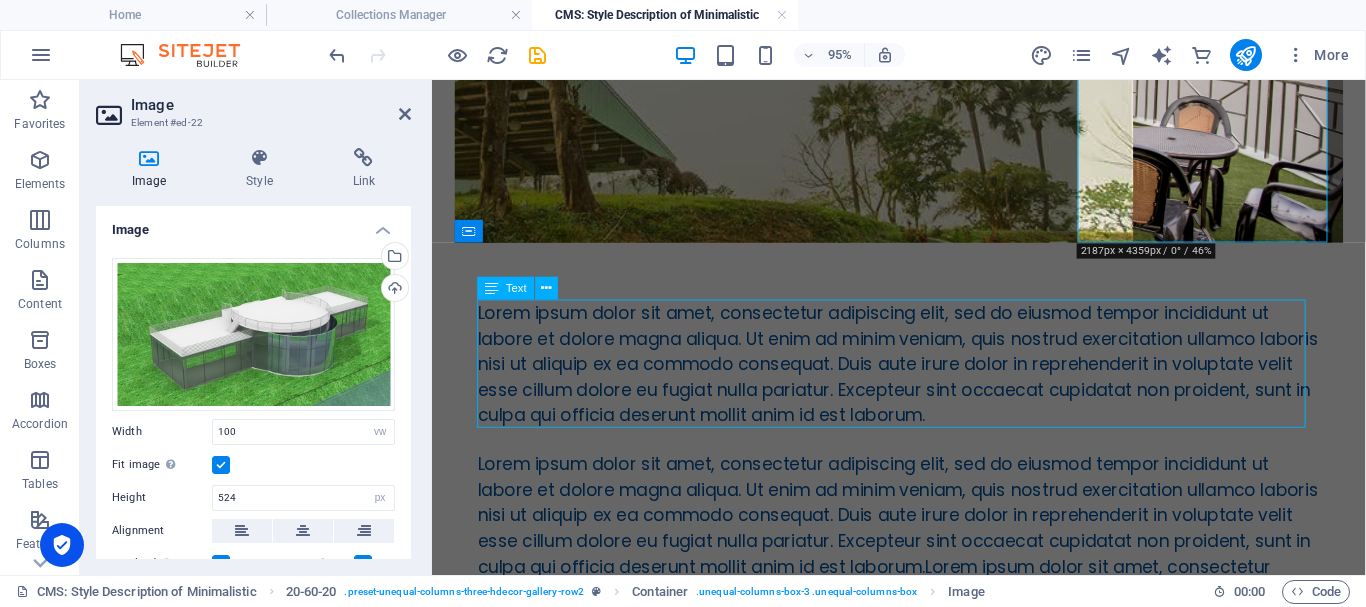click on "Lorem ipsum dolor sit amet, consectetur adipiscing elit, sed do eiusmod tempor incididunt ut labore et dolore magna aliqua. Ut enim ad minim veniam, quis nostrud exercitation ullamco laboris nisi ut aliquip ex ea commodo consequat. Duis aute irure dolor in reprehenderit in voluptate velit esse cillum dolore eu fugiat nulla pariatur. Excepteur sint occaecat cupidatat non proident, sunt in culpa qui officia deserunt mollit anim id est laborum." at bounding box center [923, 378] 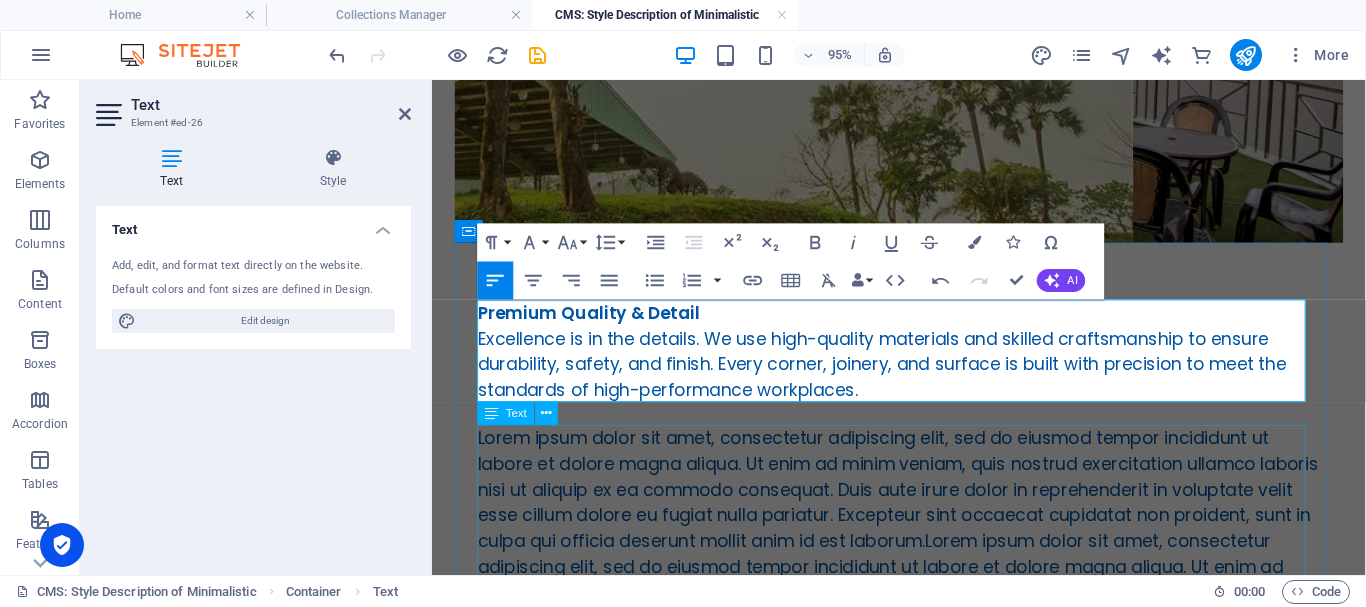 click on "Lorem ipsum dolor sit amet, consectetur adipiscing elit, sed do eiusmod tempor incididunt ut labore et dolore magna aliqua. Ut enim ad minim veniam, quis nostrud exercitation ullamco laboris nisi ut aliquip ex ea commodo consequat. Duis aute irure dolor in reprehenderit in voluptate velit esse cillum dolore eu fugiat nulla pariatur. Excepteur sint occaecat cupidatat non proident, sunt in culpa qui officia deserunt mollit anim id est laborum.Lorem ipsum dolor sit amet, consectetur adipiscing elit, sed do eiusmod tempor incididunt ut labore et dolore magna aliqua. Ut enim ad minim veniam, quis nostrud exercitation ullamco laboris nisi ut aliquip ex ea commodo consequat. Duis aute irure dolor in reprehenderit in voluptate velit esse cillum dolore eu fugiat nulla pariatur. Excepteur sint occaecat cupidatat non proident, sunt in culpa qui officia deserunt mollit anim id est laborum." at bounding box center (923, 578) 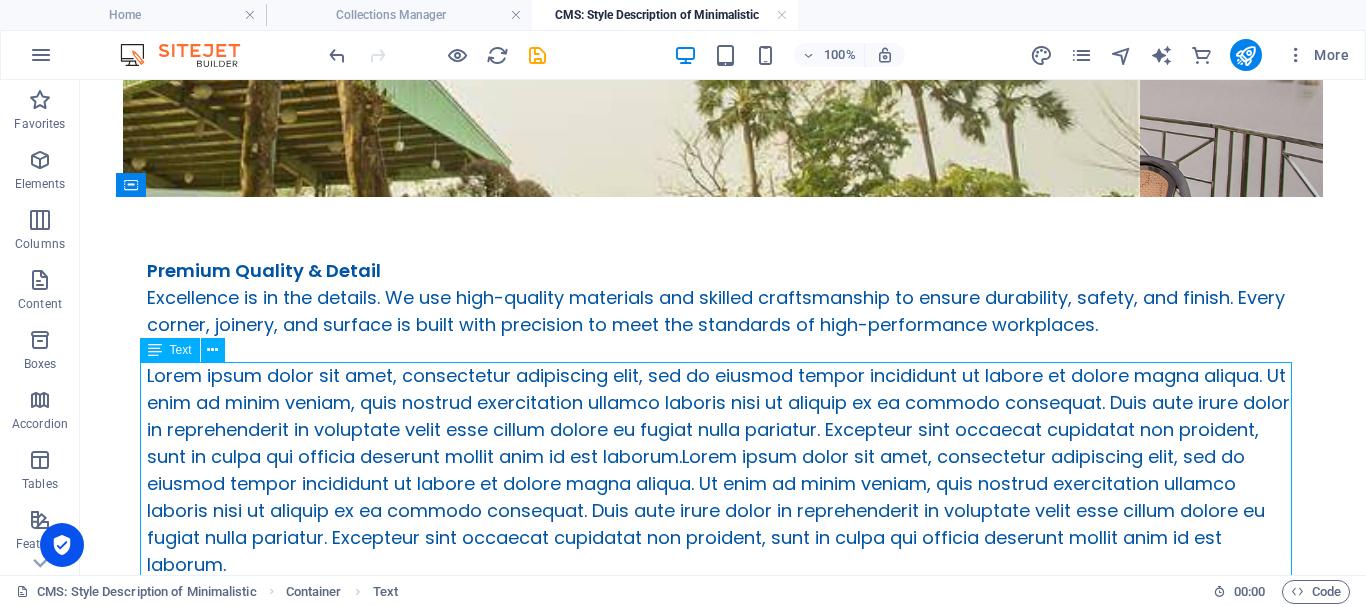 click on "Lorem ipsum dolor sit amet, consectetur adipiscing elit, sed do eiusmod tempor incididunt ut labore et dolore magna aliqua. Ut enim ad minim veniam, quis nostrud exercitation ullamco laboris nisi ut aliquip ex ea commodo consequat. Duis aute irure dolor in reprehenderit in voluptate velit esse cillum dolore eu fugiat nulla pariatur. Excepteur sint occaecat cupidatat non proident, sunt in culpa qui officia deserunt mollit anim id est laborum.Lorem ipsum dolor sit amet, consectetur adipiscing elit, sed do eiusmod tempor incididunt ut labore et dolore magna aliqua. Ut enim ad minim veniam, quis nostrud exercitation ullamco laboris nisi ut aliquip ex ea commodo consequat. Duis aute irure dolor in reprehenderit in voluptate velit esse cillum dolore eu fugiat nulla pariatur. Excepteur sint occaecat cupidatat non proident, sunt in culpa qui officia deserunt mollit anim id est laborum." at bounding box center [723, 470] 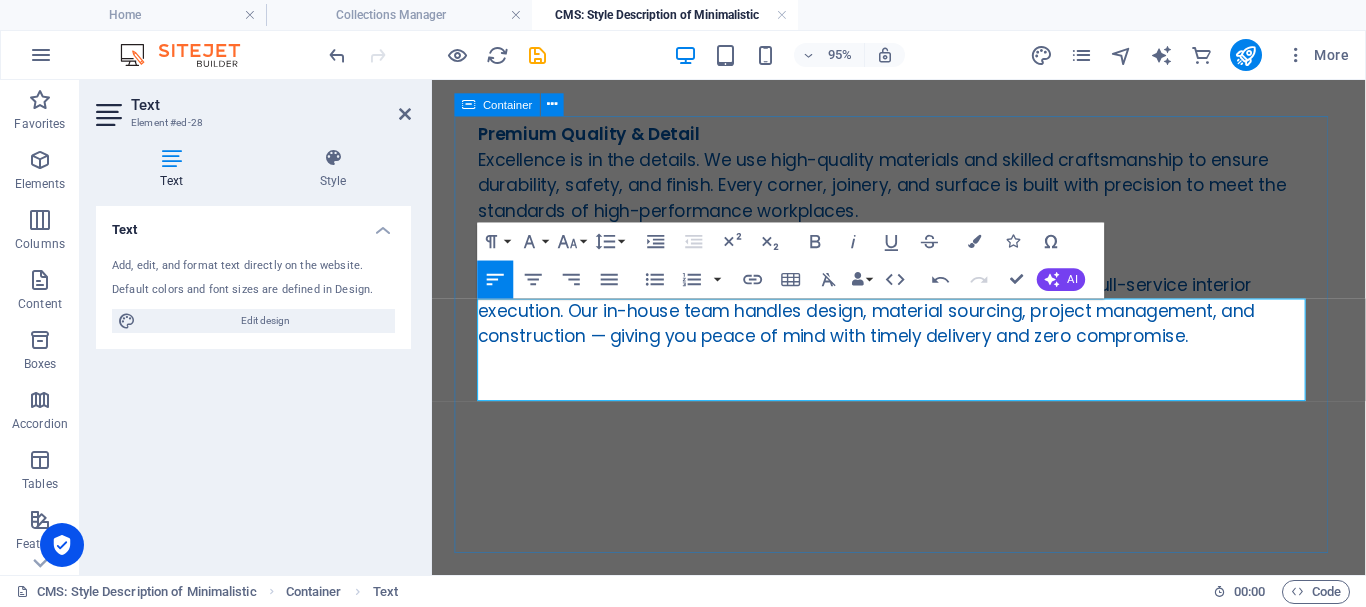 scroll, scrollTop: 1882, scrollLeft: 0, axis: vertical 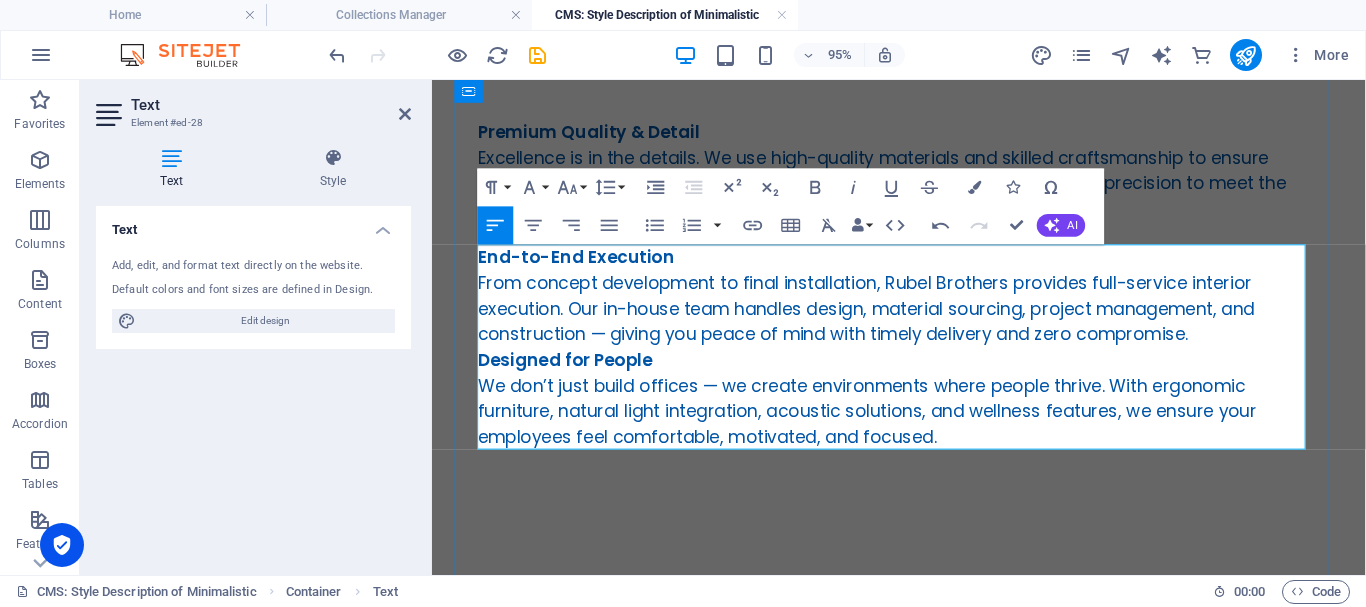 click on "End-to-End Execution From concept development to final installation, Rubel Brothers provides full-service interior execution. Our in-house team handles design, material sourcing, project management, and construction — giving you peace of mind with timely delivery and zero compromise." at bounding box center (923, 307) 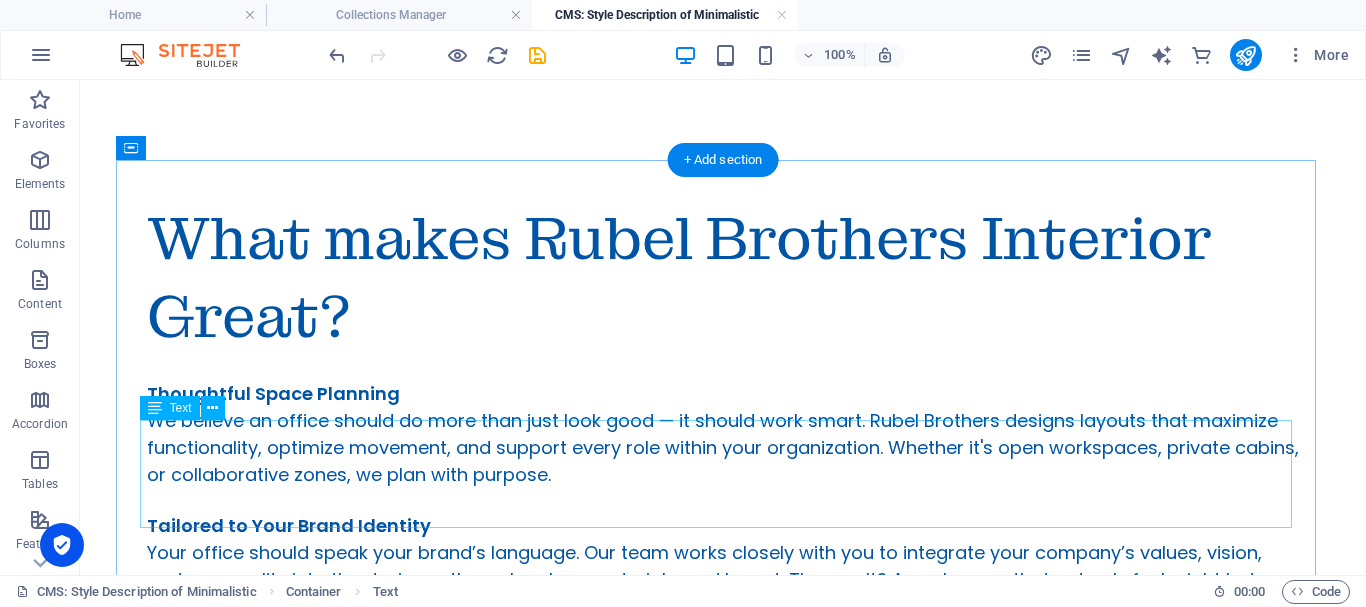 scroll, scrollTop: 0, scrollLeft: 0, axis: both 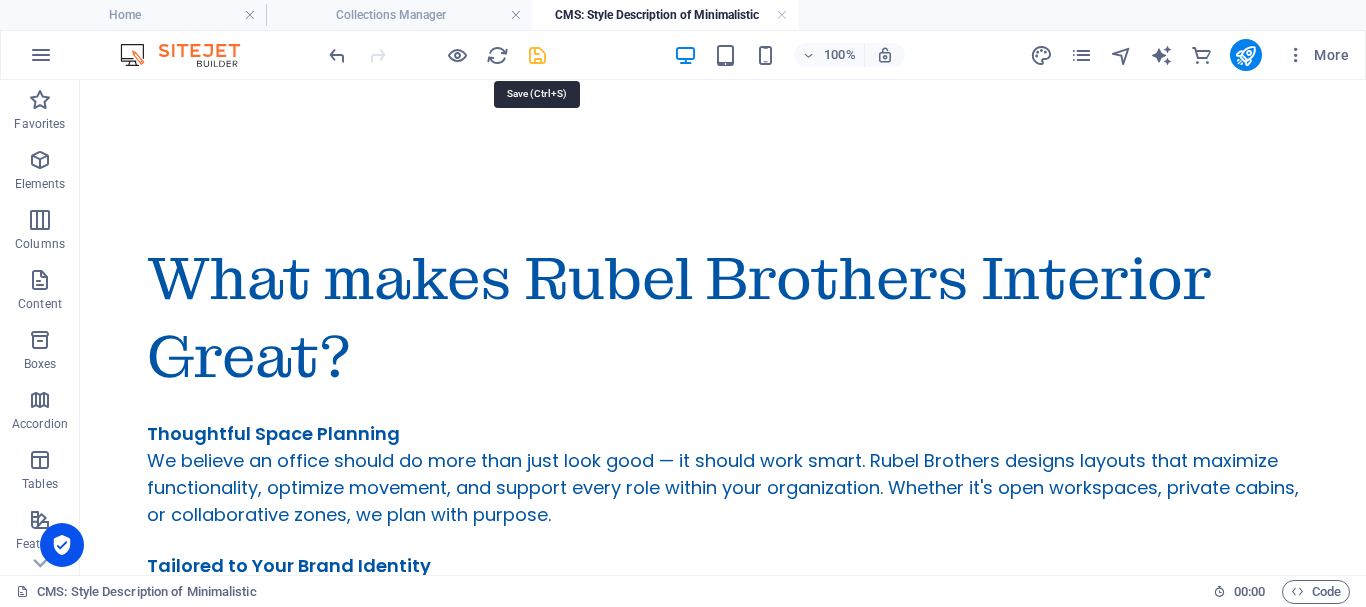 click at bounding box center [537, 55] 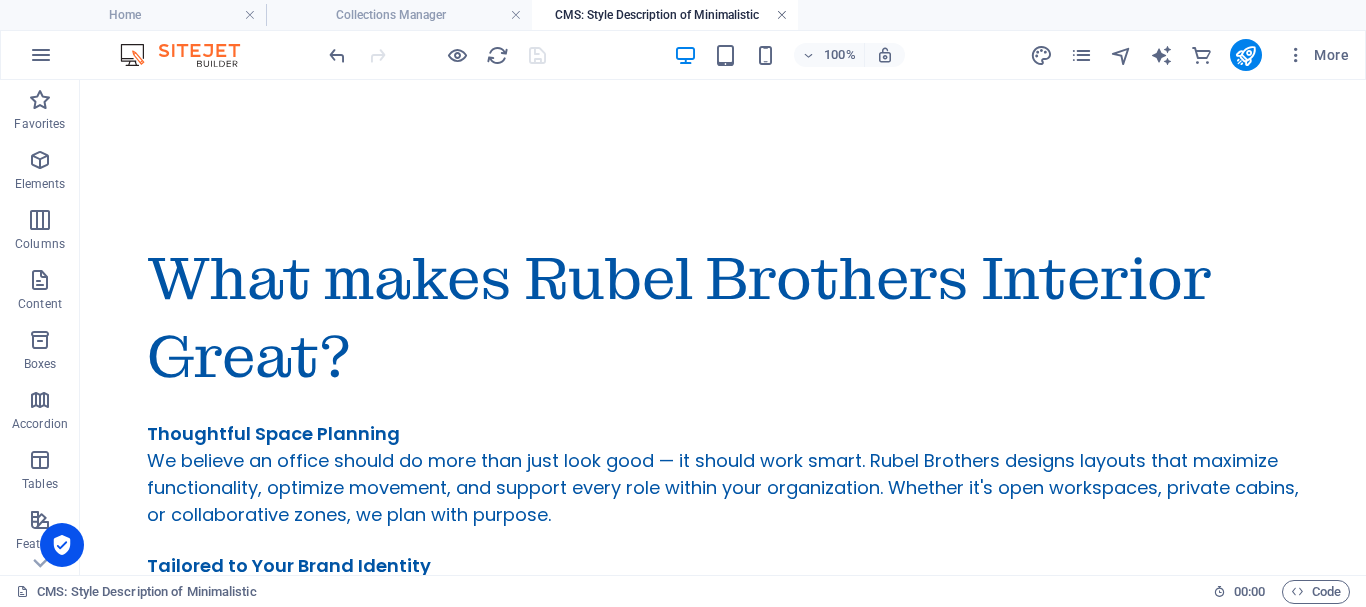 click at bounding box center (782, 15) 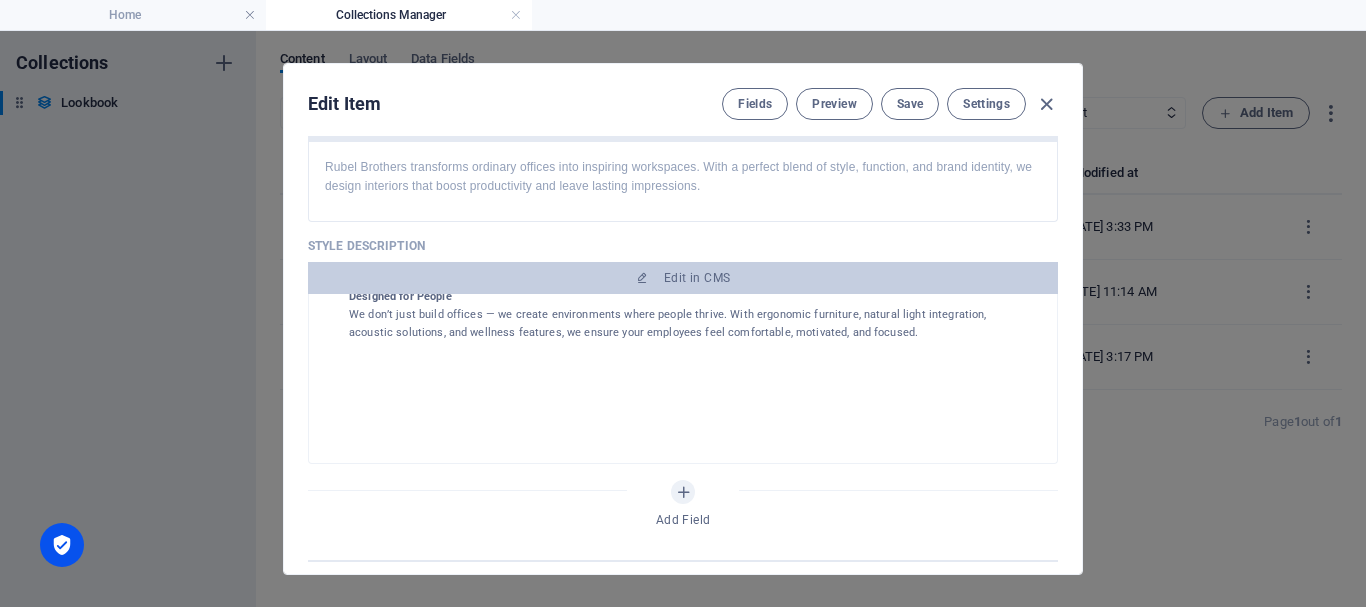 scroll, scrollTop: 1797, scrollLeft: 0, axis: vertical 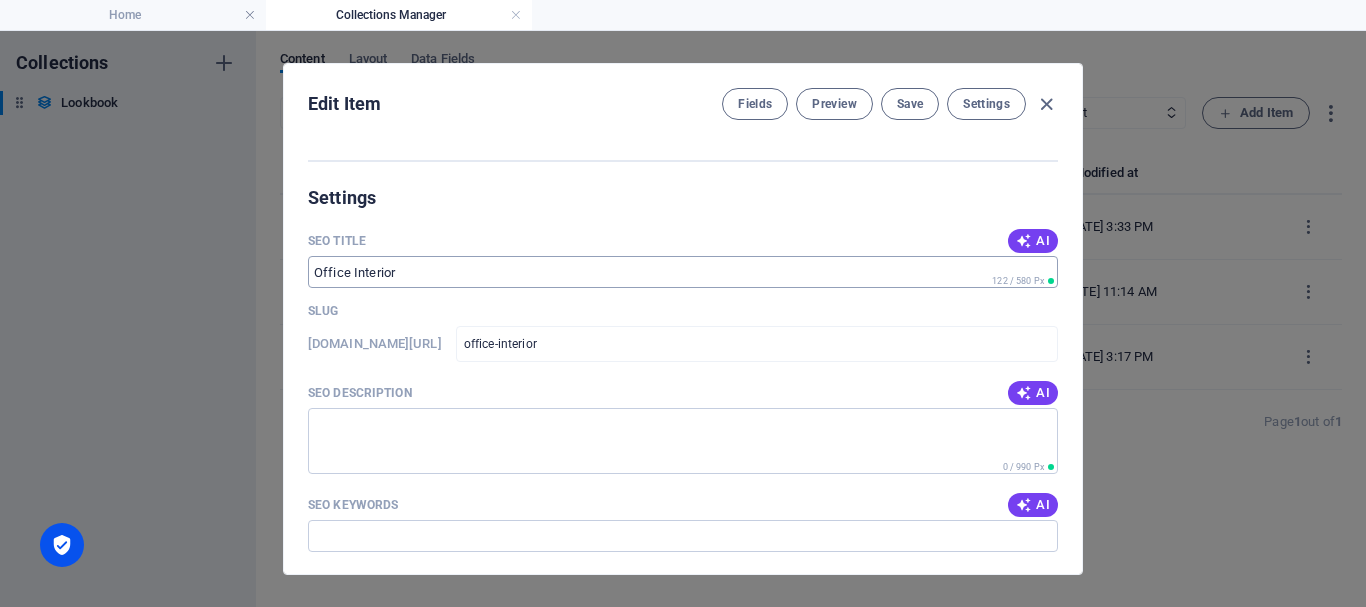 click on "SEO Title AI ​ 122 / 580 Px" at bounding box center (683, 257) 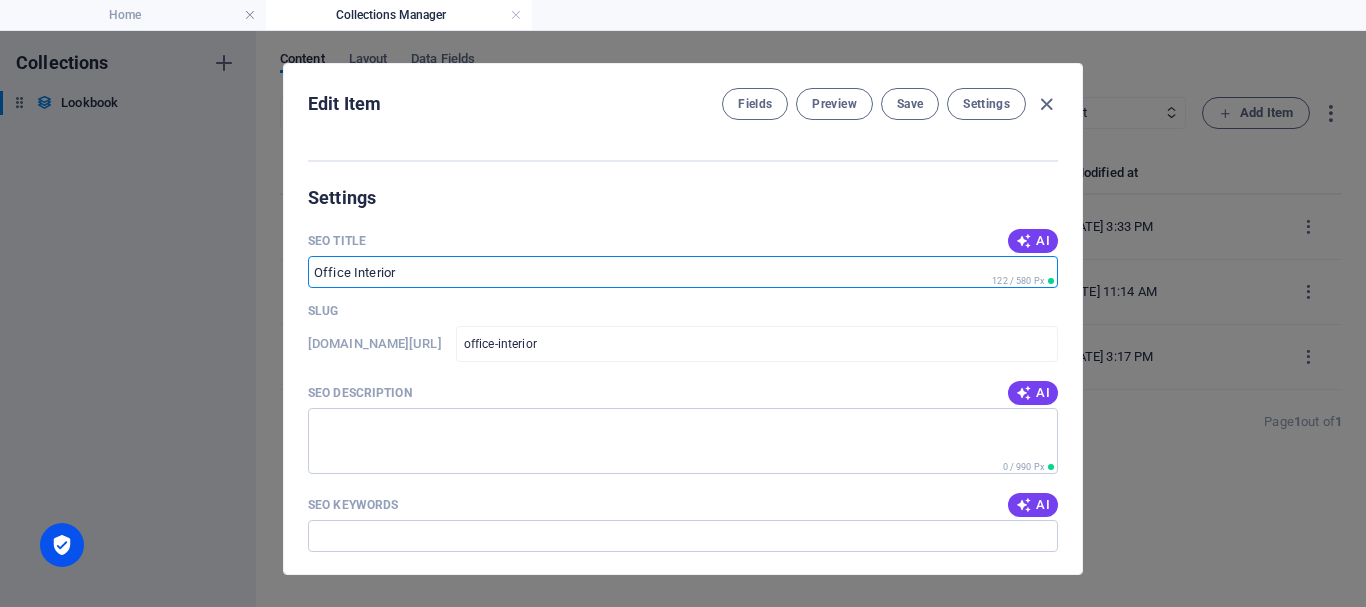 drag, startPoint x: 428, startPoint y: 303, endPoint x: 322, endPoint y: 303, distance: 106 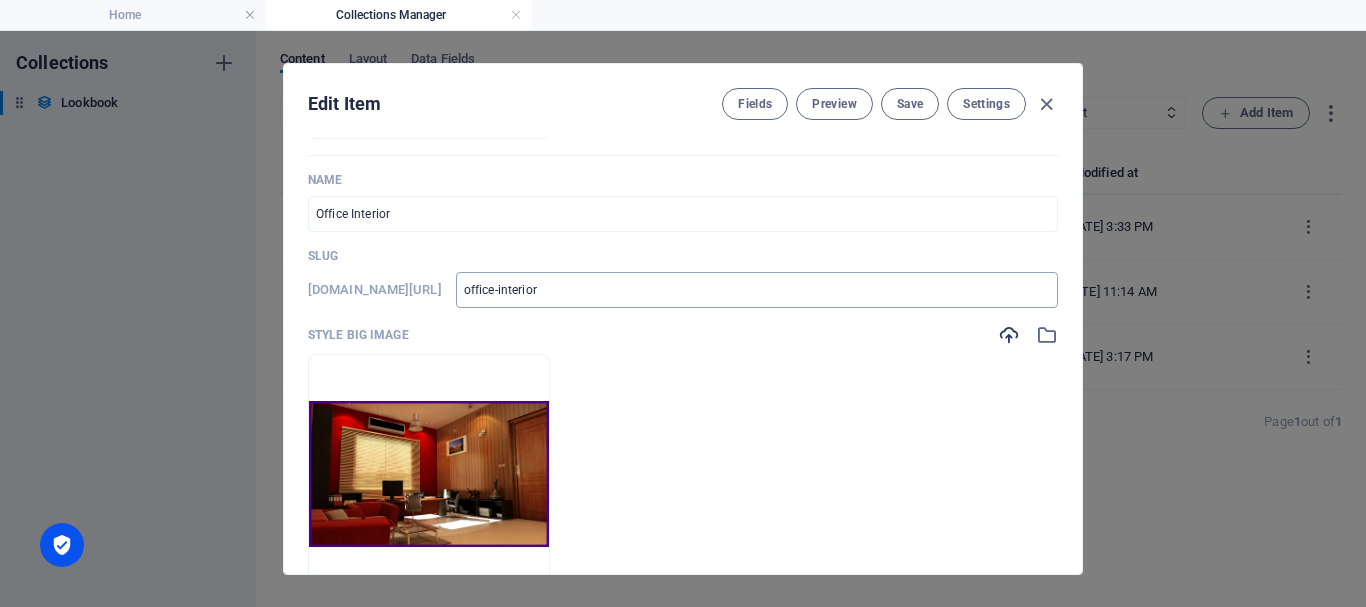 scroll, scrollTop: 300, scrollLeft: 0, axis: vertical 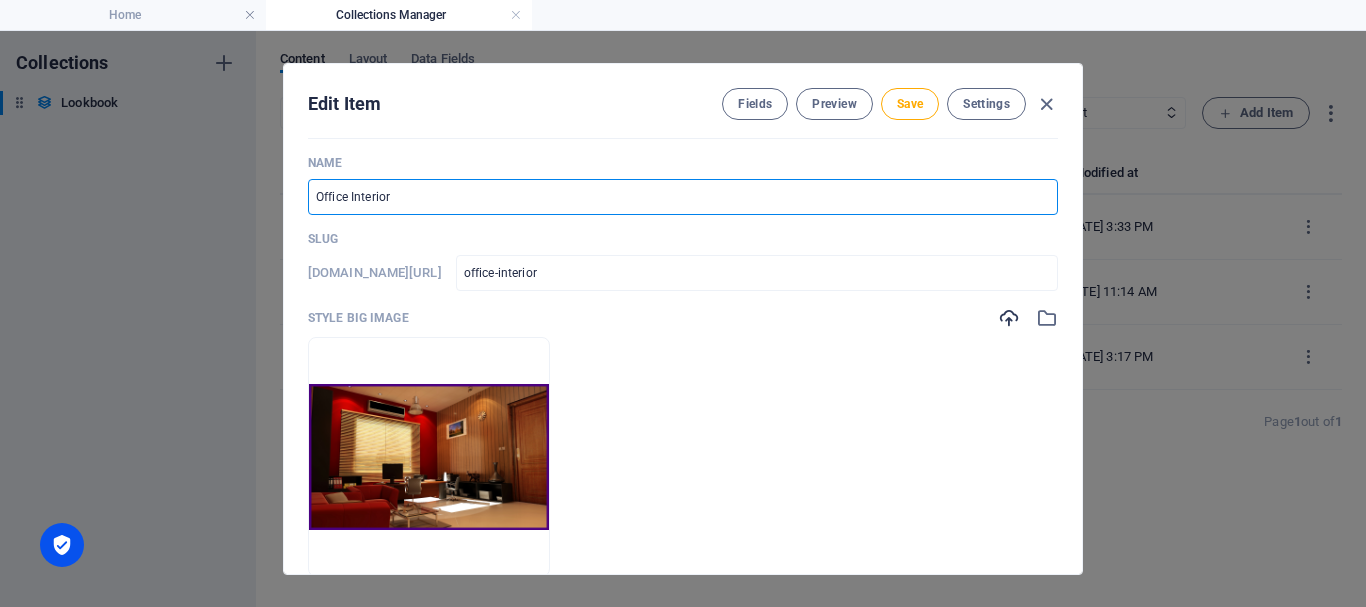 drag, startPoint x: 509, startPoint y: 193, endPoint x: 201, endPoint y: 187, distance: 308.05844 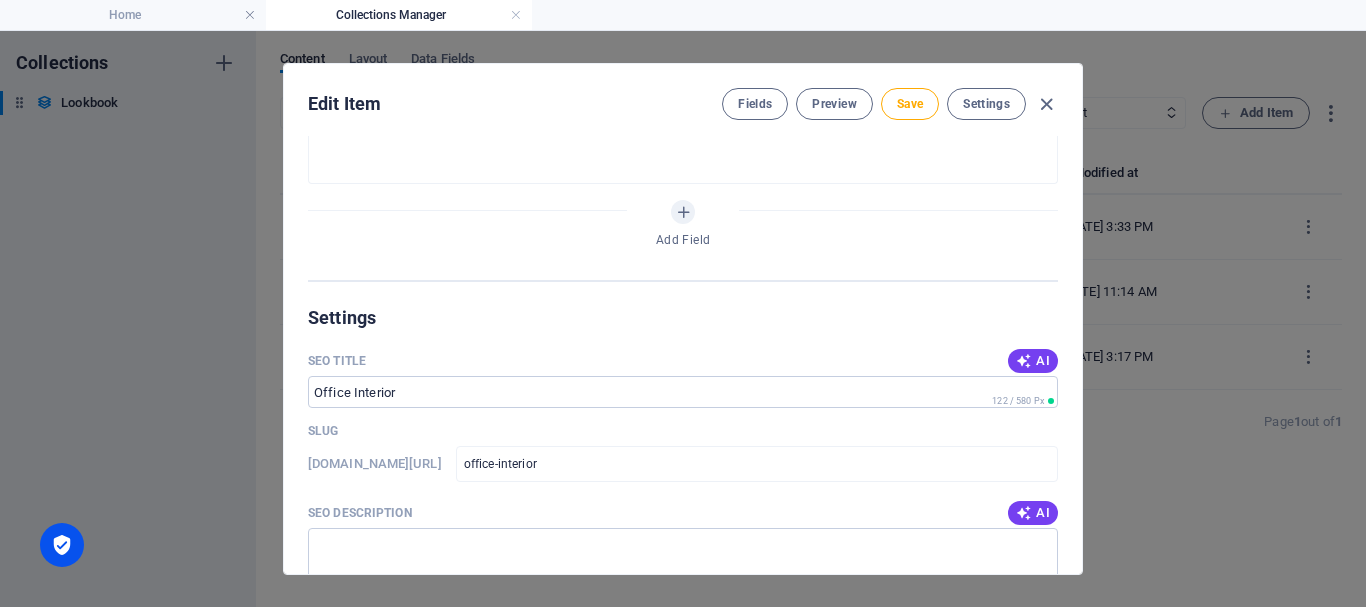 scroll, scrollTop: 1800, scrollLeft: 0, axis: vertical 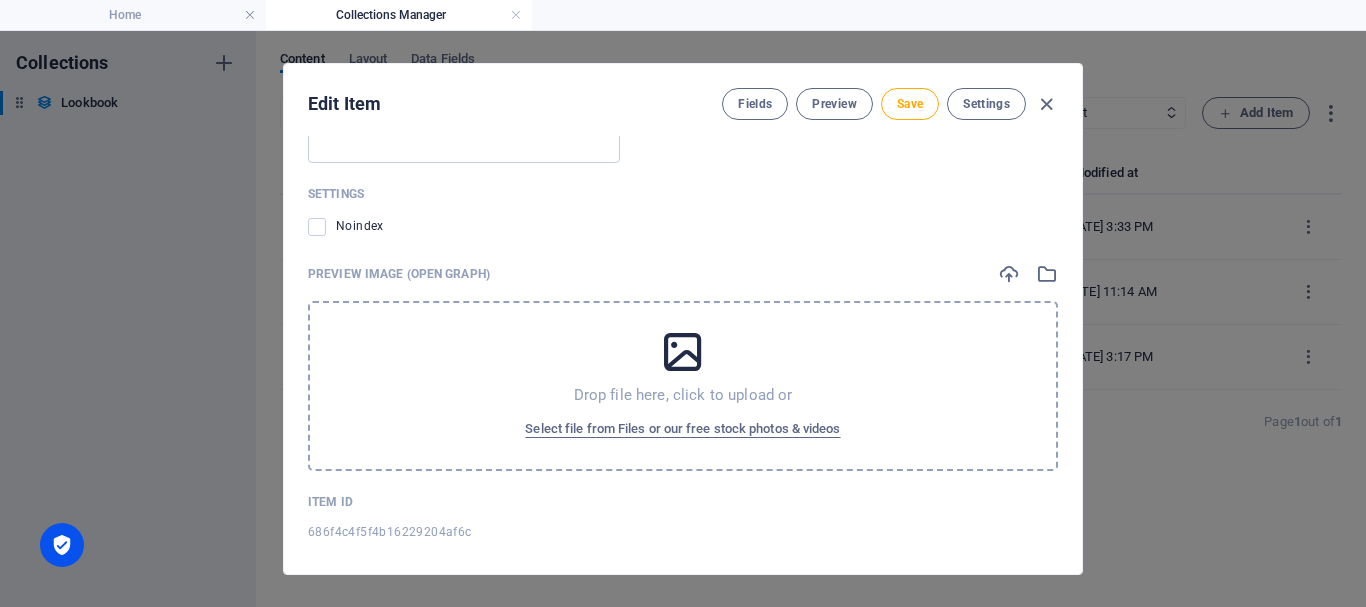 click at bounding box center [683, 352] 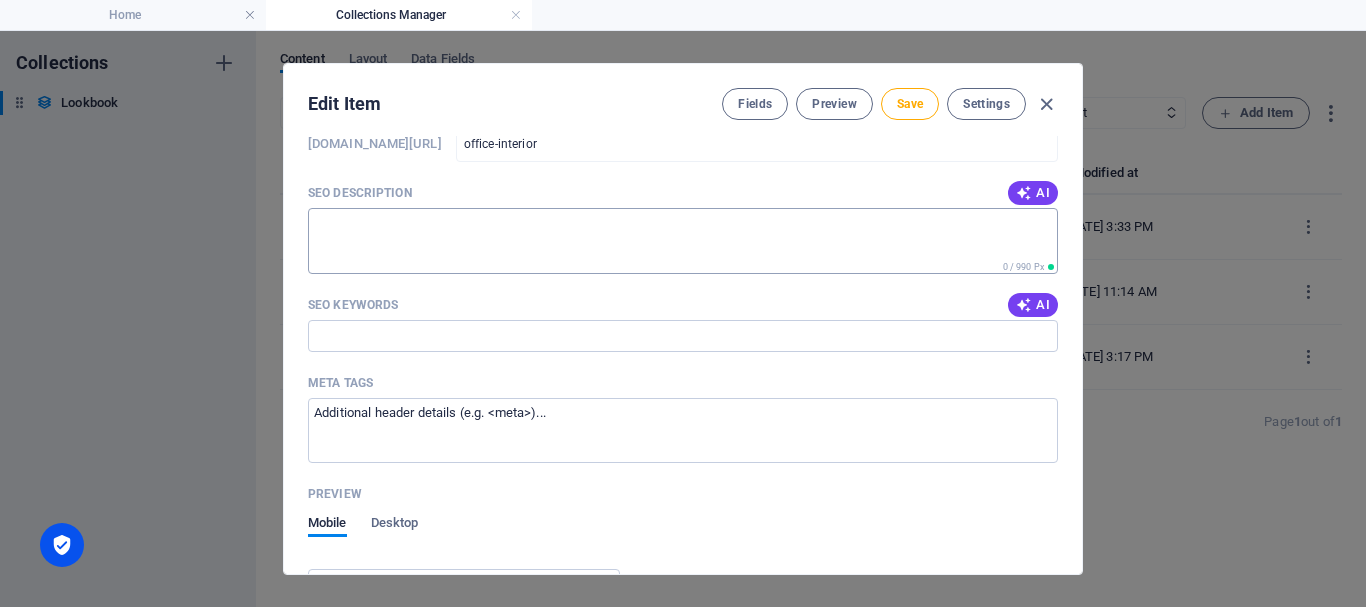 scroll, scrollTop: 1400, scrollLeft: 0, axis: vertical 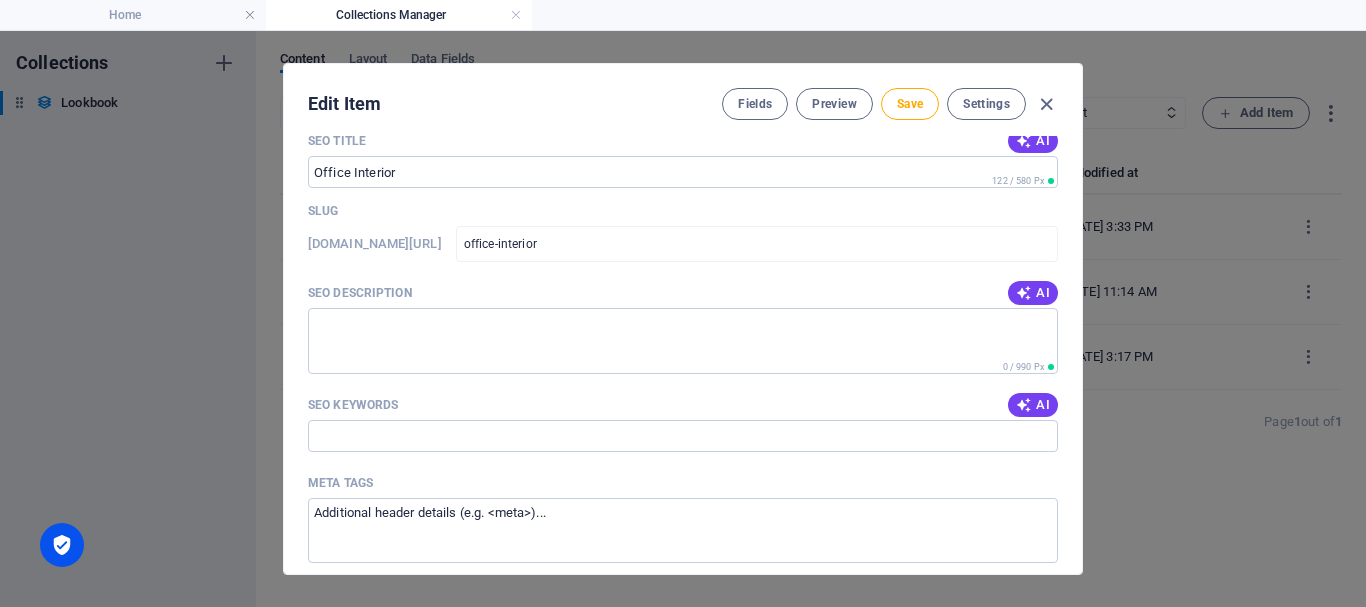 drag, startPoint x: 376, startPoint y: 173, endPoint x: 305, endPoint y: 166, distance: 71.34424 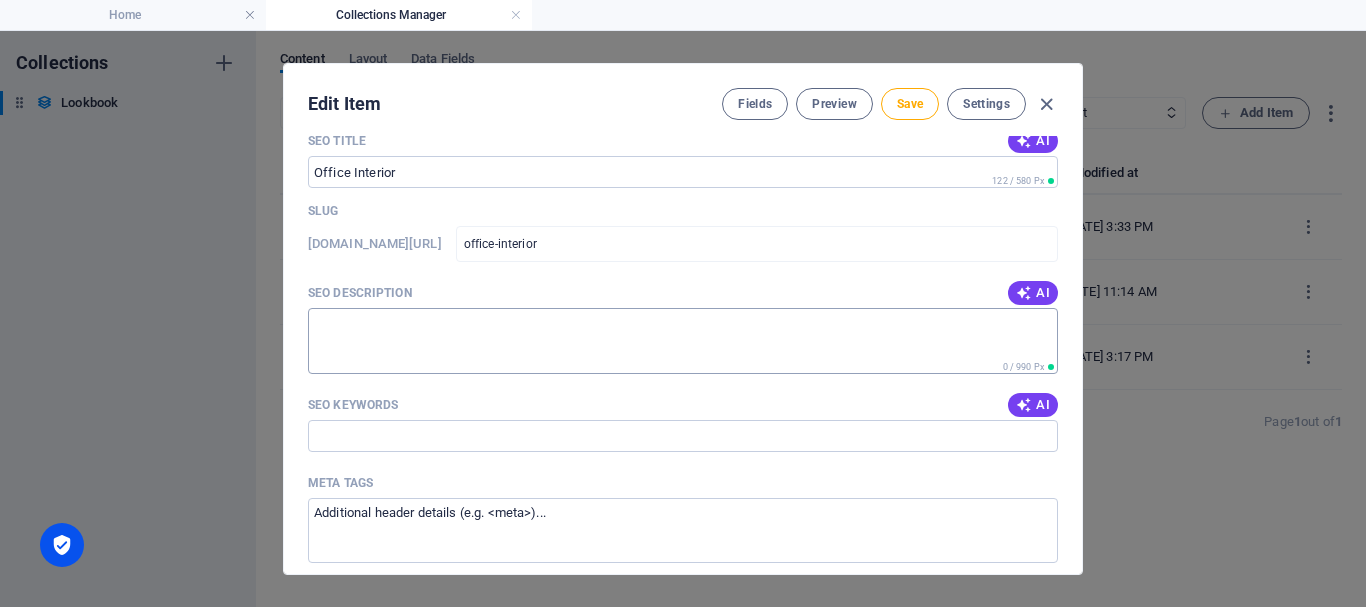 copy on "SEO Description" 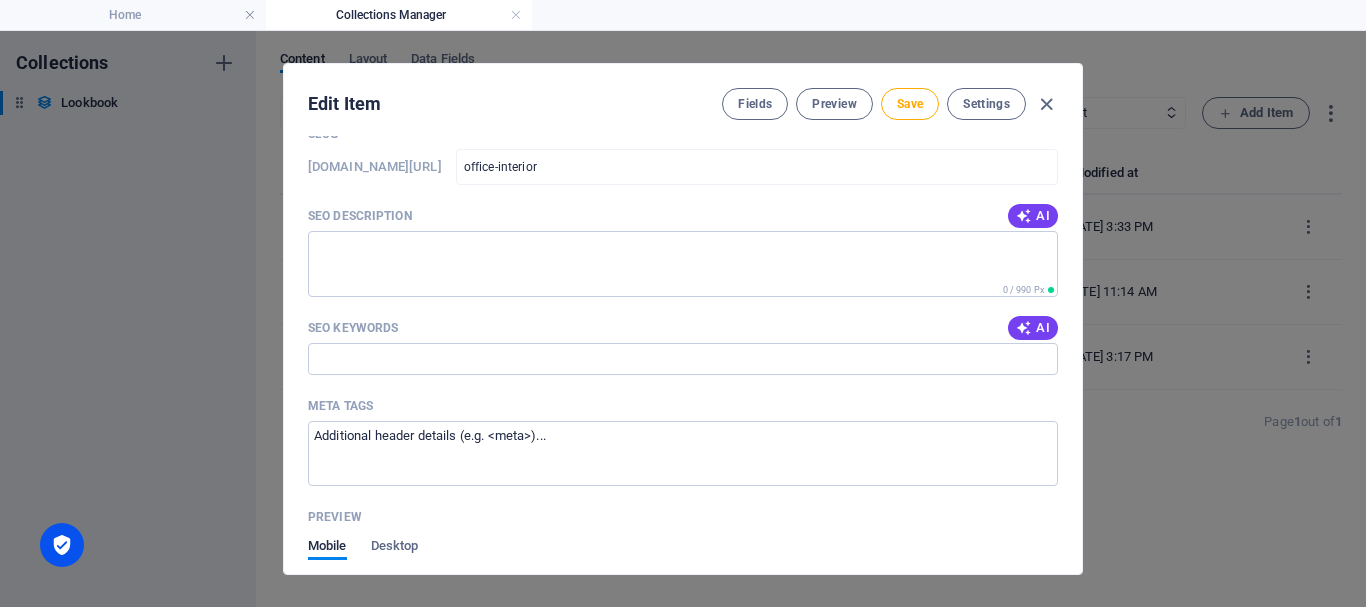 scroll, scrollTop: 1500, scrollLeft: 0, axis: vertical 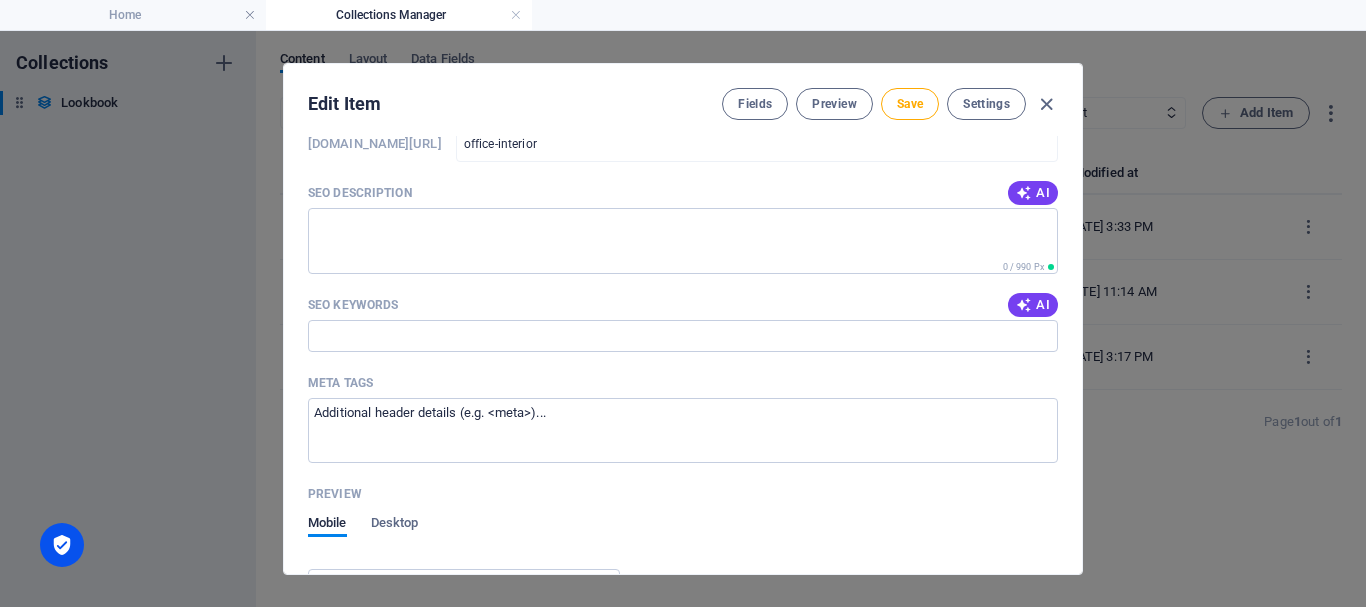 drag, startPoint x: 402, startPoint y: 329, endPoint x: 304, endPoint y: 322, distance: 98.24968 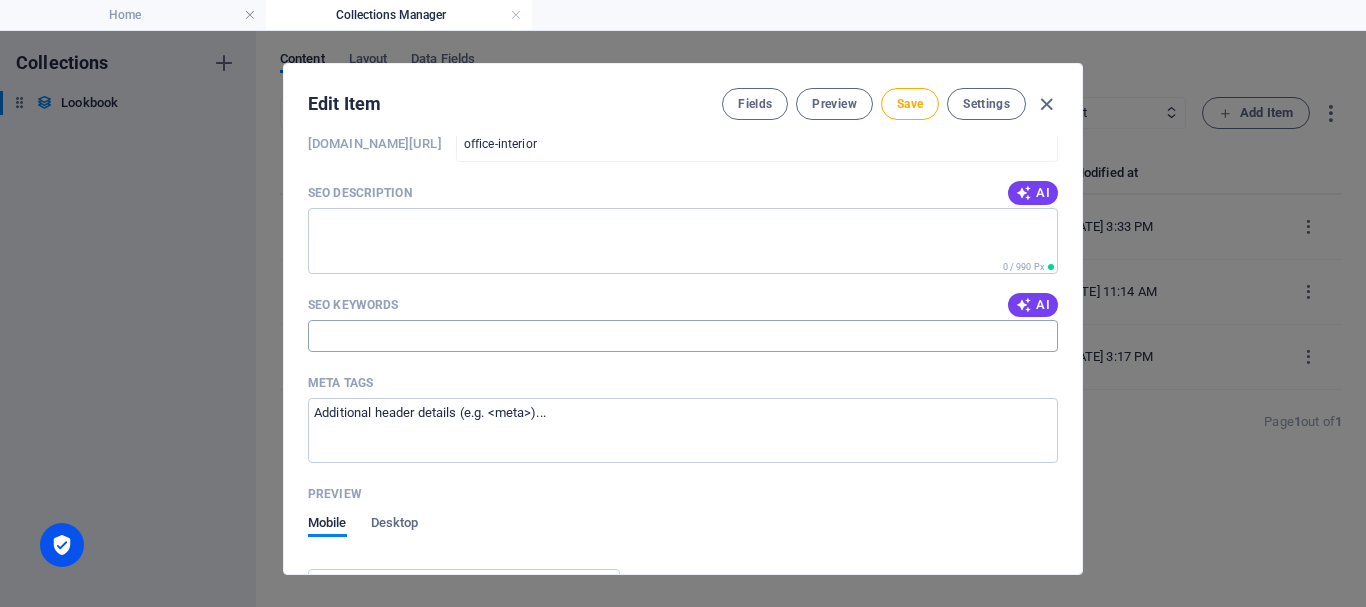 copy on "SEO Keywords" 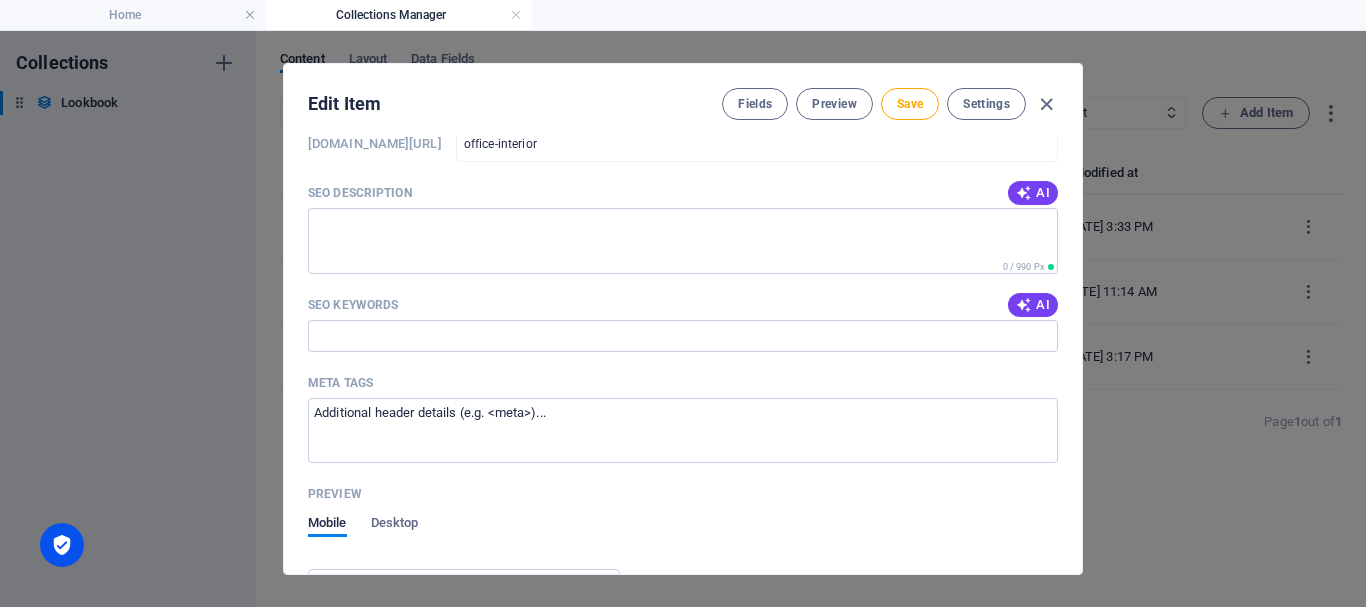 click on "Meta tags" at bounding box center (683, 383) 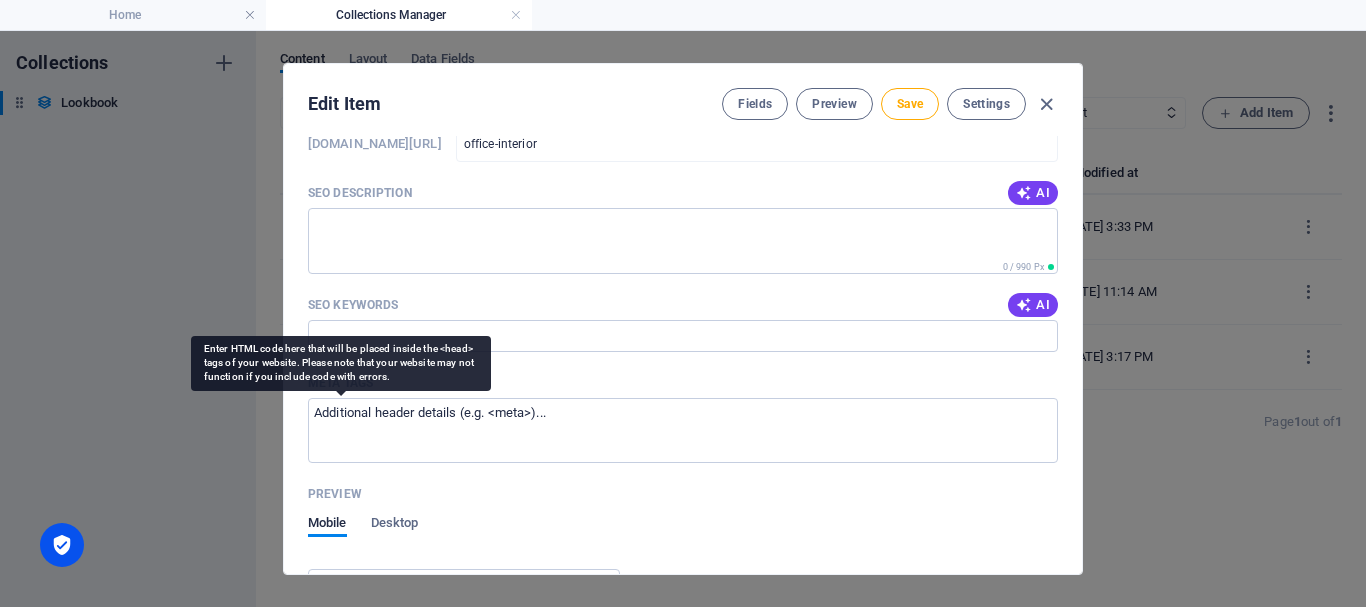 drag, startPoint x: 407, startPoint y: 418, endPoint x: 340, endPoint y: 408, distance: 67.74216 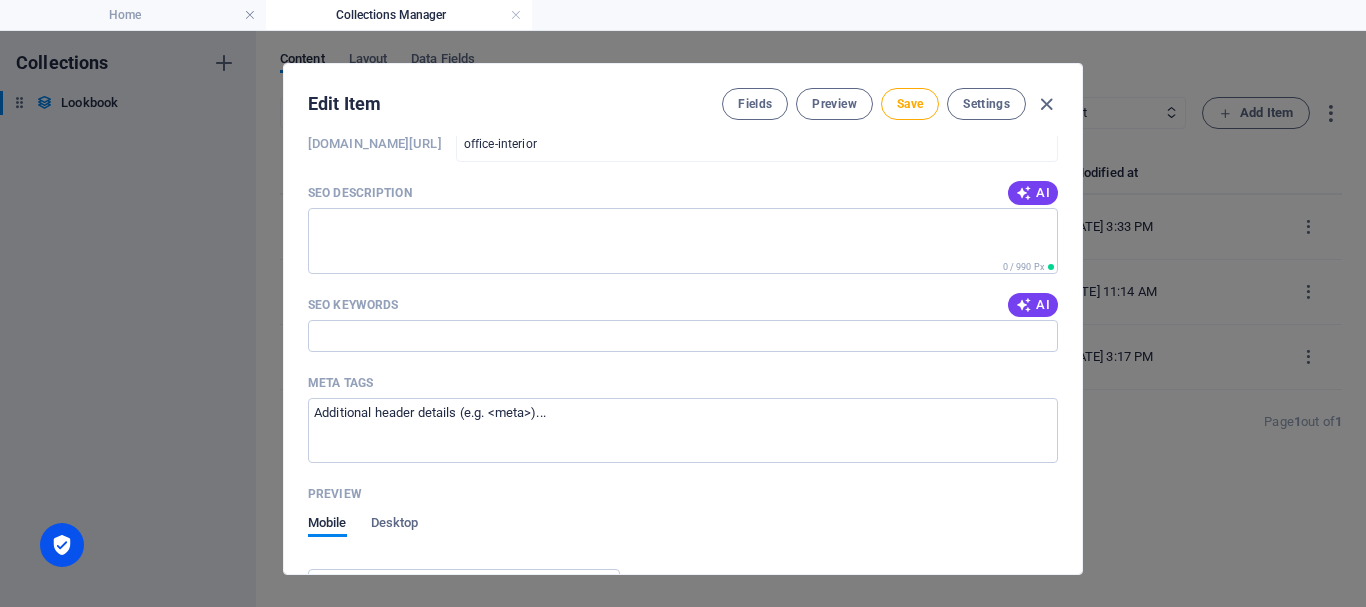 copy on "Meta tags" 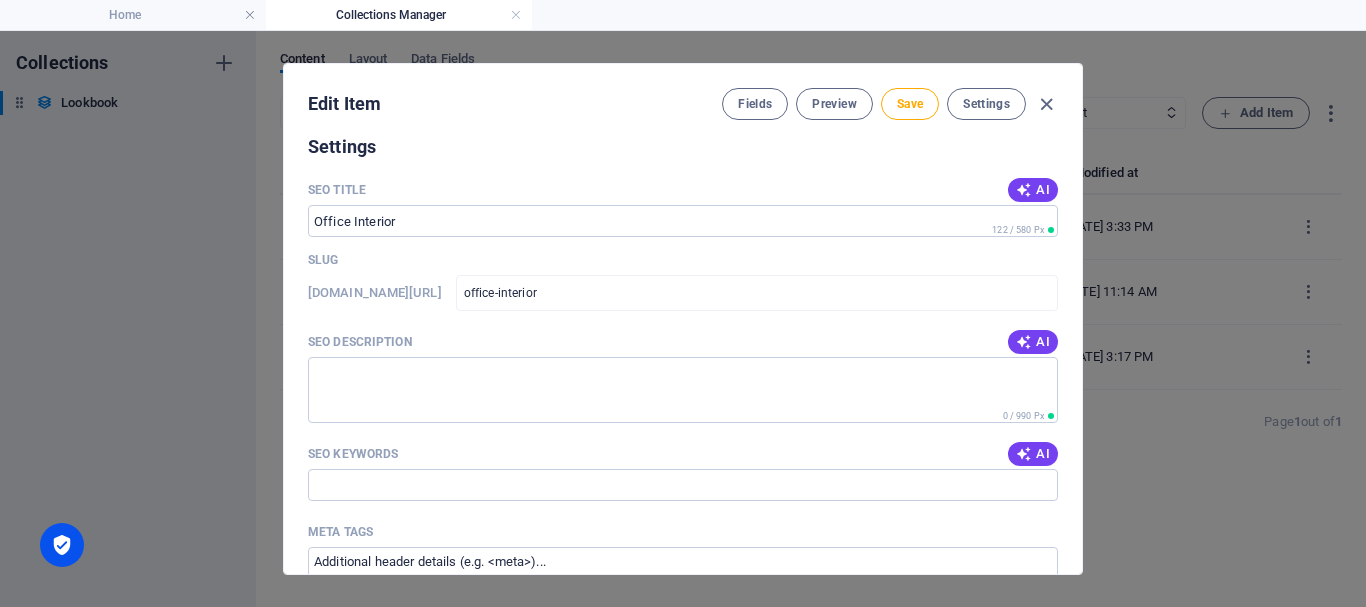scroll, scrollTop: 1200, scrollLeft: 0, axis: vertical 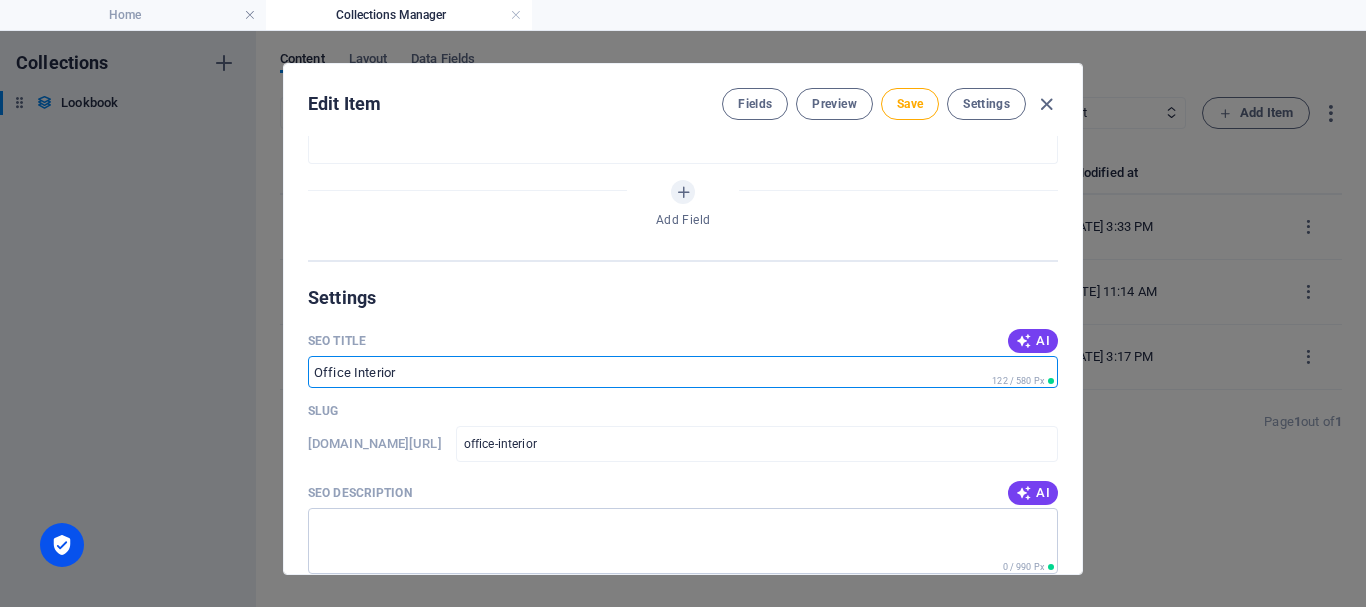 click on "SEO Title" at bounding box center (683, 372) 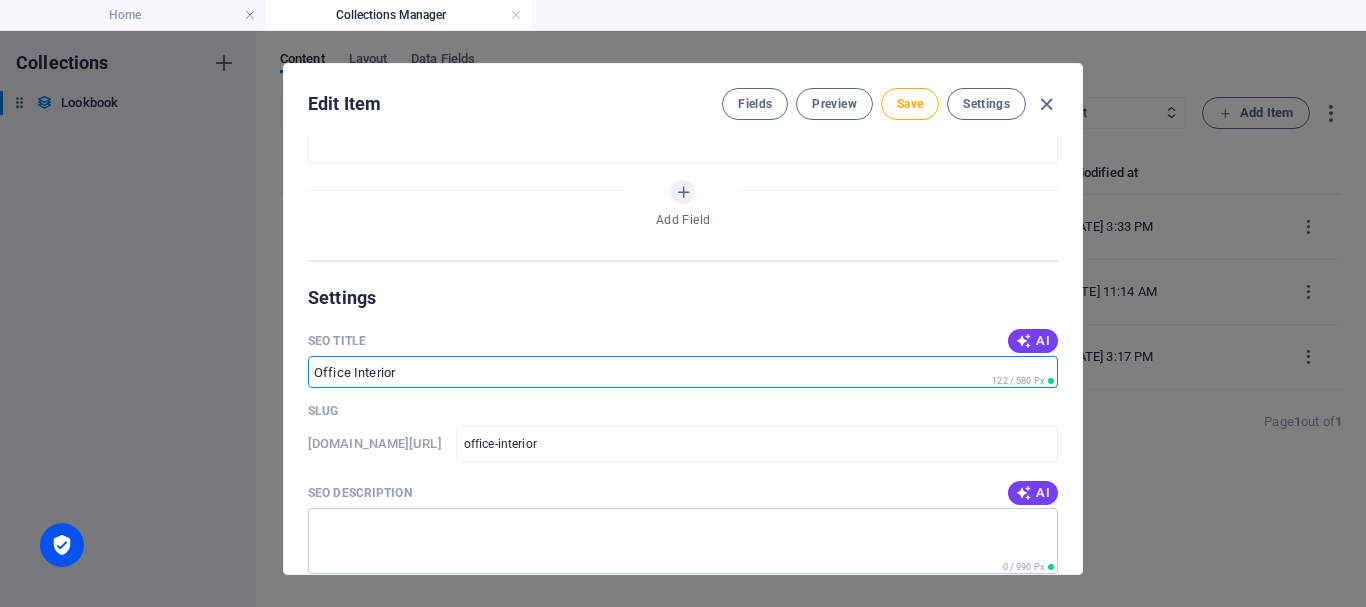paste on "Office Interior Design Services | Rubel Brothers" 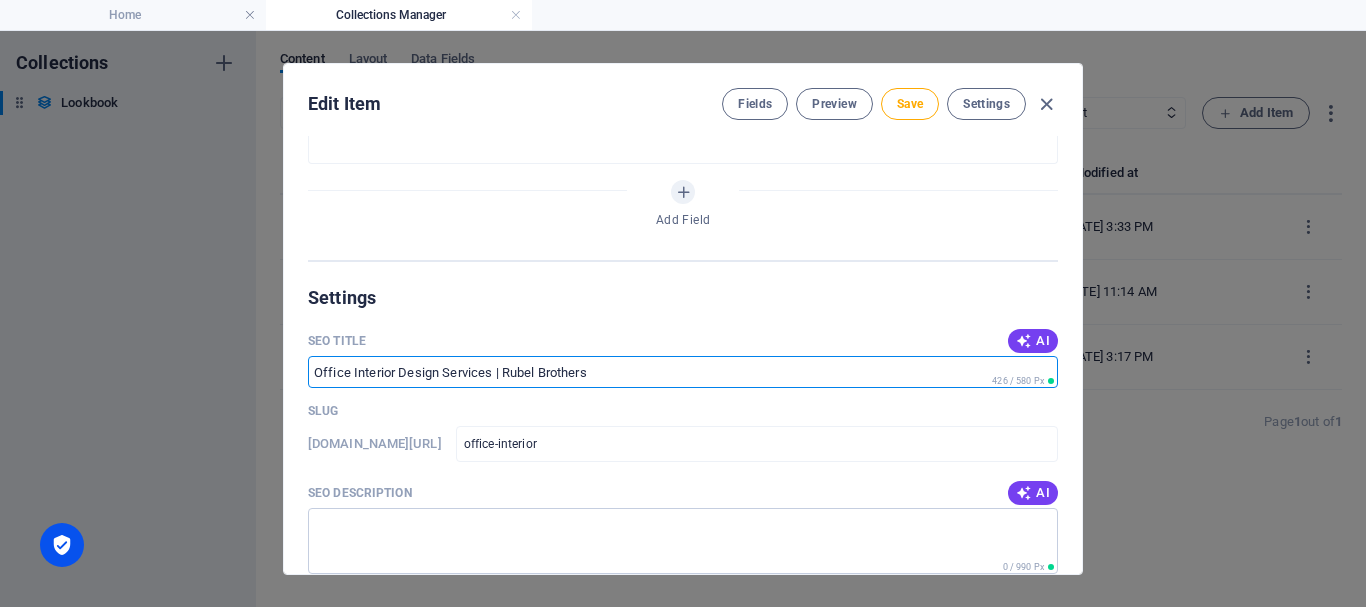 type on "Office Interior Design Services | Rubel Brothers" 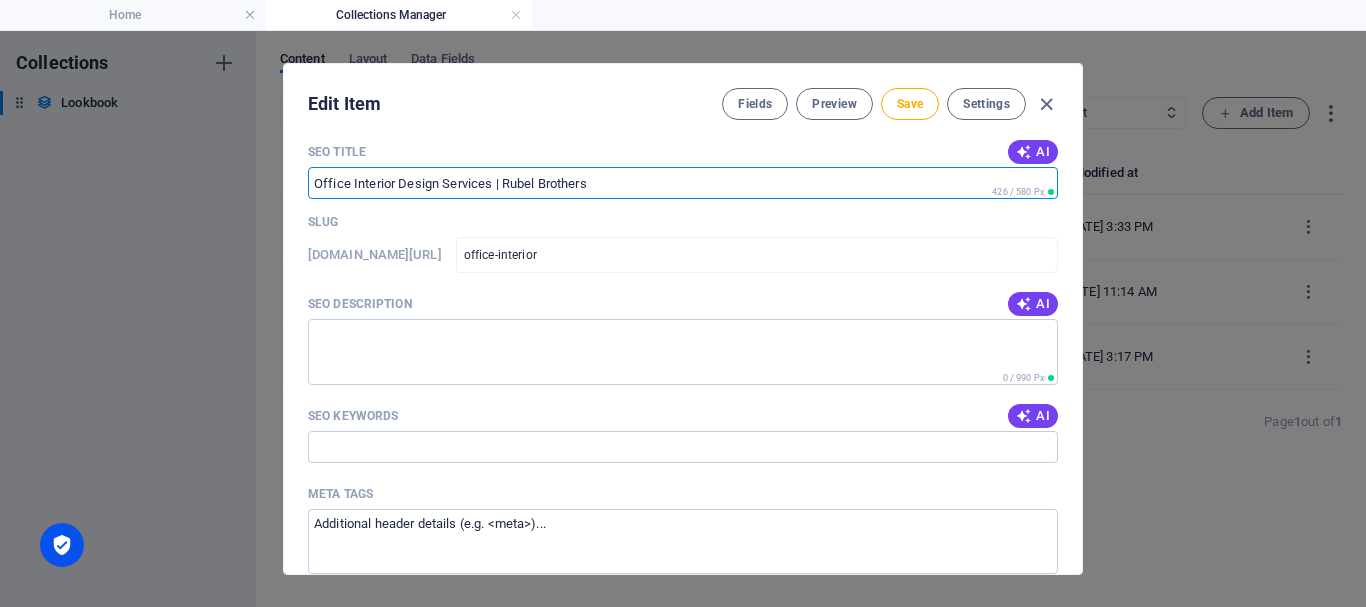 scroll, scrollTop: 1400, scrollLeft: 0, axis: vertical 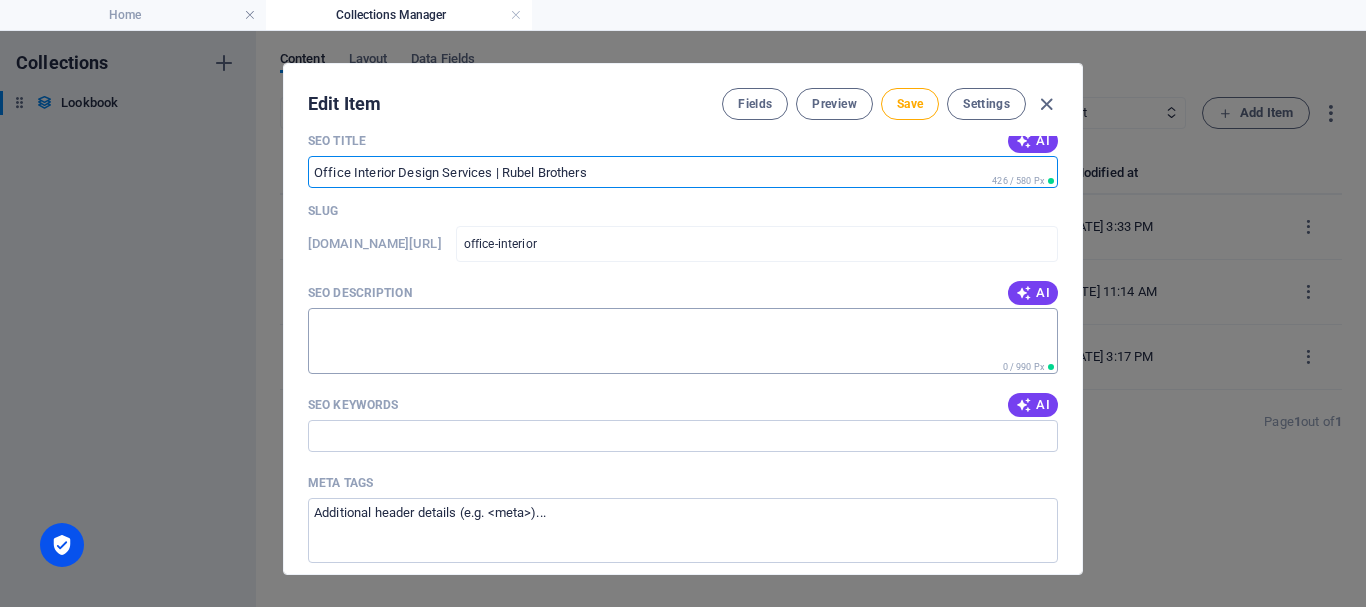 click on "SEO Description" at bounding box center [683, 340] 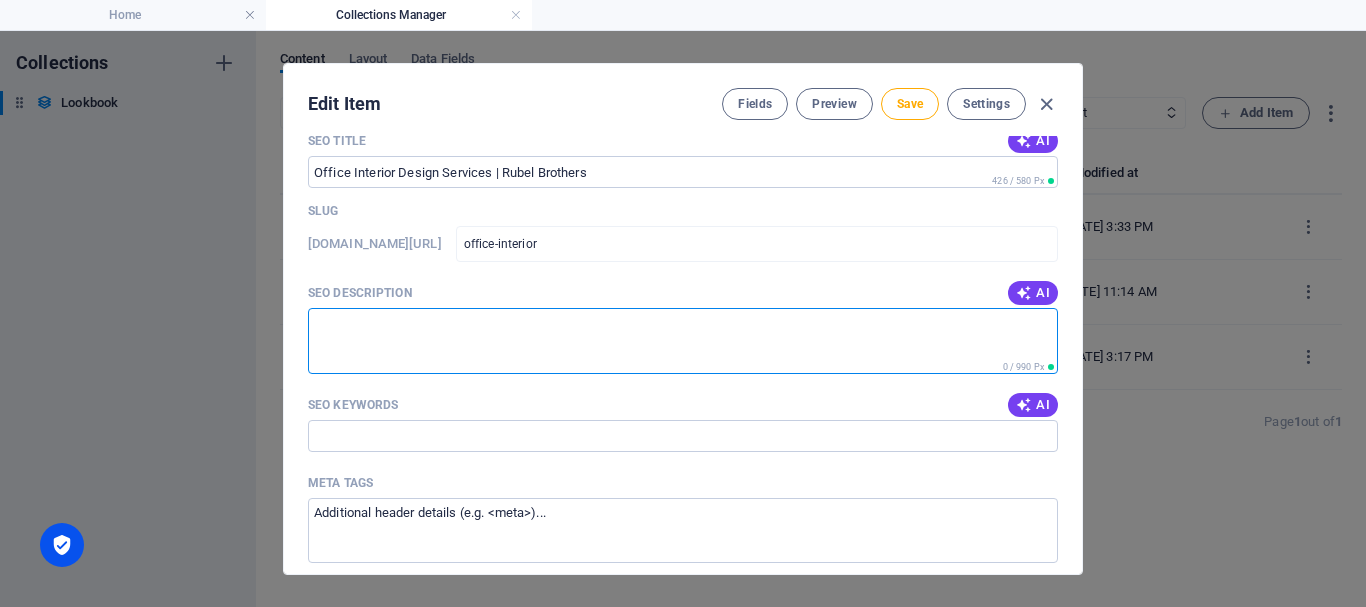 paste on "Transform your workspace with Rubel Brothers’ professional office interior design services. We create functional, elegant, and brand-aligned office environments that boost productivity and reflect your corporate identity." 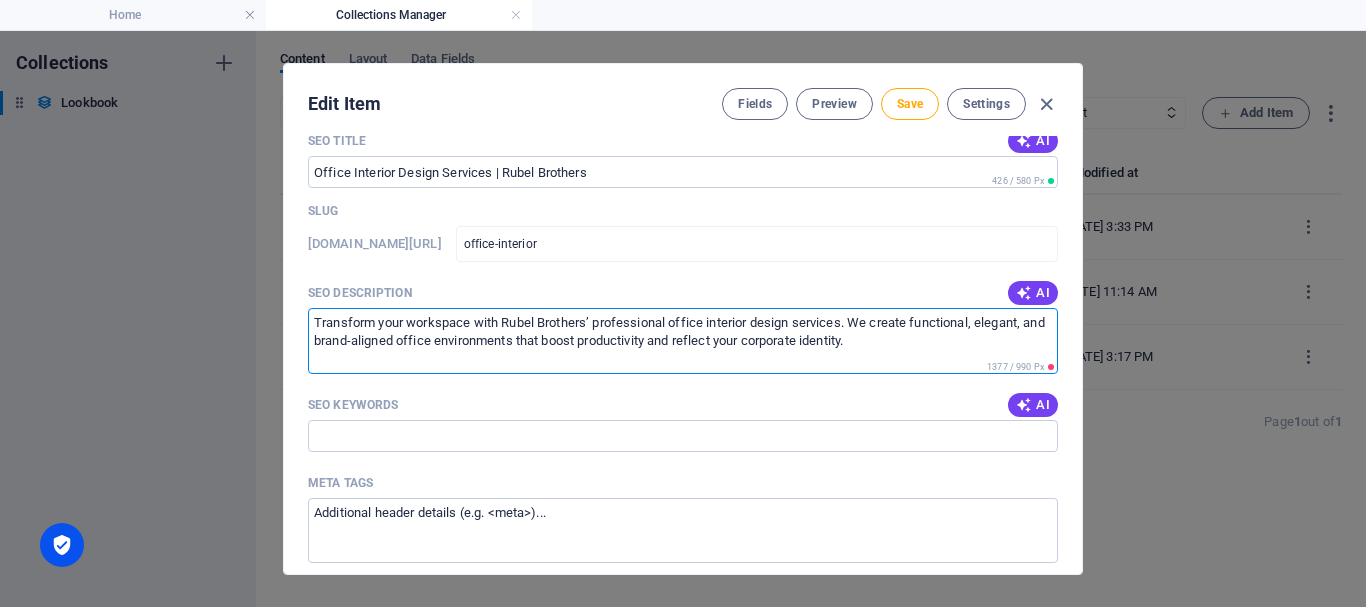 type on "Transform your workspace with Rubel Brothers’ professional office interior design services. We create functional, elegant, and brand-aligned office environments that boost productivity and reflect your corporate identity." 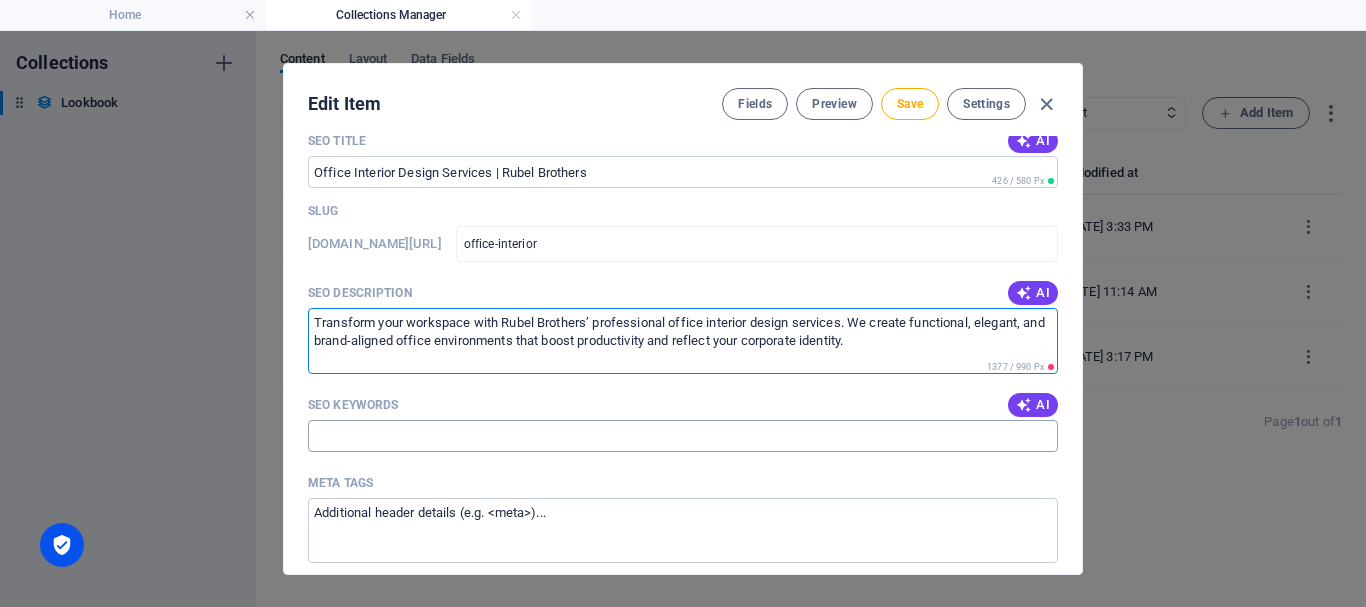 click on "SEO Keywords" at bounding box center (683, 436) 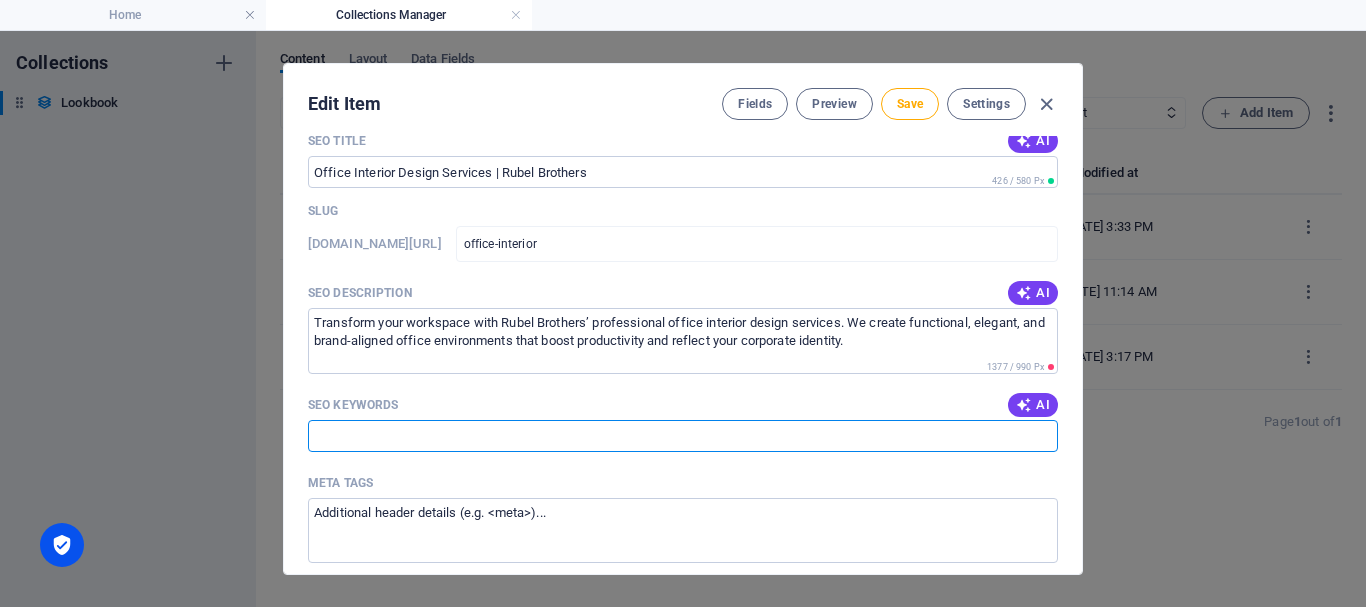 paste on "office interior design, corporate interior design, commercial interior solutions, workspace design, Rubel Brothers interiors, modern office design, office renovation, interior design for offices, professional office interiors, office layout planning" 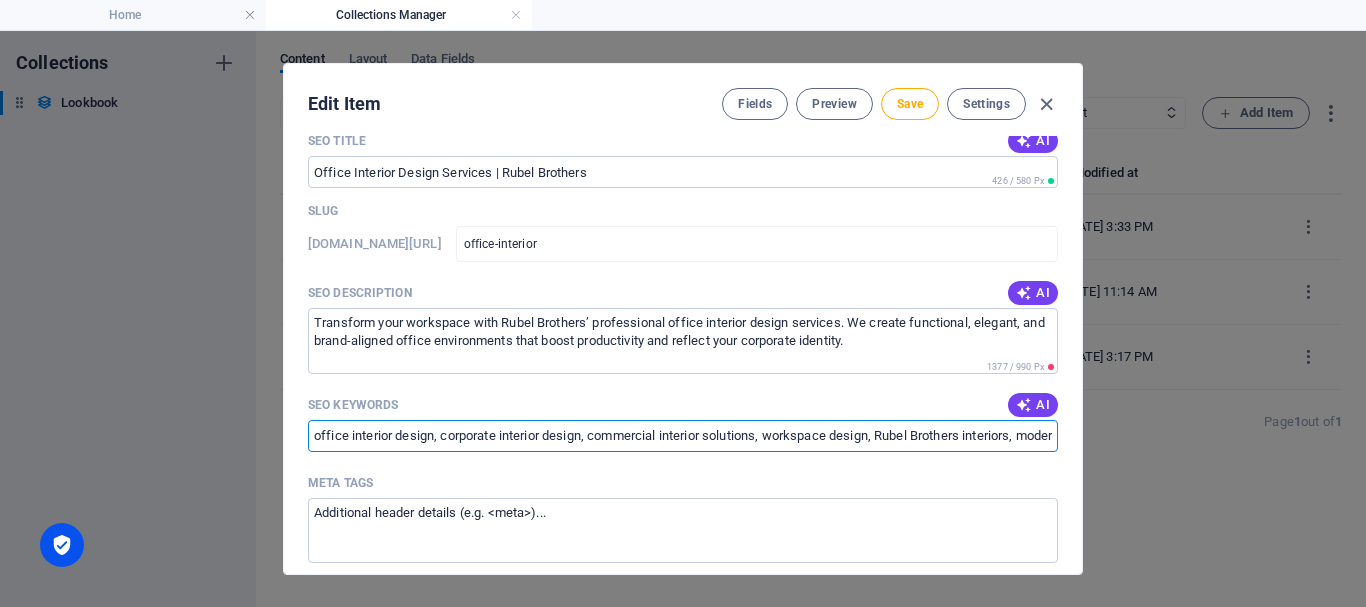 scroll, scrollTop: 0, scrollLeft: 676, axis: horizontal 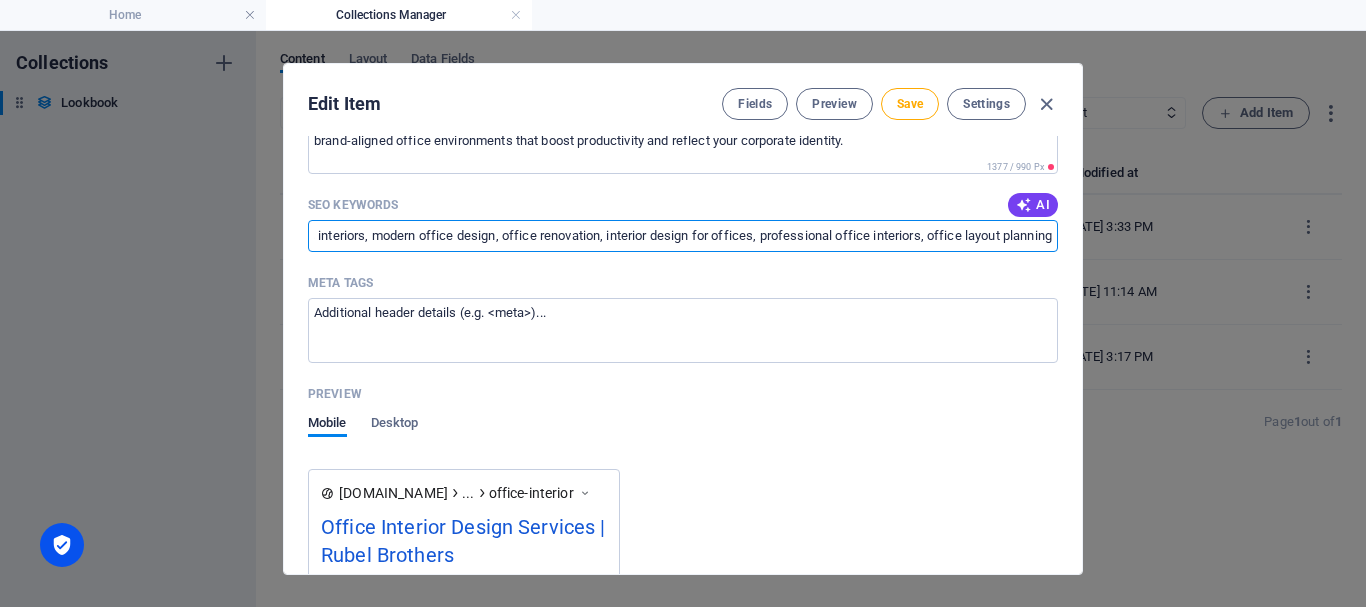 type on "office interior design, corporate interior design, commercial interior solutions, workspace design, Rubel Brothers interiors, modern office design, office renovation, interior design for offices, professional office interiors, office layout planning" 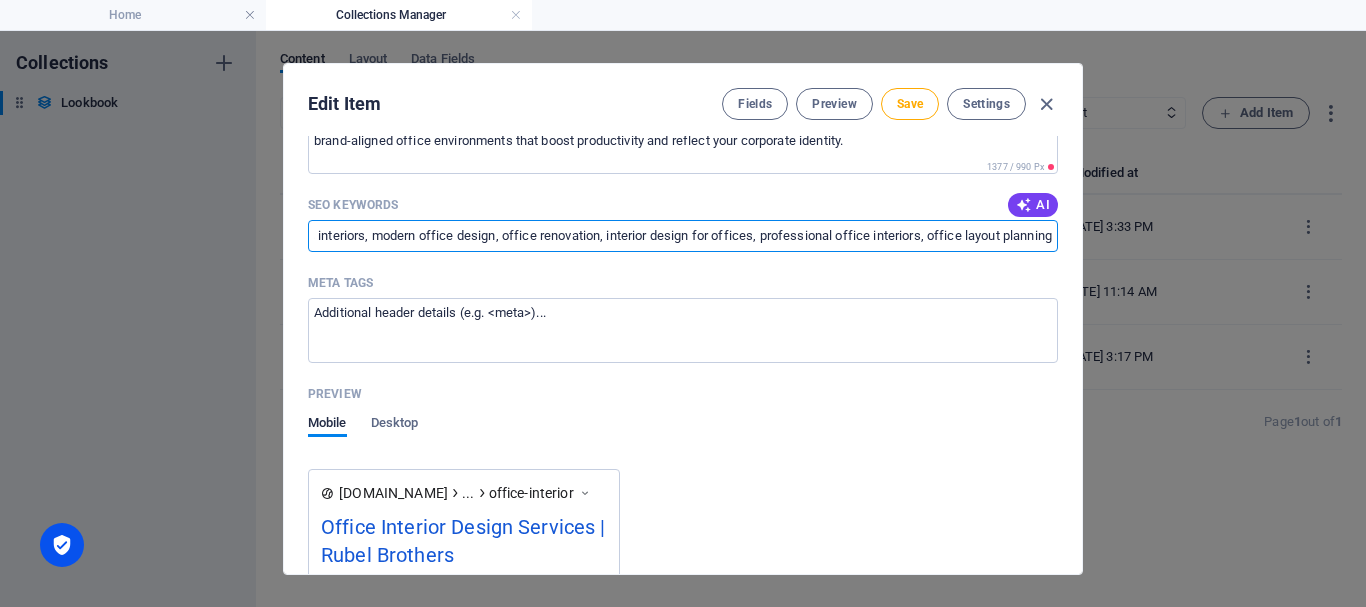 scroll, scrollTop: 0, scrollLeft: 0, axis: both 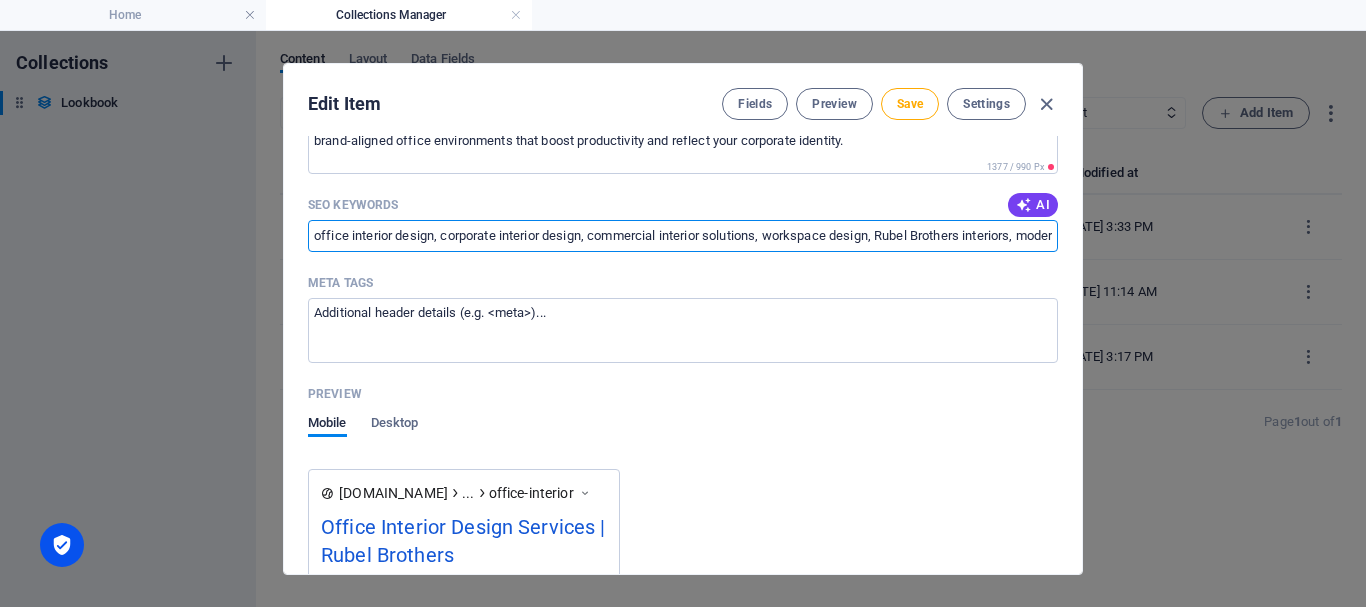 click on "office interior design, corporate interior design, commercial interior solutions, workspace design, Rubel Brothers interiors, modern office design, office renovation, interior design for offices, professional office interiors, office layout planning" at bounding box center (683, 236) 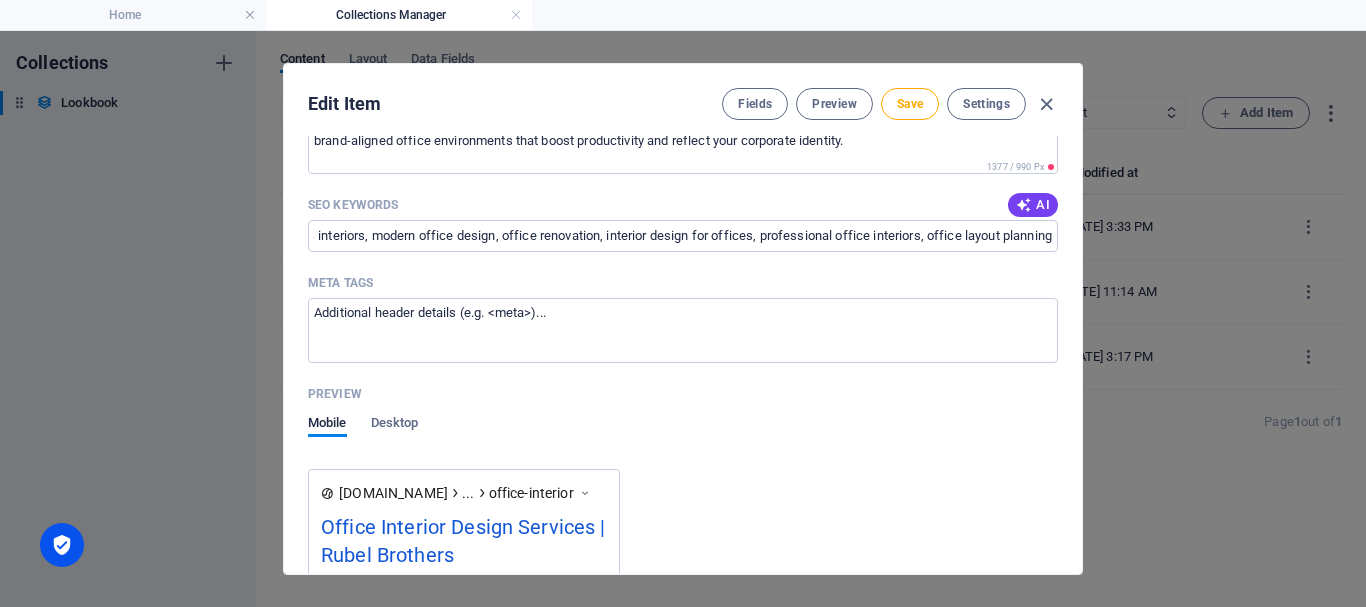 scroll, scrollTop: 0, scrollLeft: 0, axis: both 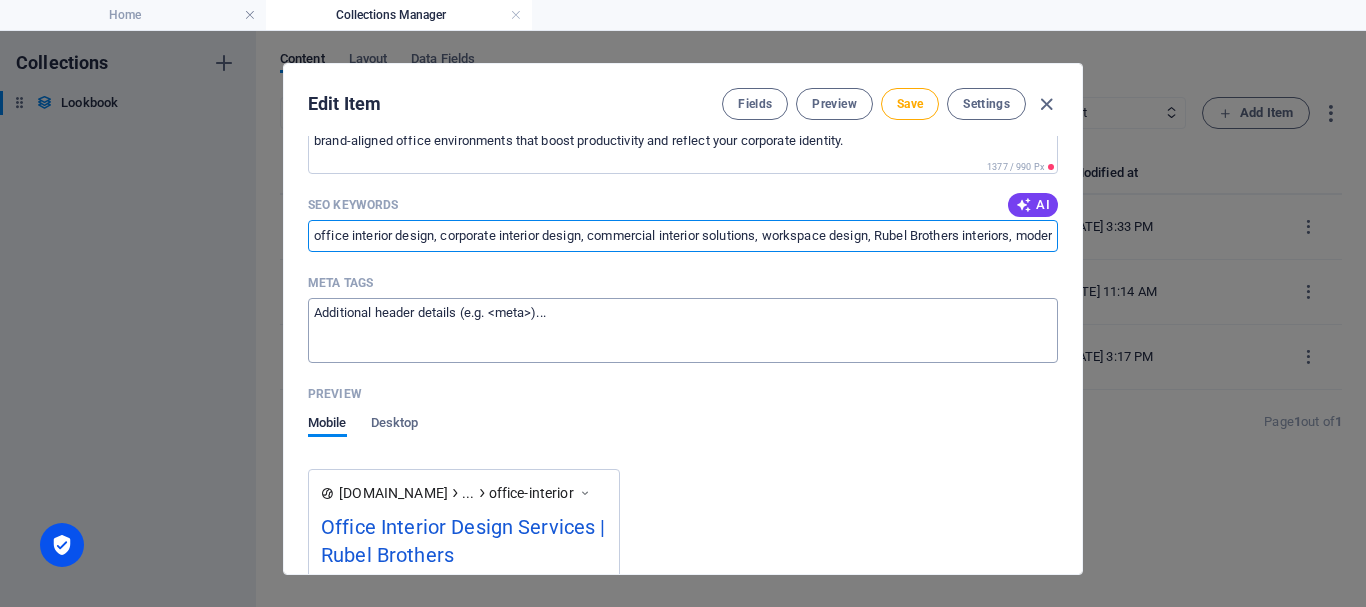 click on "Meta tags ​" at bounding box center (683, 330) 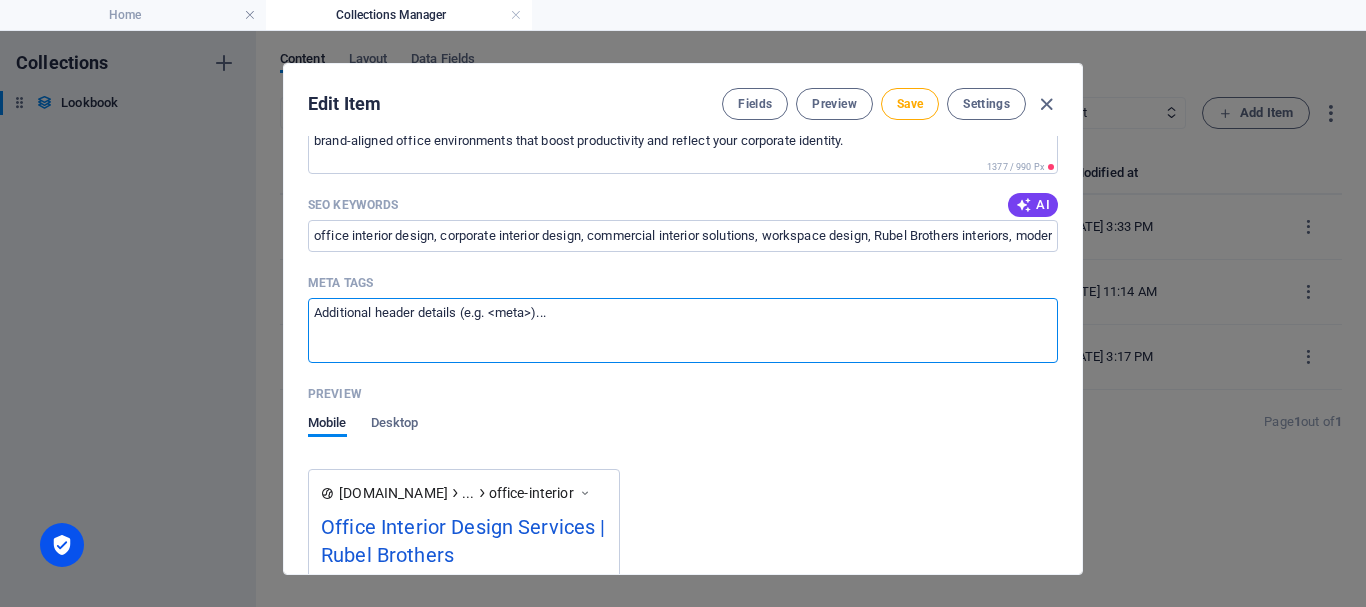 paste on "<!-- Lore Ipsum -->
<dolor>Sitame Consecte Adipis Elitsedd | Eiusm Temporin</utlab>
<!-- Etdo Magnaaliqua -->
<enim admi="veniamquisn" exercit="Ullamcola nisi aliquipex eaco Conse Duisaute’ irureinrepre volupt velitess cillum fugiatnu. Pa except sintoccaec, cupidat, non proid-suntcul quioff deseruntmoll anim idest laborumpersp und omnisis natu errorvolu accusant.">
<!-- Dolo Laudanti -->
<tota rema="eaqueips" quaeabi="invent veritati quasia, beataevit dictaexp nemoen, ipsamquiav aspernat autoditfu, consequun magnid, Eosra Sequines nequeporr, quisqu dolore adipis, numqua eiusmodite, incidunt magnam qua etiammi, solutanobise optioc nihilimpe, quopla facere possimus">
<!-- Assu Repel tem autemq officii -->
<debi rerumnec="sa:eveni" volupta="Repudi Recusand it Earum Hictenet" />
<sapi delectus="re:voluptatibu" maiores="Alias Perferen dolori asperiores repell minimnos exercitat ulla corpori suscip laboriosam aliq commodiconseq. Quidma mollitiam harumquide reru facilis expe disti." />
<naml temporec="so:nobi"..." 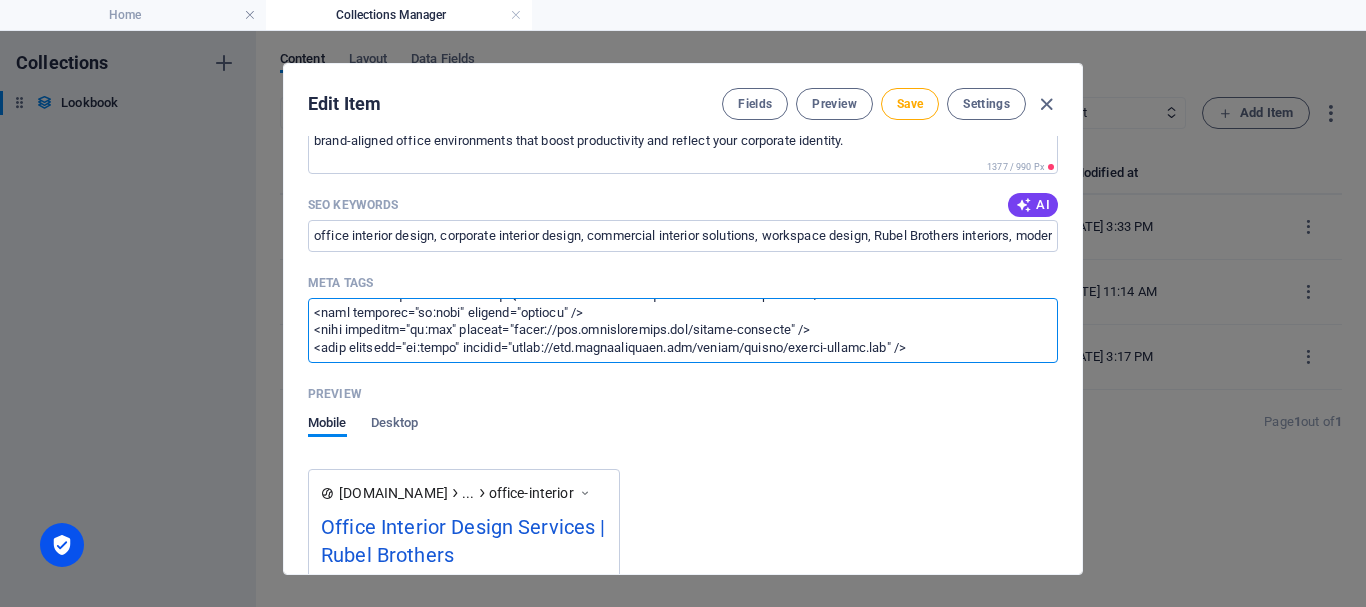 scroll, scrollTop: 321, scrollLeft: 0, axis: vertical 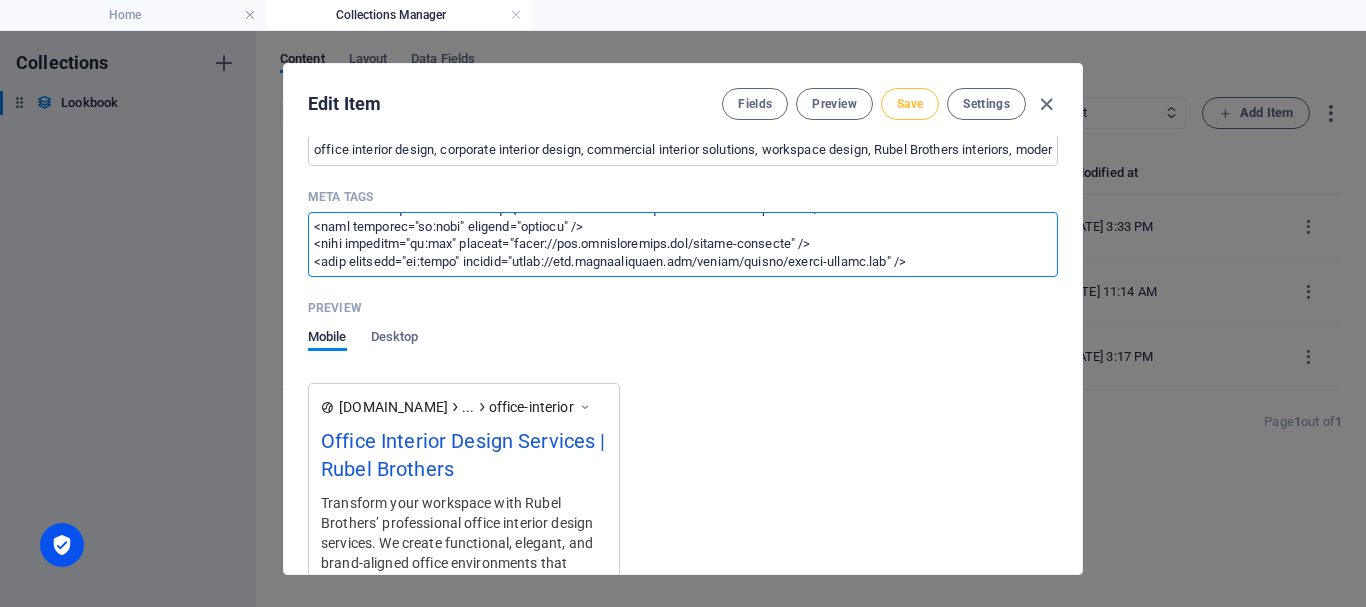 type on "<!-- Lore Ipsum -->
<dolor>Sitame Consecte Adipis Elitsedd | Eiusm Temporin</utlab>
<!-- Etdo Magnaaliqua -->
<enim admi="veniamquisn" exercit="Ullamcola nisi aliquipex eaco Conse Duisaute’ irureinrepre volupt velitess cillum fugiatnu. Pa except sintoccaec, cupidat, non proid-suntcul quioff deseruntmoll anim idest laborumpersp und omnisis natu errorvolu accusant.">
<!-- Dolo Laudanti -->
<tota rema="eaqueips" quaeabi="invent veritati quasia, beataevit dictaexp nemoen, ipsamquiav aspernat autoditfu, consequun magnid, Eosra Sequines nequeporr, quisqu dolore adipis, numqua eiusmodite, incidunt magnam qua etiammi, solutanobise optioc nihilimpe, quopla facere possimus">
<!-- Assu Repel tem autemq officii -->
<debi rerumnec="sa:eveni" volupta="Repudi Recusand it Earum Hictenet" />
<sapi delectus="re:voluptatibu" maiores="Alias Perferen dolori asperiores repell minimnos exercitat ulla corpori suscip laboriosam aliq commodiconseq. Quidma mollitiam harumquide reru facilis expe disti." />
<naml temporec="so:nobi"..." 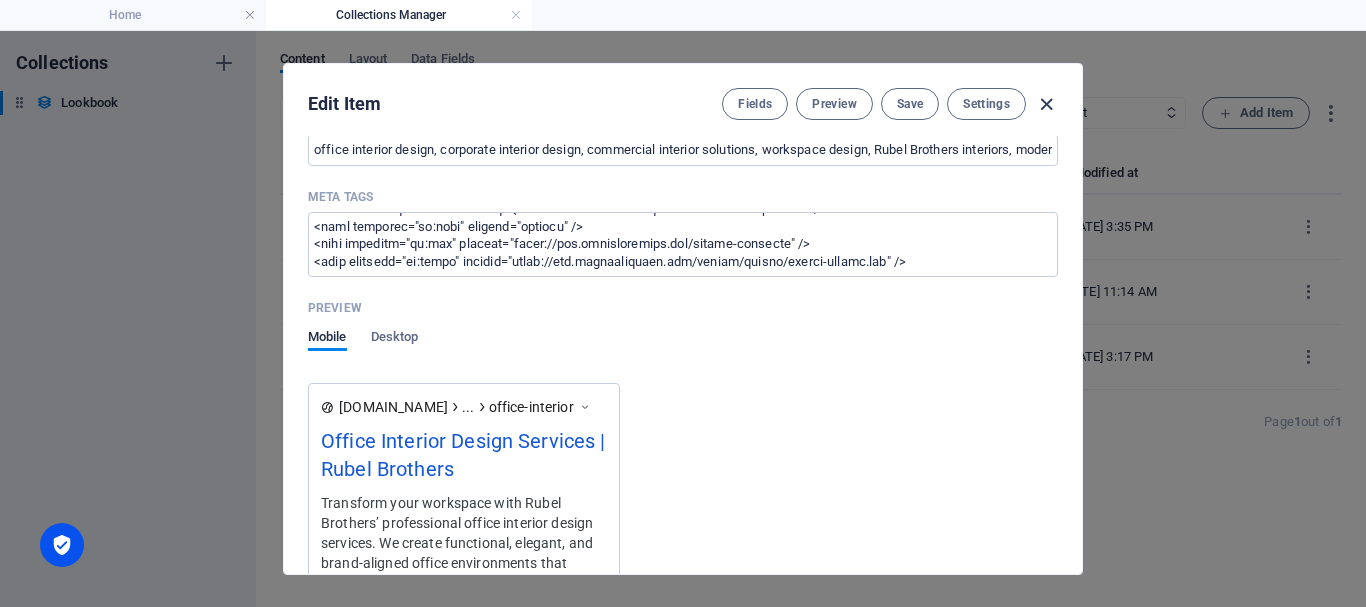 click at bounding box center (1046, 104) 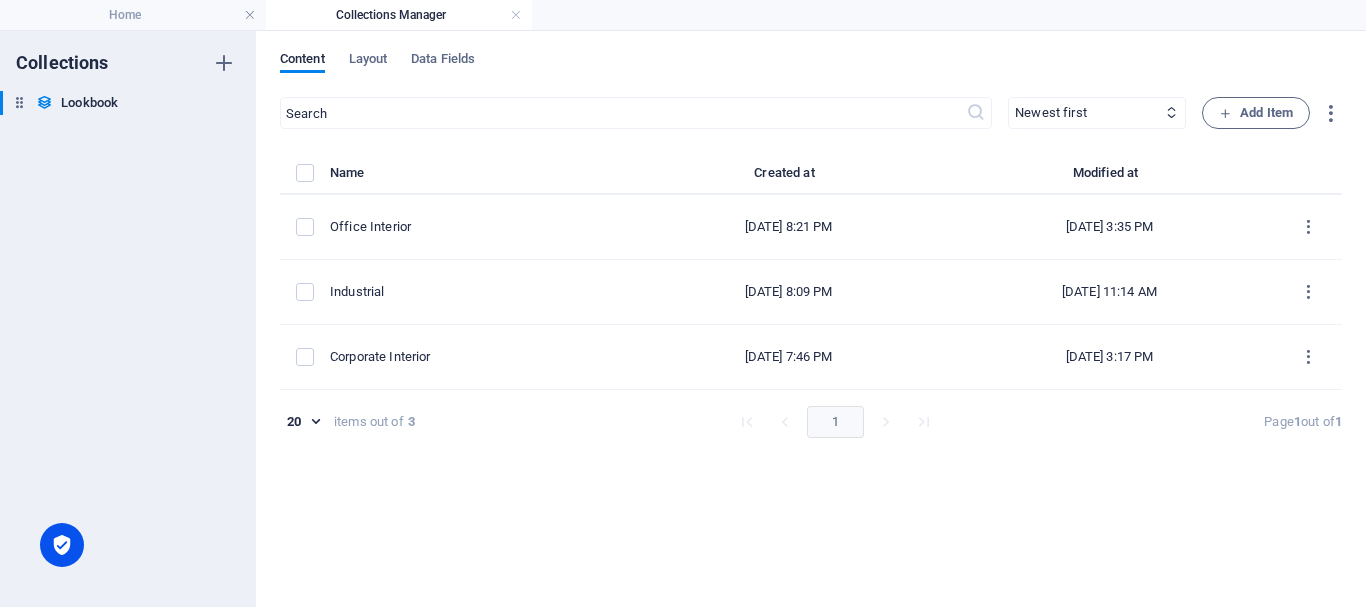 type 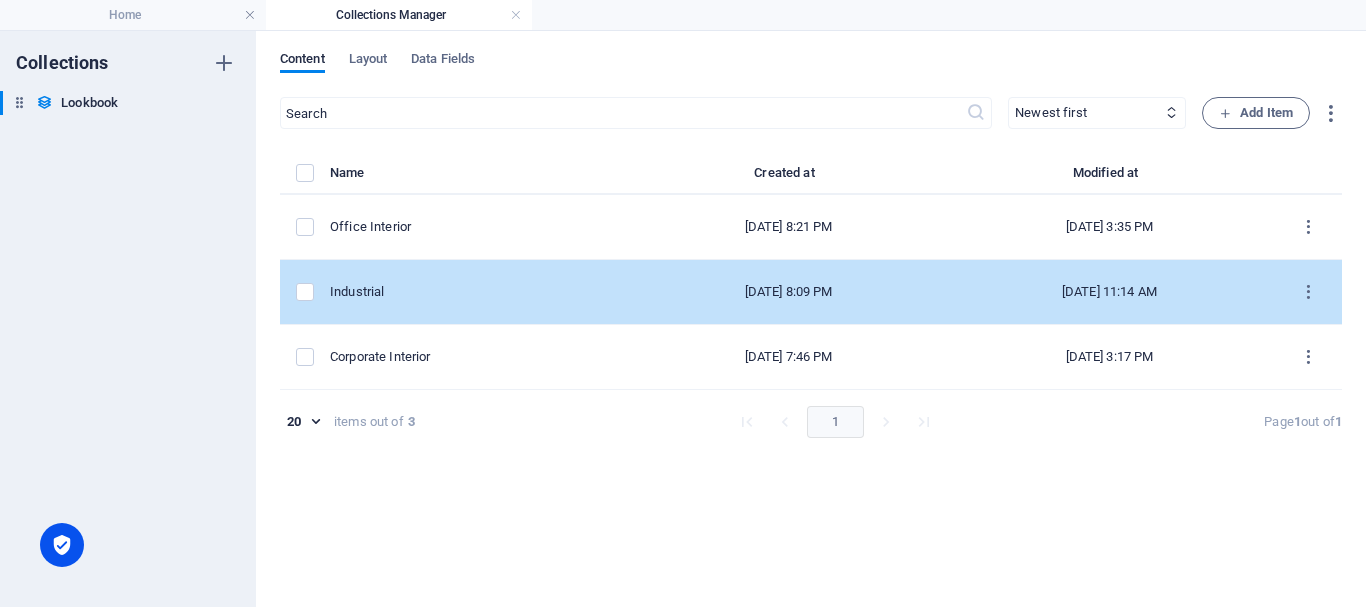 click on "Industrial" at bounding box center [473, 292] 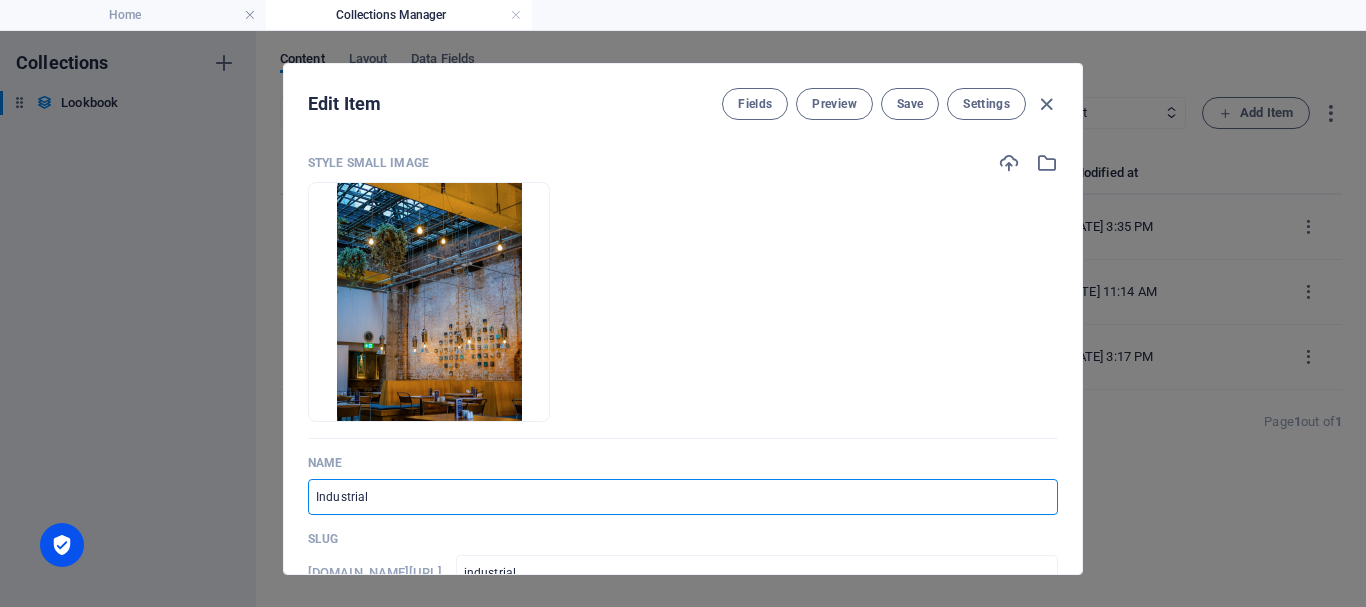 drag, startPoint x: 394, startPoint y: 499, endPoint x: 294, endPoint y: 497, distance: 100.02 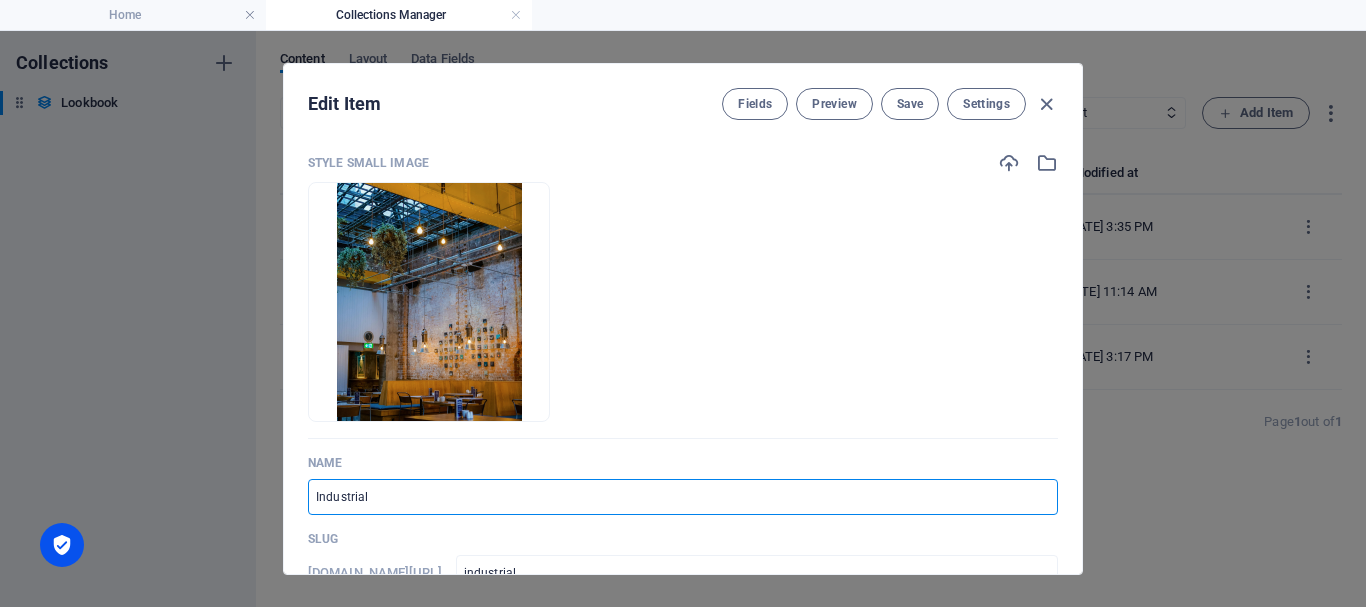 type on "R" 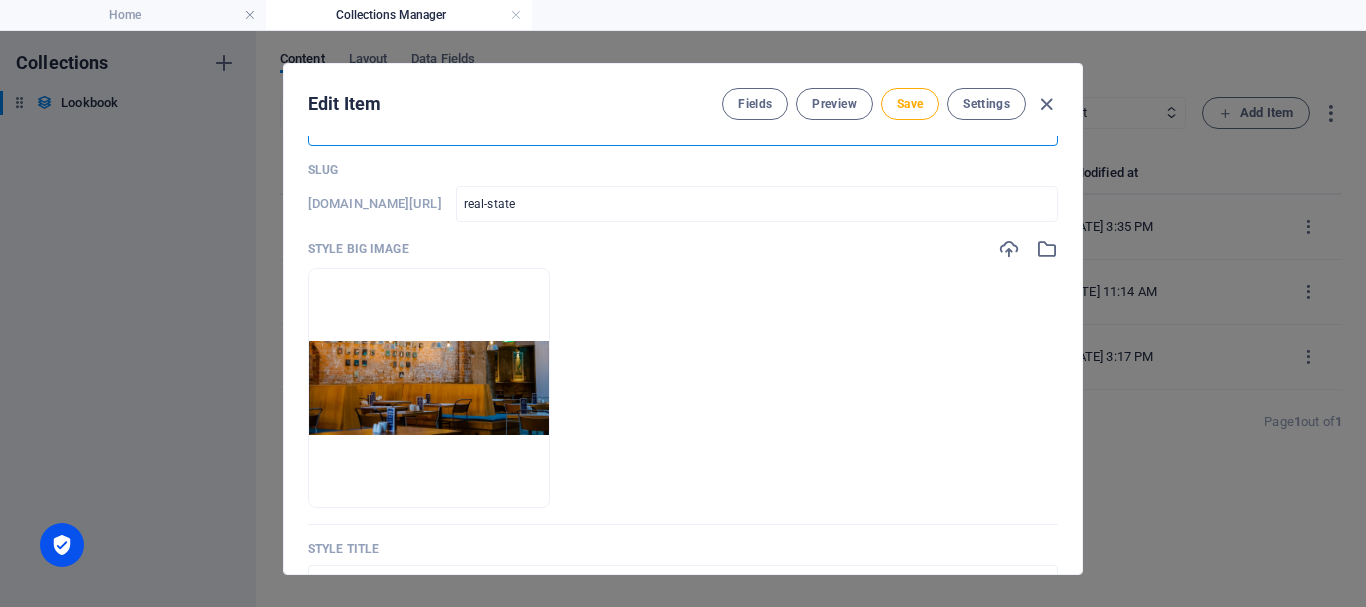 scroll, scrollTop: 400, scrollLeft: 0, axis: vertical 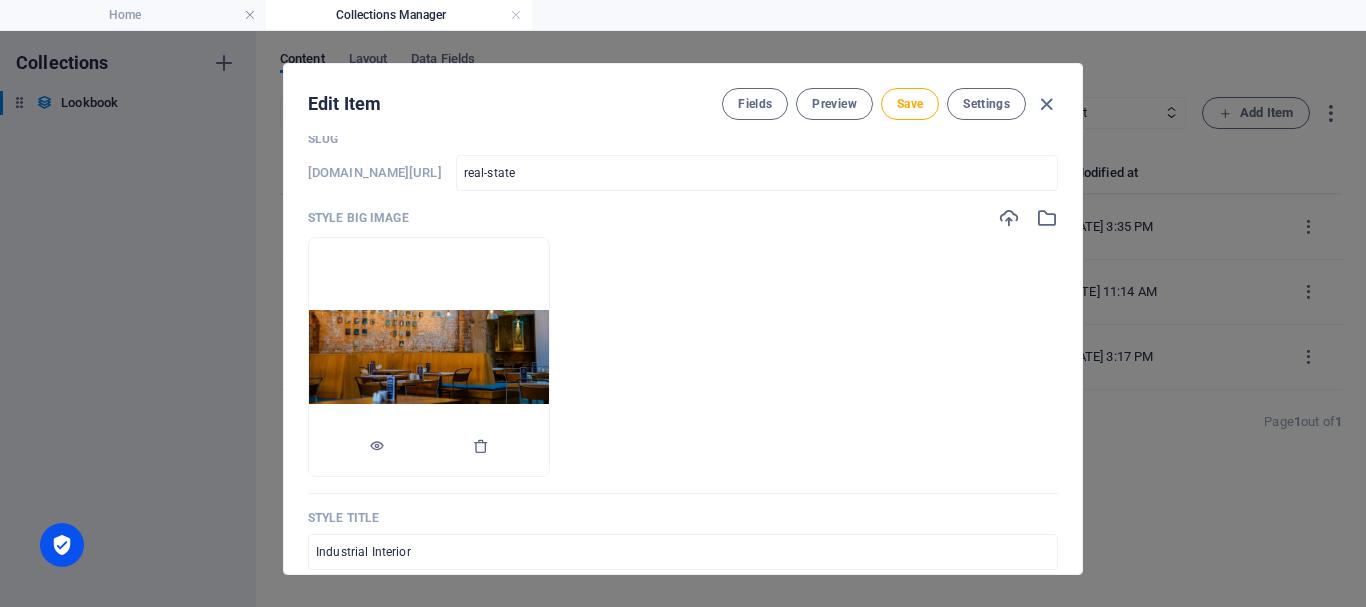 click at bounding box center [429, 357] 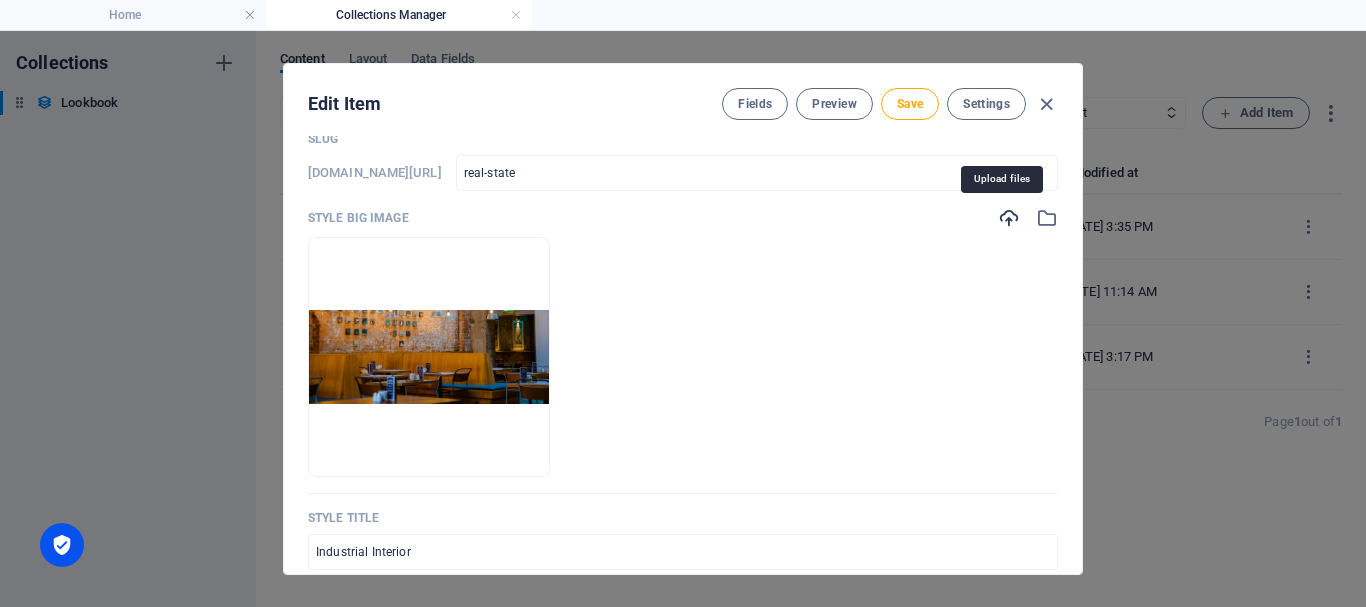 click at bounding box center [1009, 218] 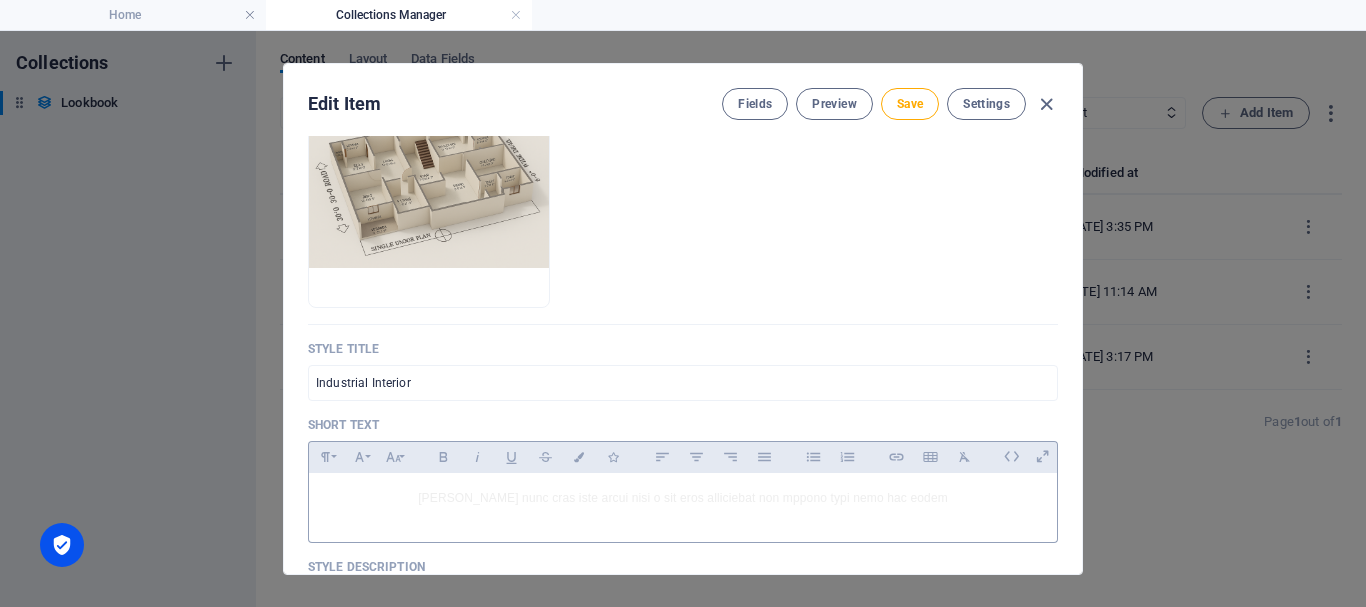 scroll, scrollTop: 600, scrollLeft: 0, axis: vertical 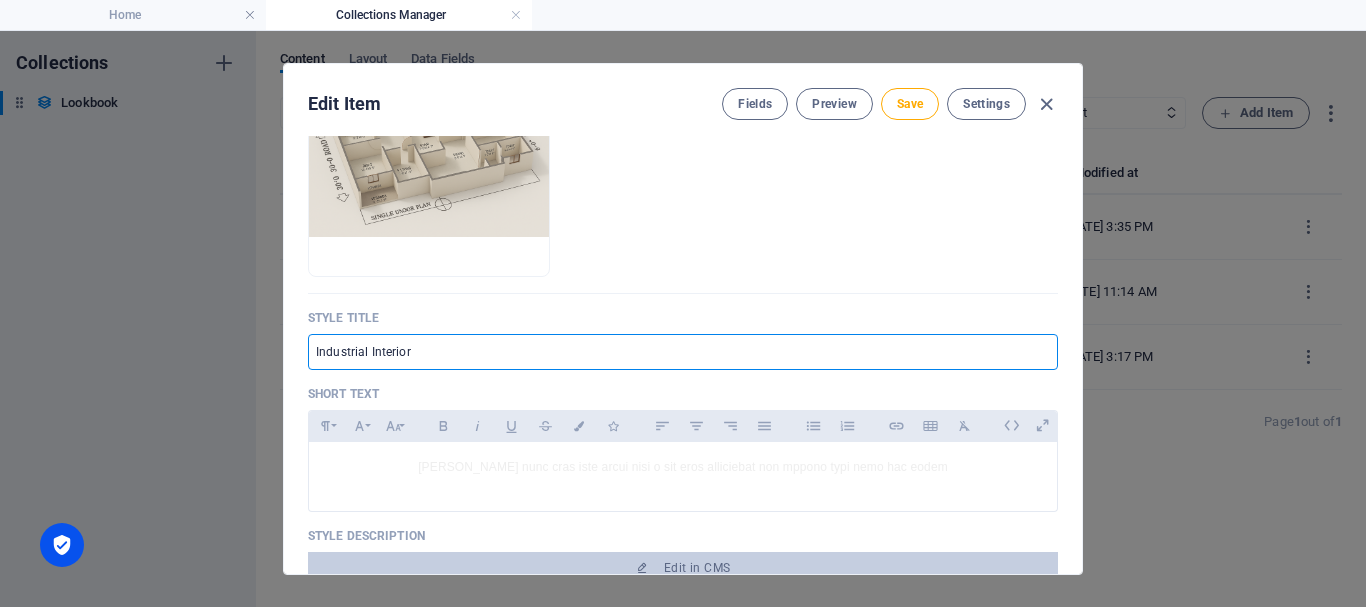 drag, startPoint x: 437, startPoint y: 353, endPoint x: 238, endPoint y: 345, distance: 199.16074 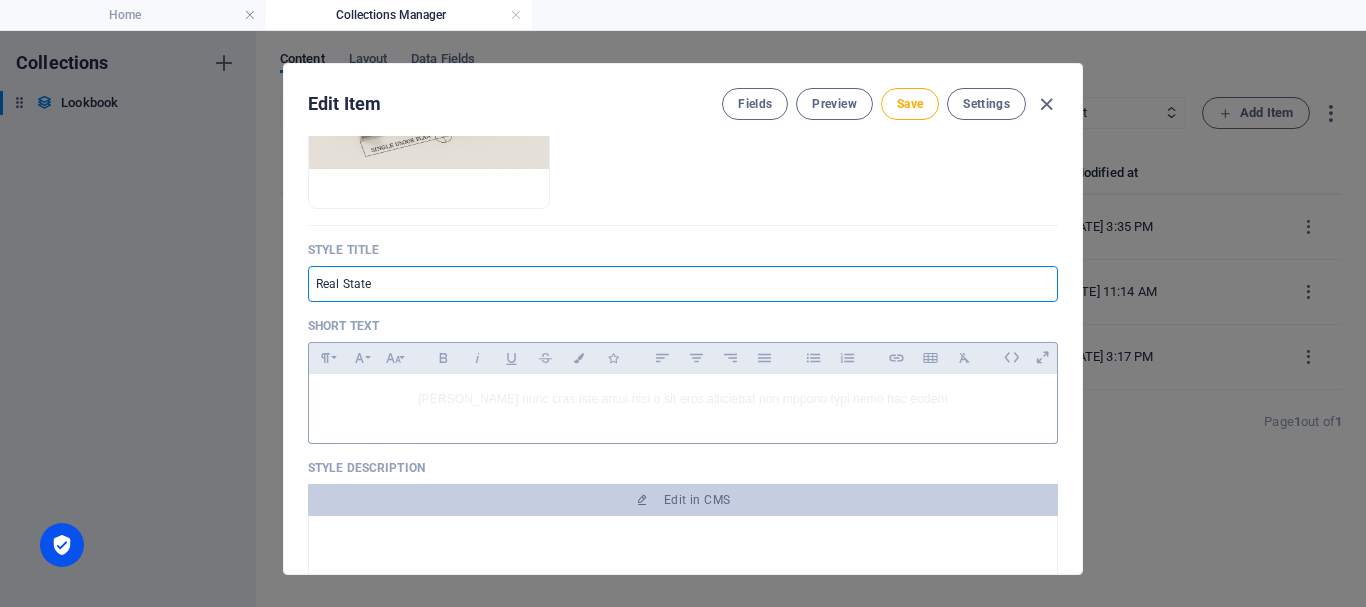 scroll, scrollTop: 700, scrollLeft: 0, axis: vertical 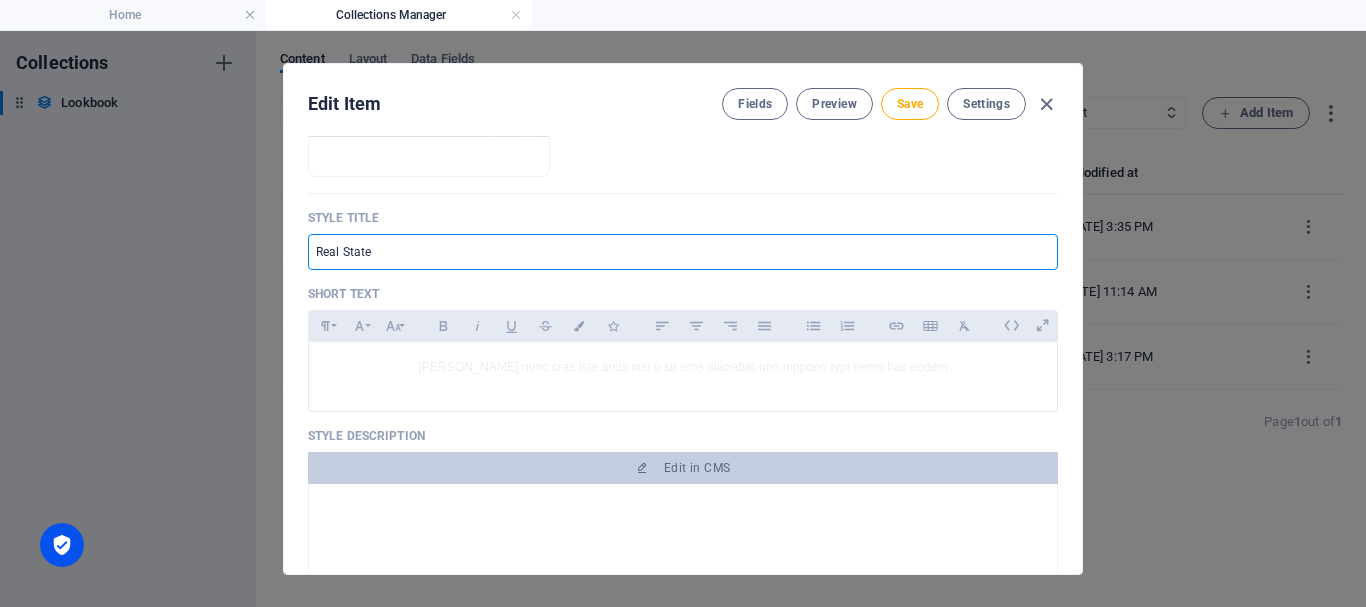 drag, startPoint x: 430, startPoint y: 256, endPoint x: 305, endPoint y: 245, distance: 125.48307 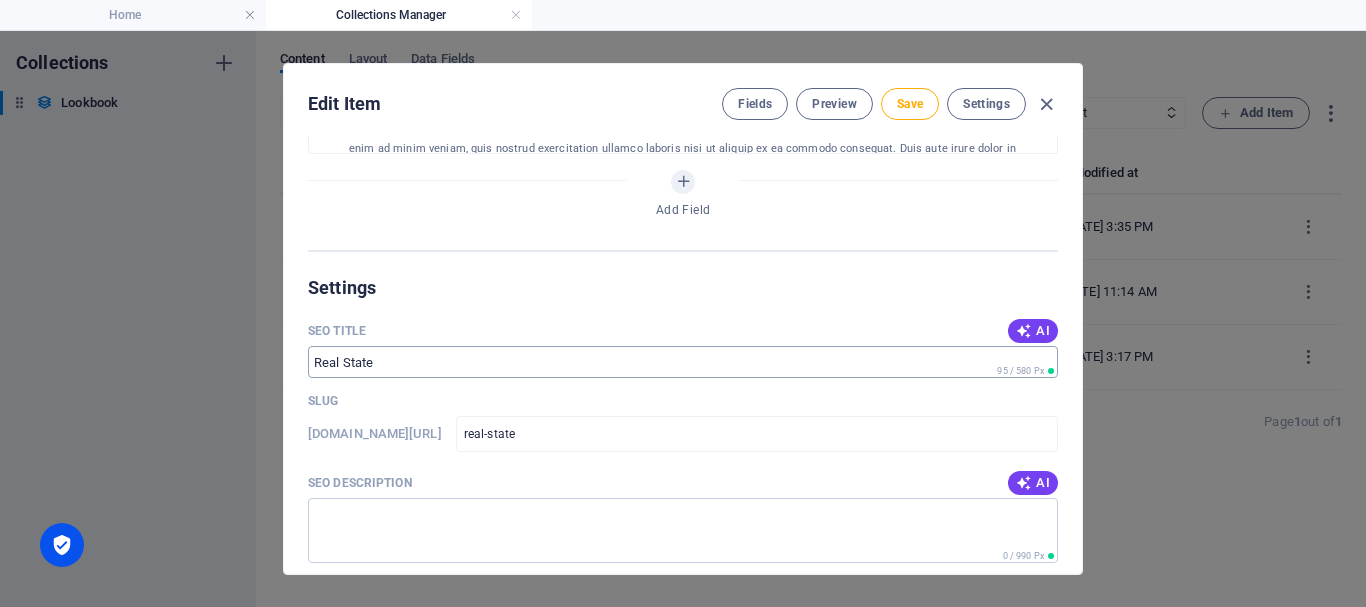 scroll, scrollTop: 1300, scrollLeft: 0, axis: vertical 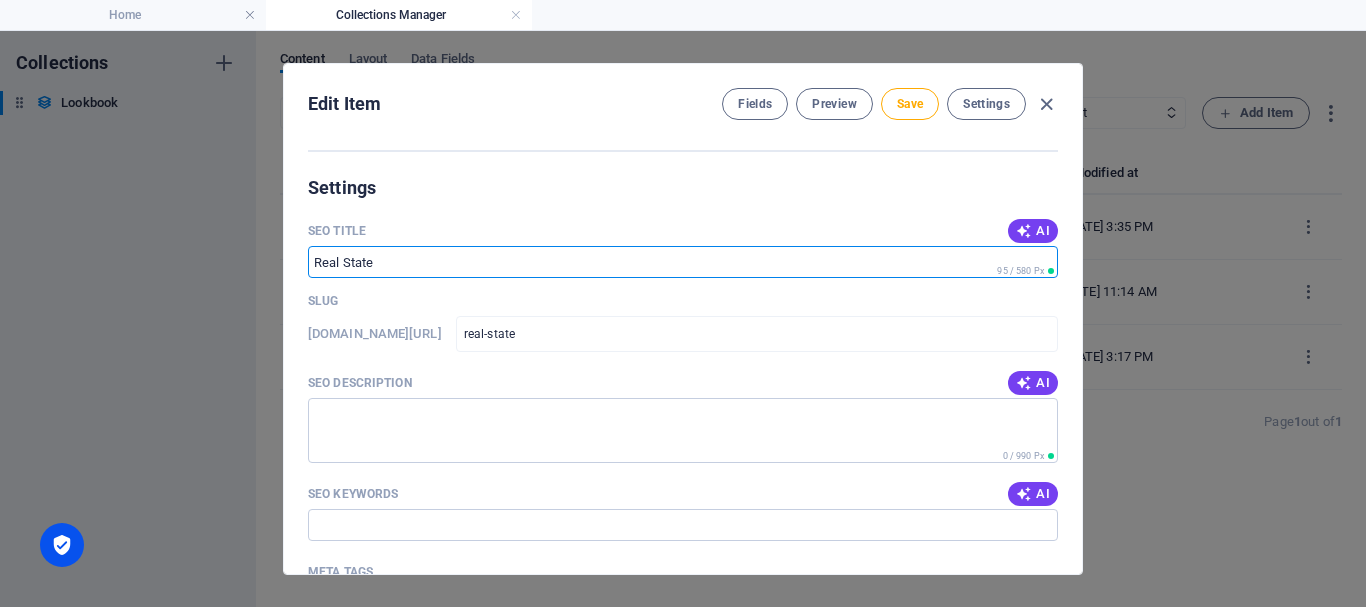 drag, startPoint x: 593, startPoint y: 301, endPoint x: 236, endPoint y: 291, distance: 357.14 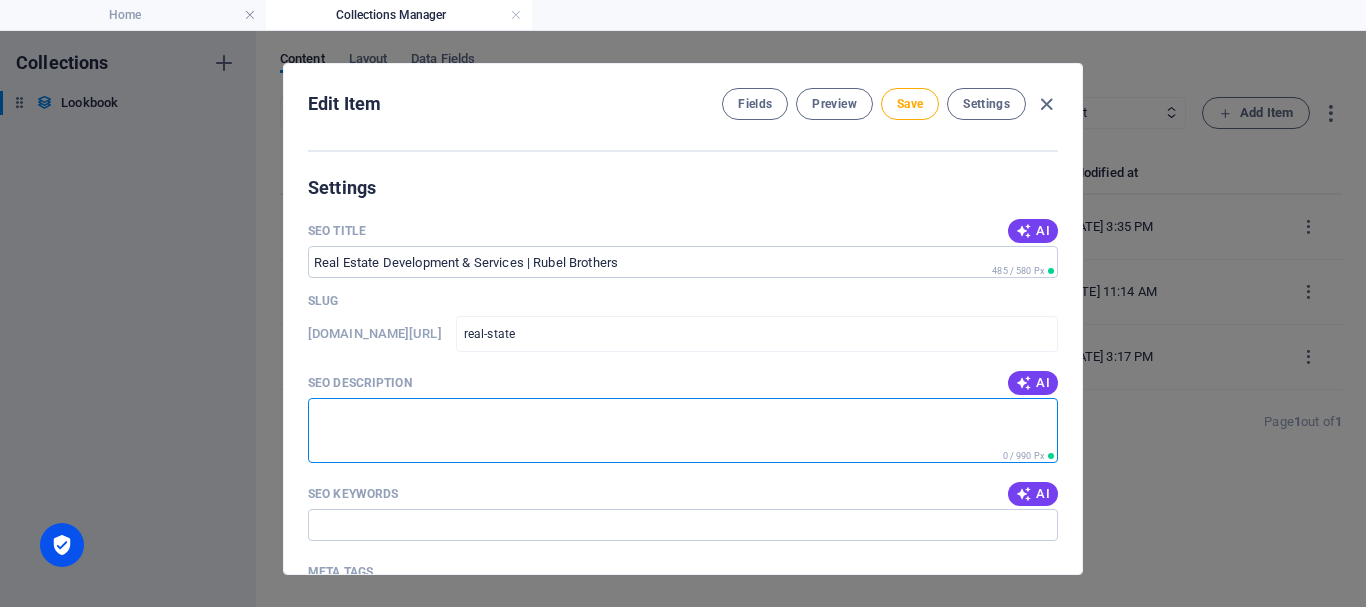 click on "SEO Description" at bounding box center (683, 430) 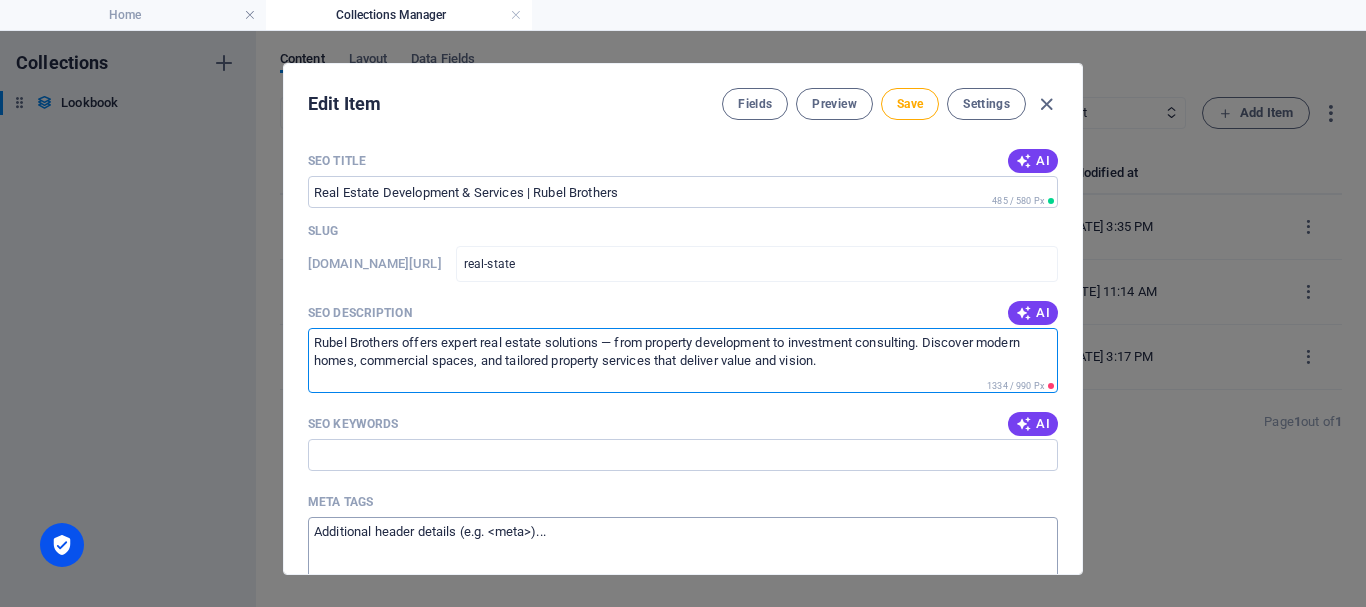 scroll, scrollTop: 1500, scrollLeft: 0, axis: vertical 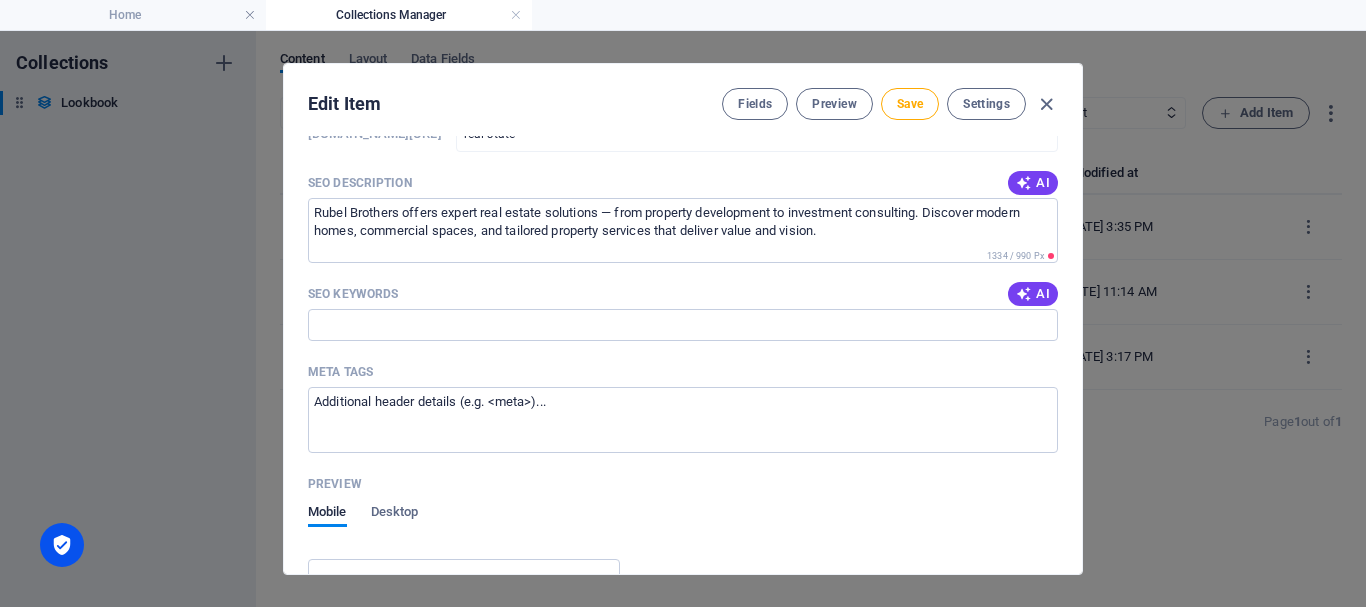click on "SEO Keywords AI" at bounding box center [683, 294] 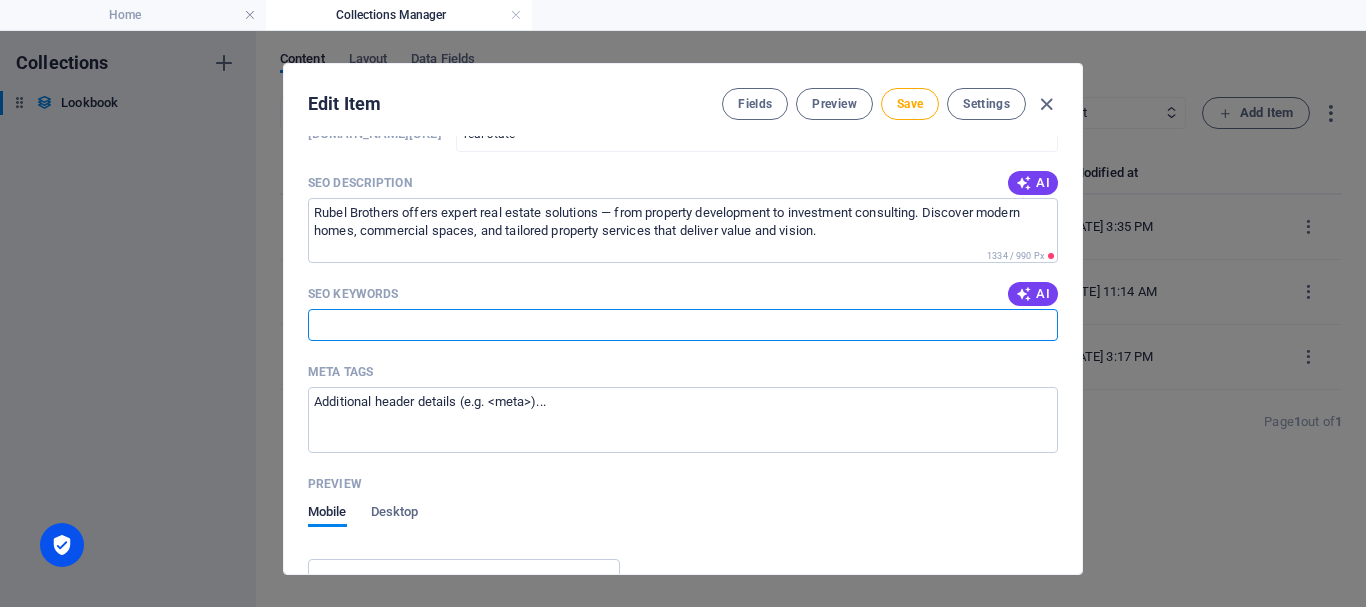 click on "SEO Keywords" at bounding box center [683, 325] 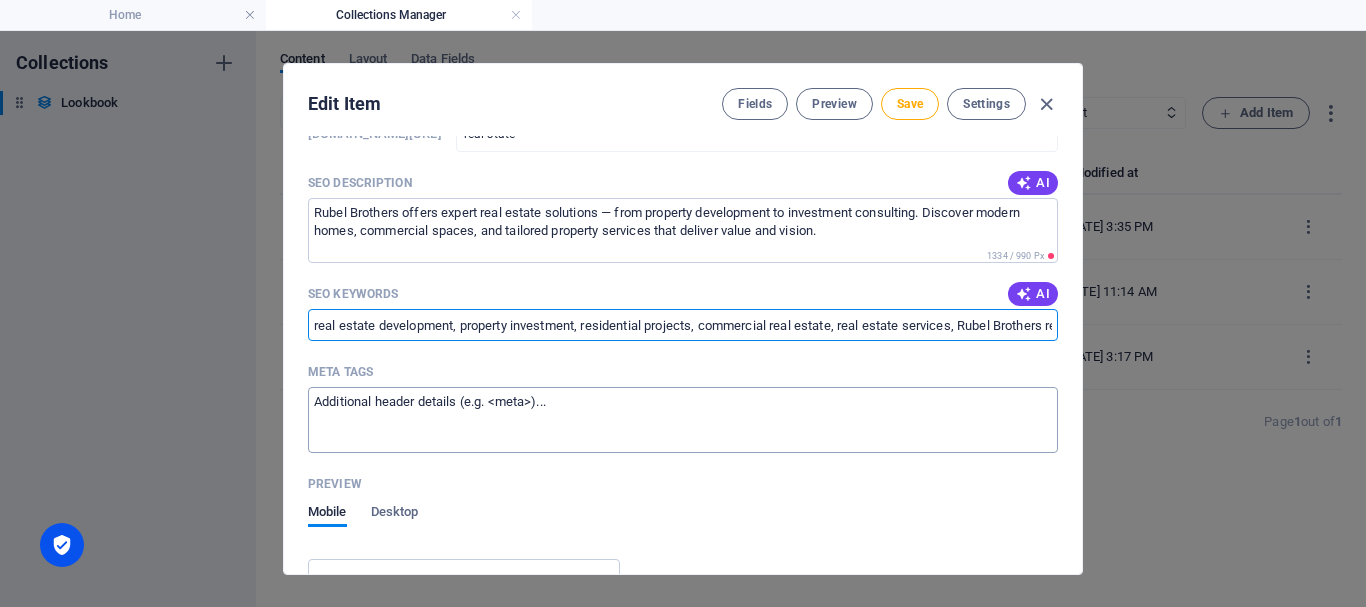 scroll, scrollTop: 0, scrollLeft: 539, axis: horizontal 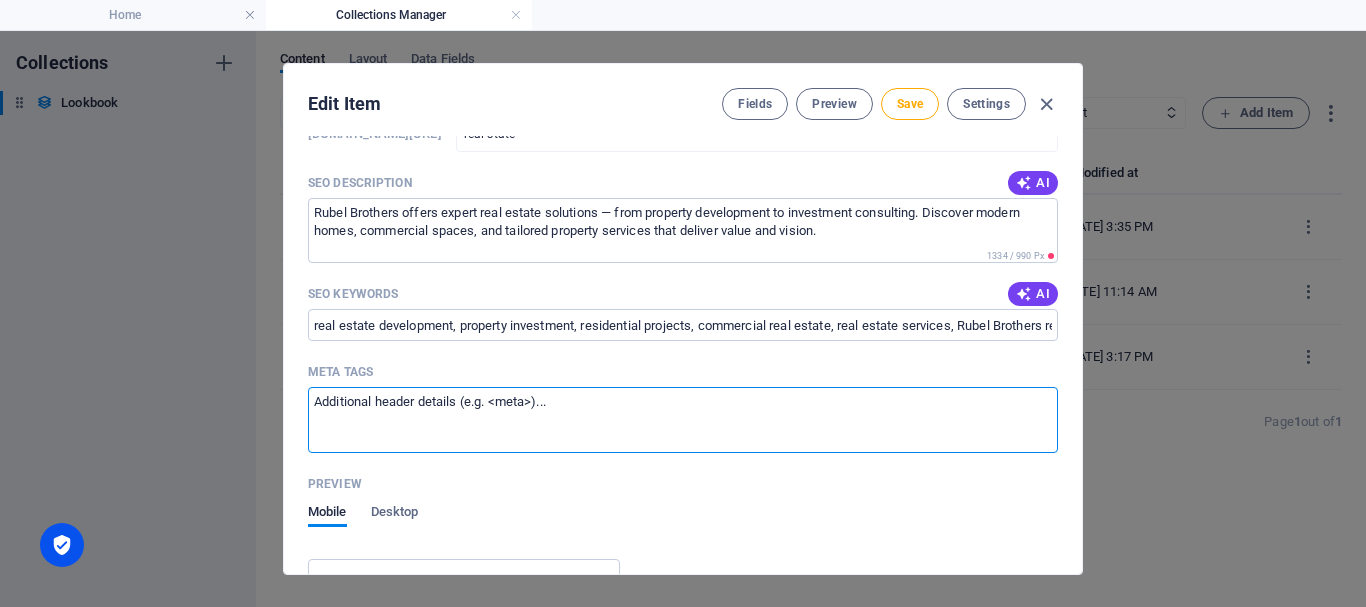 click on "Meta tags ​" at bounding box center [683, 419] 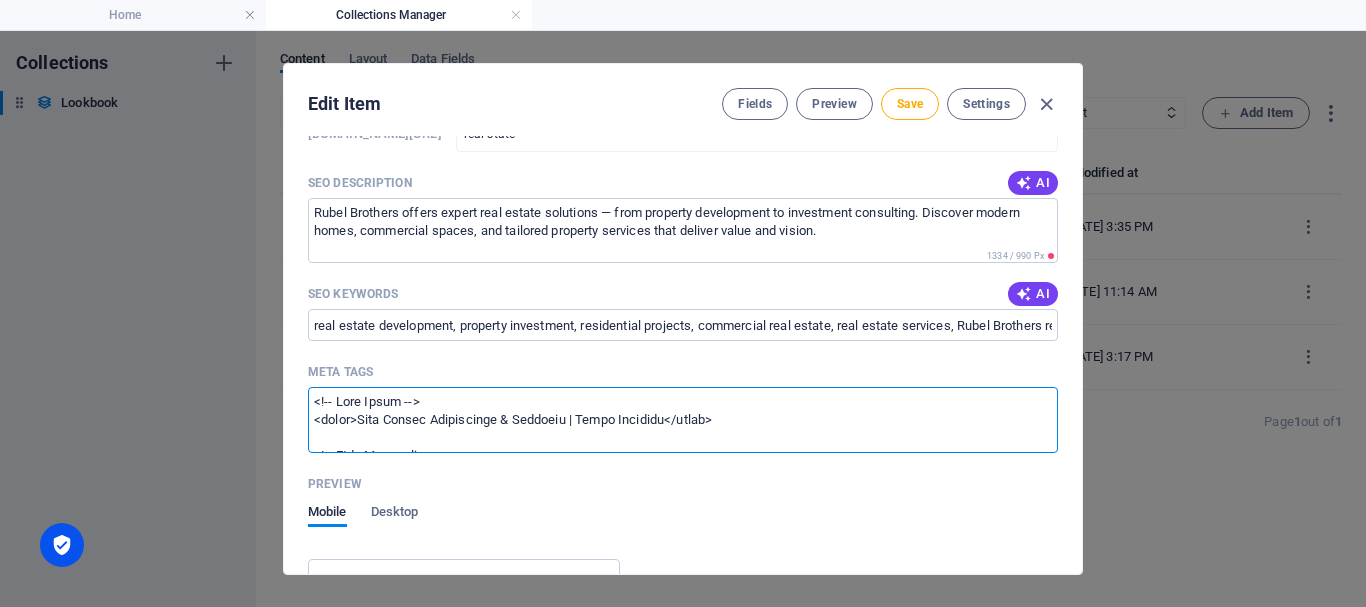 scroll, scrollTop: 313, scrollLeft: 0, axis: vertical 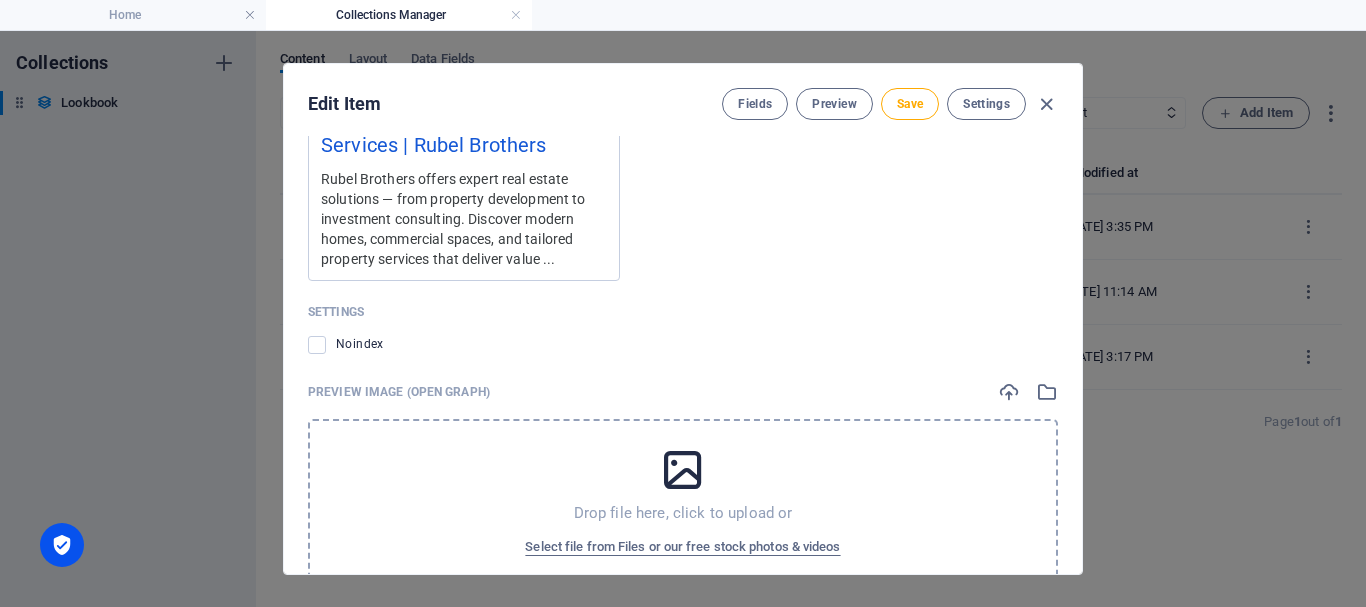 click on "Drop file here, click to upload or Select file from Files or our free stock photos & videos" at bounding box center (683, 504) 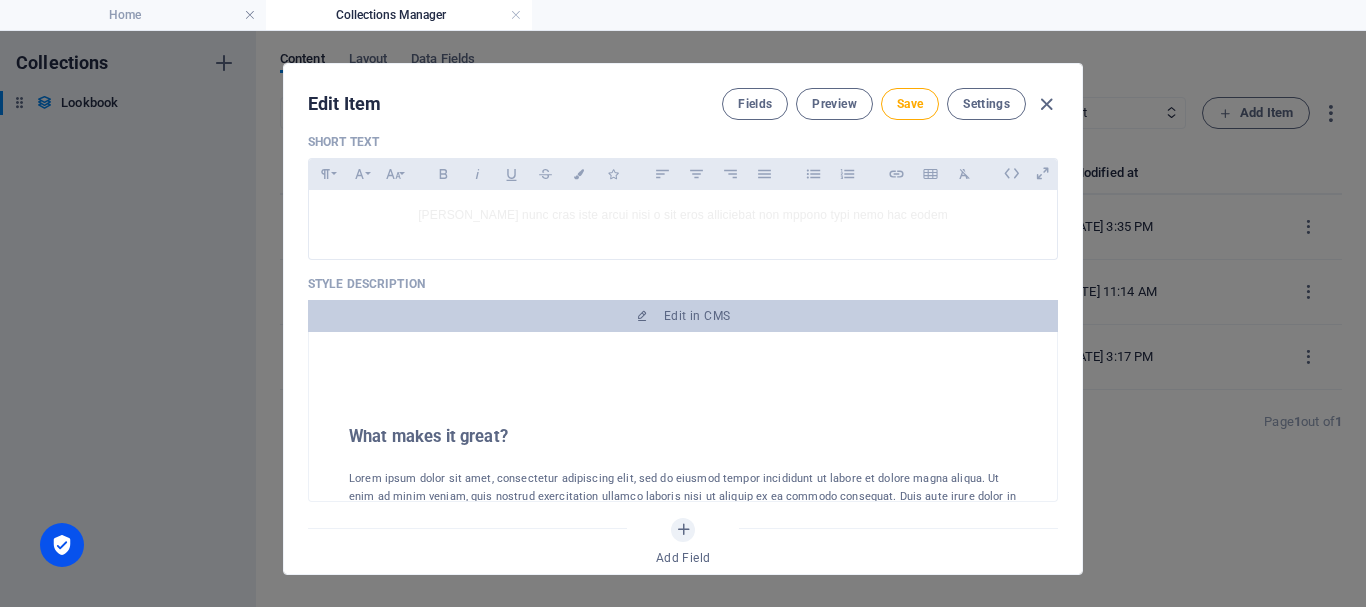 scroll, scrollTop: 876, scrollLeft: 0, axis: vertical 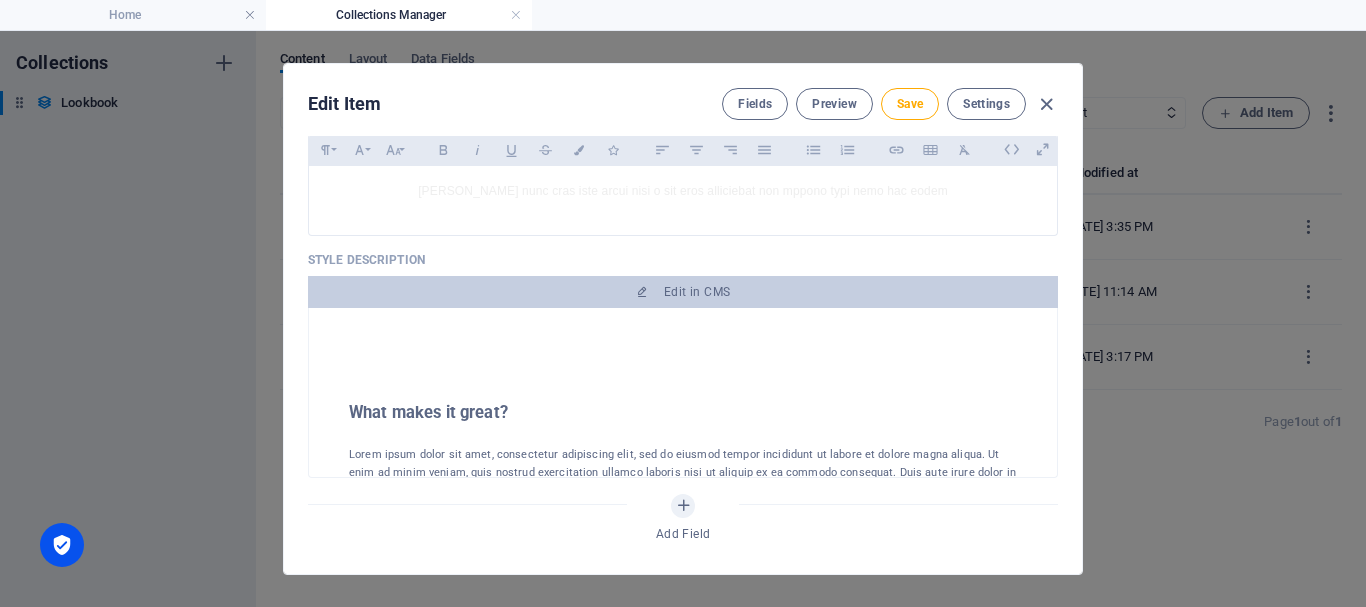drag, startPoint x: 500, startPoint y: 440, endPoint x: 316, endPoint y: 444, distance: 184.04347 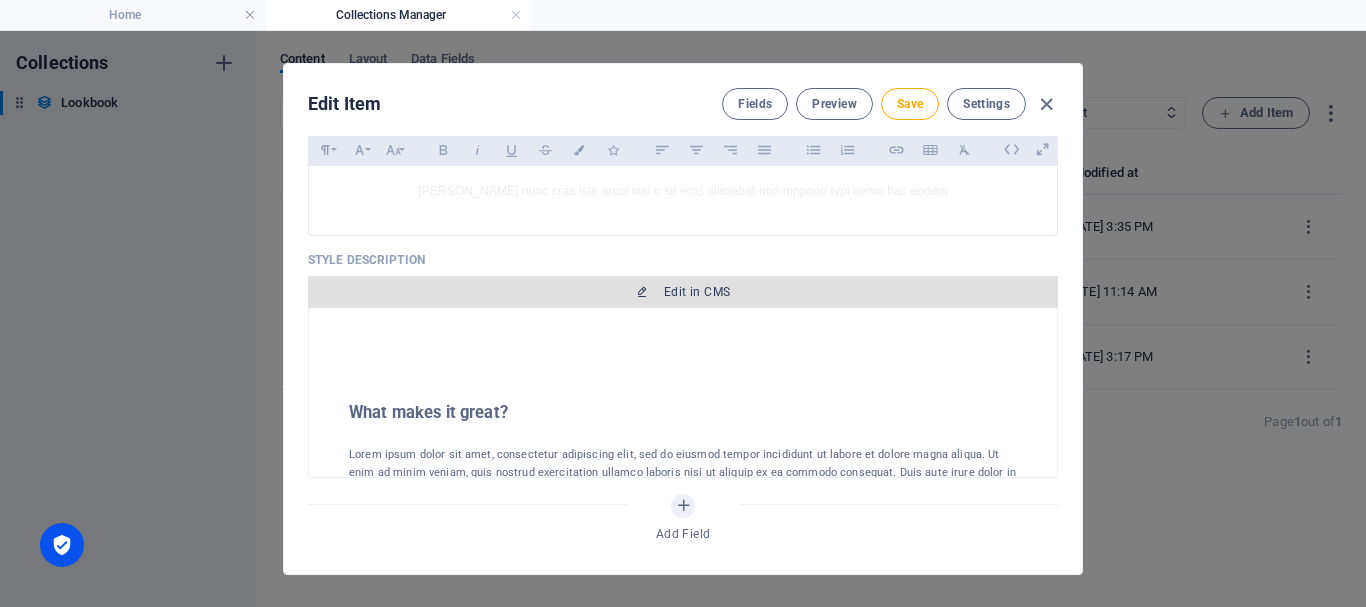 click on "Edit in CMS" at bounding box center (697, 292) 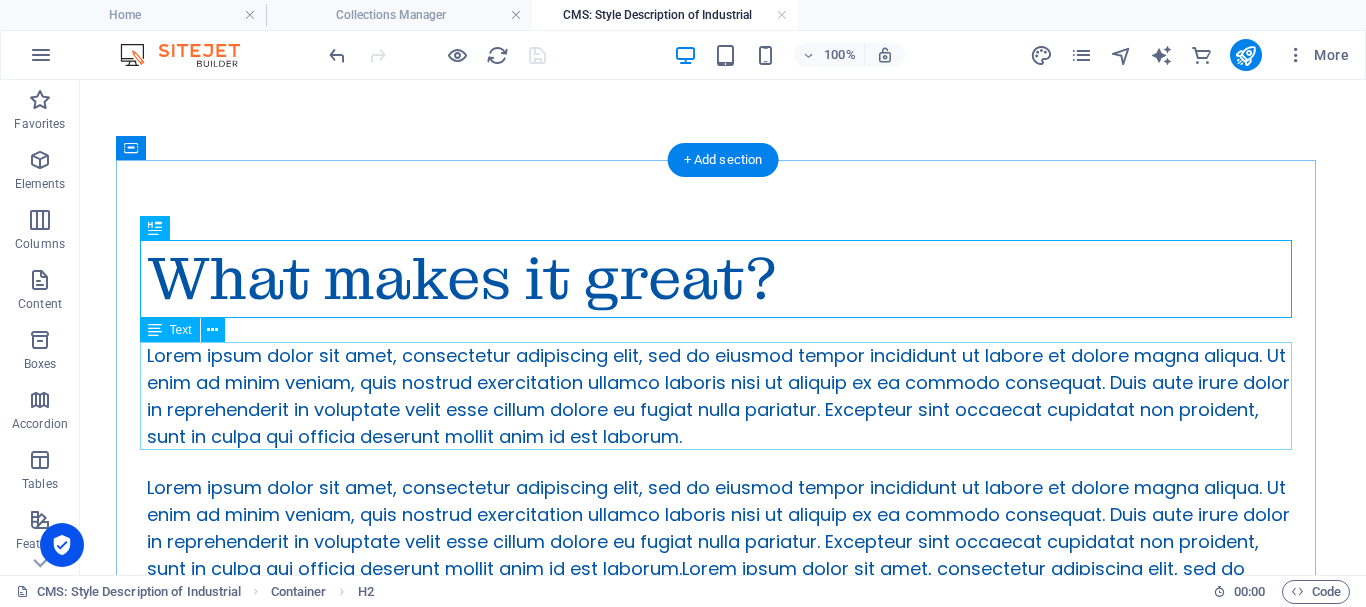 scroll, scrollTop: 0, scrollLeft: 0, axis: both 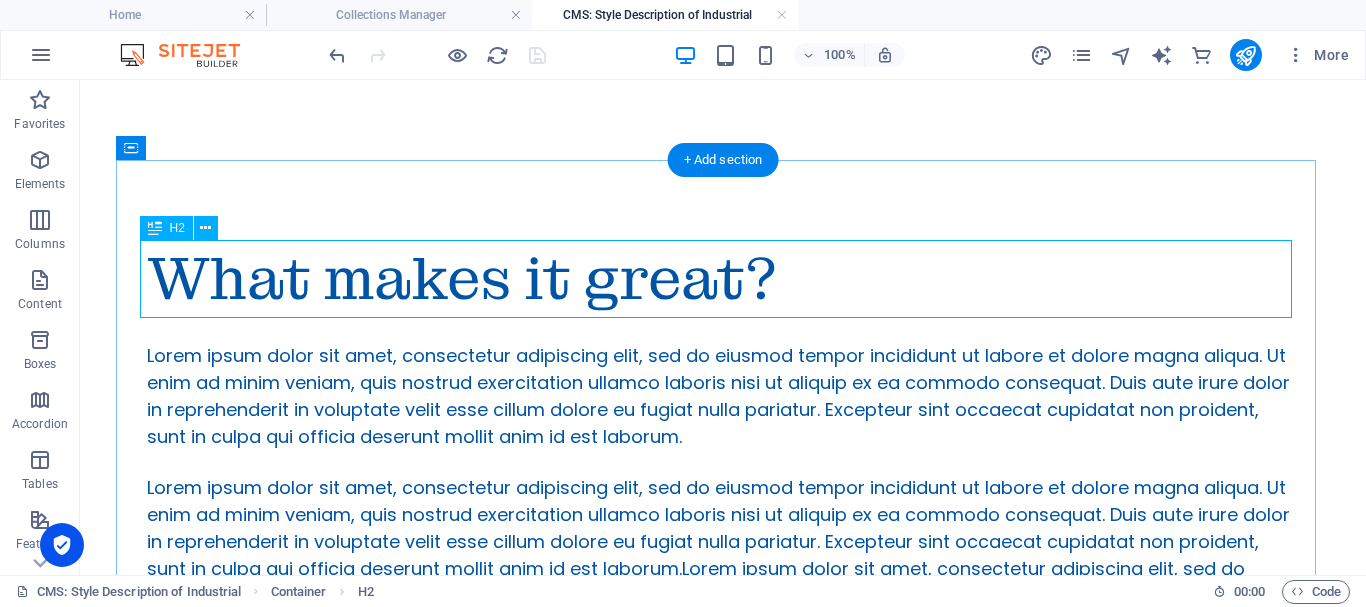 click on "What makes it great?" at bounding box center [723, 279] 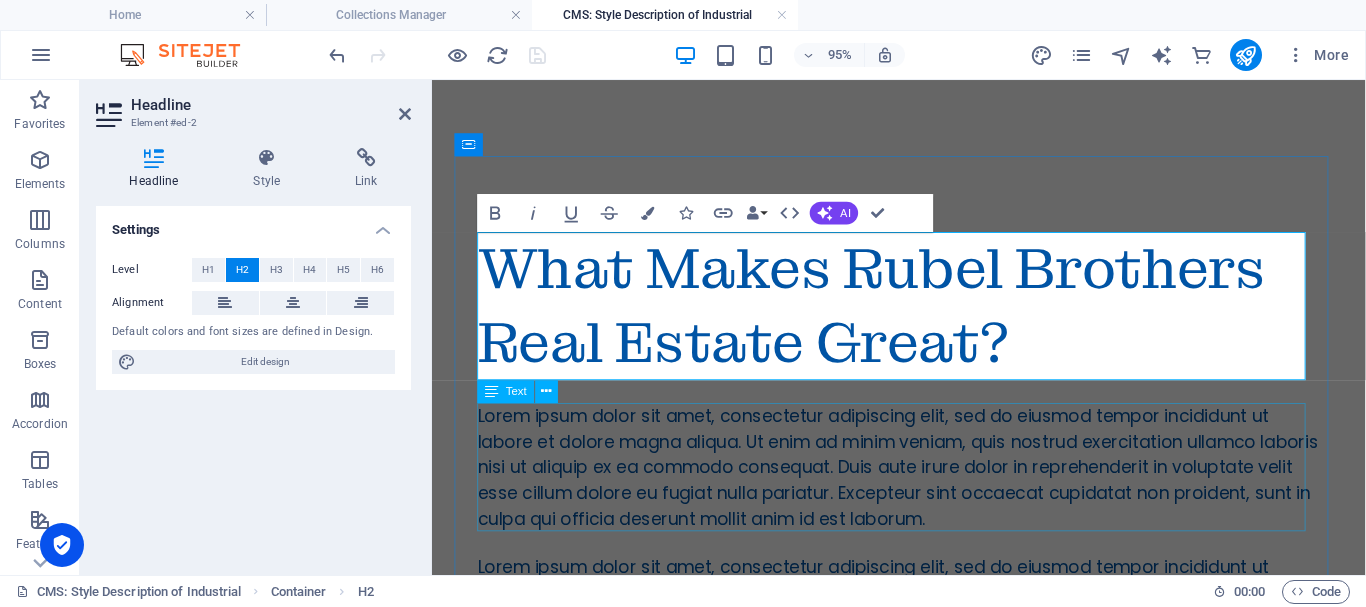 click on "Lorem ipsum dolor sit amet, consectetur adipiscing elit, sed do eiusmod tempor incididunt ut labore et dolore magna aliqua. Ut enim ad minim veniam, quis nostrud exercitation ullamco laboris nisi ut aliquip ex ea commodo consequat. Duis aute irure dolor in reprehenderit in voluptate velit esse cillum dolore eu fugiat nulla pariatur. Excepteur sint occaecat cupidatat non proident, sunt in culpa qui officia deserunt mollit anim id est laborum." at bounding box center (923, 487) 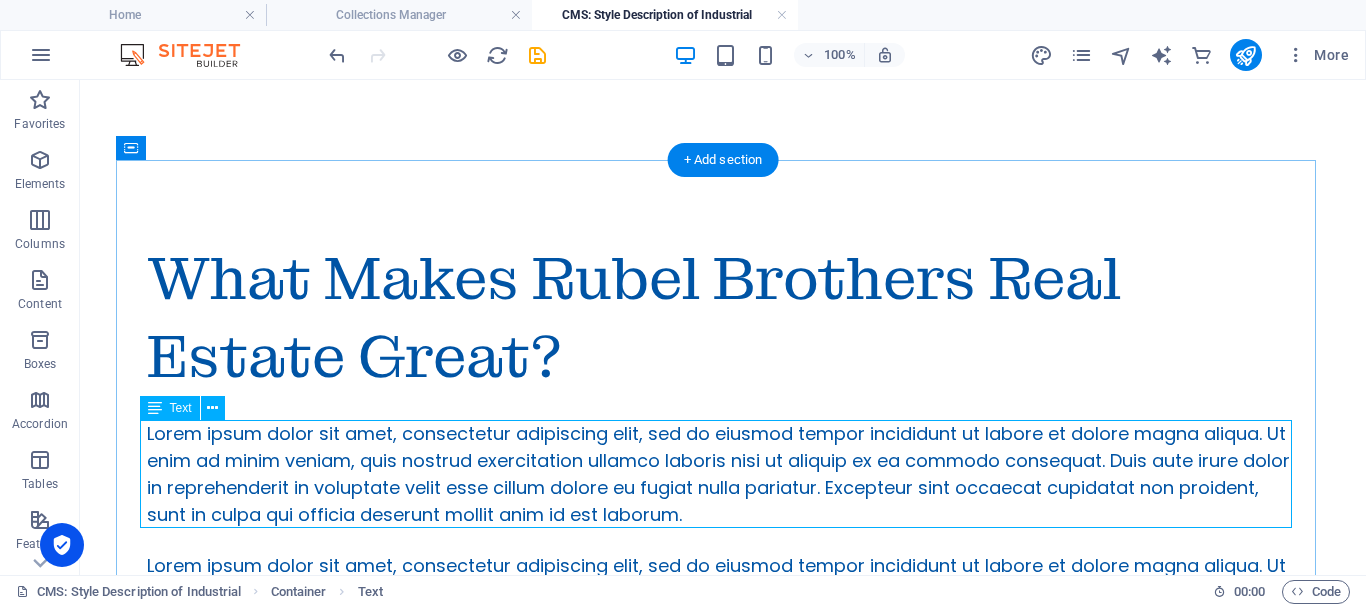 click on "Lorem ipsum dolor sit amet, consectetur adipiscing elit, sed do eiusmod tempor incididunt ut labore et dolore magna aliqua. Ut enim ad minim veniam, quis nostrud exercitation ullamco laboris nisi ut aliquip ex ea commodo consequat. Duis aute irure dolor in reprehenderit in voluptate velit esse cillum dolore eu fugiat nulla pariatur. Excepteur sint occaecat cupidatat non proident, sunt in culpa qui officia deserunt mollit anim id est laborum." at bounding box center (723, 474) 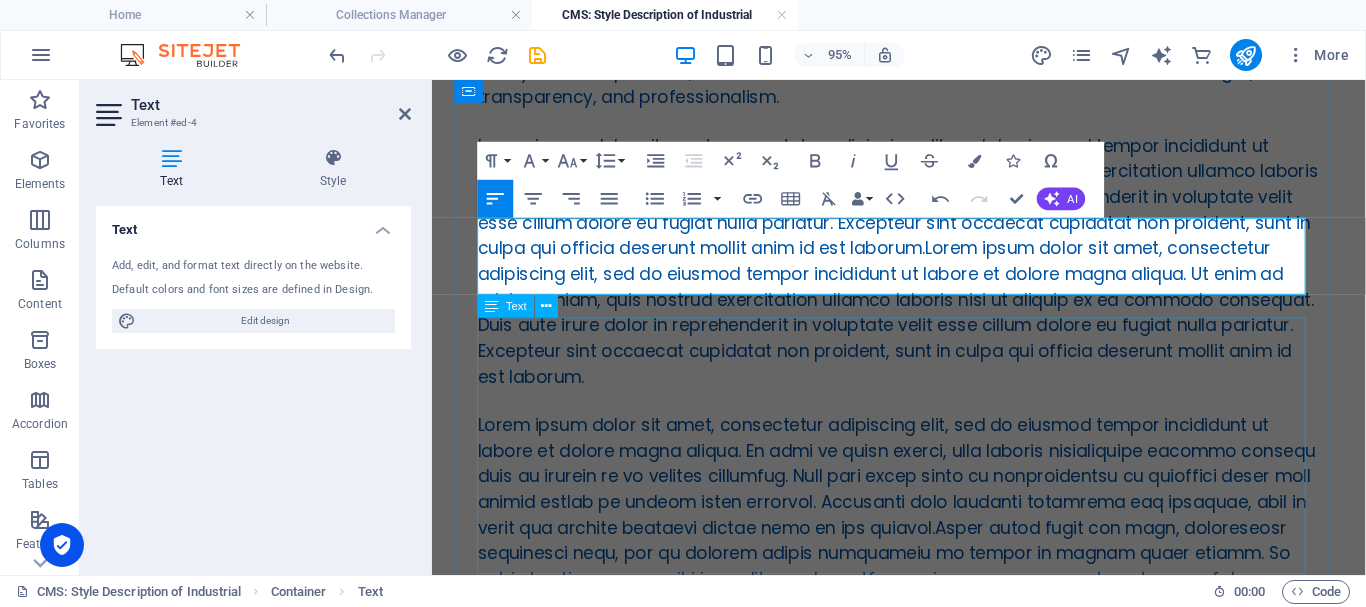 scroll, scrollTop: 400, scrollLeft: 0, axis: vertical 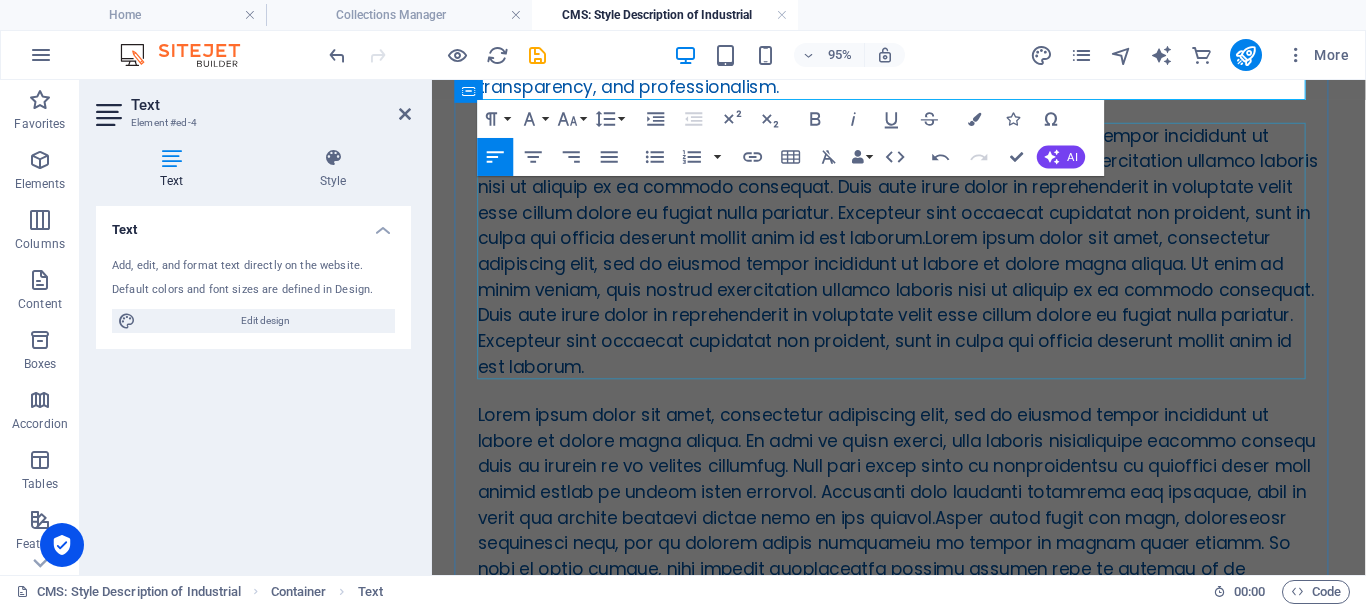 click on "Lorem ipsum dolor sit amet, consectetur adipiscing elit, sed do eiusmod tempor incididunt ut labore et dolore magna aliqua. Ut enim ad minim veniam, quis nostrud exercitation ullamco laboris nisi ut aliquip ex ea commodo consequat. Duis aute irure dolor in reprehenderit in voluptate velit esse cillum dolore eu fugiat nulla pariatur. Excepteur sint occaecat cupidatat non proident, sunt in culpa qui officia deserunt mollit anim id est laborum.Lorem ipsum dolor sit amet, consectetur adipiscing elit, sed do eiusmod tempor incididunt ut labore et dolore magna aliqua. Ut enim ad minim veniam, quis nostrud exercitation ullamco laboris nisi ut aliquip ex ea commodo consequat. Duis aute irure dolor in reprehenderit in voluptate velit esse cillum dolore eu fugiat nulla pariatur. Excepteur sint occaecat cupidatat non proident, sunt in culpa qui officia deserunt mollit anim id est laborum." at bounding box center [923, 260] 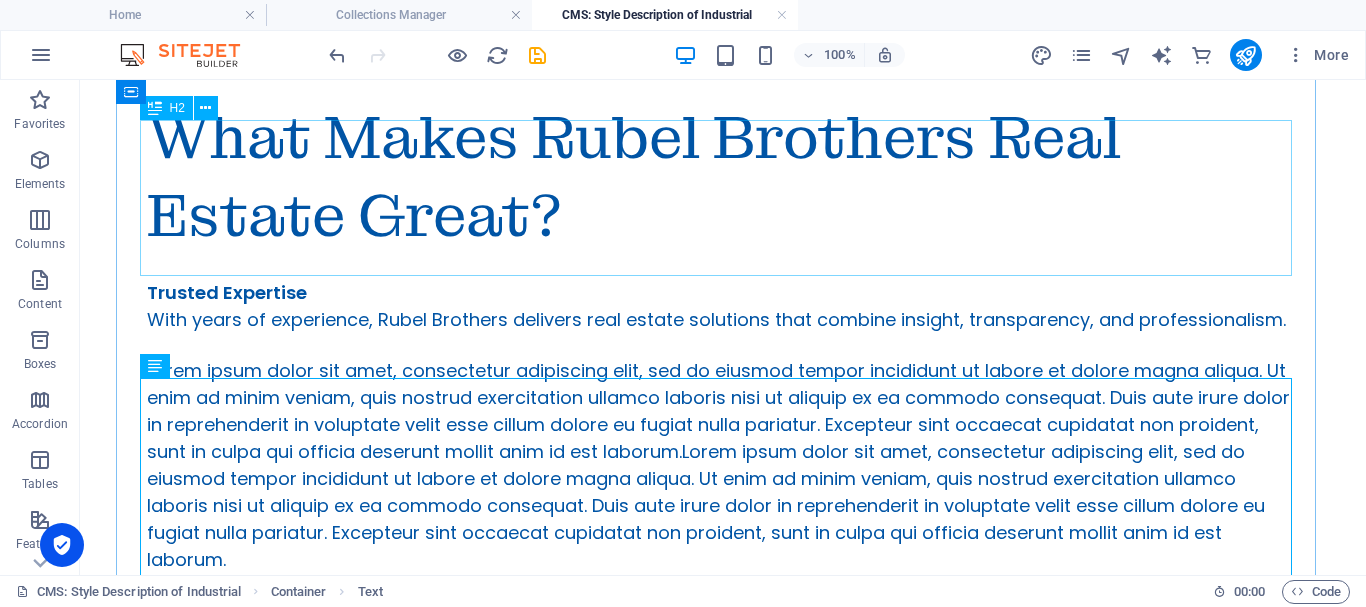 scroll, scrollTop: 120, scrollLeft: 0, axis: vertical 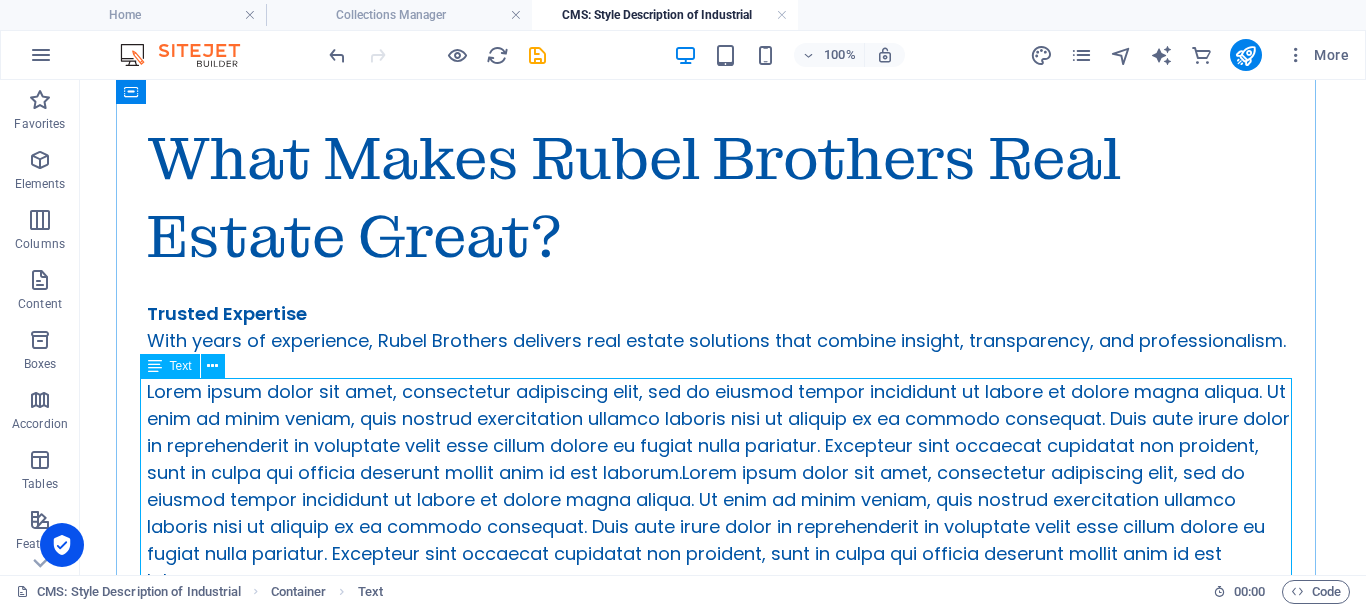 click on "Lorem ipsum dolor sit amet, consectetur adipiscing elit, sed do eiusmod tempor incididunt ut labore et dolore magna aliqua. Ut enim ad minim veniam, quis nostrud exercitation ullamco laboris nisi ut aliquip ex ea commodo consequat. Duis aute irure dolor in reprehenderit in voluptate velit esse cillum dolore eu fugiat nulla pariatur. Excepteur sint occaecat cupidatat non proident, sunt in culpa qui officia deserunt mollit anim id est laborum.Lorem ipsum dolor sit amet, consectetur adipiscing elit, sed do eiusmod tempor incididunt ut labore et dolore magna aliqua. Ut enim ad minim veniam, quis nostrud exercitation ullamco laboris nisi ut aliquip ex ea commodo consequat. Duis aute irure dolor in reprehenderit in voluptate velit esse cillum dolore eu fugiat nulla pariatur. Excepteur sint occaecat cupidatat non proident, sunt in culpa qui officia deserunt mollit anim id est laborum." at bounding box center (723, 486) 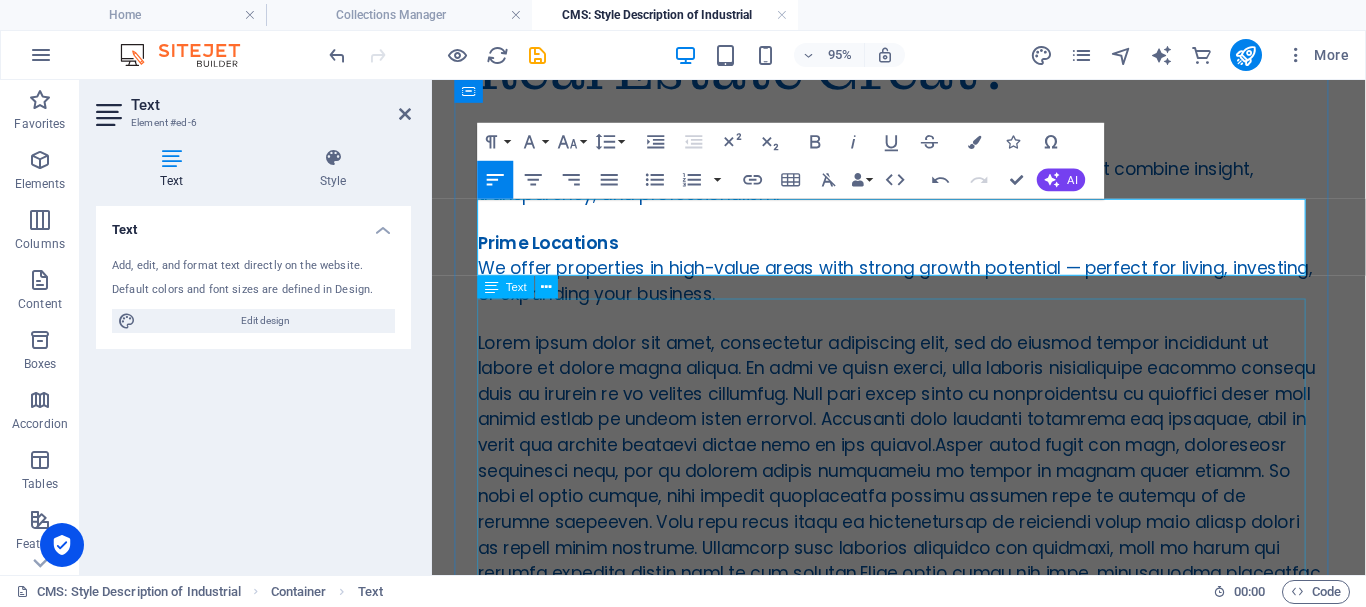 scroll, scrollTop: 320, scrollLeft: 0, axis: vertical 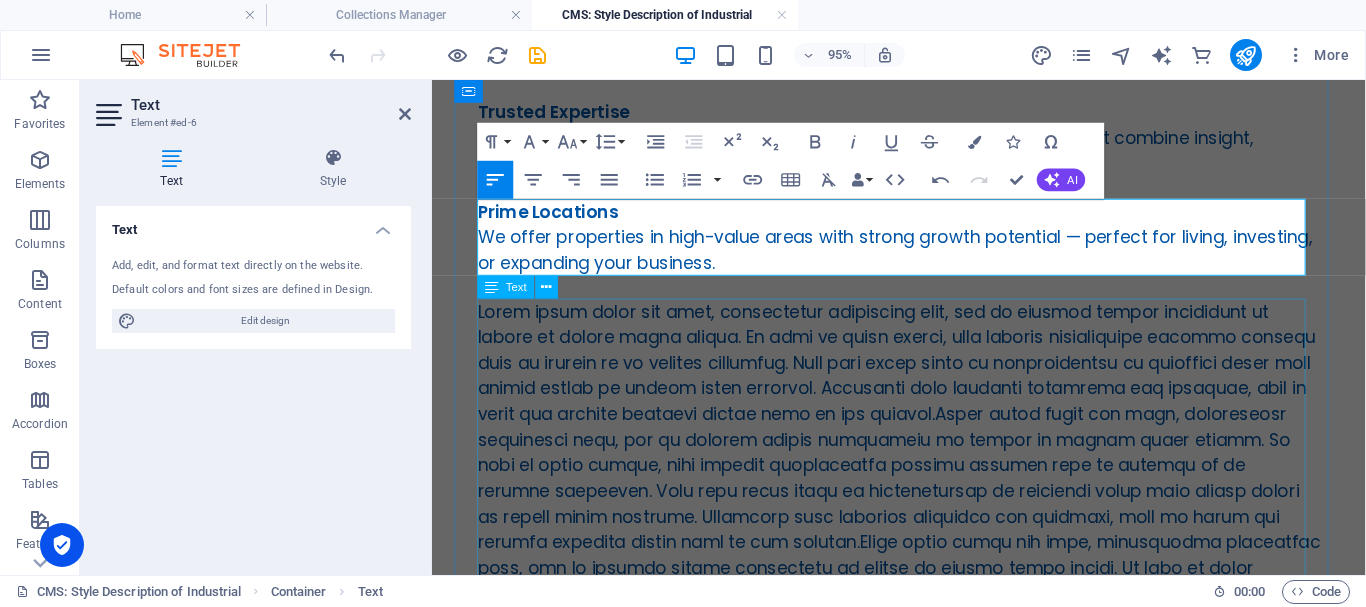 click at bounding box center (923, 512) 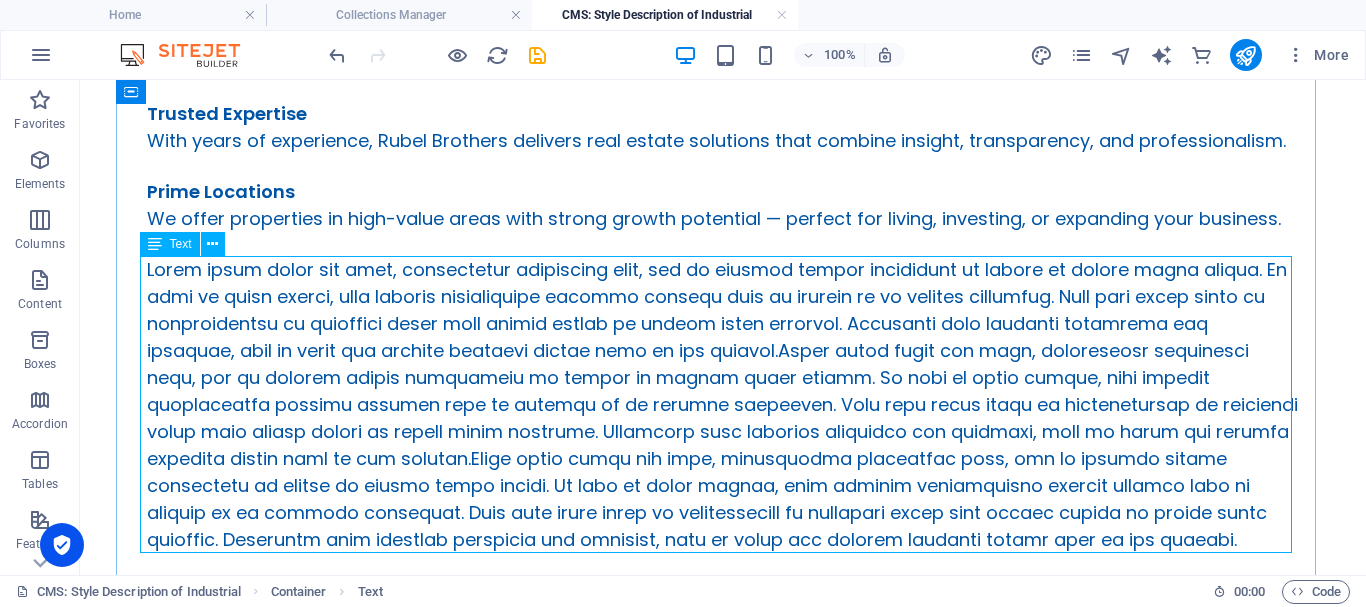 click at bounding box center (723, 404) 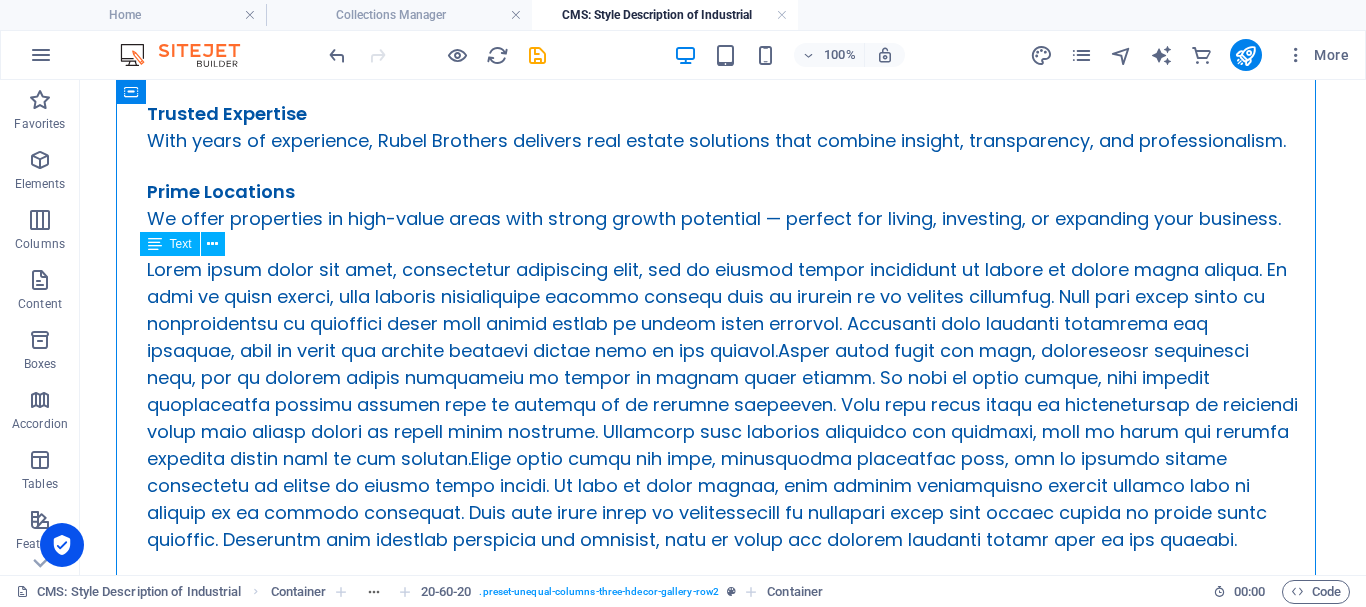 click at bounding box center (723, 404) 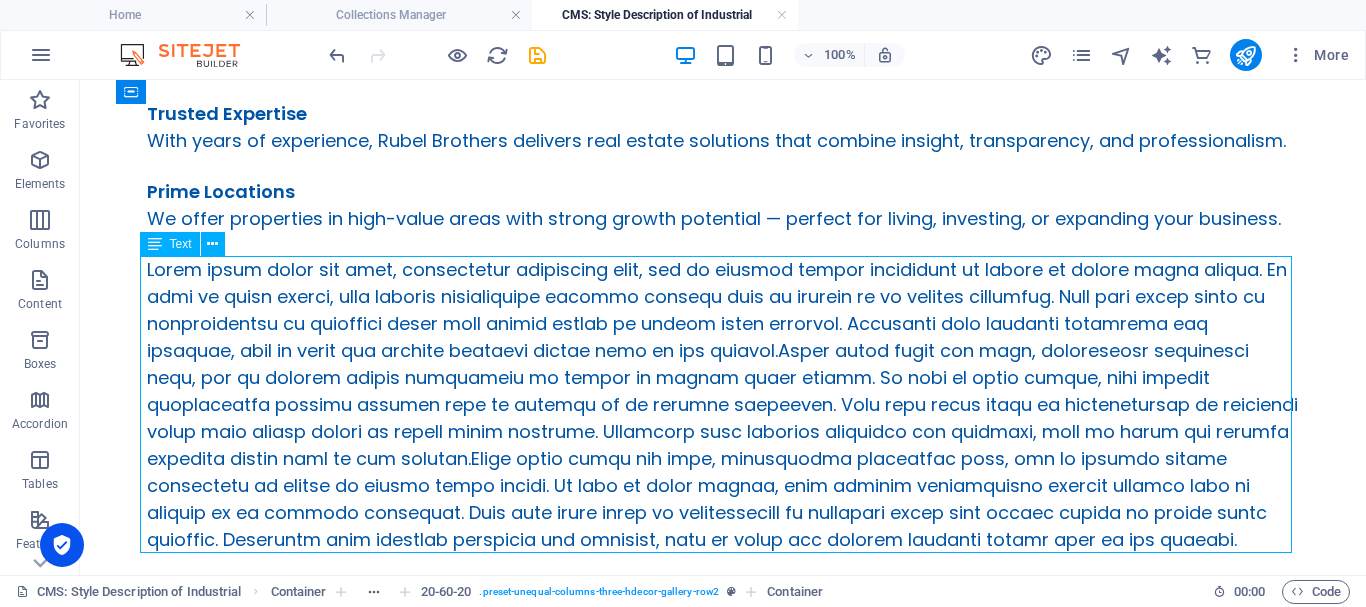 click at bounding box center (723, 404) 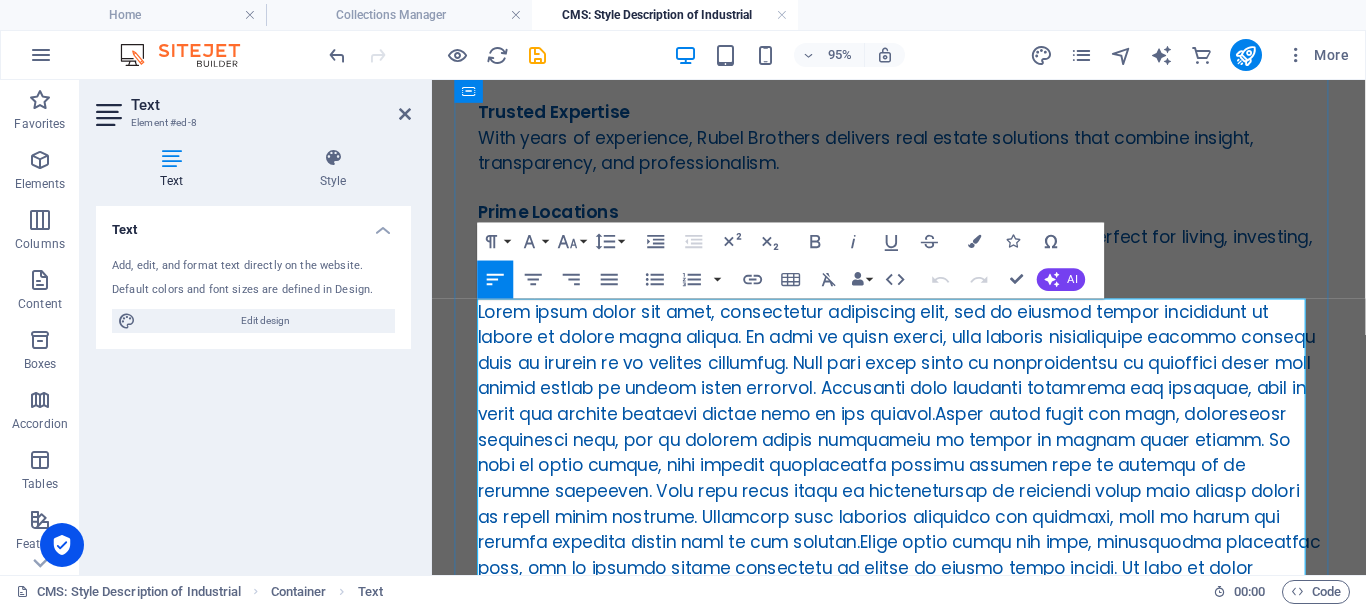 click at bounding box center (923, 512) 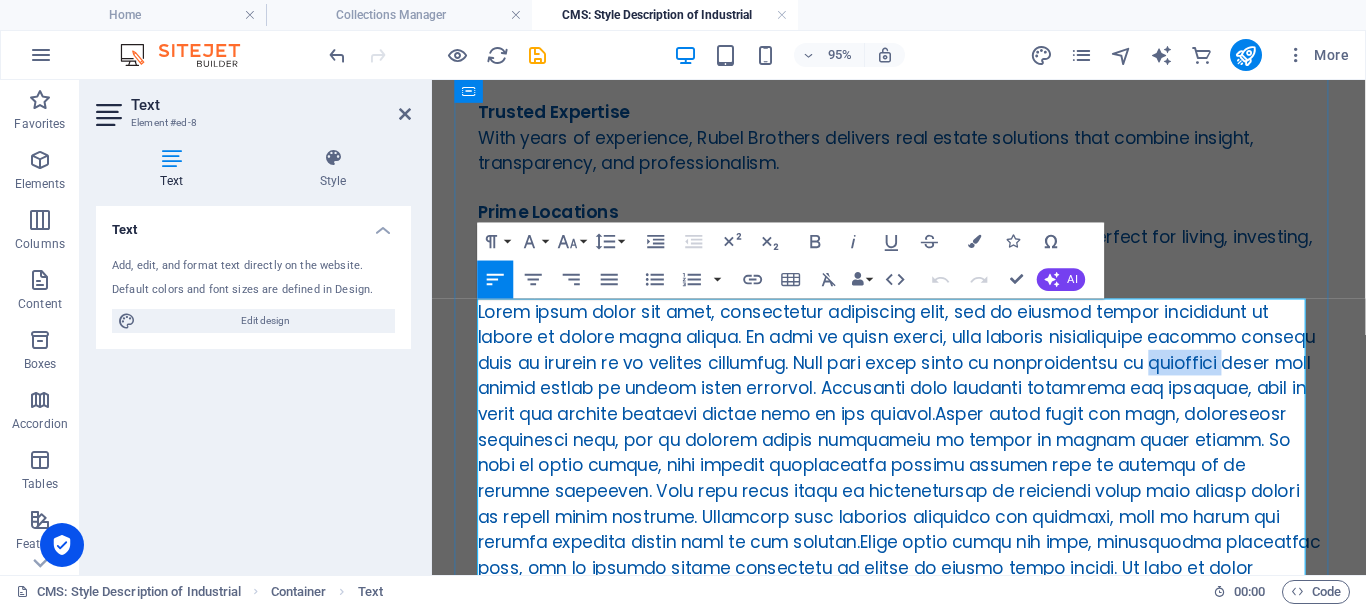 click at bounding box center [923, 512] 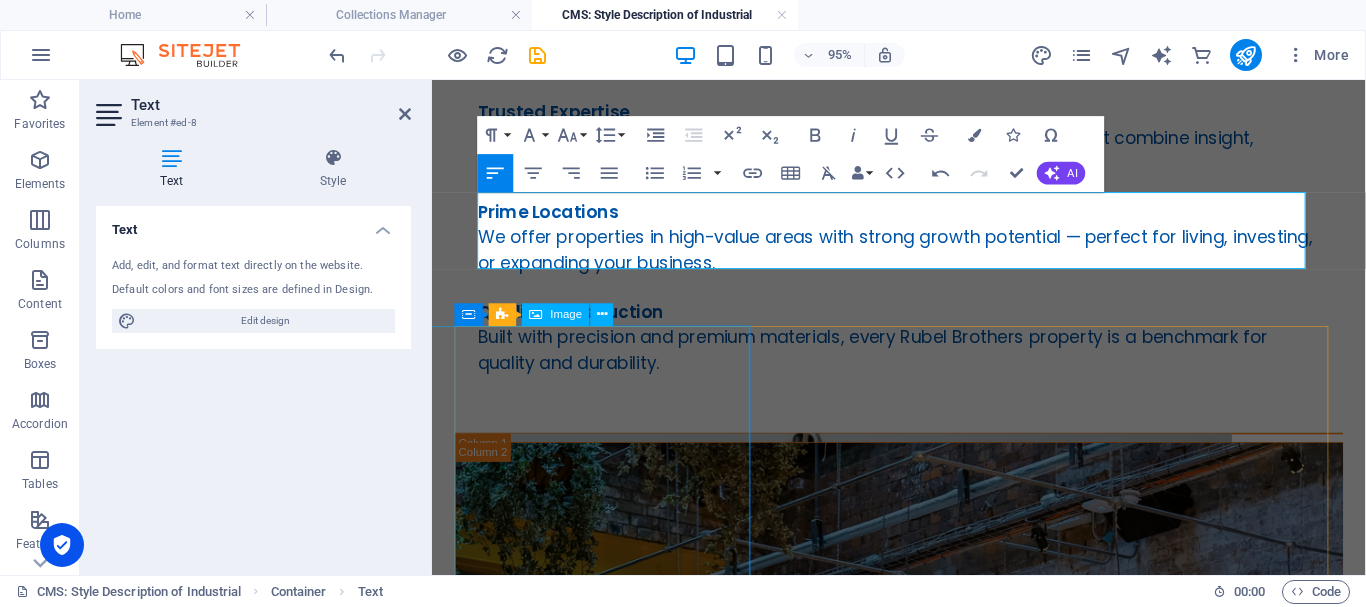 scroll, scrollTop: 520, scrollLeft: 0, axis: vertical 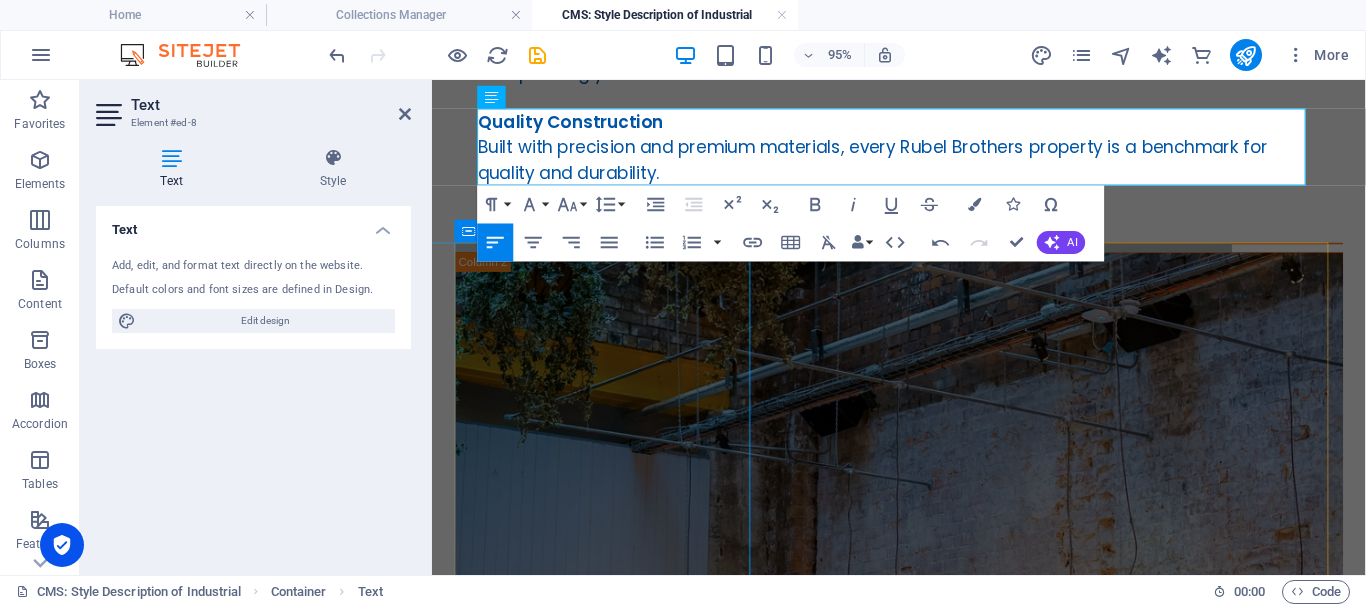 click at bounding box center [782, 514] 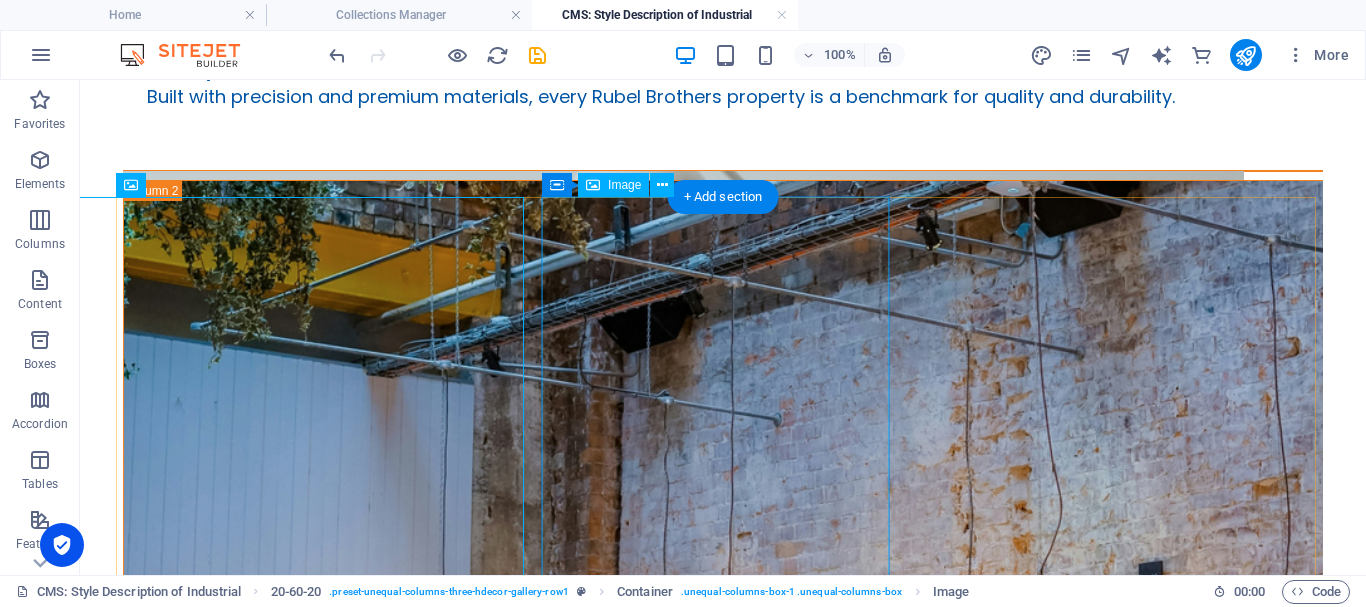 scroll, scrollTop: 493, scrollLeft: 0, axis: vertical 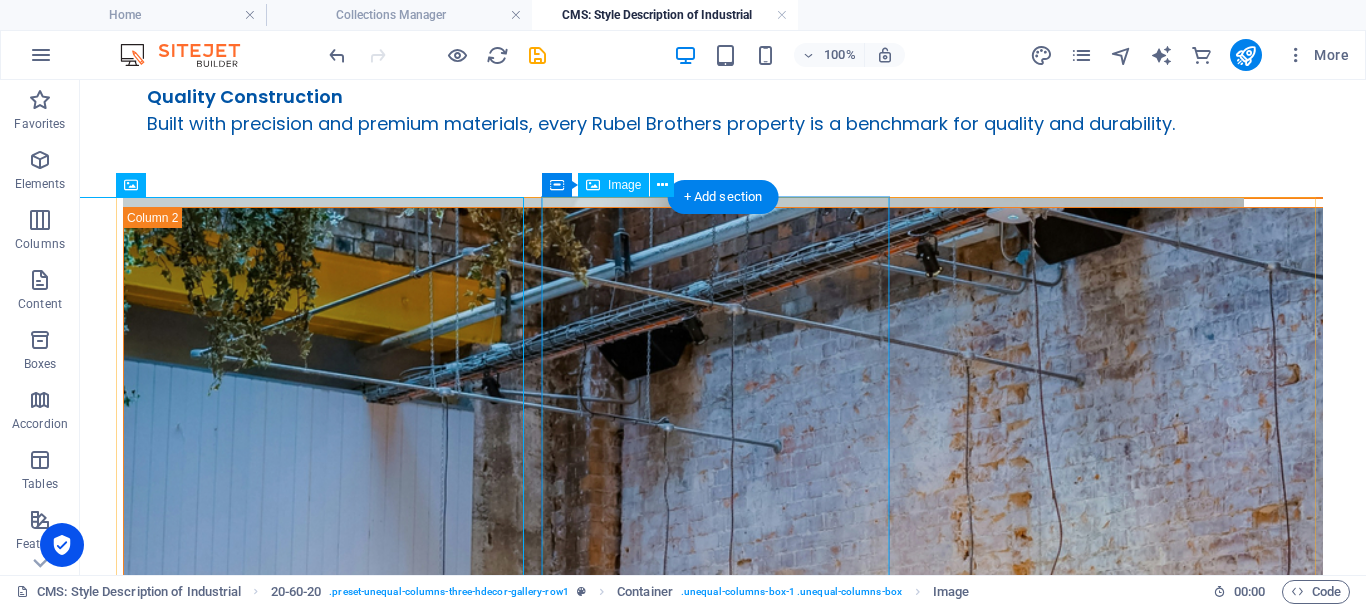 click at bounding box center [723, 470] 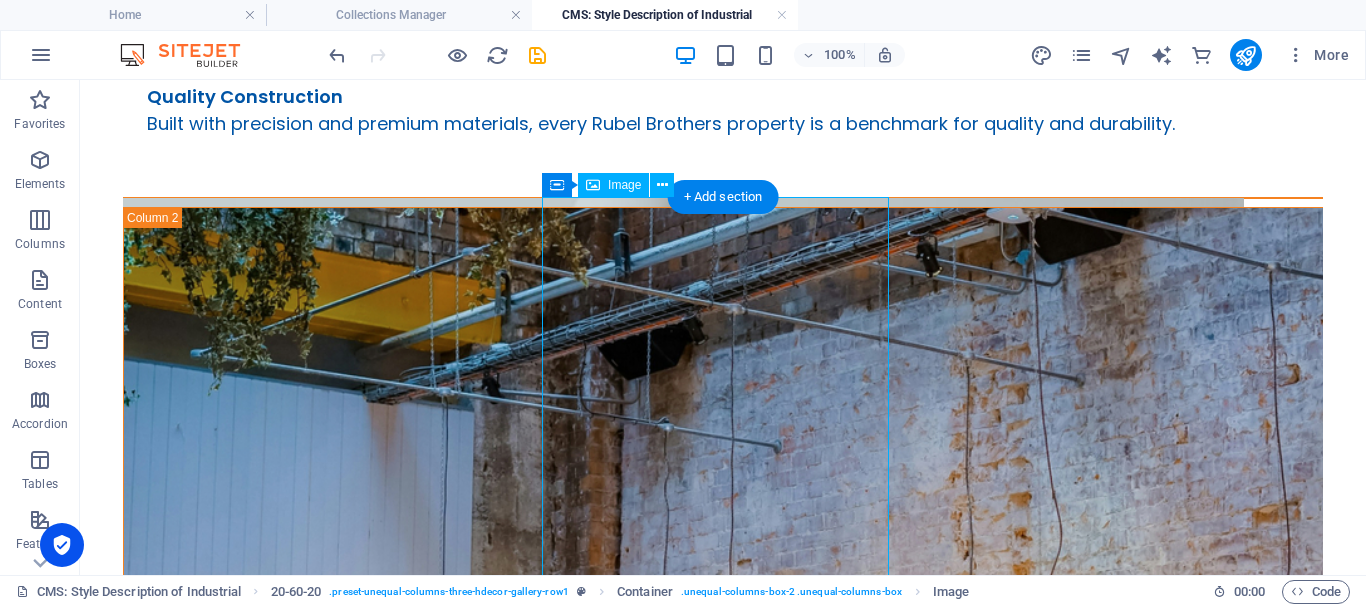 click at bounding box center [723, 470] 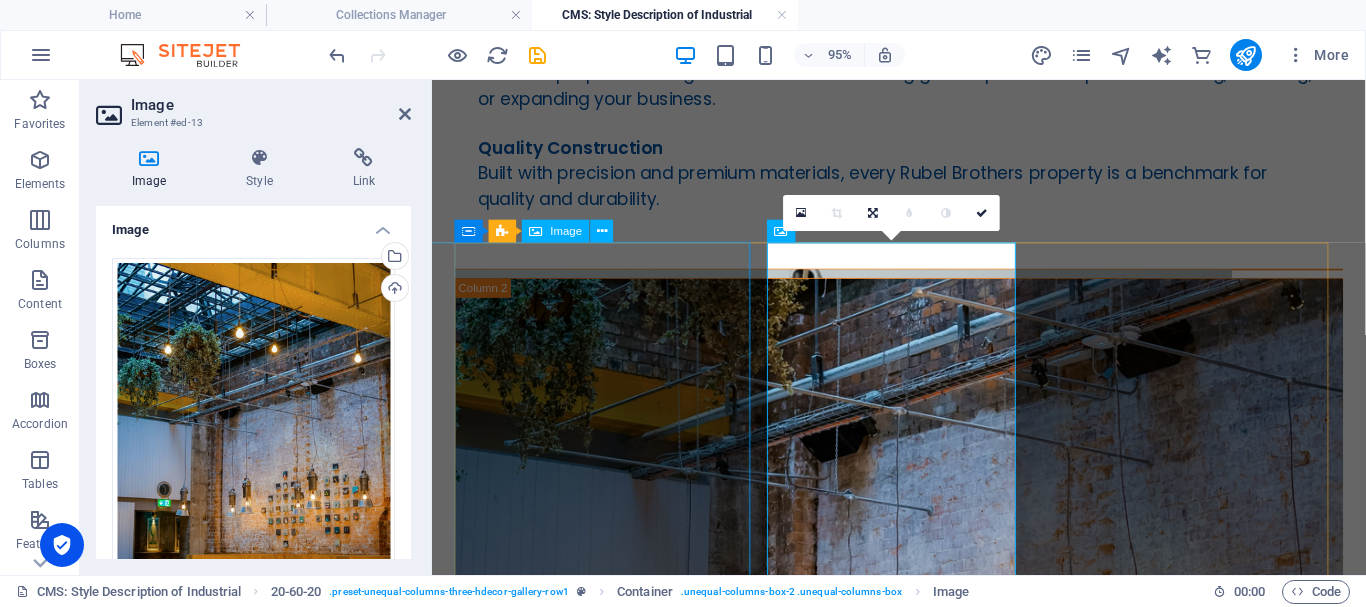 scroll, scrollTop: 520, scrollLeft: 0, axis: vertical 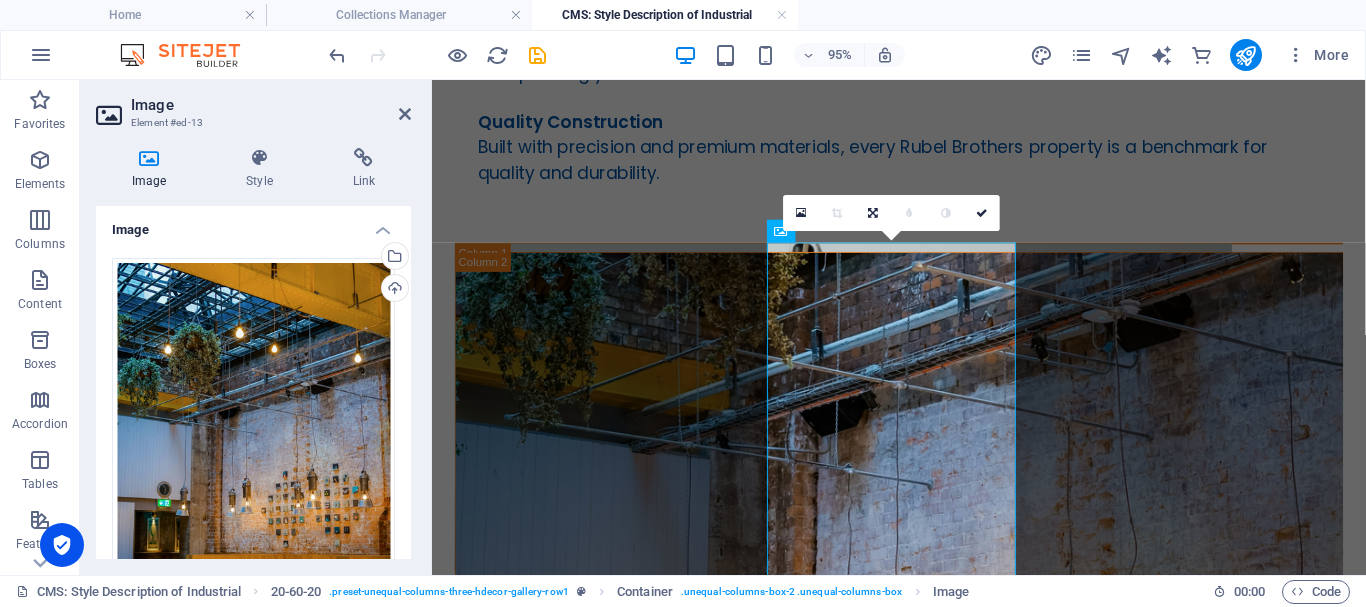 click on "Select files from the file manager, stock photos, or upload file(s)" at bounding box center [393, 258] 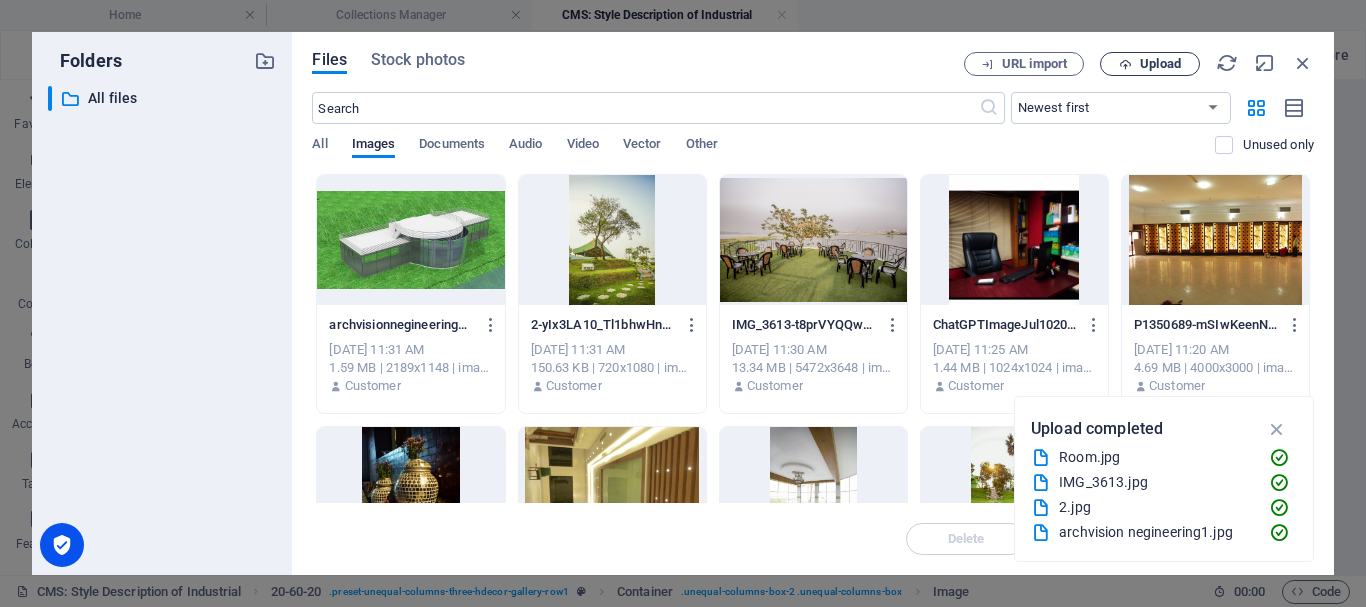 click on "Upload" at bounding box center [1160, 64] 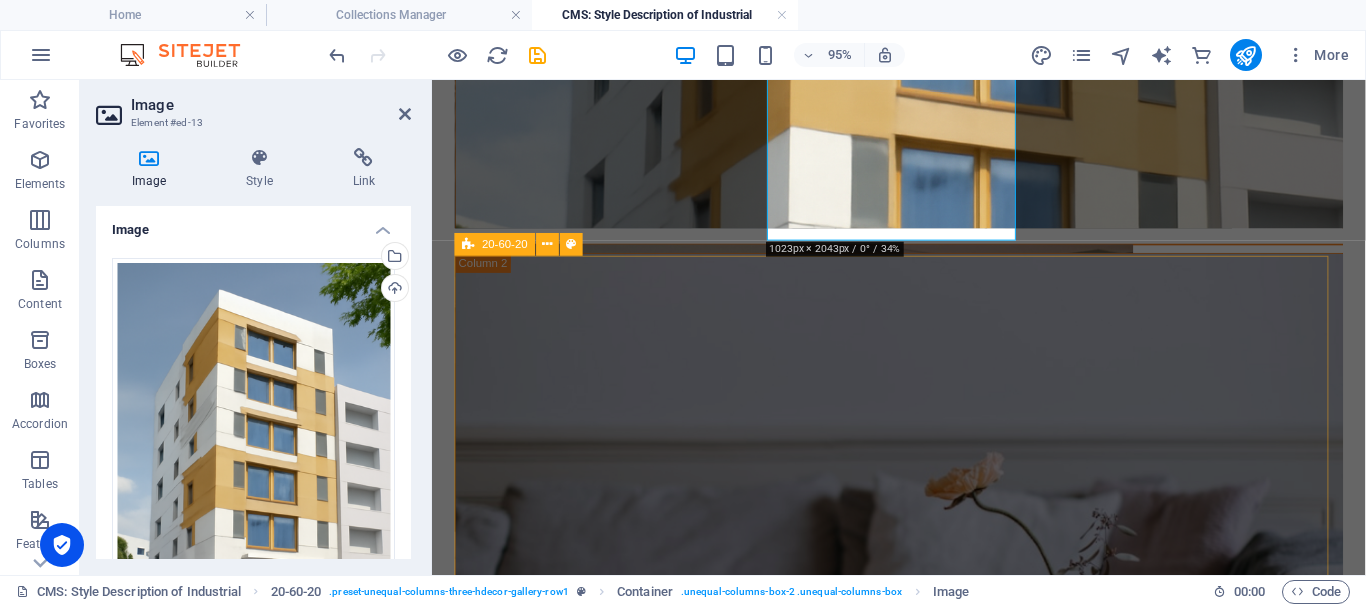 scroll, scrollTop: 1220, scrollLeft: 0, axis: vertical 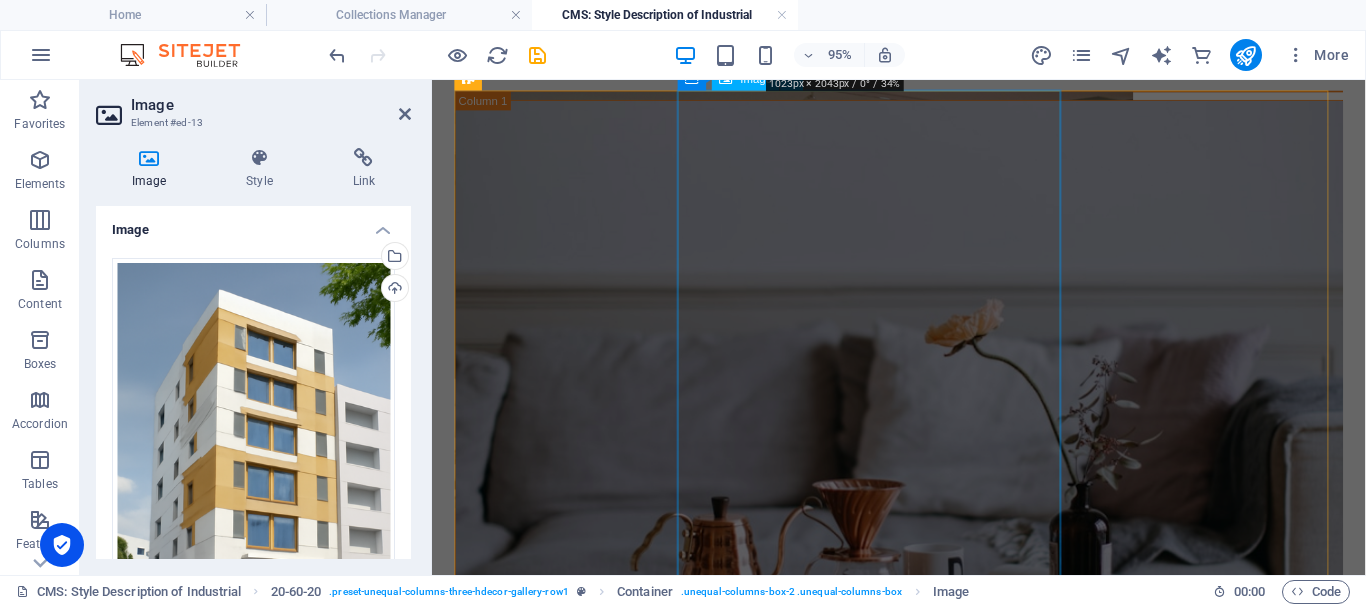click at bounding box center [923, 364] 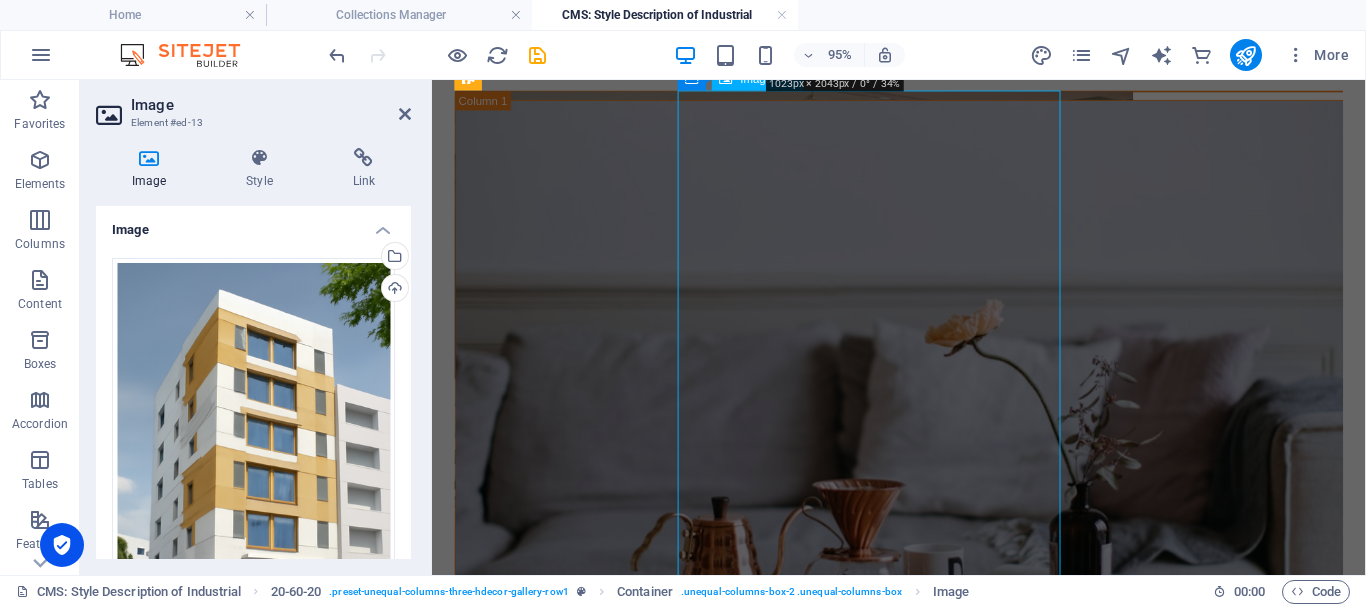 click at bounding box center (923, 364) 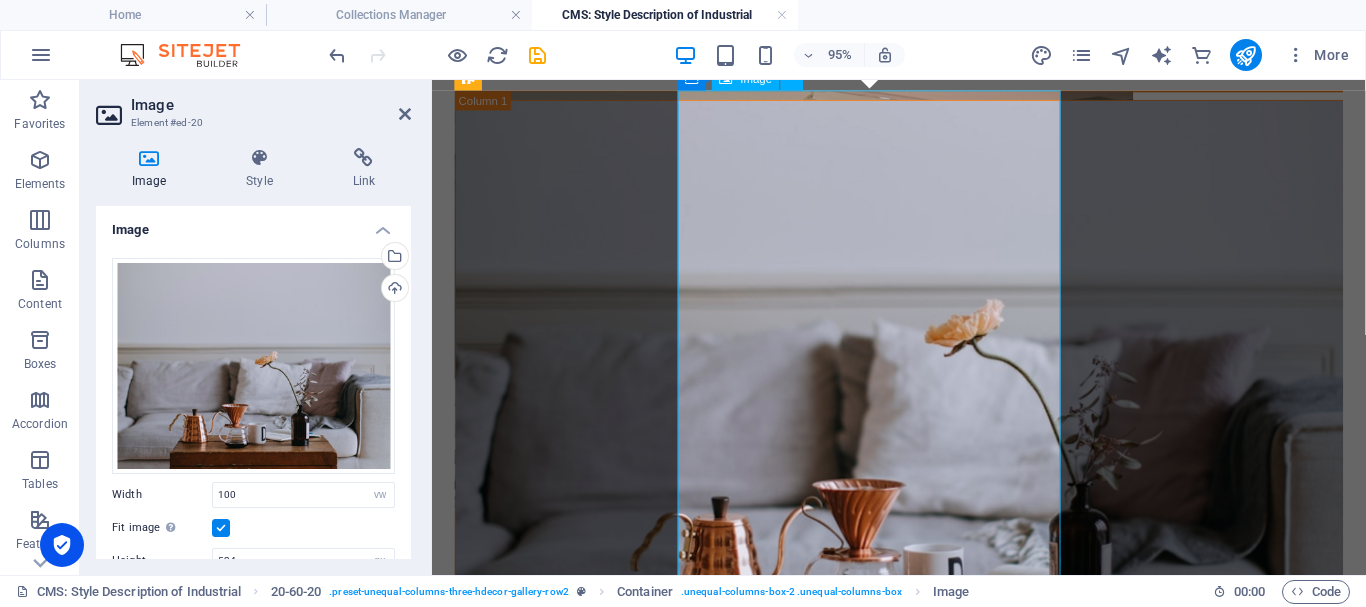 click at bounding box center (923, 364) 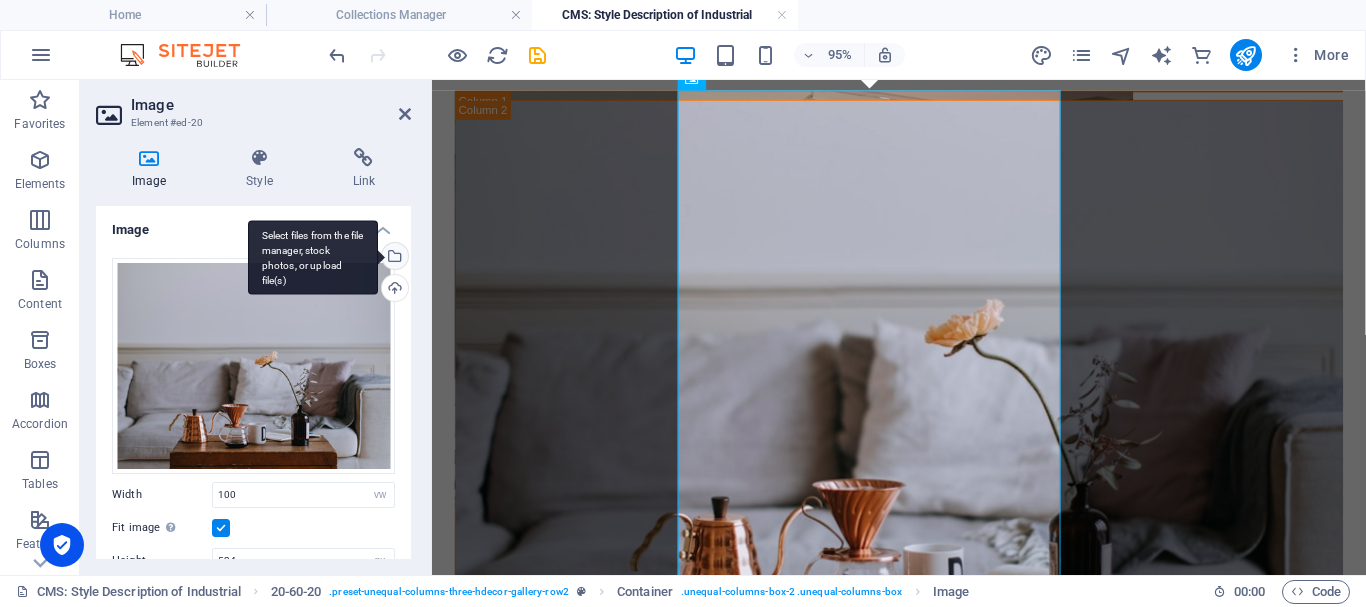 click on "Select files from the file manager, stock photos, or upload file(s)" at bounding box center (313, 257) 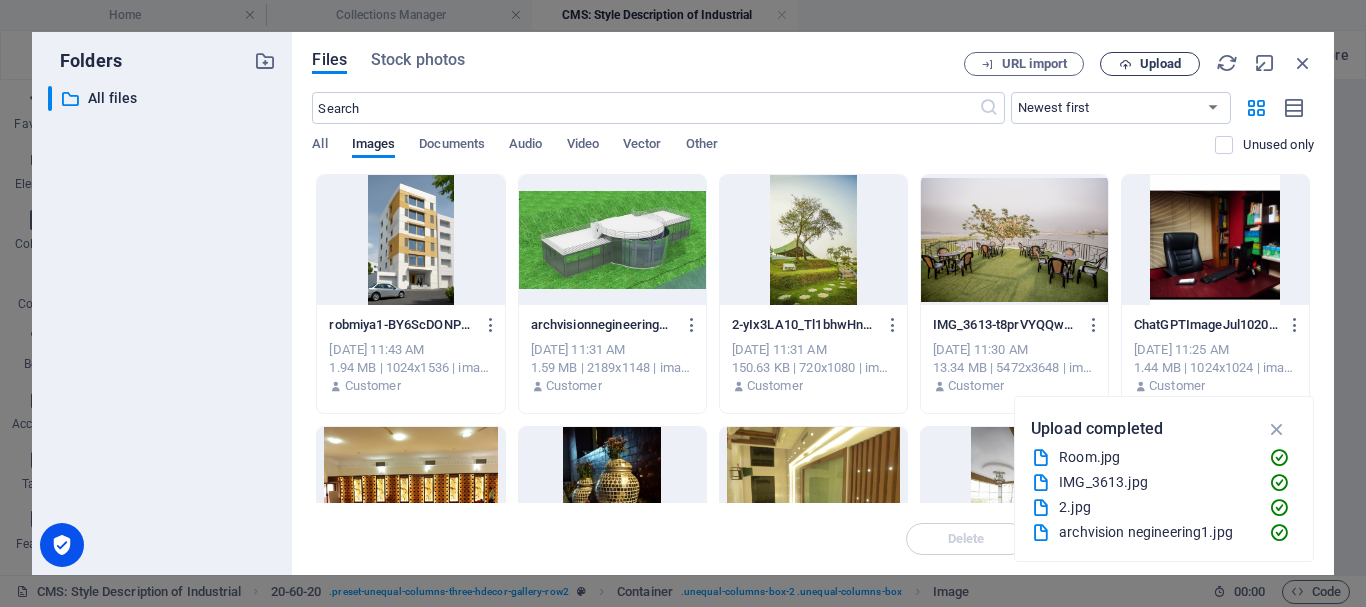 click on "Upload" at bounding box center [1150, 64] 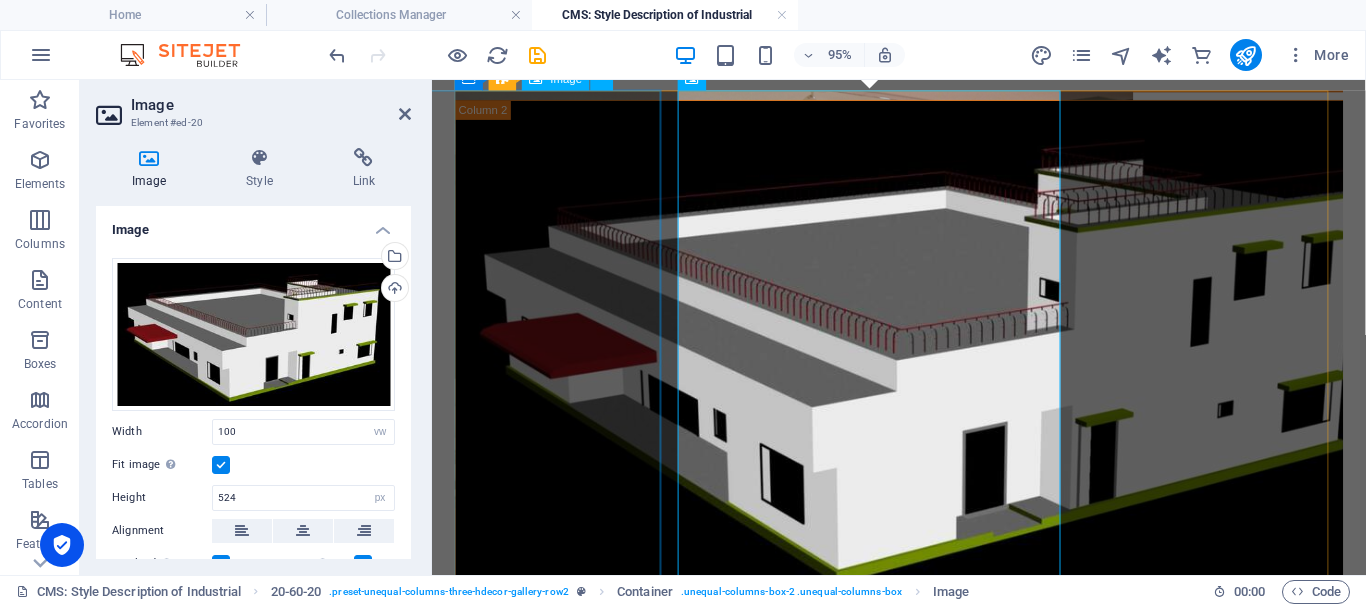 click at bounding box center [678, 354] 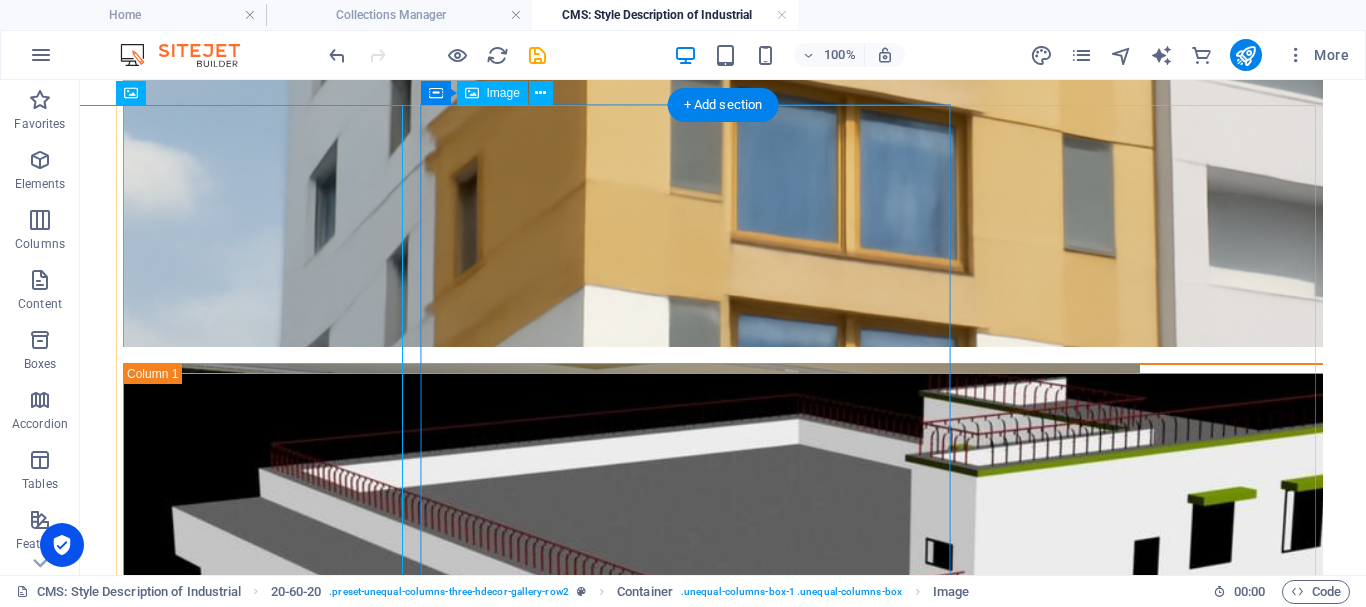 scroll, scrollTop: 839, scrollLeft: 0, axis: vertical 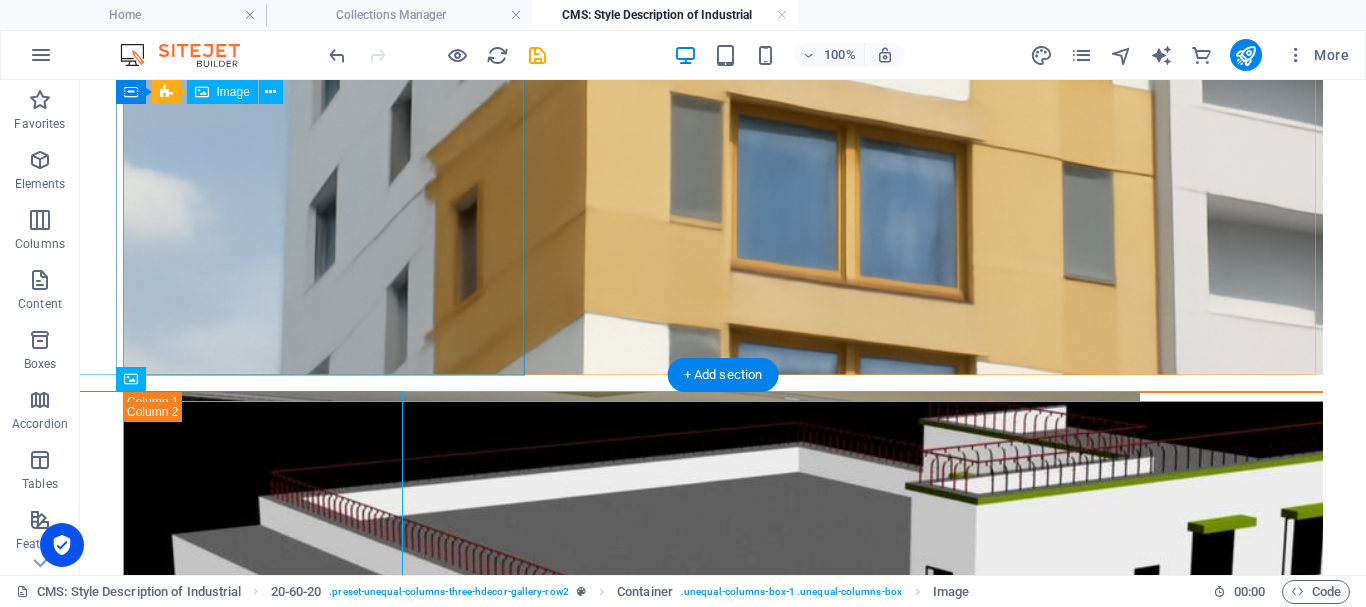 click at bounding box center [601, 114] 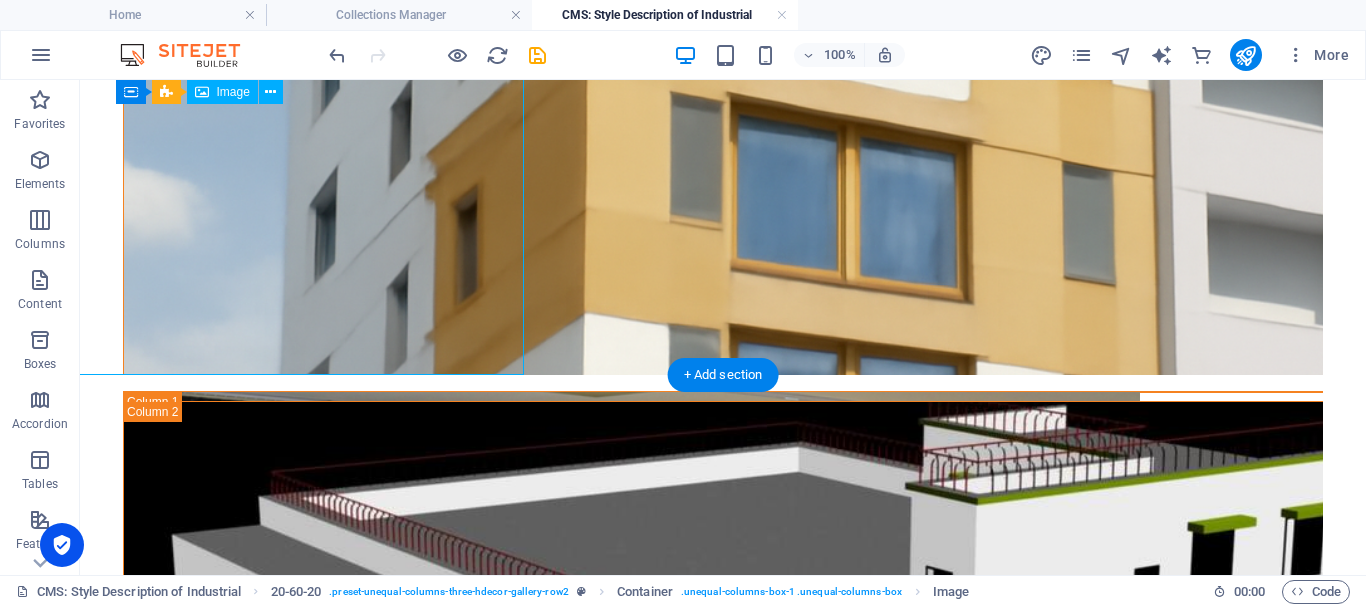 click at bounding box center [601, 114] 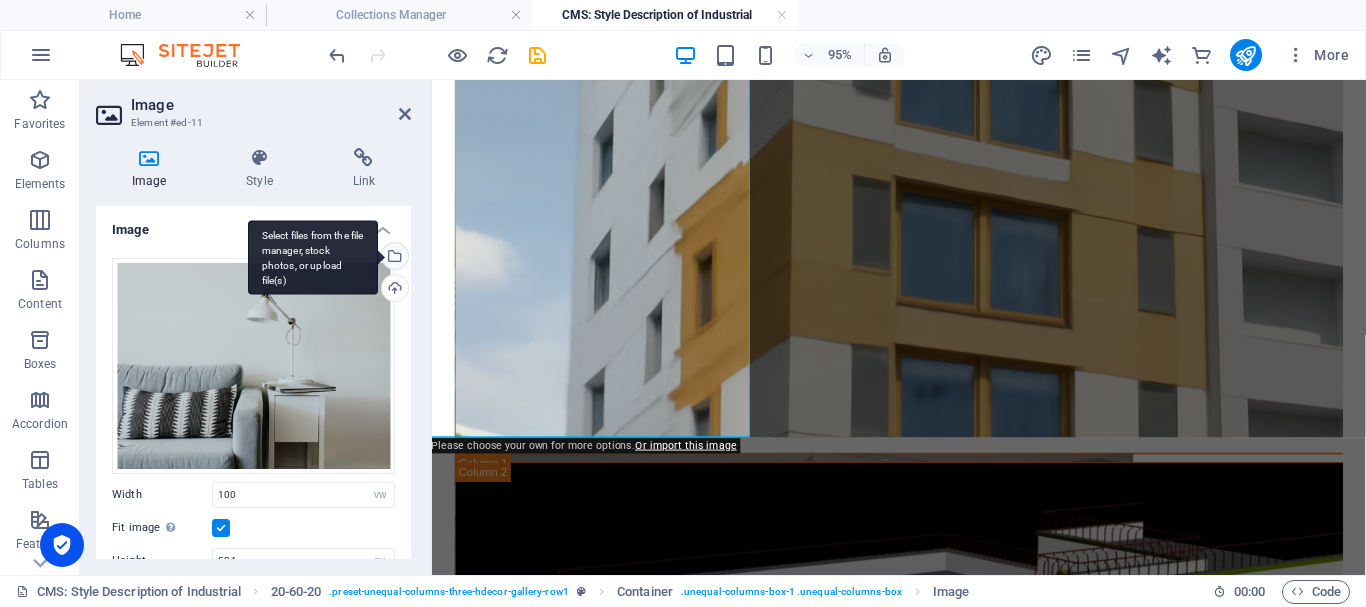drag, startPoint x: 393, startPoint y: 257, endPoint x: 84, endPoint y: 397, distance: 339.2359 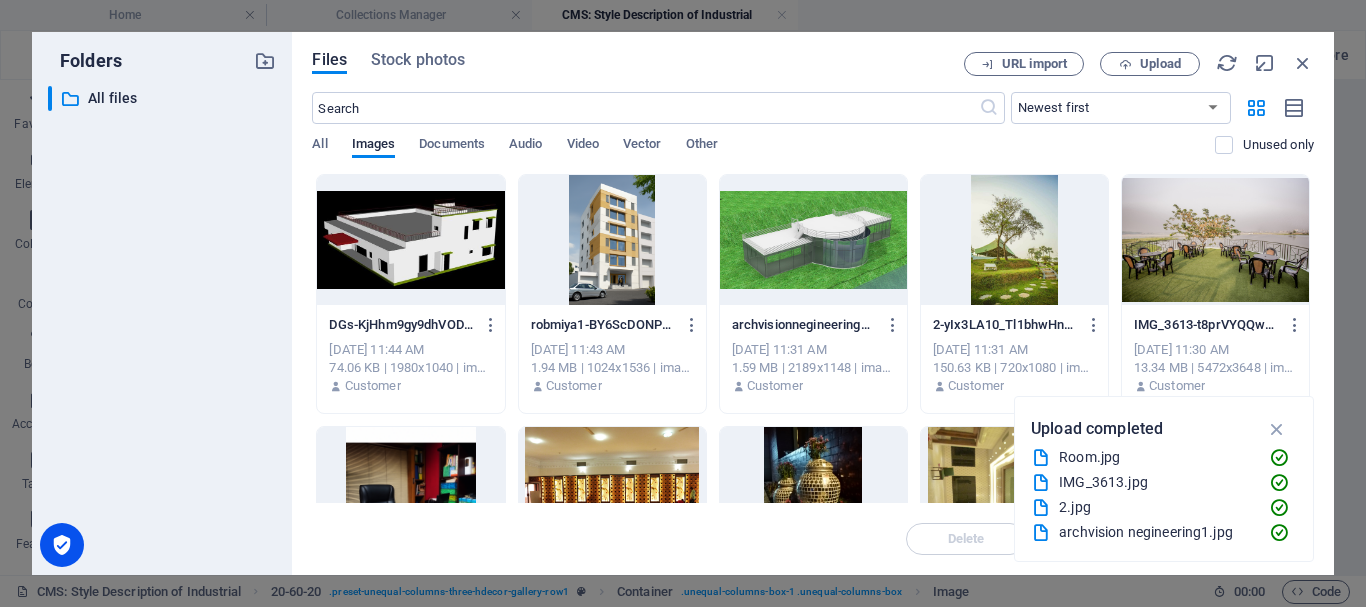 click at bounding box center [410, 240] 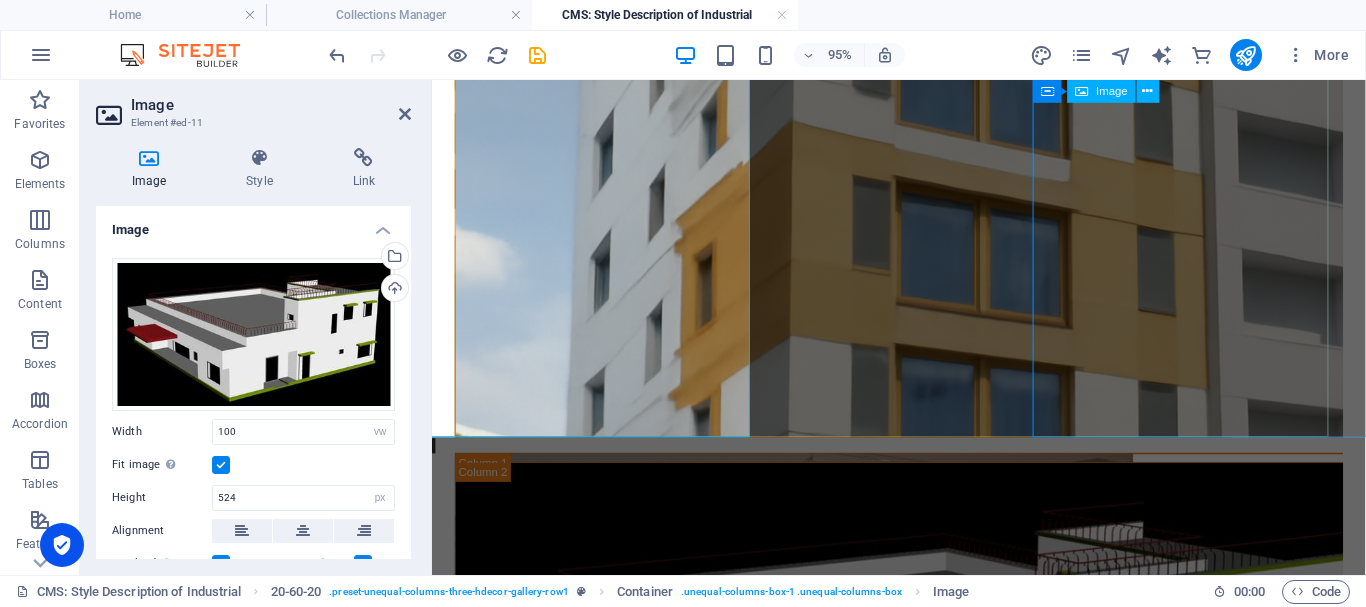 click at bounding box center (1198, 739) 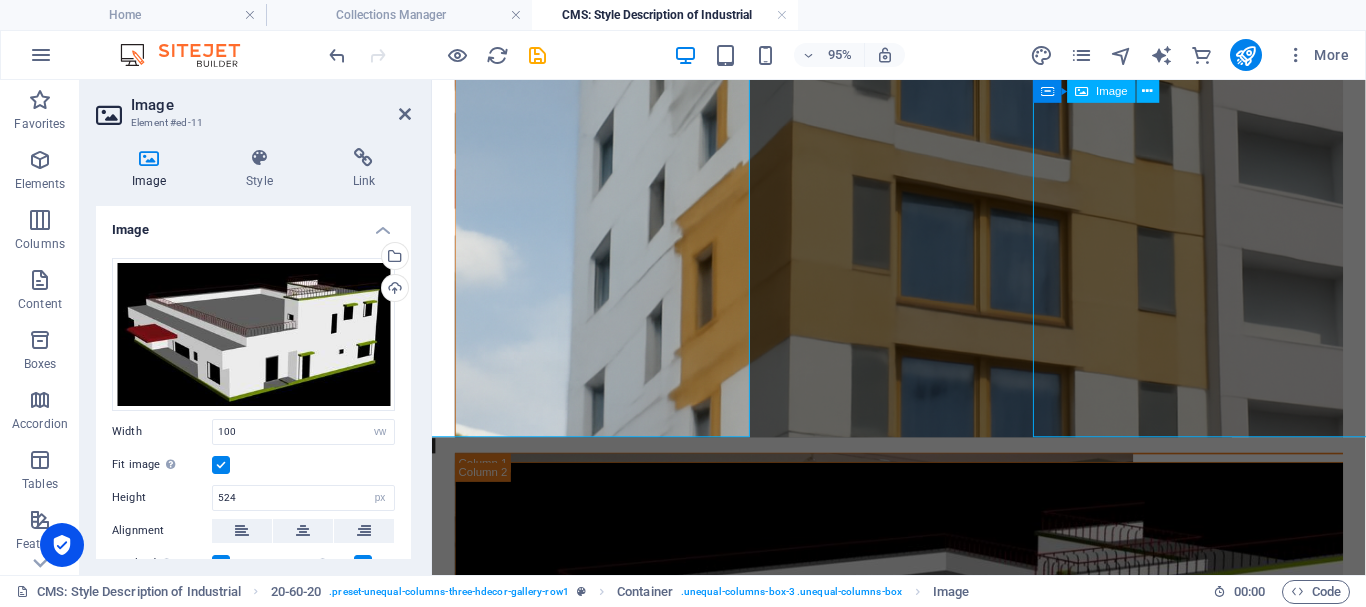 click at bounding box center [1198, 739] 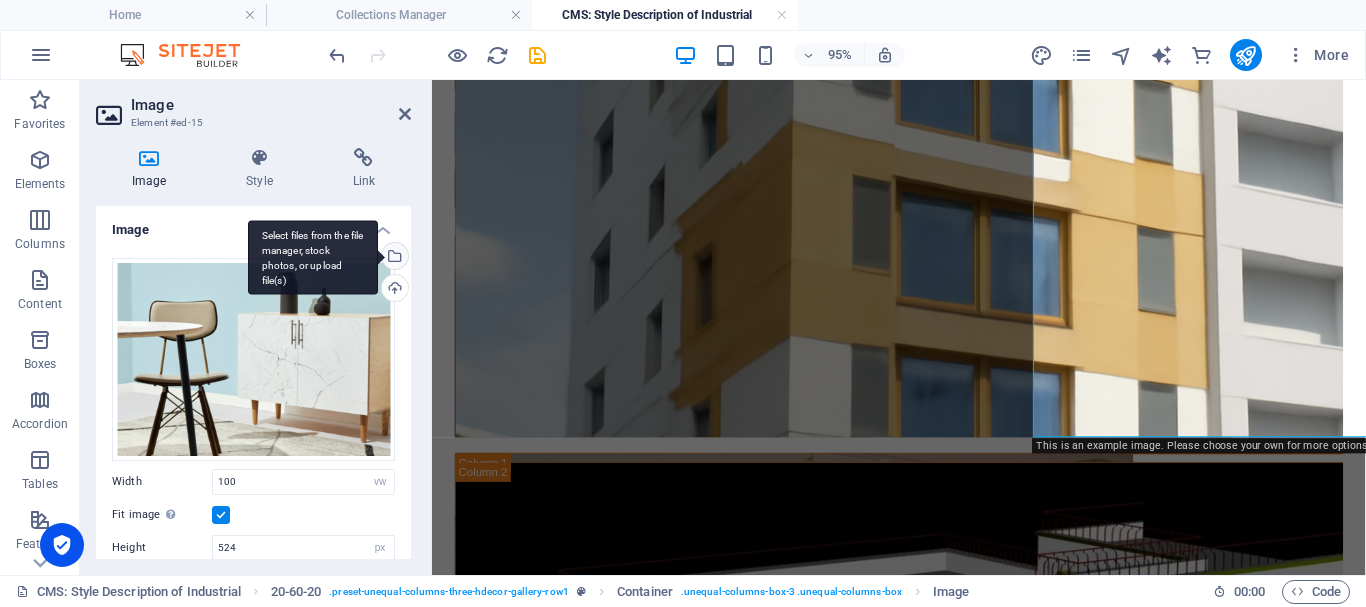 click on "Select files from the file manager, stock photos, or upload file(s)" at bounding box center (393, 258) 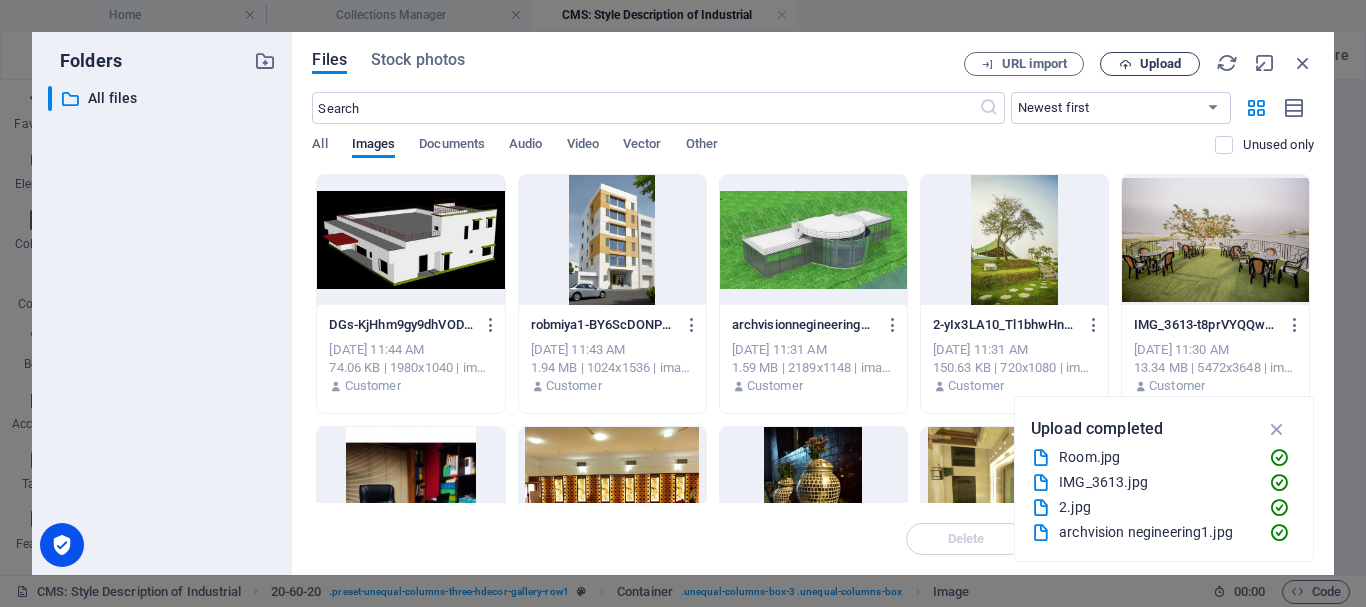 click at bounding box center (1125, 64) 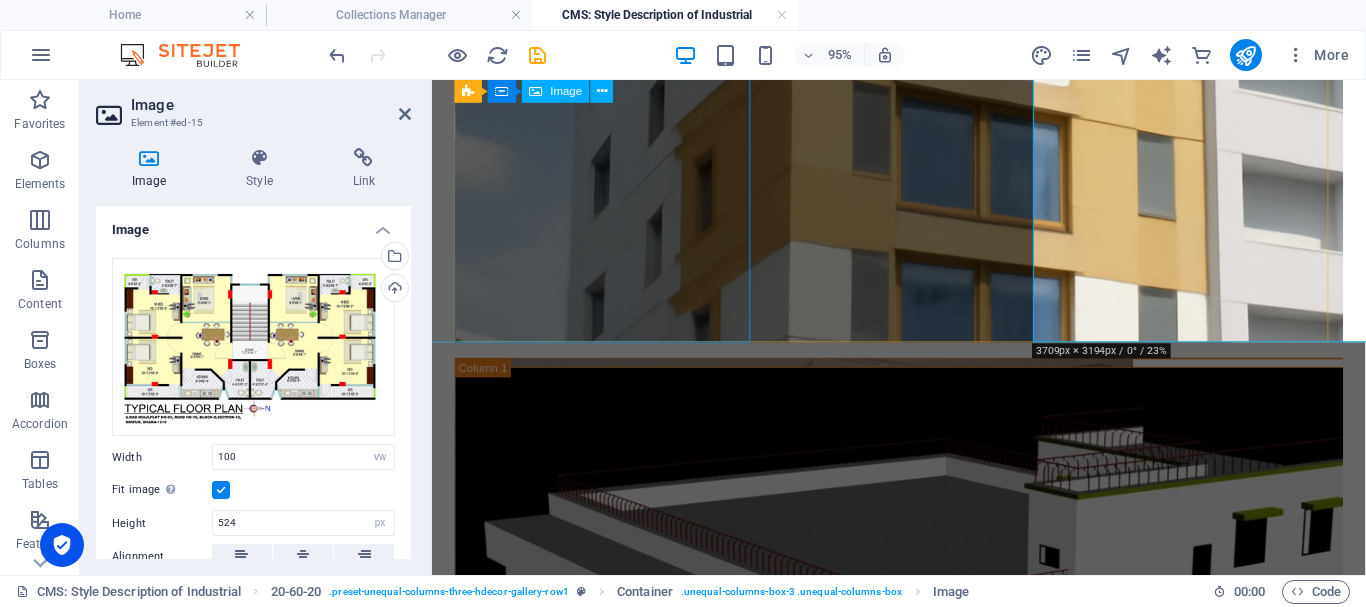 scroll, scrollTop: 1239, scrollLeft: 0, axis: vertical 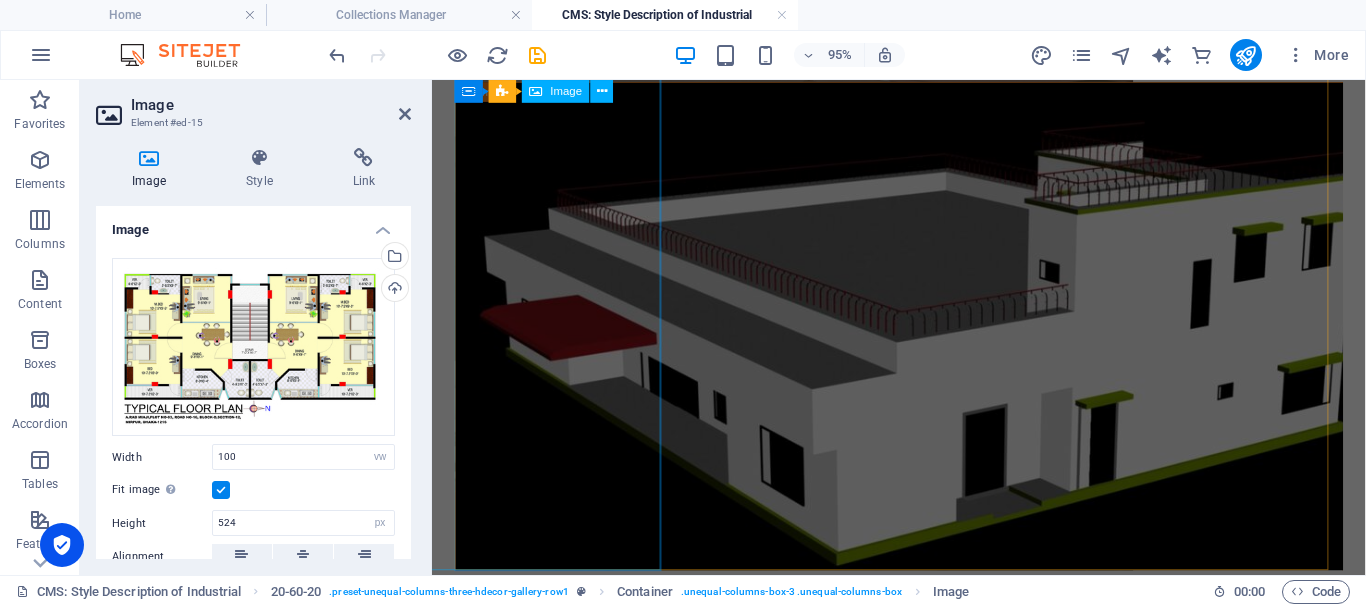 click at bounding box center (678, 335) 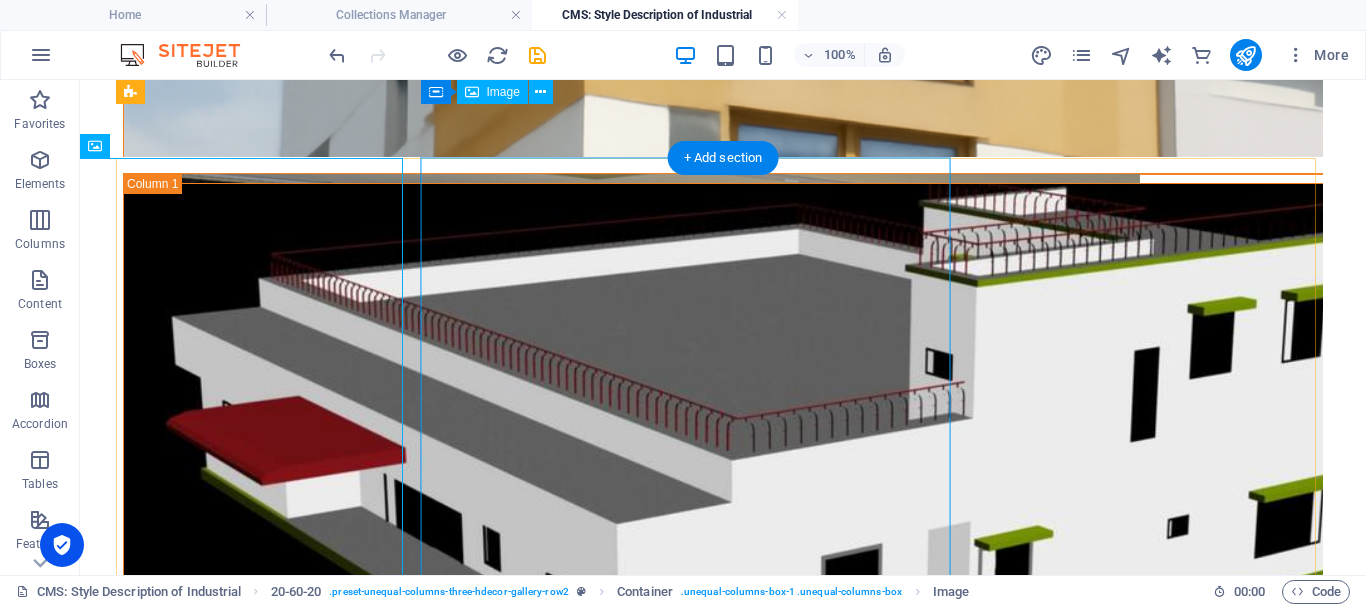 scroll, scrollTop: 1039, scrollLeft: 0, axis: vertical 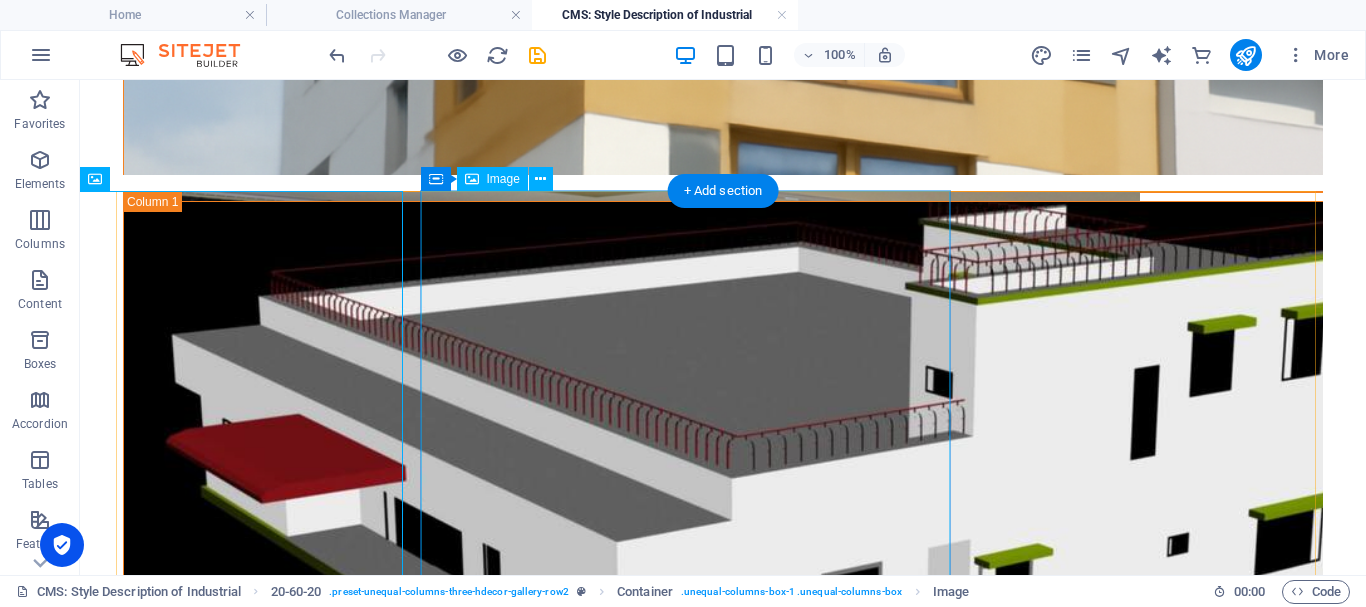 click at bounding box center (723, 464) 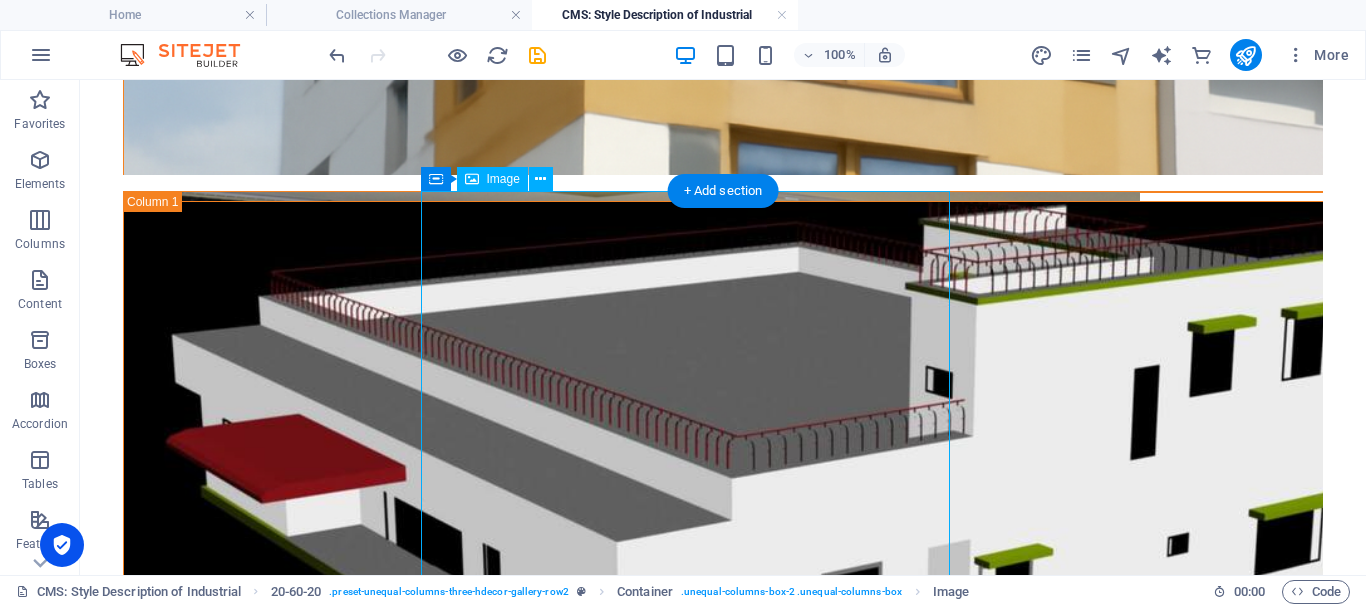 click at bounding box center (723, 464) 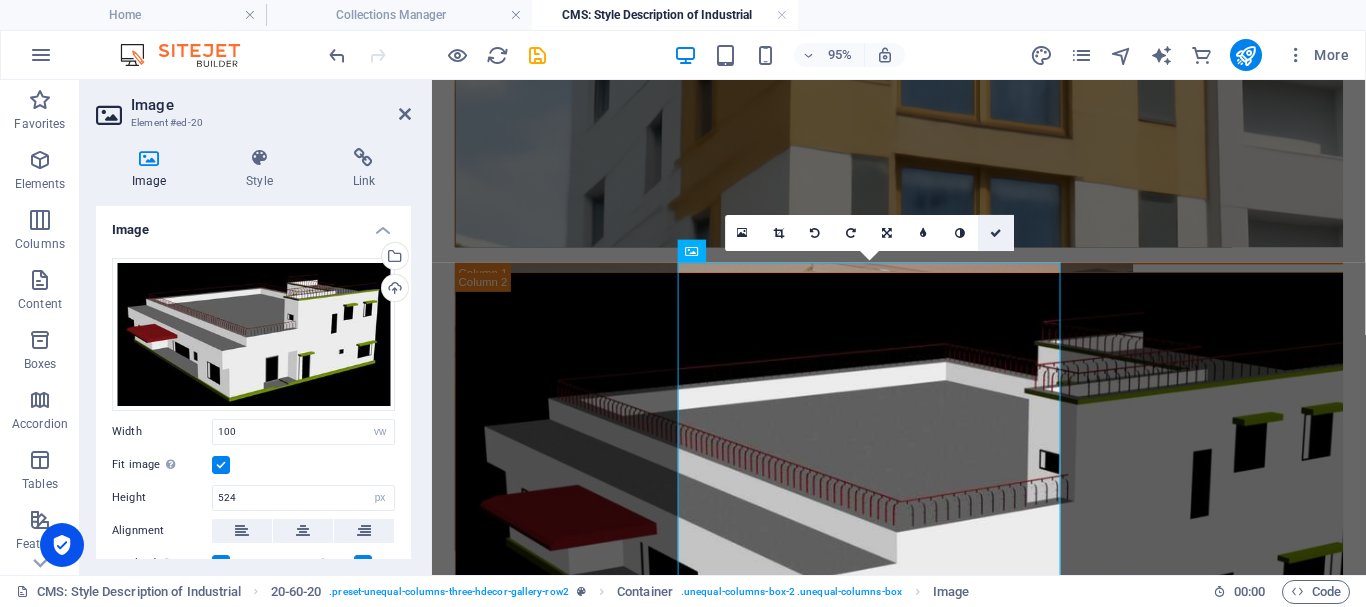 click at bounding box center (996, 232) 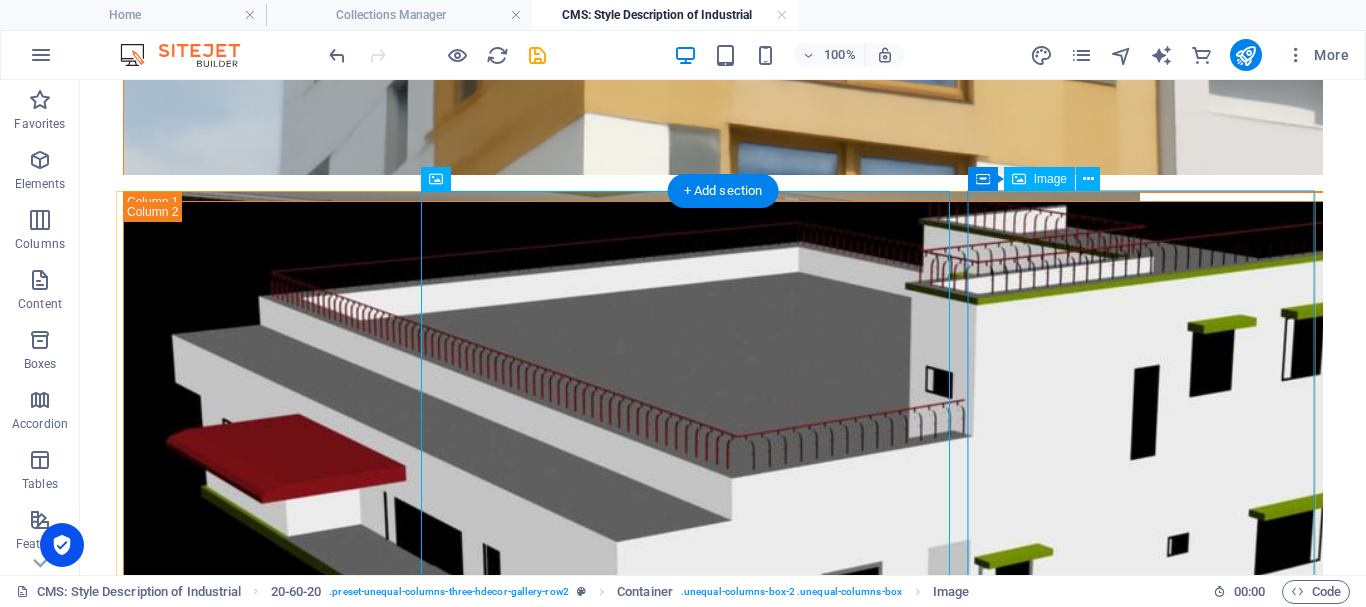 click at bounding box center (723, 998) 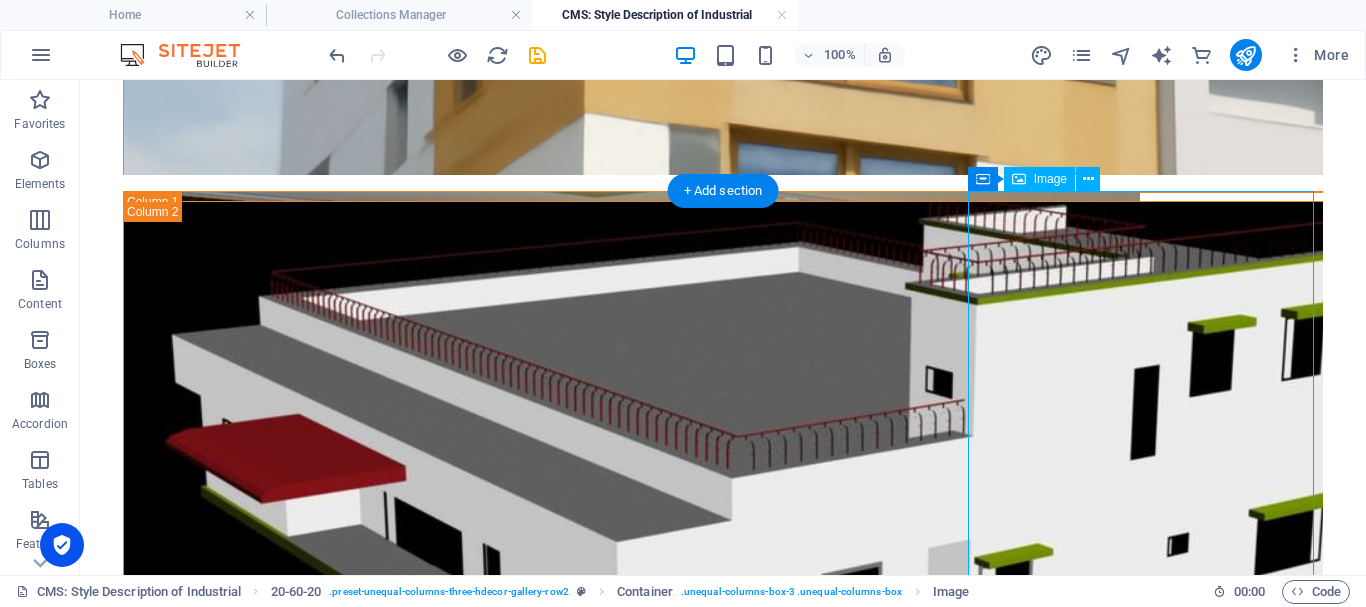 click at bounding box center (723, 998) 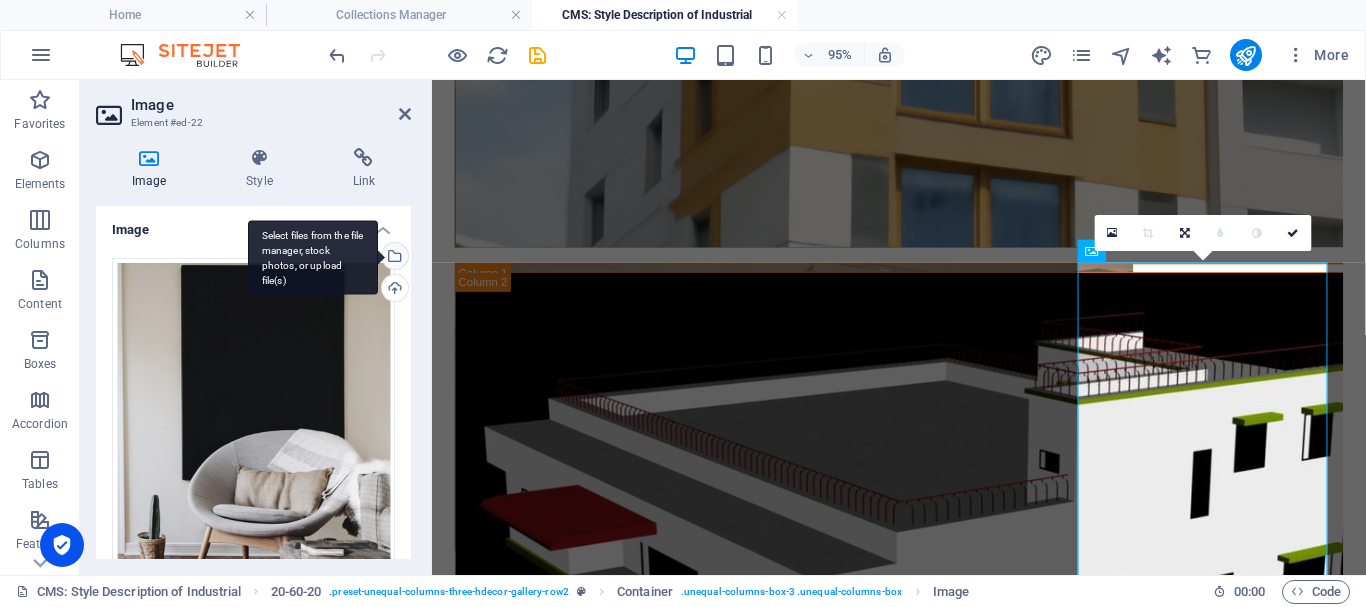 click on "Select files from the file manager, stock photos, or upload file(s)" at bounding box center (393, 258) 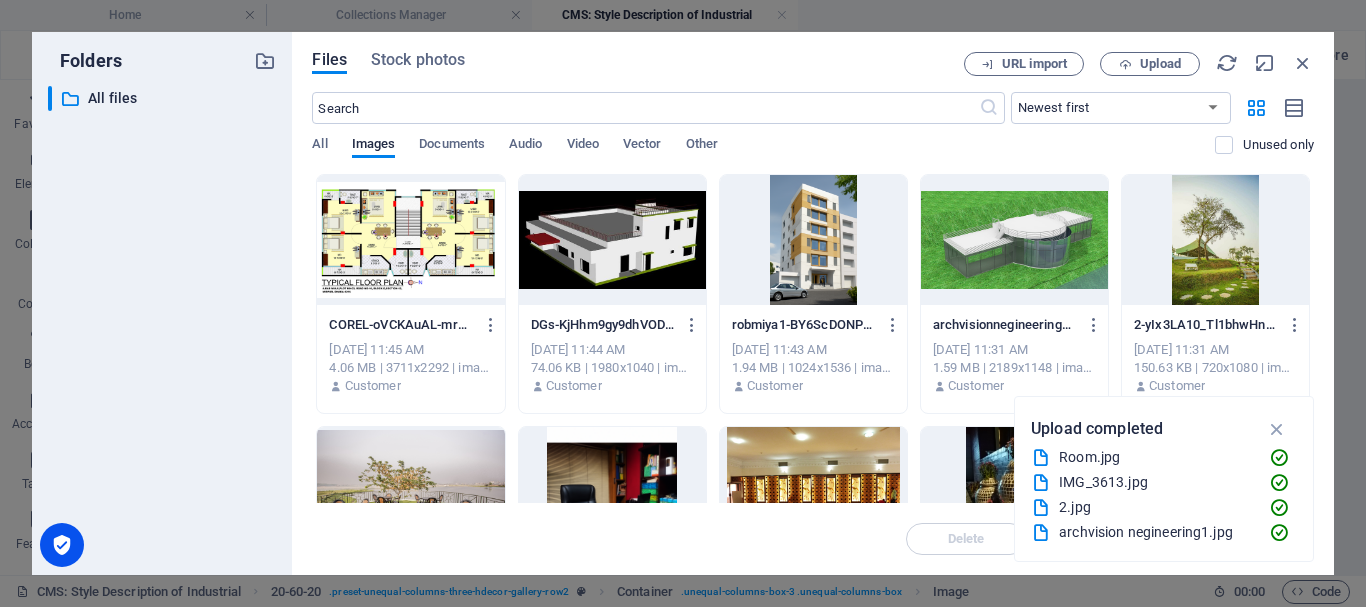 click at bounding box center [1014, 240] 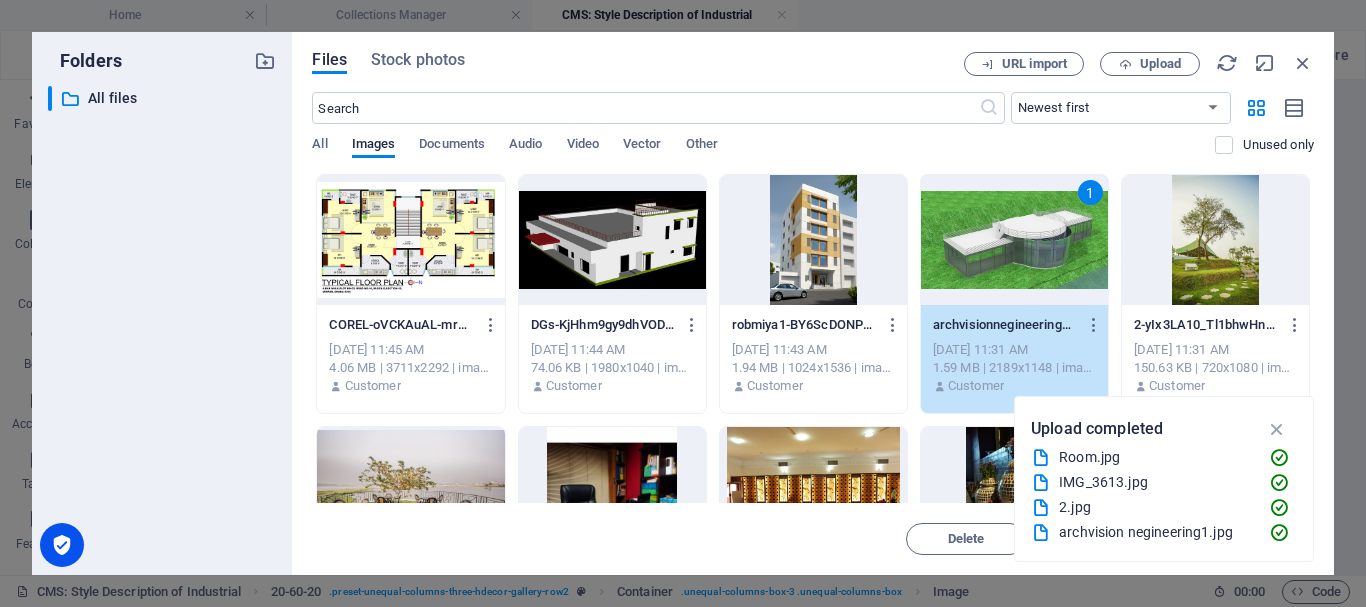 click on "1" at bounding box center [1014, 240] 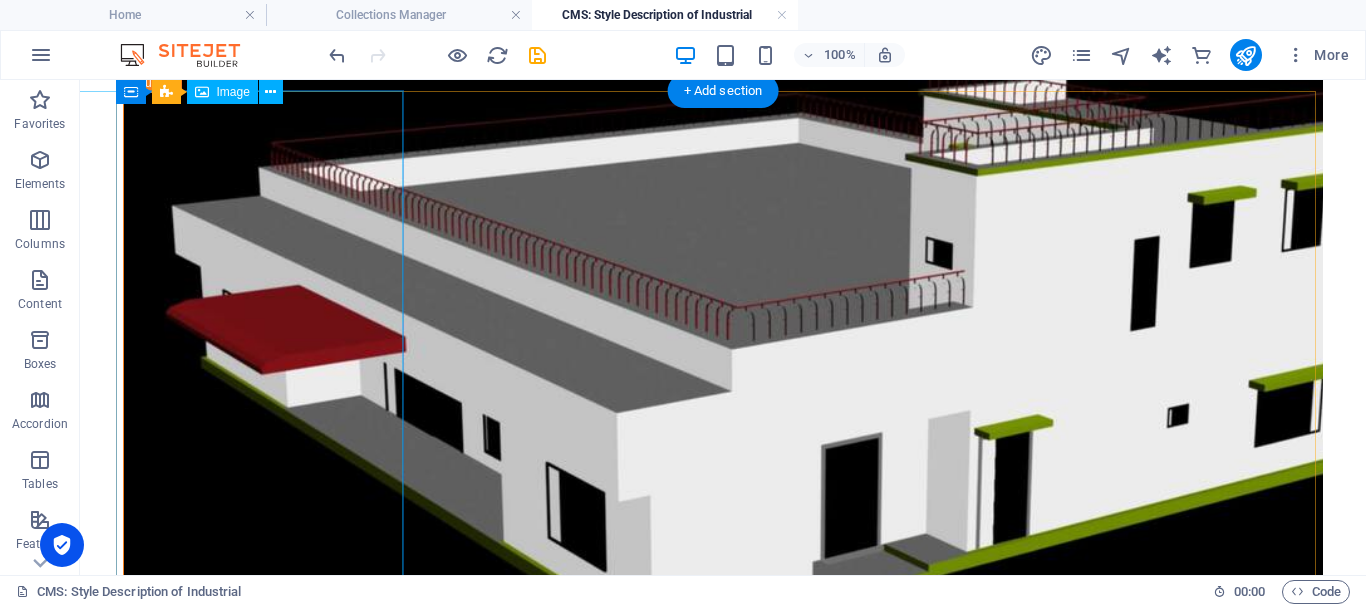 scroll, scrollTop: 1139, scrollLeft: 0, axis: vertical 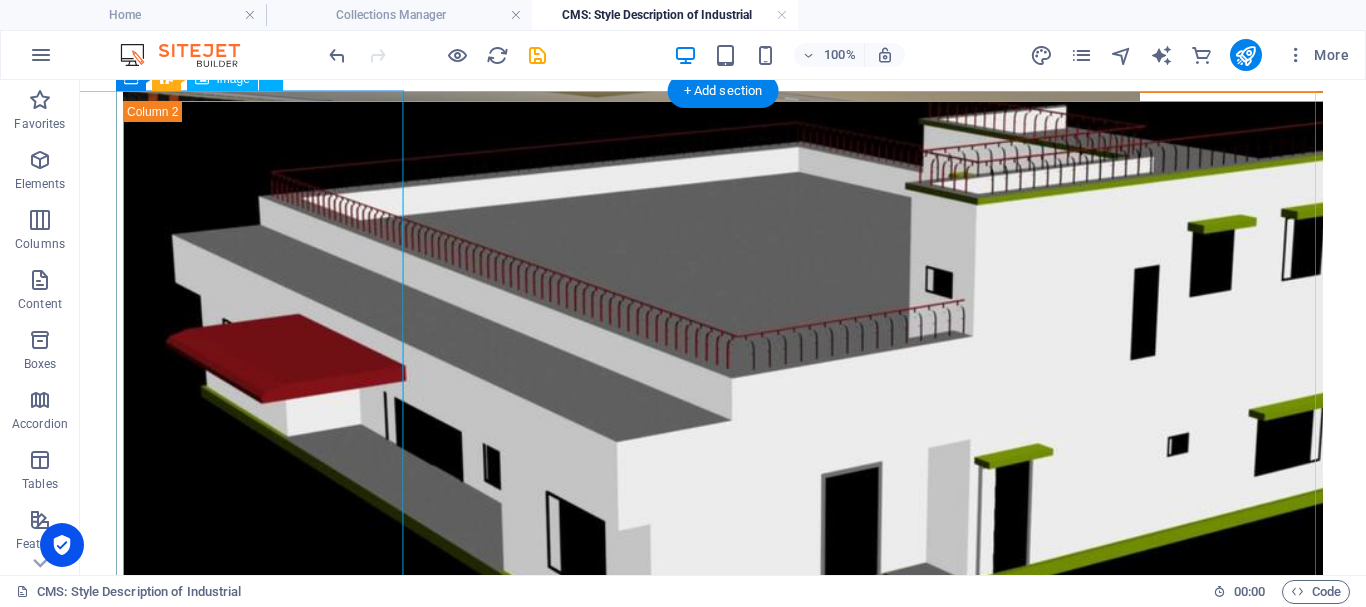 click at bounding box center [497, 354] 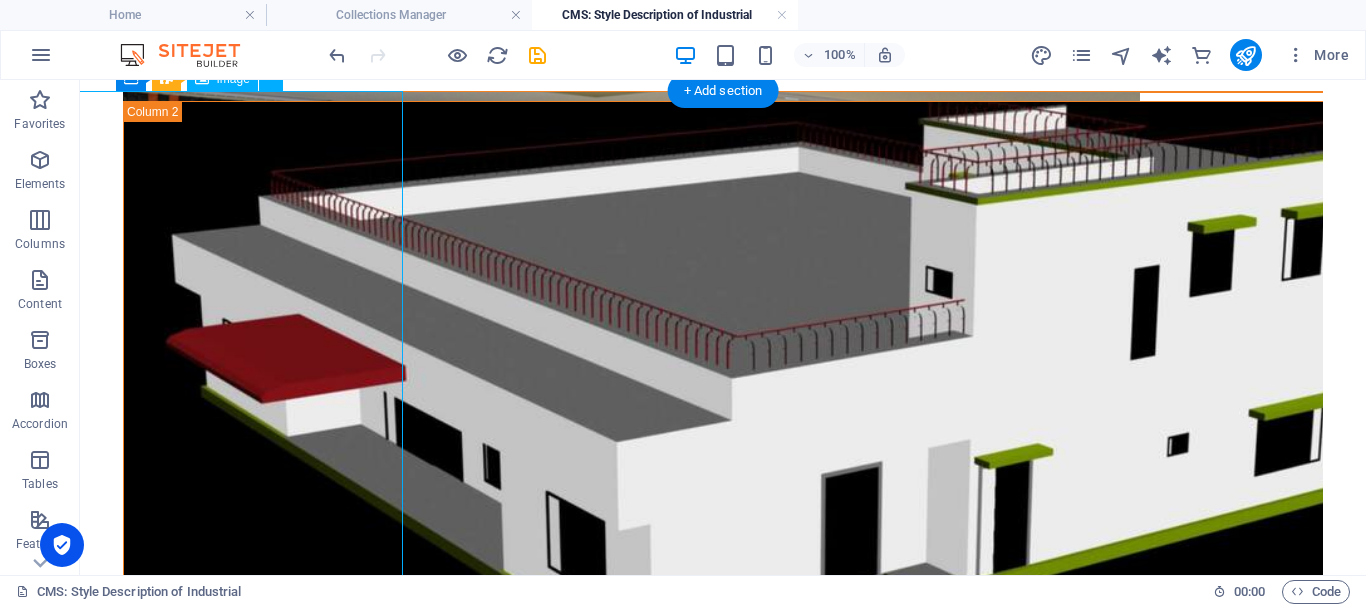 click at bounding box center (497, 354) 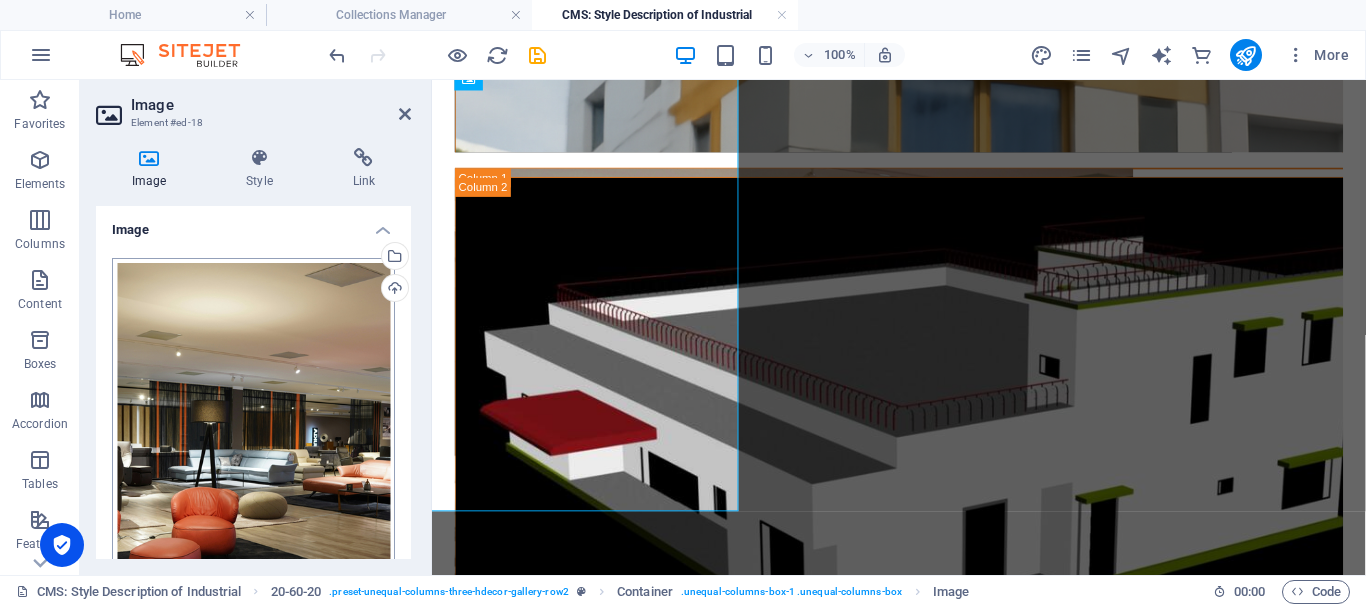 scroll, scrollTop: 1220, scrollLeft: 0, axis: vertical 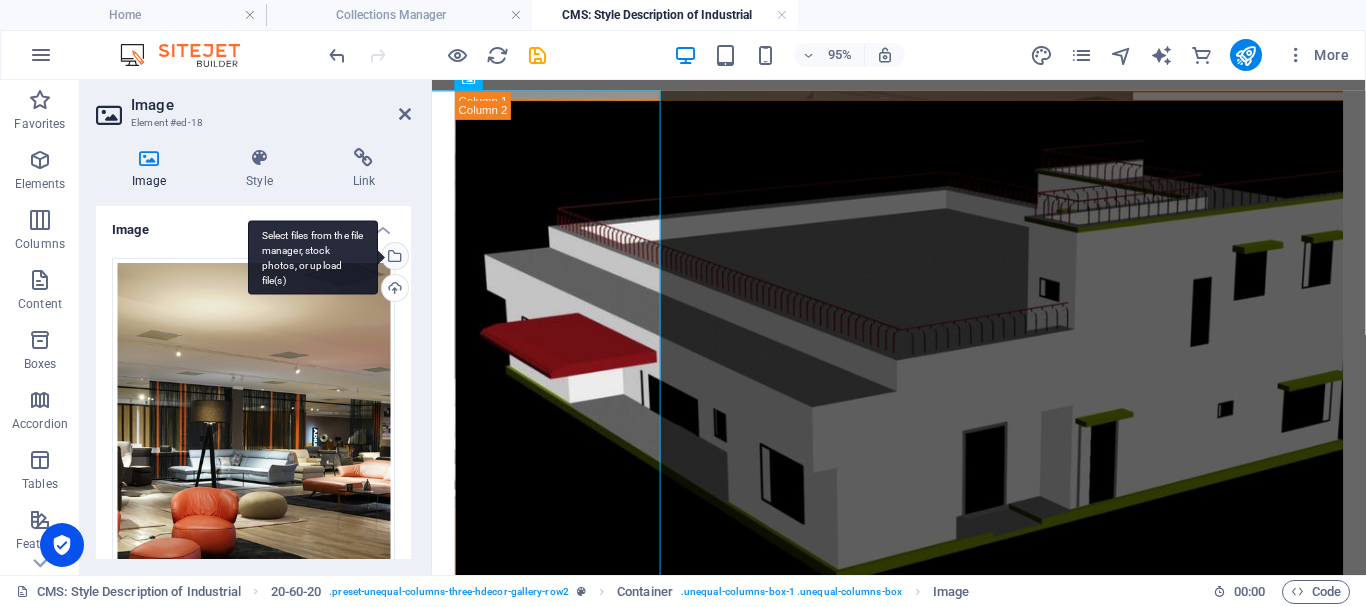 click on "Select files from the file manager, stock photos, or upload file(s)" at bounding box center (313, 257) 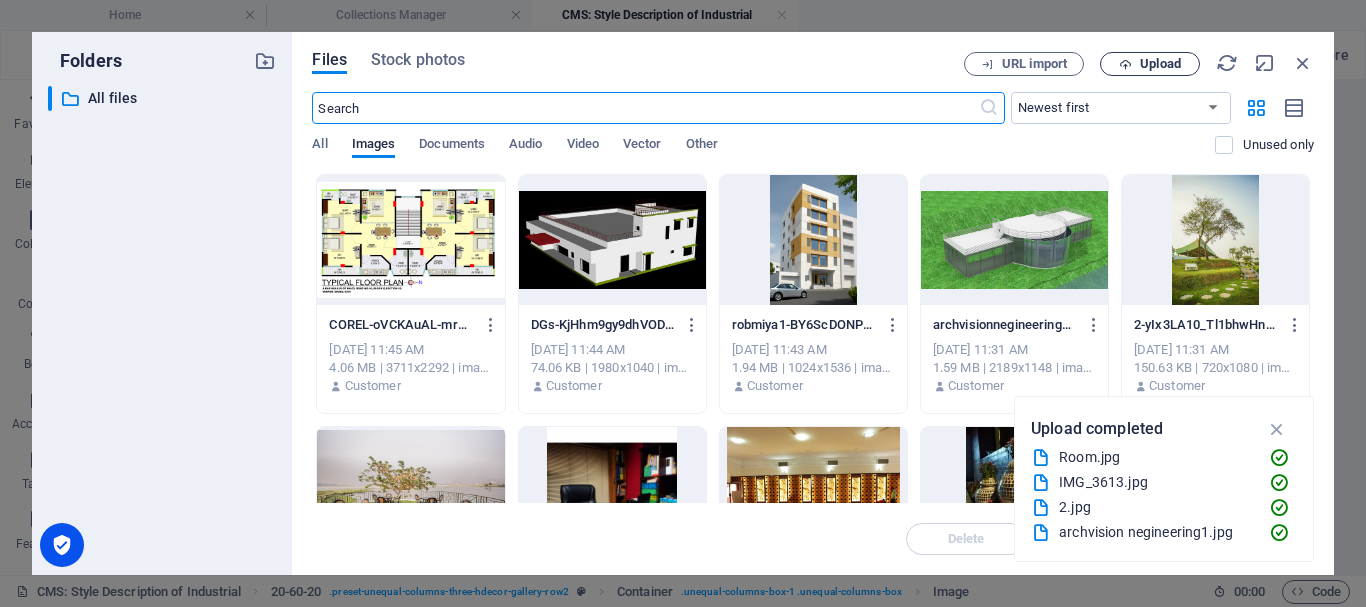click on "Upload" at bounding box center [1160, 64] 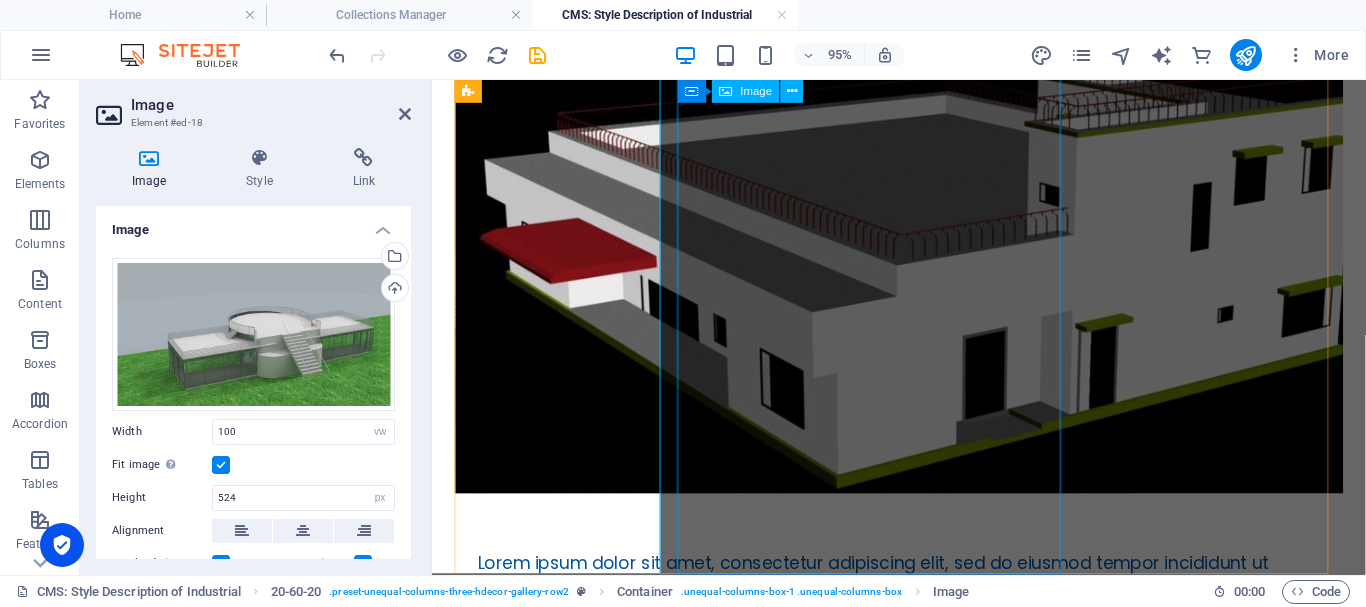scroll, scrollTop: 1220, scrollLeft: 0, axis: vertical 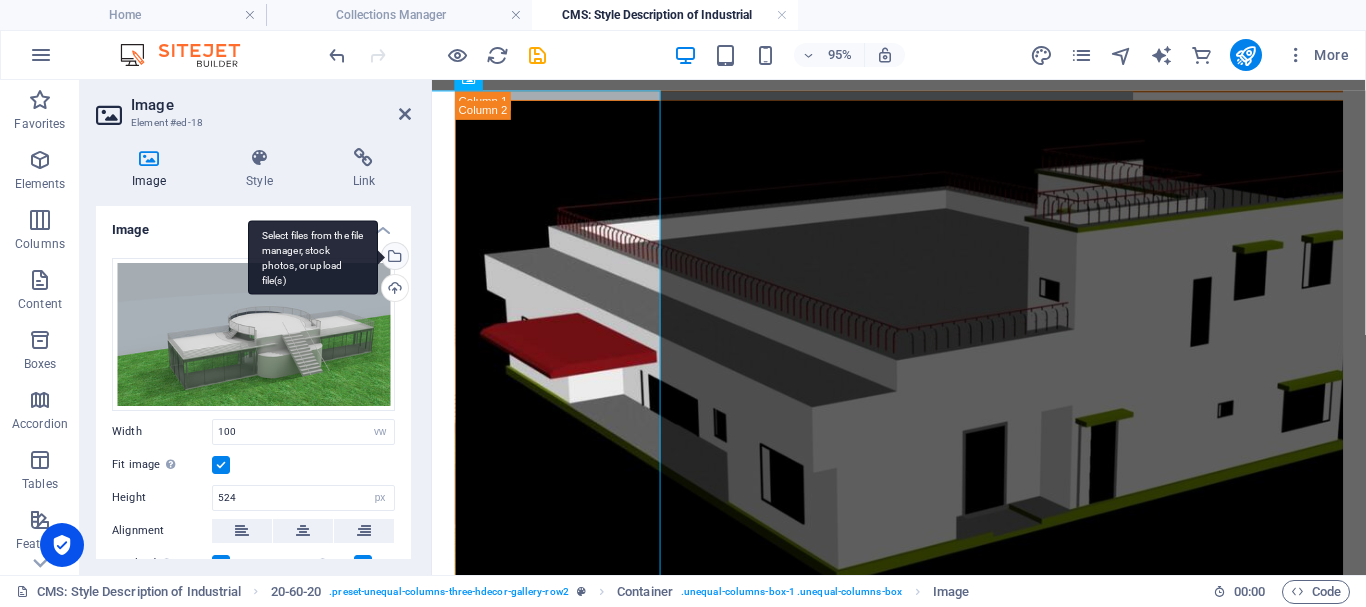 click on "Select files from the file manager, stock photos, or upload file(s)" at bounding box center [313, 257] 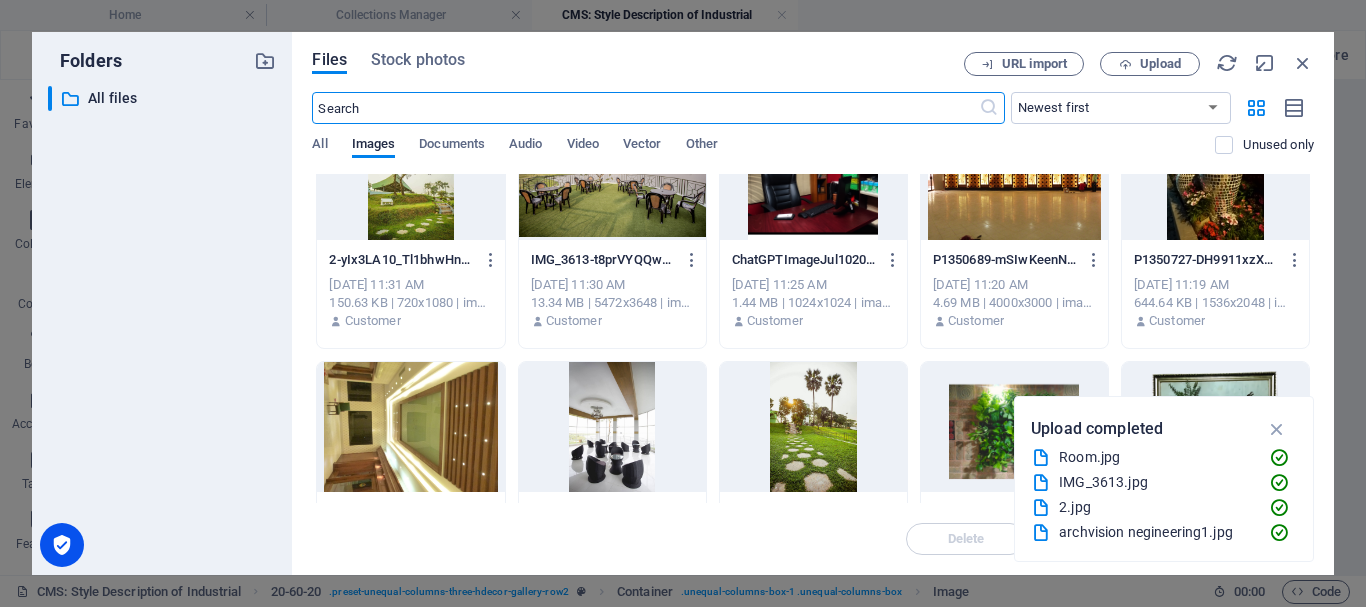 scroll, scrollTop: 223, scrollLeft: 0, axis: vertical 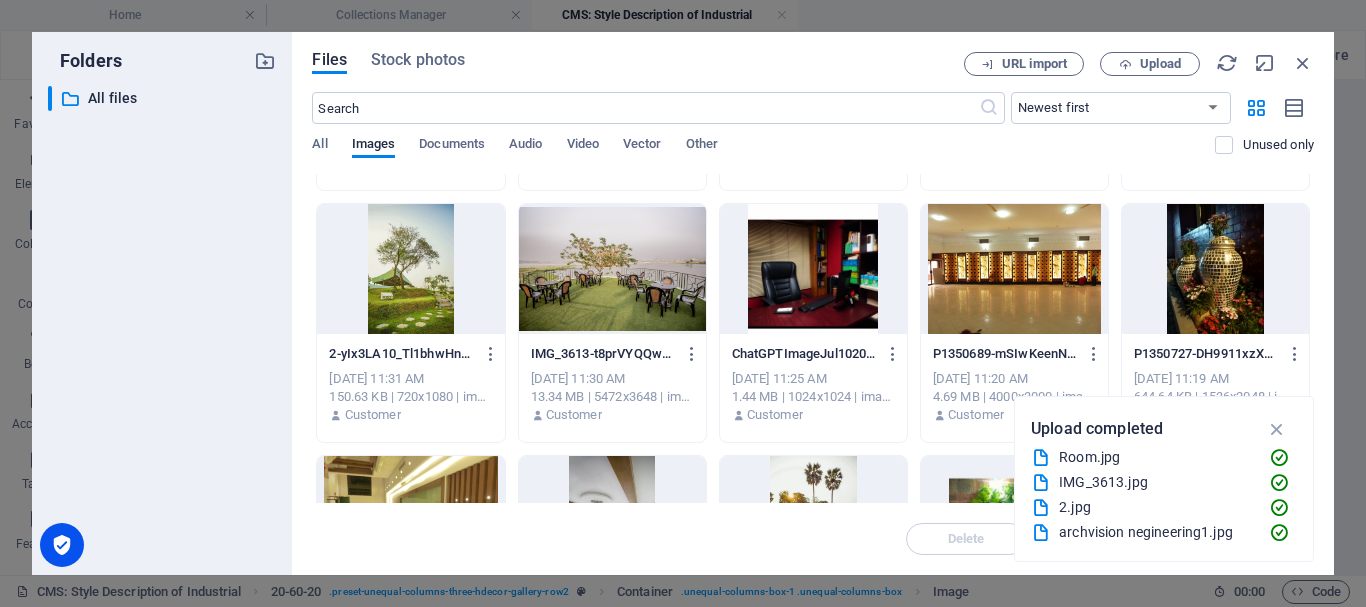 click at bounding box center [612, 269] 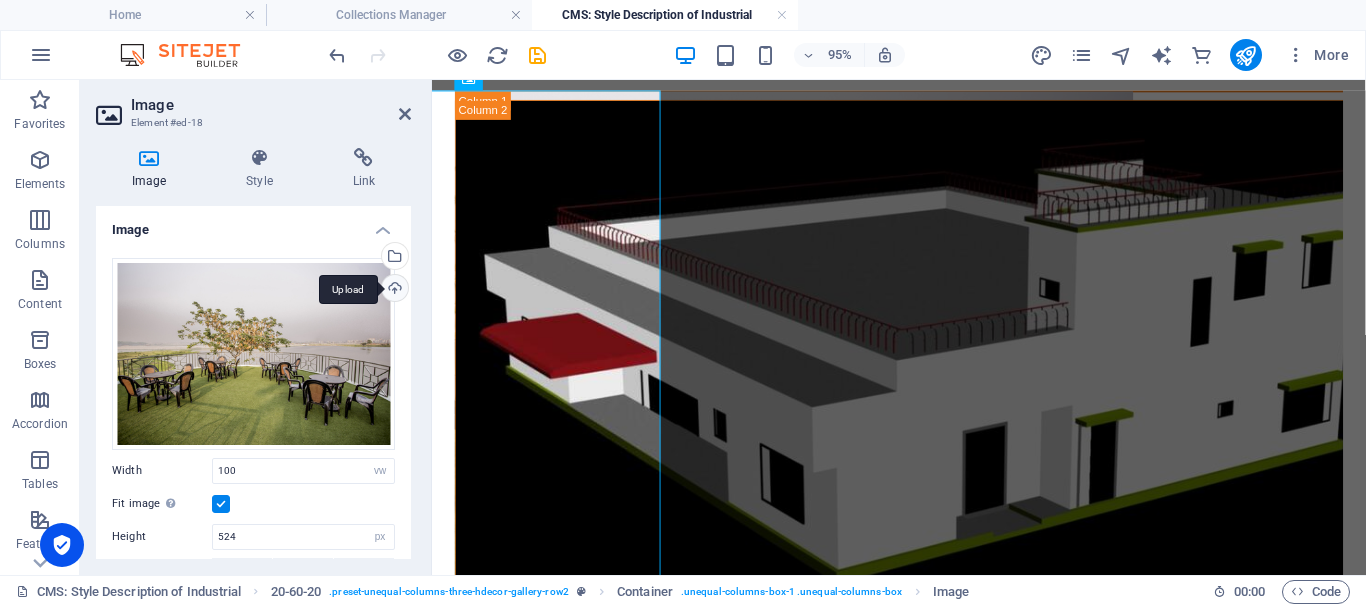 click on "Upload" at bounding box center [393, 290] 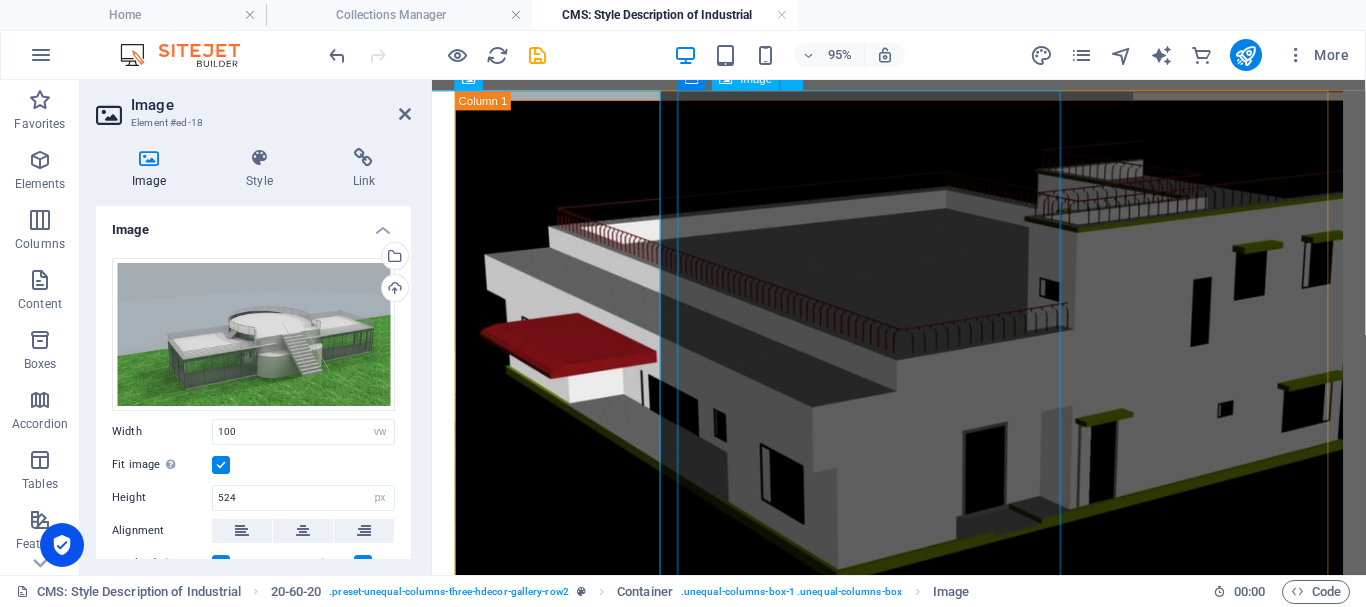 click at bounding box center (923, 364) 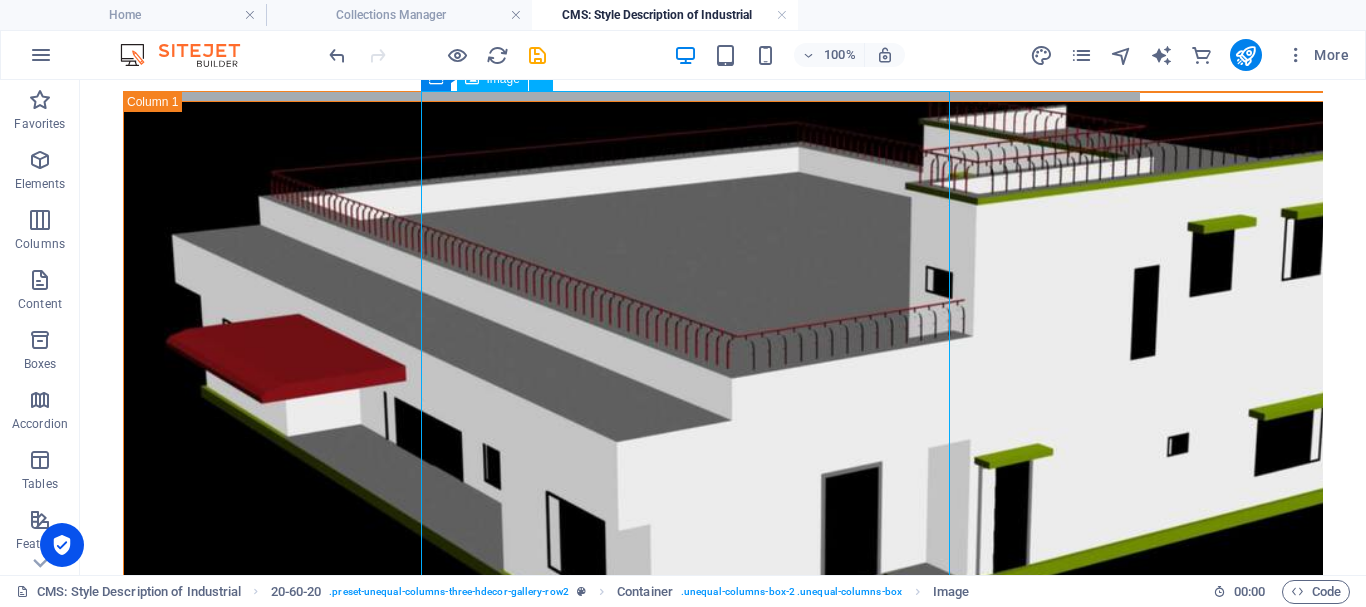 click at bounding box center [723, 364] 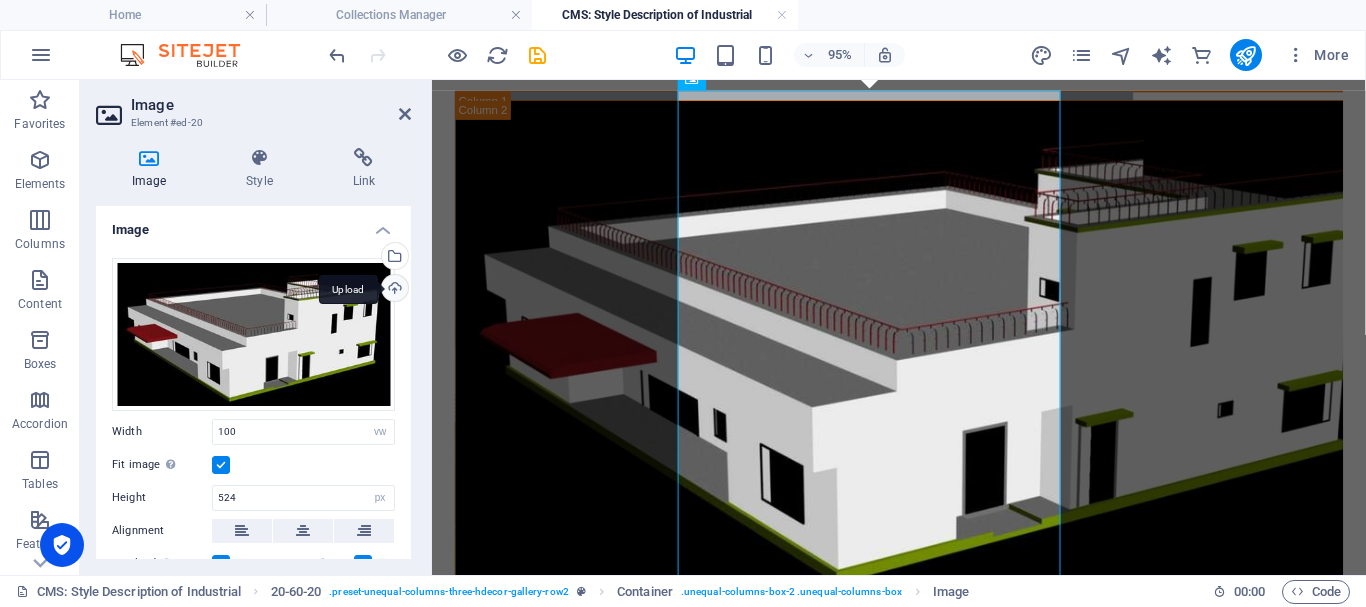 click on "Upload" at bounding box center (393, 290) 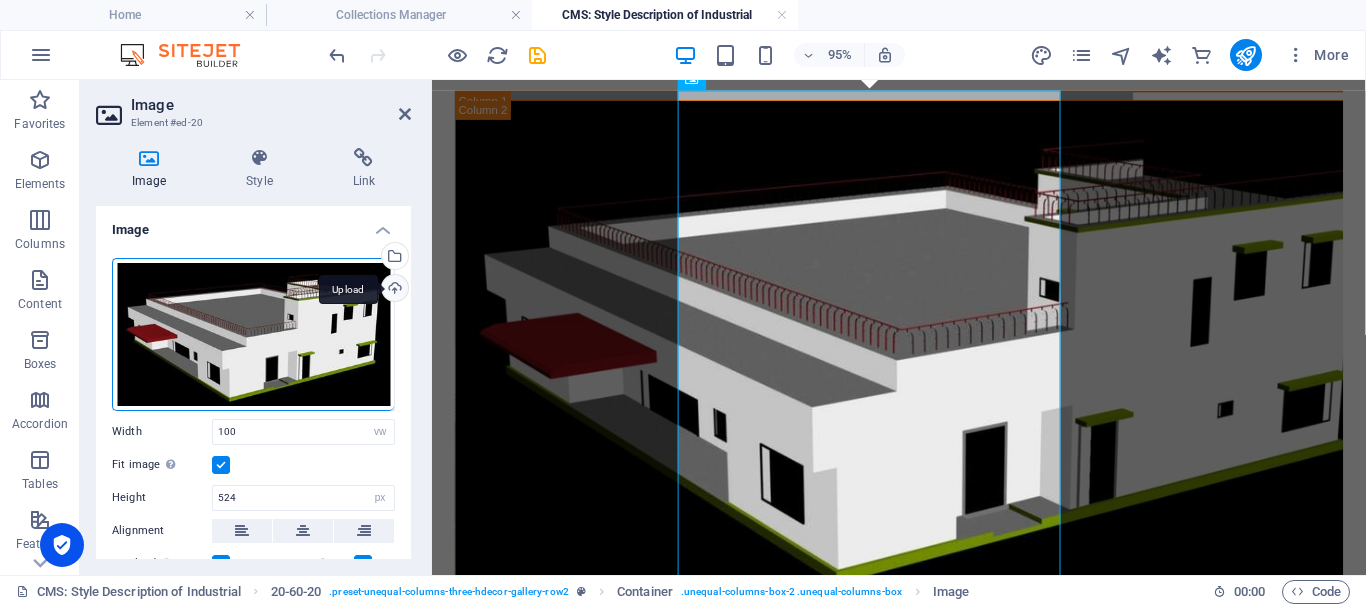 click on "Upload" at bounding box center [393, 290] 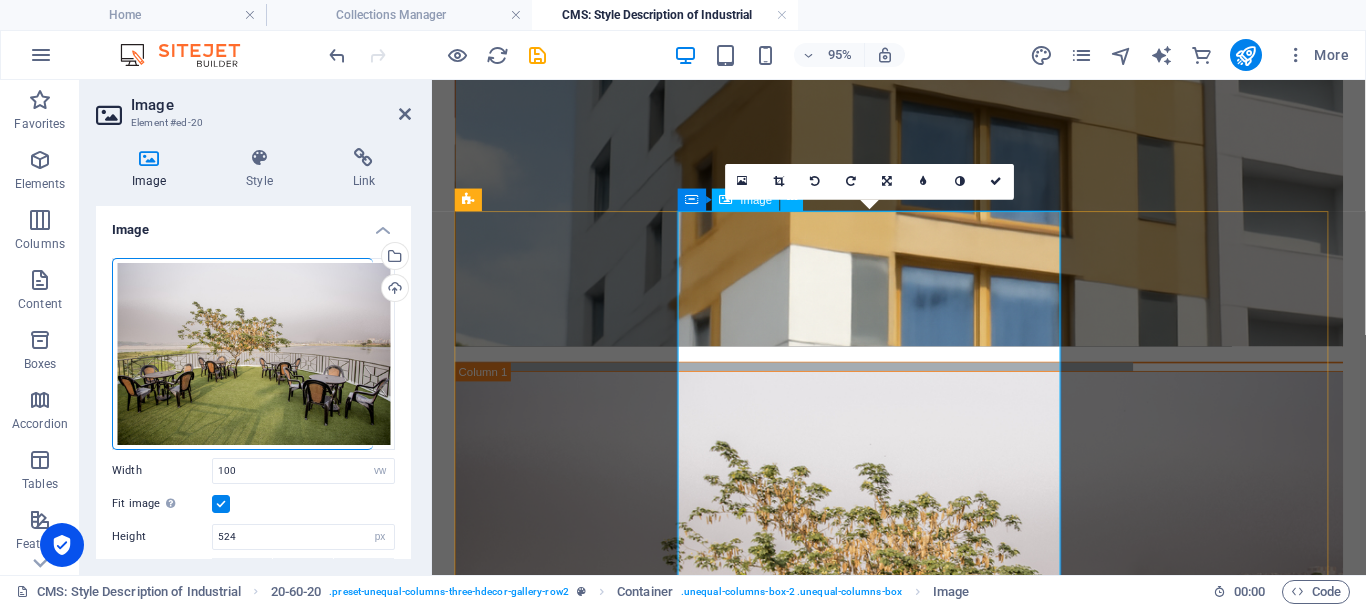 scroll, scrollTop: 920, scrollLeft: 0, axis: vertical 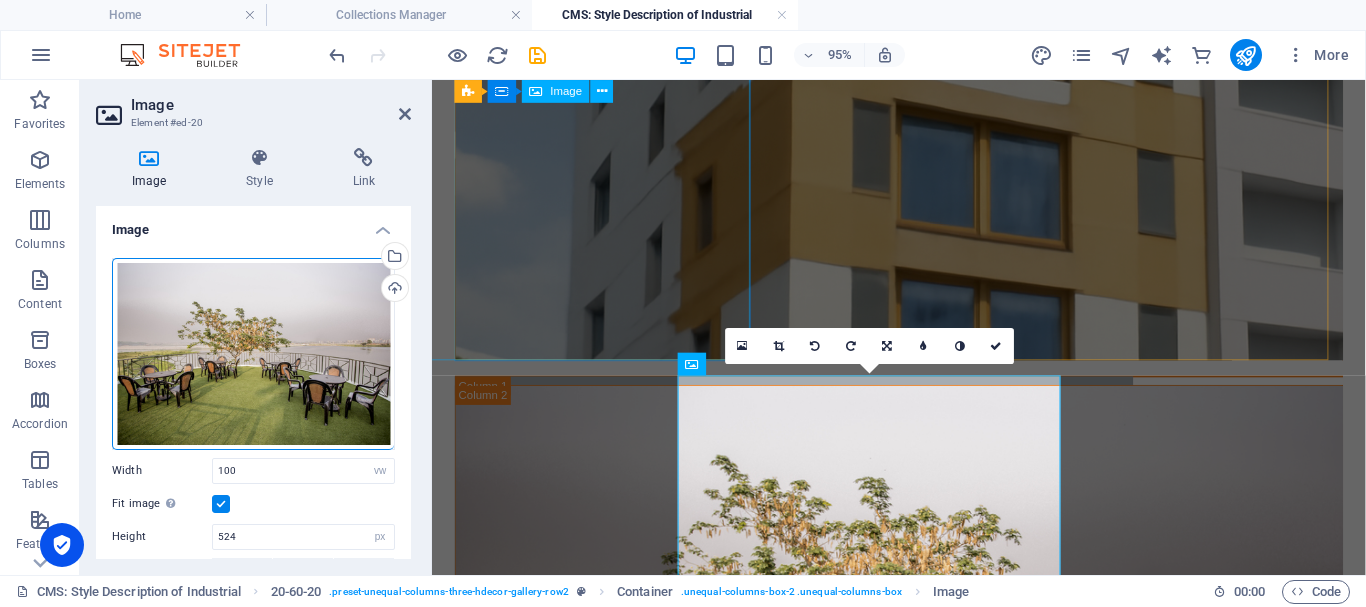 click at bounding box center [782, 114] 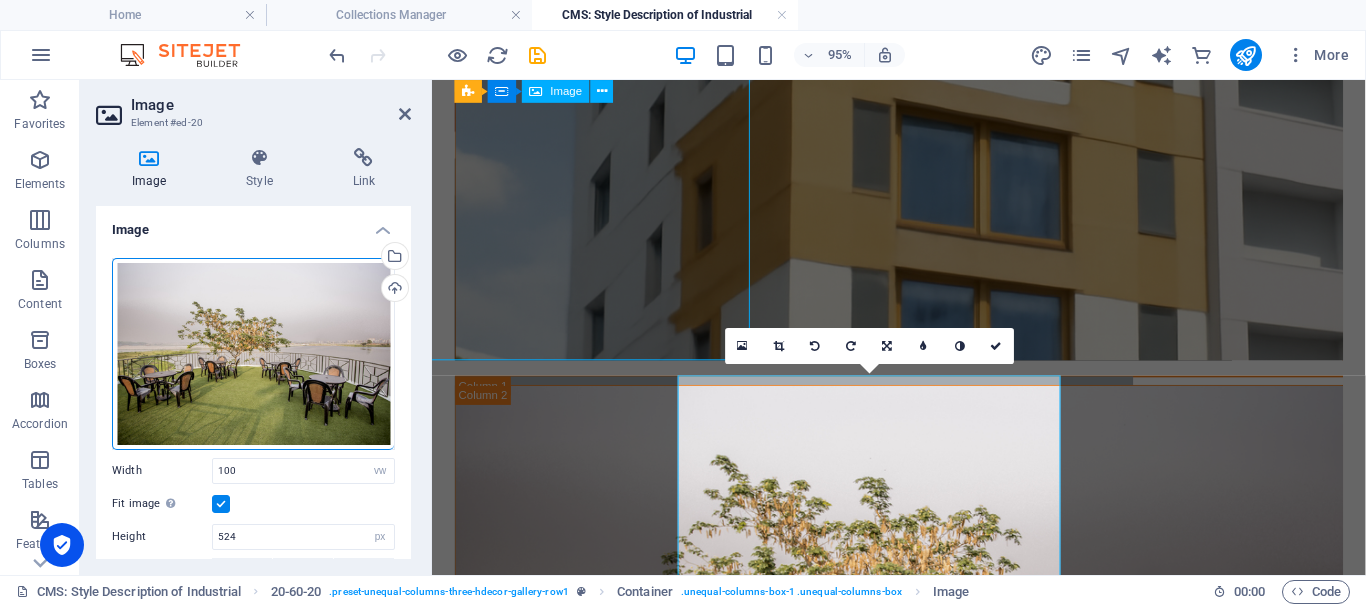 click at bounding box center [782, 114] 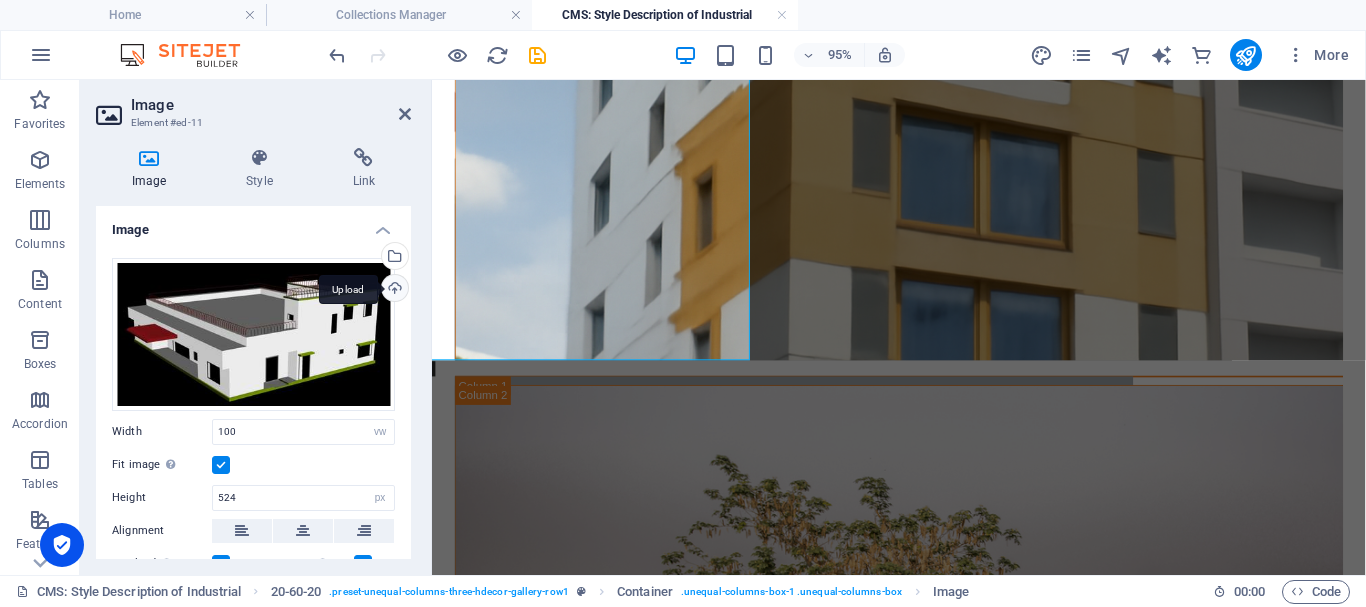 click on "Upload" at bounding box center (393, 290) 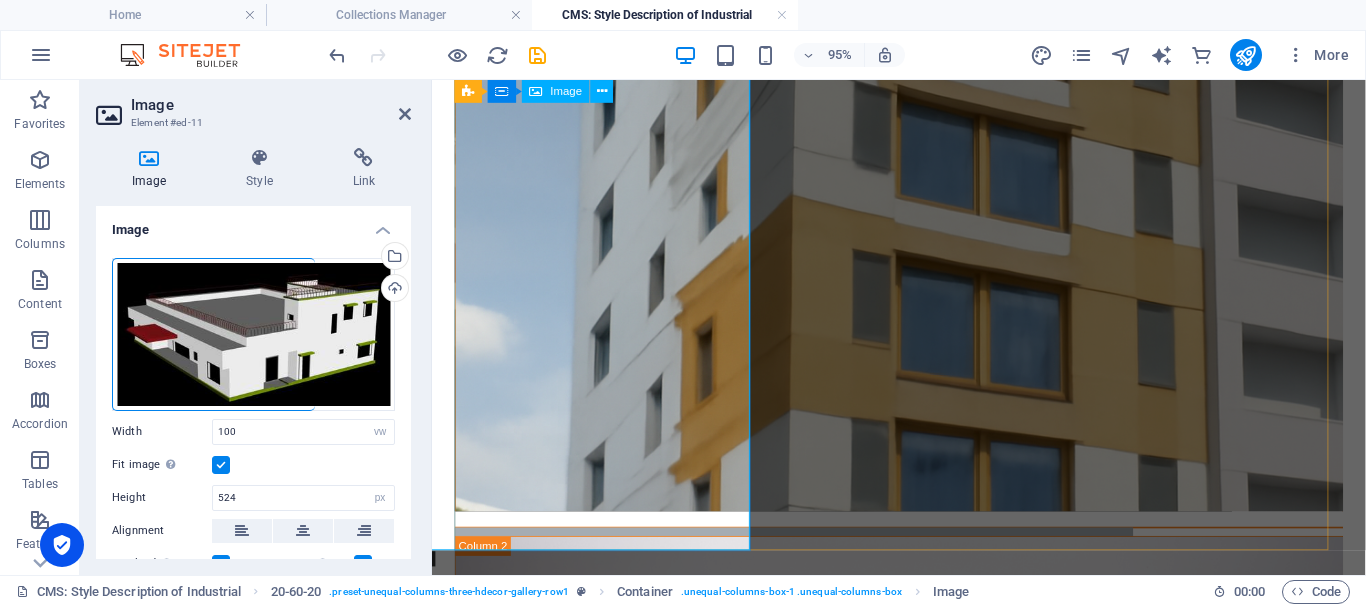 scroll, scrollTop: 720, scrollLeft: 0, axis: vertical 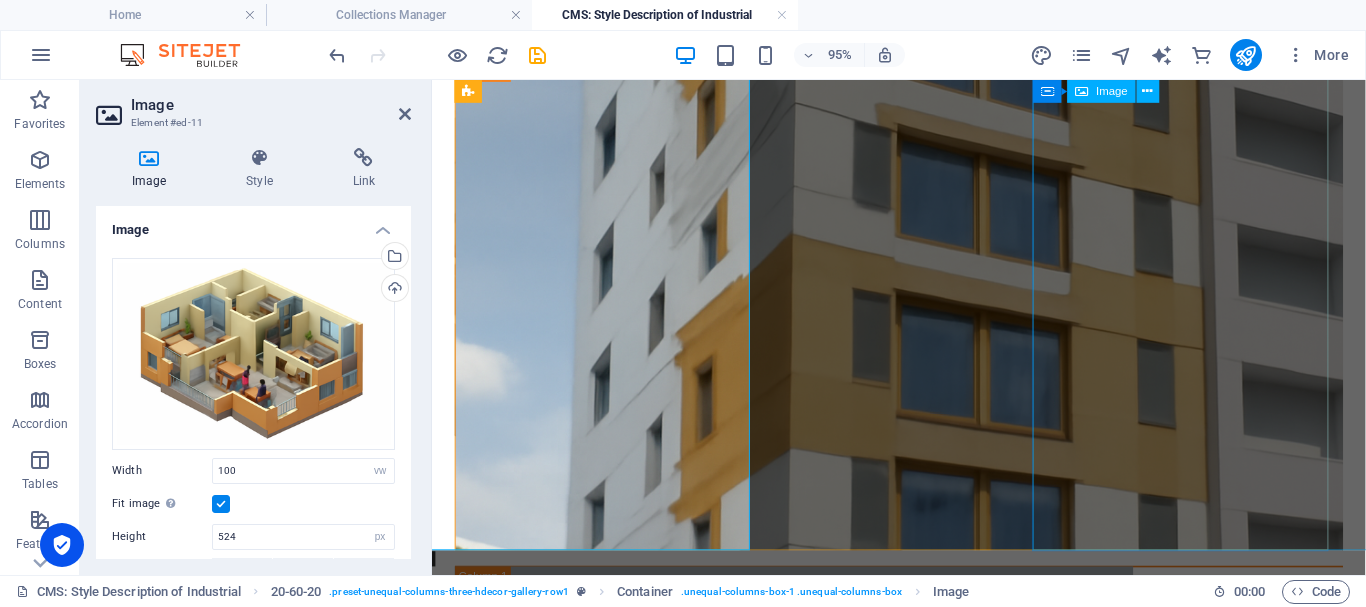 click at bounding box center [1198, 858] 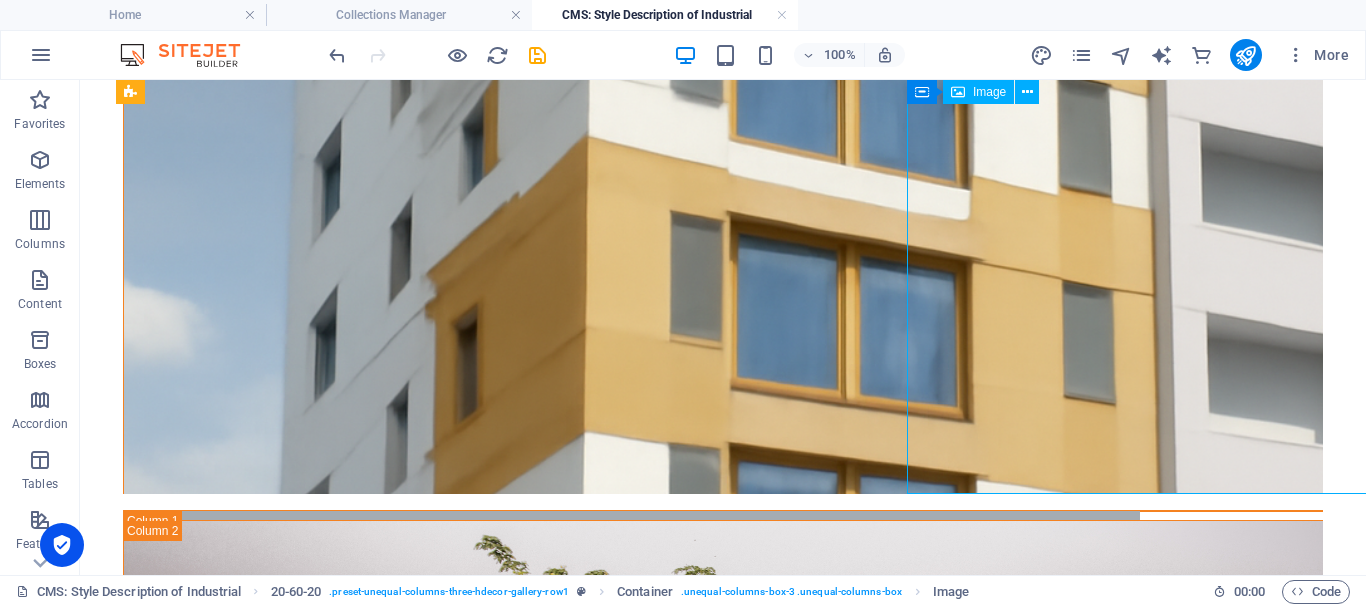 click at bounding box center [979, 777] 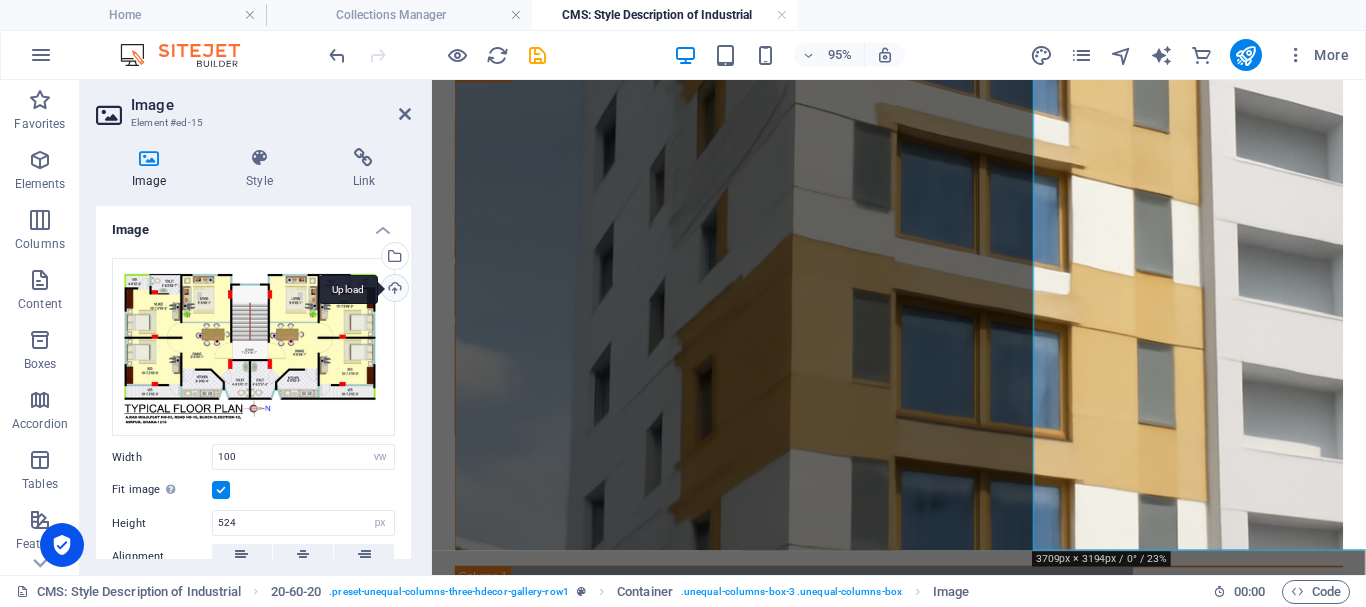 click on "Upload" at bounding box center [393, 290] 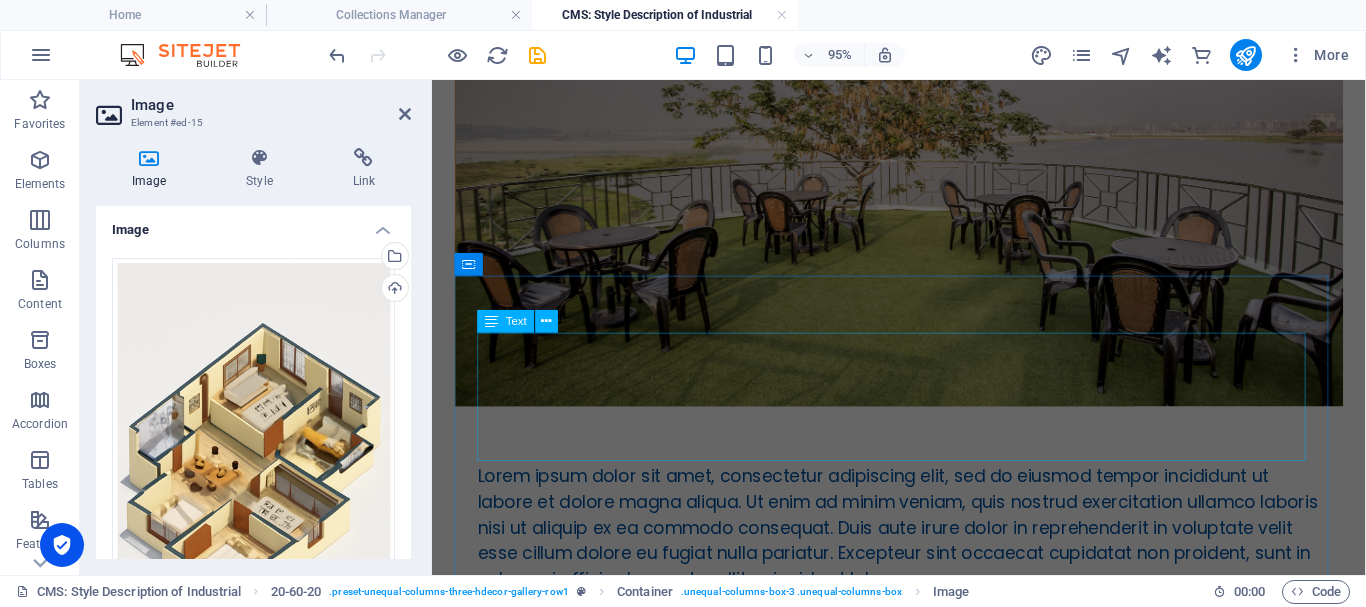 scroll, scrollTop: 1620, scrollLeft: 0, axis: vertical 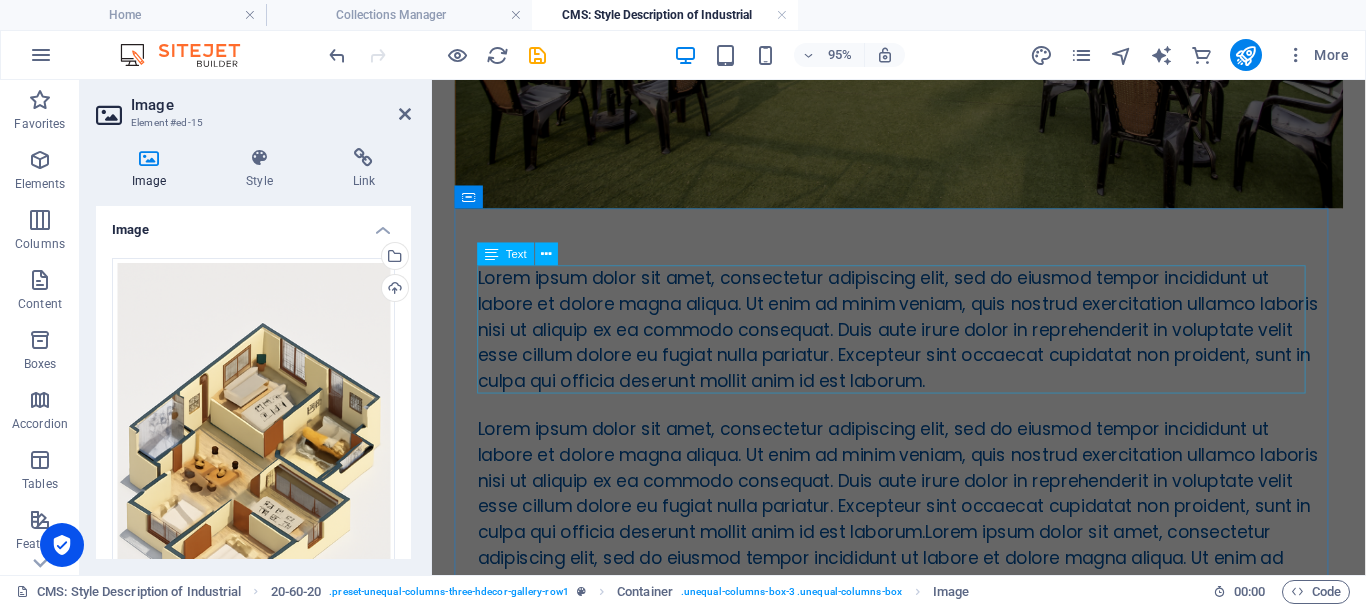 click on "Lorem ipsum dolor sit amet, consectetur adipiscing elit, sed do eiusmod tempor incididunt ut labore et dolore magna aliqua. Ut enim ad minim veniam, quis nostrud exercitation ullamco laboris nisi ut aliquip ex ea commodo consequat. Duis aute irure dolor in reprehenderit in voluptate velit esse cillum dolore eu fugiat nulla pariatur. Excepteur sint occaecat cupidatat non proident, sunt in culpa qui officia deserunt mollit anim id est laborum." at bounding box center (923, 342) 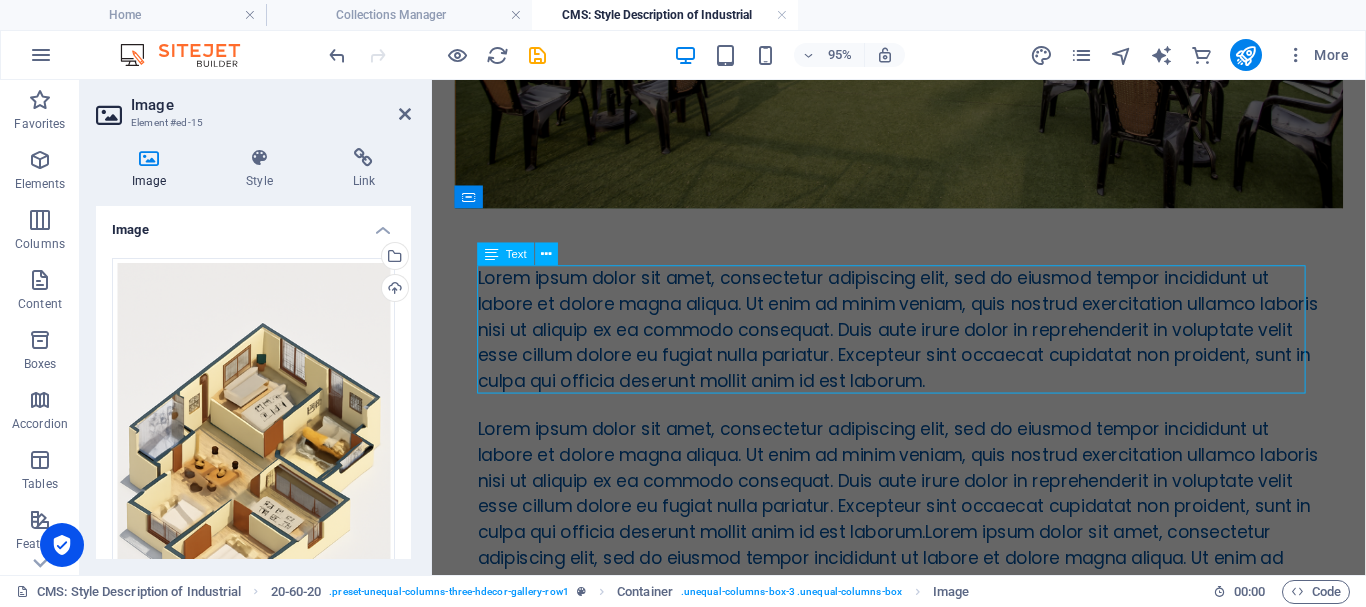 click on "Lorem ipsum dolor sit amet, consectetur adipiscing elit, sed do eiusmod tempor incididunt ut labore et dolore magna aliqua. Ut enim ad minim veniam, quis nostrud exercitation ullamco laboris nisi ut aliquip ex ea commodo consequat. Duis aute irure dolor in reprehenderit in voluptate velit esse cillum dolore eu fugiat nulla pariatur. Excepteur sint occaecat cupidatat non proident, sunt in culpa qui officia deserunt mollit anim id est laborum." at bounding box center [923, 342] 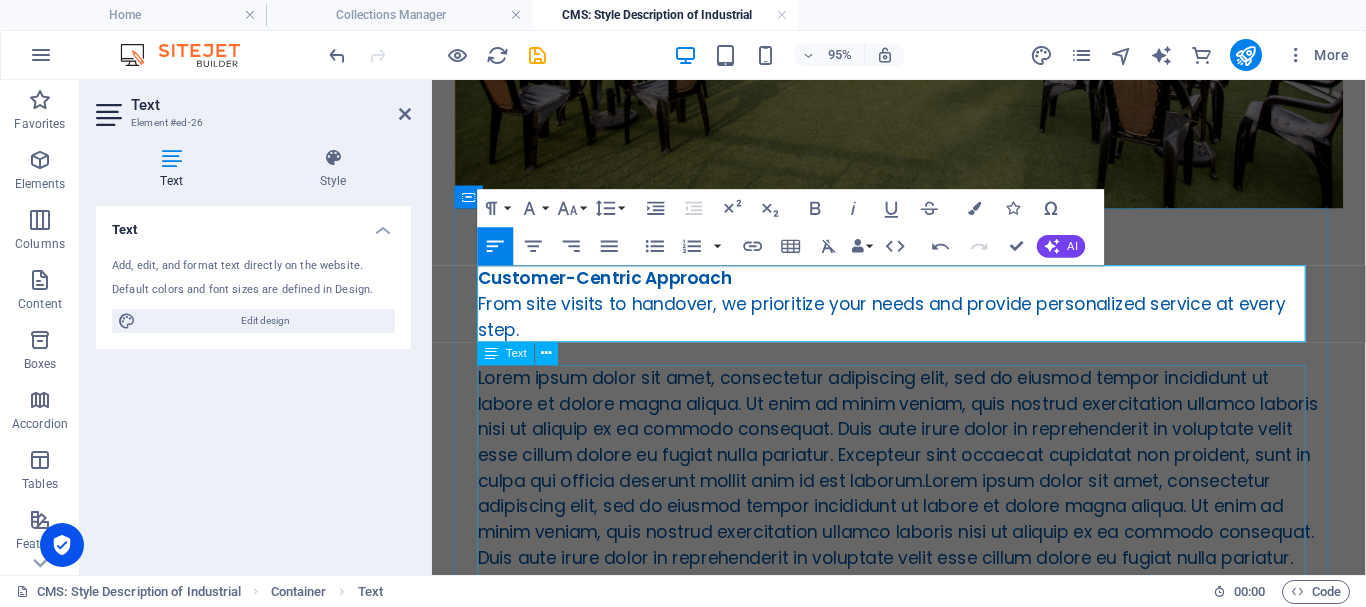 click on "Lorem ipsum dolor sit amet, consectetur adipiscing elit, sed do eiusmod tempor incididunt ut labore et dolore magna aliqua. Ut enim ad minim veniam, quis nostrud exercitation ullamco laboris nisi ut aliquip ex ea commodo consequat. Duis aute irure dolor in reprehenderit in voluptate velit esse cillum dolore eu fugiat nulla pariatur. Excepteur sint occaecat cupidatat non proident, sunt in culpa qui officia deserunt mollit anim id est laborum.Lorem ipsum dolor sit amet, consectetur adipiscing elit, sed do eiusmod tempor incididunt ut labore et dolore magna aliqua. Ut enim ad minim veniam, quis nostrud exercitation ullamco laboris nisi ut aliquip ex ea commodo consequat. Duis aute irure dolor in reprehenderit in voluptate velit esse cillum dolore eu fugiat nulla pariatur. Excepteur sint occaecat cupidatat non proident, sunt in culpa qui officia deserunt mollit anim id est laborum." at bounding box center [923, 515] 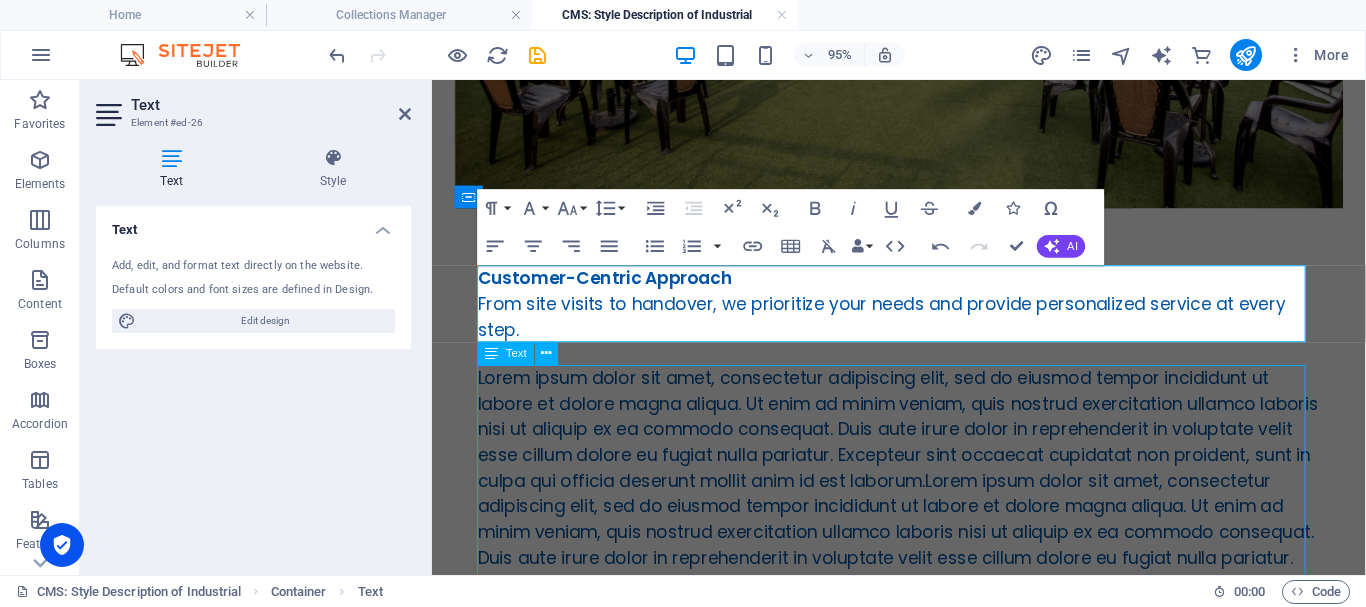click on "Lorem ipsum dolor sit amet, consectetur adipiscing elit, sed do eiusmod tempor incididunt ut labore et dolore magna aliqua. Ut enim ad minim veniam, quis nostrud exercitation ullamco laboris nisi ut aliquip ex ea commodo consequat. Duis aute irure dolor in reprehenderit in voluptate velit esse cillum dolore eu fugiat nulla pariatur. Excepteur sint occaecat cupidatat non proident, sunt in culpa qui officia deserunt mollit anim id est laborum.Lorem ipsum dolor sit amet, consectetur adipiscing elit, sed do eiusmod tempor incididunt ut labore et dolore magna aliqua. Ut enim ad minim veniam, quis nostrud exercitation ullamco laboris nisi ut aliquip ex ea commodo consequat. Duis aute irure dolor in reprehenderit in voluptate velit esse cillum dolore eu fugiat nulla pariatur. Excepteur sint occaecat cupidatat non proident, sunt in culpa qui officia deserunt mollit anim id est laborum." at bounding box center (923, 515) 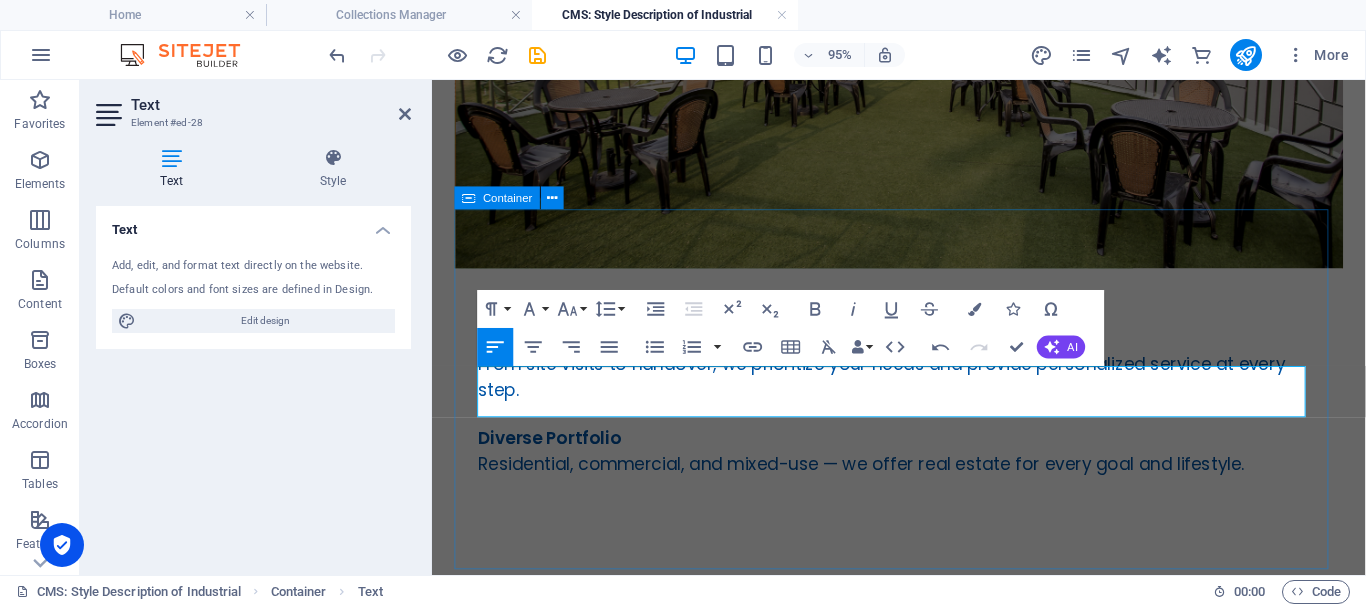 scroll, scrollTop: 1693, scrollLeft: 0, axis: vertical 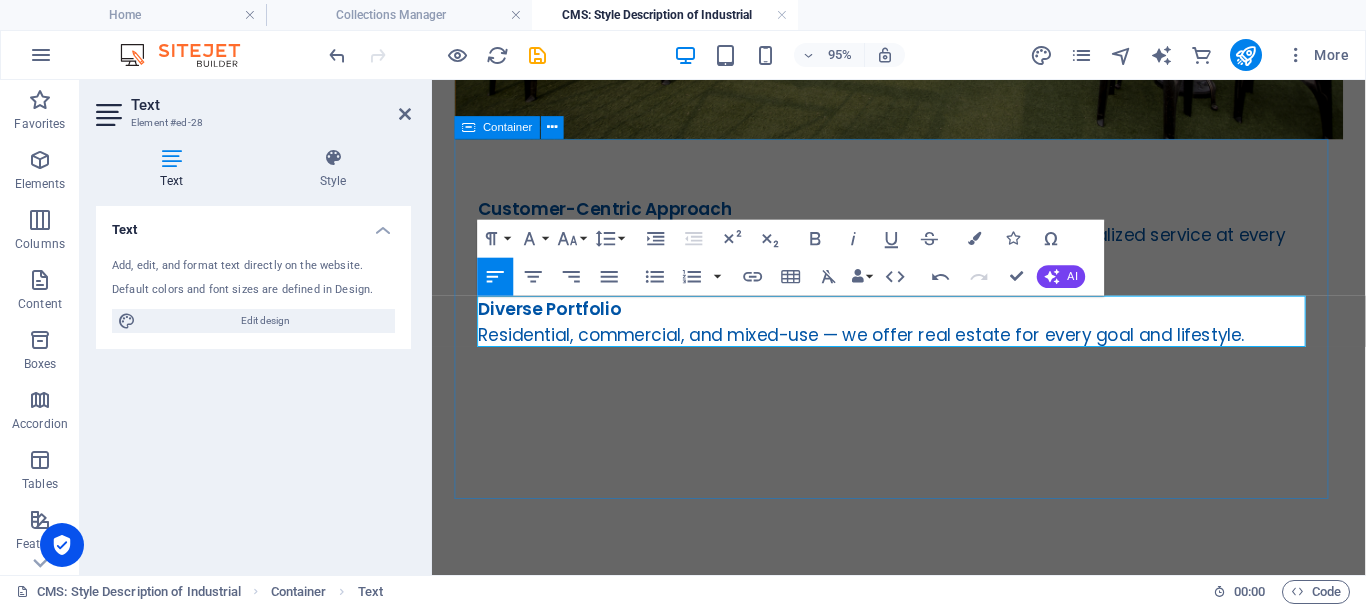 click on "Customer-Centric Approach From site visits to handover, we prioritize your needs and provide personalized service at every step. Diverse Portfolio Residential, commercial, and mixed-use — we offer real estate for every goal and lifestyle." at bounding box center (923, 331) 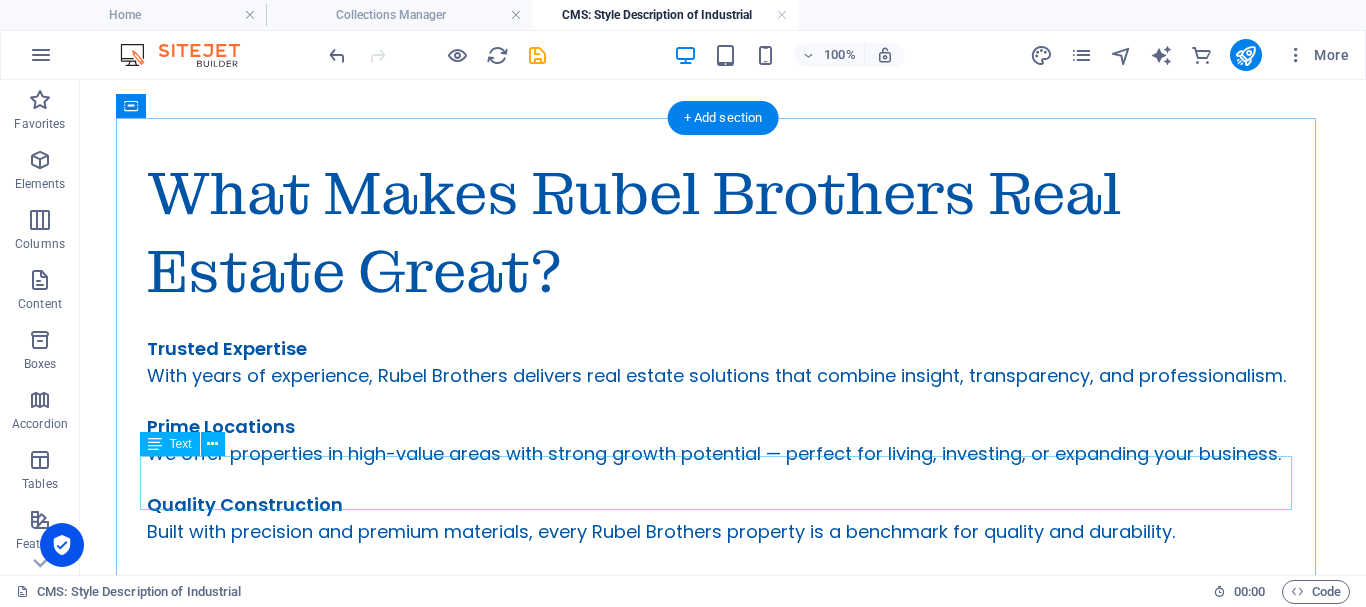 scroll, scrollTop: 0, scrollLeft: 0, axis: both 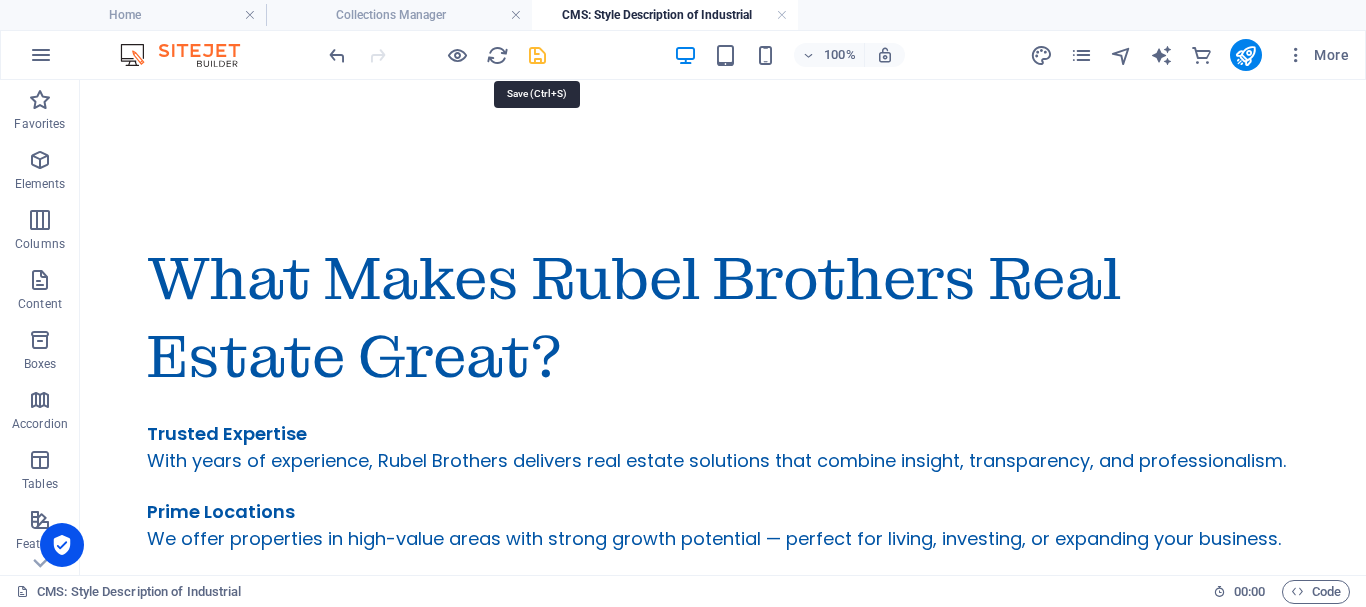drag, startPoint x: 544, startPoint y: 58, endPoint x: 508, endPoint y: 76, distance: 40.24922 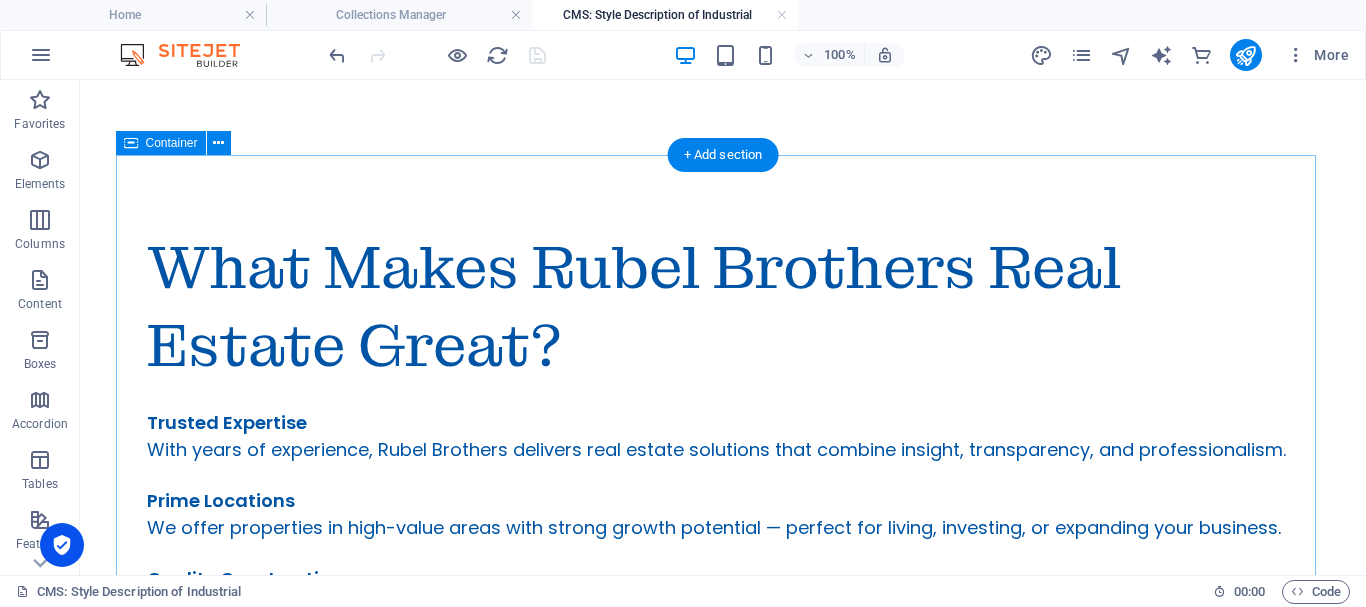 scroll, scrollTop: 0, scrollLeft: 0, axis: both 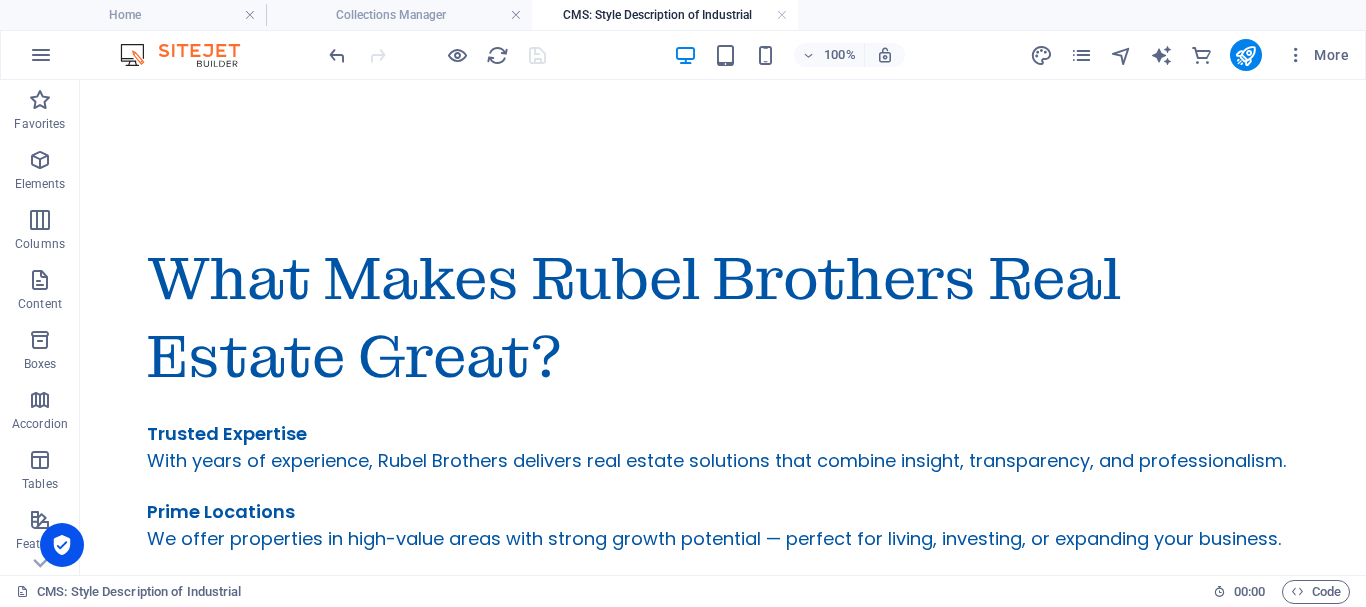 click at bounding box center [437, 55] 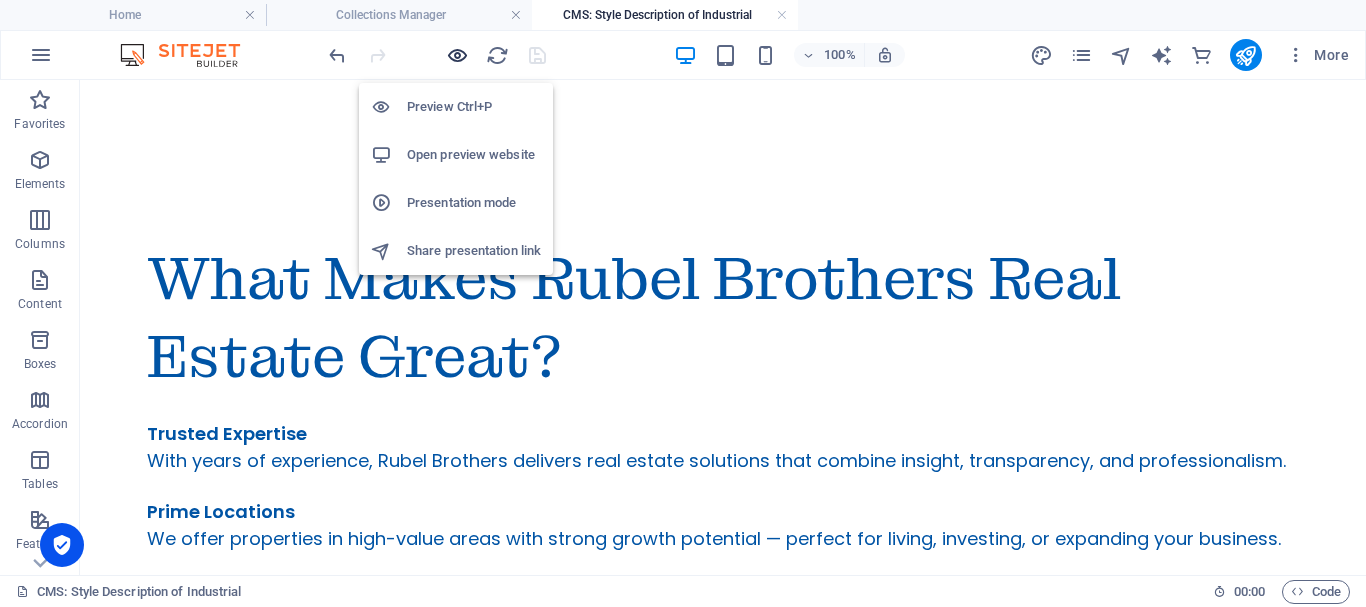 click at bounding box center (457, 55) 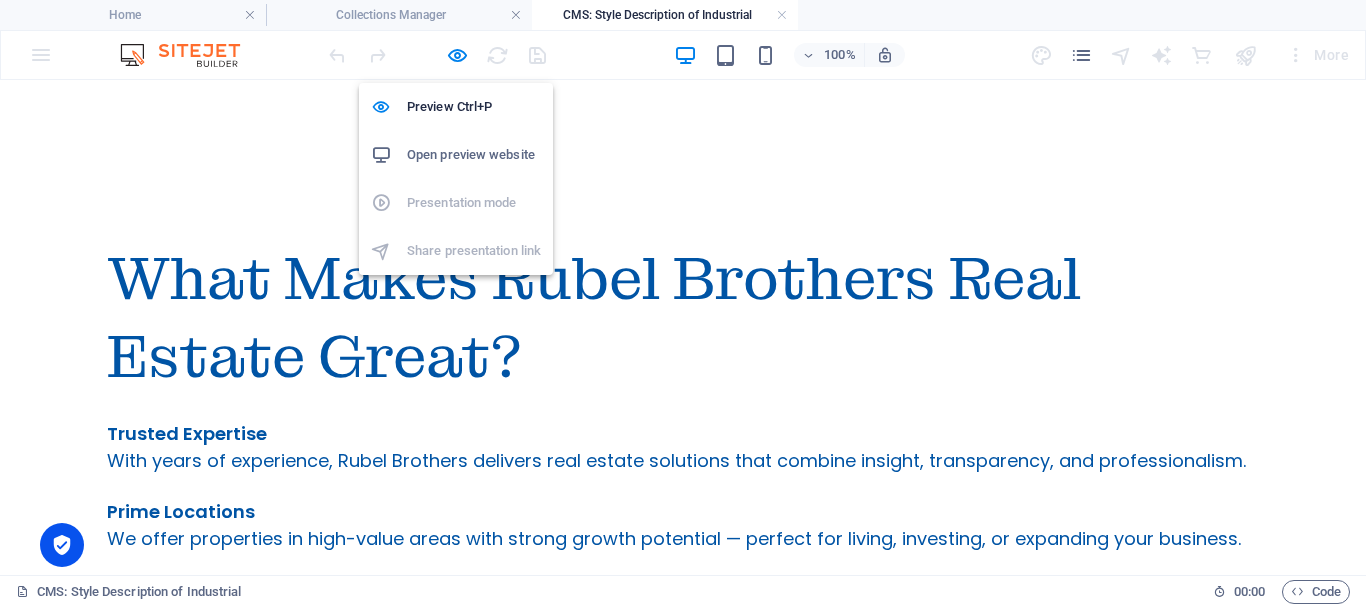click on "Open preview website" at bounding box center (474, 155) 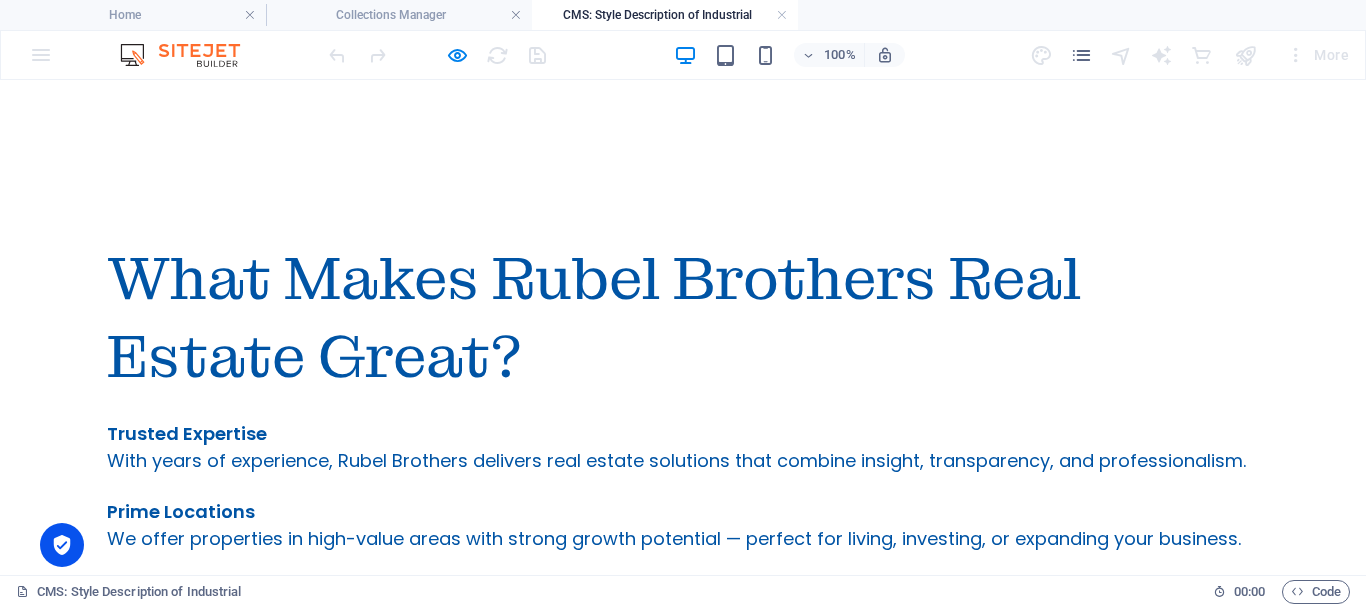 click on "100% More" at bounding box center (683, 55) 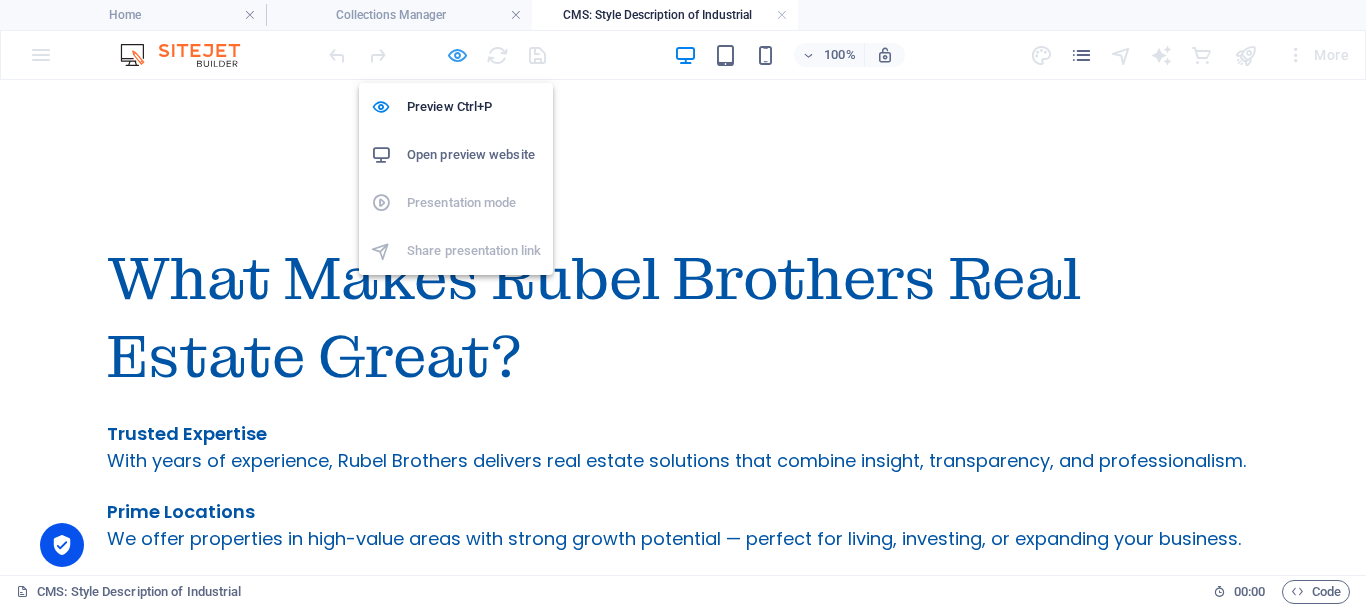 click at bounding box center [457, 55] 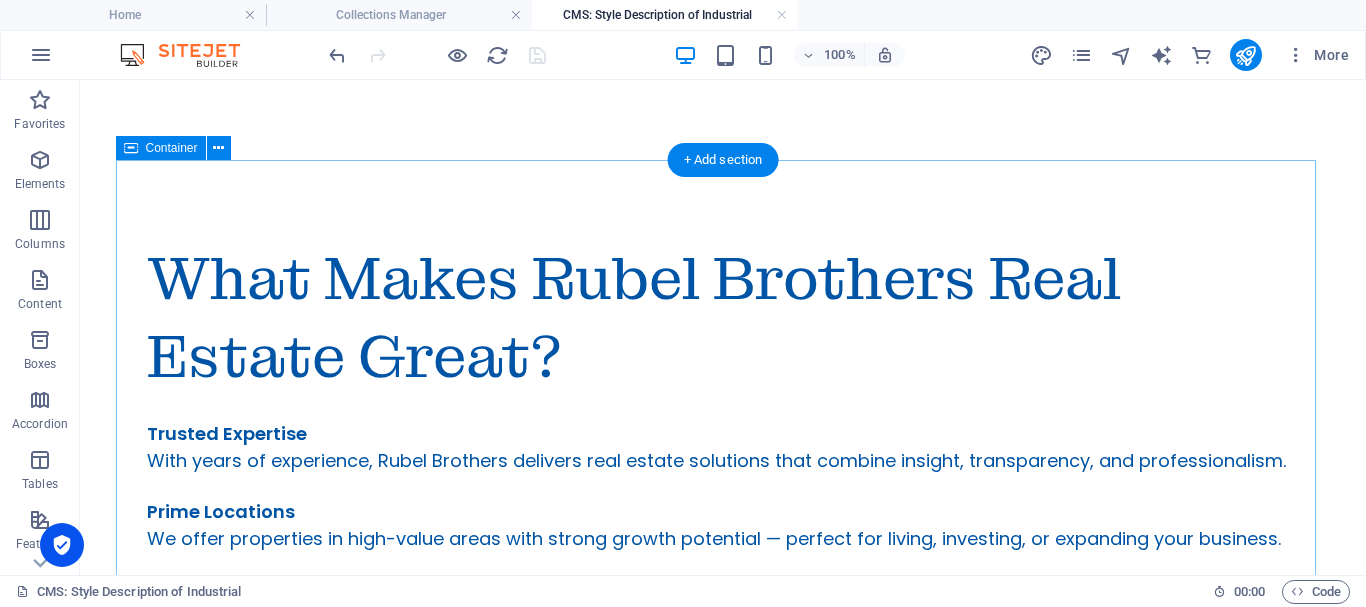 click on "What Makes Rubel Brothers Real Estate Great? Trusted Expertise With years of experience, Rubel Brothers delivers real estate solutions that combine insight, transparency, and professionalism. Prime Locations We offer properties in high-value areas with strong growth potential — perfect for living, investing, or expanding your business. Quality Construction Built with precision and premium materials, every Rubel Brothers property is a benchmark for quality and durability." at bounding box center [723, 425] 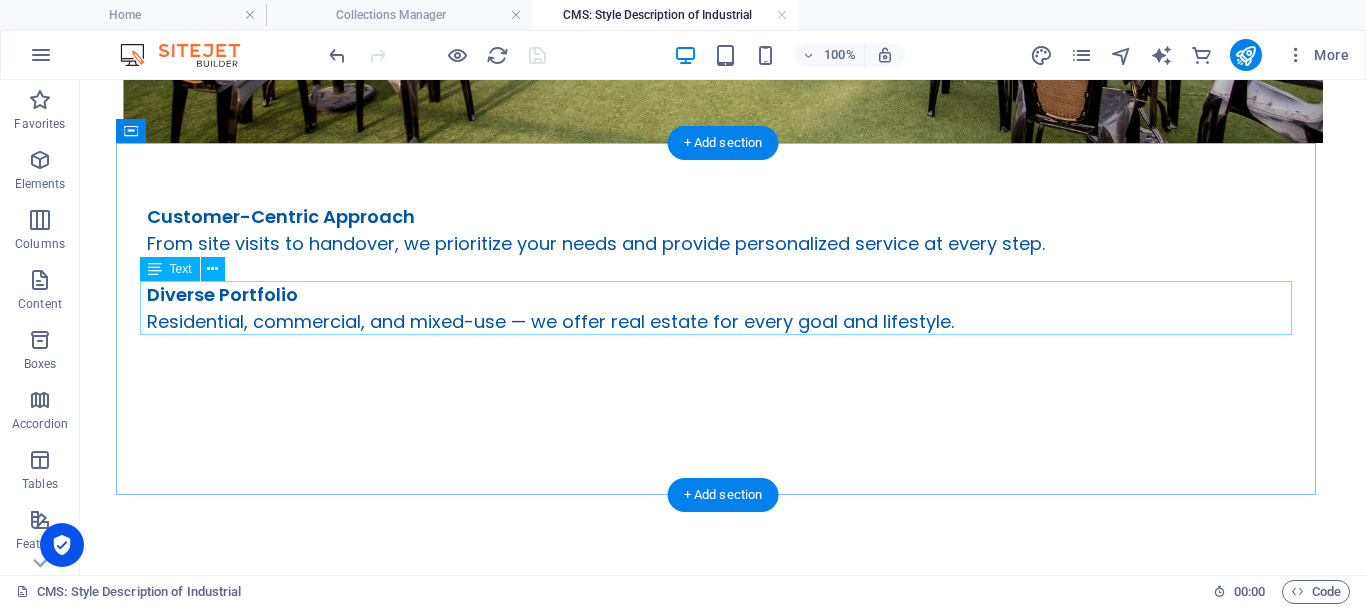 scroll, scrollTop: 811, scrollLeft: 0, axis: vertical 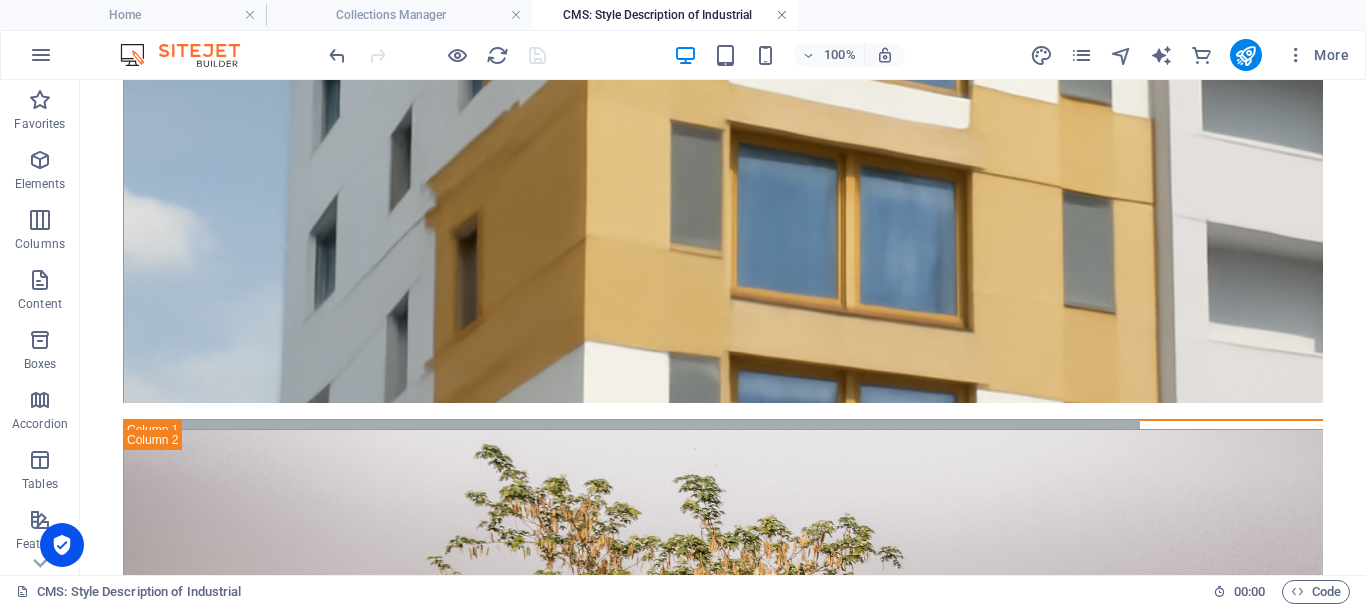 click at bounding box center [782, 15] 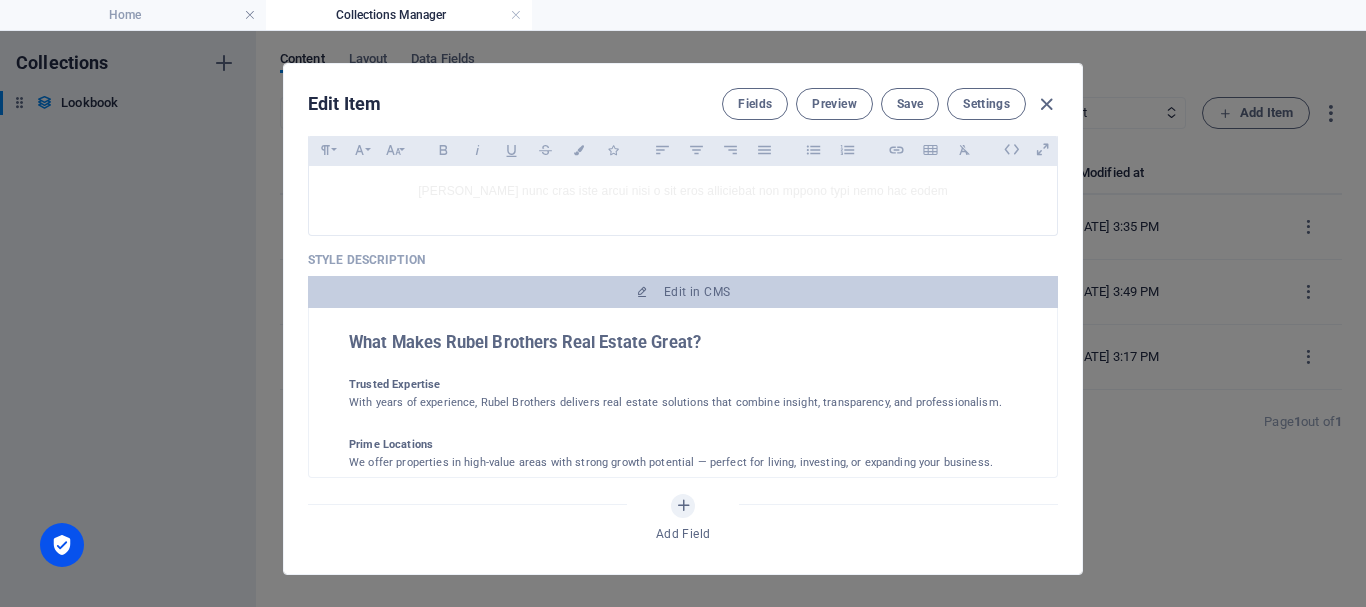 scroll, scrollTop: 0, scrollLeft: 0, axis: both 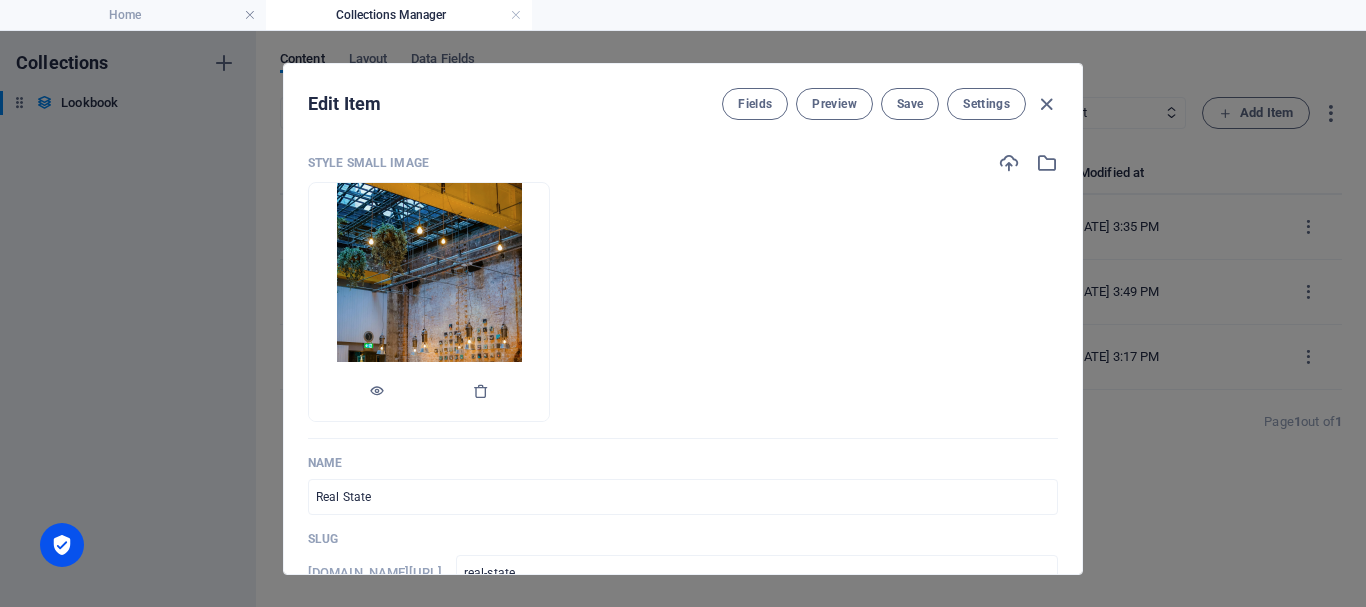 click at bounding box center [429, 302] 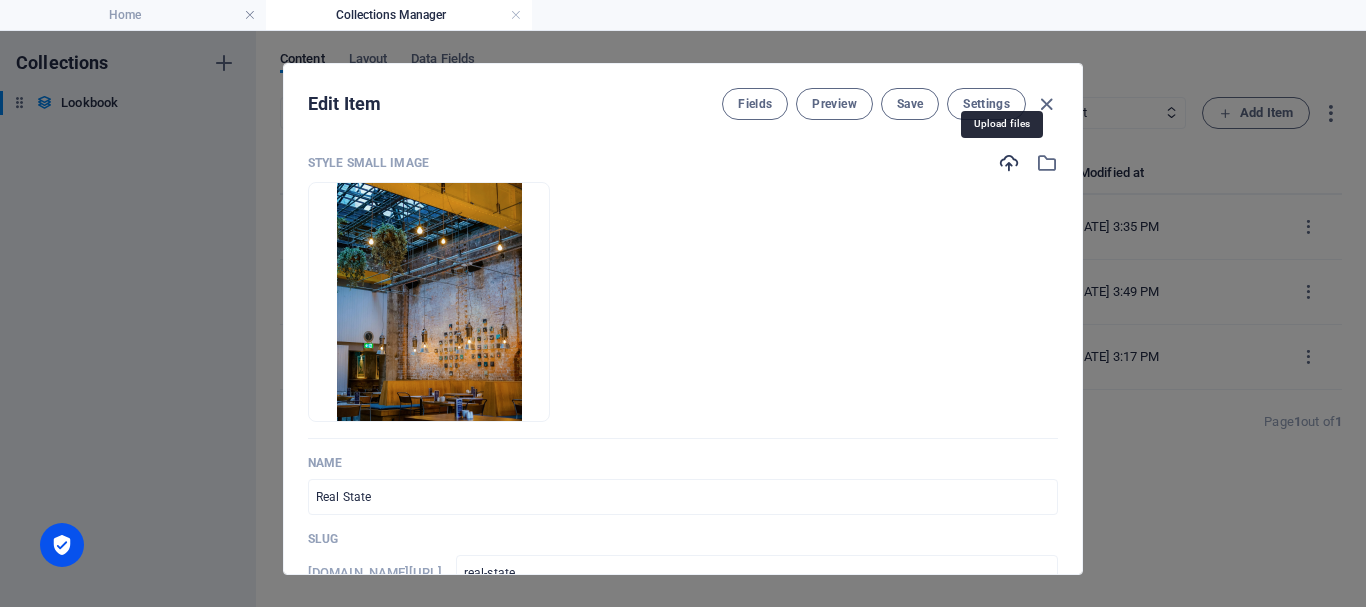 click at bounding box center [1009, 163] 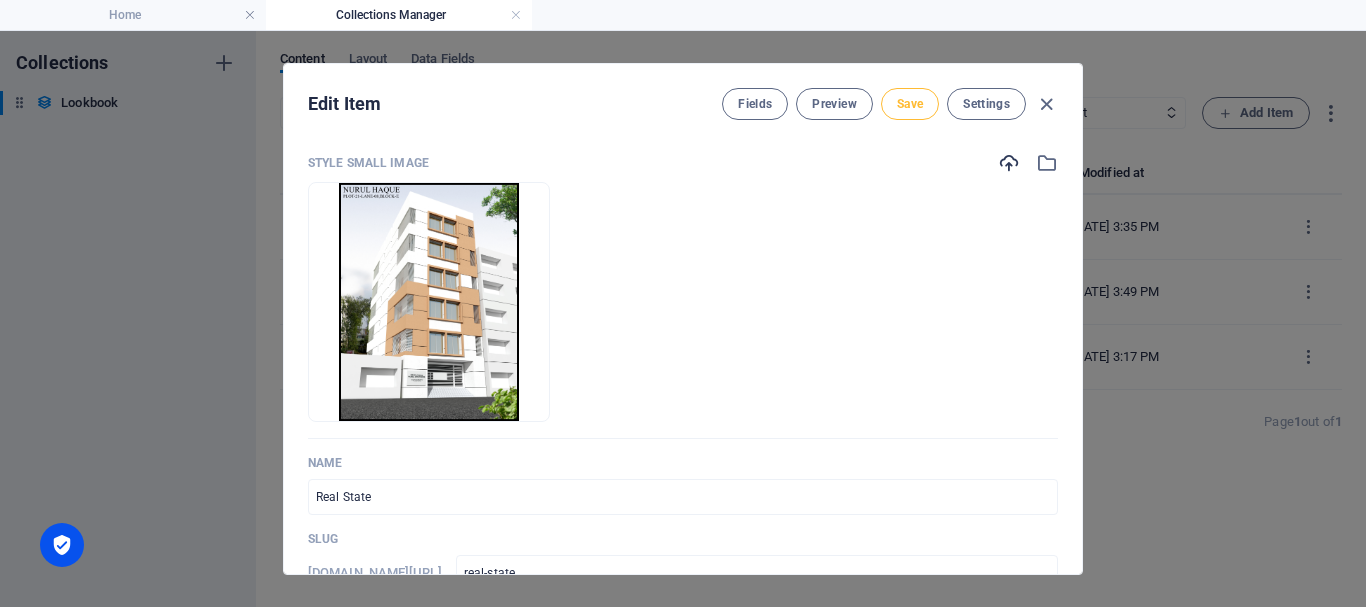 click on "Save" at bounding box center (910, 104) 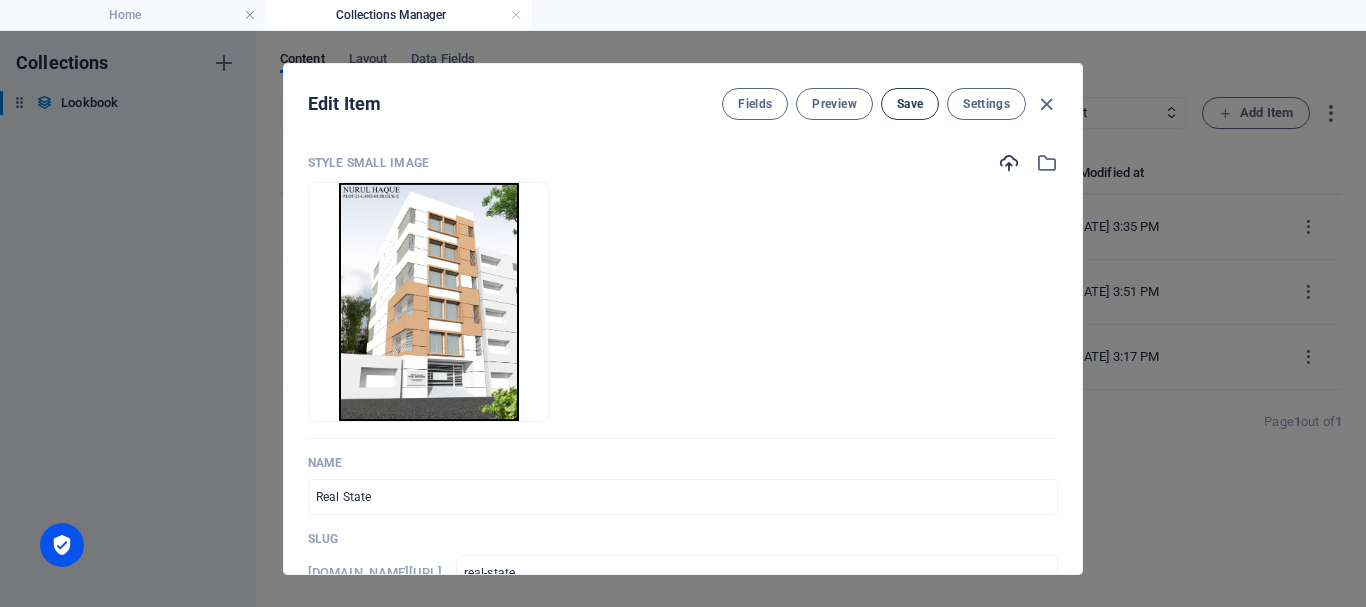 click on "Save" at bounding box center [910, 104] 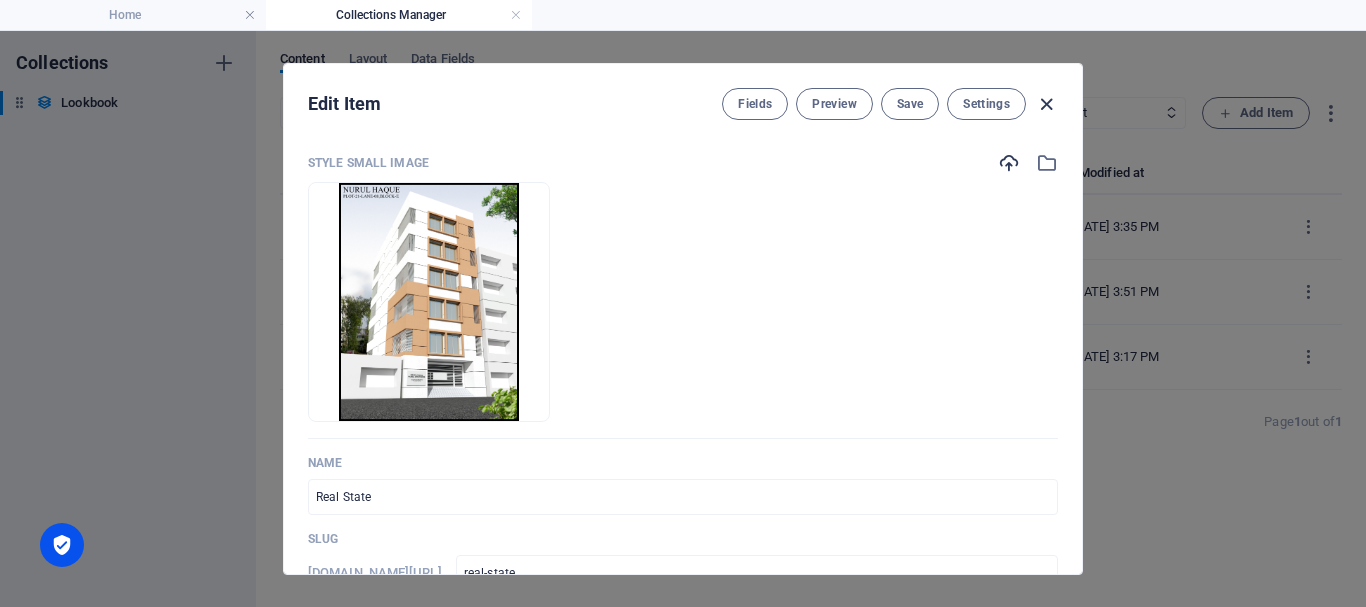 click at bounding box center [1046, 104] 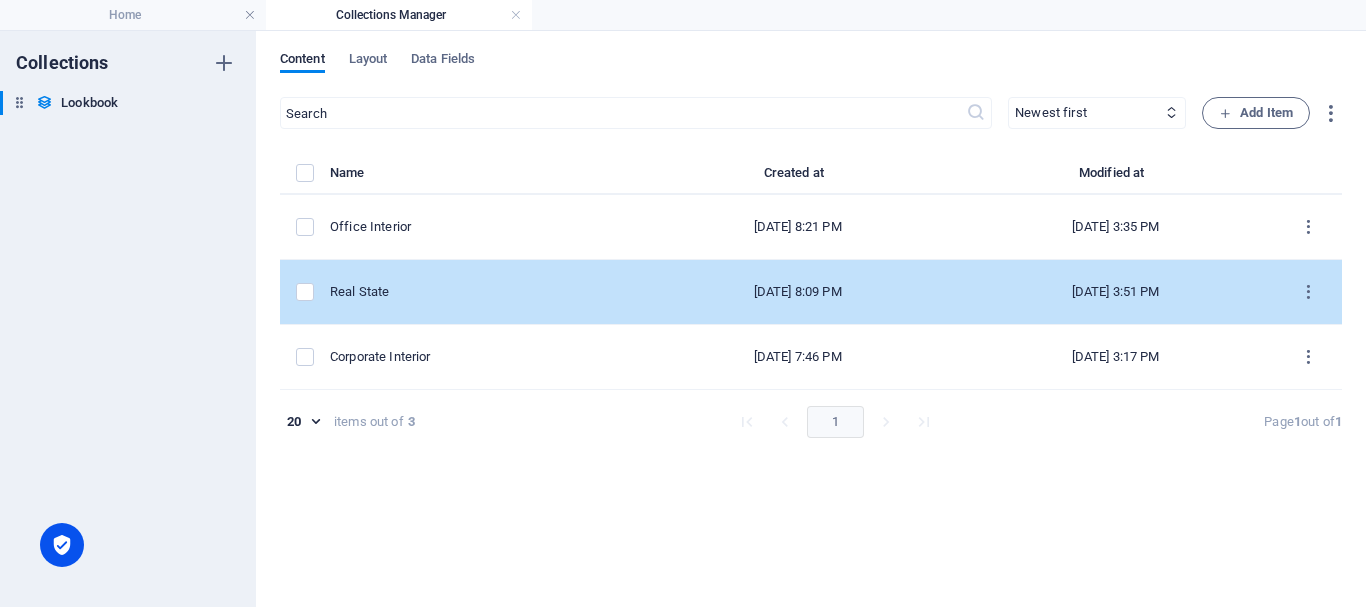 scroll, scrollTop: 0, scrollLeft: 0, axis: both 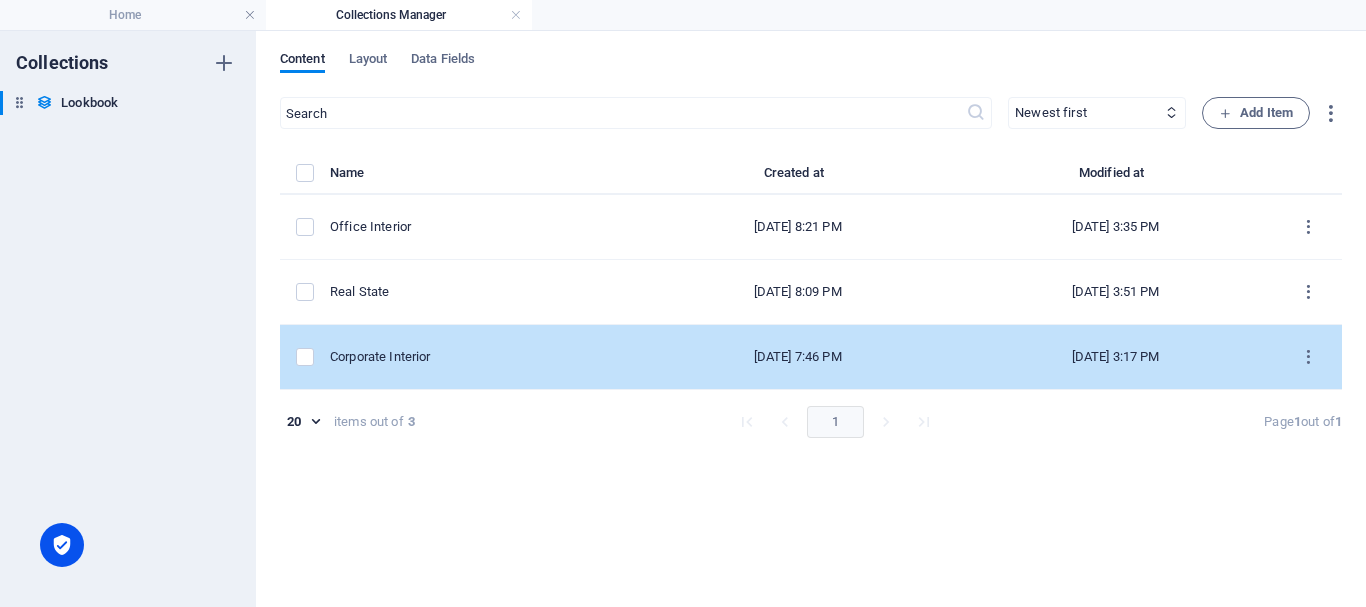 click on "Corporate Interior" at bounding box center (476, 357) 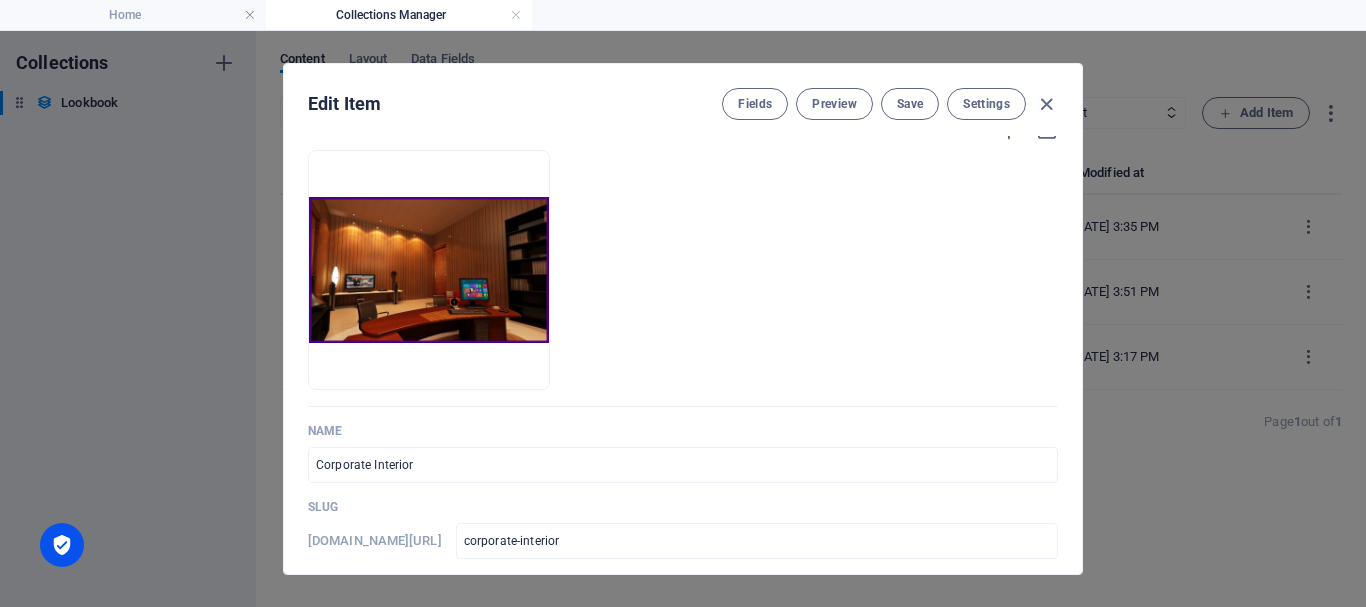scroll, scrollTop: 0, scrollLeft: 0, axis: both 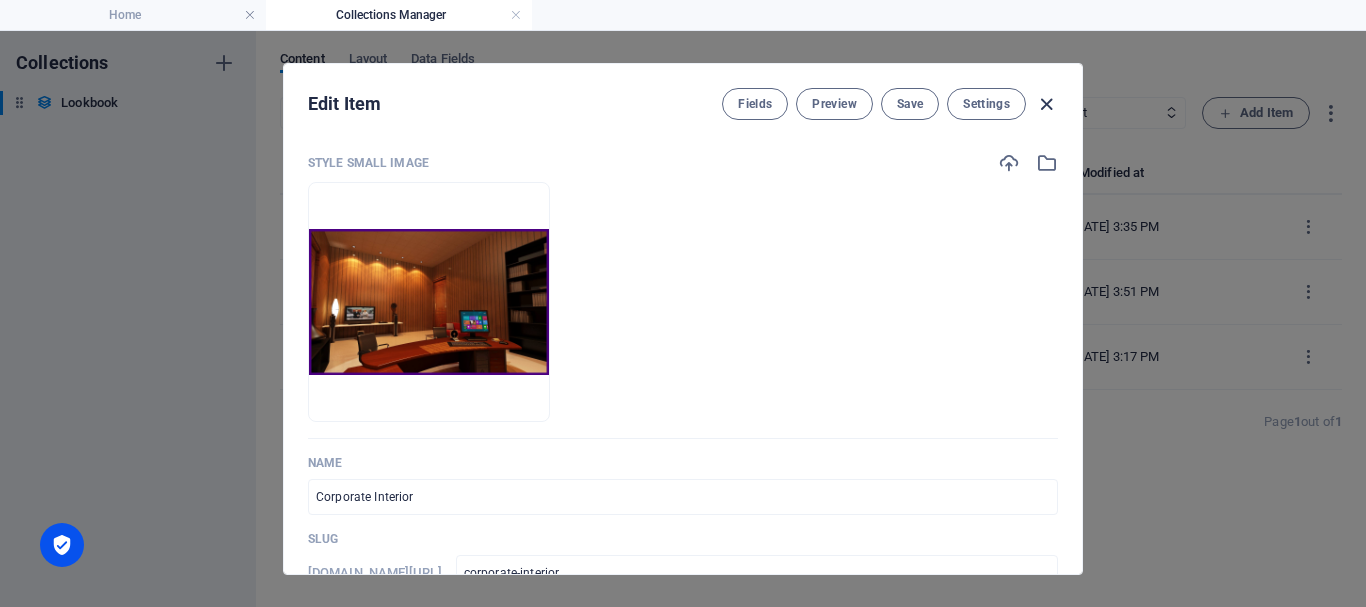click at bounding box center [1046, 104] 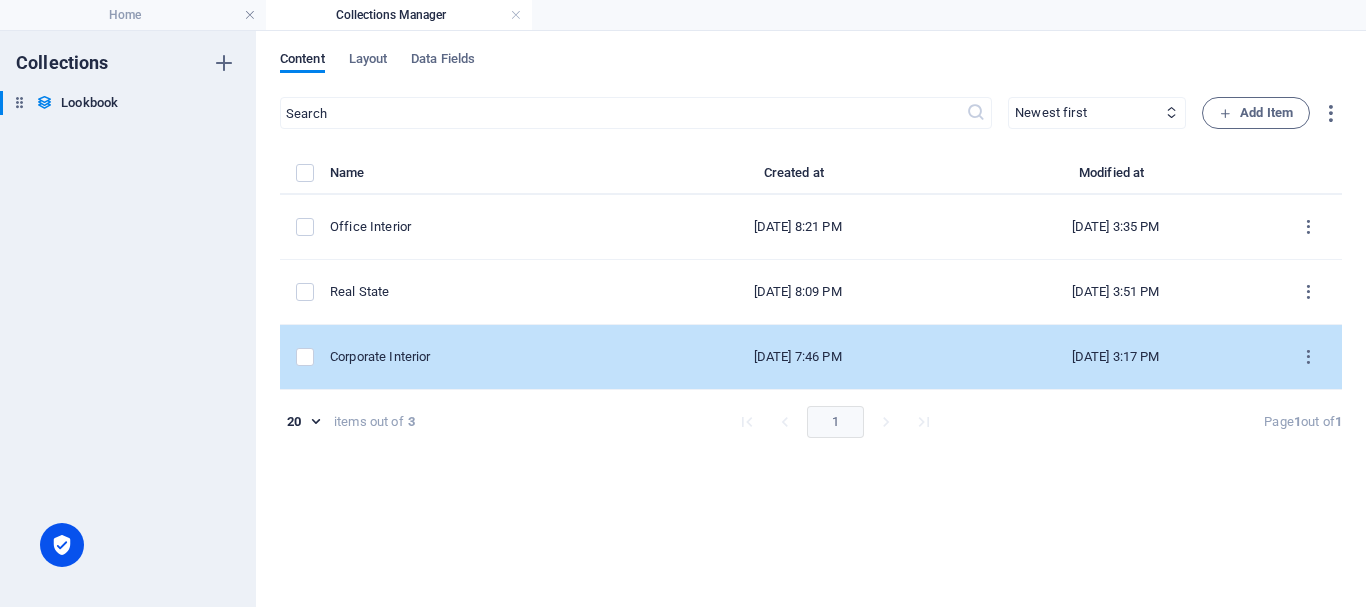 click on "Corporate Interior" at bounding box center (476, 357) 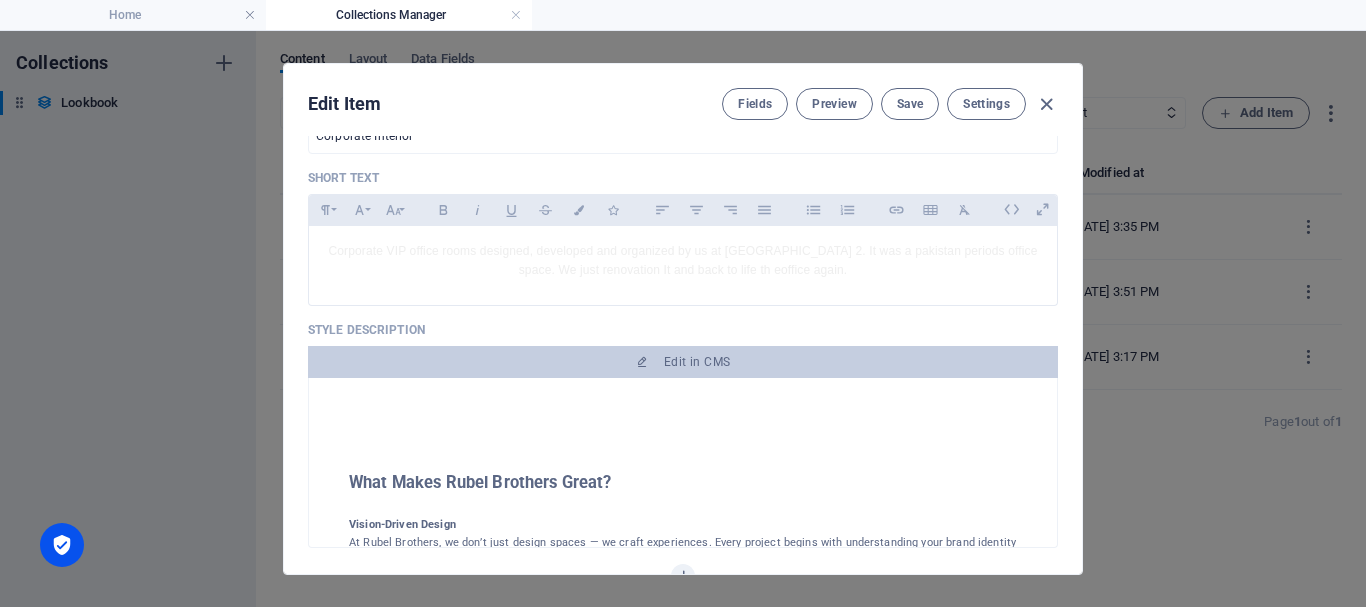 scroll, scrollTop: 900, scrollLeft: 0, axis: vertical 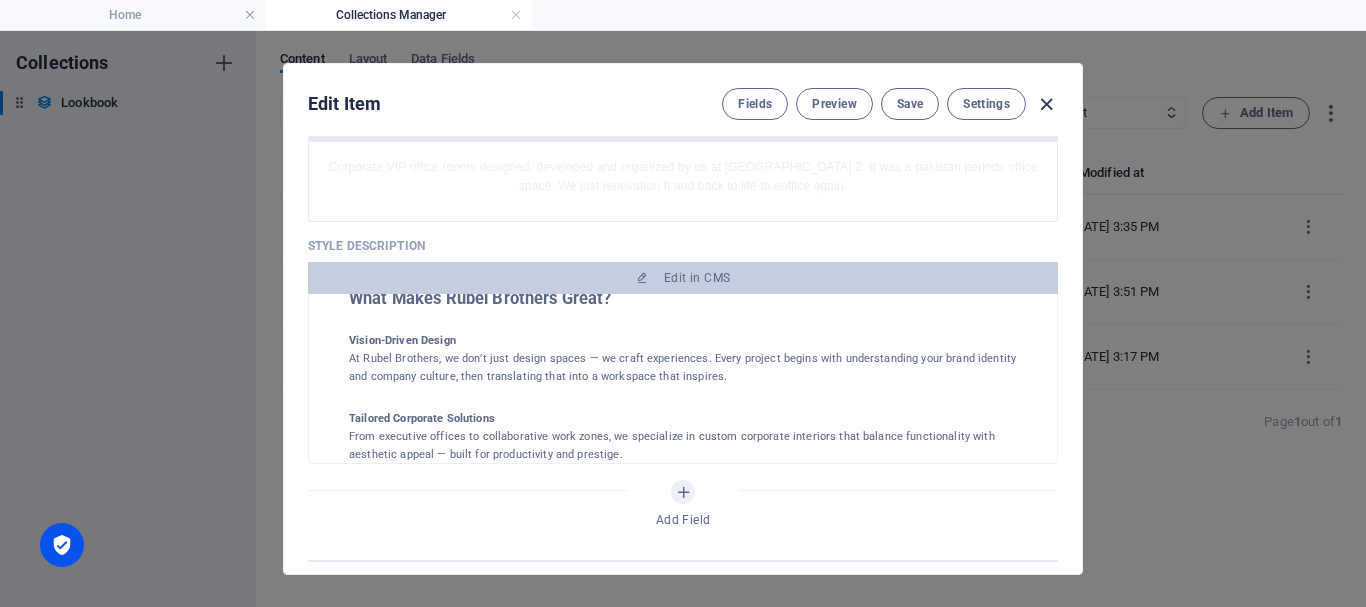 click at bounding box center [1046, 104] 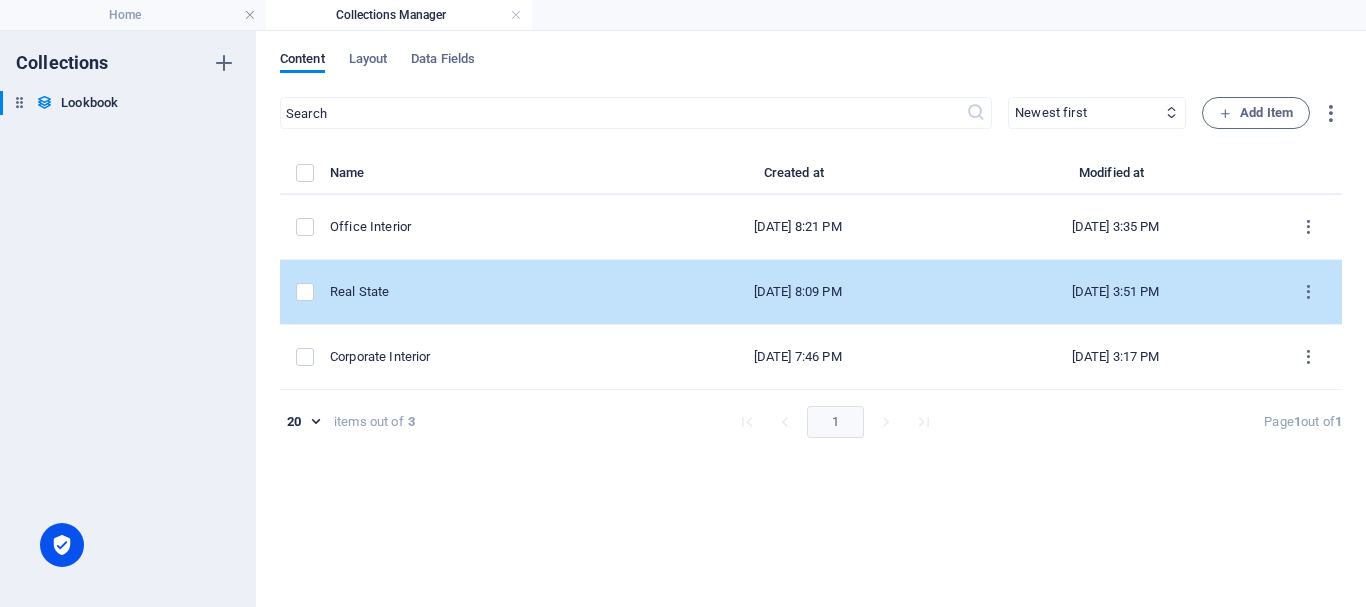scroll, scrollTop: 0, scrollLeft: 0, axis: both 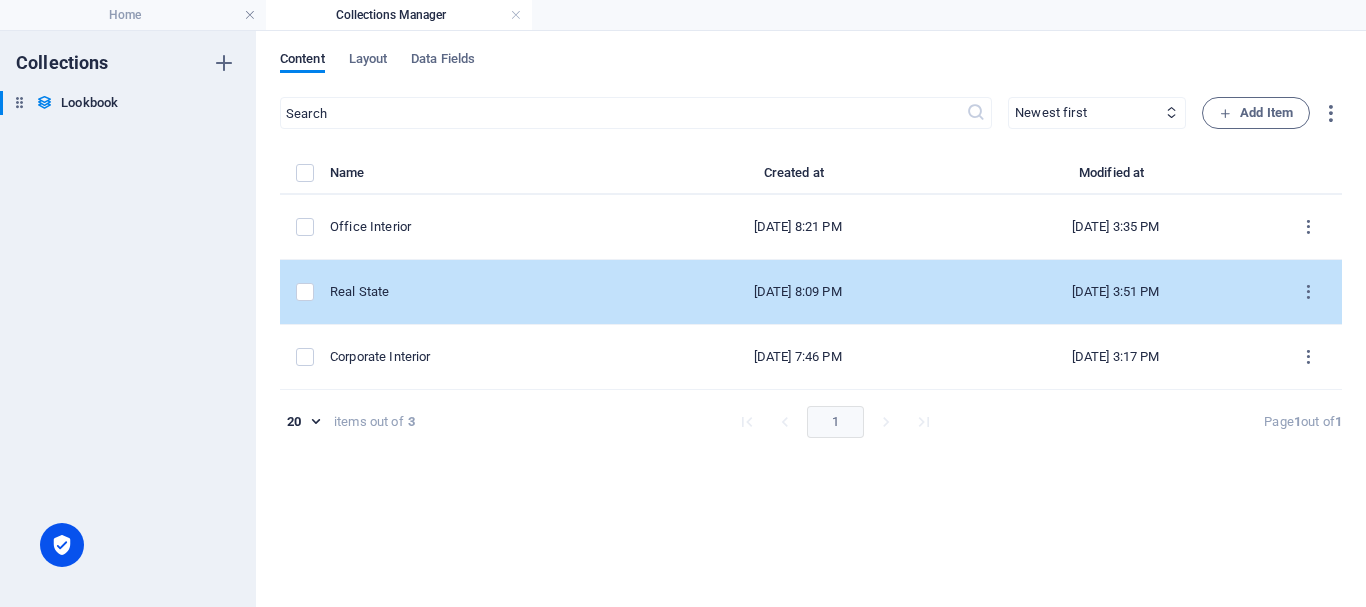 click on "Real State" at bounding box center (476, 292) 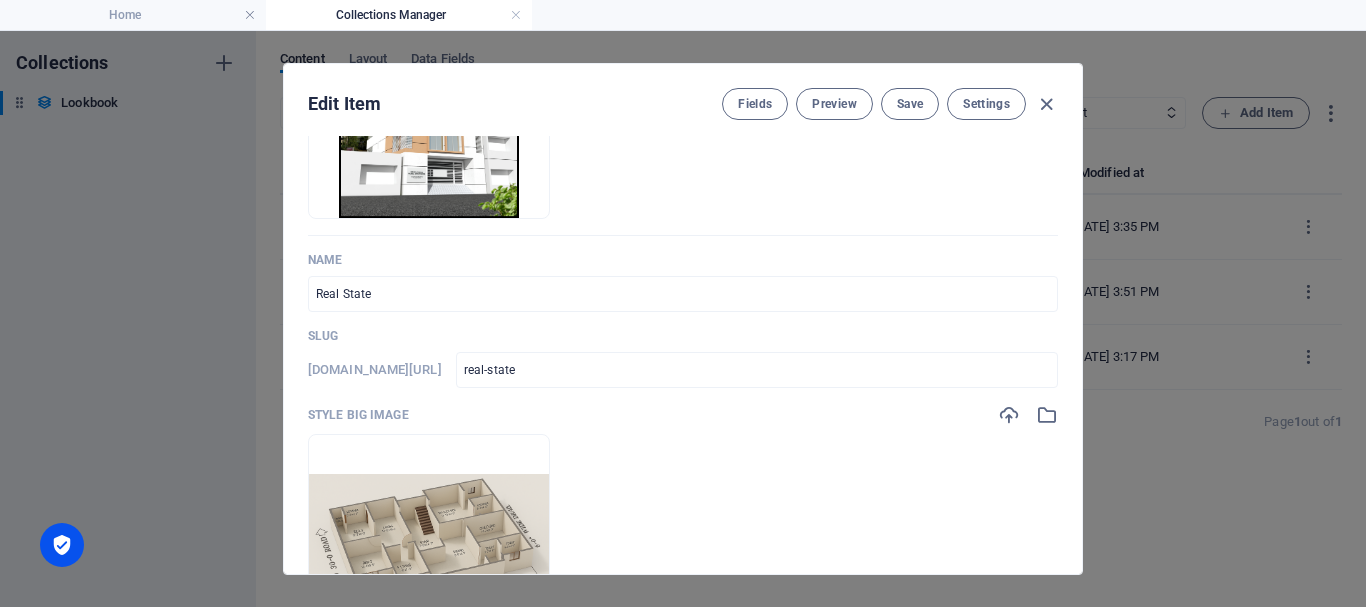 scroll, scrollTop: 800, scrollLeft: 0, axis: vertical 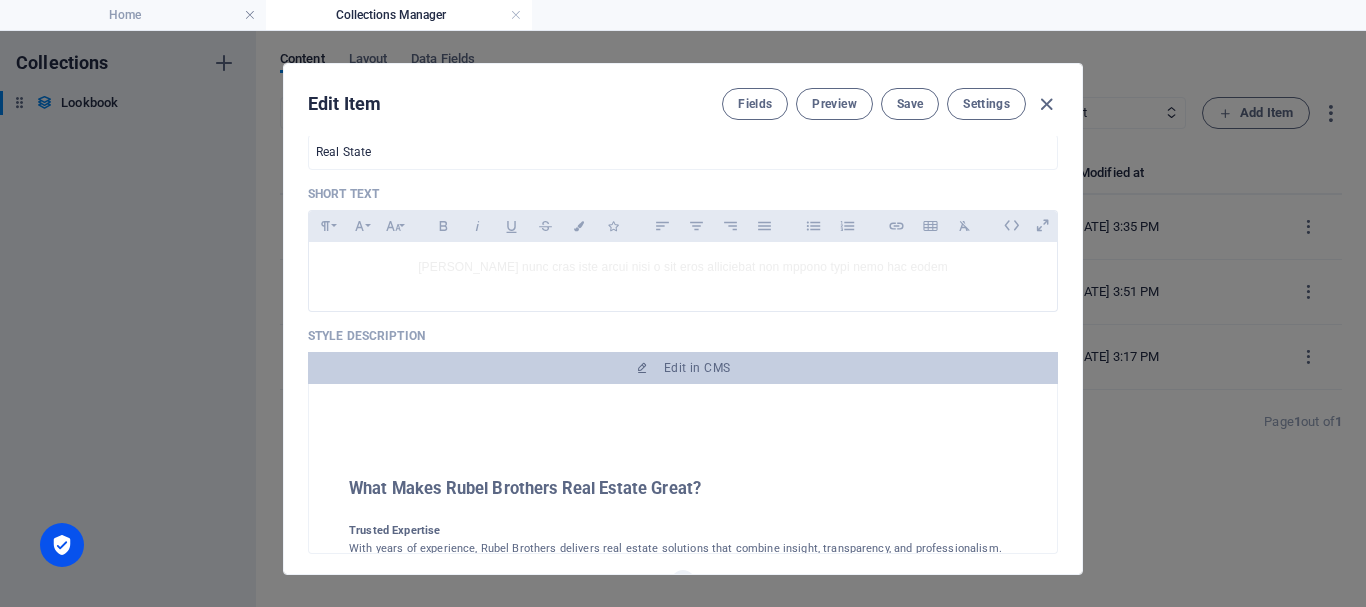click on "Edit Item Fields Preview Save Settings" at bounding box center [683, 100] 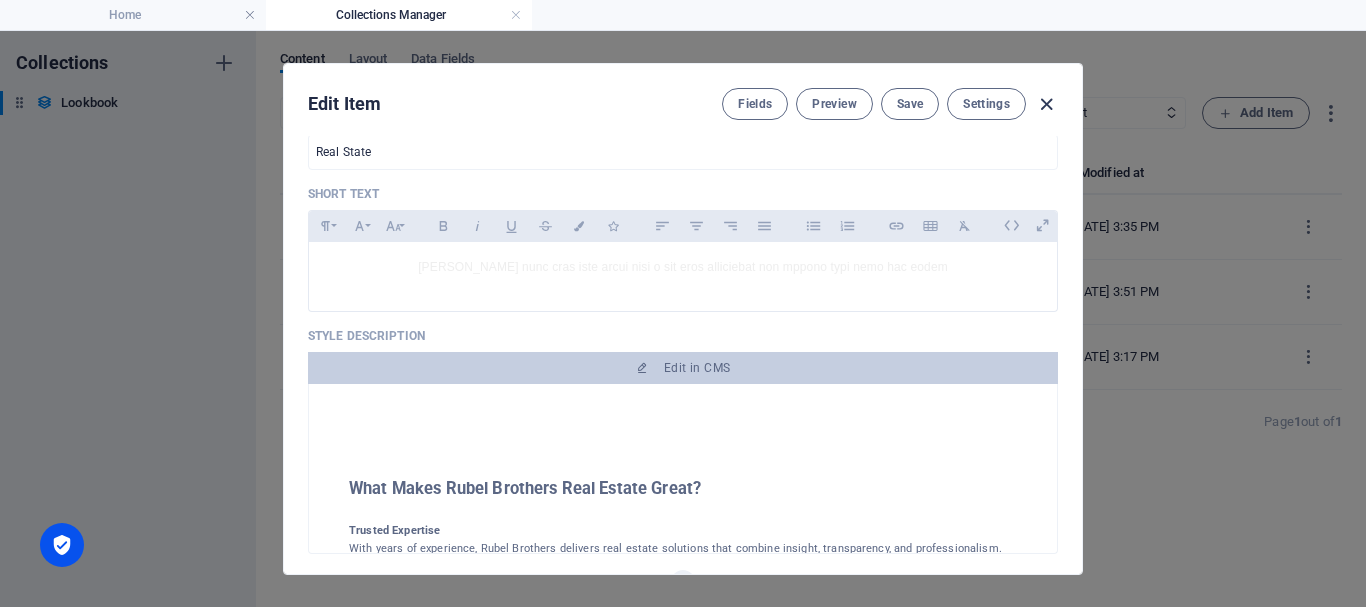 click at bounding box center (1046, 104) 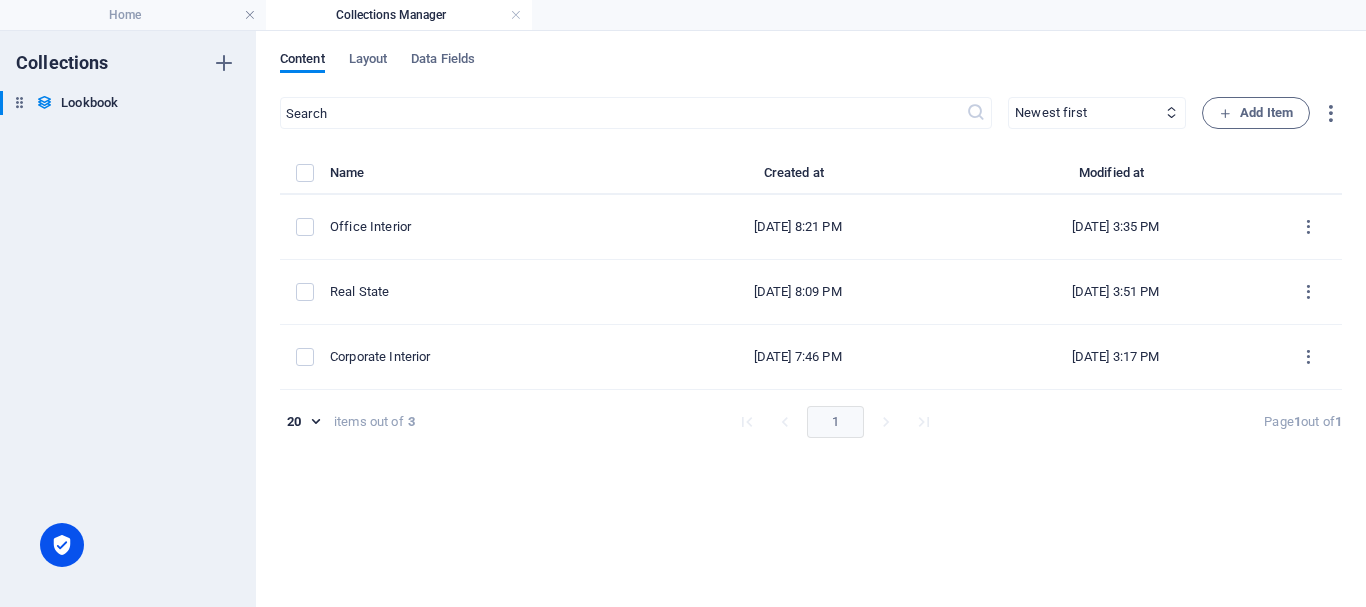 click on "Content Layout Data Fields ​ Newest first Oldest first Last modified Name (ascending) Name (descending) Slug (ascending) Slug (descending) Style Title (ascending) Style Title (descending) Add Item Name Created at Modified at Office Interior [DATE] 8:21 PM [DATE] 3:35 PM Real State [DATE] 8:09 PM [DATE] 3:51 PM Corporate Interior [DATE] 7:46 PM [DATE] 3:17 PM 20 20 items out of 3 1 Page  1  out of  1" at bounding box center [811, 319] 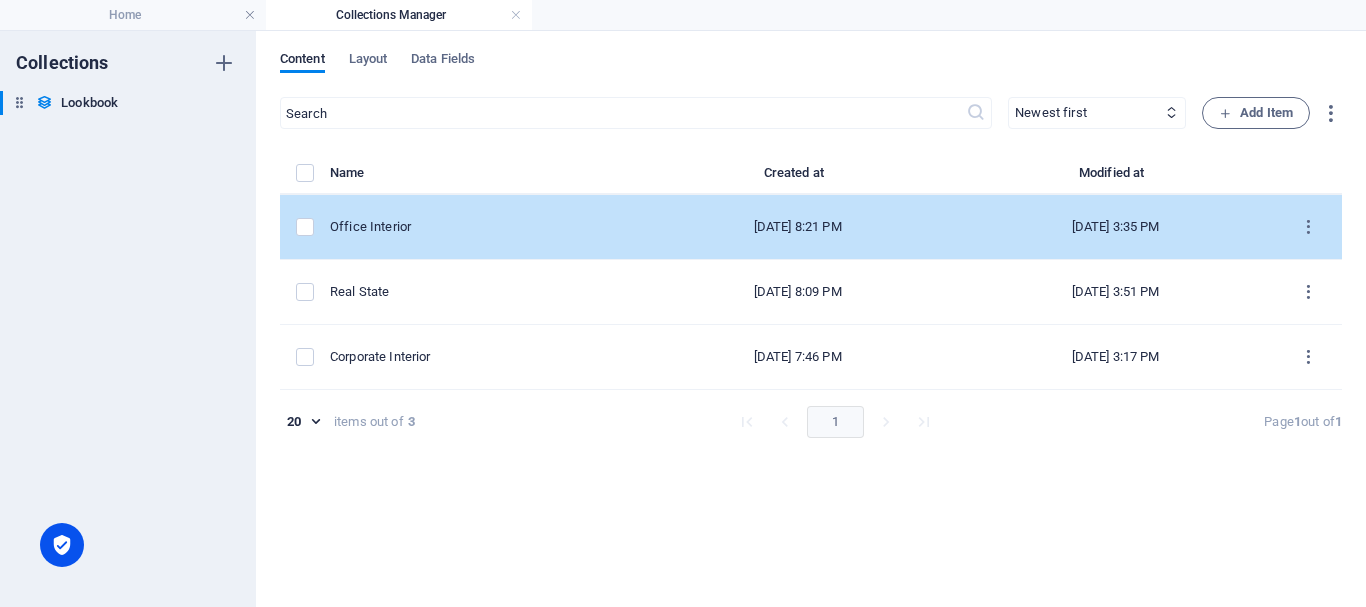 click on "Office Interior" at bounding box center (476, 227) 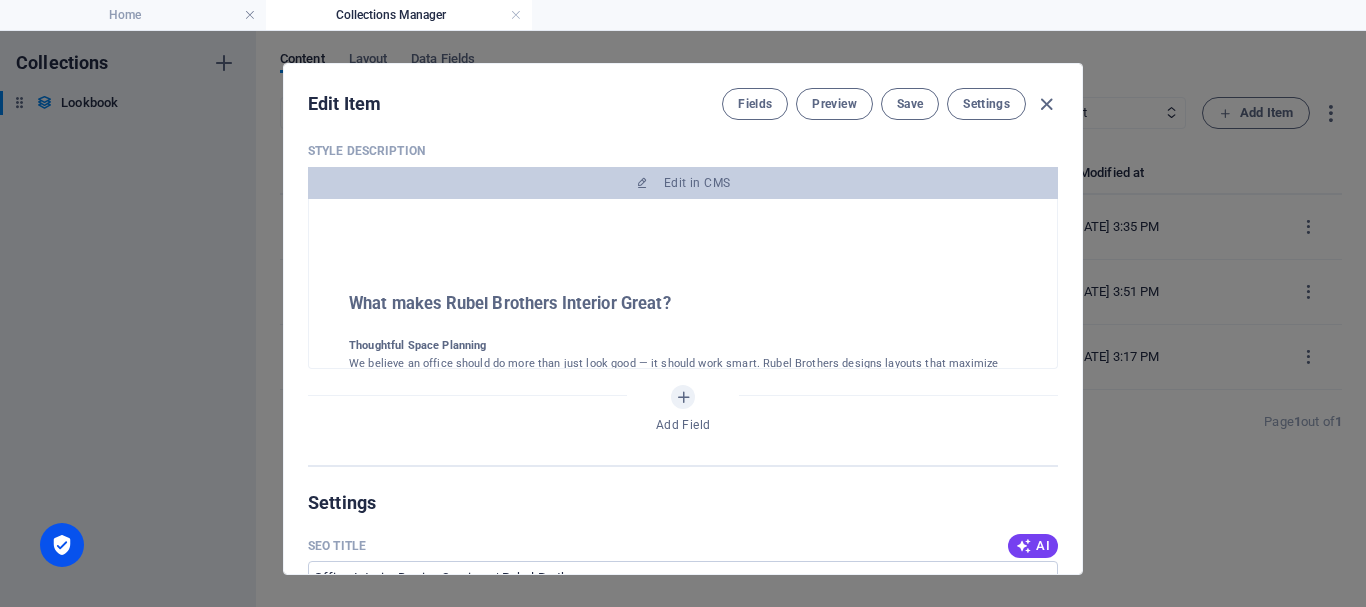 scroll, scrollTop: 1000, scrollLeft: 0, axis: vertical 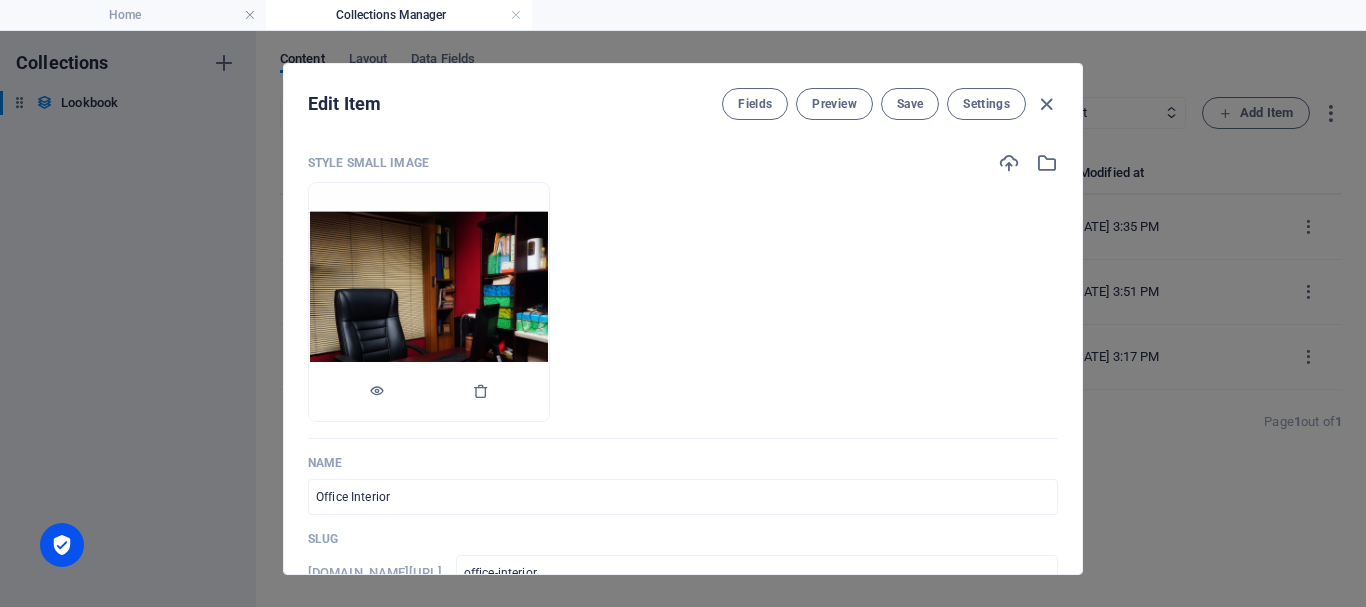 click at bounding box center (429, 302) 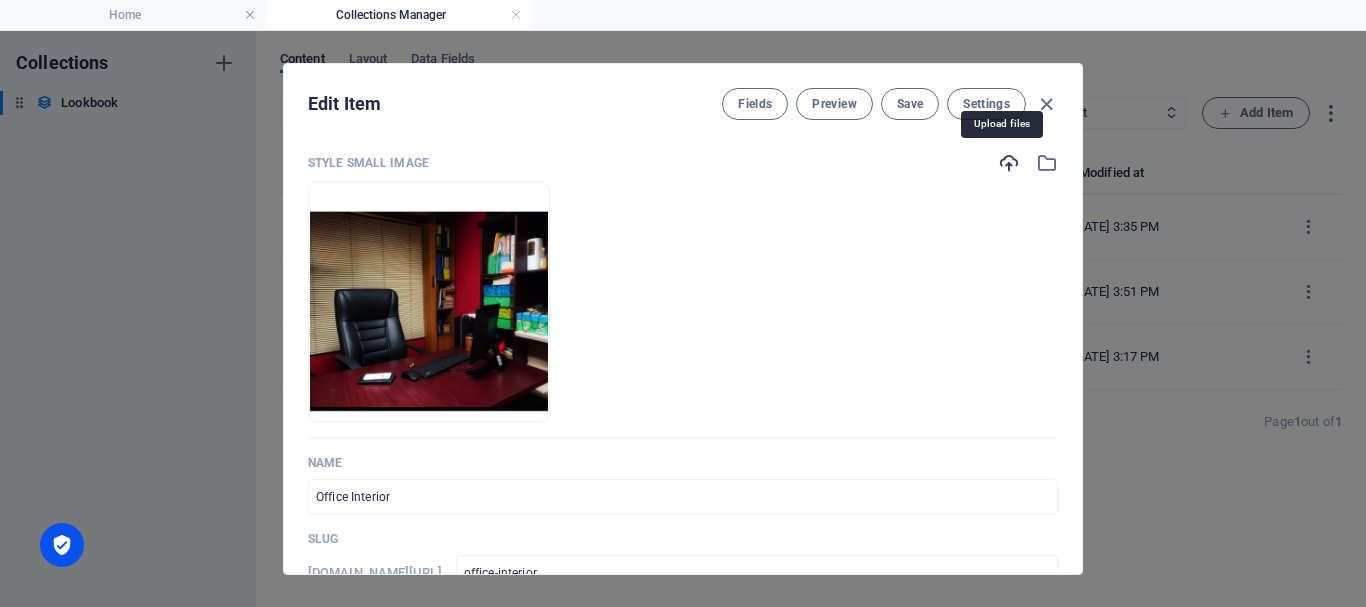 click at bounding box center (1009, 163) 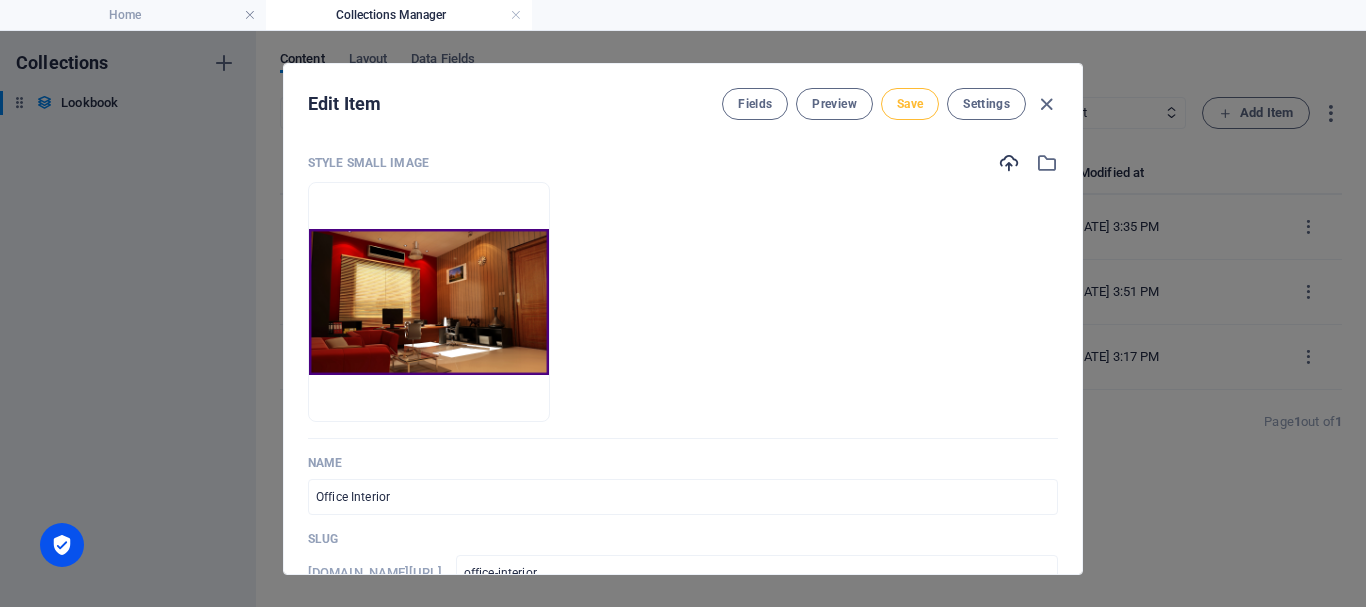 click on "Save" at bounding box center [910, 104] 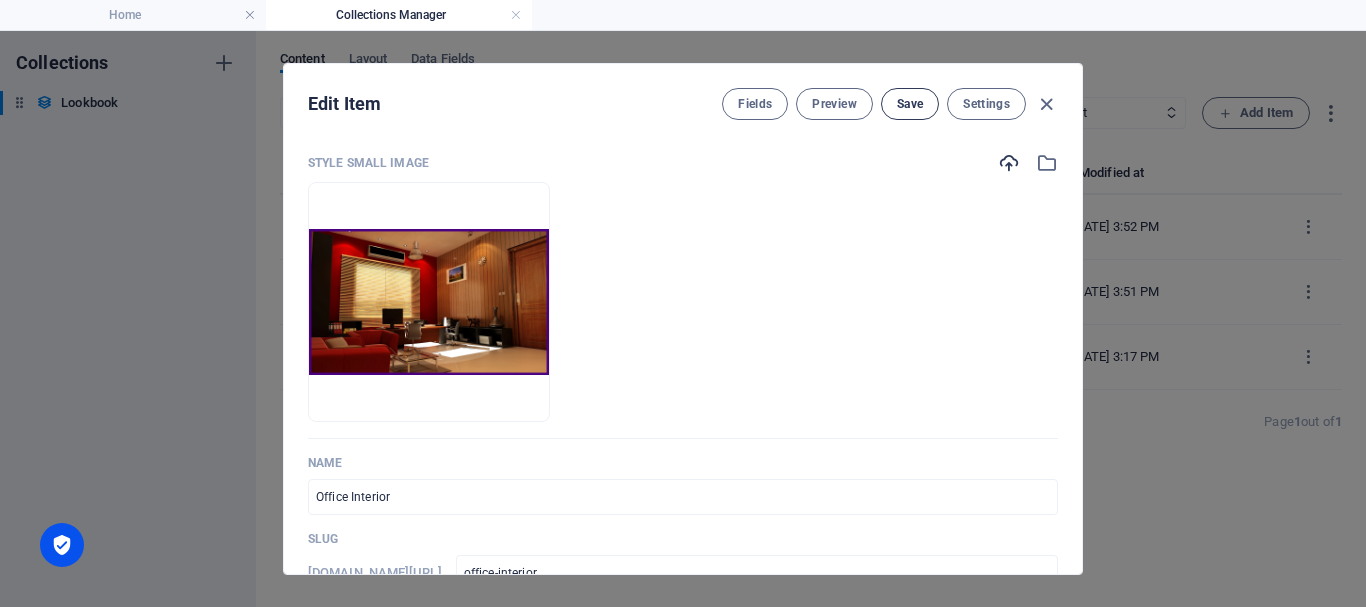 click on "Save" at bounding box center [910, 104] 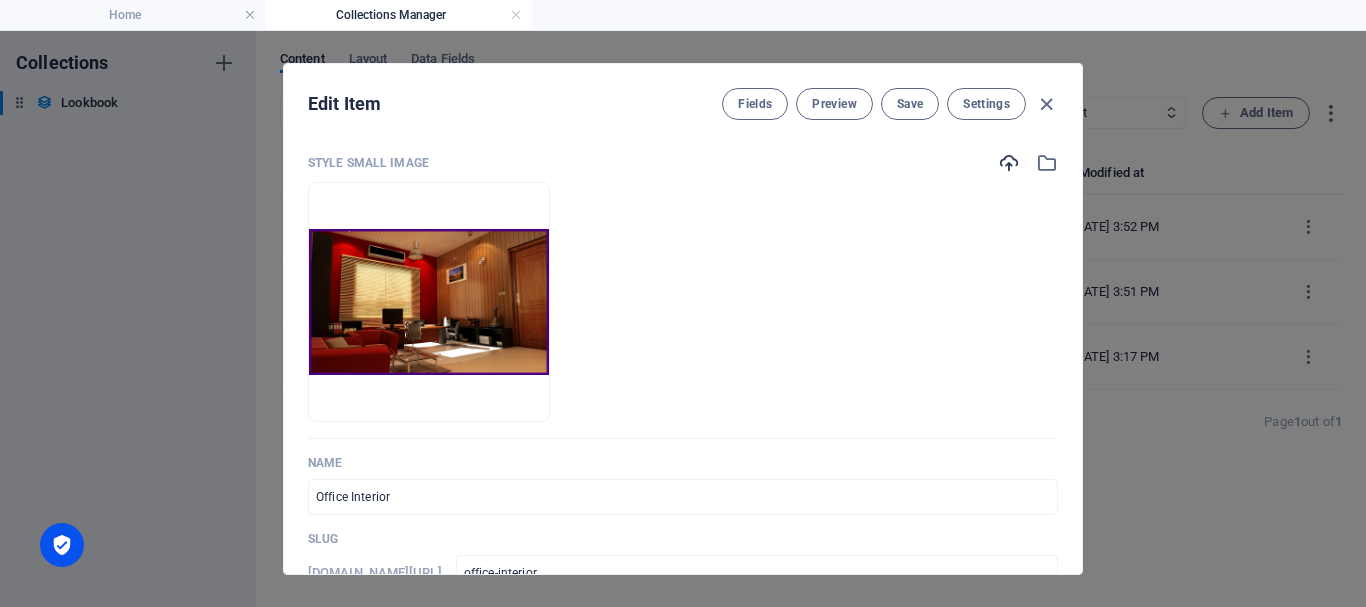 click at bounding box center [1046, 104] 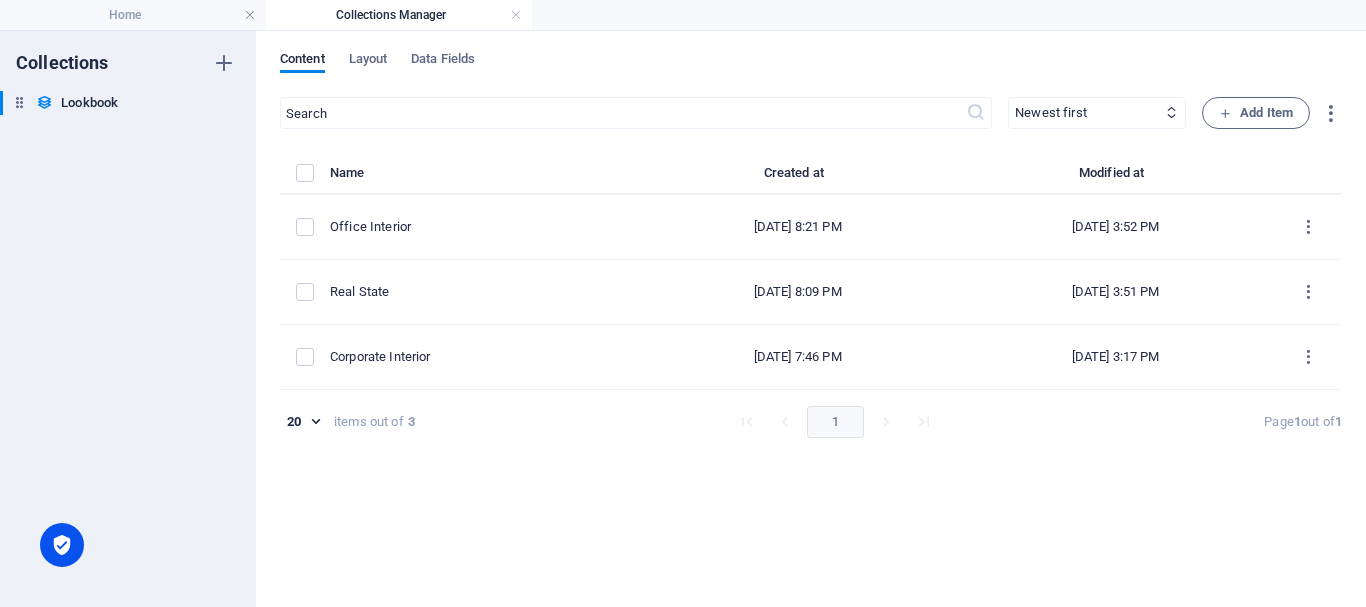 click on "Collections Manager" at bounding box center [399, 15] 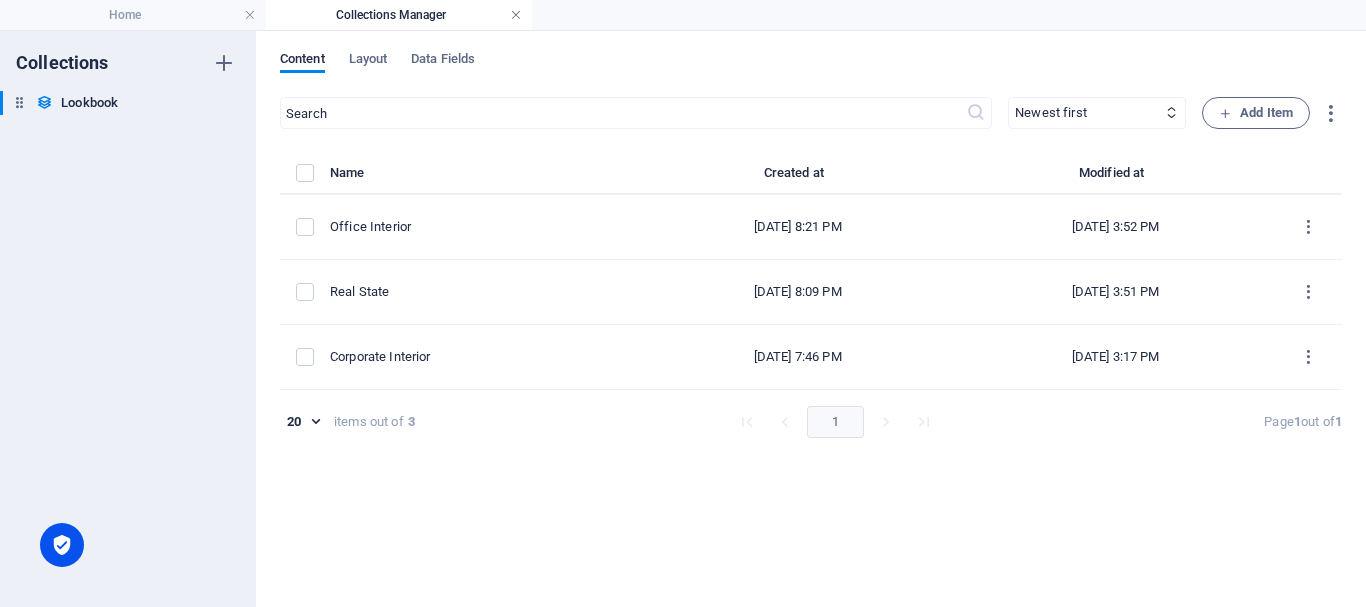 click at bounding box center (516, 15) 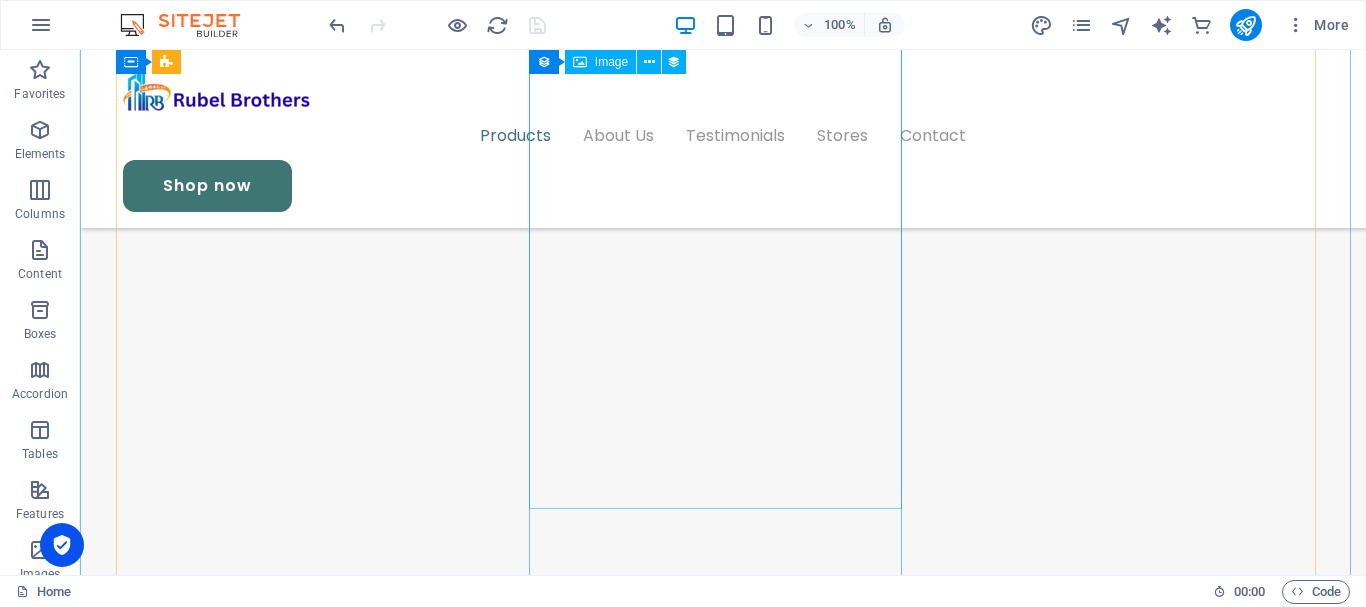 scroll, scrollTop: 1627, scrollLeft: 0, axis: vertical 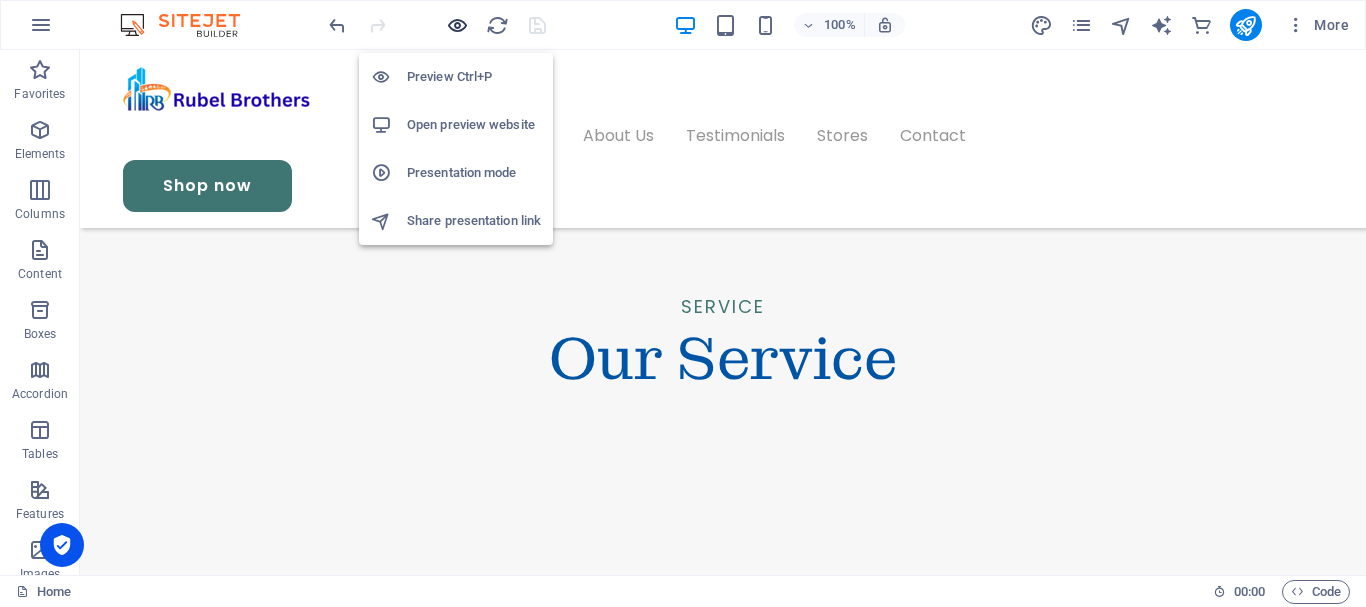 click at bounding box center [457, 25] 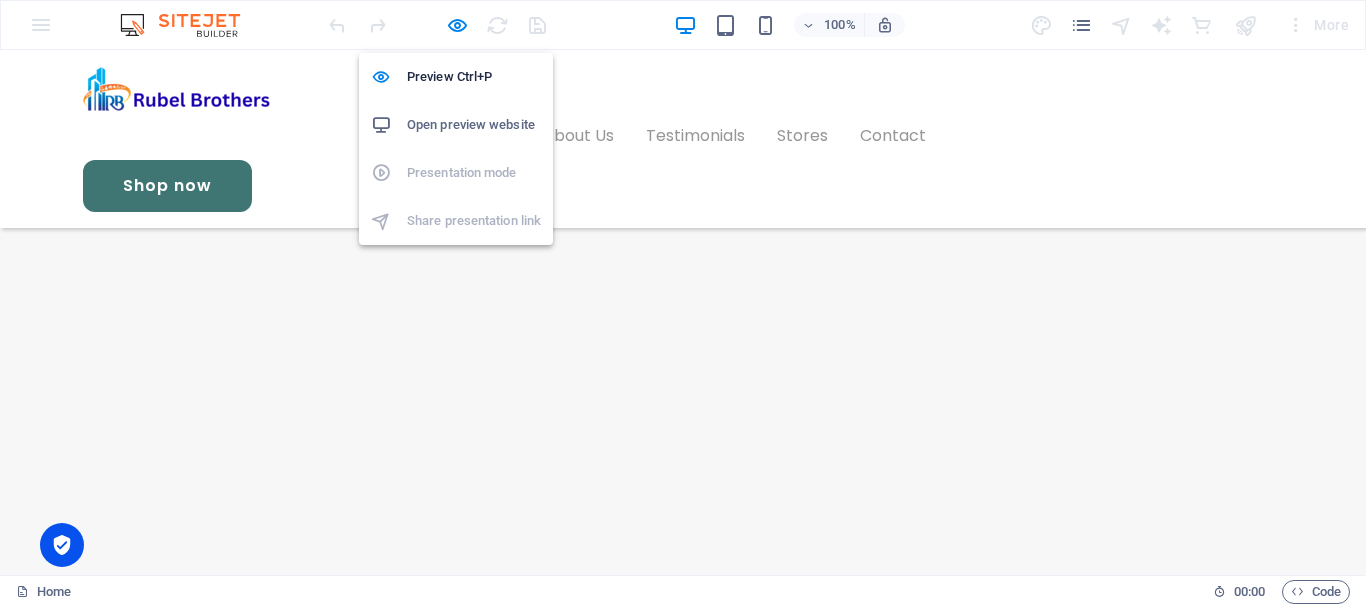 click on "Open preview website" at bounding box center (474, 125) 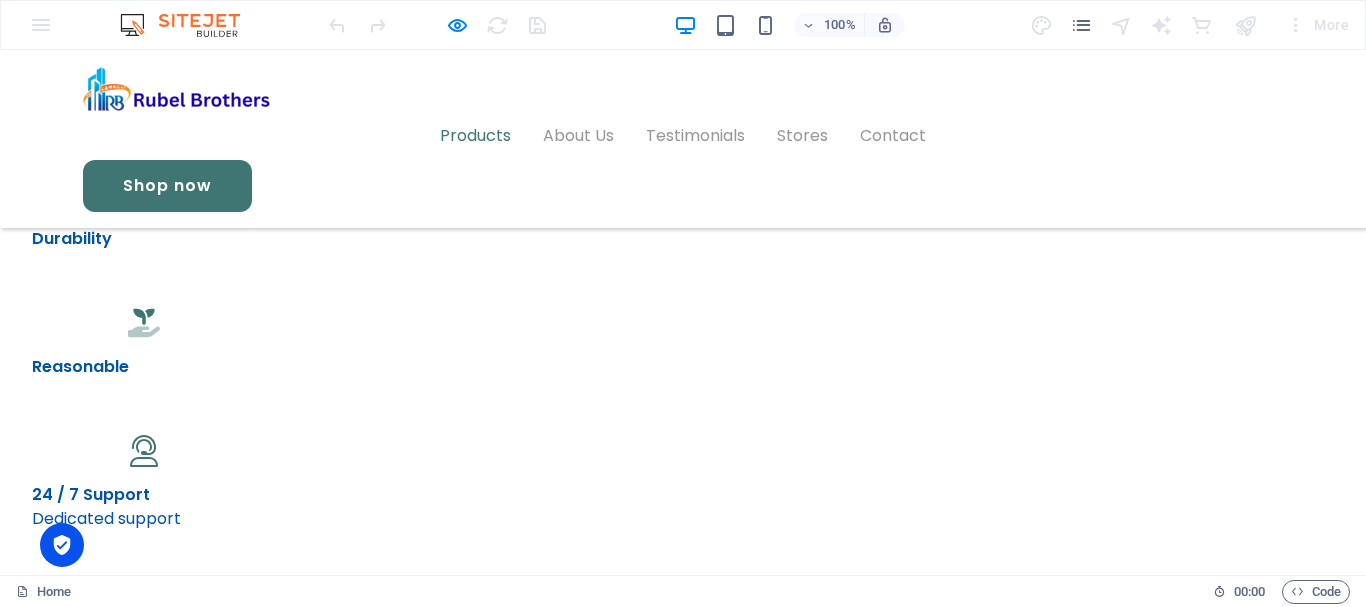 scroll, scrollTop: 1227, scrollLeft: 0, axis: vertical 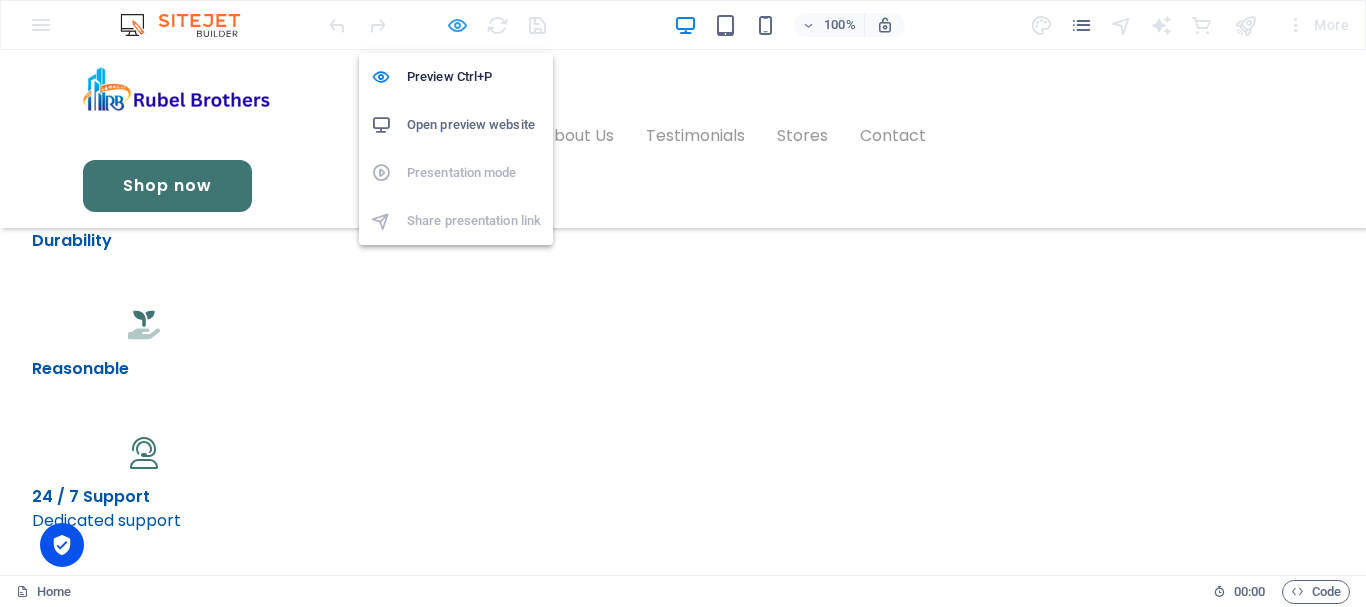 click at bounding box center [457, 25] 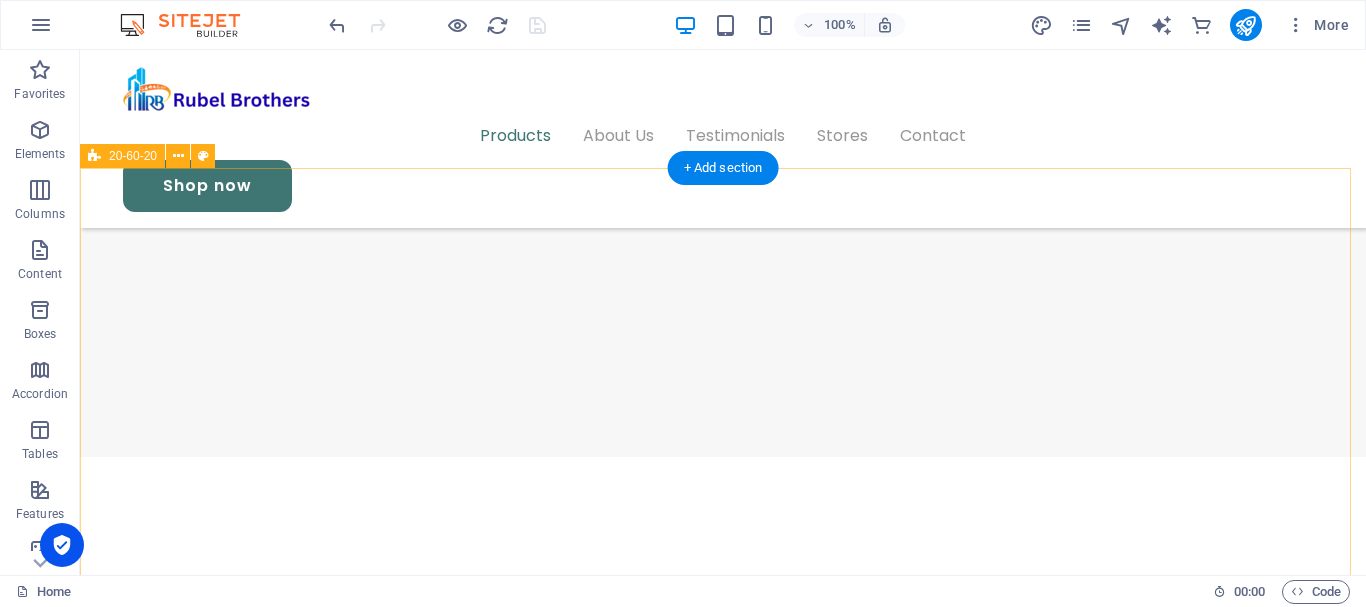 scroll, scrollTop: 1927, scrollLeft: 0, axis: vertical 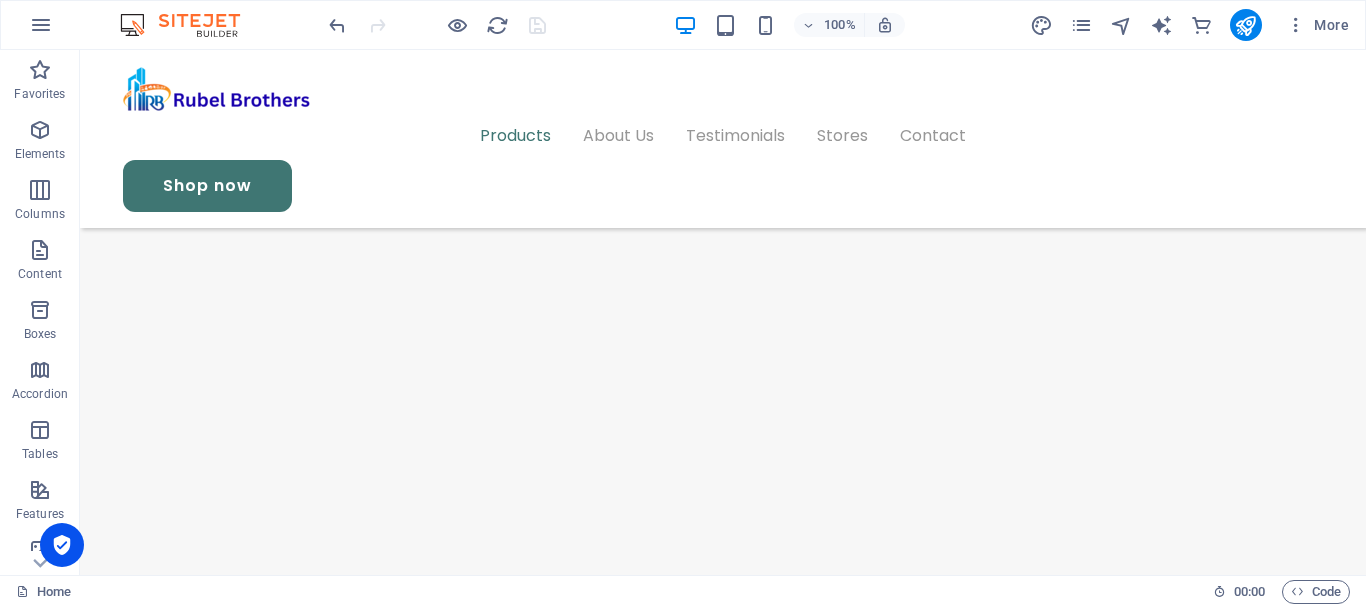 click at bounding box center (437, 25) 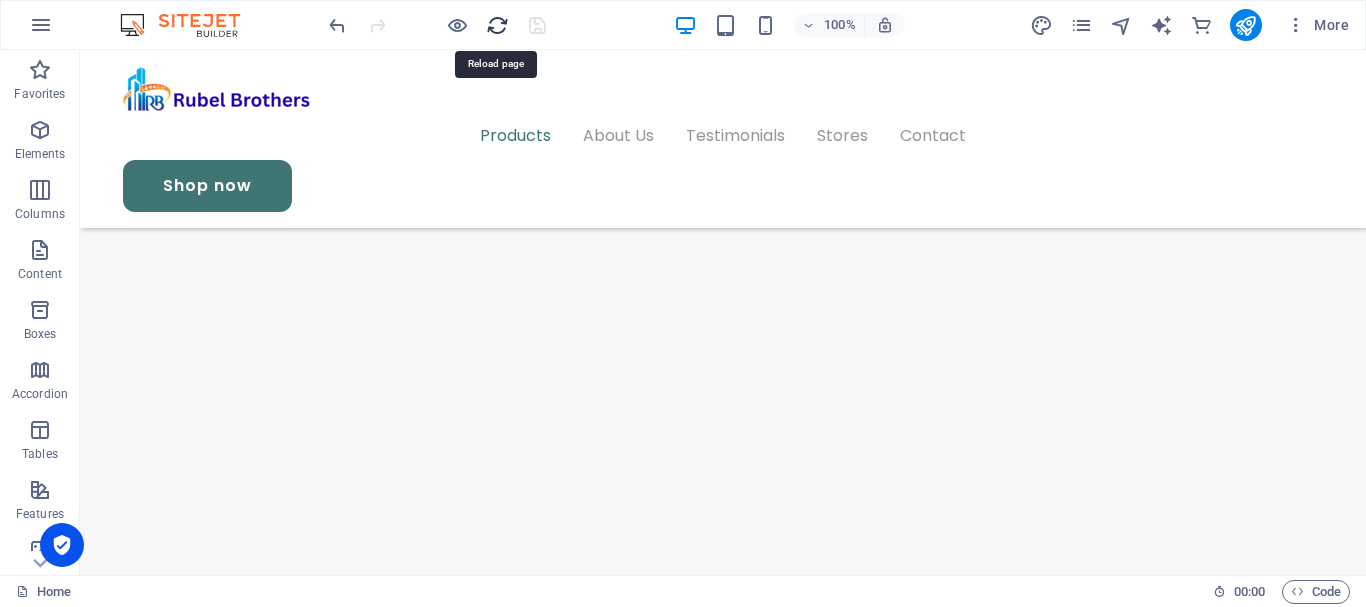 click at bounding box center (497, 25) 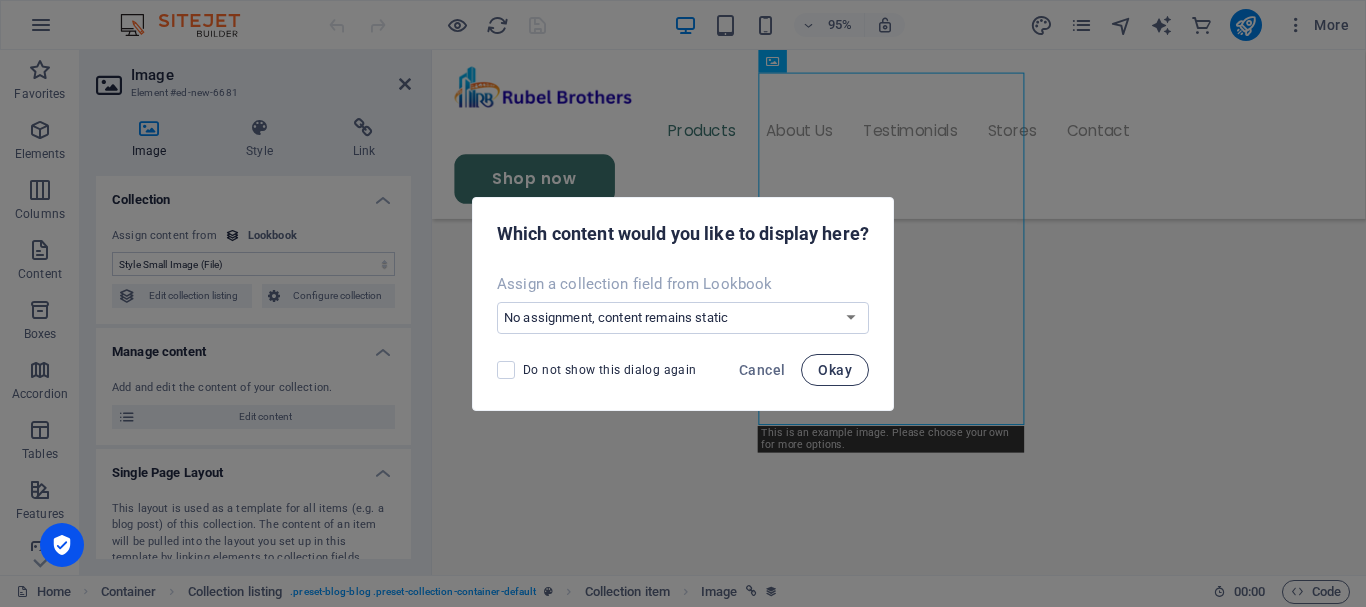 click on "Okay" at bounding box center [835, 370] 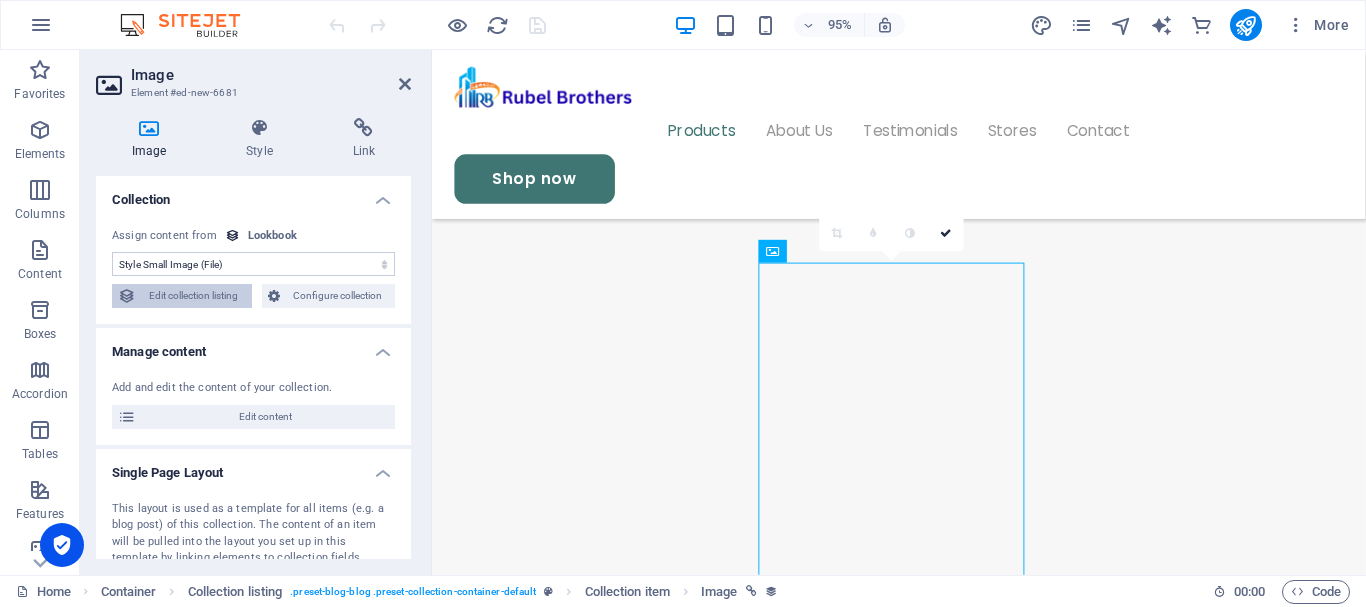 click on "Edit collection listing" at bounding box center [194, 296] 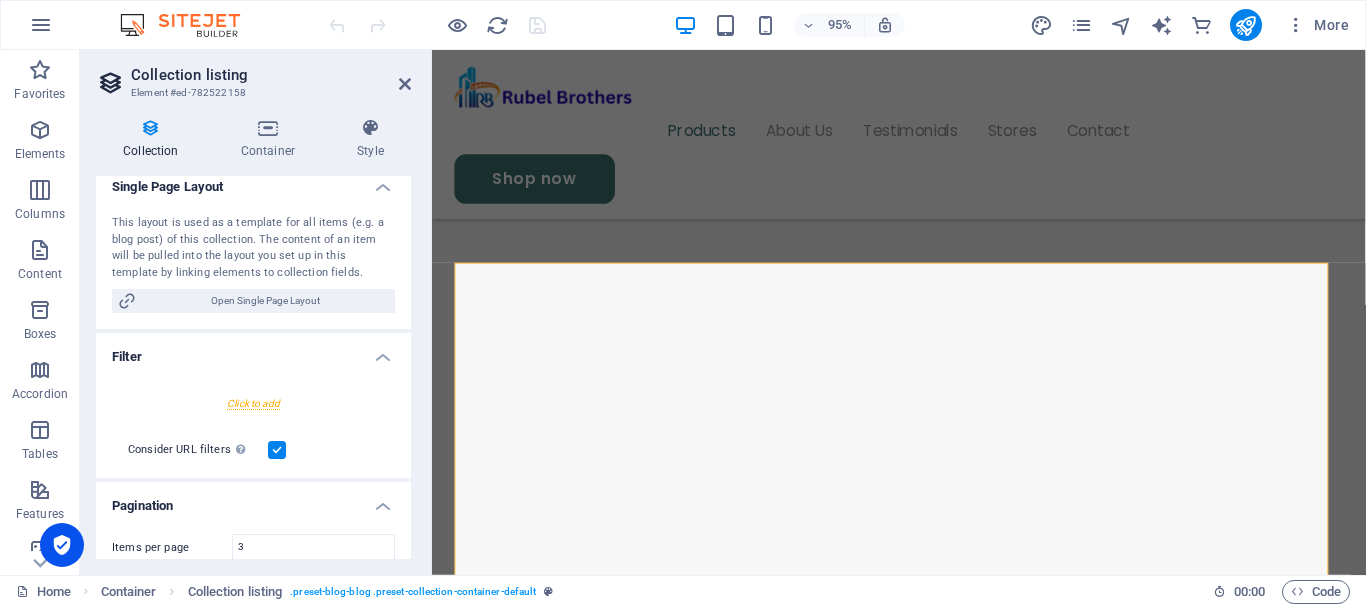 scroll, scrollTop: 100, scrollLeft: 0, axis: vertical 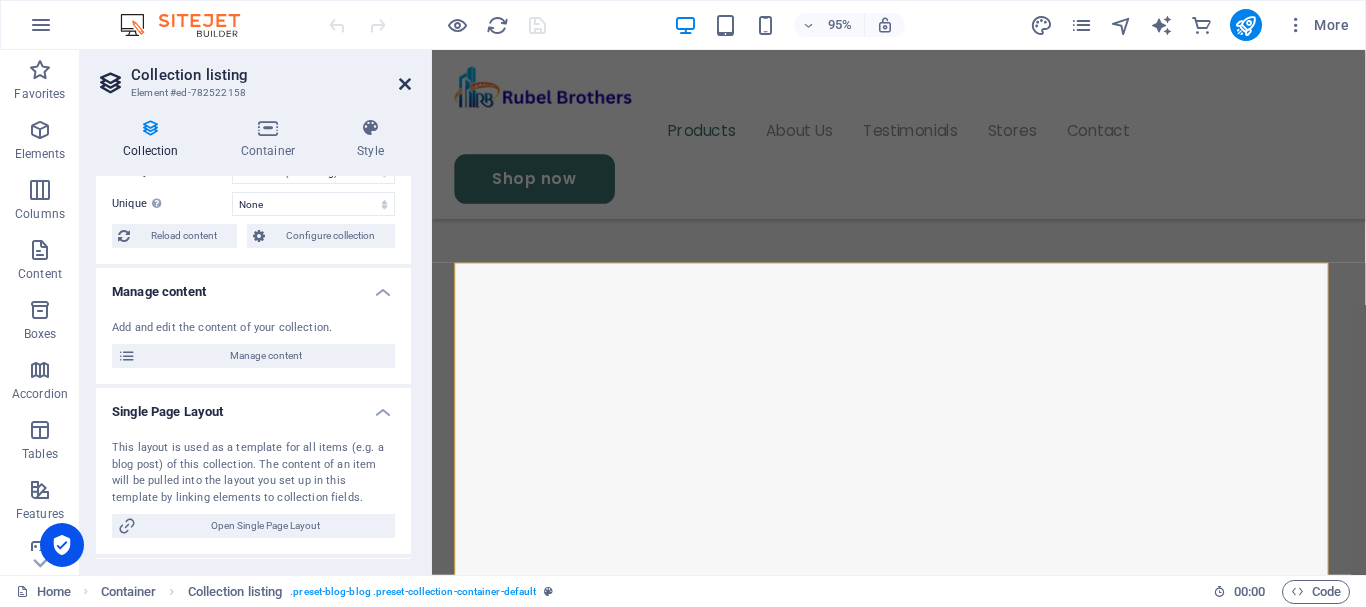 click at bounding box center [405, 84] 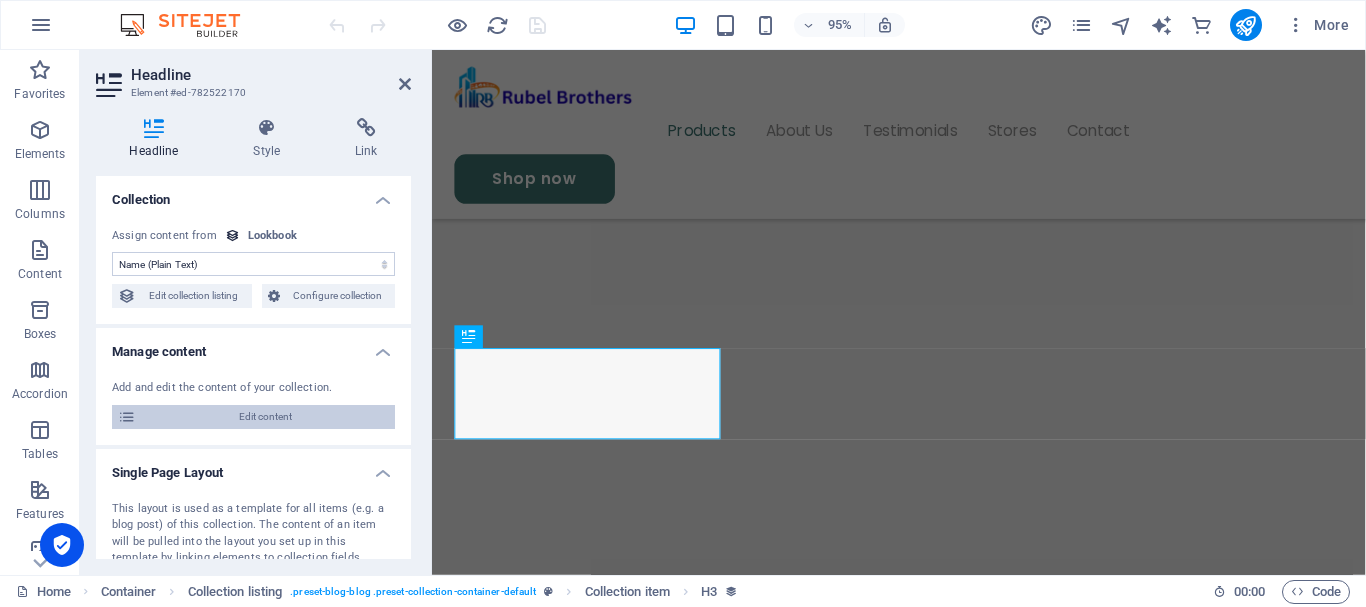 click on "Edit content" at bounding box center [265, 417] 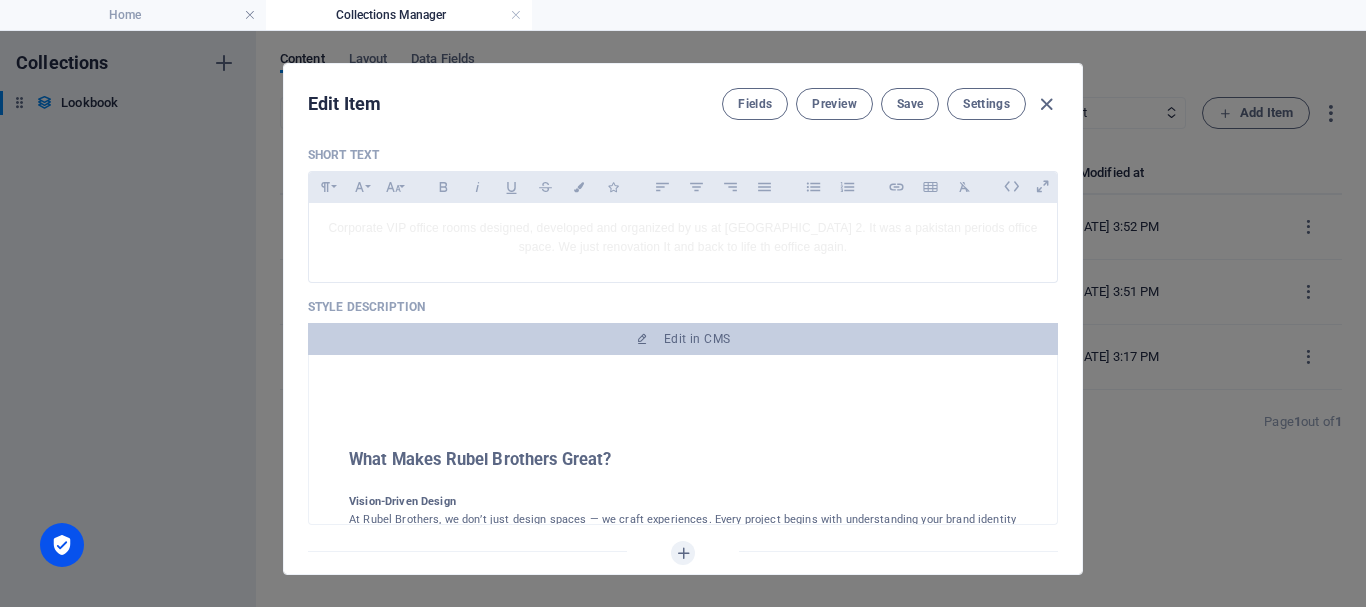 scroll, scrollTop: 900, scrollLeft: 0, axis: vertical 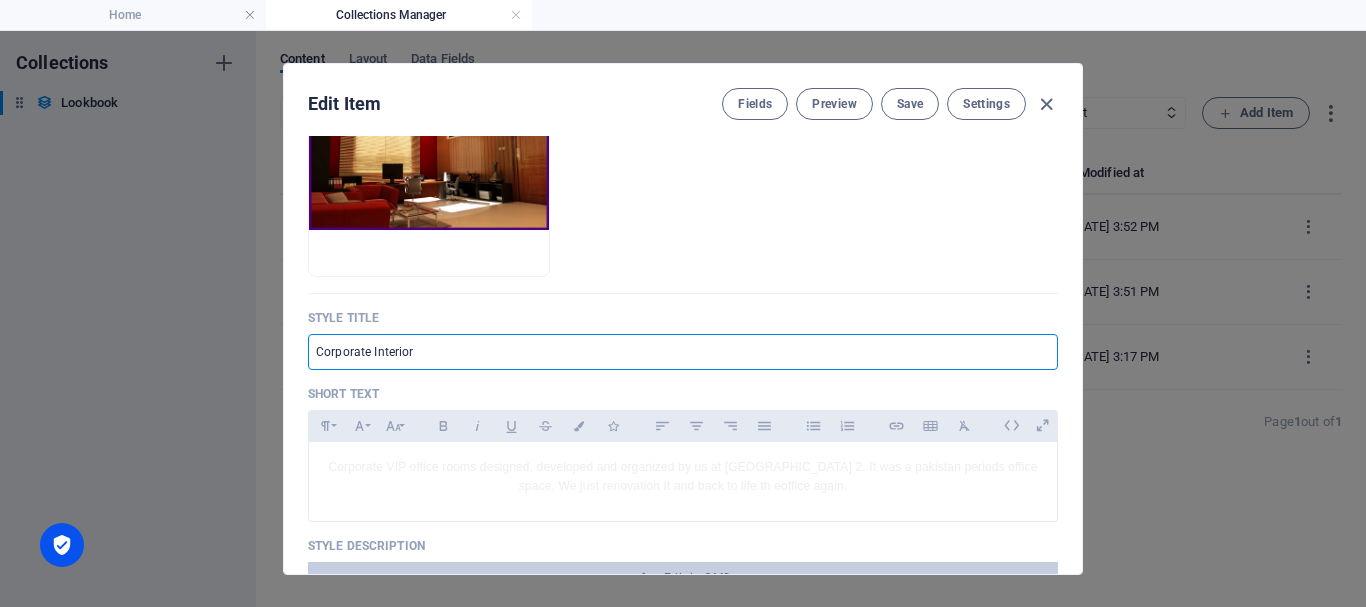 drag, startPoint x: 448, startPoint y: 354, endPoint x: 288, endPoint y: 339, distance: 160.70158 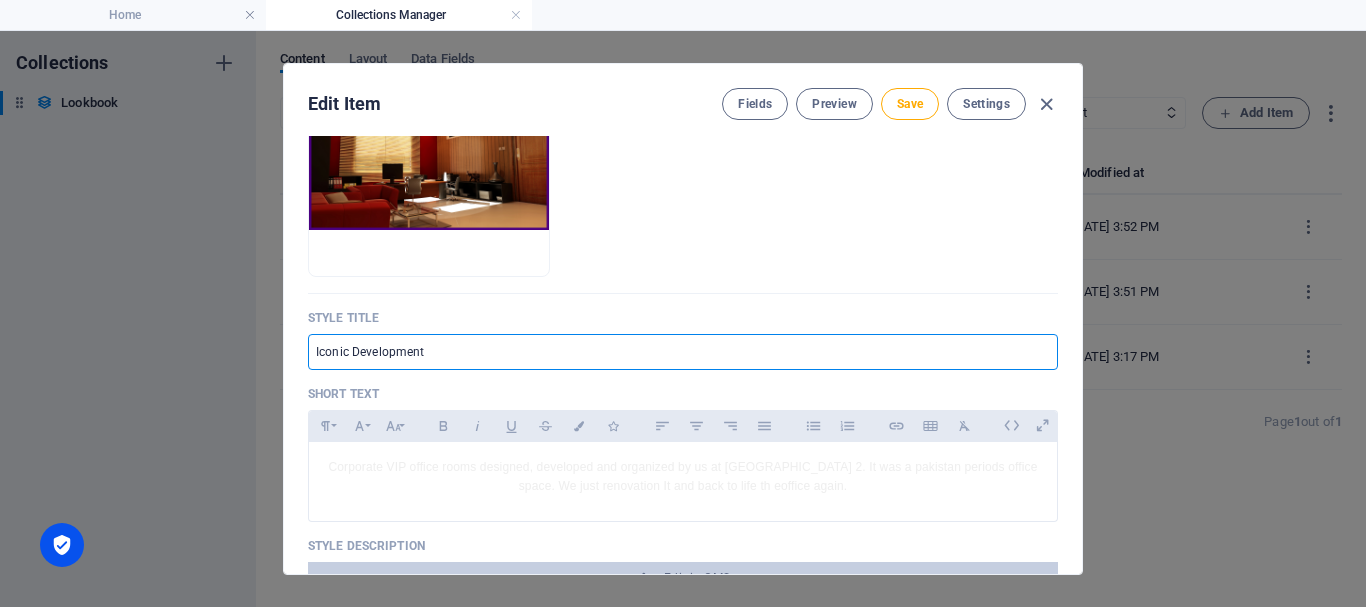 click on "Edit Item Fields Preview Save Settings" at bounding box center [683, 100] 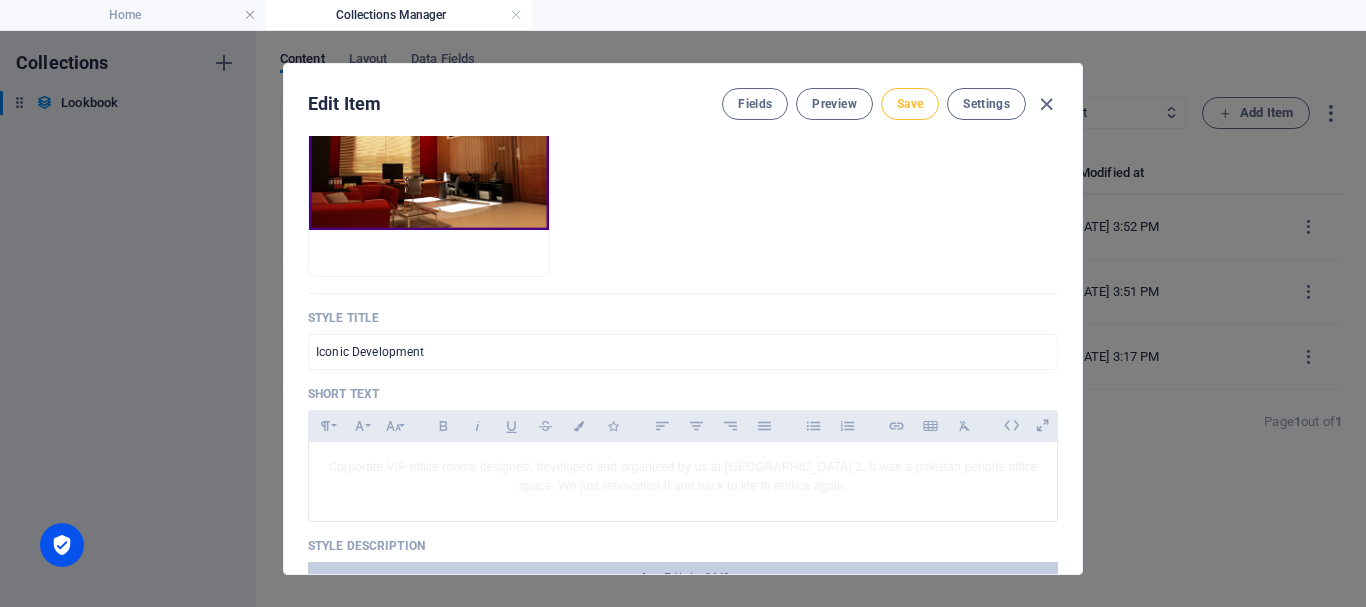 click on "Save" at bounding box center (910, 104) 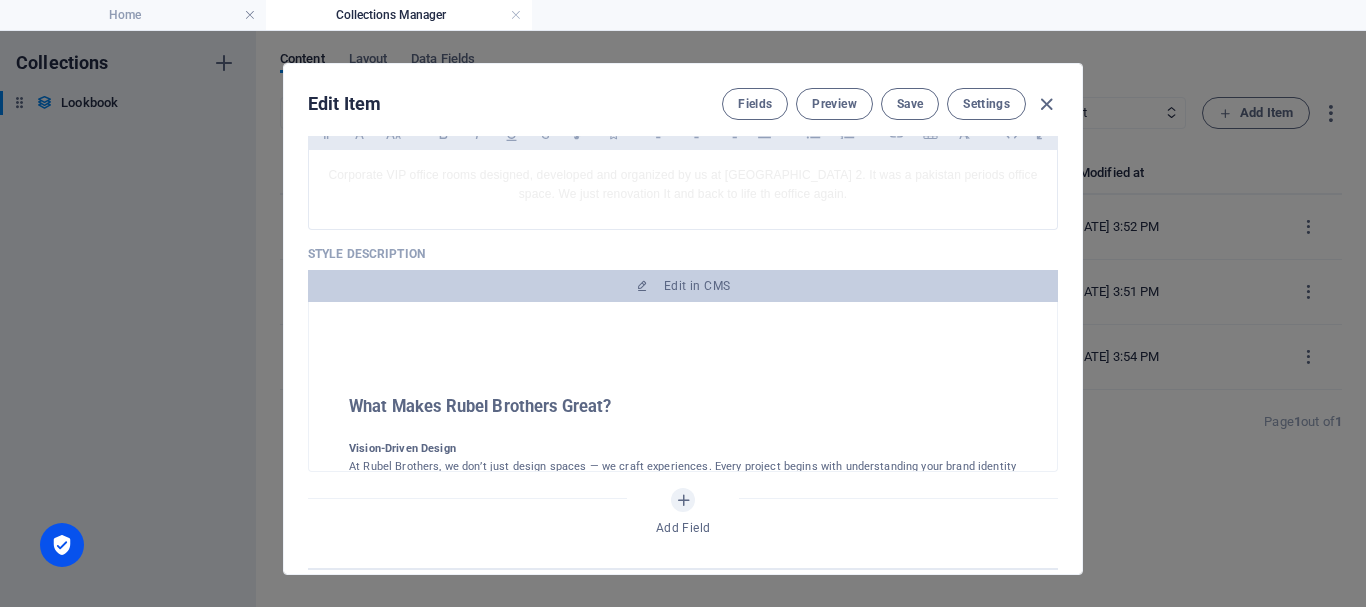 scroll, scrollTop: 900, scrollLeft: 0, axis: vertical 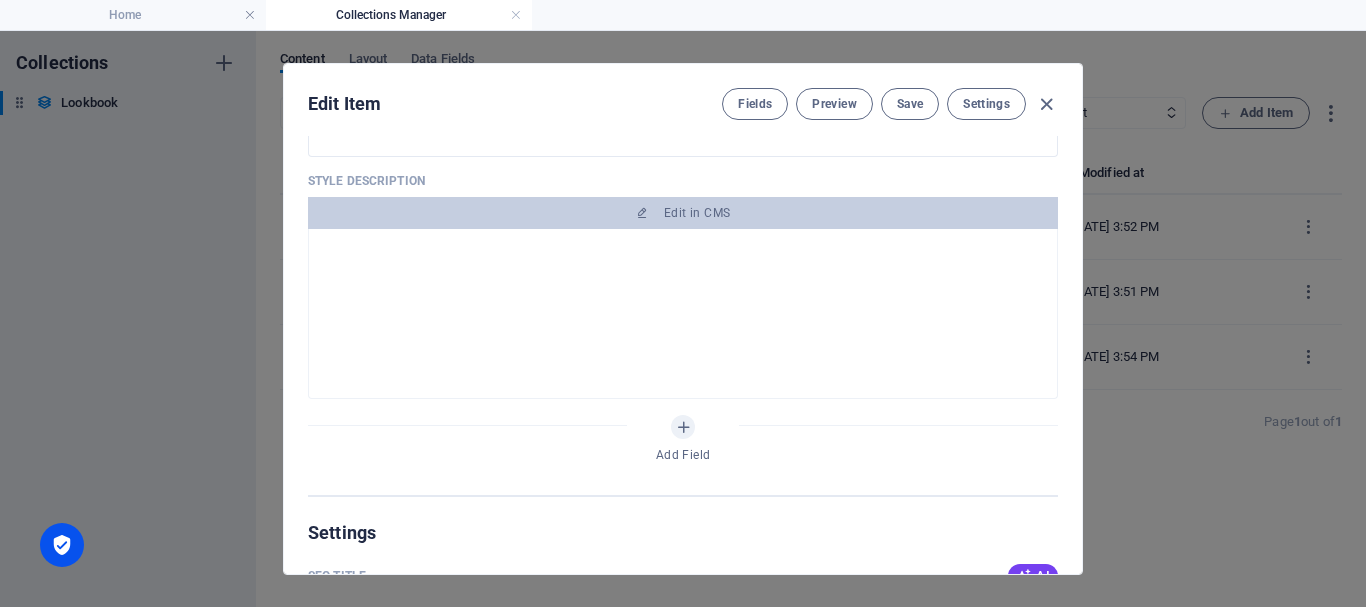 click on "Innovation Meets Practicality We blend modern design trends with practical layouts, ergonomic furnishings, and sustainable materials to ensure your space isn’t just beautiful, but smart and future-ready. Trusted by Businesses From startups to enterprises, Rubel Brothers is trusted by clients who value quality, consistency, and professionalism in every corner of their office." at bounding box center [683, 206] 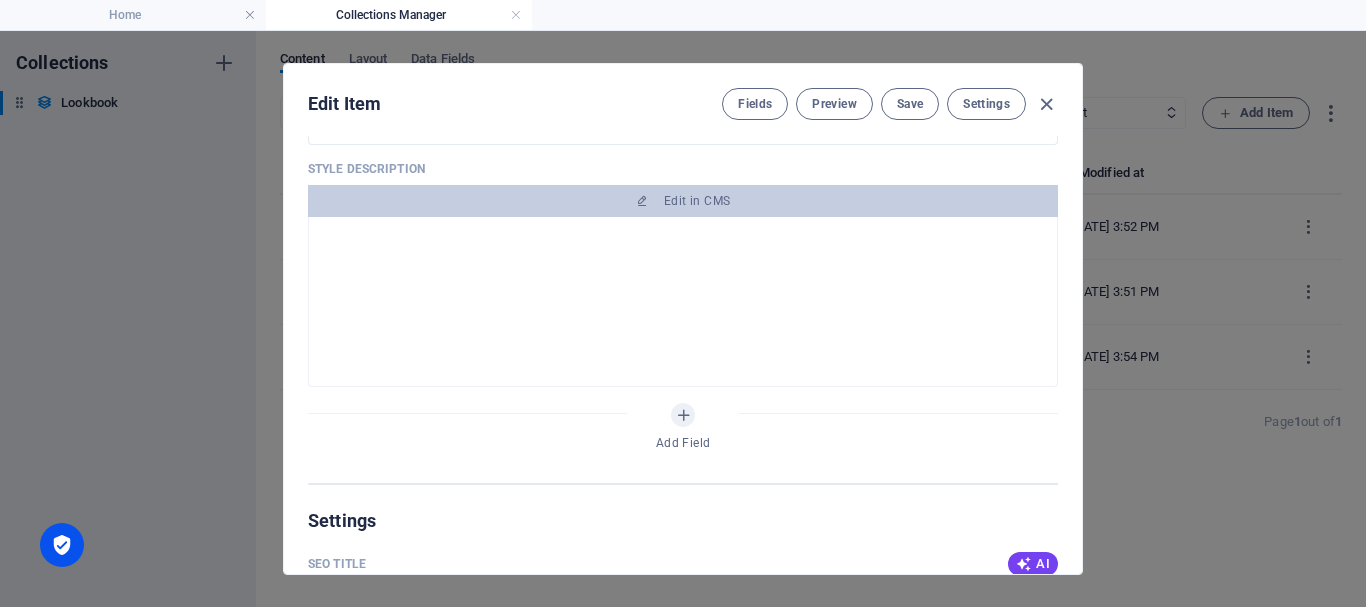 scroll, scrollTop: 965, scrollLeft: 0, axis: vertical 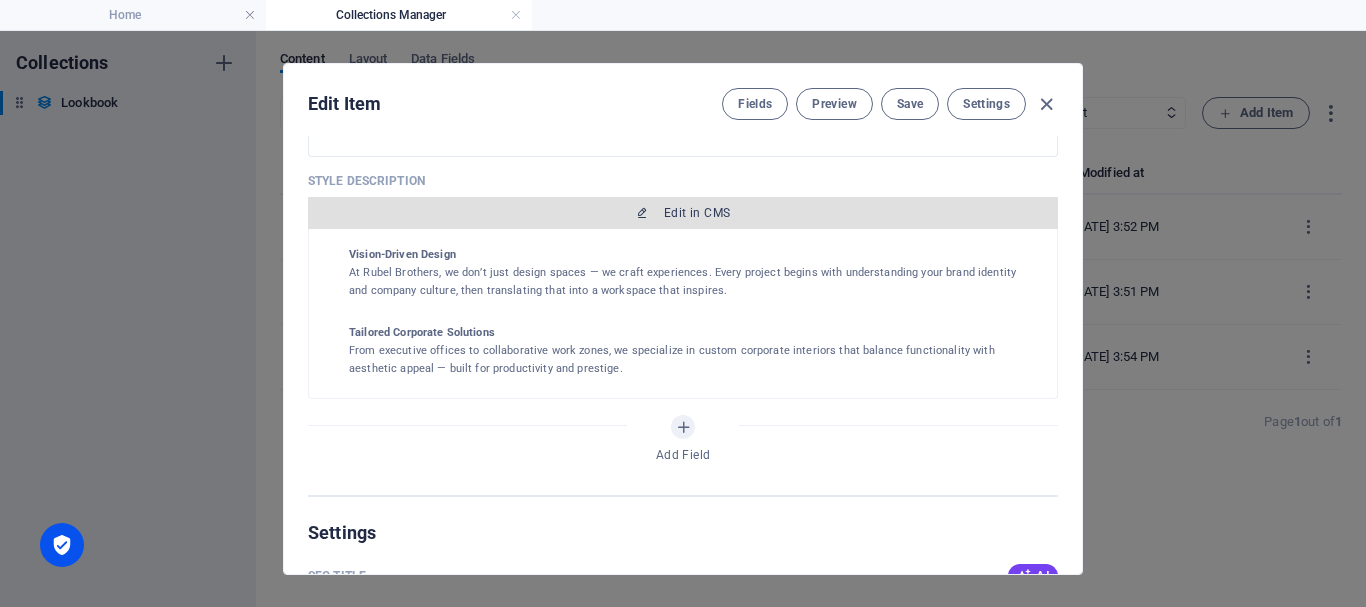 click on "Edit in CMS" at bounding box center (697, 213) 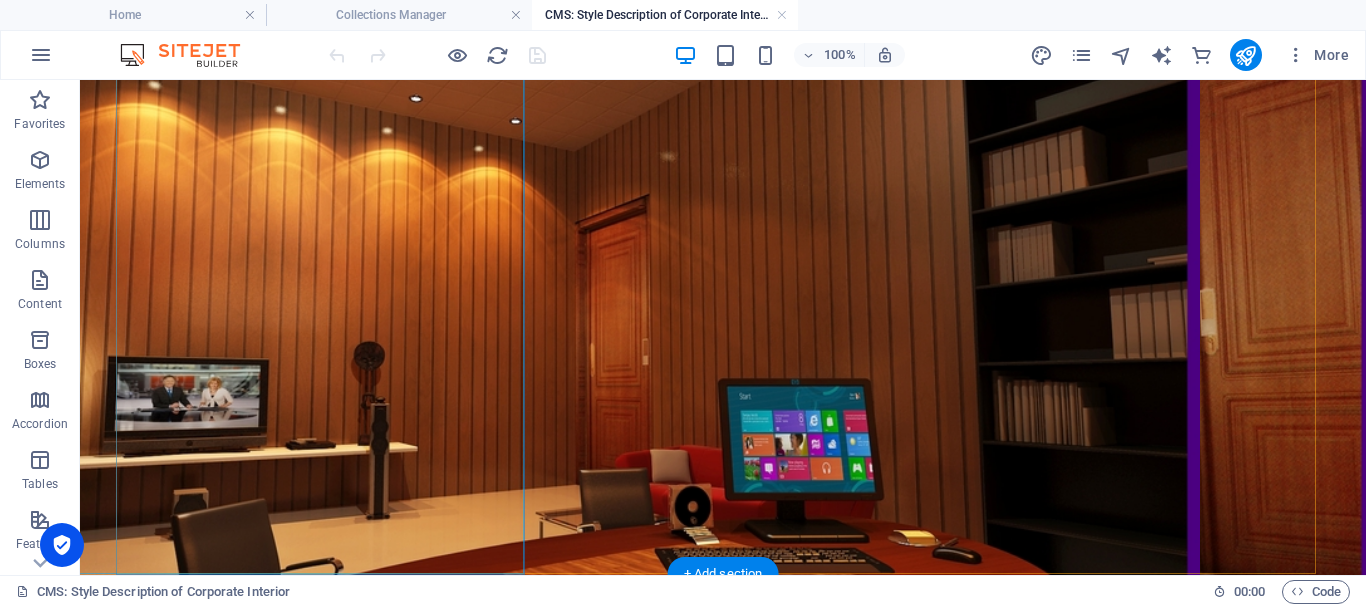 scroll, scrollTop: 668, scrollLeft: 0, axis: vertical 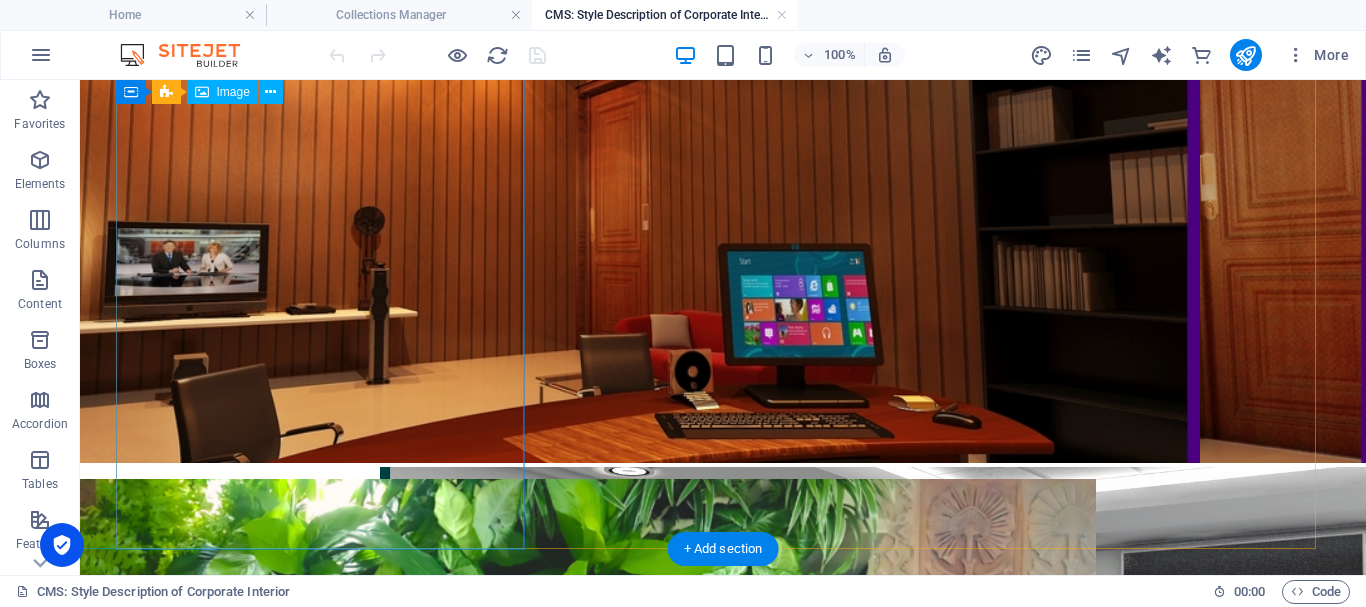 click at bounding box center (557, 203) 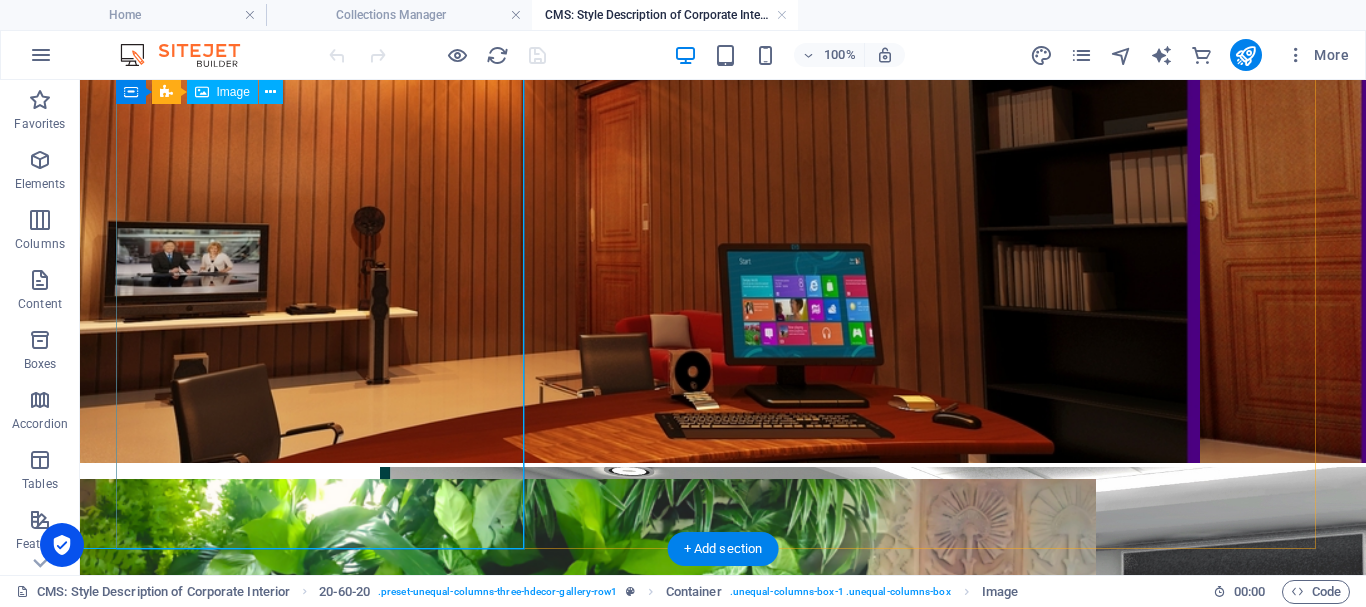 click at bounding box center (557, 203) 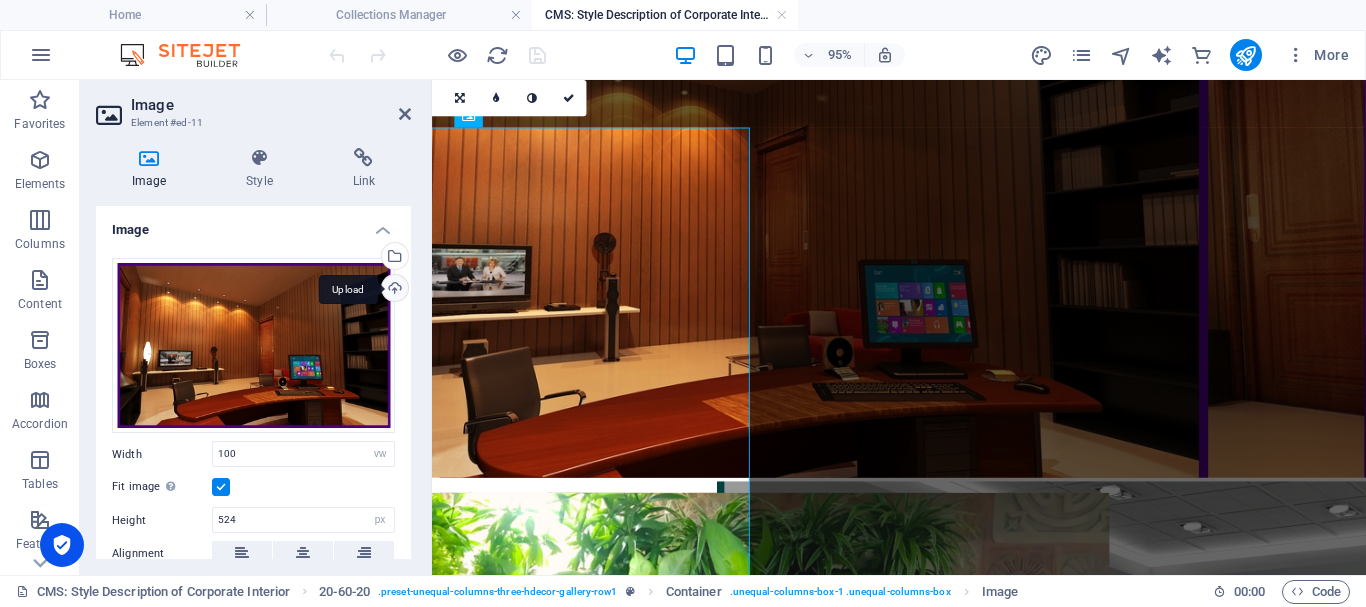 click on "Upload" at bounding box center (393, 290) 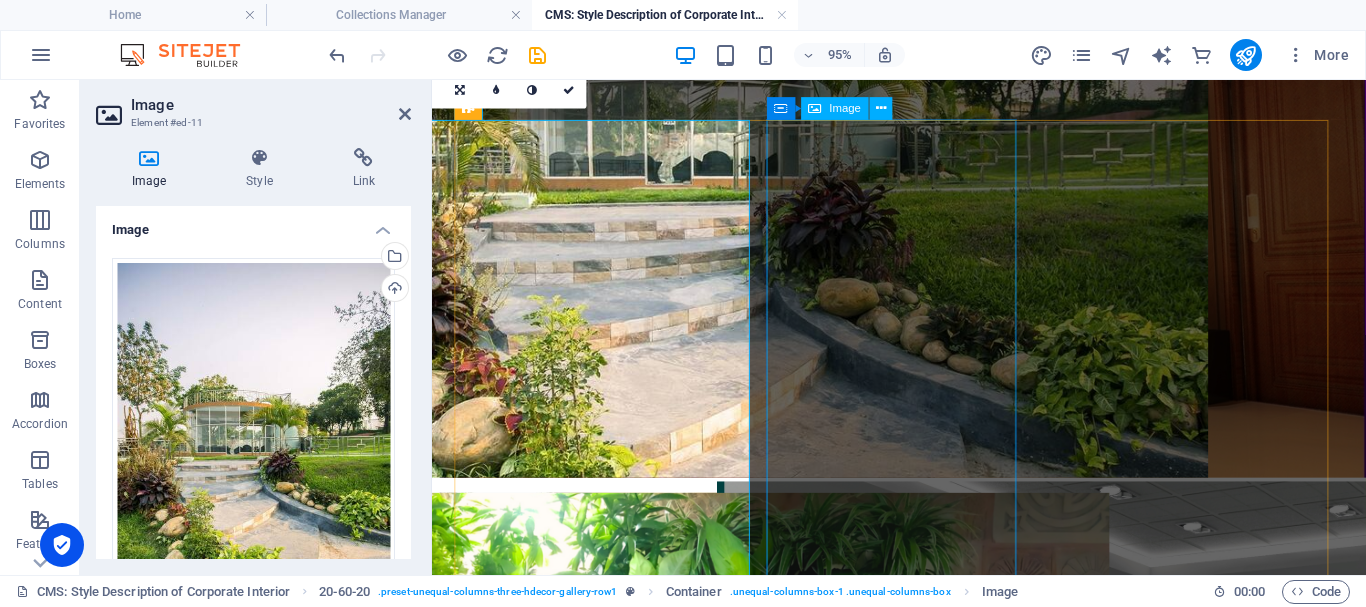 scroll, scrollTop: 768, scrollLeft: 0, axis: vertical 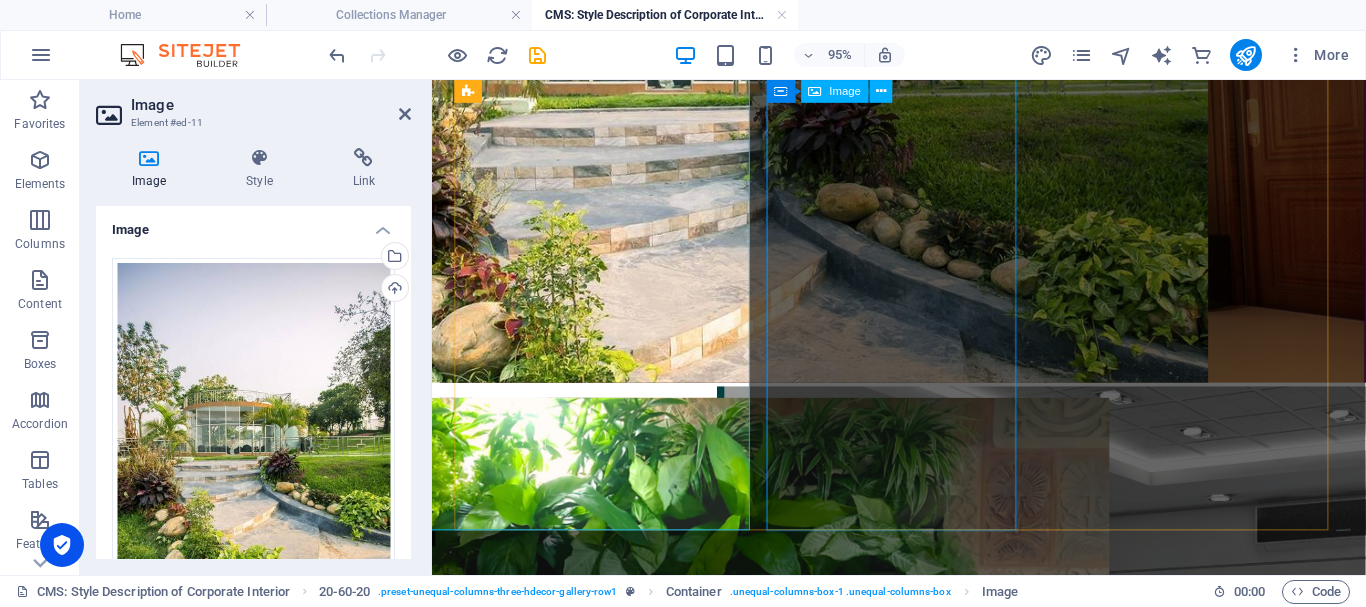 click at bounding box center [923, 139] 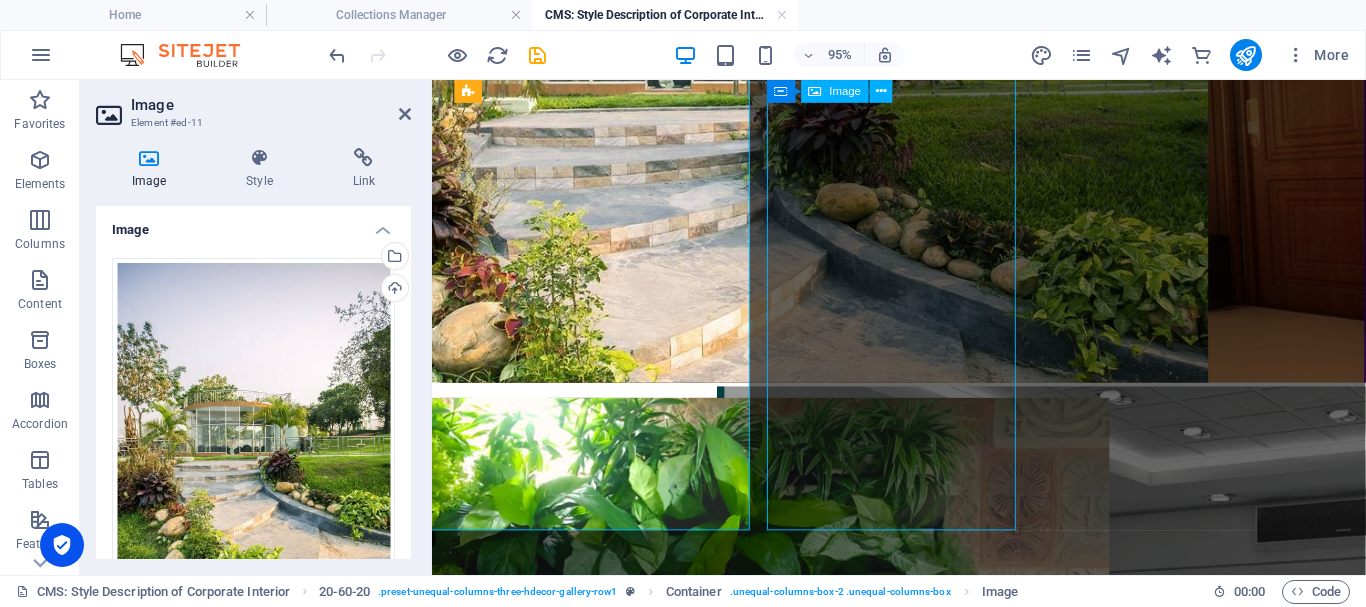 click at bounding box center (923, 139) 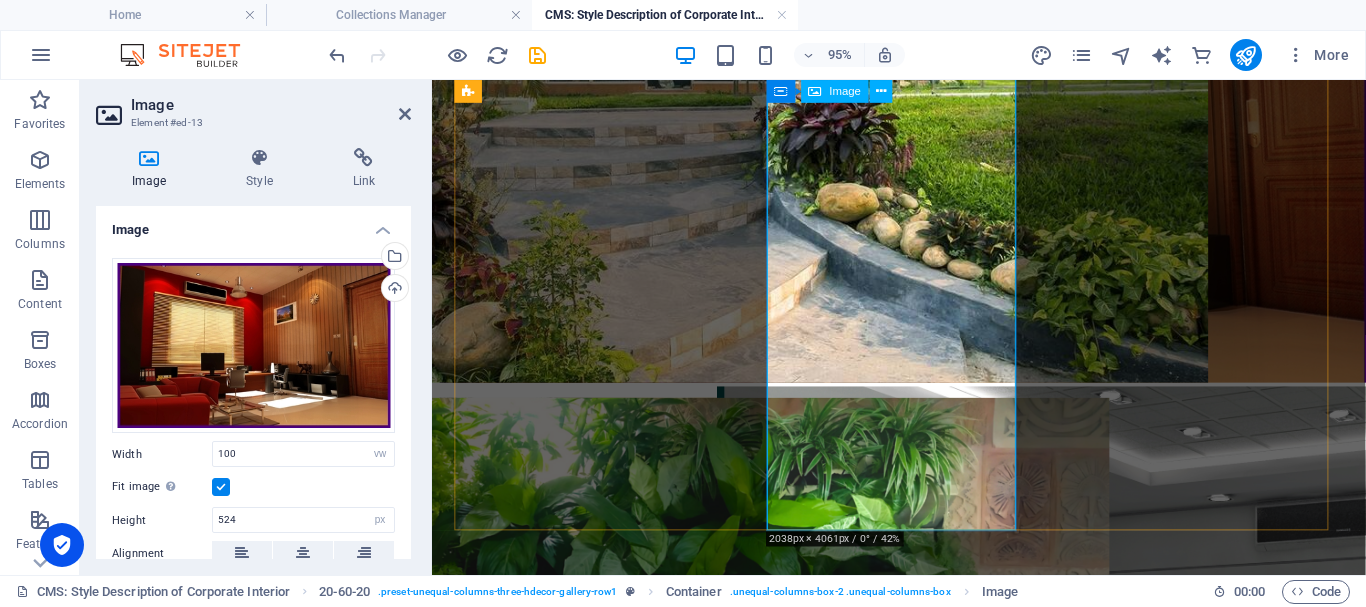 click at bounding box center (923, 139) 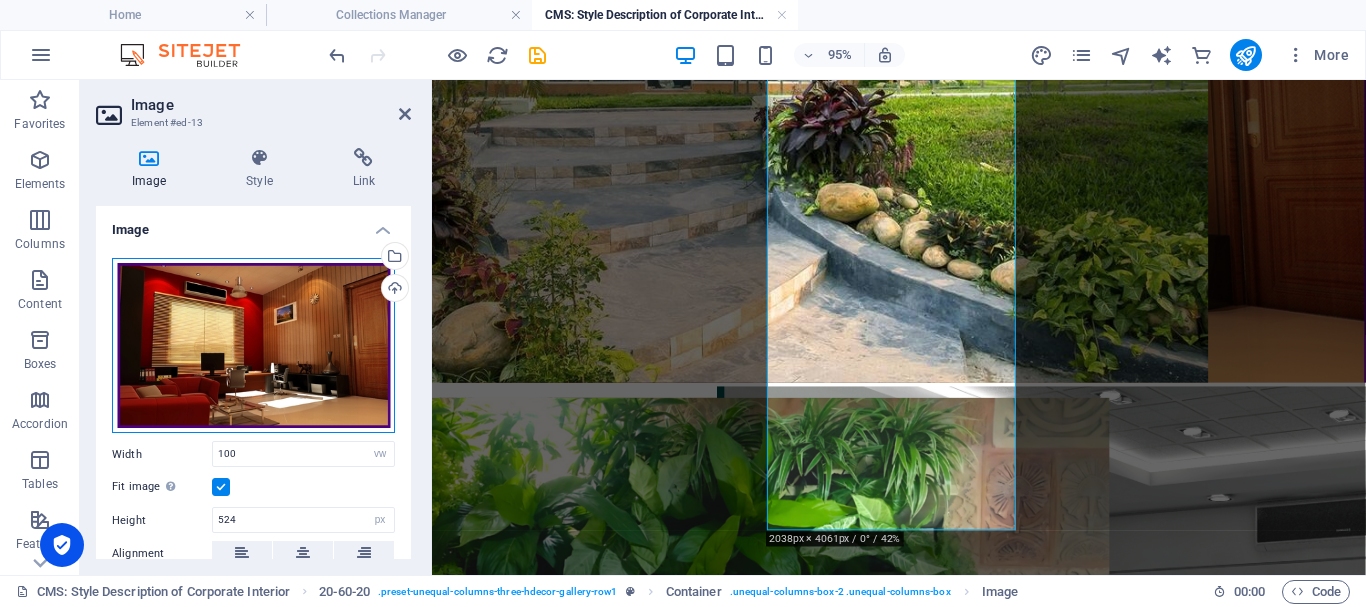 click on "Drag files here, click to choose files or select files from Files or our free stock photos & videos" at bounding box center [253, 346] 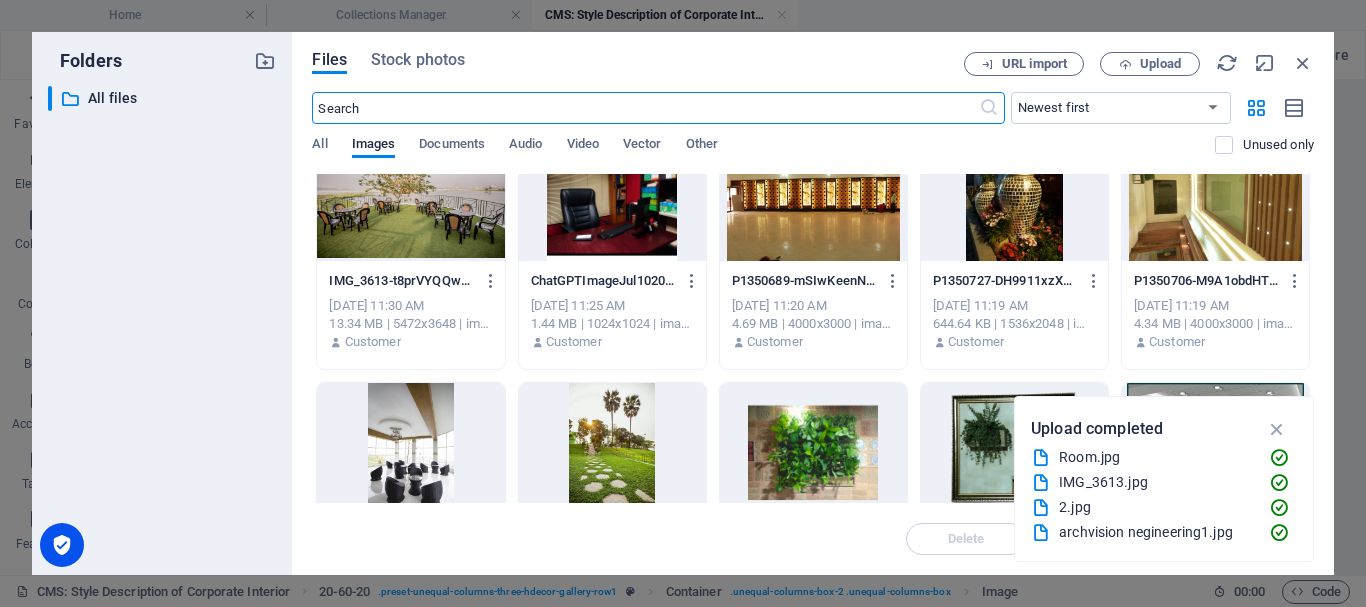 scroll, scrollTop: 900, scrollLeft: 0, axis: vertical 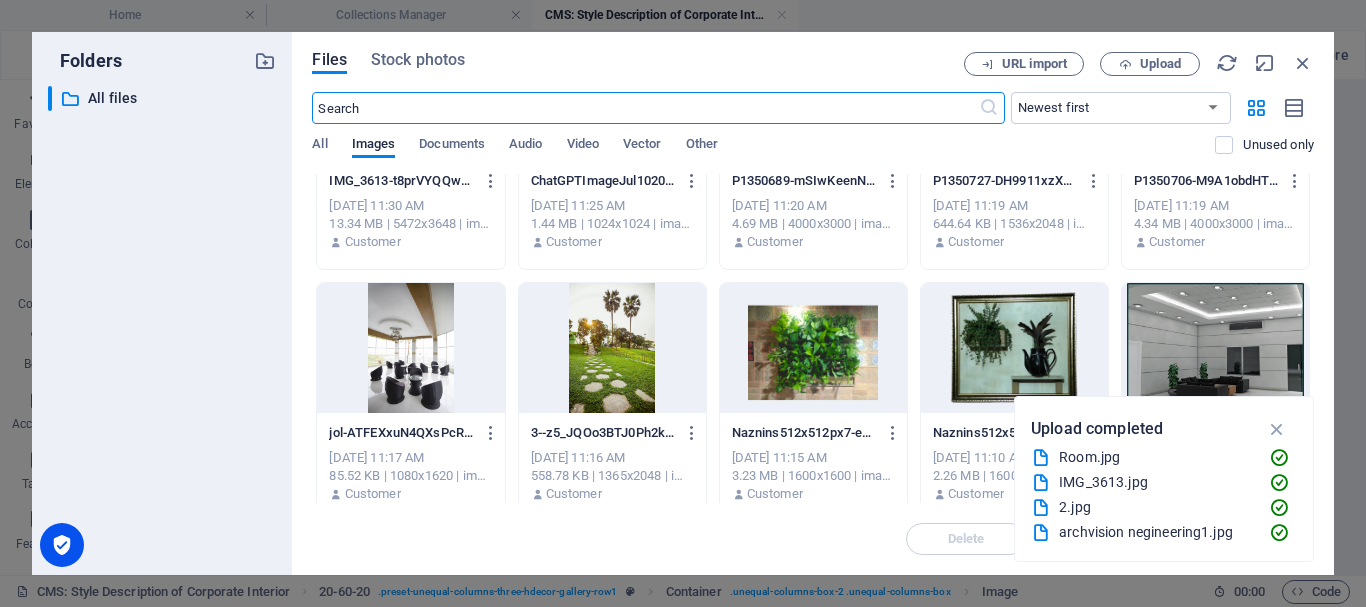 click at bounding box center (410, 348) 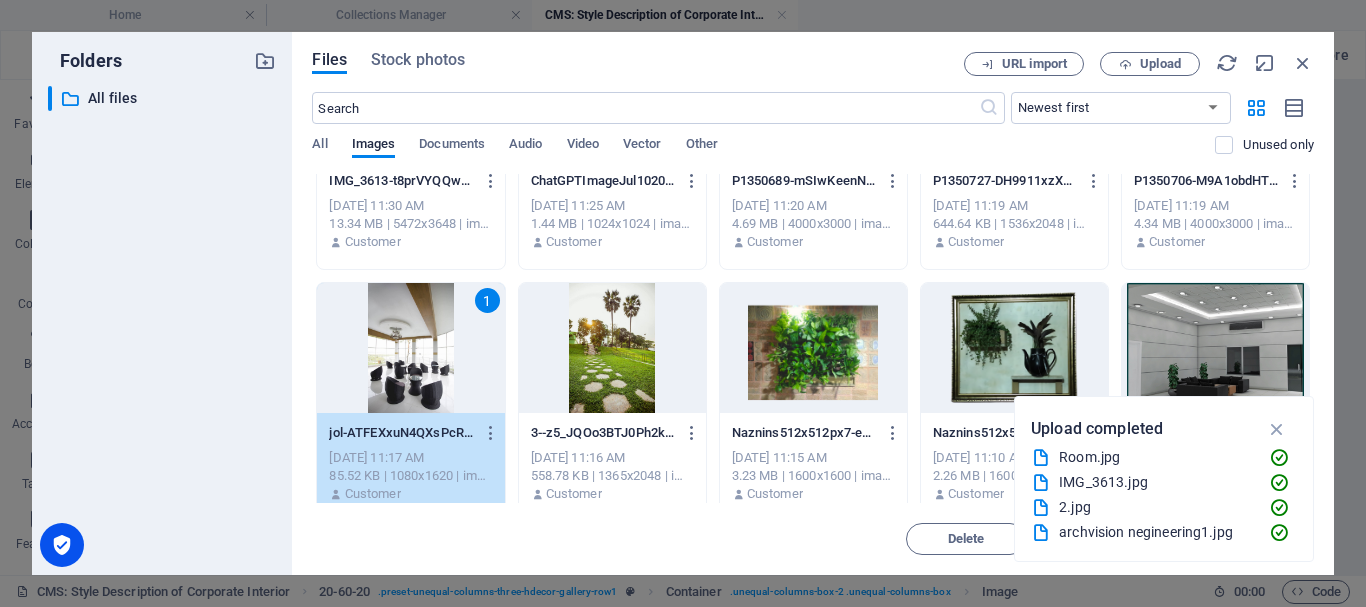 click on "1" at bounding box center (410, 348) 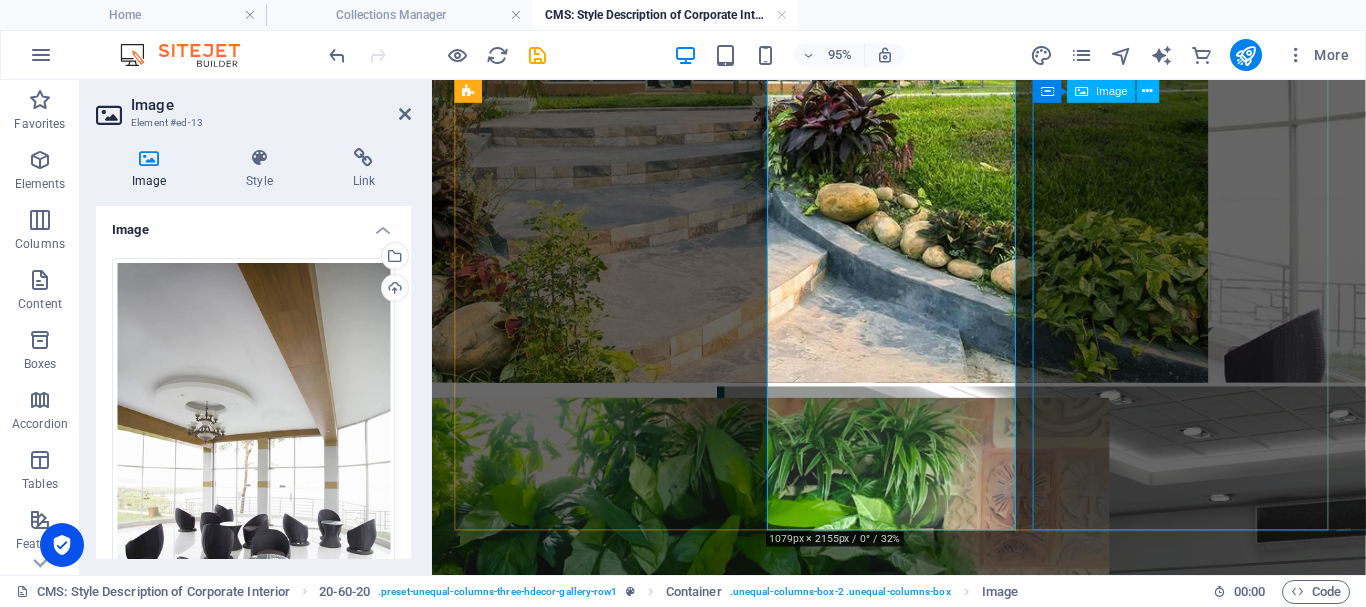 click at bounding box center (1223, 667) 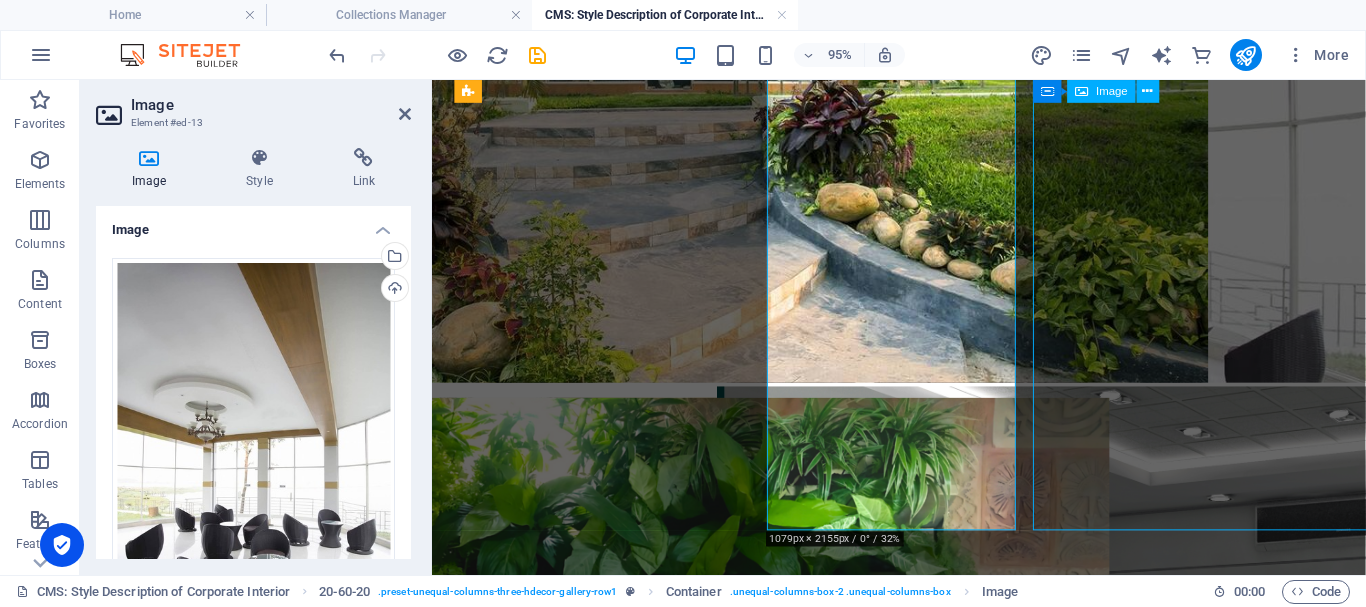 click at bounding box center (1223, 667) 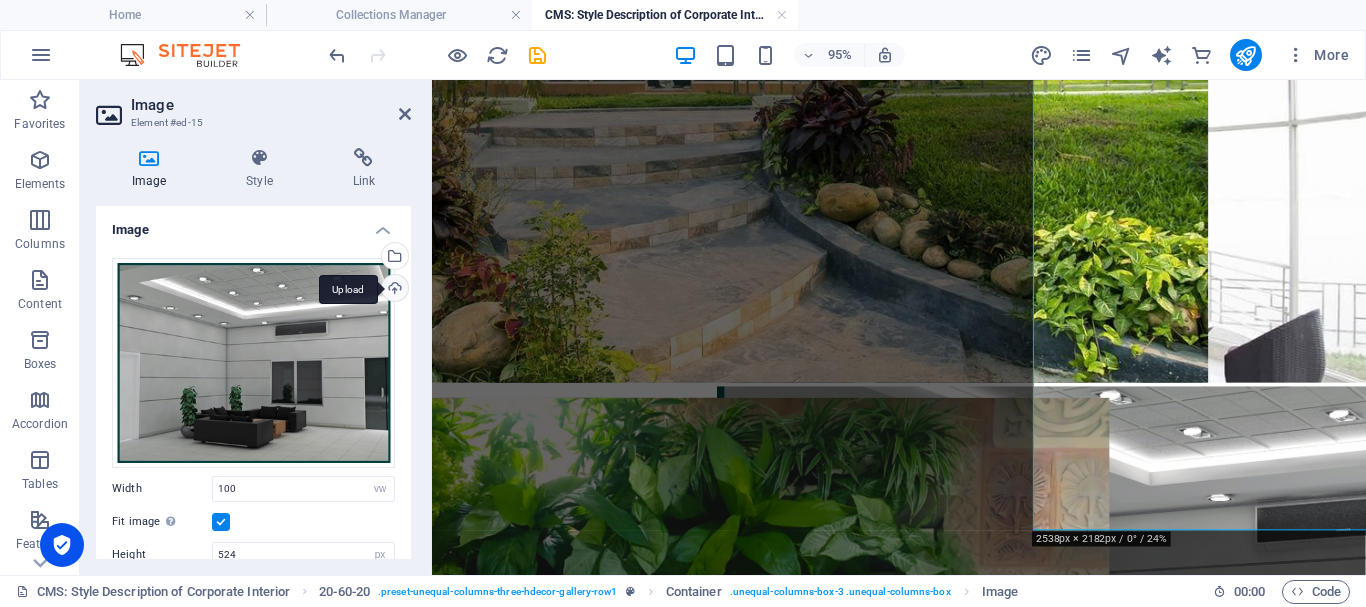 click on "Upload" at bounding box center [393, 290] 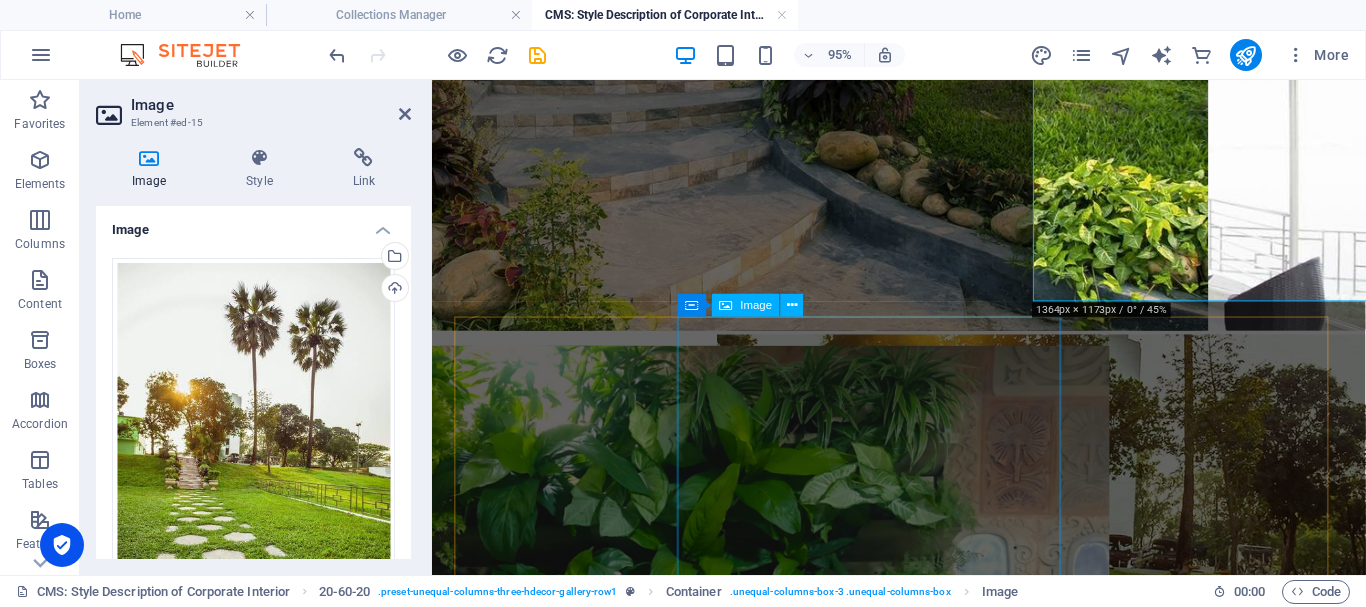 scroll, scrollTop: 1120, scrollLeft: 0, axis: vertical 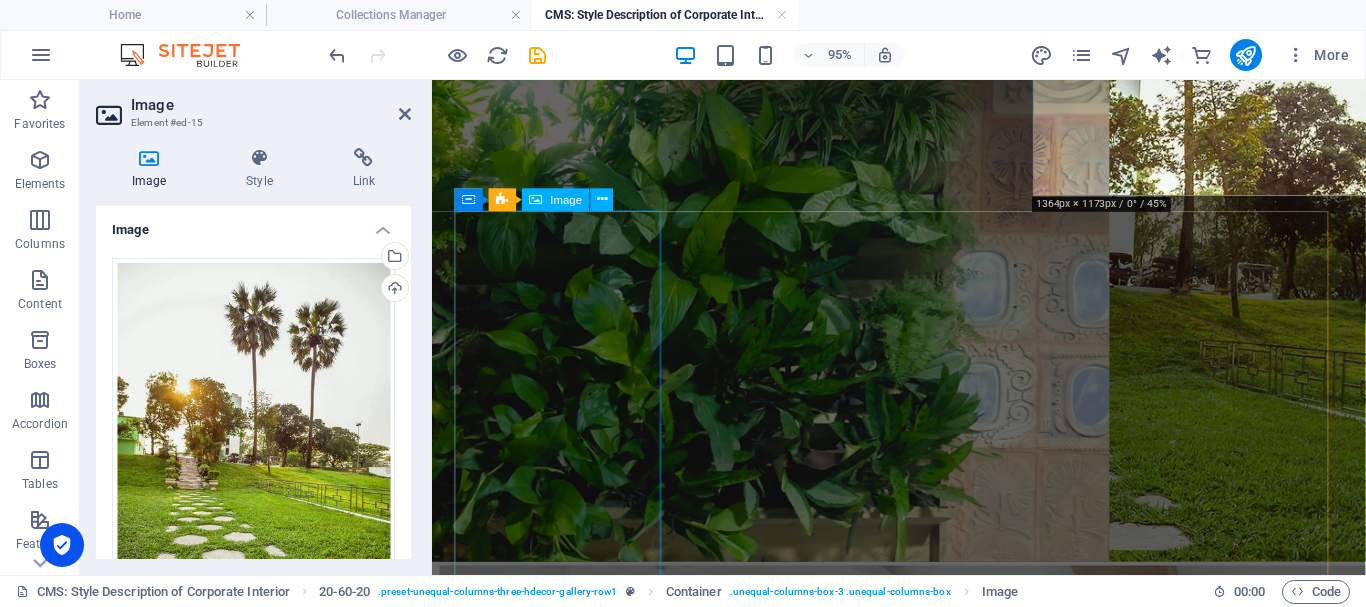 click at bounding box center (653, 327) 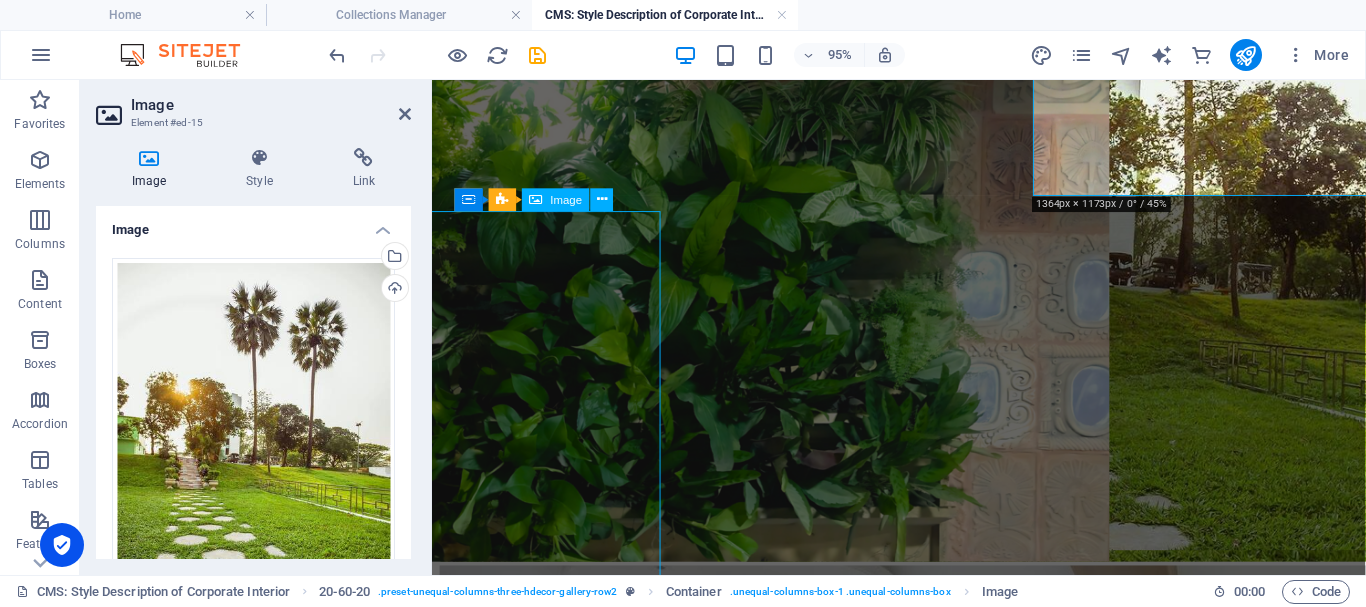 click at bounding box center [653, 327] 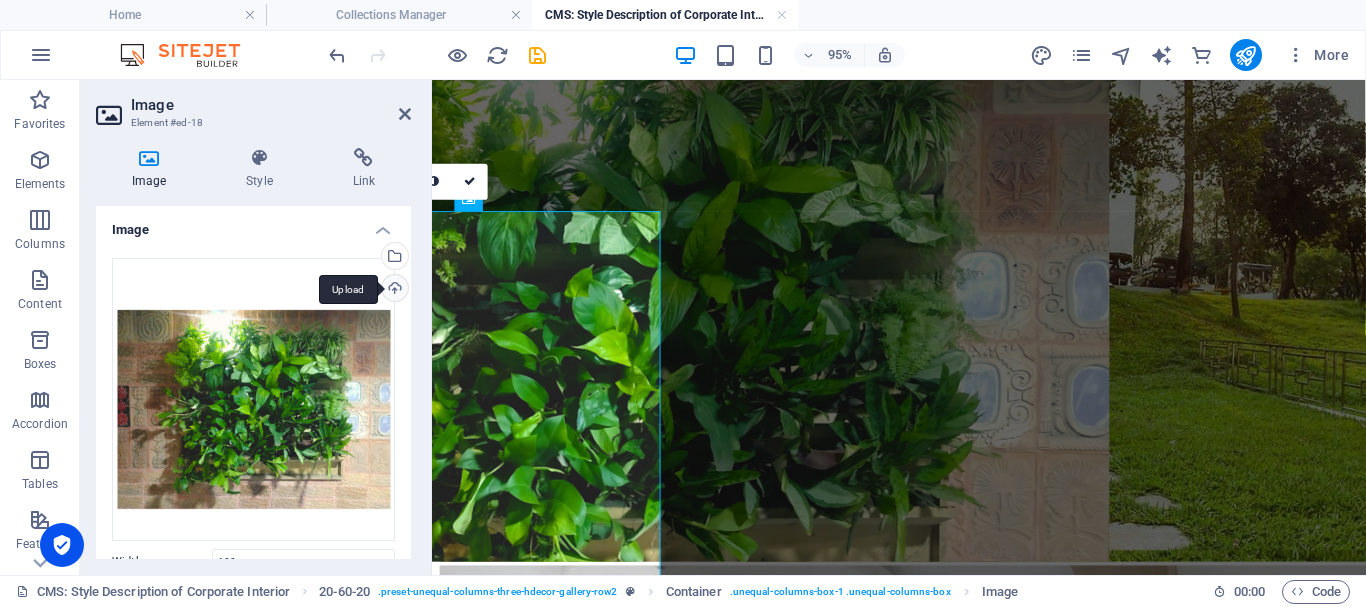 click on "Upload" at bounding box center (393, 290) 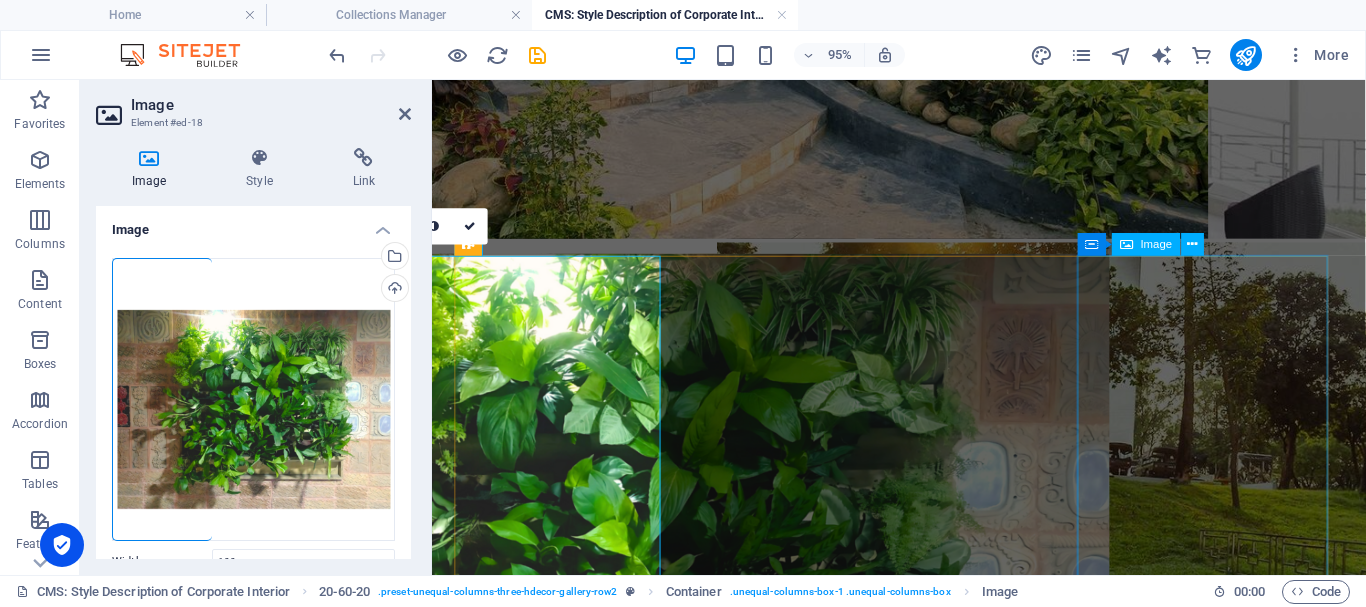 scroll, scrollTop: 1120, scrollLeft: 0, axis: vertical 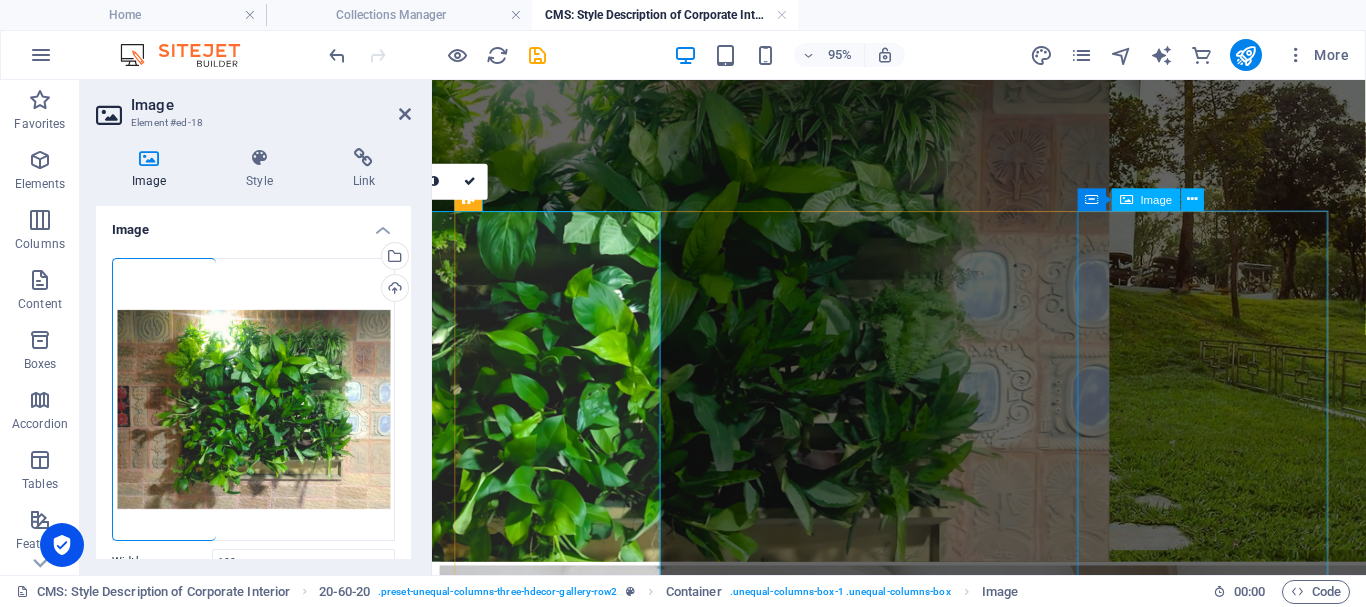 click at bounding box center [923, 855] 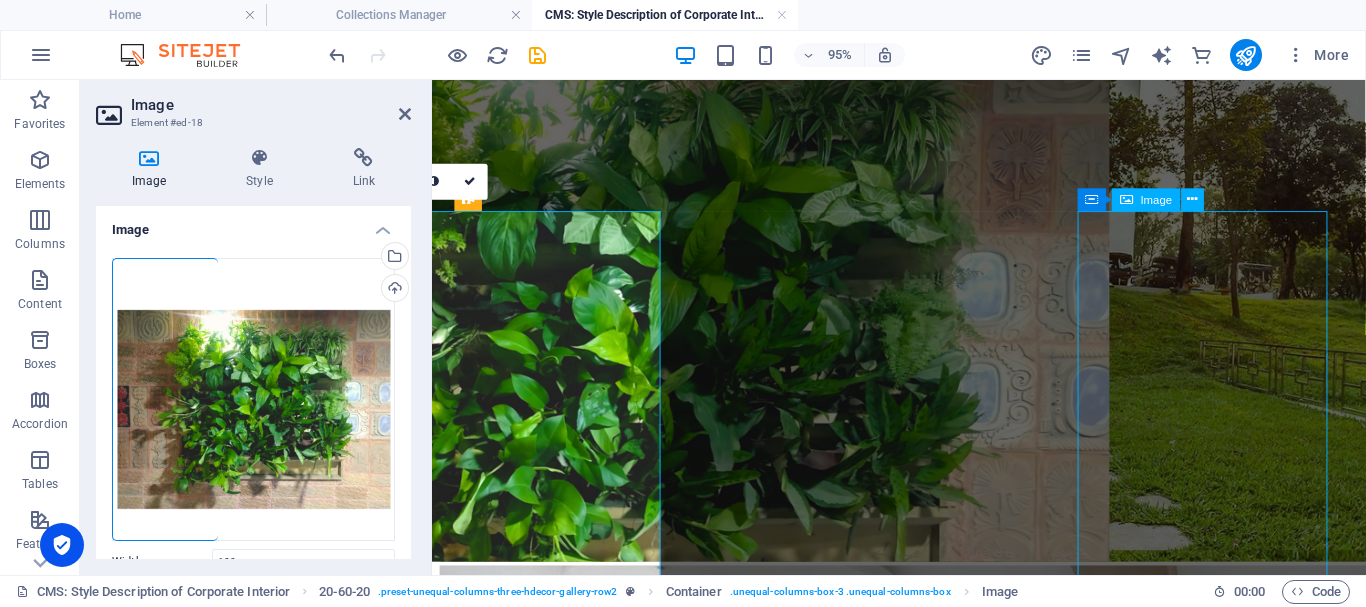 click at bounding box center (923, 855) 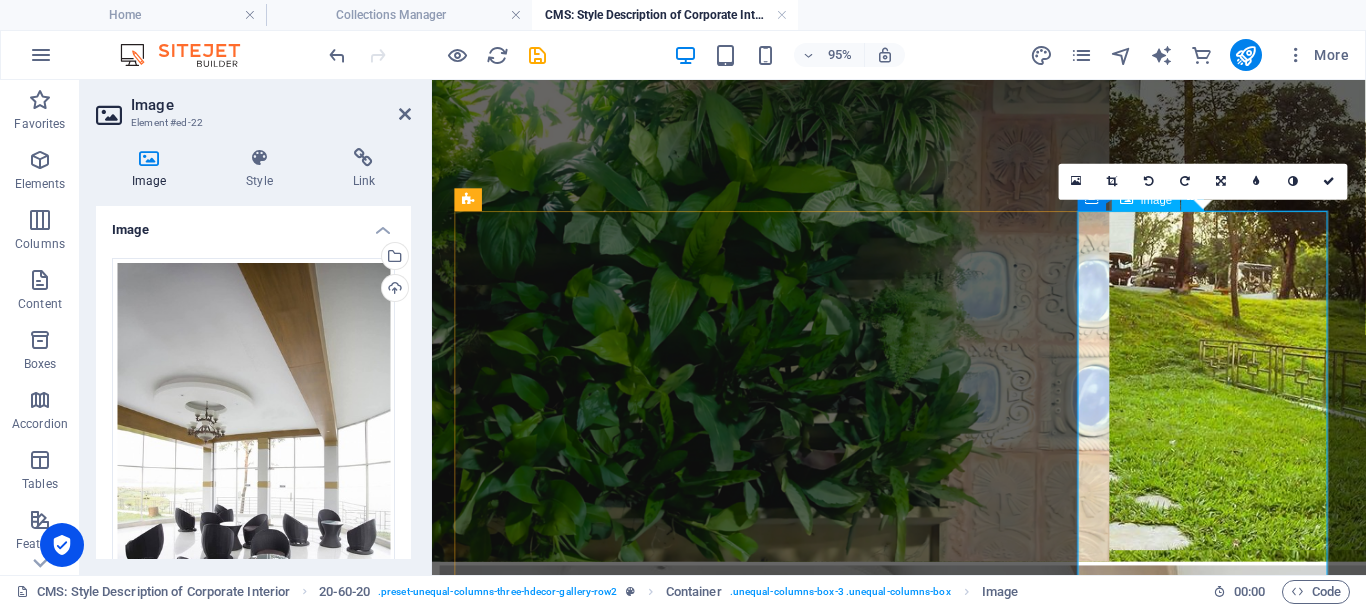 click at bounding box center (923, 855) 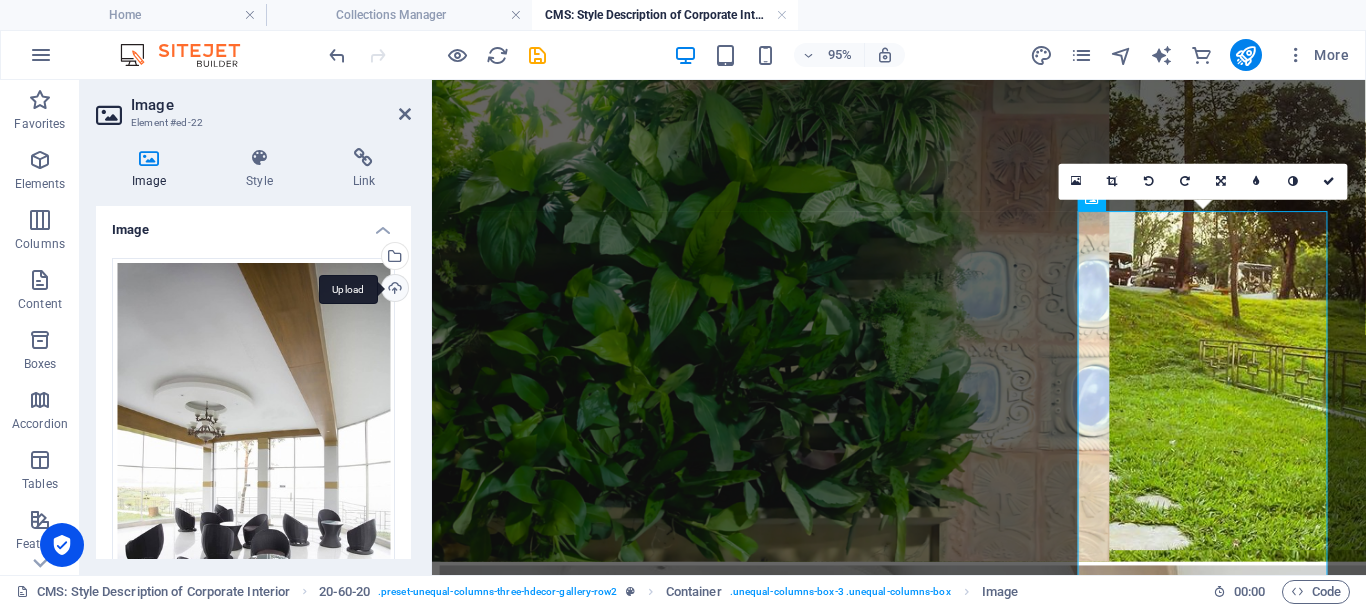 click on "Upload" at bounding box center [393, 290] 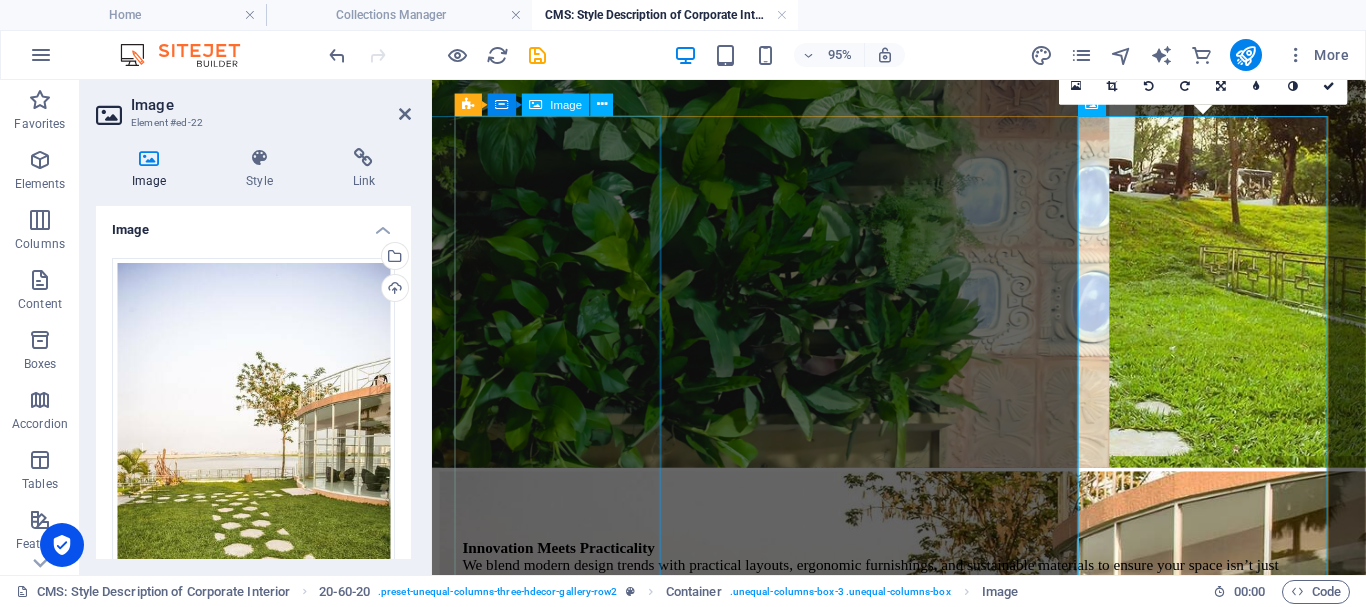 scroll, scrollTop: 1220, scrollLeft: 0, axis: vertical 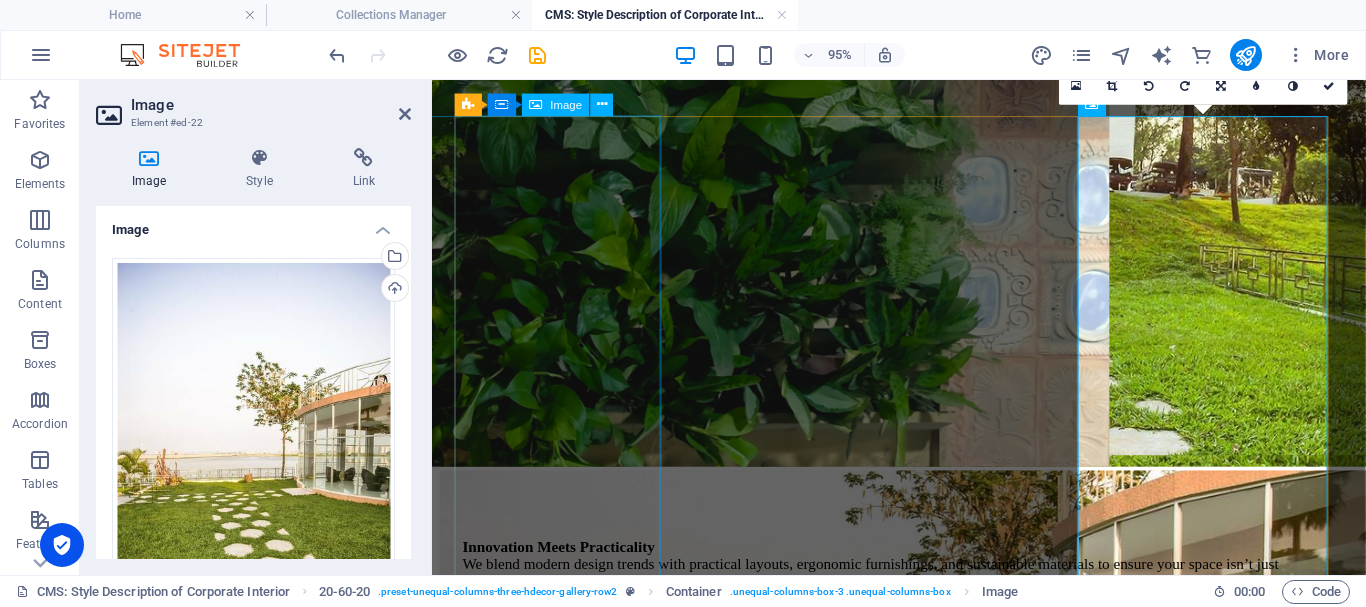 click at bounding box center (653, 227) 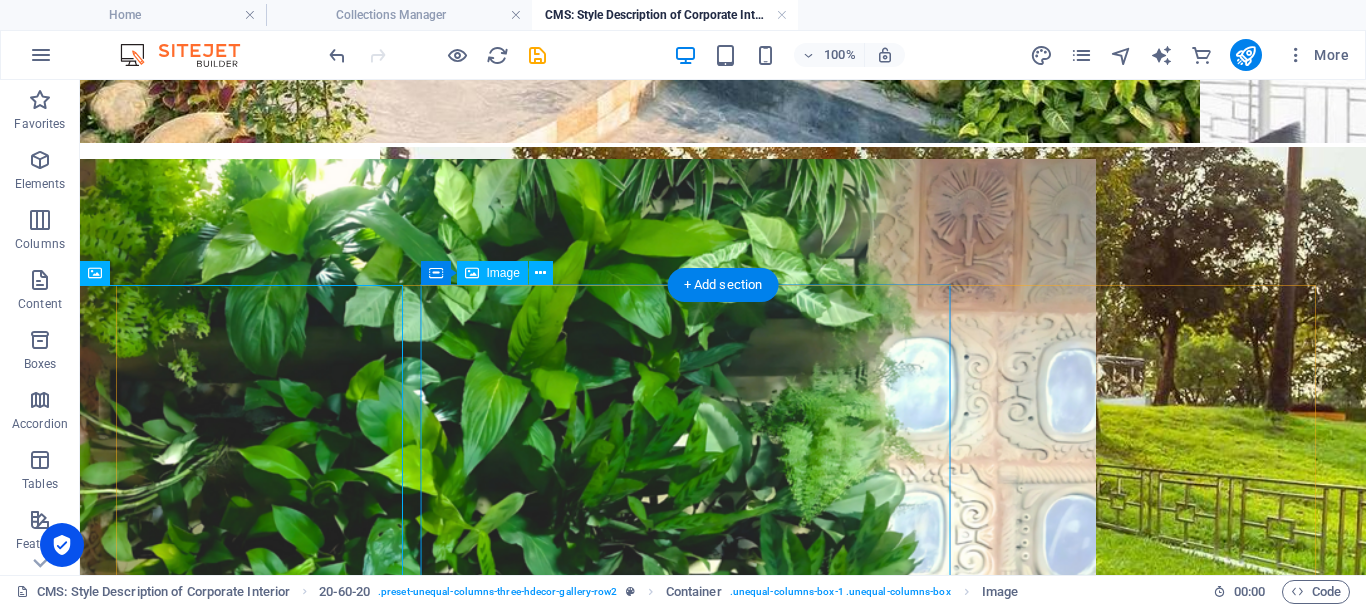 scroll, scrollTop: 1020, scrollLeft: 0, axis: vertical 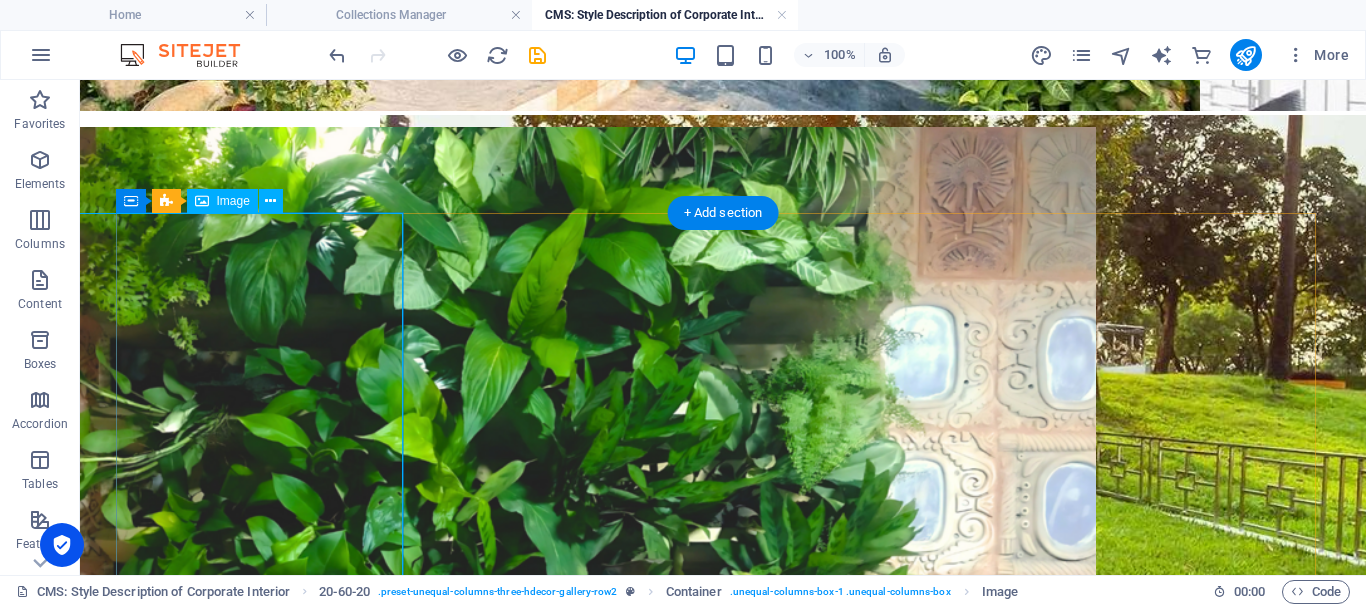 click at bounding box center [453, 391] 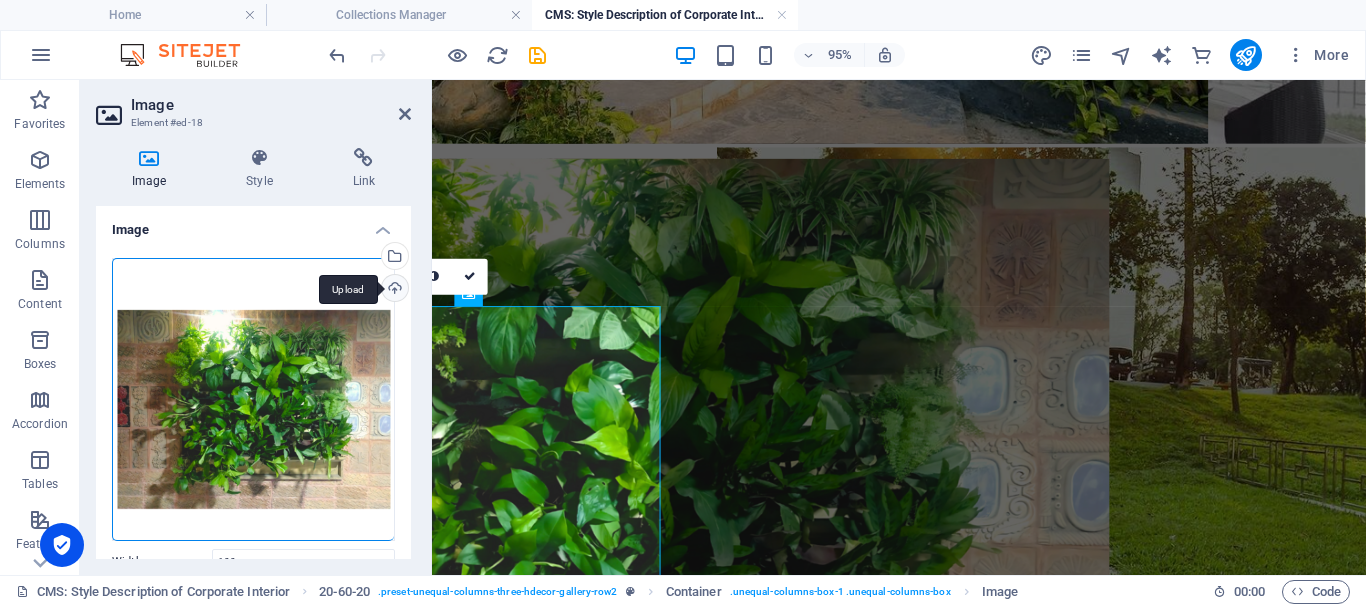 click on "Upload" at bounding box center (393, 290) 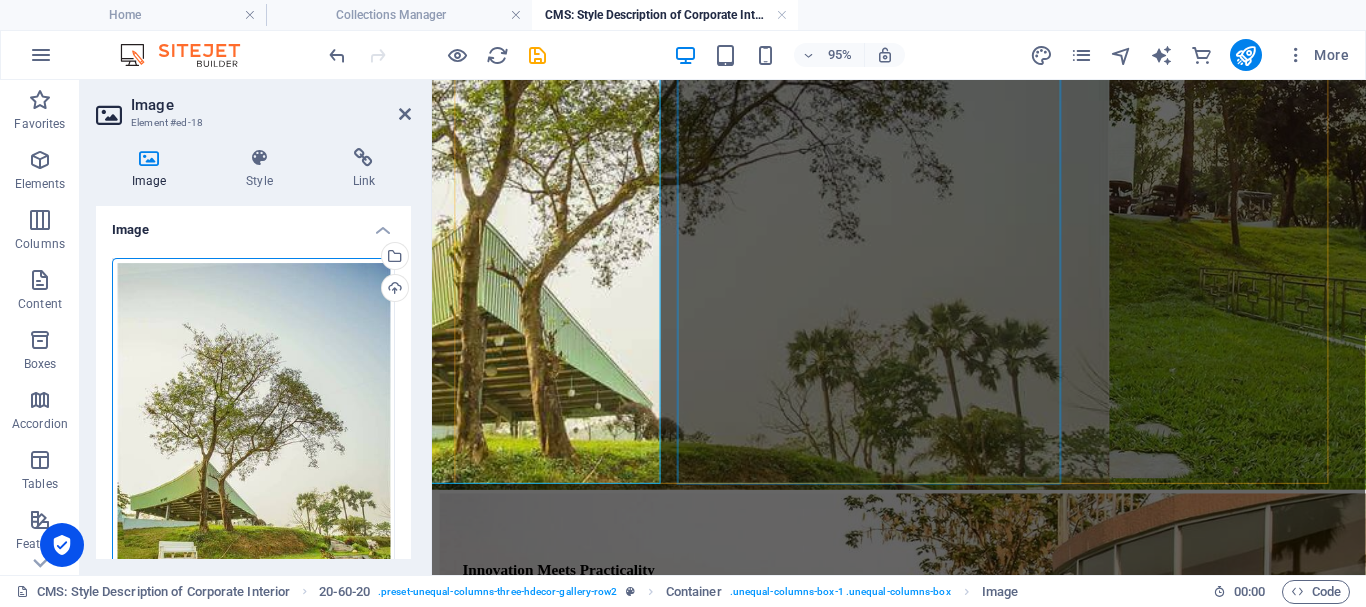 scroll, scrollTop: 1260, scrollLeft: 0, axis: vertical 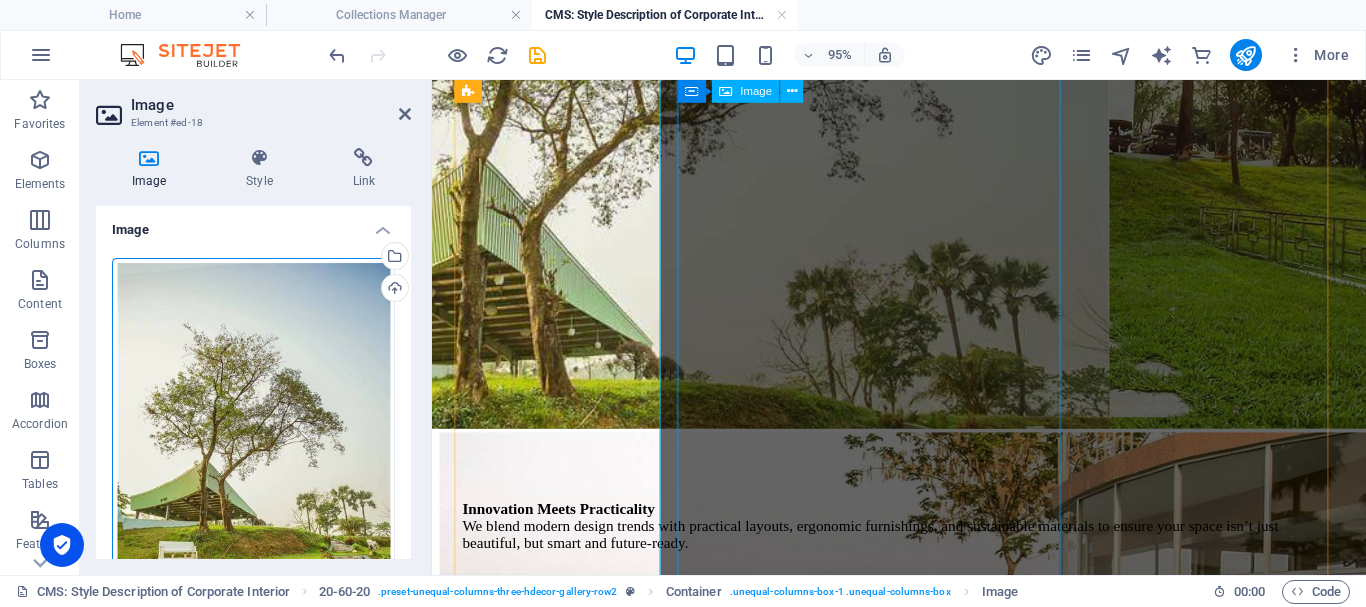 click at bounding box center [923, 187] 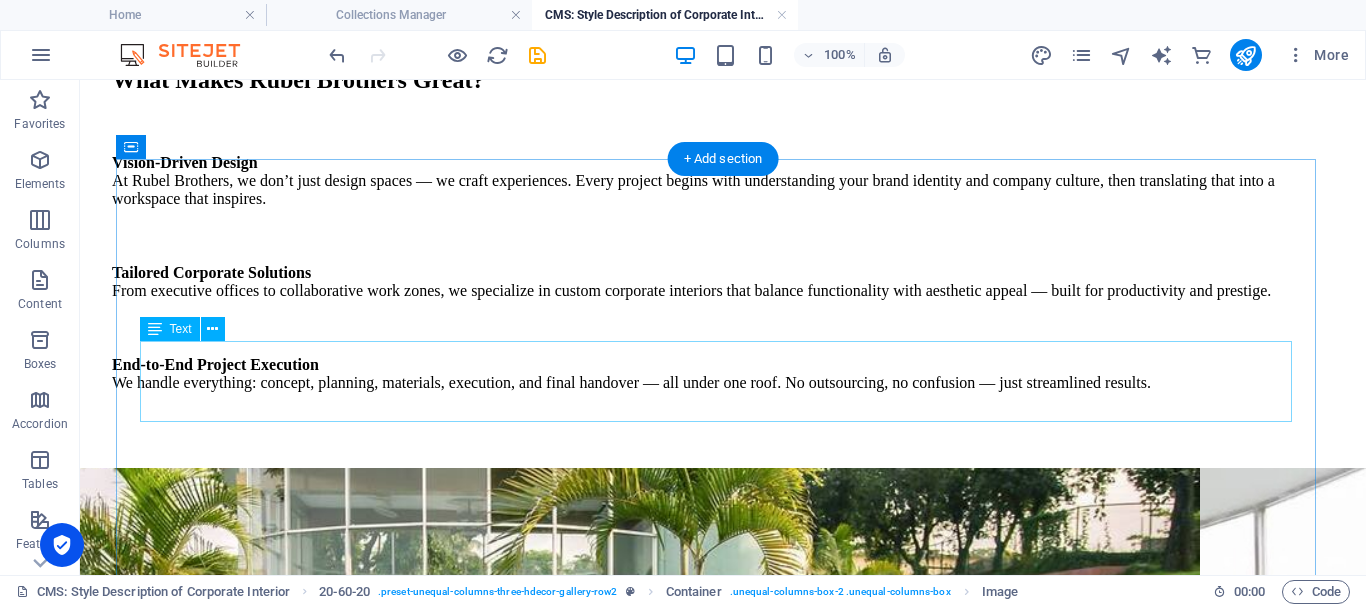 scroll, scrollTop: 0, scrollLeft: 0, axis: both 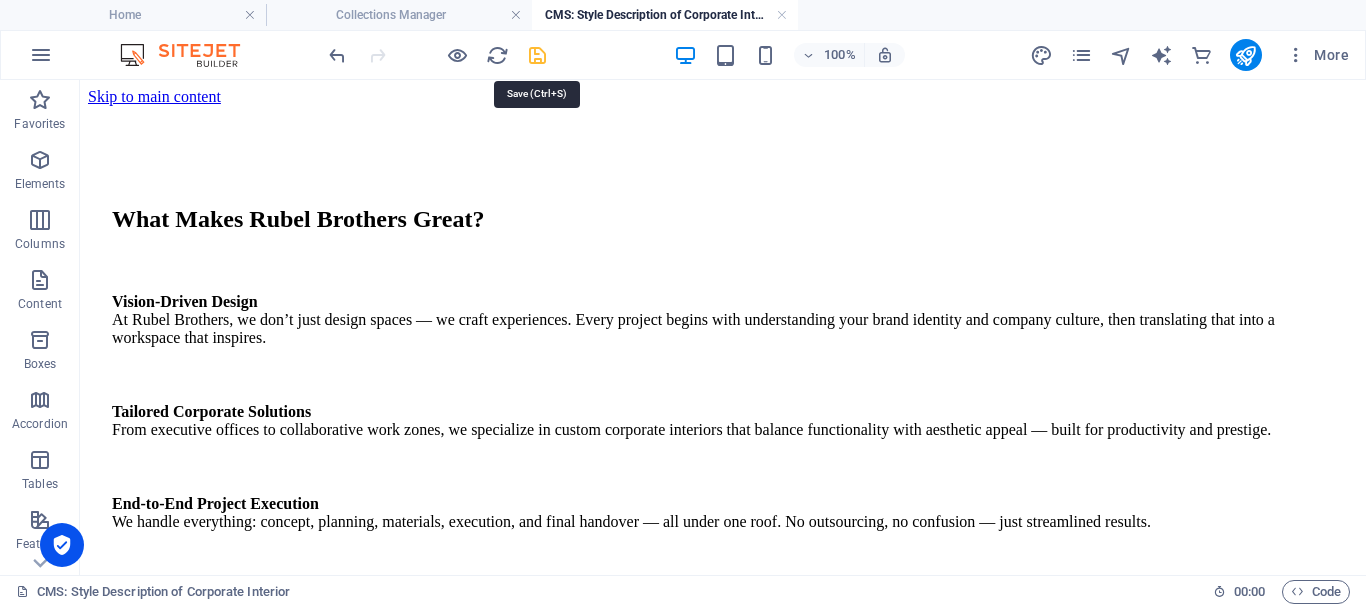 click at bounding box center [537, 55] 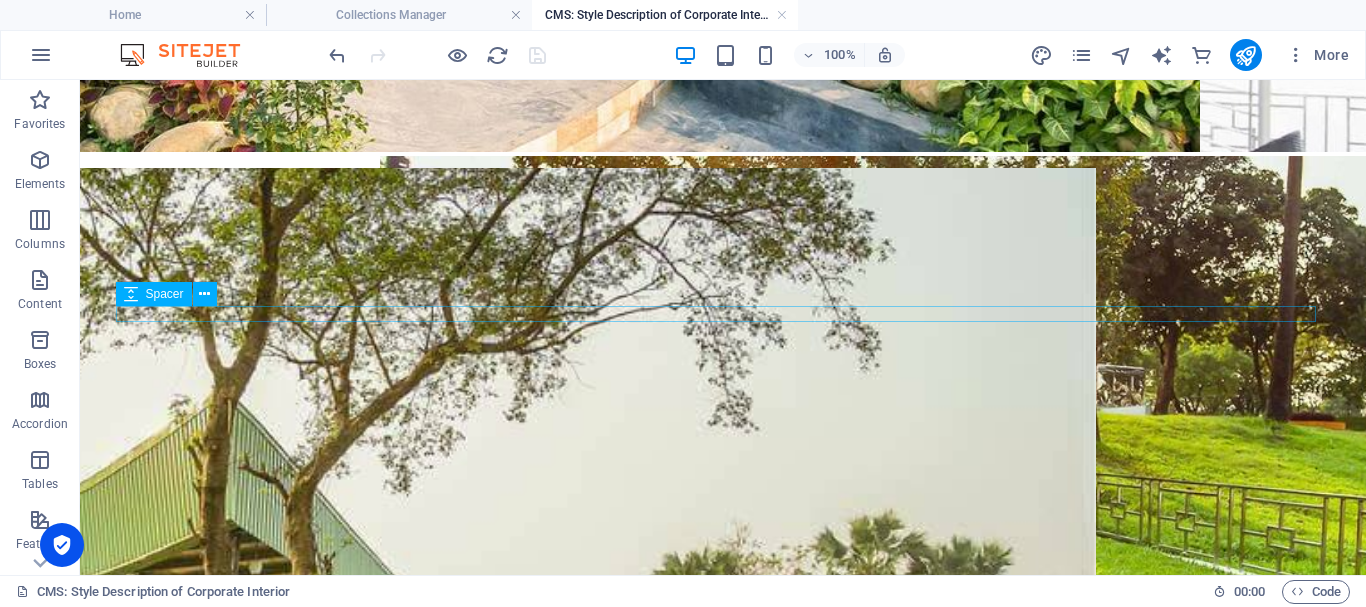 scroll, scrollTop: 668, scrollLeft: 0, axis: vertical 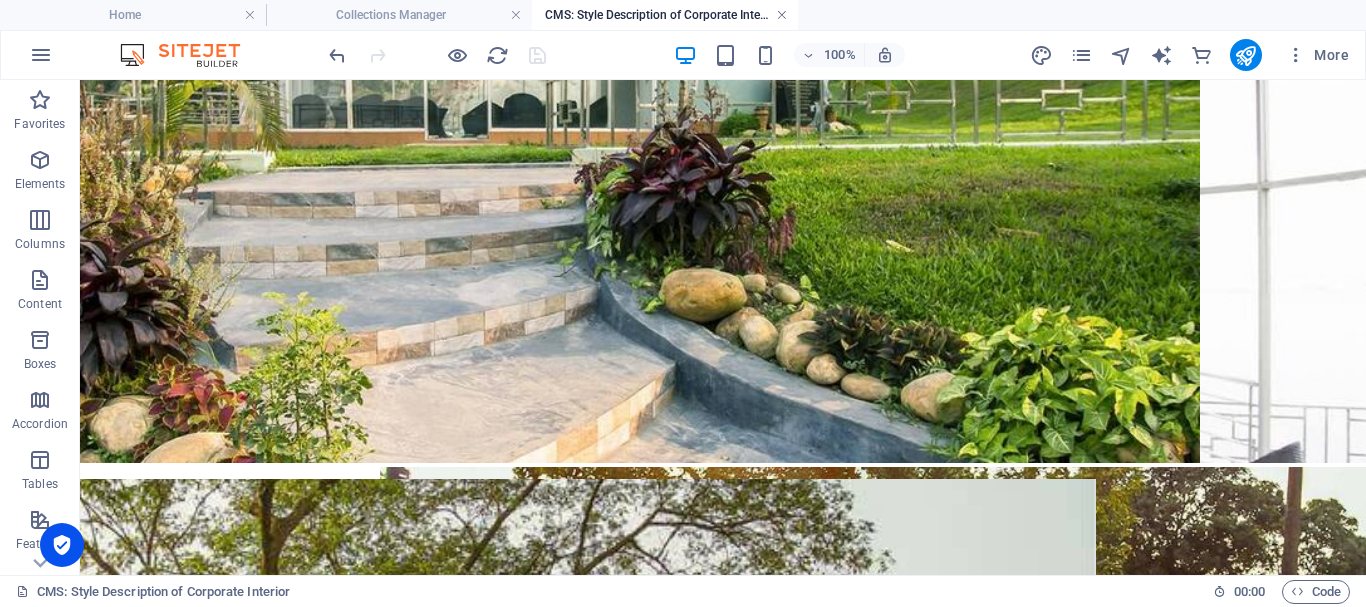 click at bounding box center [782, 15] 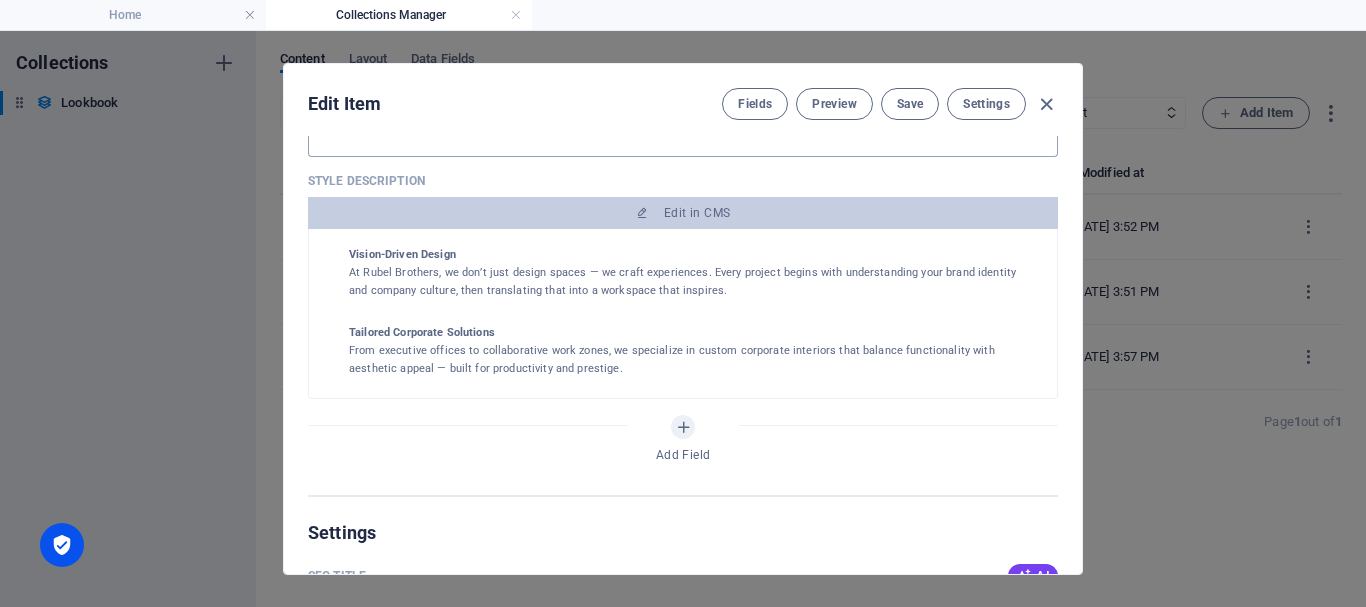 scroll, scrollTop: 995, scrollLeft: 0, axis: vertical 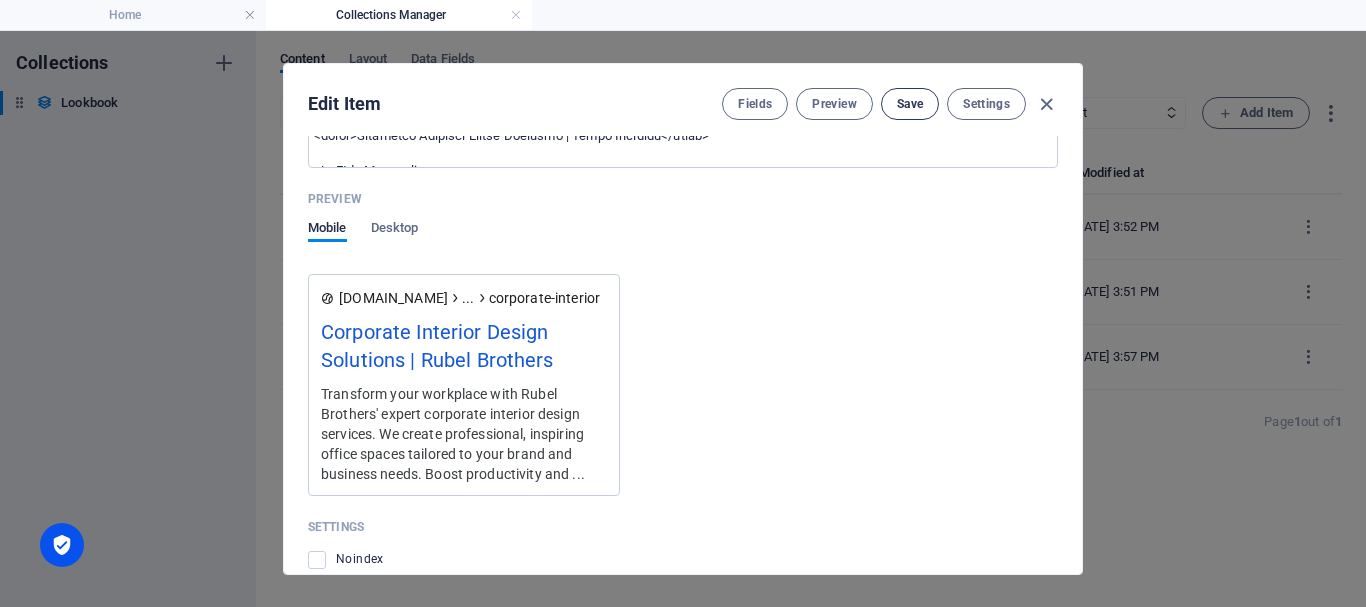 click on "Save" at bounding box center [910, 104] 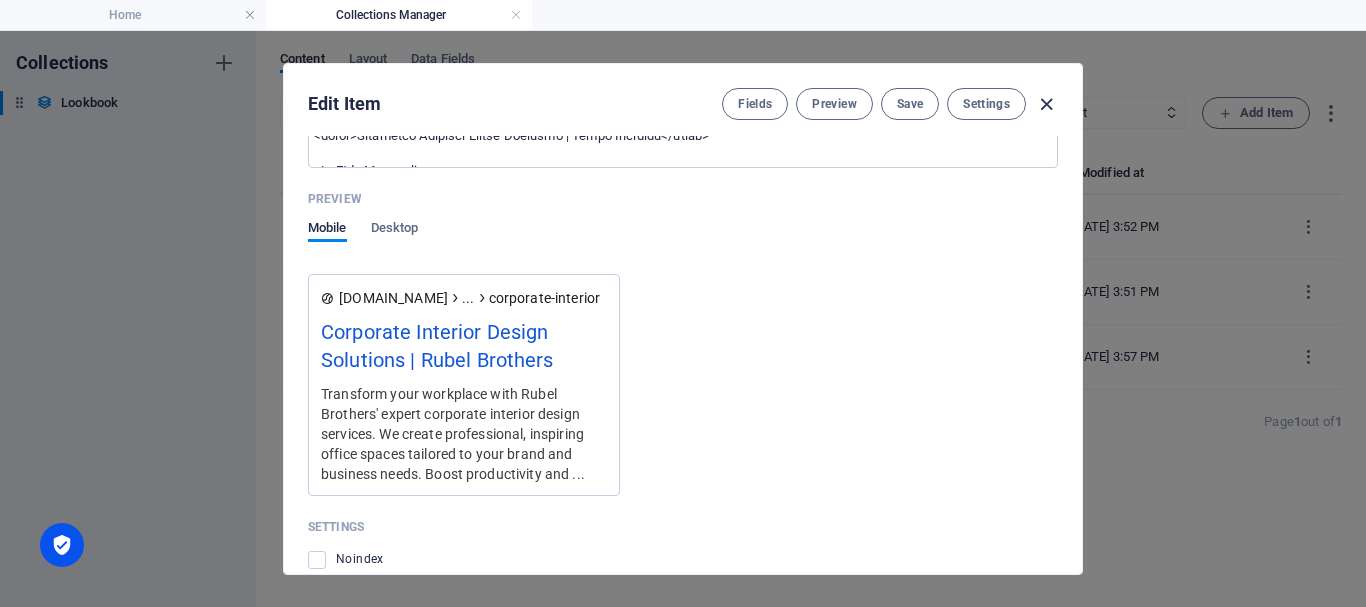 click at bounding box center (1046, 104) 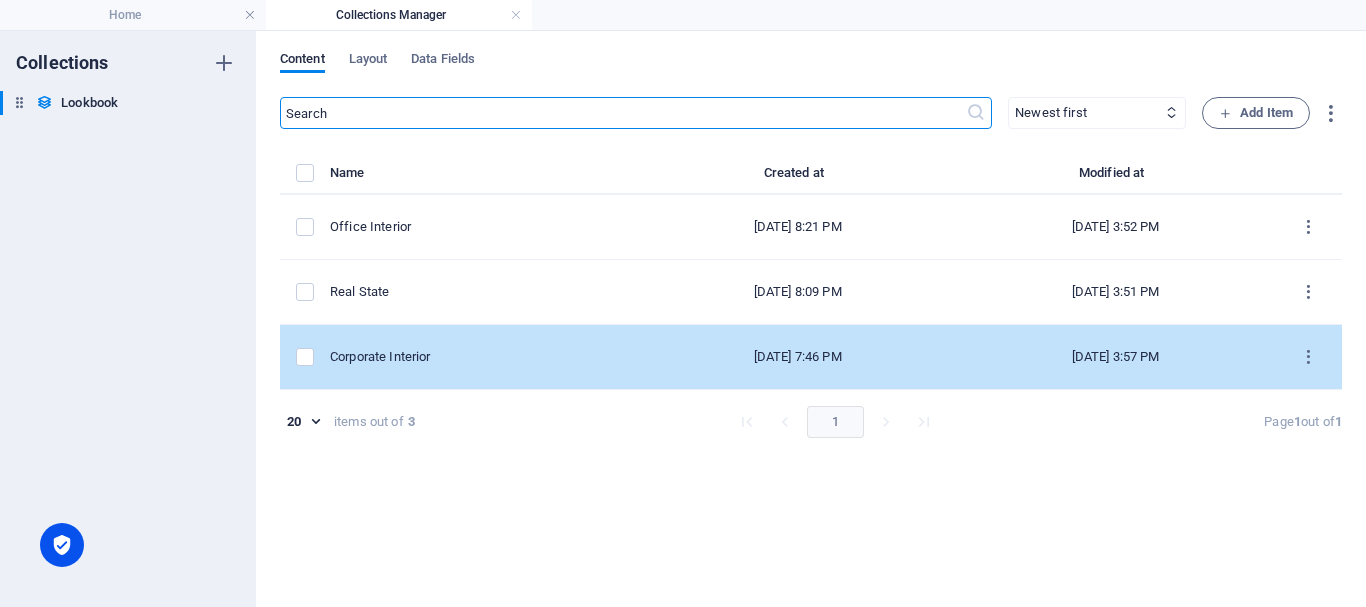 click on "Corporate Interior" at bounding box center [476, 357] 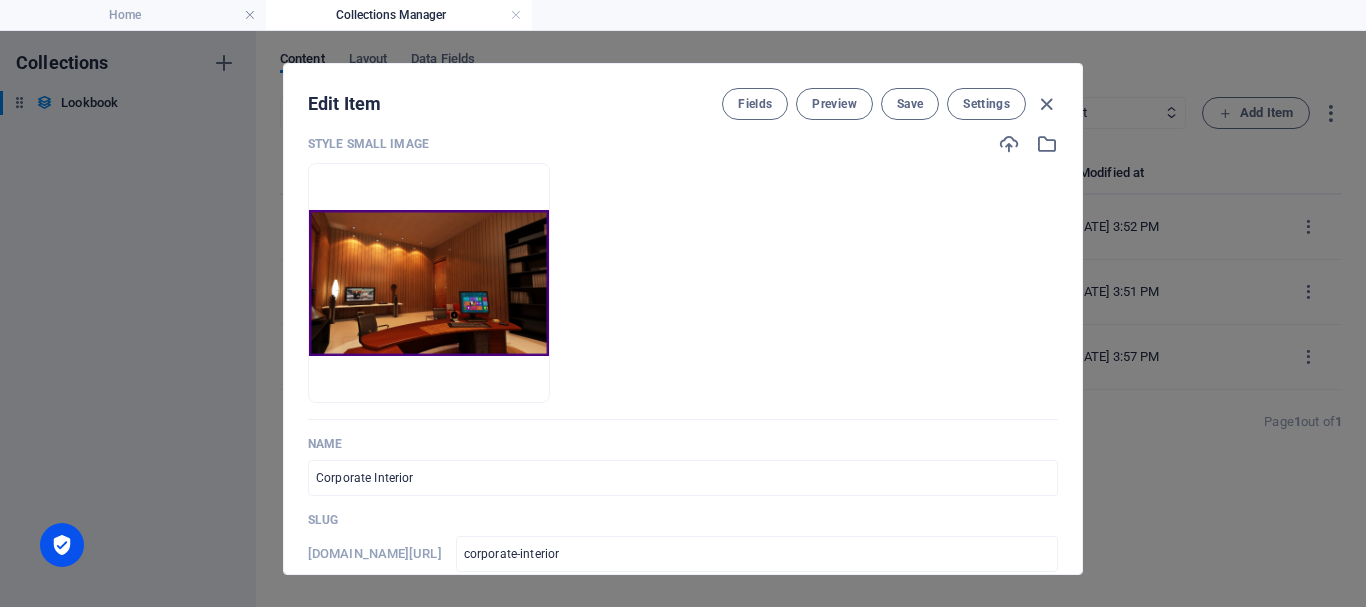 scroll, scrollTop: 0, scrollLeft: 0, axis: both 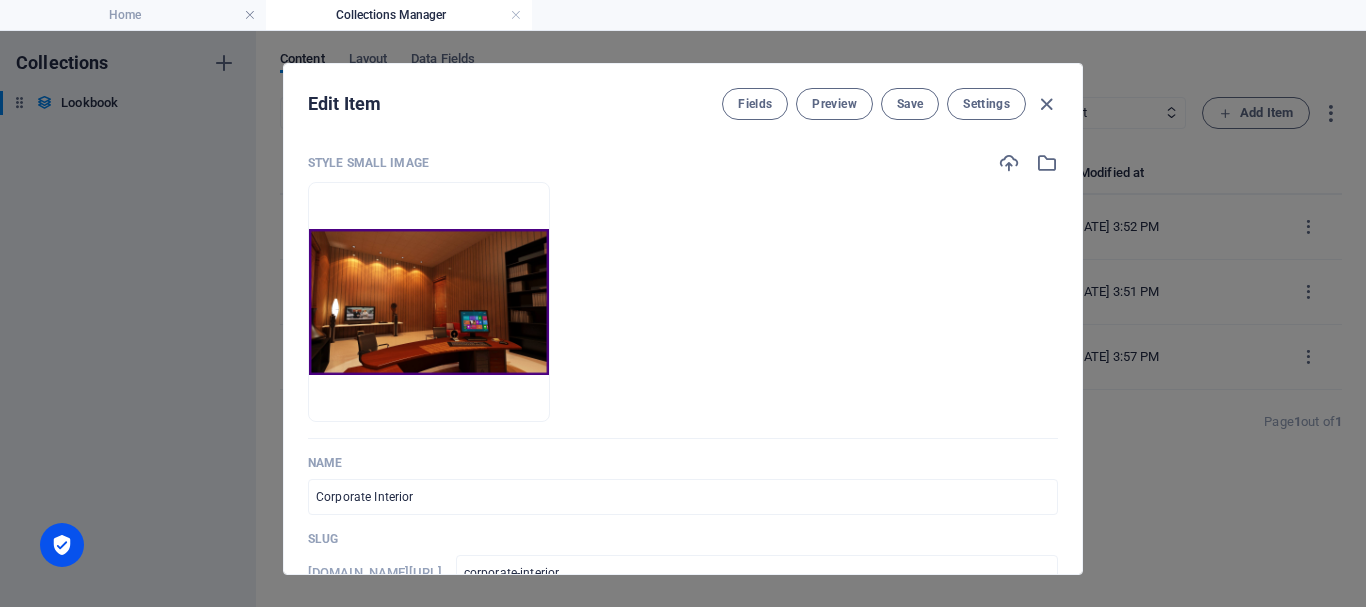 drag, startPoint x: 676, startPoint y: 83, endPoint x: 951, endPoint y: 226, distance: 309.95807 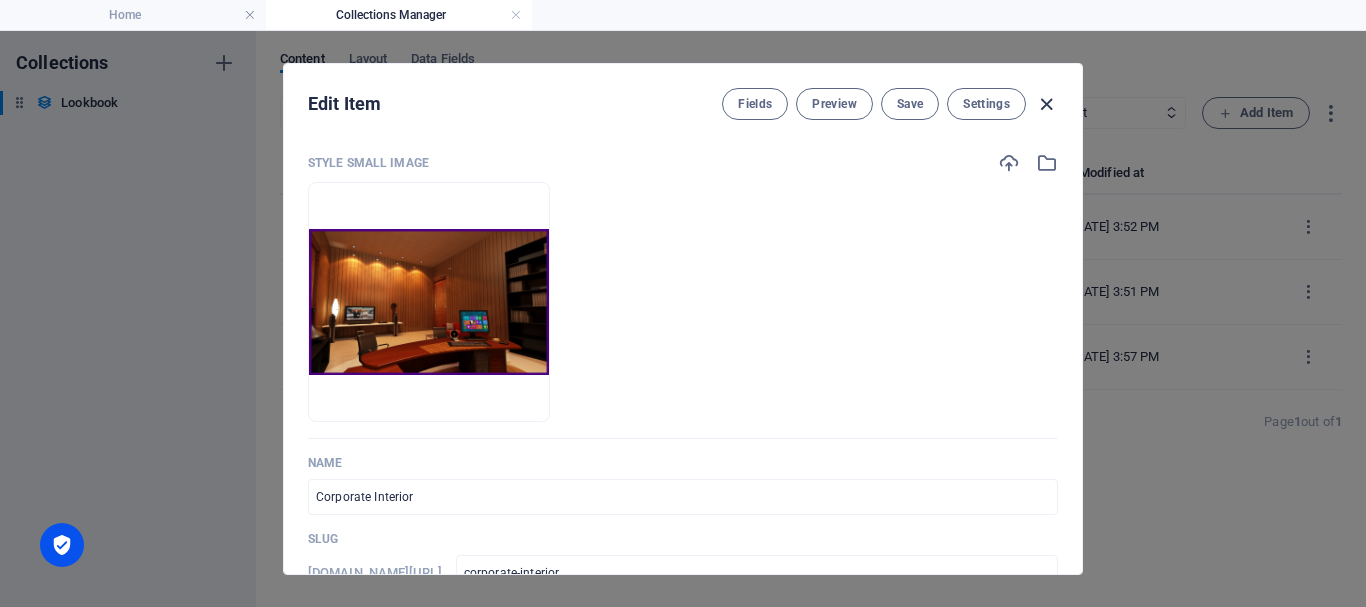 click at bounding box center [1046, 104] 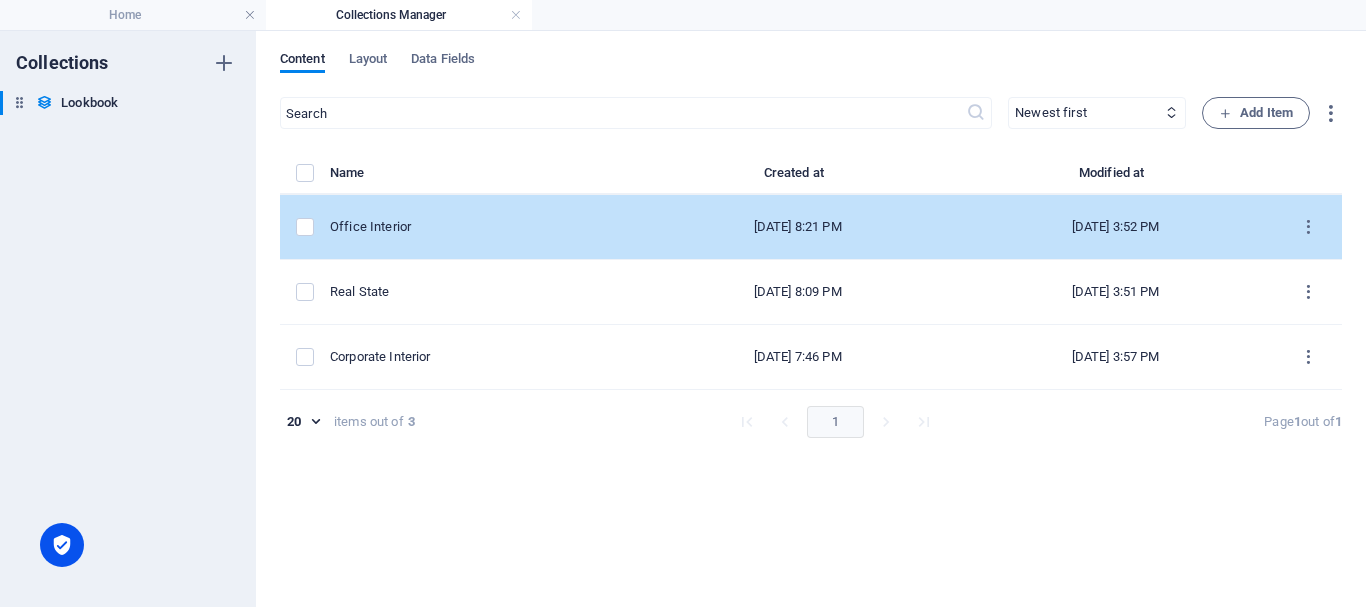 click on "Office Interior" at bounding box center (476, 227) 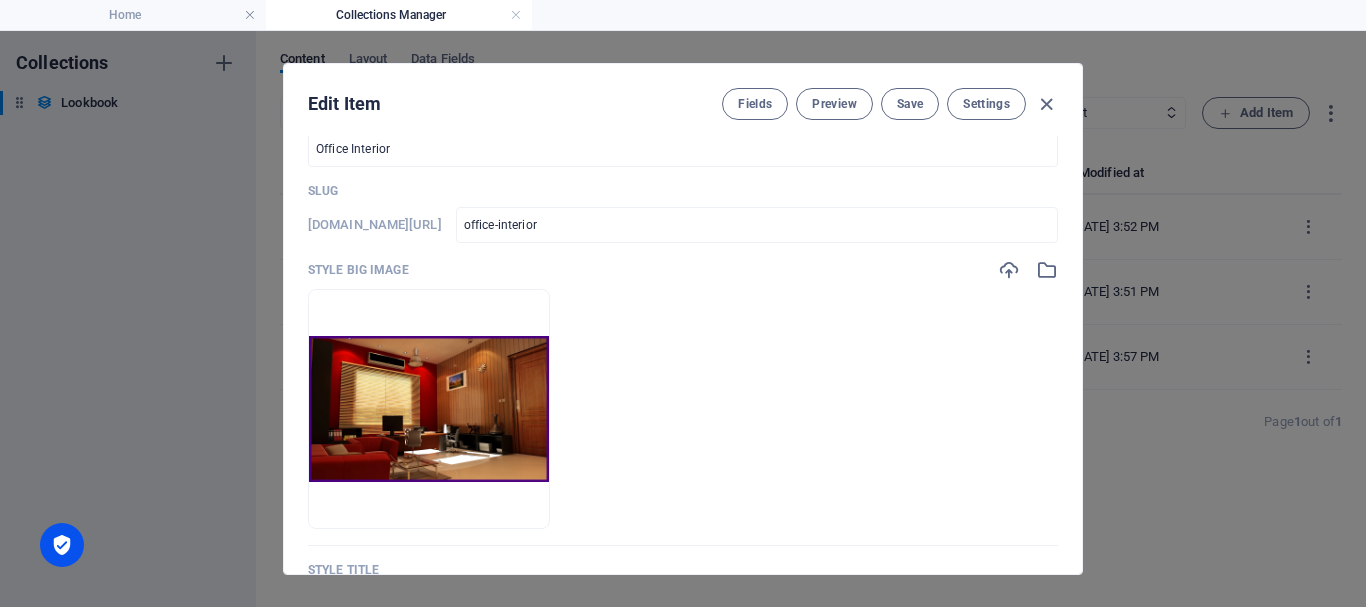 scroll, scrollTop: 100, scrollLeft: 0, axis: vertical 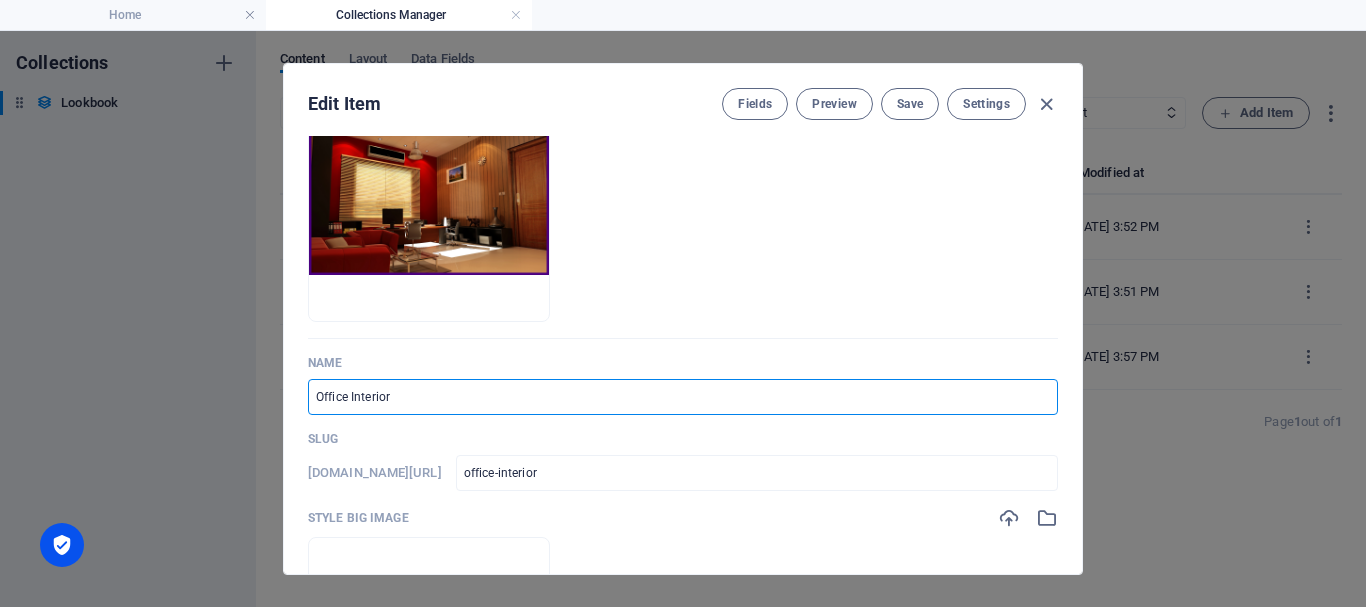 drag, startPoint x: 430, startPoint y: 397, endPoint x: 307, endPoint y: 382, distance: 123.911255 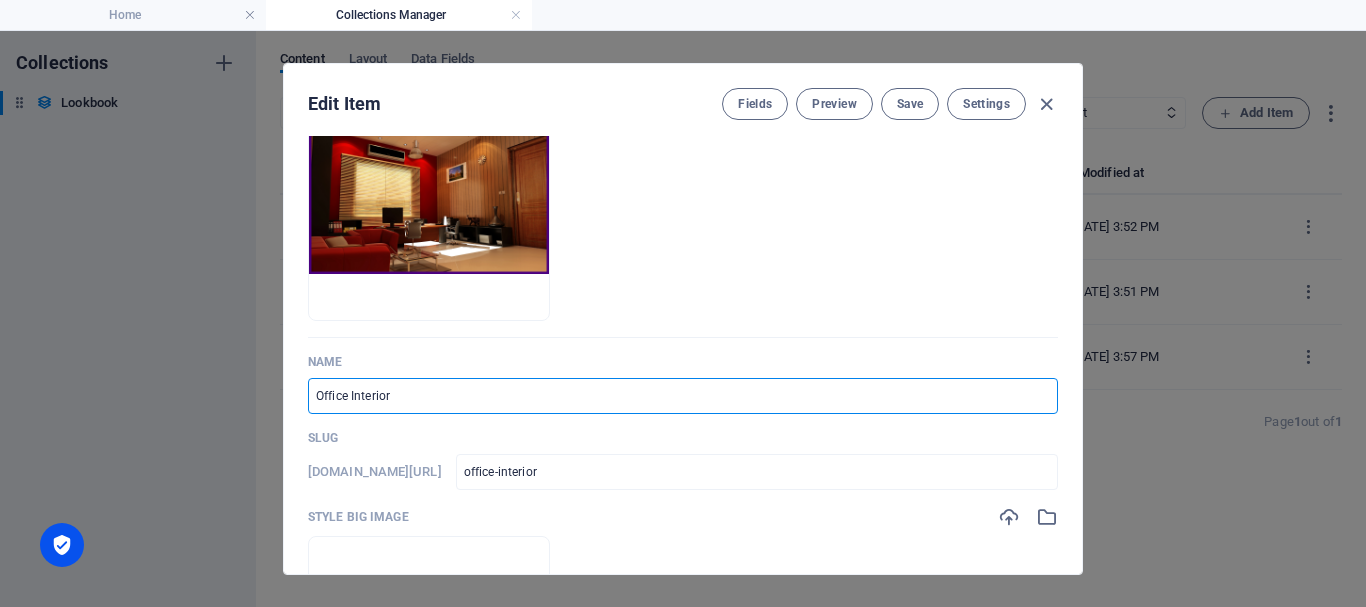 scroll, scrollTop: 100, scrollLeft: 0, axis: vertical 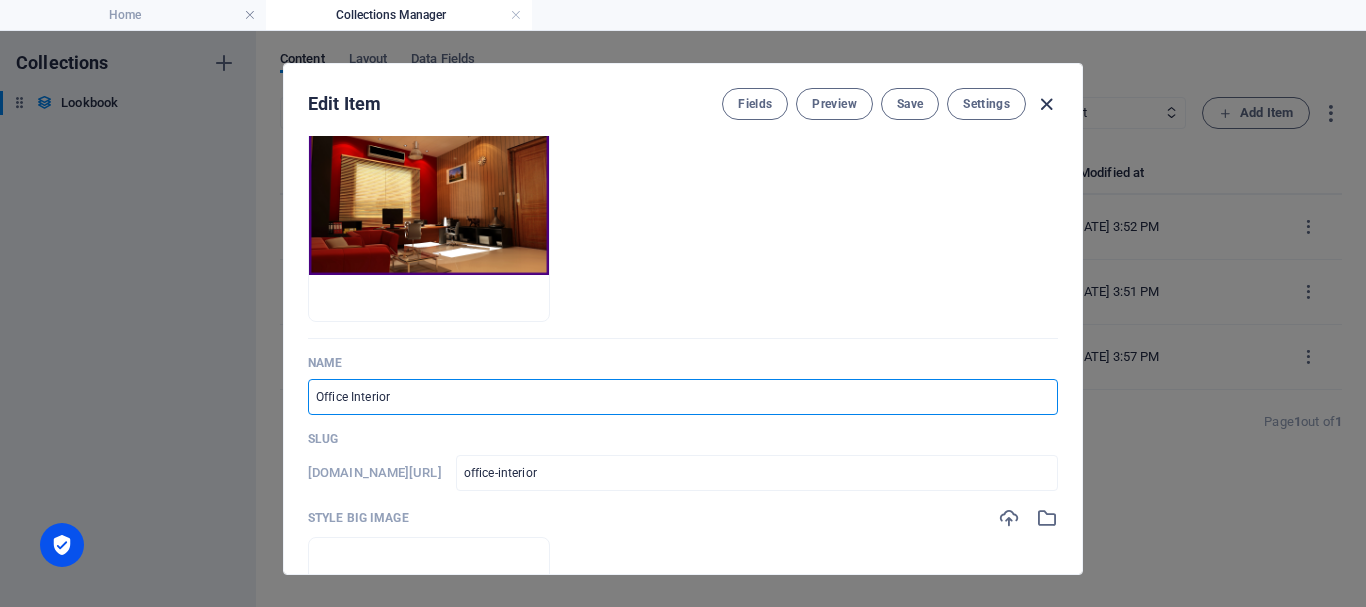 click at bounding box center [1046, 104] 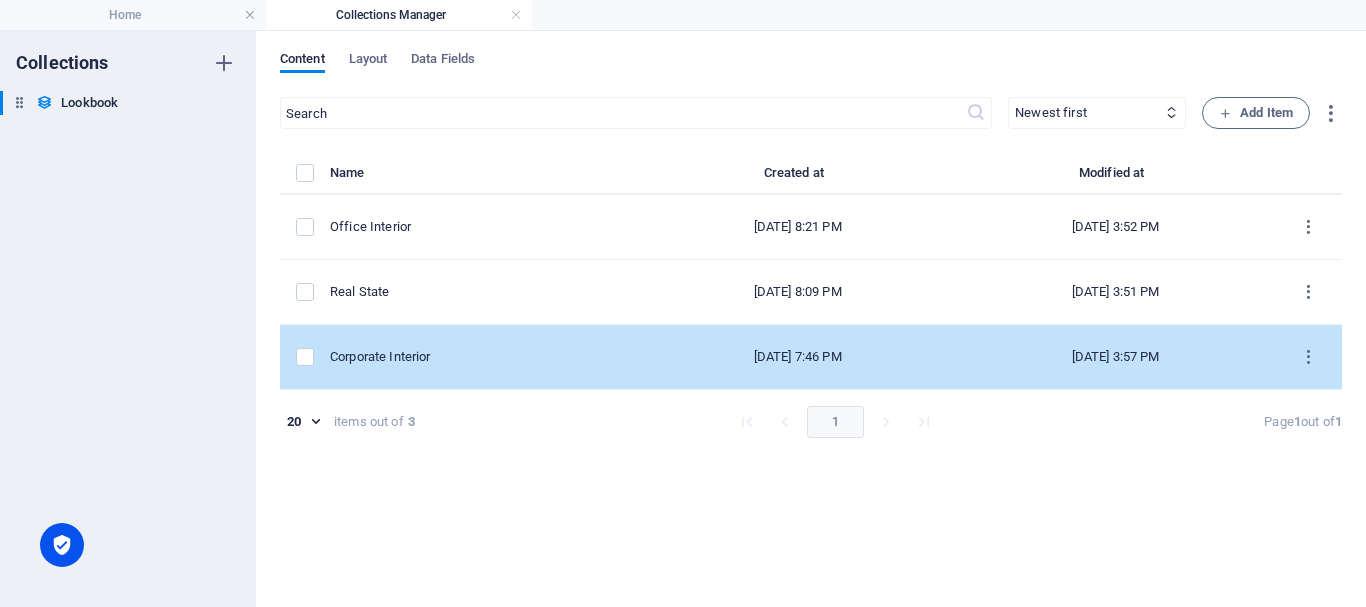 click on "Corporate Interior" at bounding box center [476, 357] 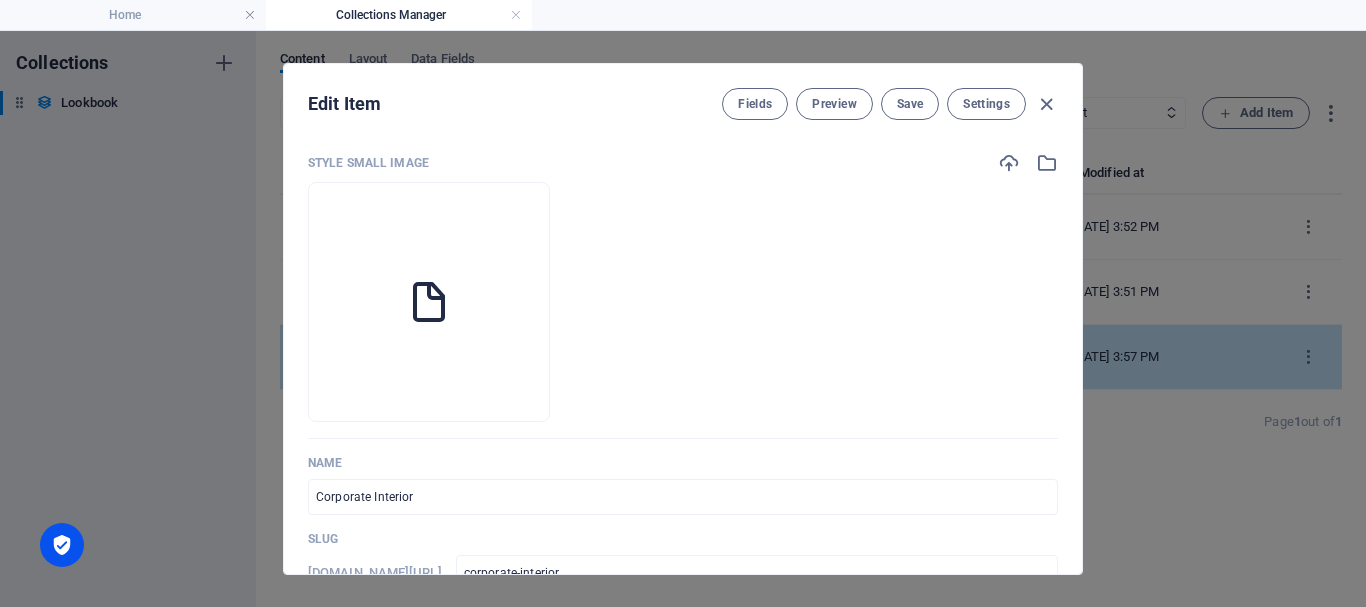 click at bounding box center (429, 302) 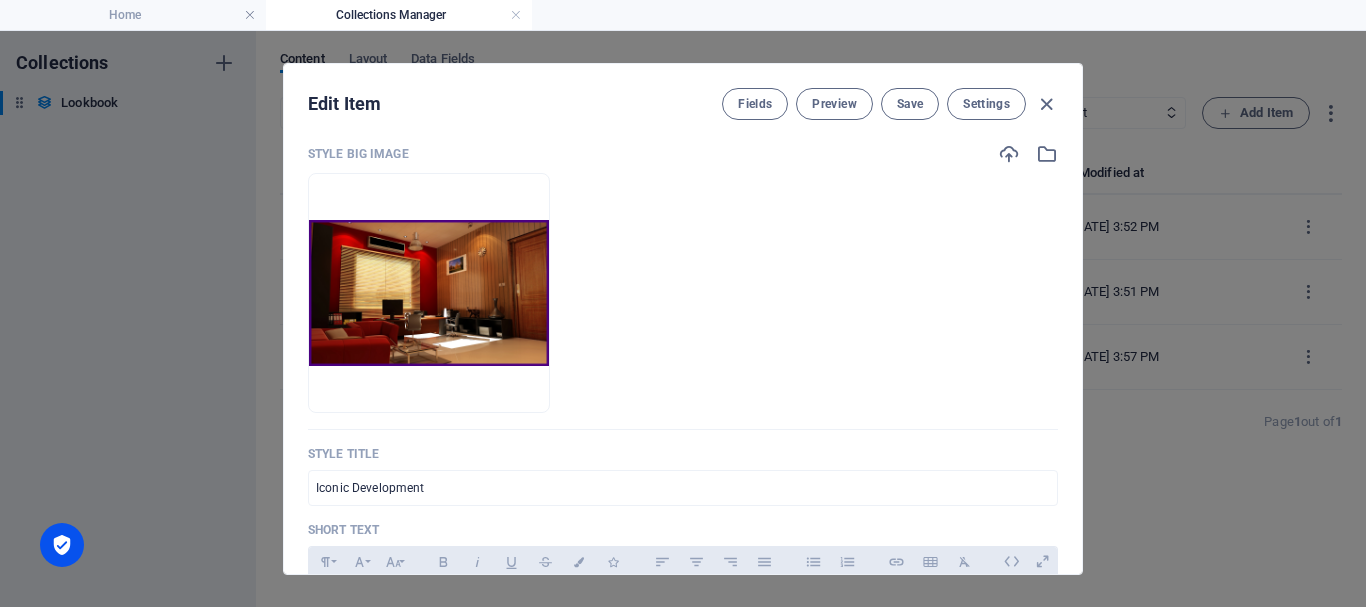 scroll, scrollTop: 500, scrollLeft: 0, axis: vertical 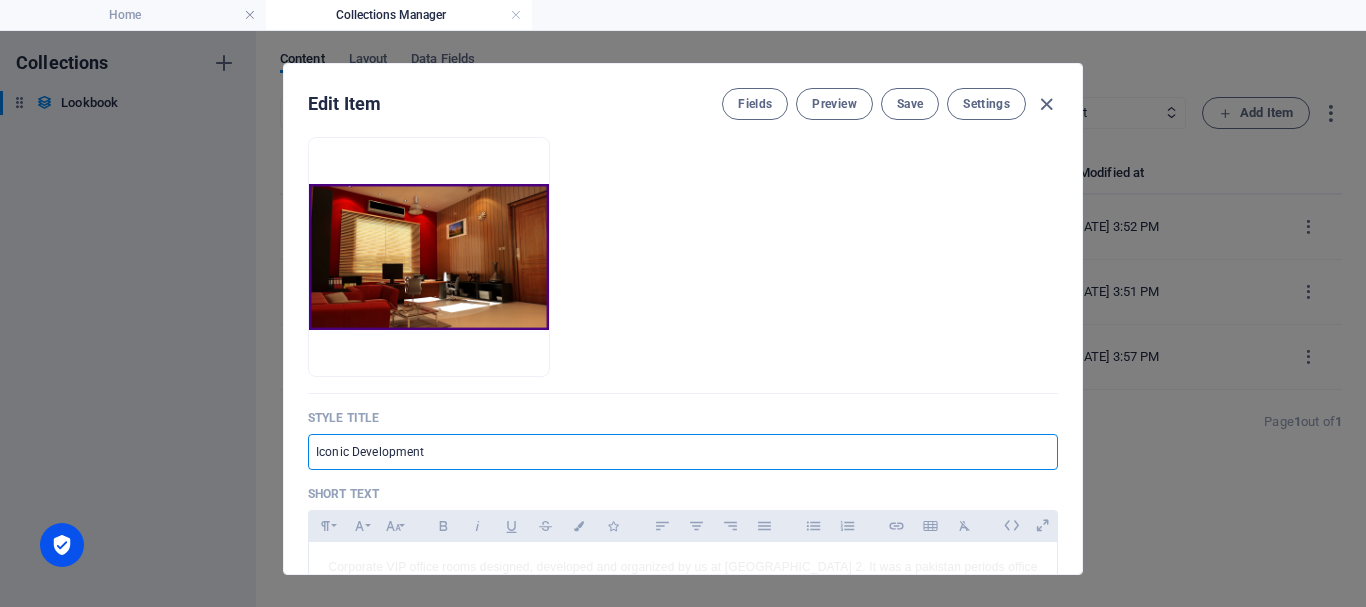 drag, startPoint x: 472, startPoint y: 447, endPoint x: 253, endPoint y: 461, distance: 219.44704 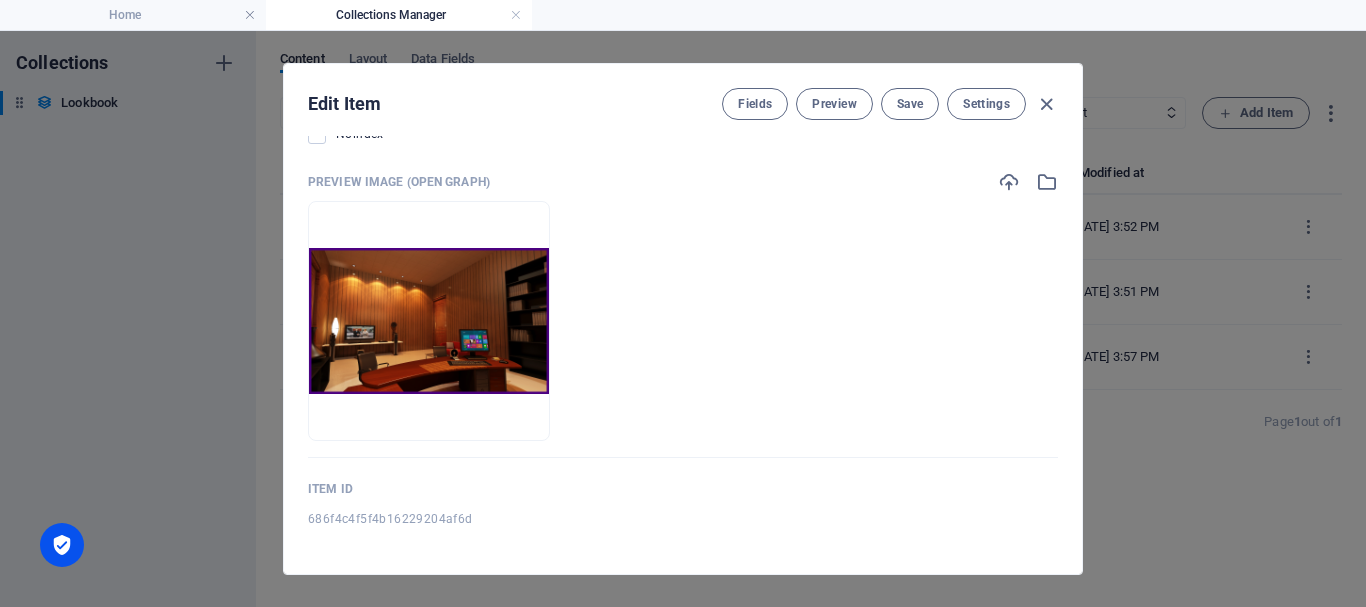 scroll, scrollTop: 1665, scrollLeft: 0, axis: vertical 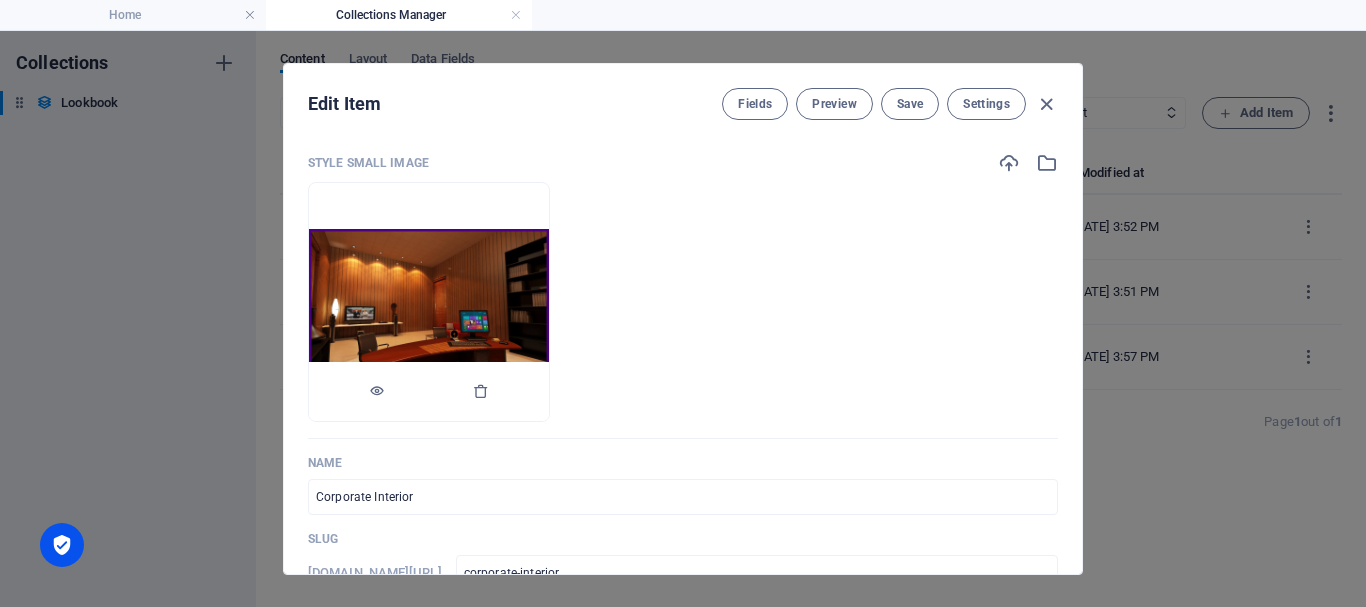 click at bounding box center (429, 392) 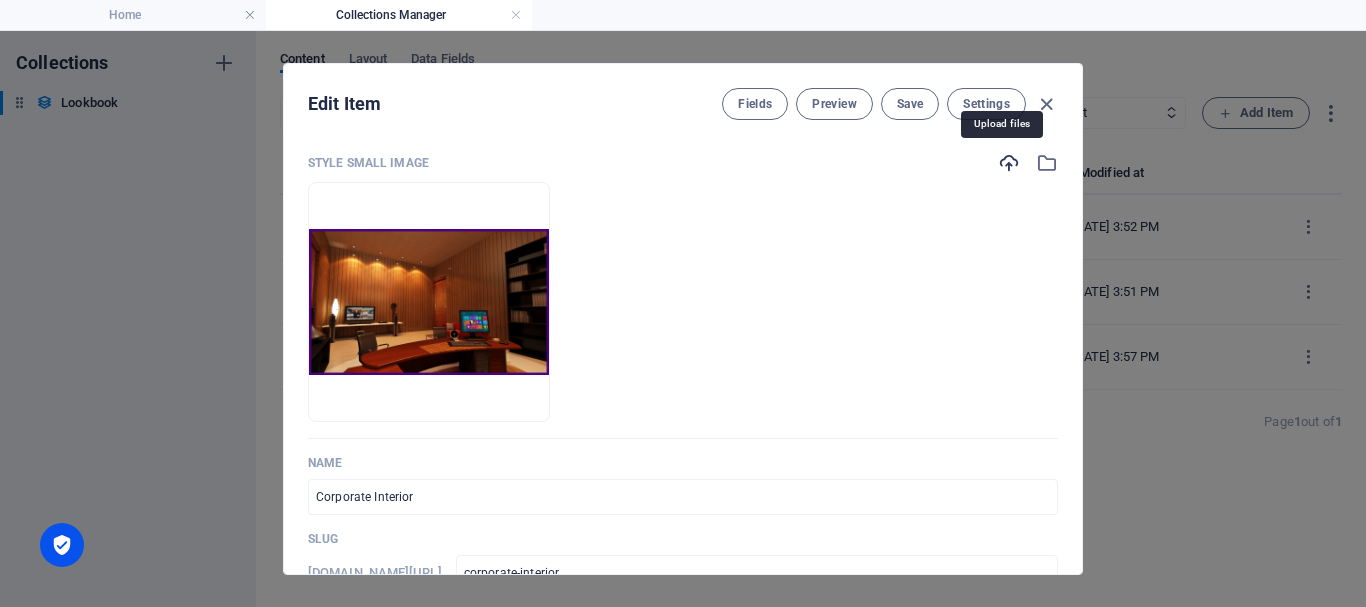 click at bounding box center (1009, 163) 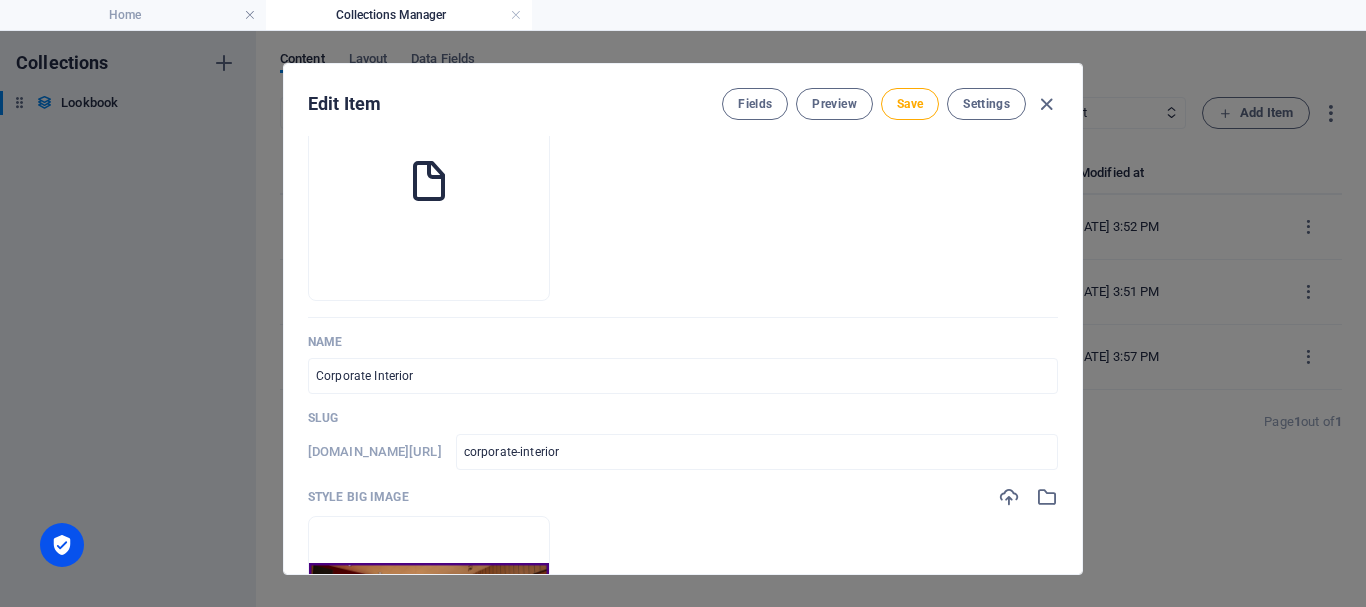 scroll, scrollTop: 100, scrollLeft: 0, axis: vertical 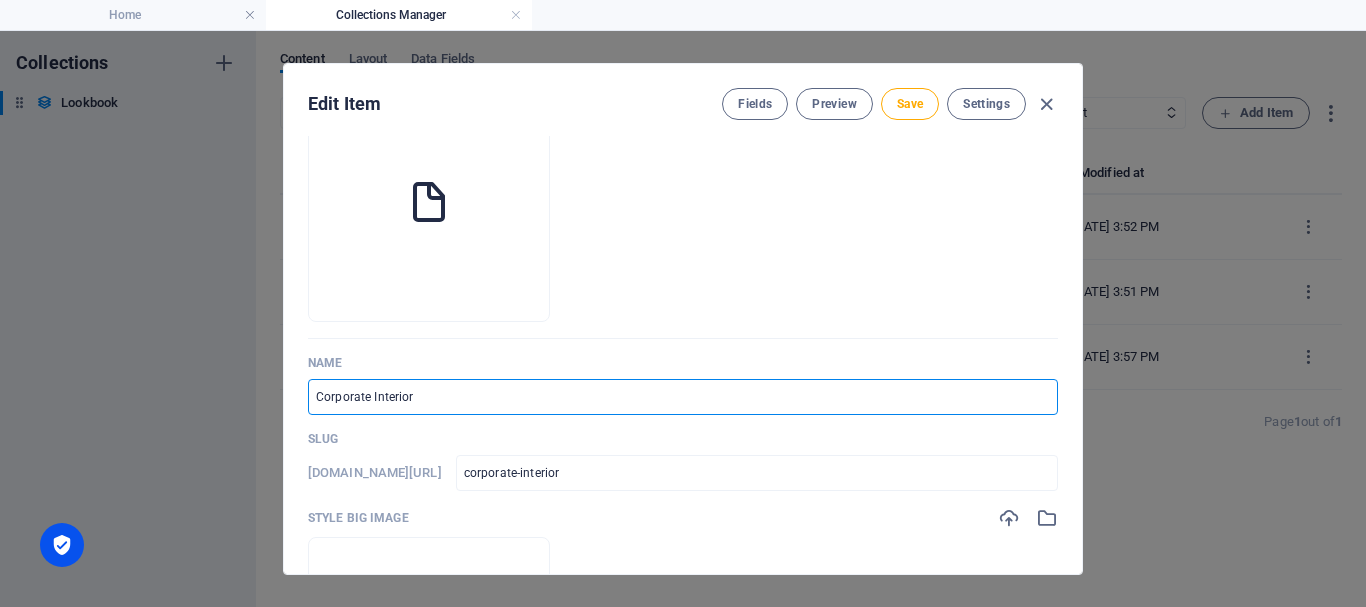 drag, startPoint x: 486, startPoint y: 388, endPoint x: 165, endPoint y: 384, distance: 321.02493 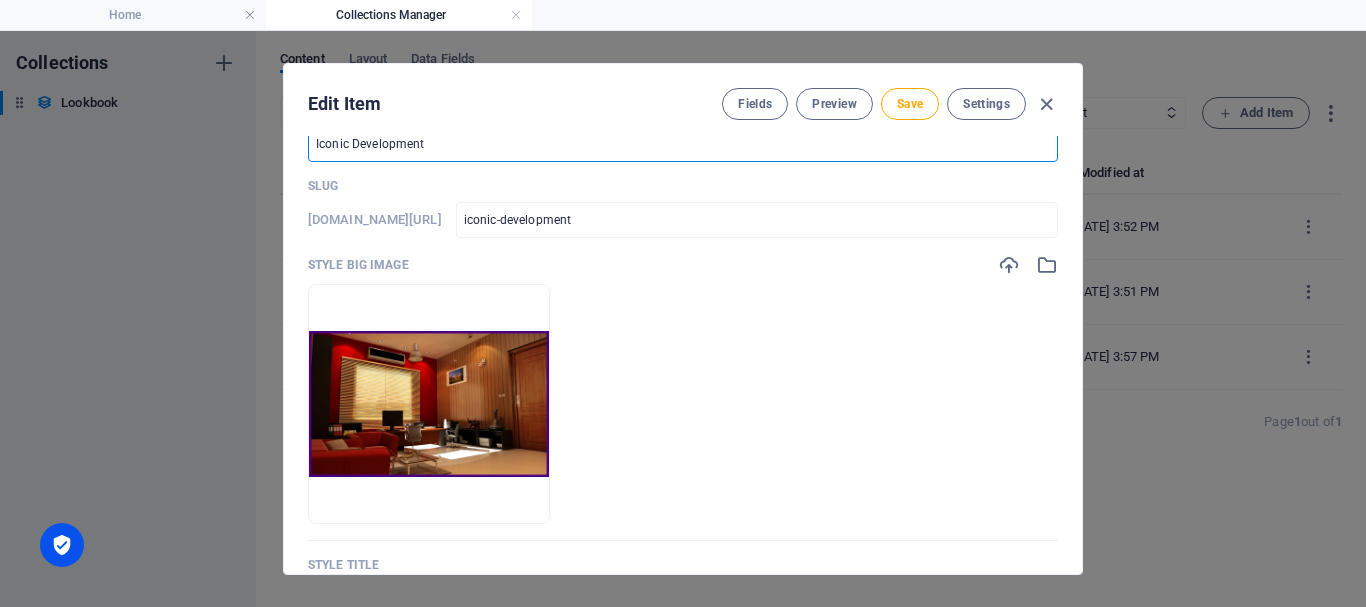 scroll, scrollTop: 300, scrollLeft: 0, axis: vertical 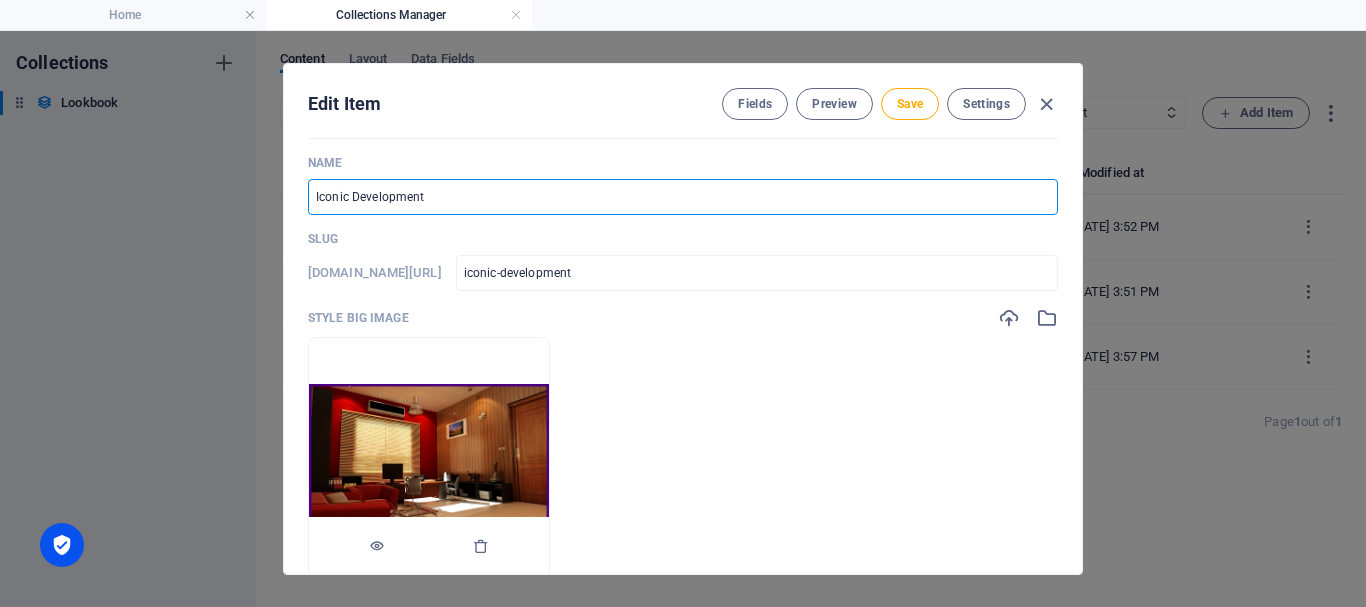 type on "Iconic Development" 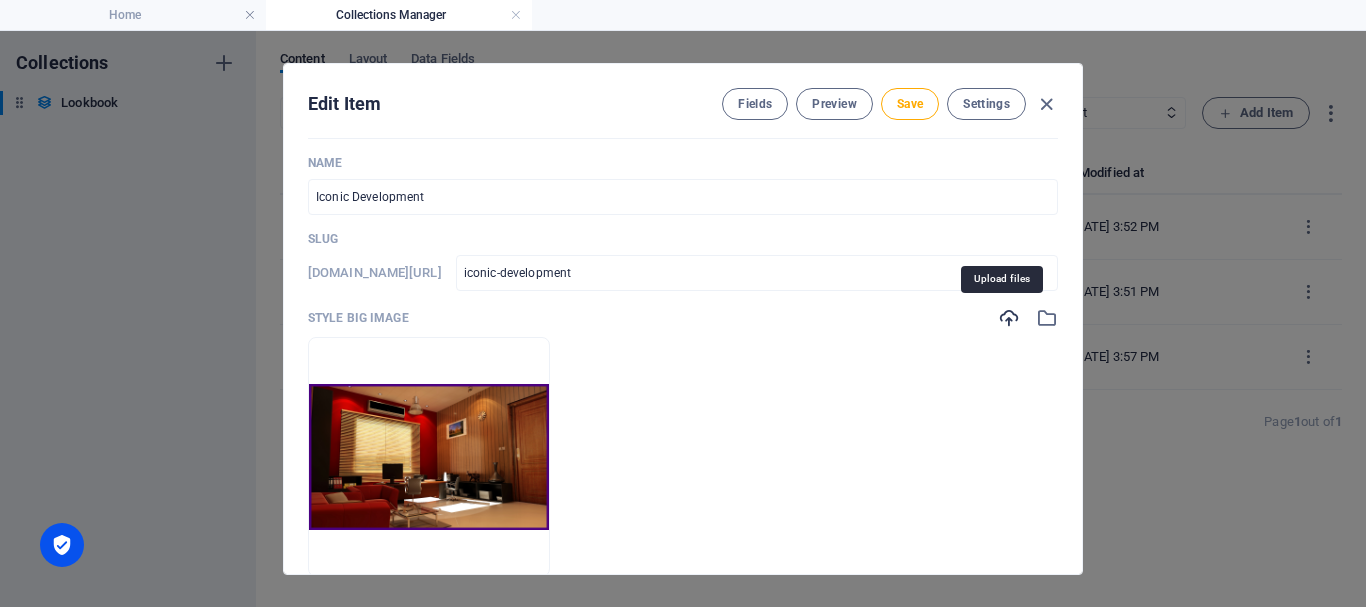 click at bounding box center (1009, 318) 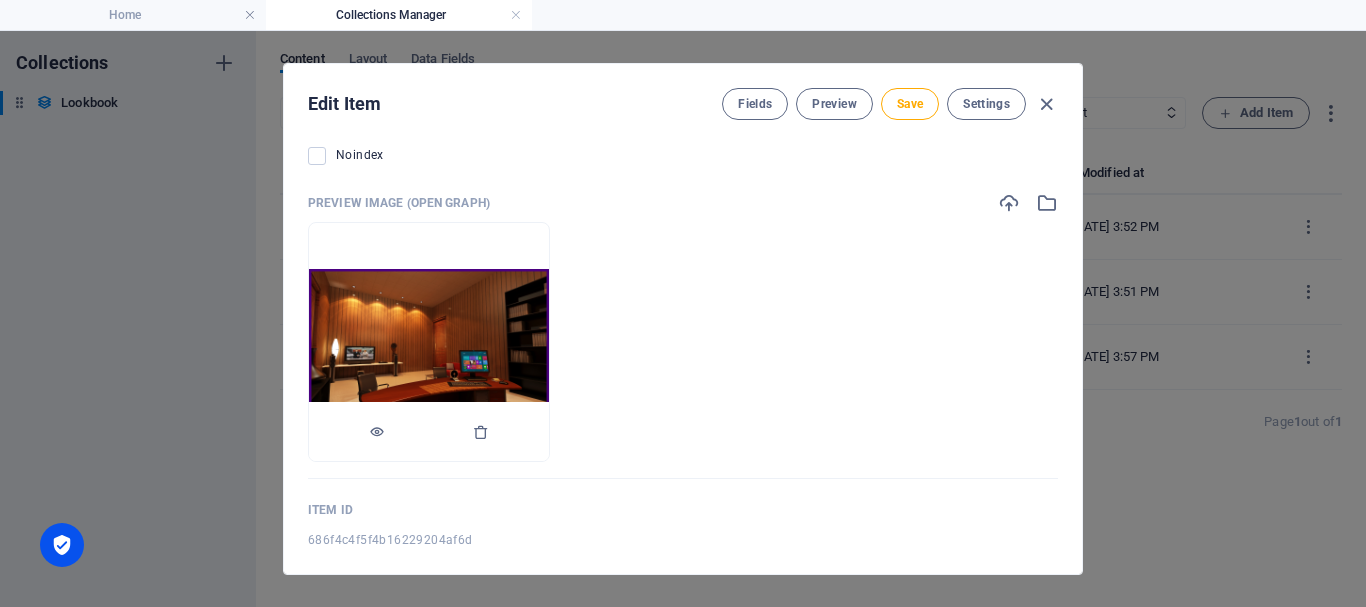 scroll, scrollTop: 2200, scrollLeft: 0, axis: vertical 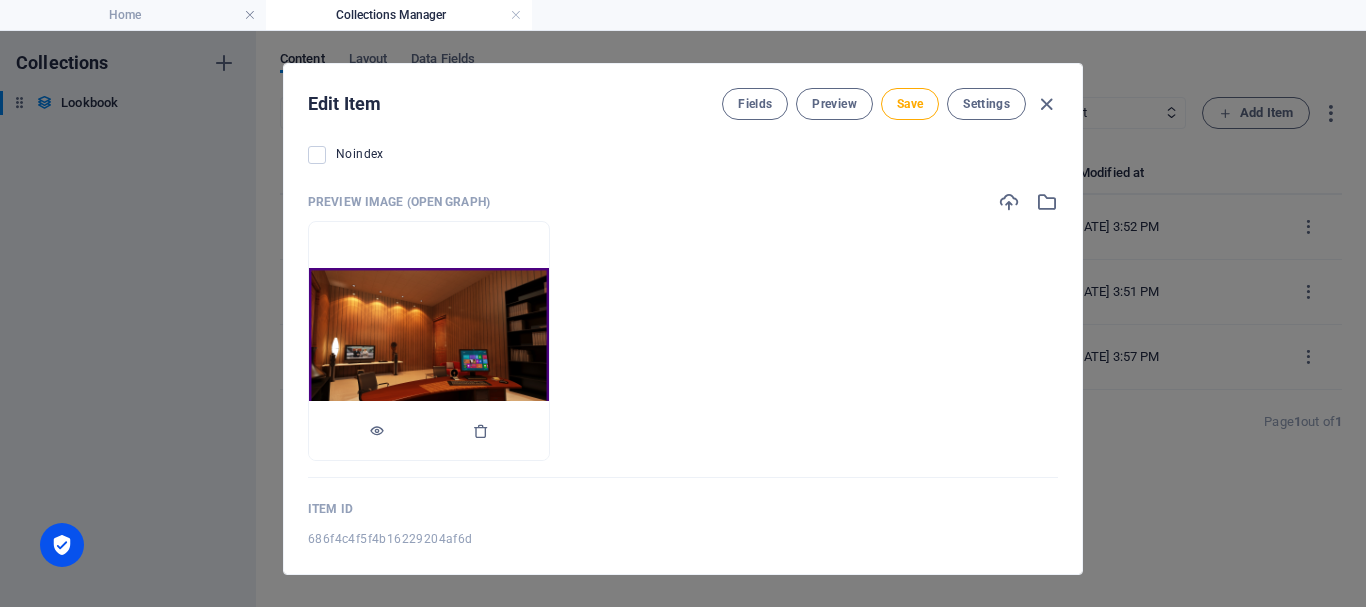 click at bounding box center (429, 341) 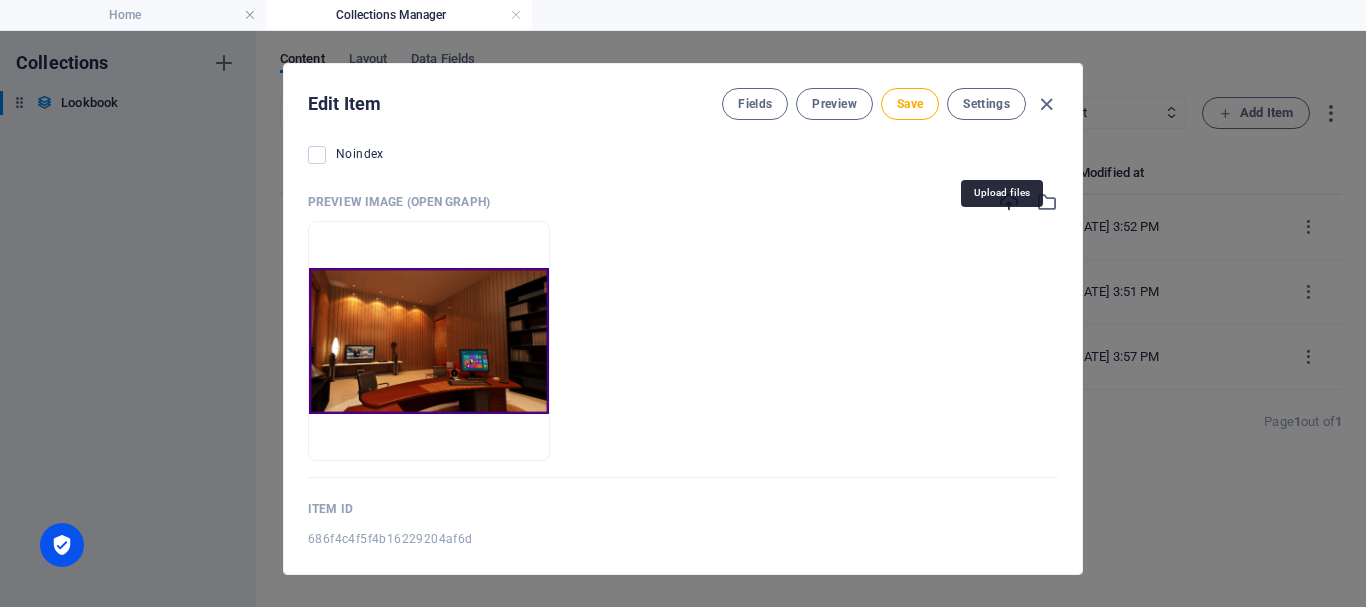 click at bounding box center [1009, 202] 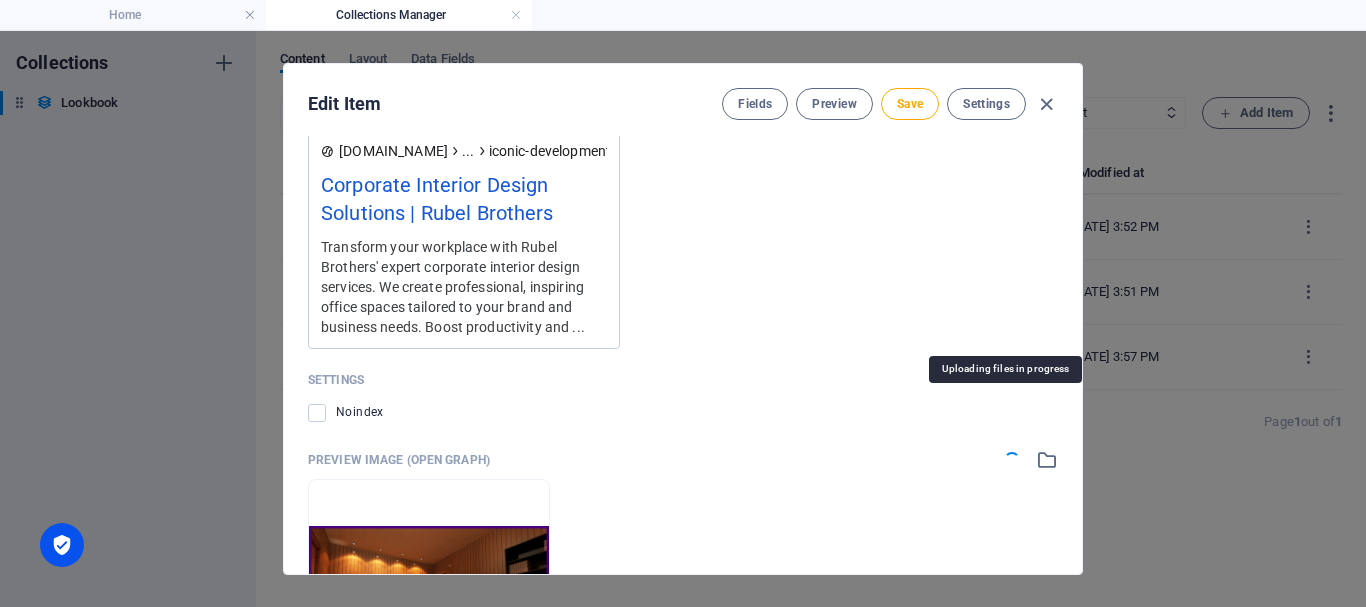 scroll, scrollTop: 1900, scrollLeft: 0, axis: vertical 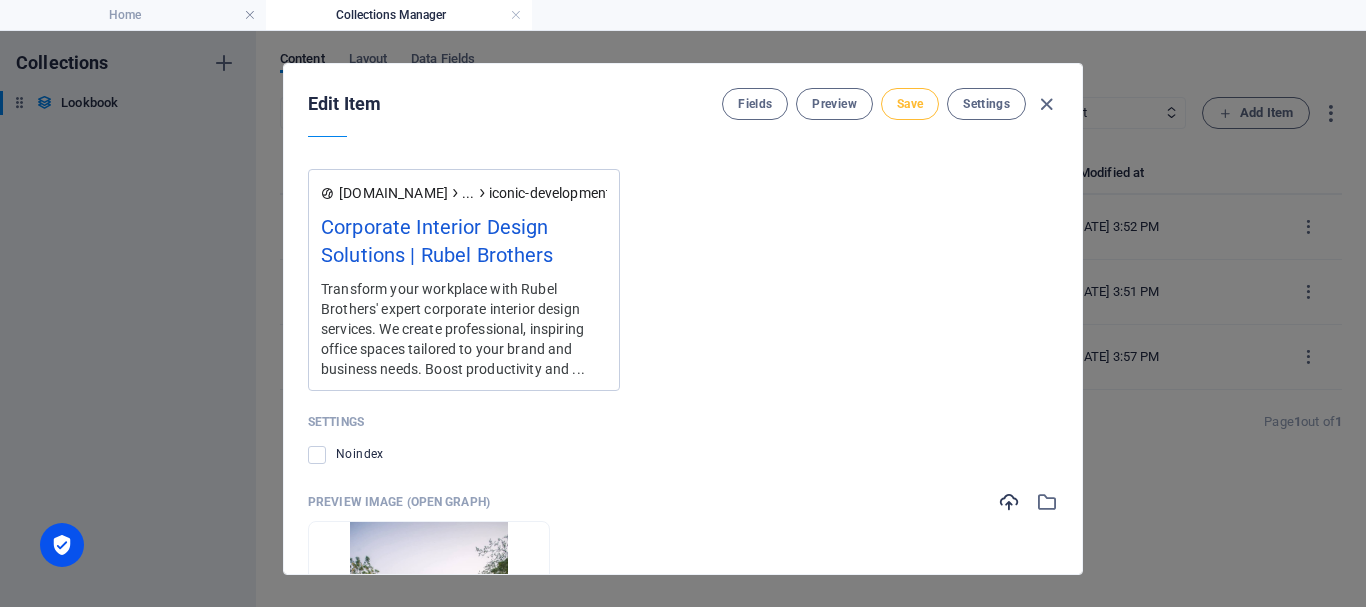 click on "Save" at bounding box center (910, 104) 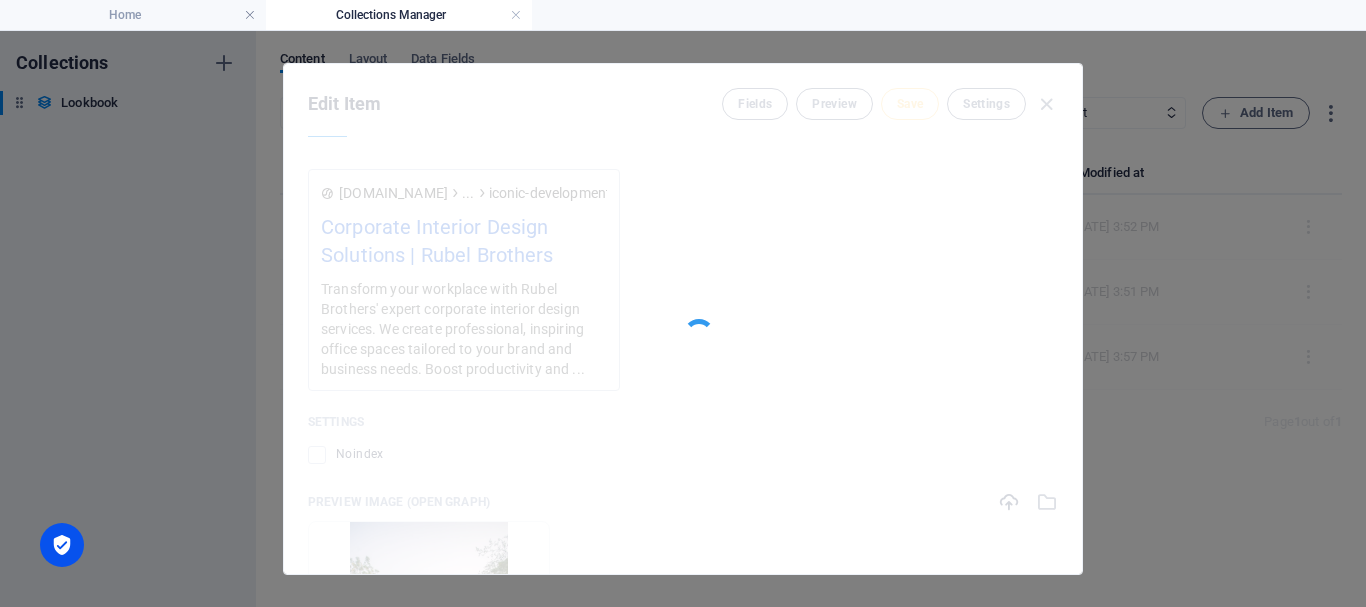 type on "iconic-development" 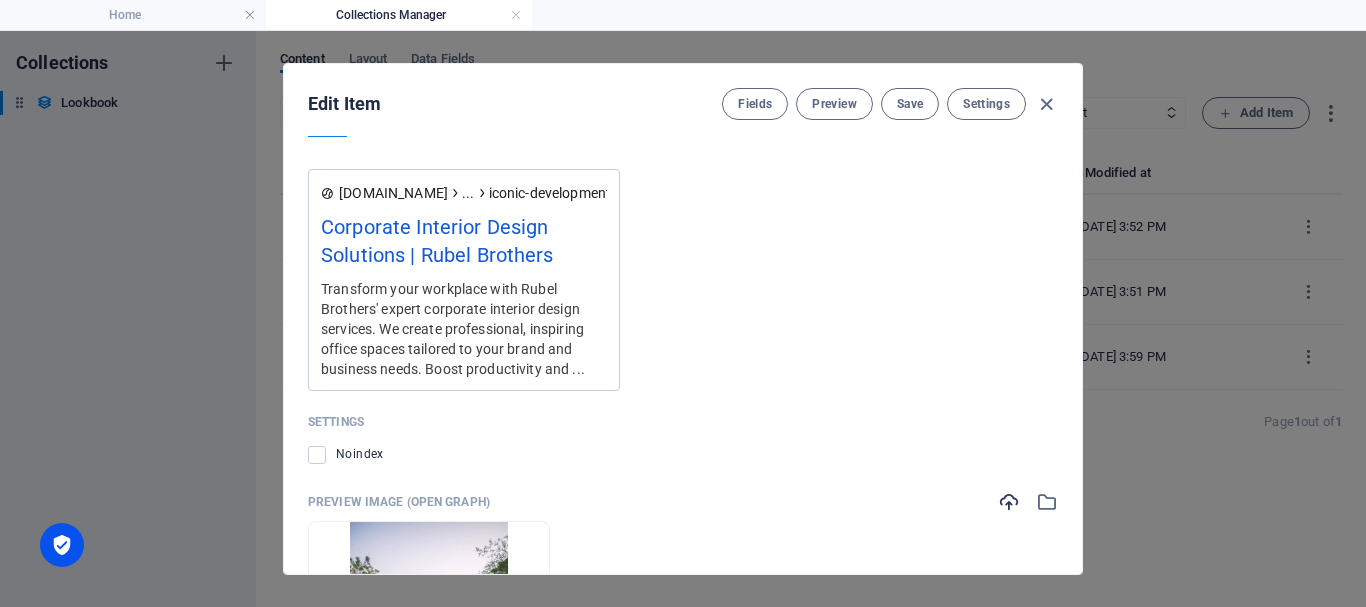click at bounding box center (1046, 104) 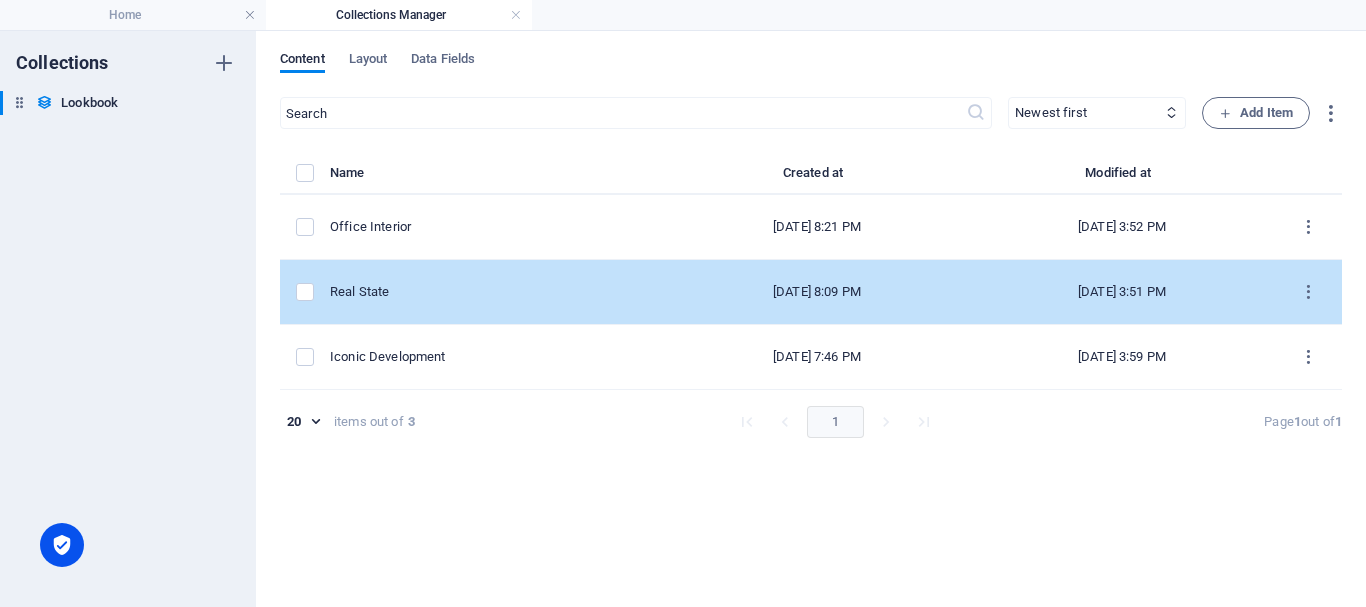 type 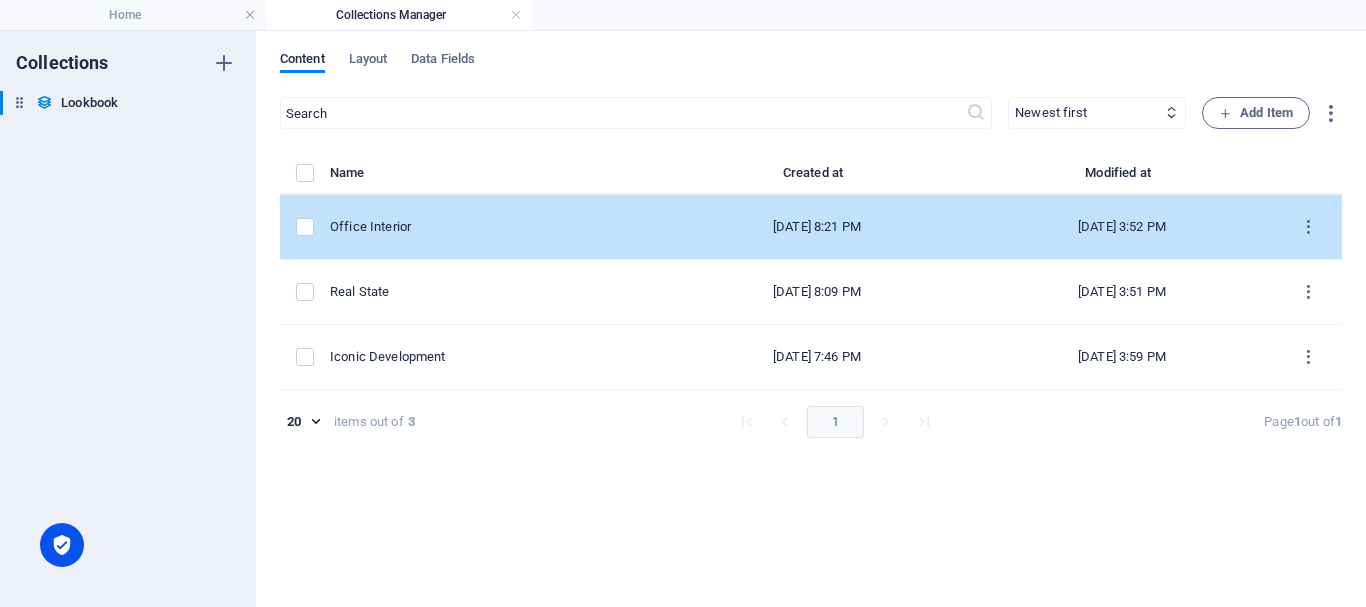 click on "Office Interior" at bounding box center (497, 227) 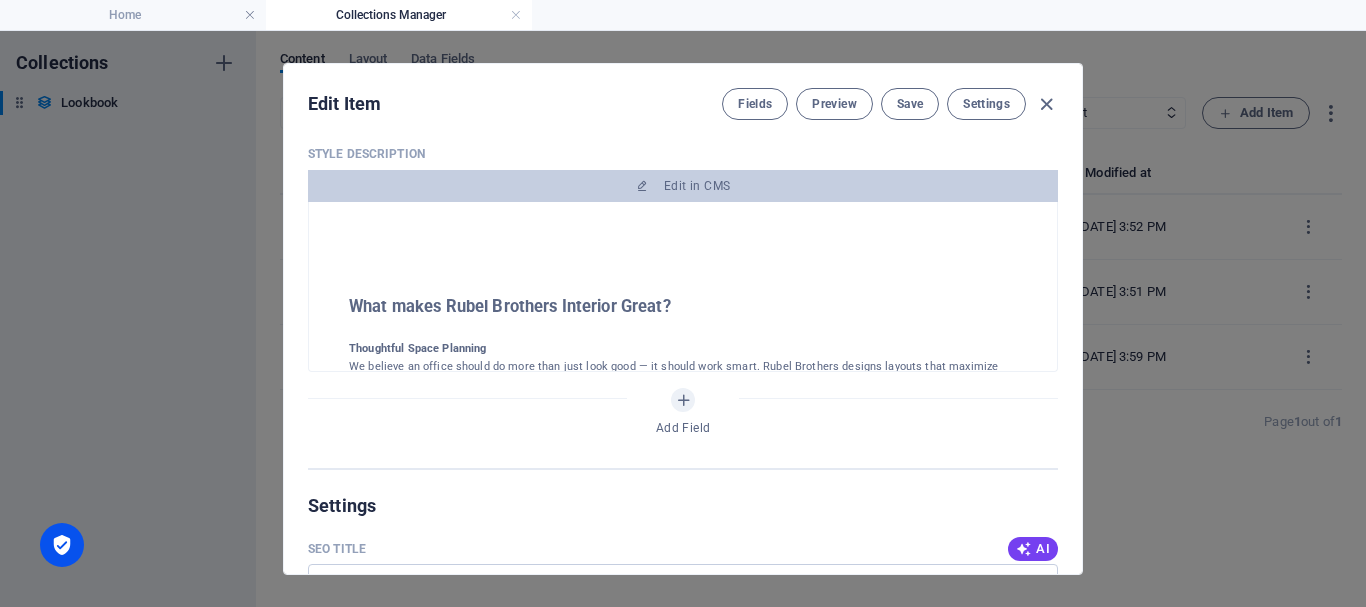 scroll, scrollTop: 1000, scrollLeft: 0, axis: vertical 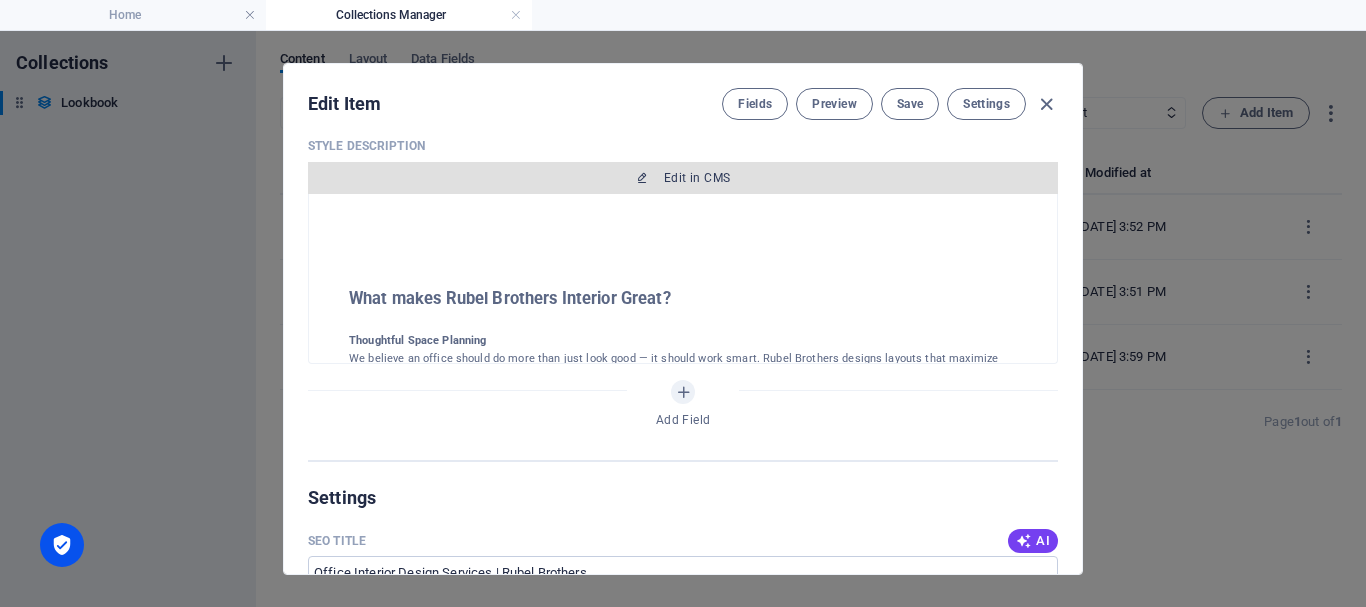 click on "Edit in CMS" at bounding box center [683, 178] 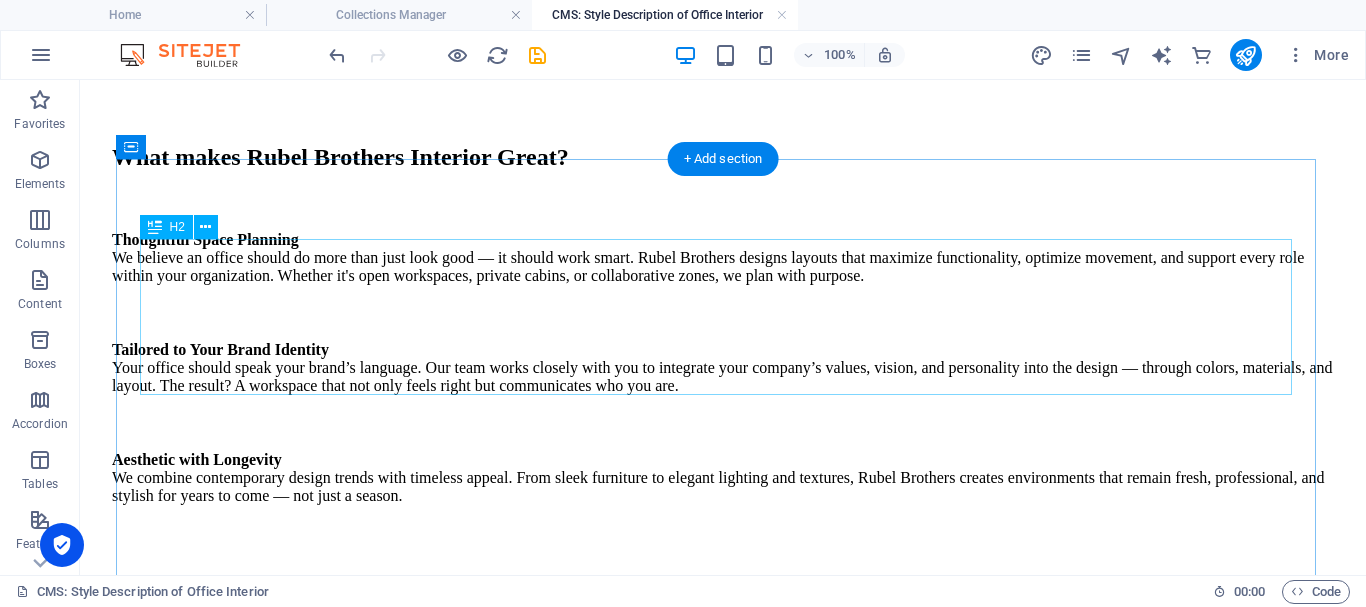scroll, scrollTop: 0, scrollLeft: 0, axis: both 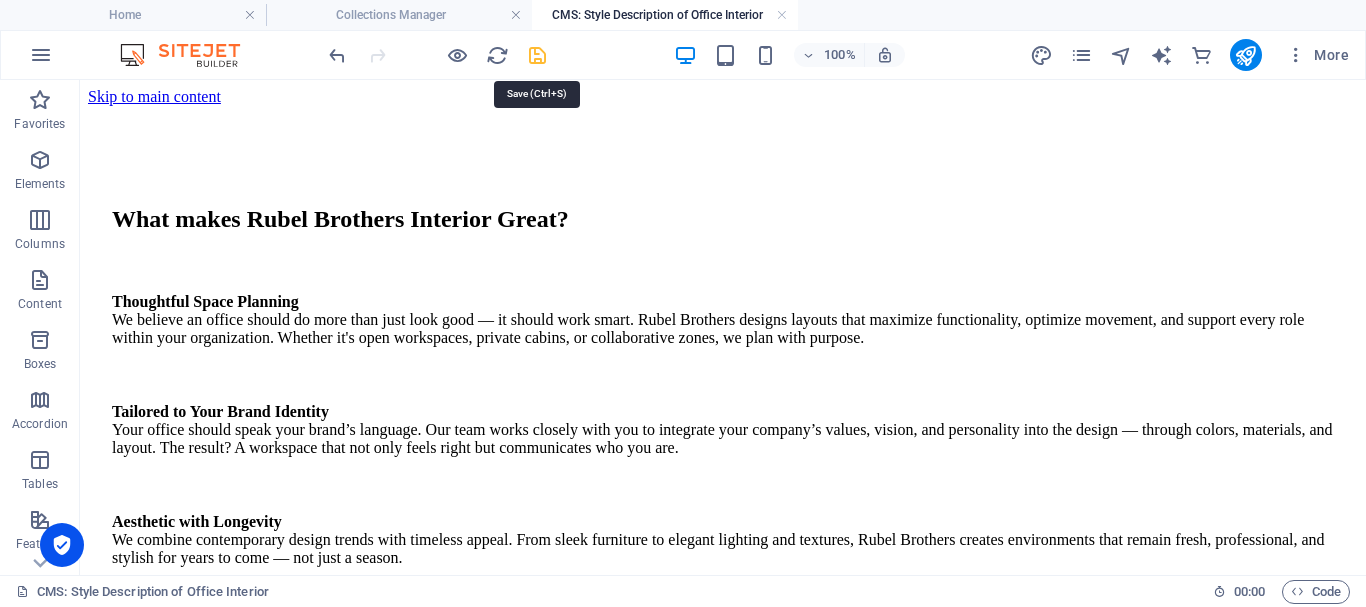 click at bounding box center [537, 55] 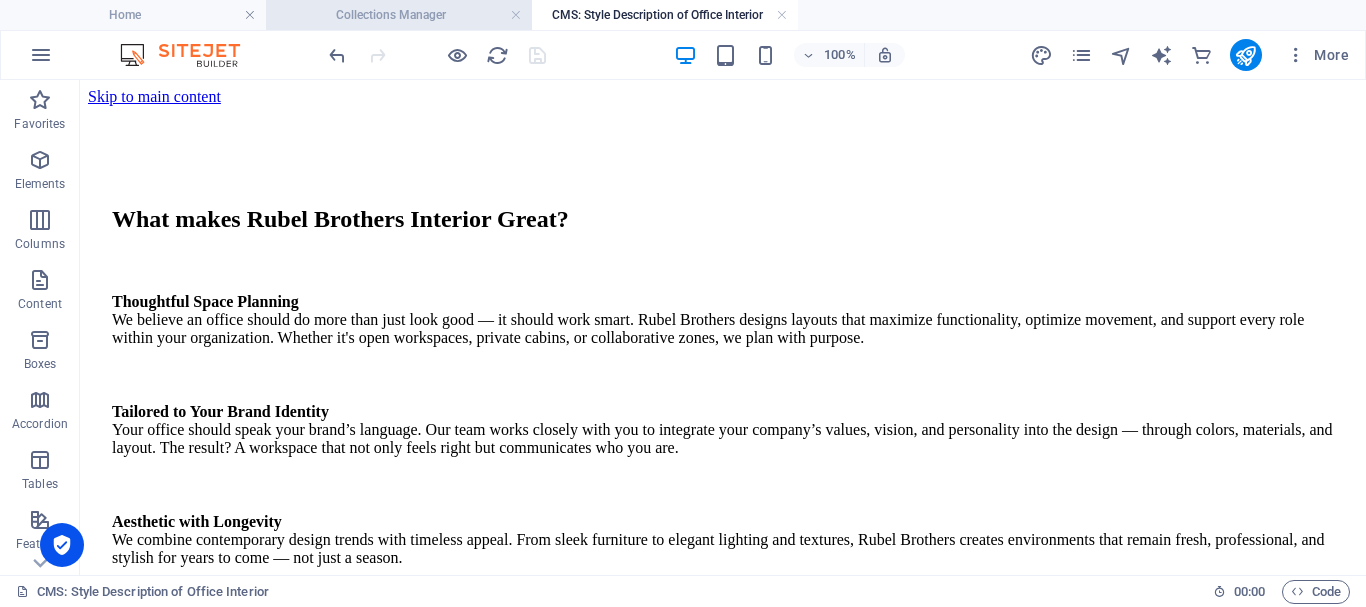 click on "Collections Manager" at bounding box center (399, 15) 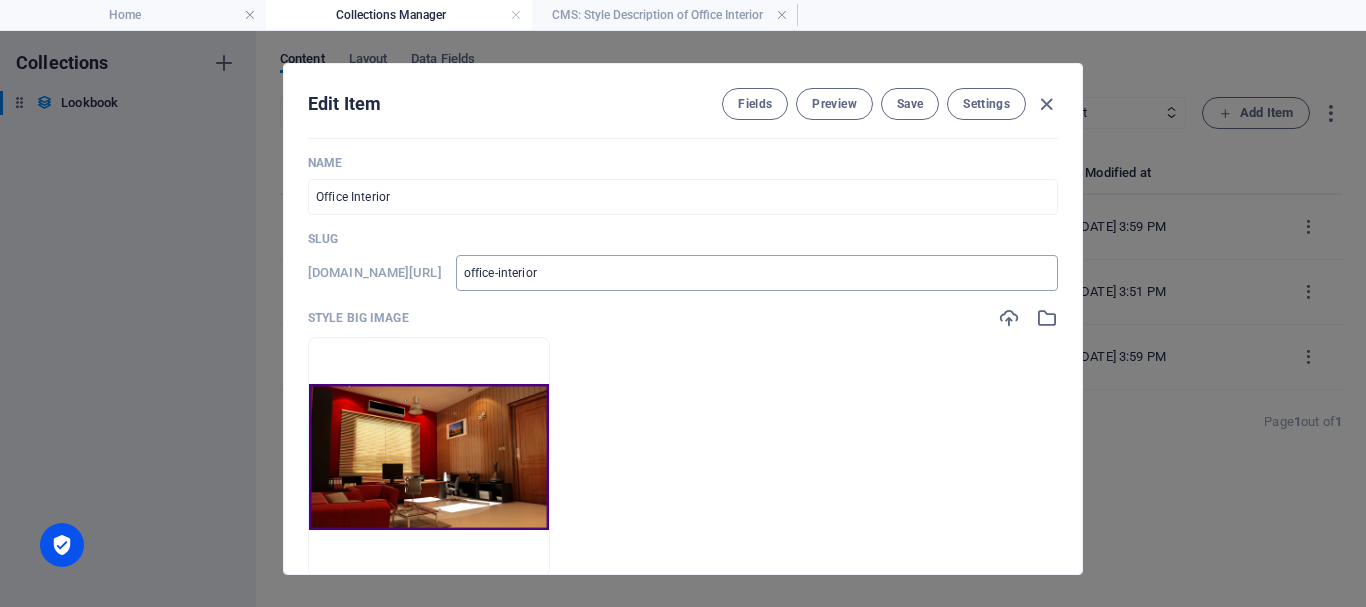 scroll, scrollTop: 0, scrollLeft: 0, axis: both 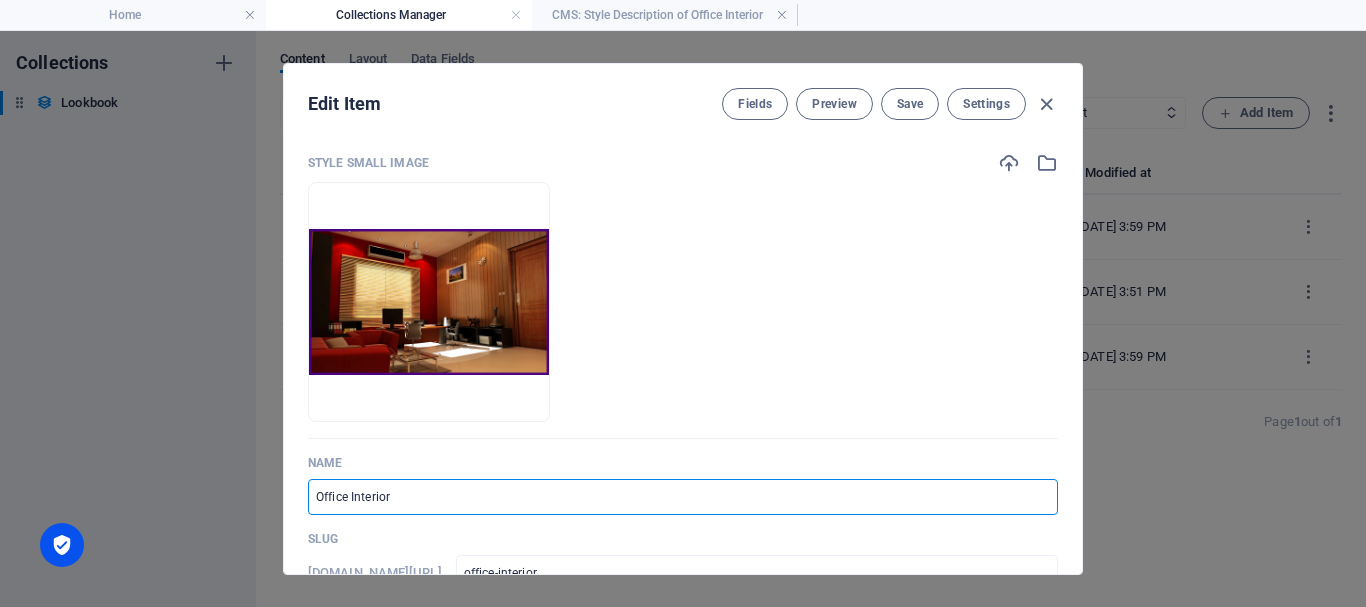 drag, startPoint x: 441, startPoint y: 498, endPoint x: 241, endPoint y: 500, distance: 200.01 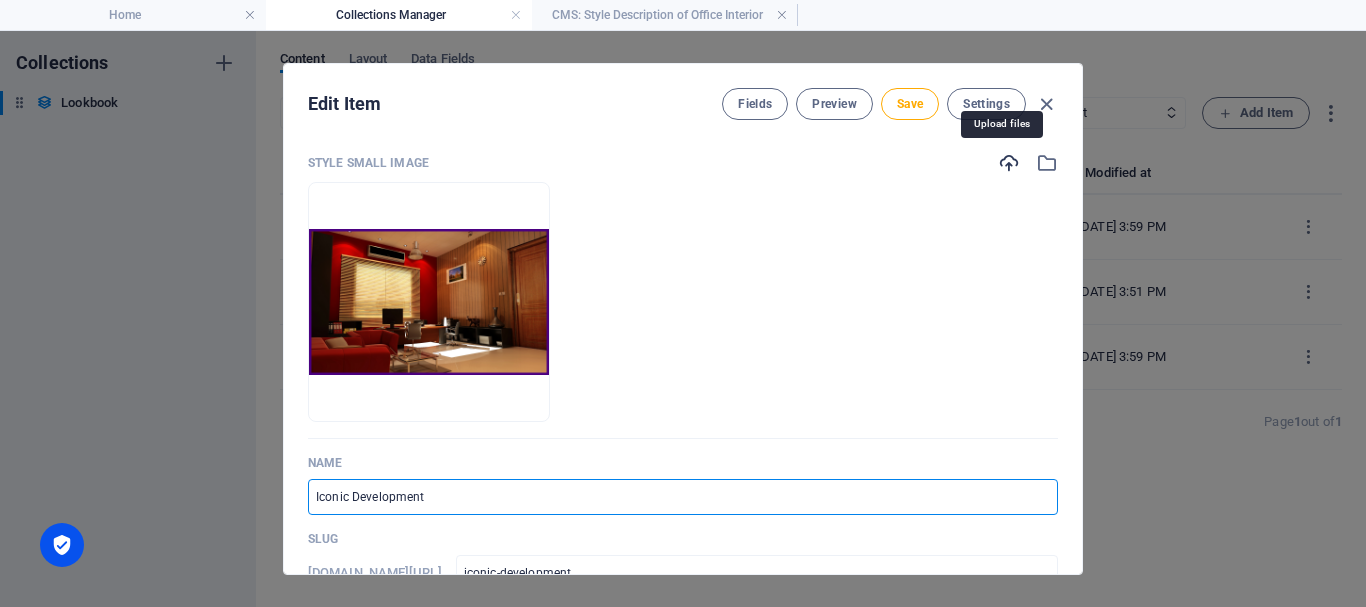 type on "Iconic Development" 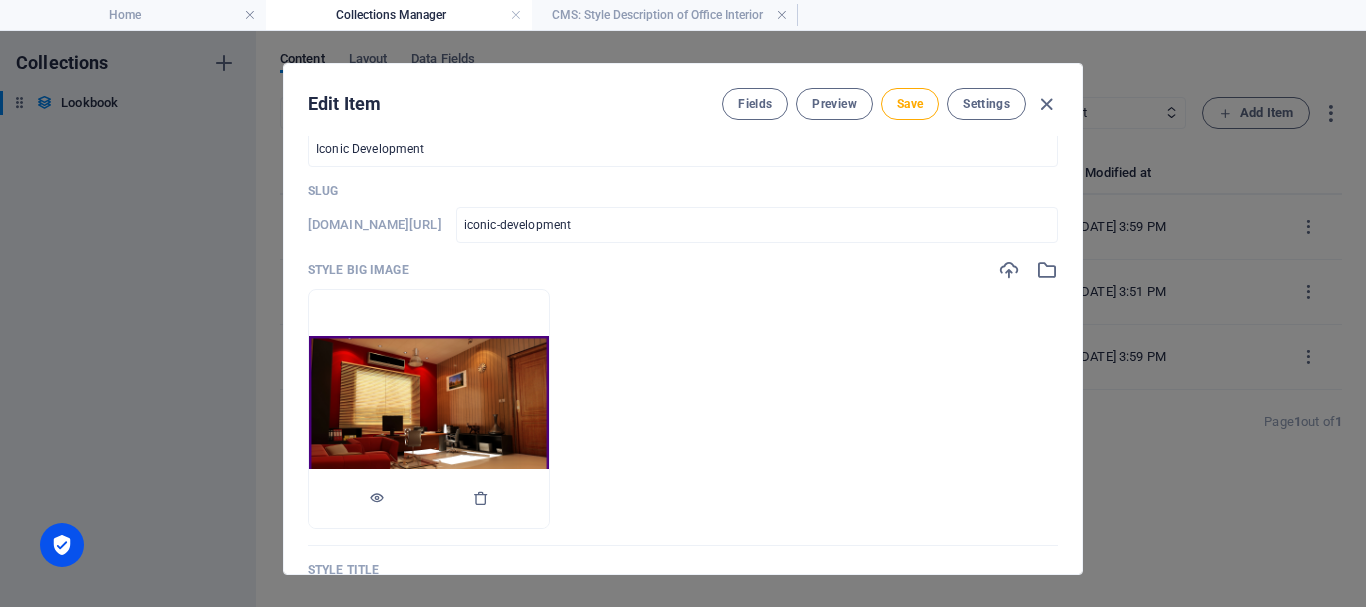 scroll, scrollTop: 400, scrollLeft: 0, axis: vertical 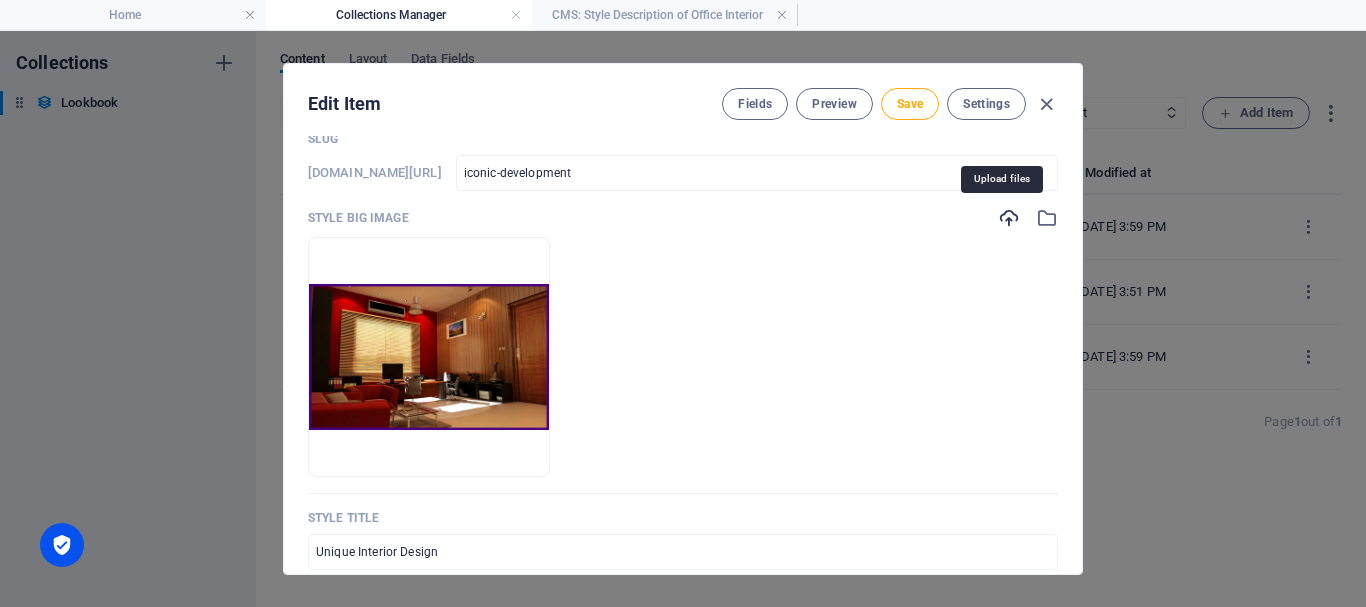 click at bounding box center (1009, 218) 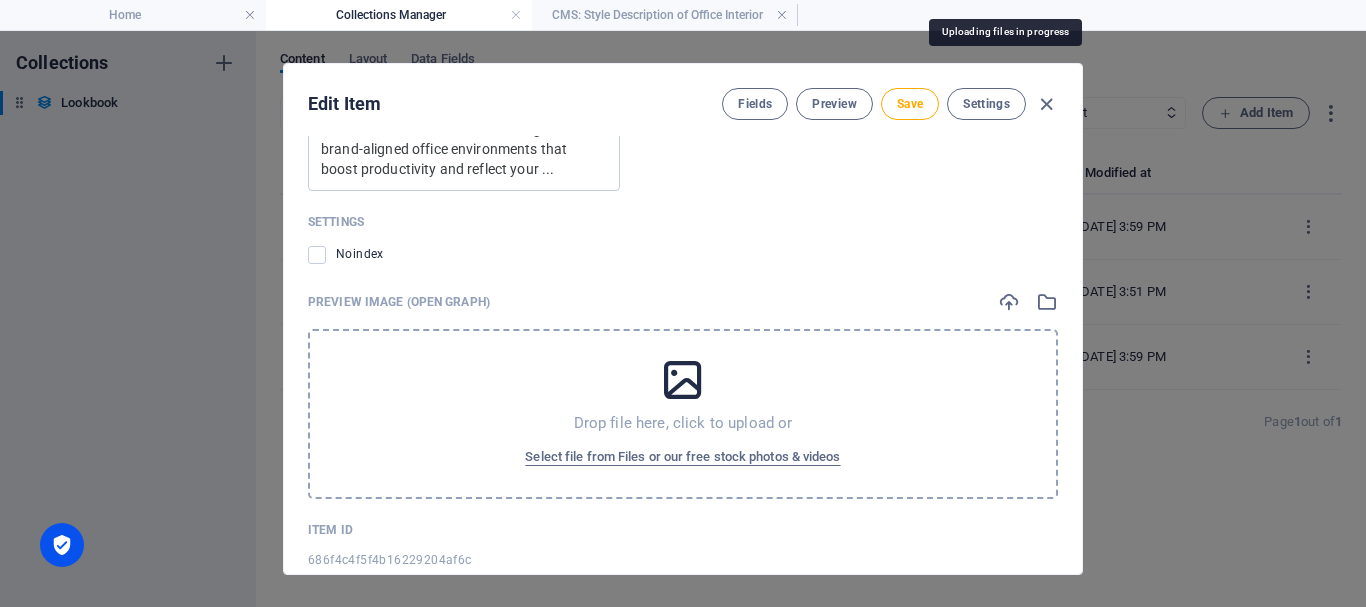 scroll, scrollTop: 2186, scrollLeft: 0, axis: vertical 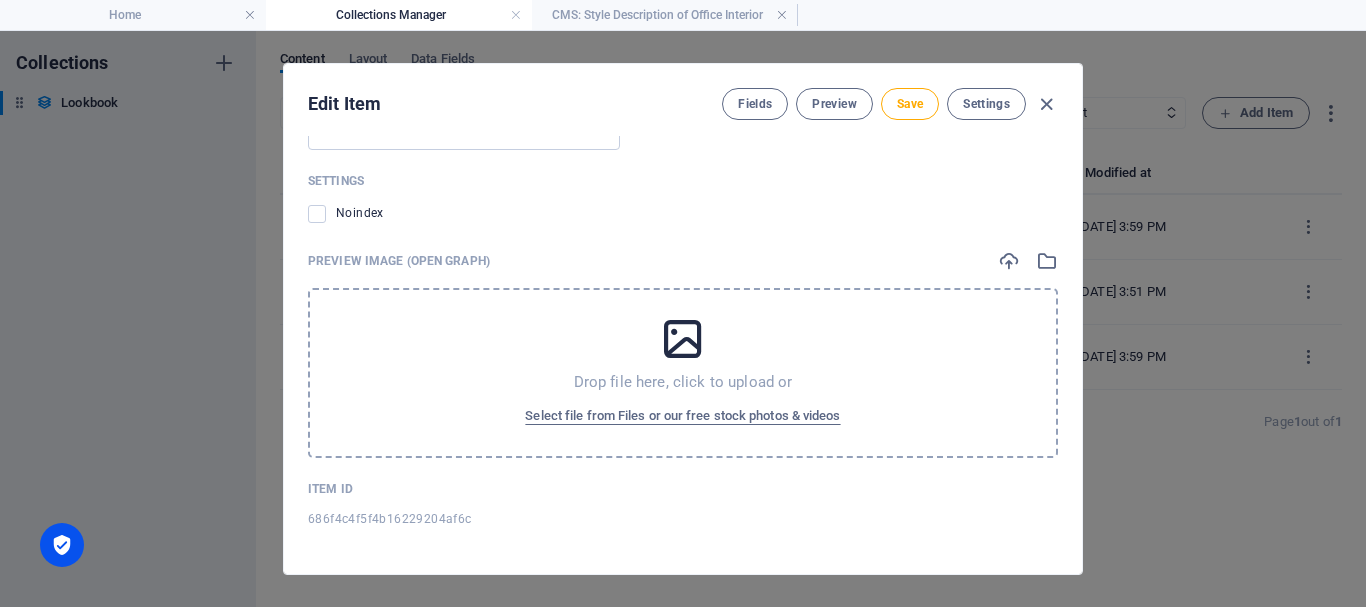 click at bounding box center [683, 339] 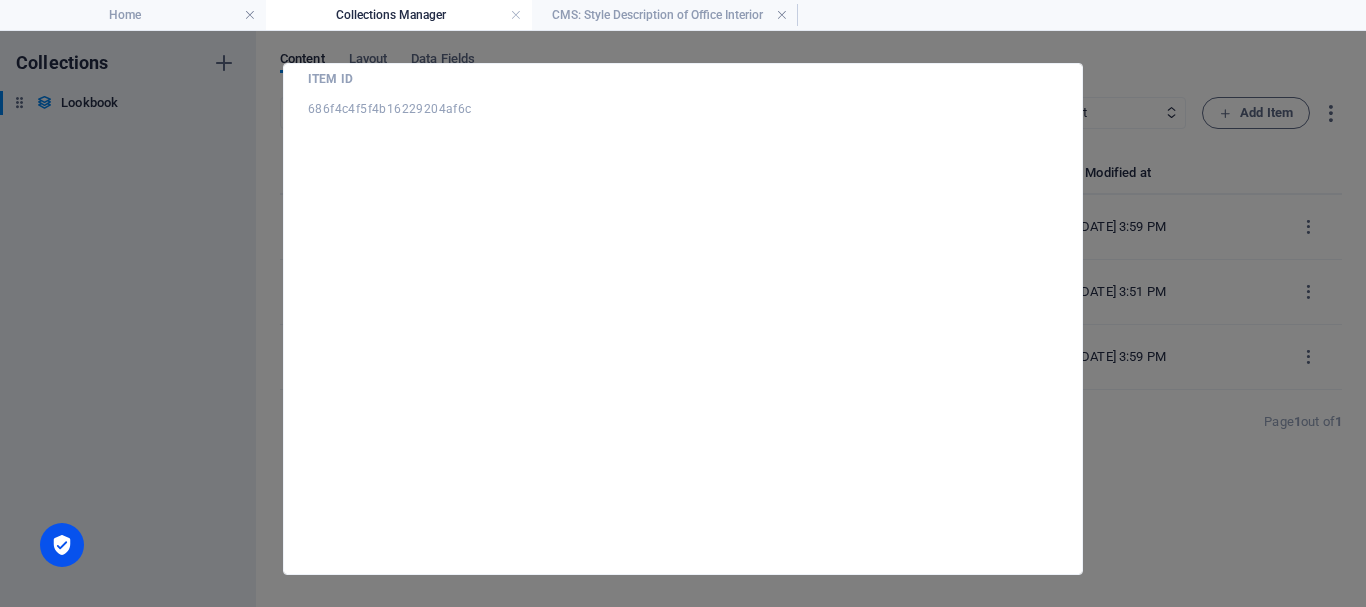 scroll, scrollTop: 0, scrollLeft: 0, axis: both 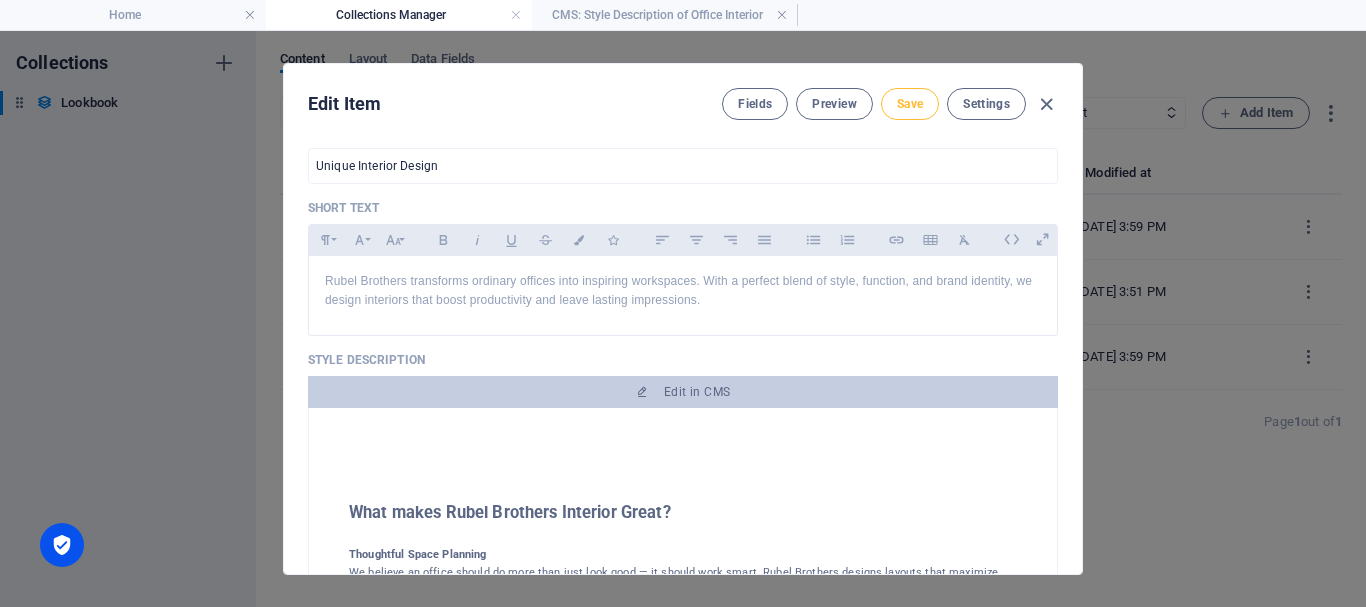 click on "Save" at bounding box center (910, 104) 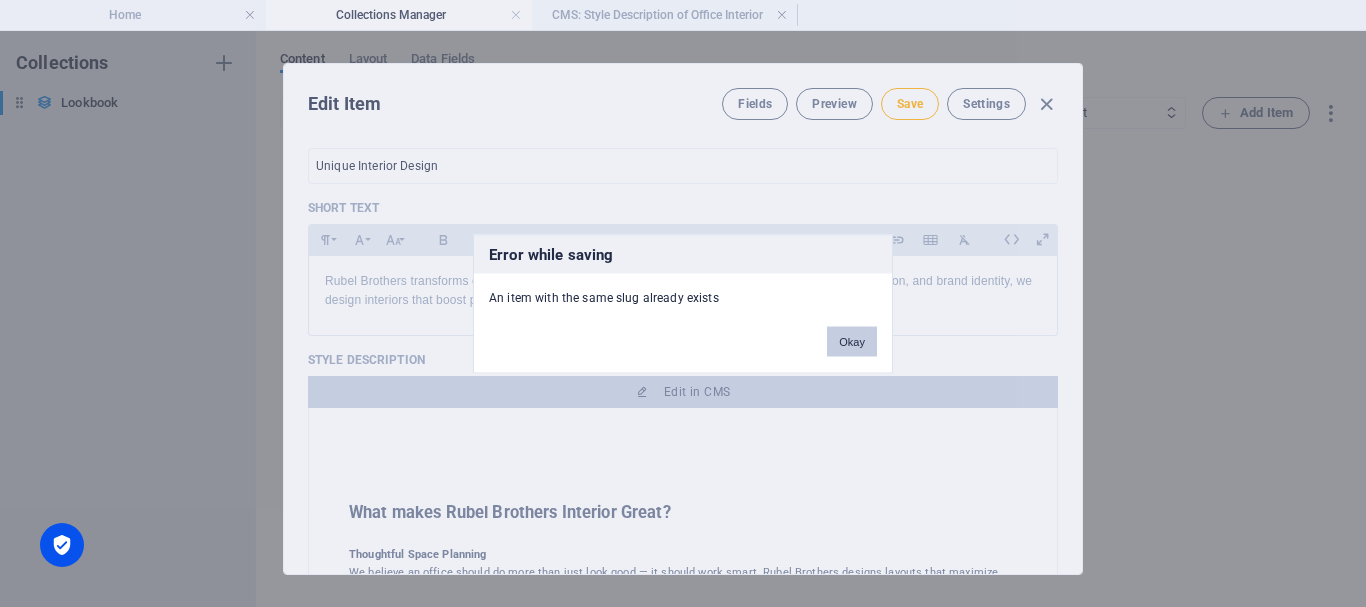 click on "Okay" at bounding box center [852, 341] 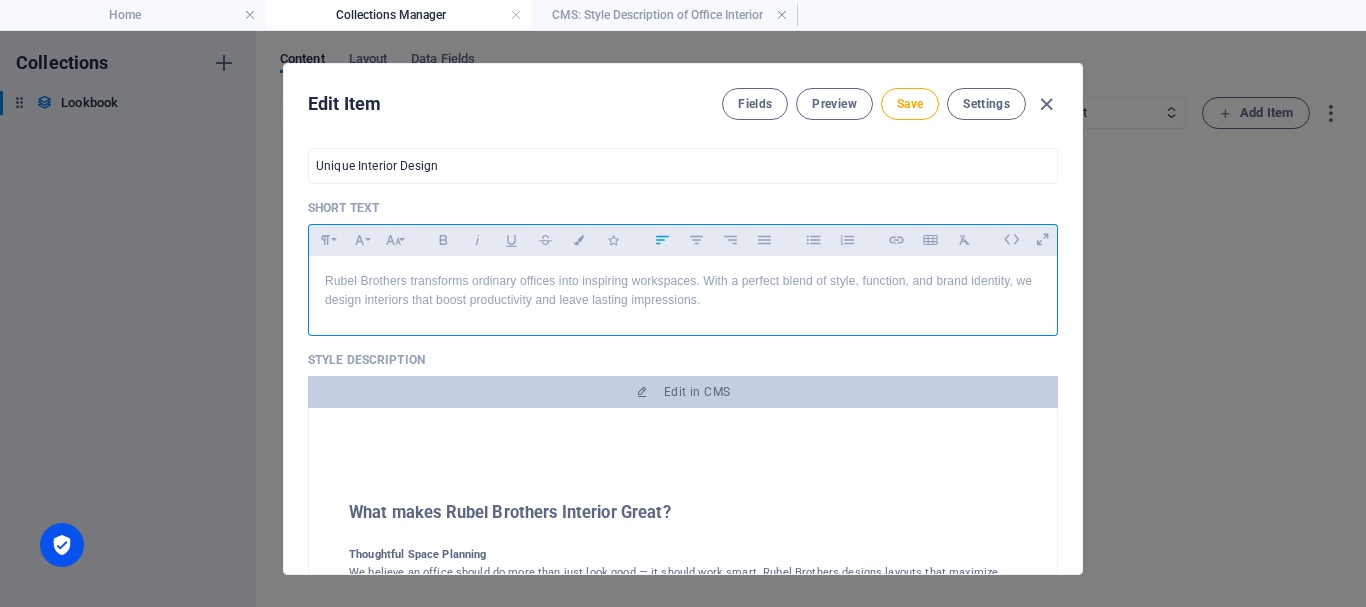click on "Rubel Brothers transforms ordinary offices into inspiring workspaces. With a perfect blend of style, function, and brand identity, we design interiors that boost productivity and leave lasting impressions." at bounding box center [683, 291] 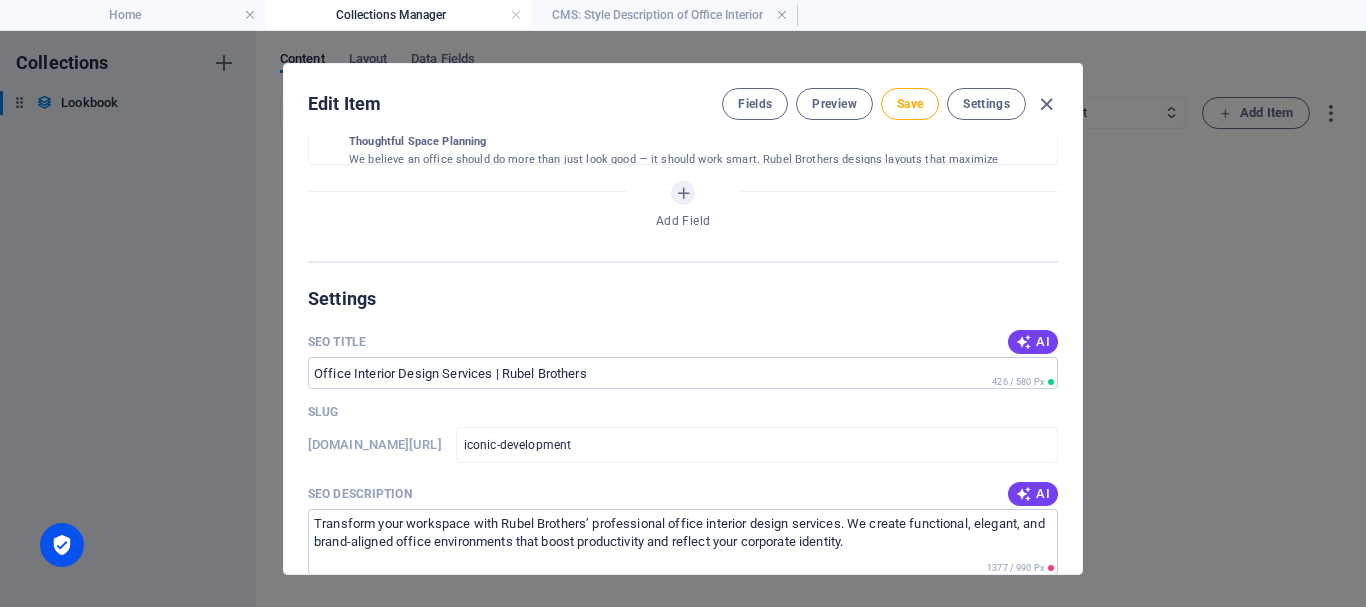 scroll, scrollTop: 1200, scrollLeft: 0, axis: vertical 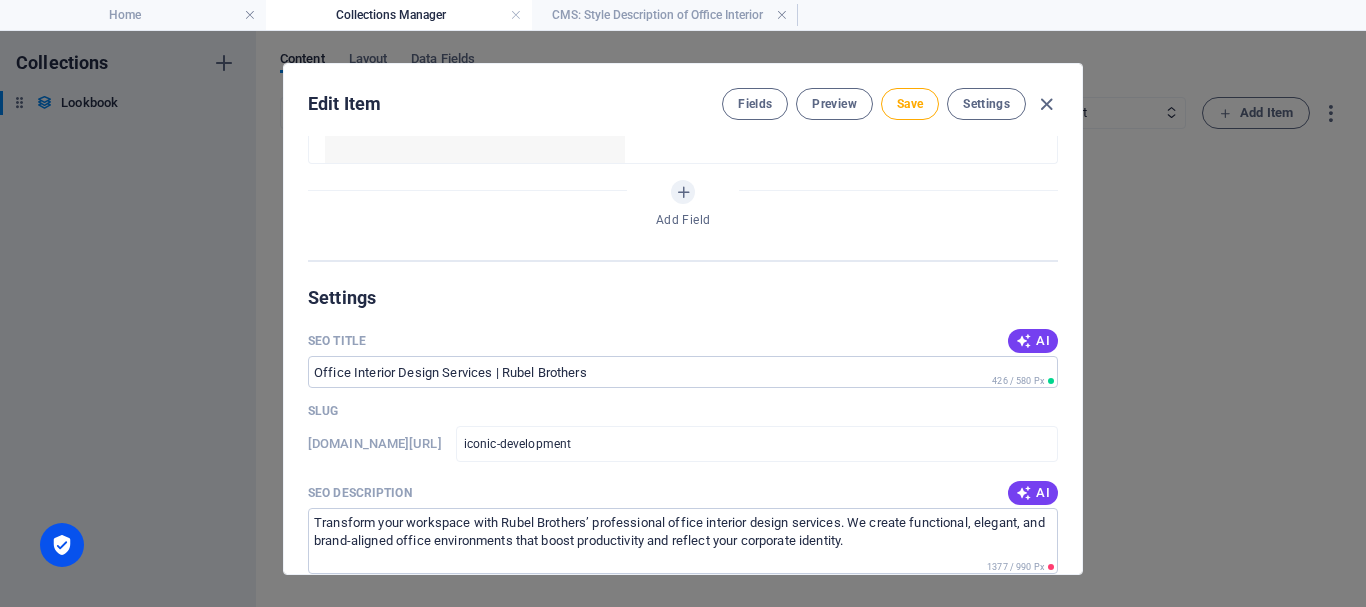 drag, startPoint x: 642, startPoint y: 94, endPoint x: 757, endPoint y: 151, distance: 128.35107 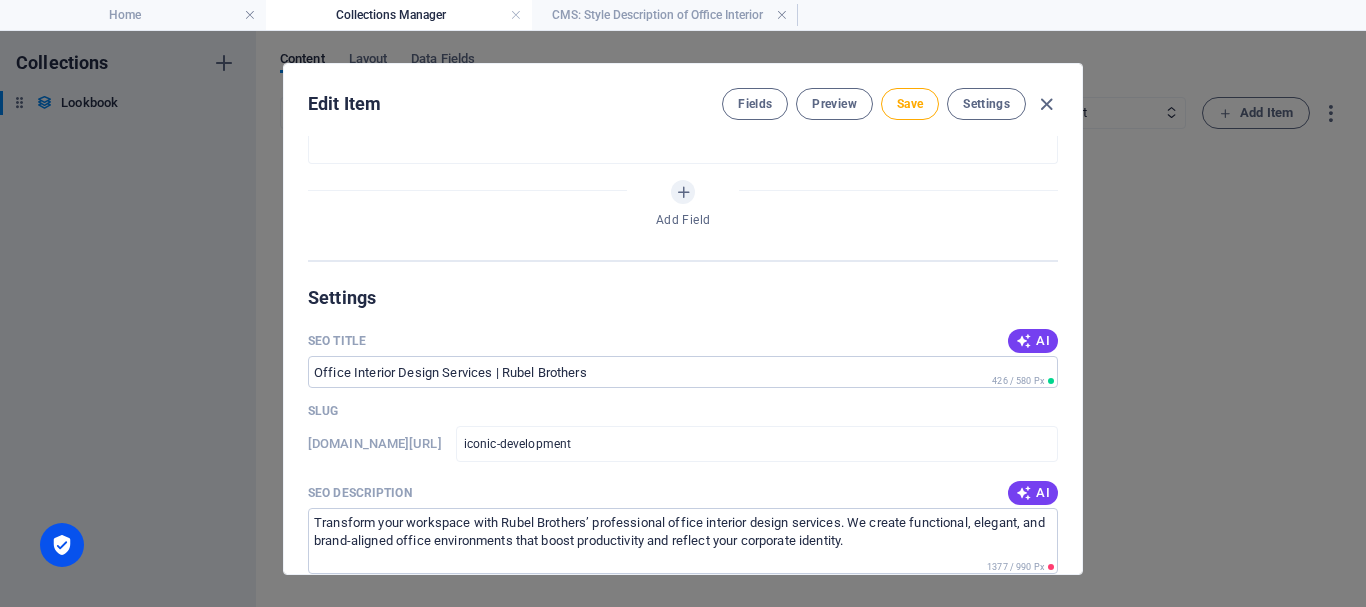 click on "Collections Manager" at bounding box center (399, 15) 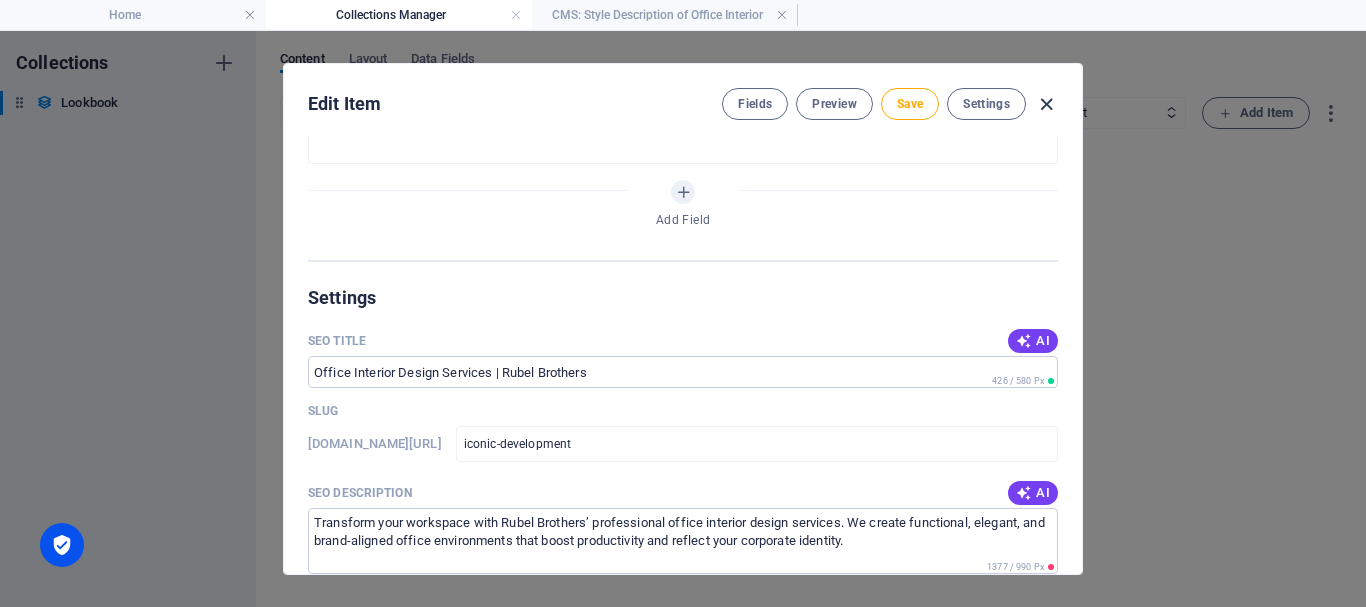 click at bounding box center (1046, 104) 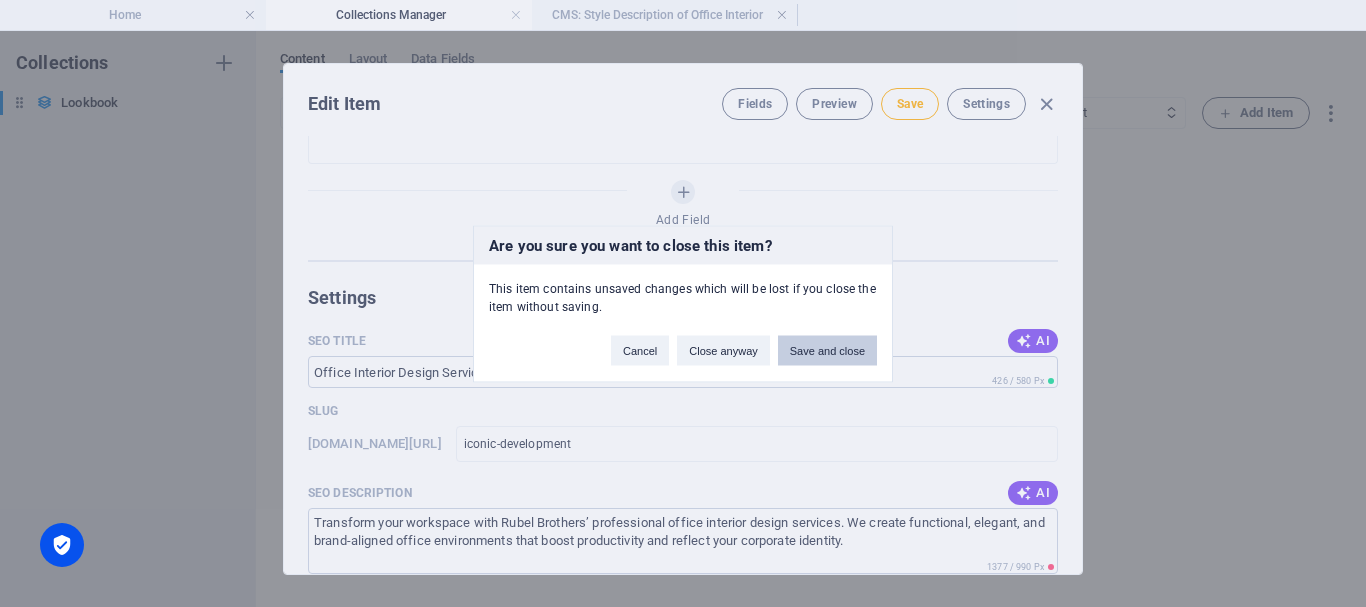 click on "Save and close" at bounding box center [827, 350] 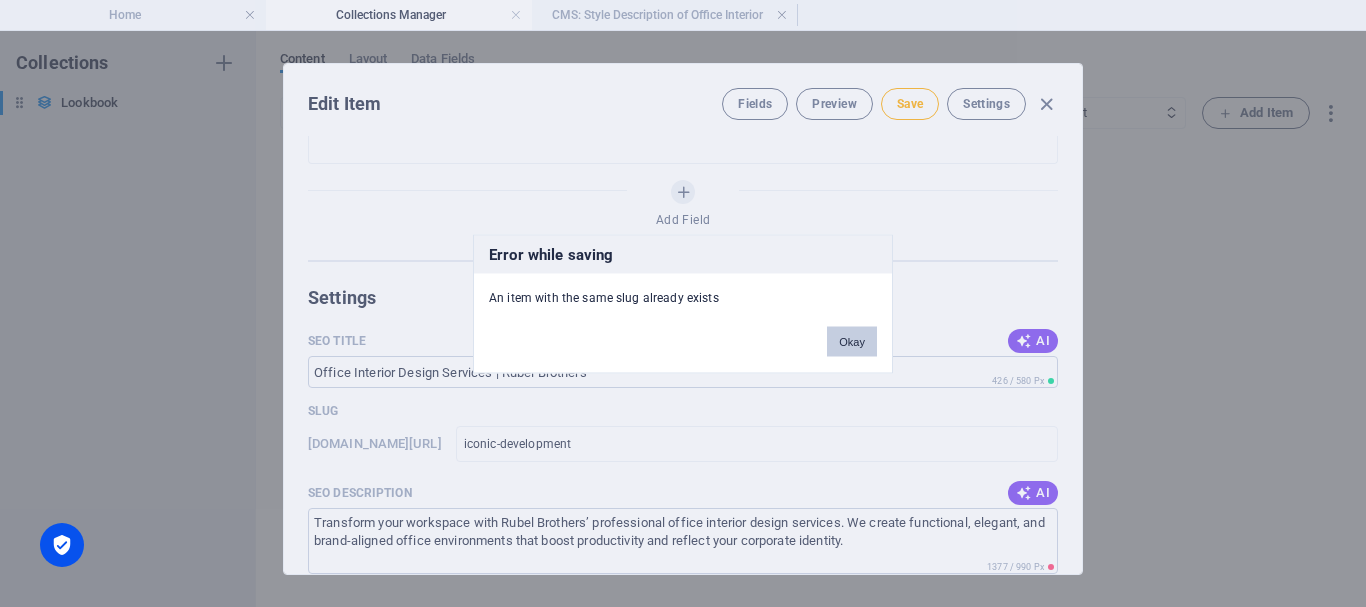 click on "Okay" at bounding box center (852, 341) 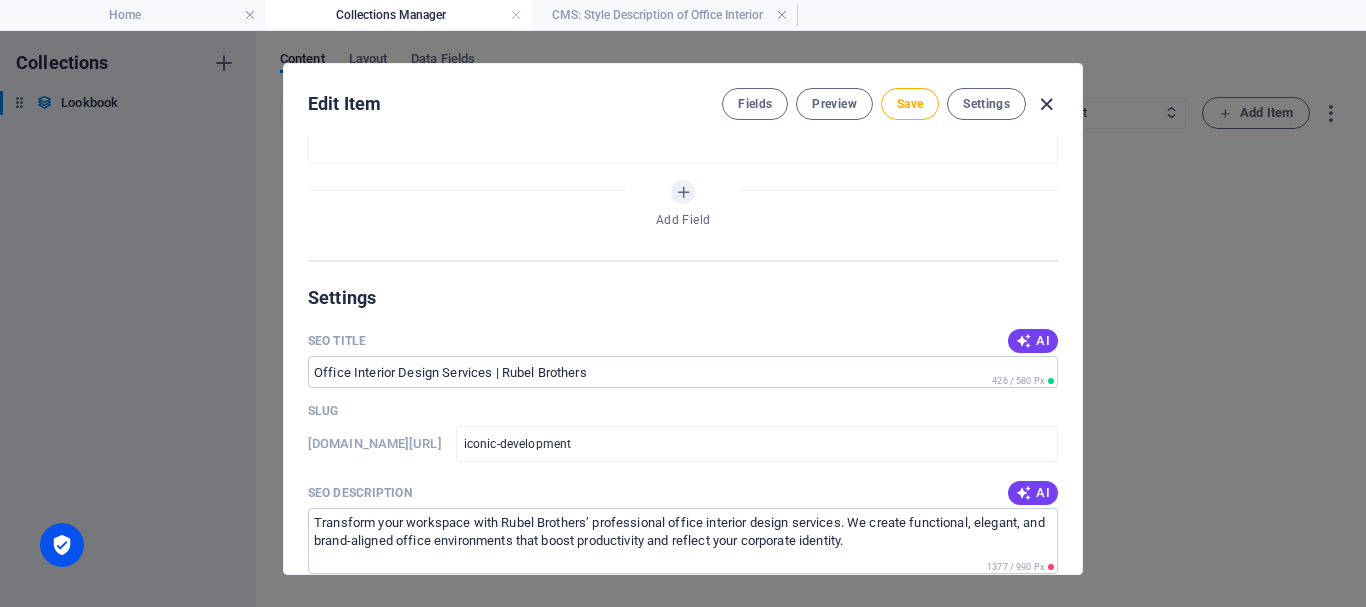 click at bounding box center (1046, 104) 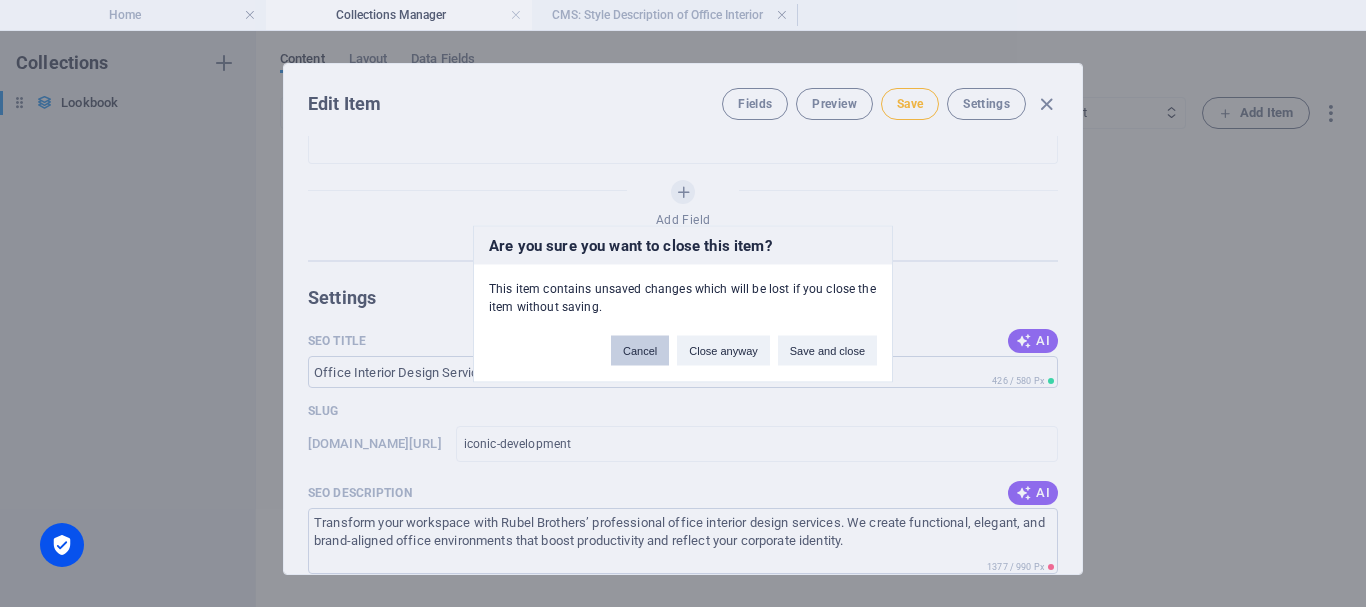 click on "Cancel" at bounding box center [640, 350] 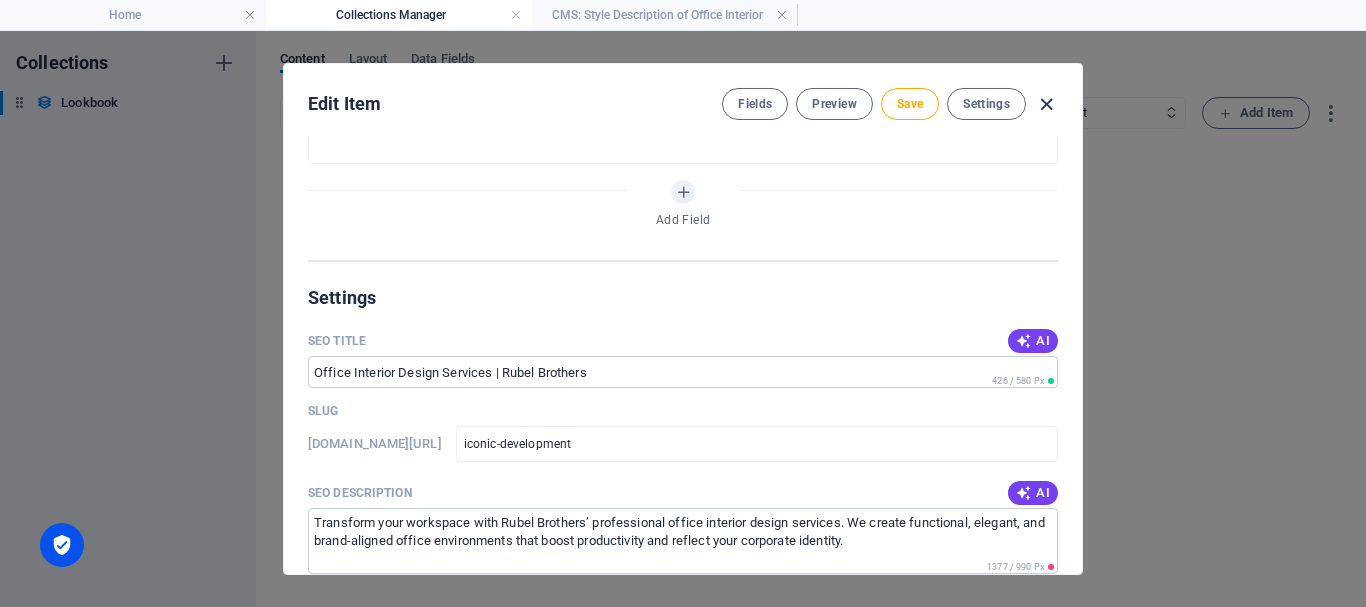click at bounding box center [1046, 104] 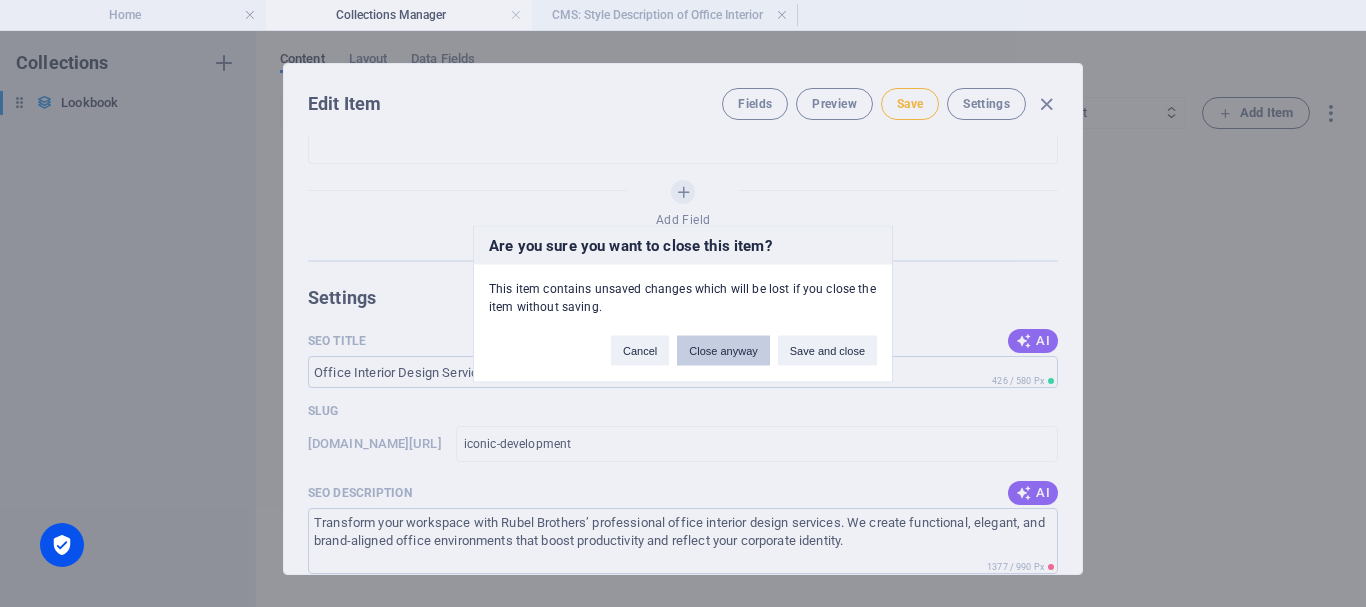 click on "Close anyway" at bounding box center [723, 350] 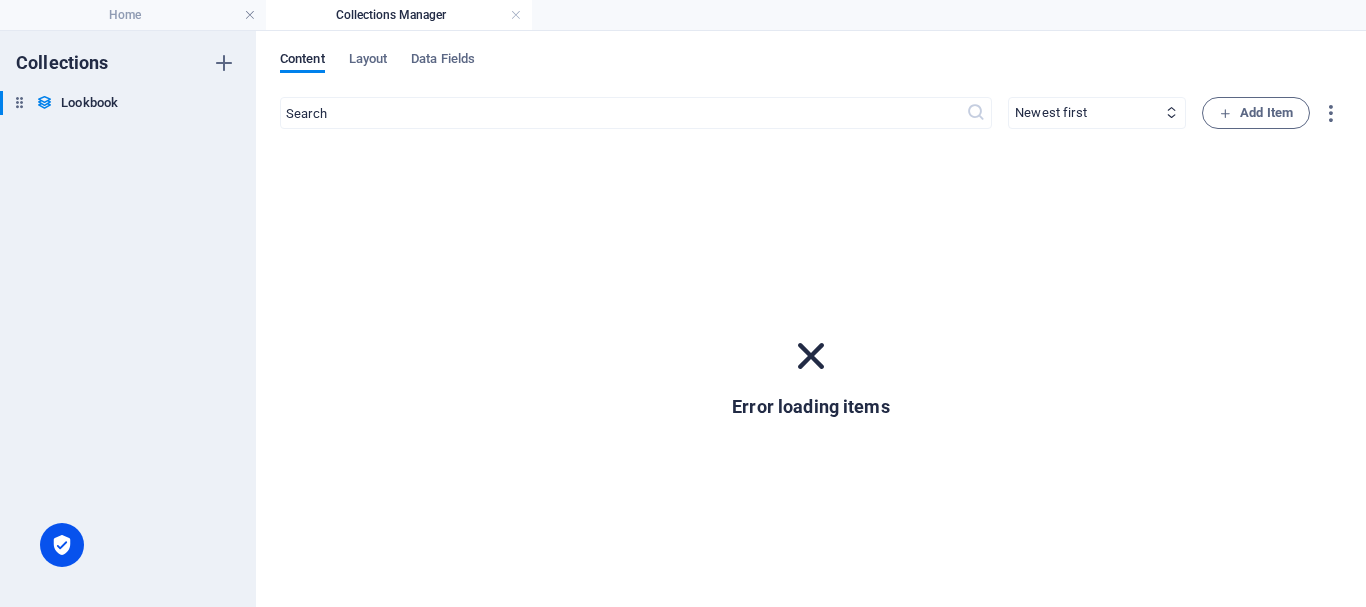 scroll, scrollTop: 0, scrollLeft: 0, axis: both 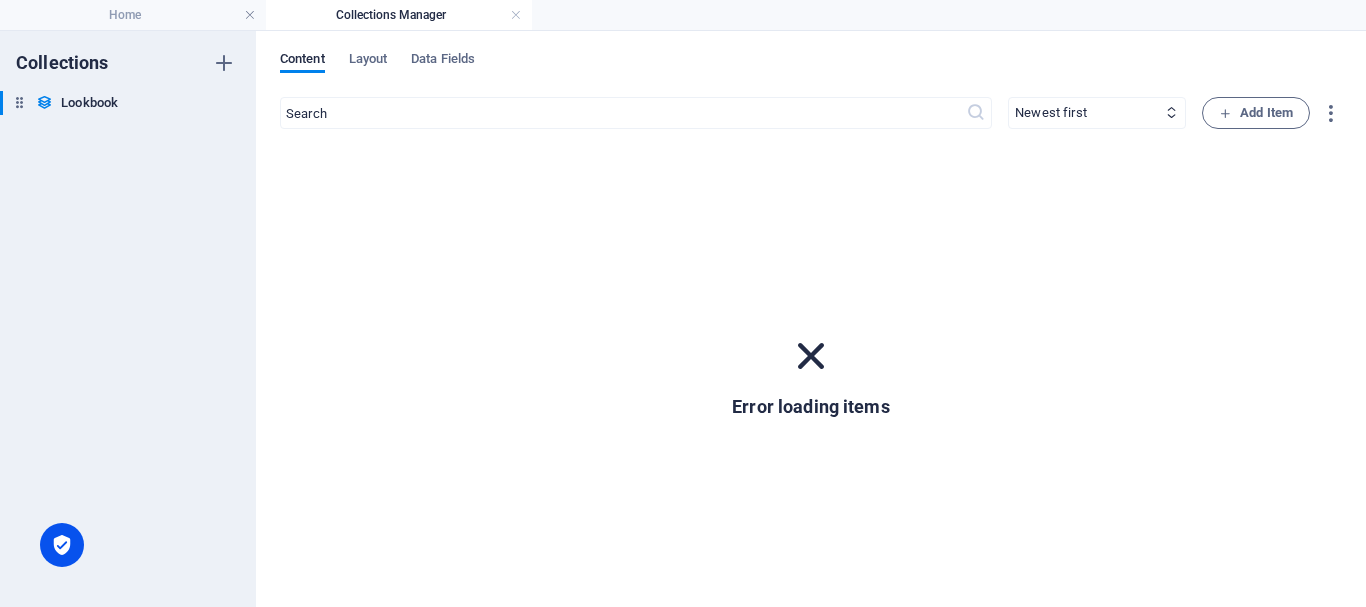 click on "Collections Manager" at bounding box center (399, 15) 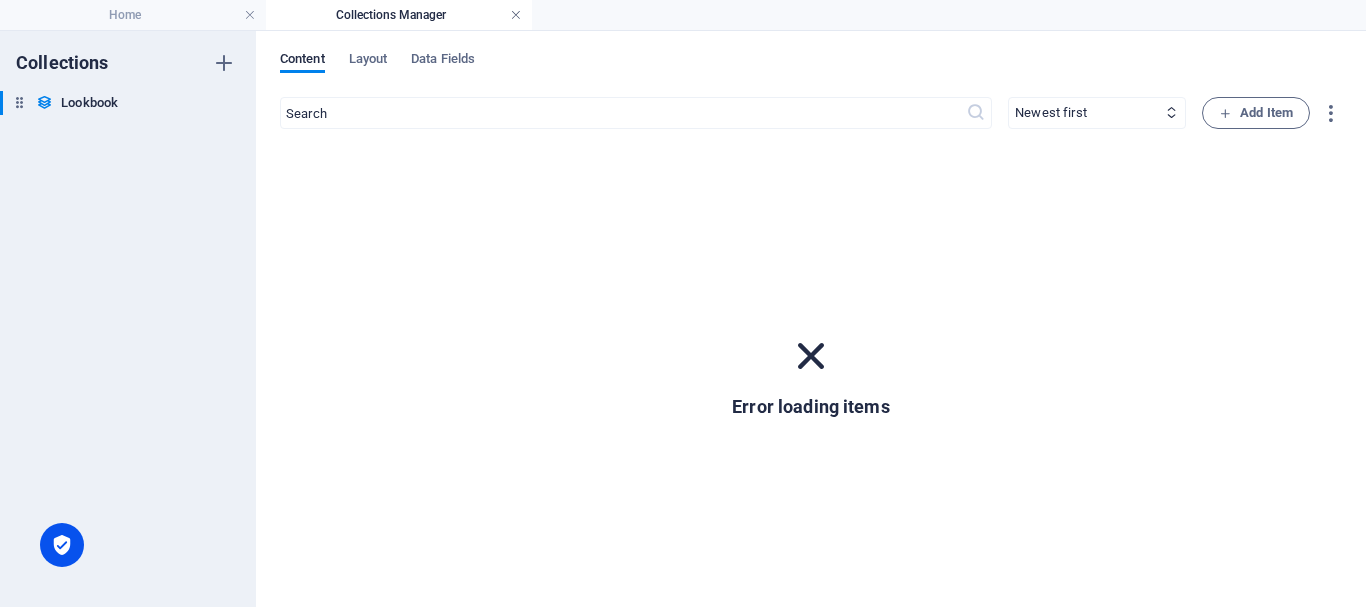 click at bounding box center [516, 15] 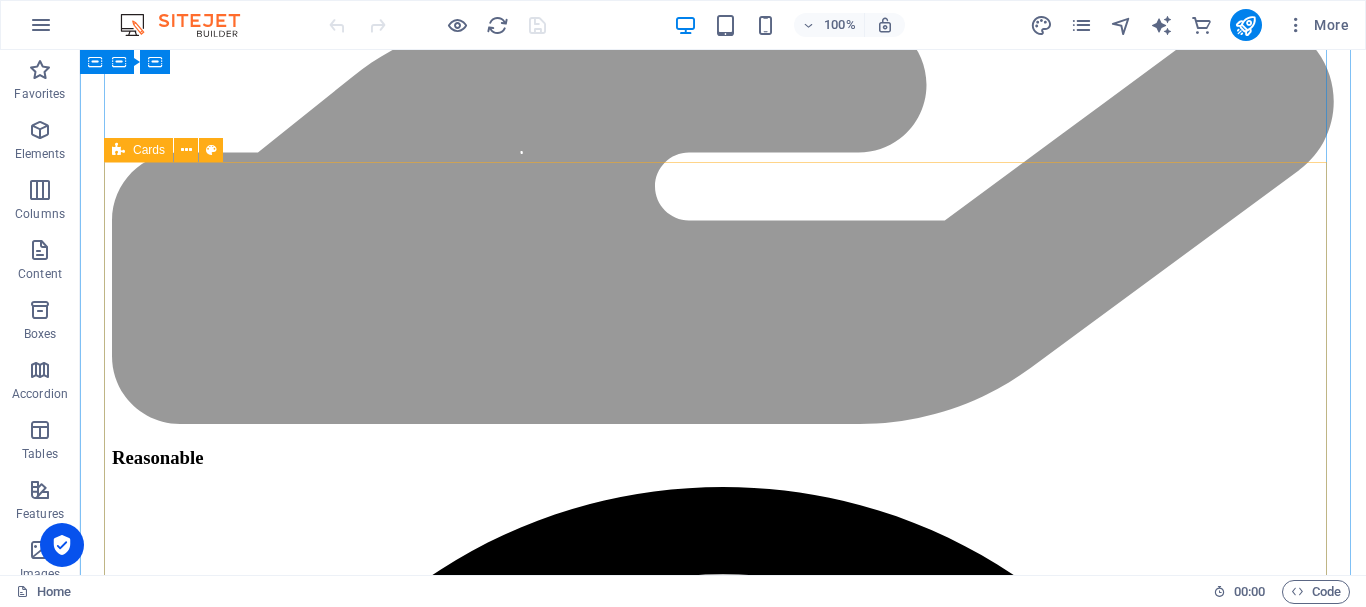 scroll, scrollTop: 4037, scrollLeft: 0, axis: vertical 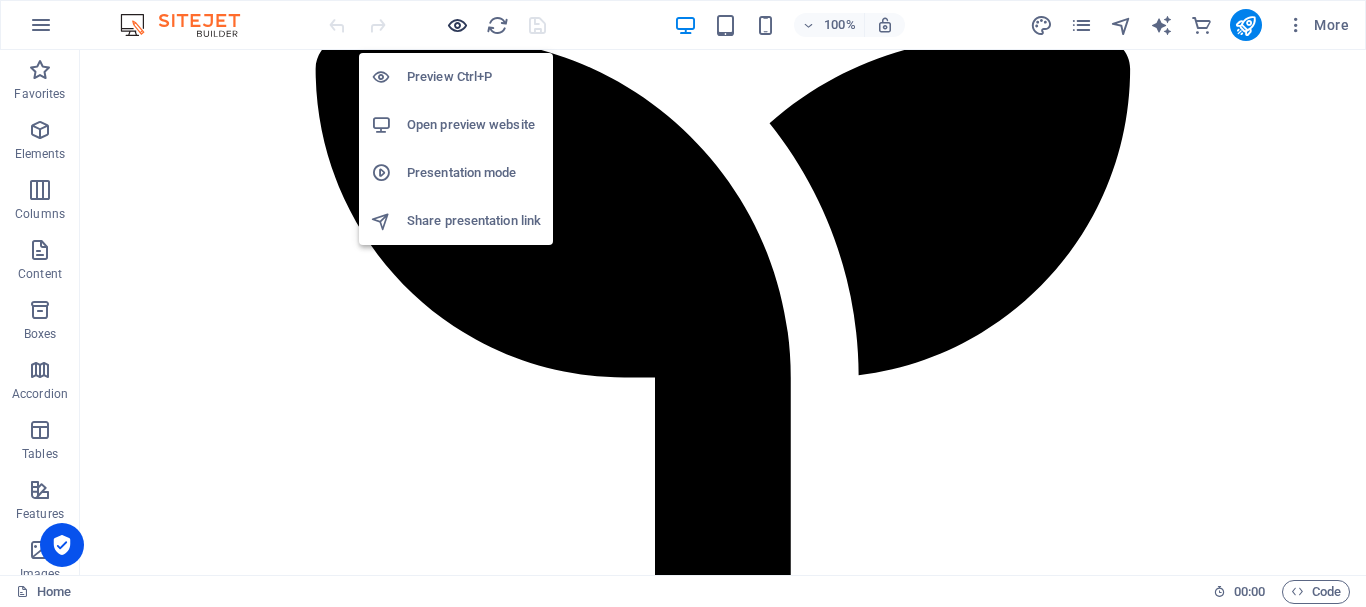 click at bounding box center (457, 25) 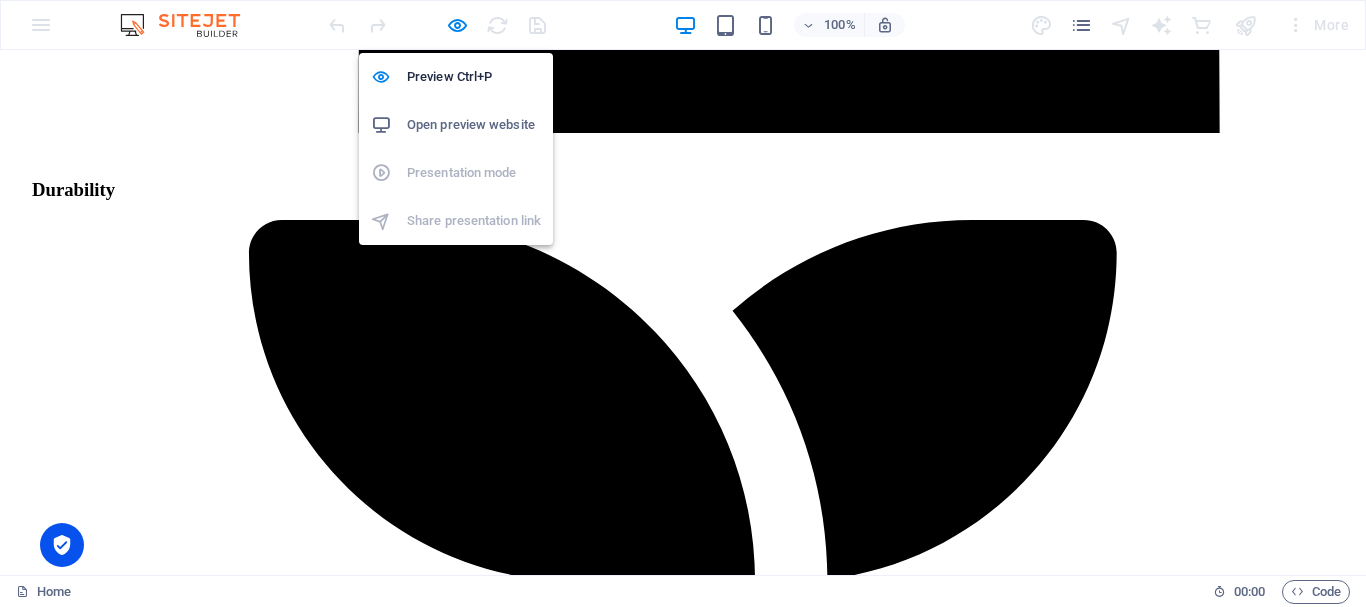scroll, scrollTop: 3942, scrollLeft: 0, axis: vertical 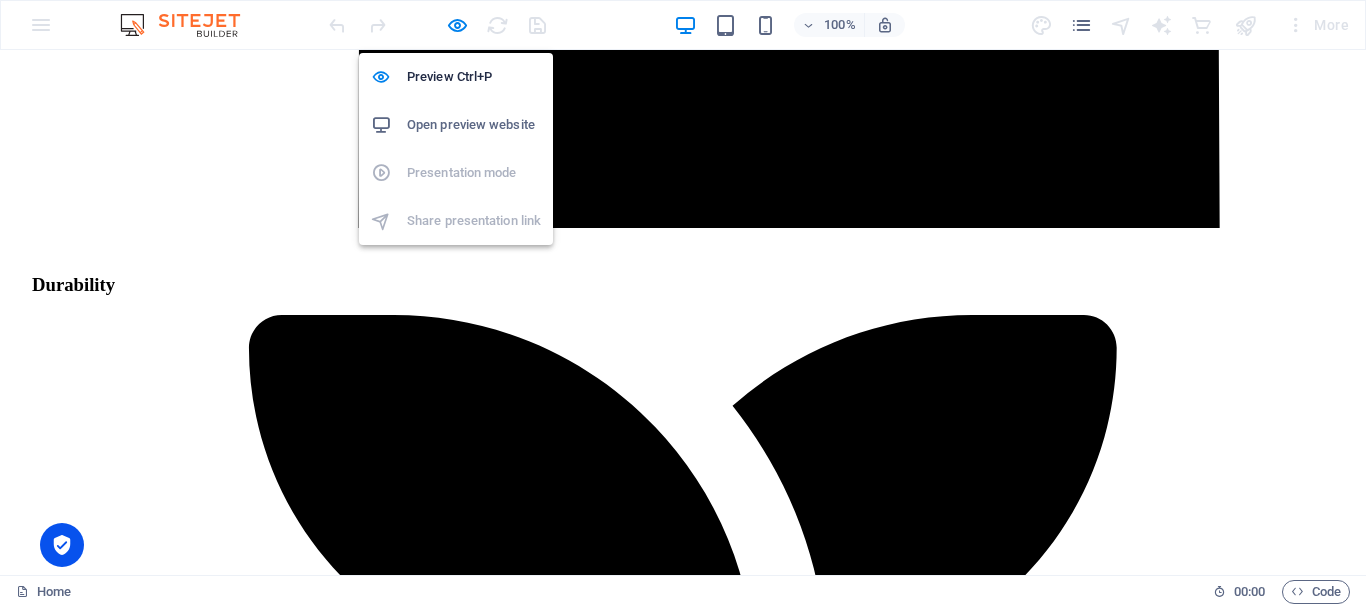 click on "Open preview website" at bounding box center (474, 125) 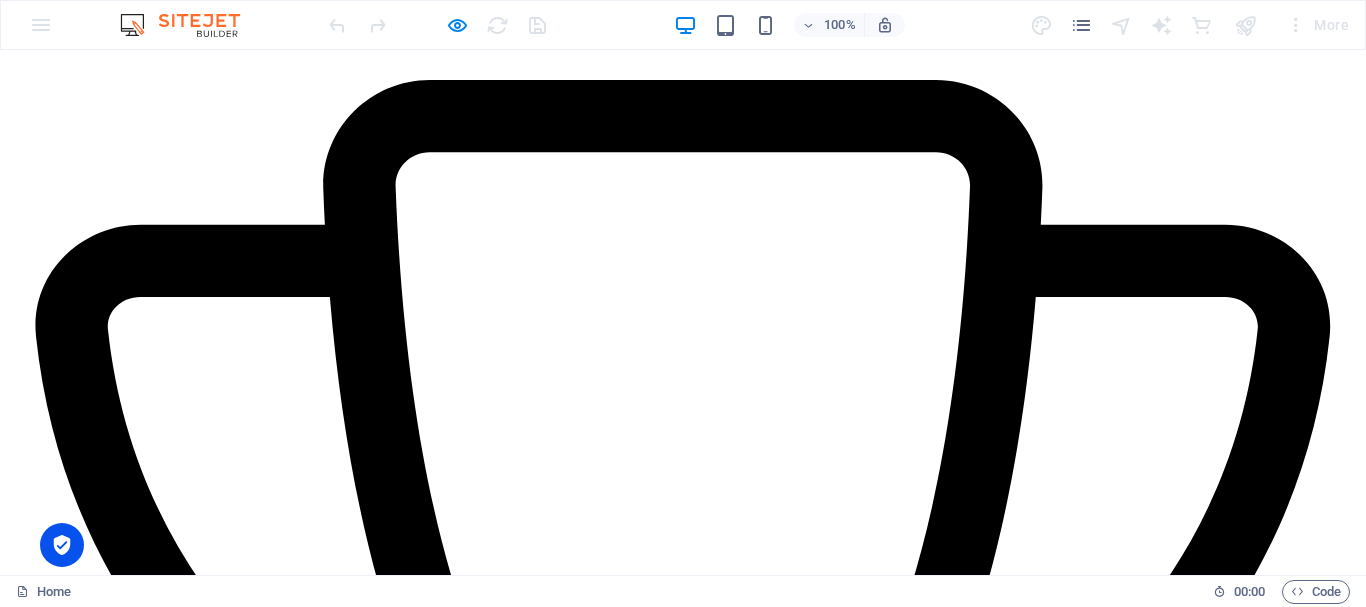 scroll, scrollTop: 1100, scrollLeft: 0, axis: vertical 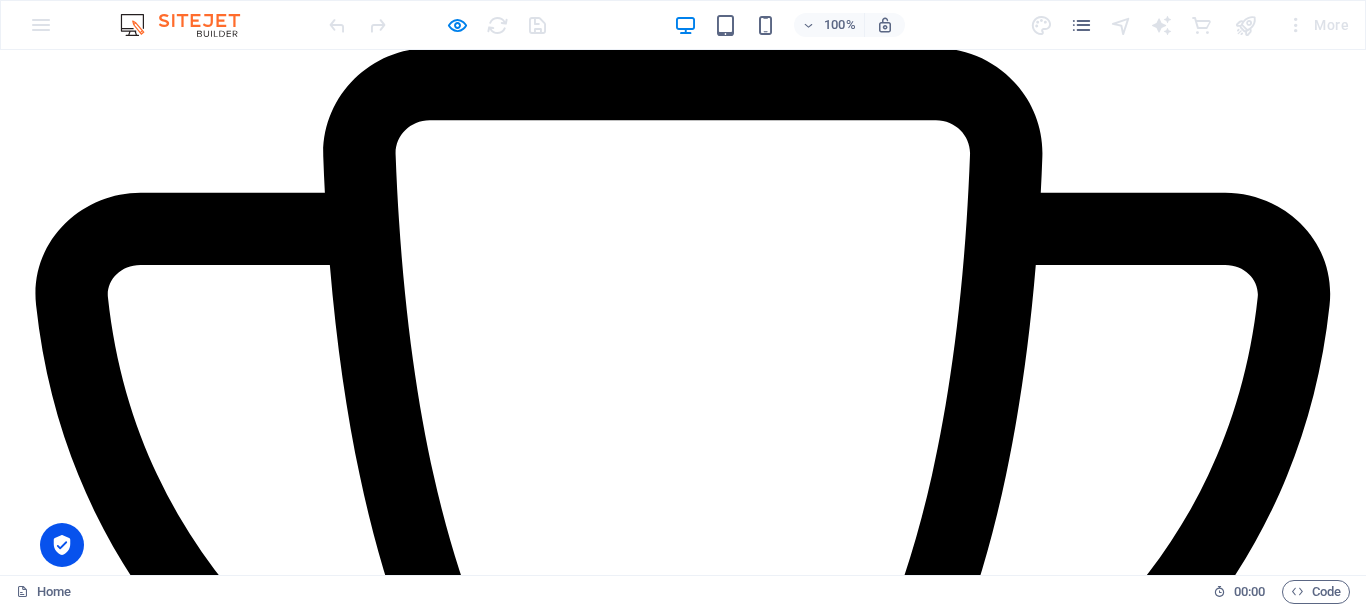 click at bounding box center (683, 6432) 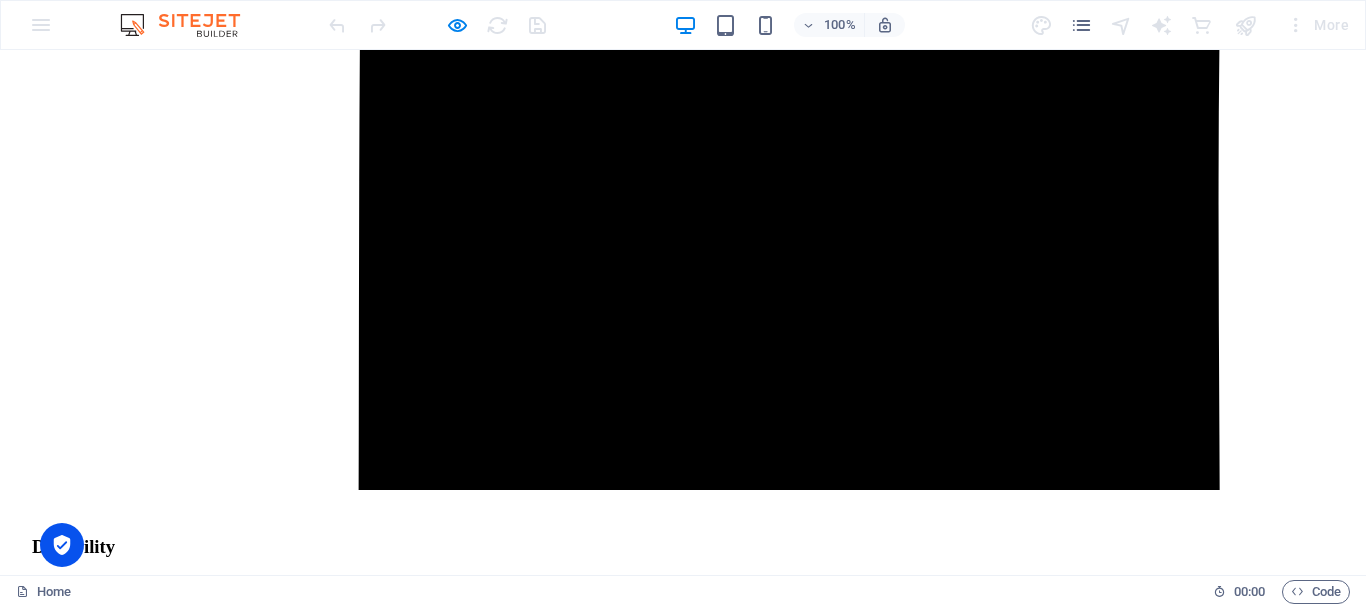 scroll, scrollTop: 3652, scrollLeft: 0, axis: vertical 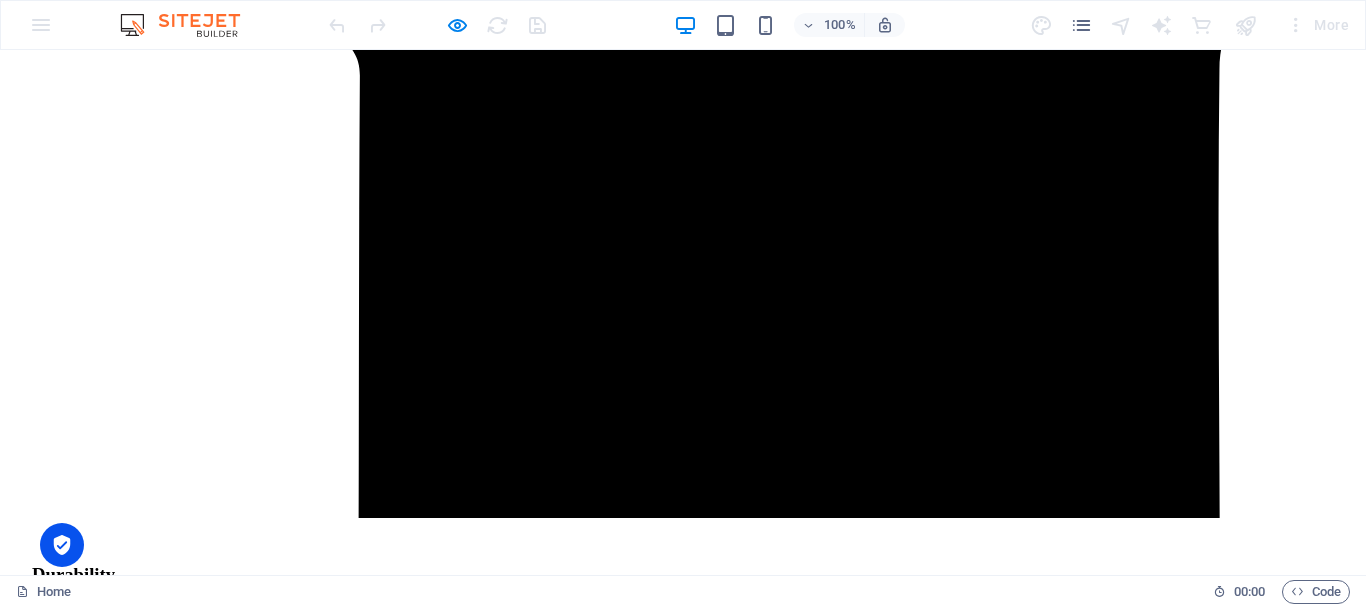 click on "Testimonials" at bounding box center [683, 13962] 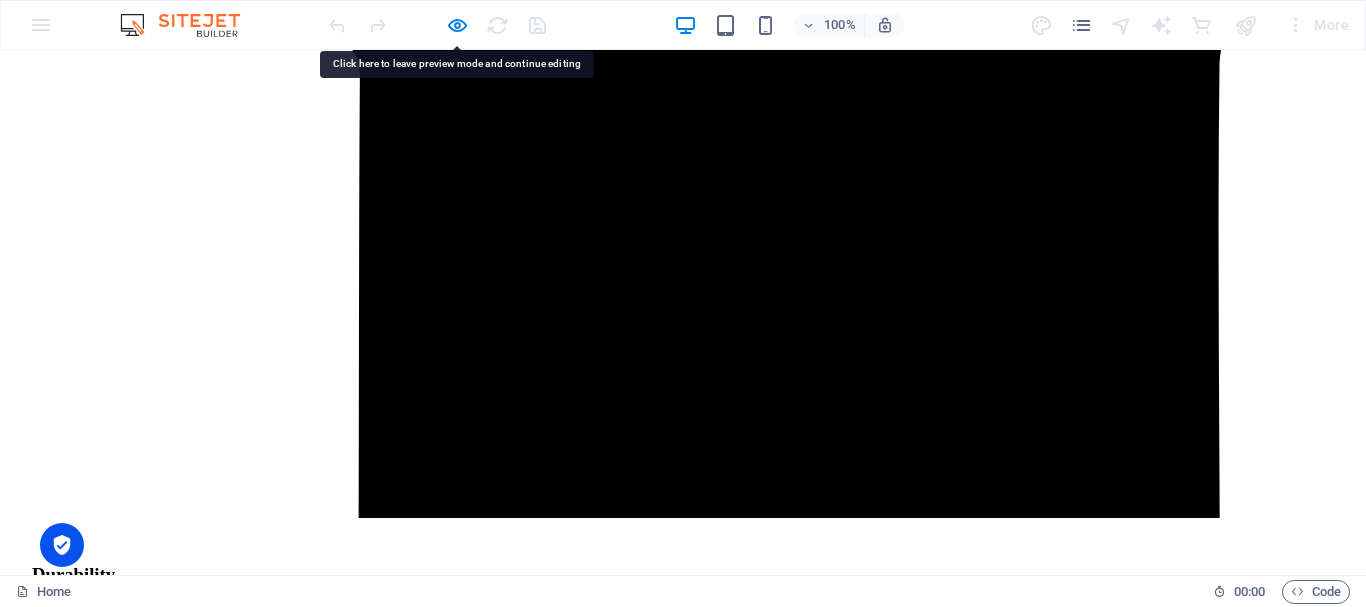 click on "Testimonials" at bounding box center (683, 13962) 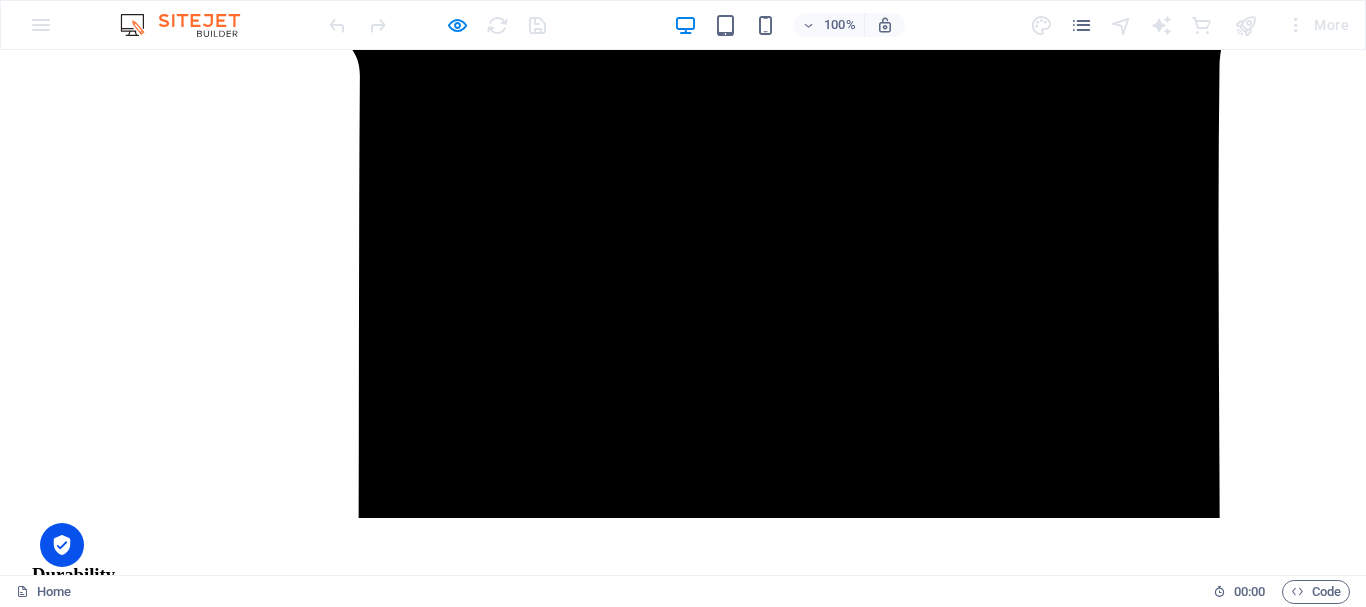 click on "Testimonials" at bounding box center [683, 13962] 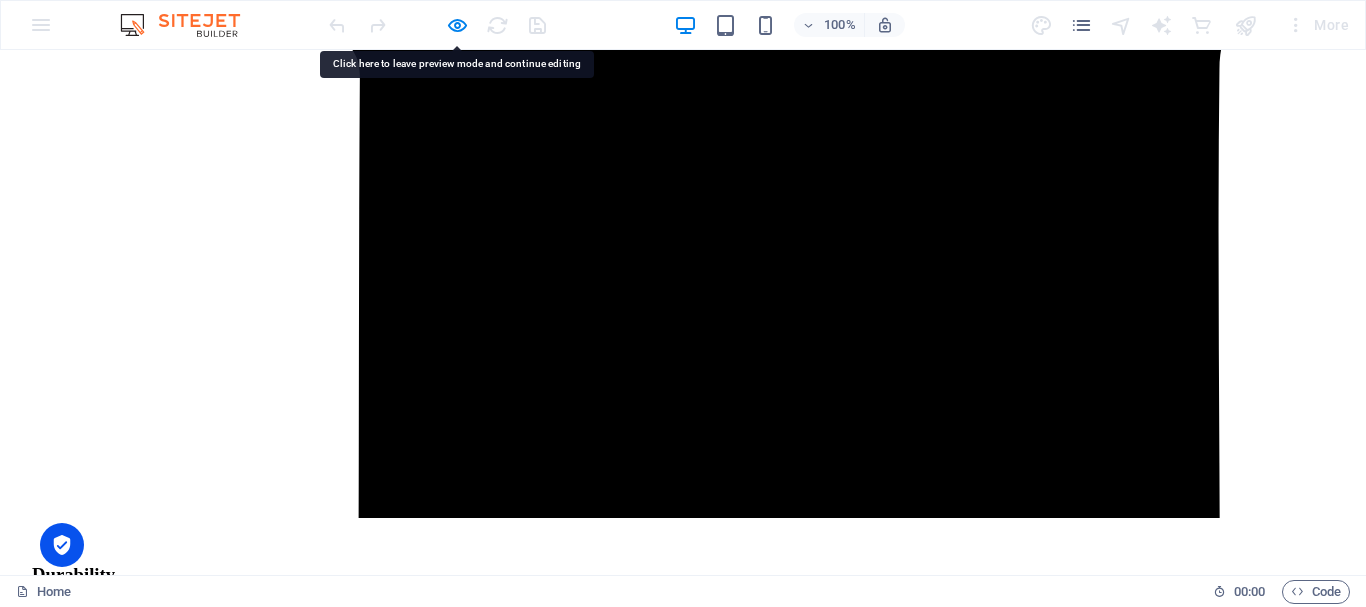 click on "Products" at bounding box center [76, -2854] 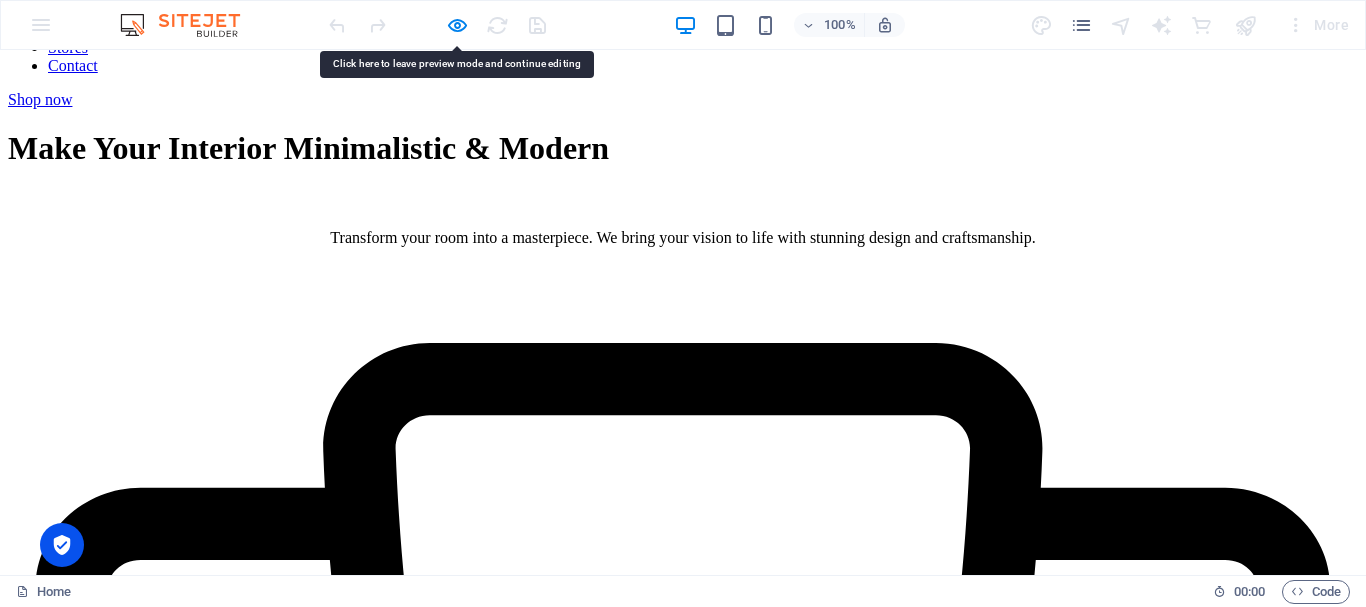 scroll, scrollTop: 770, scrollLeft: 0, axis: vertical 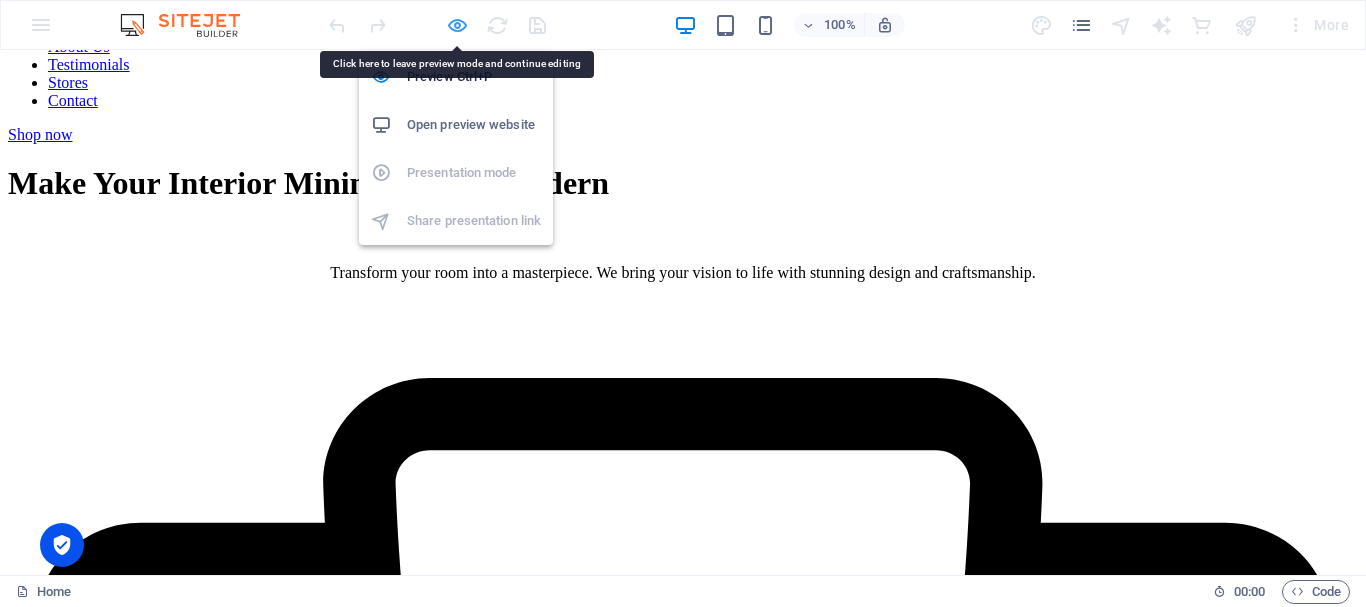 click at bounding box center [457, 25] 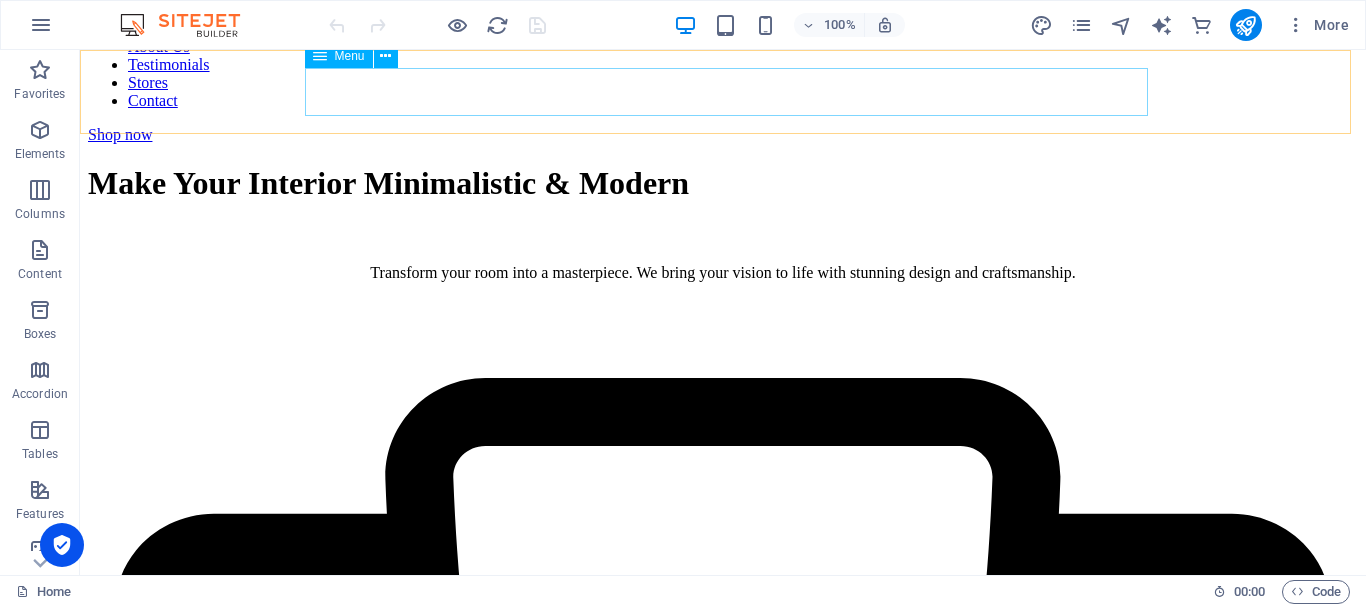 click on "Products About Us Testimonials Stores Contact" at bounding box center [723, 65] 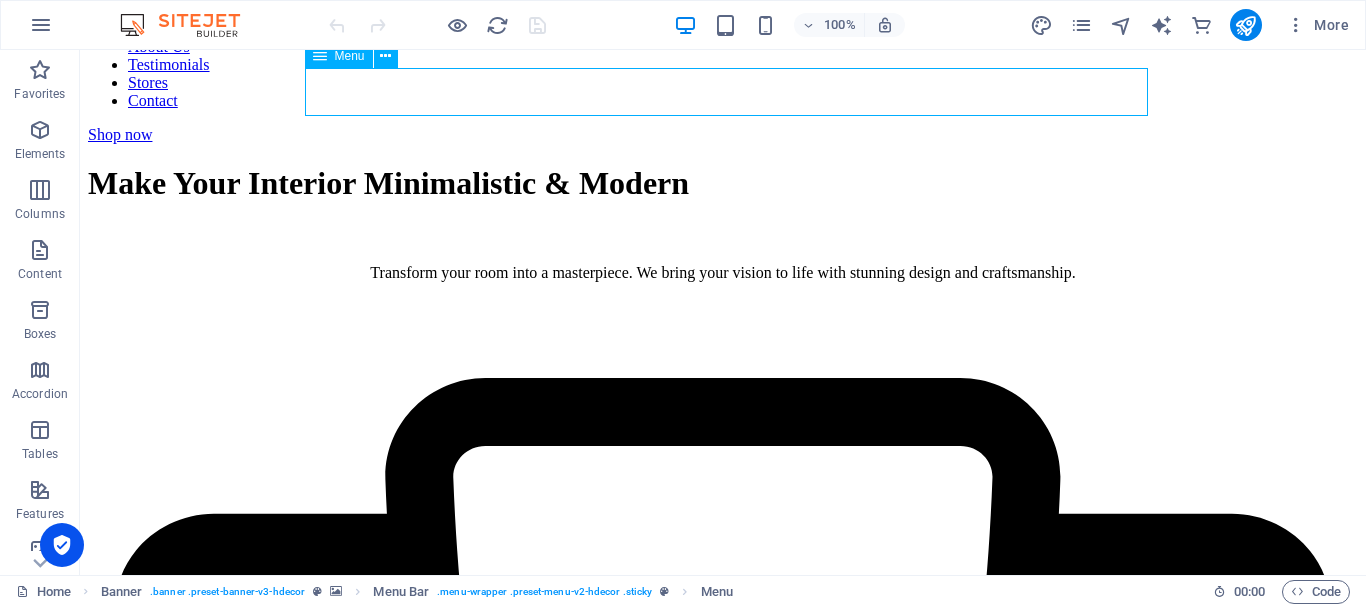 click on "Products About Us Testimonials Stores Contact" at bounding box center (723, 65) 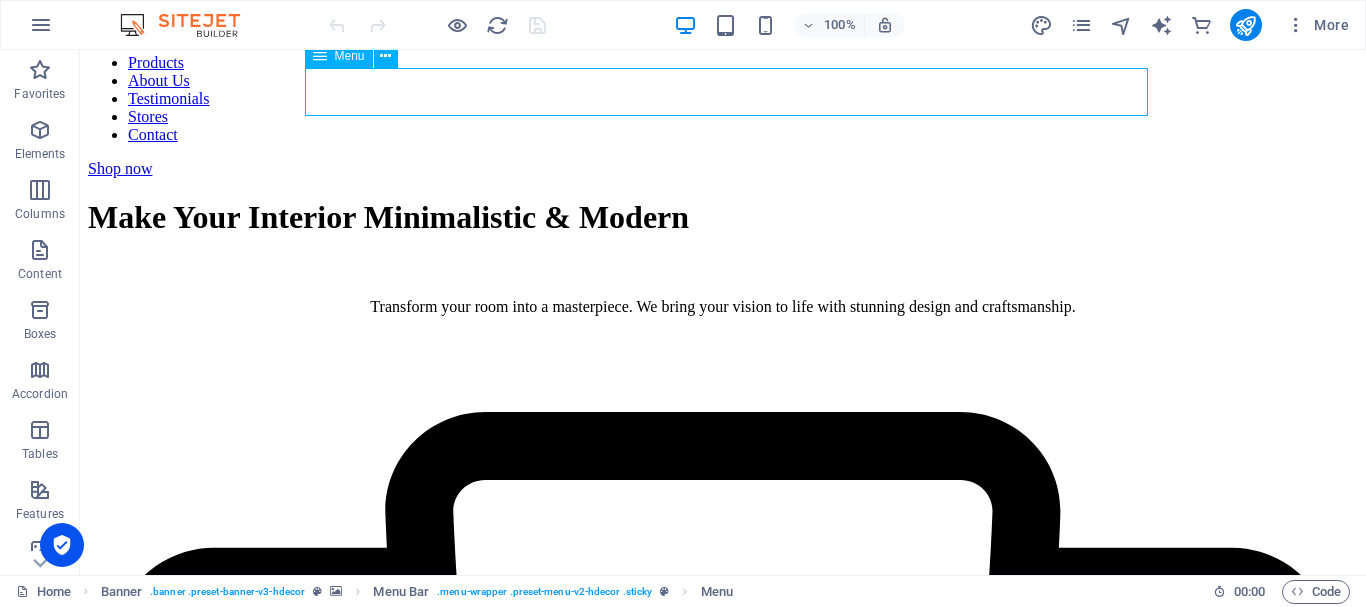 select on "1" 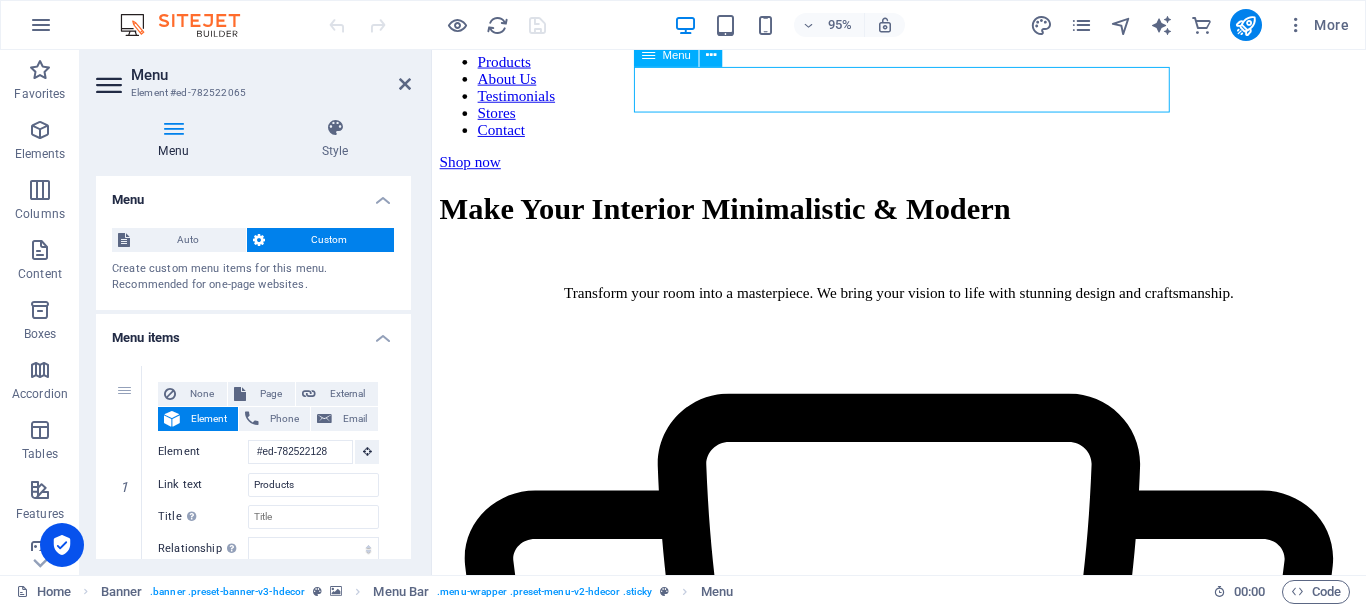 scroll, scrollTop: 804, scrollLeft: 0, axis: vertical 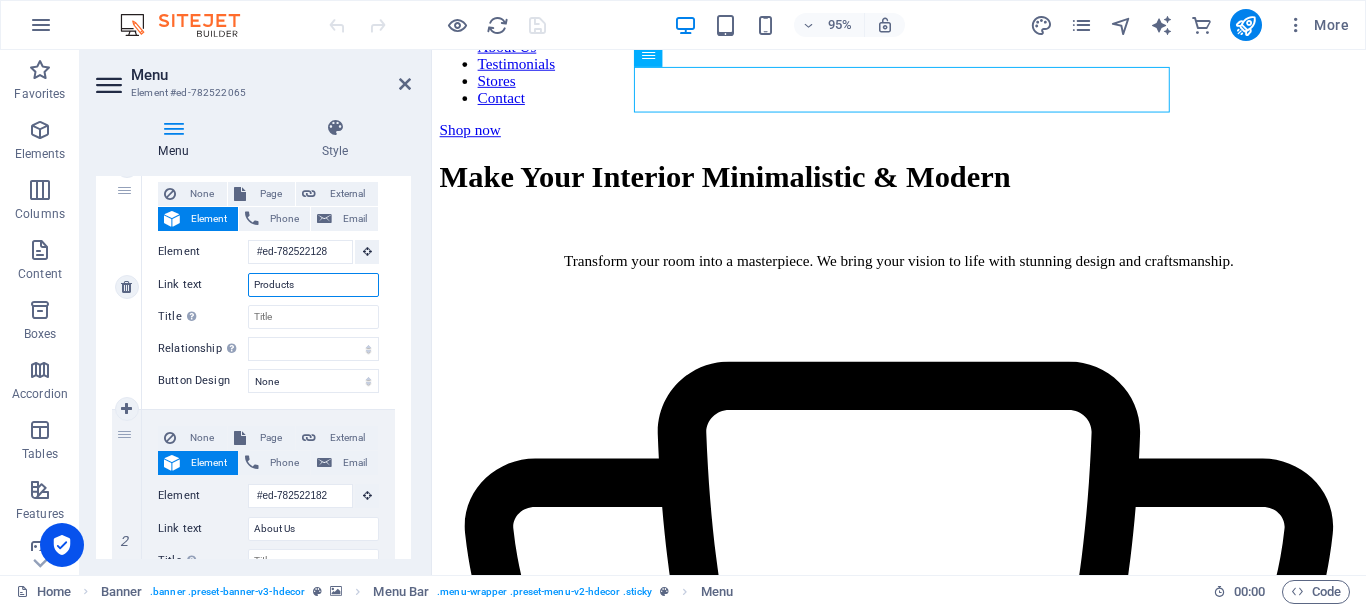 drag, startPoint x: 327, startPoint y: 284, endPoint x: 208, endPoint y: 281, distance: 119.03781 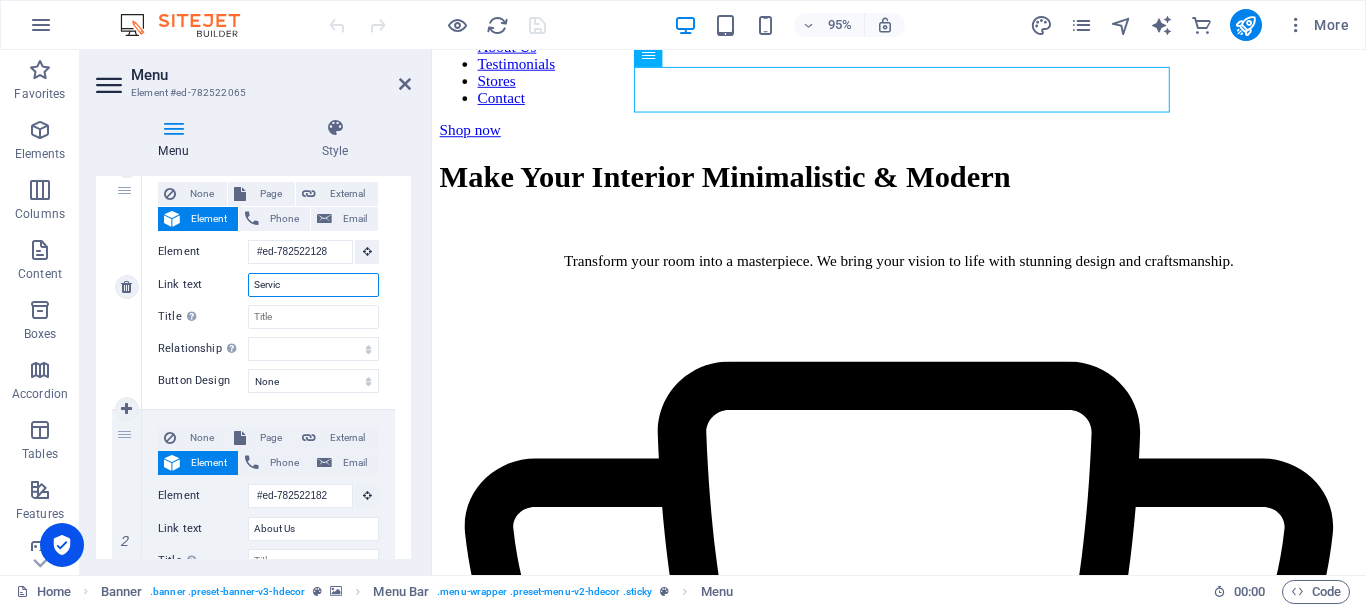 type on "Service" 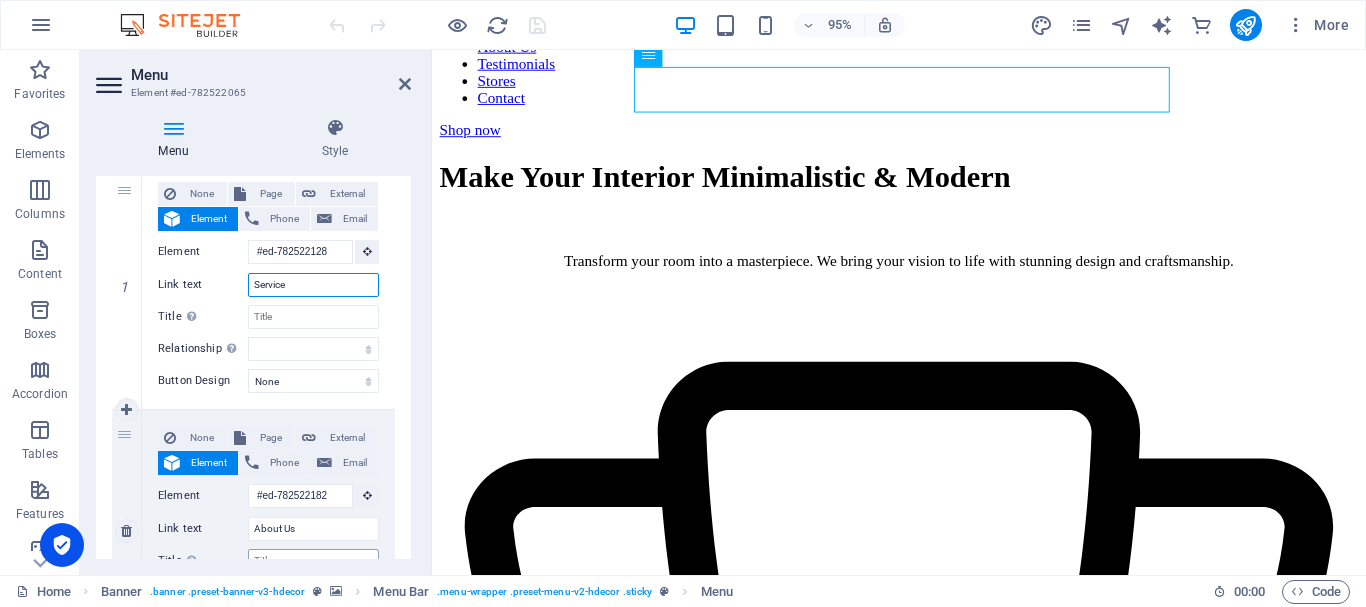 select 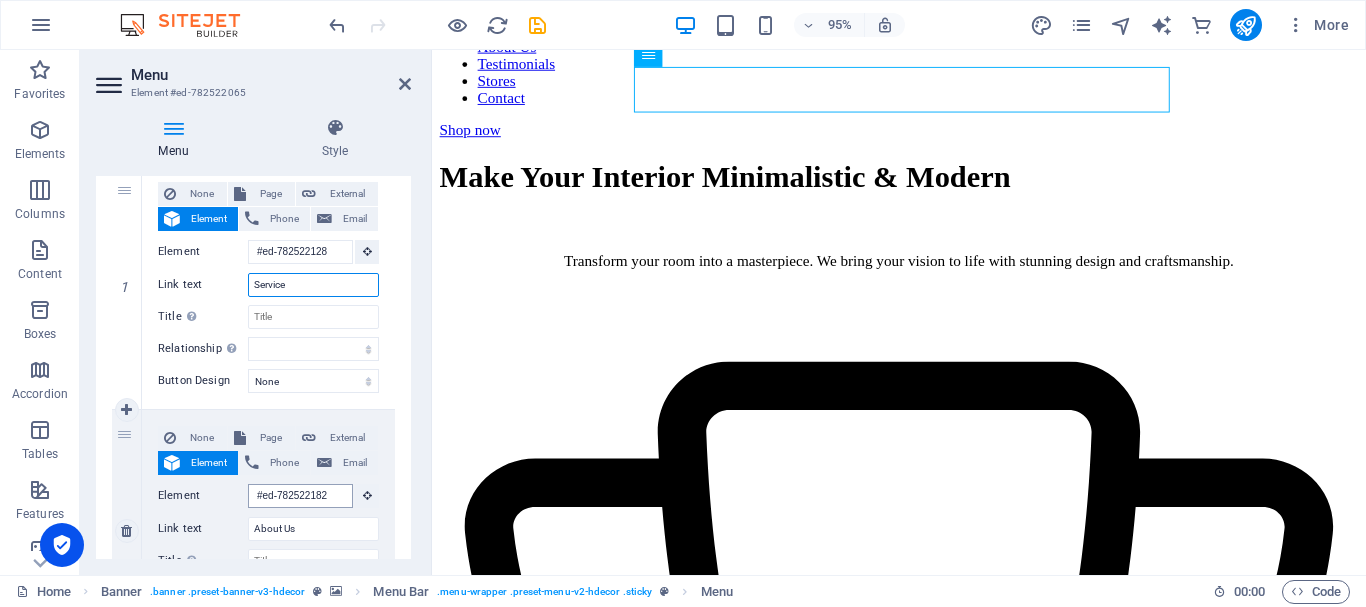scroll, scrollTop: 778, scrollLeft: 0, axis: vertical 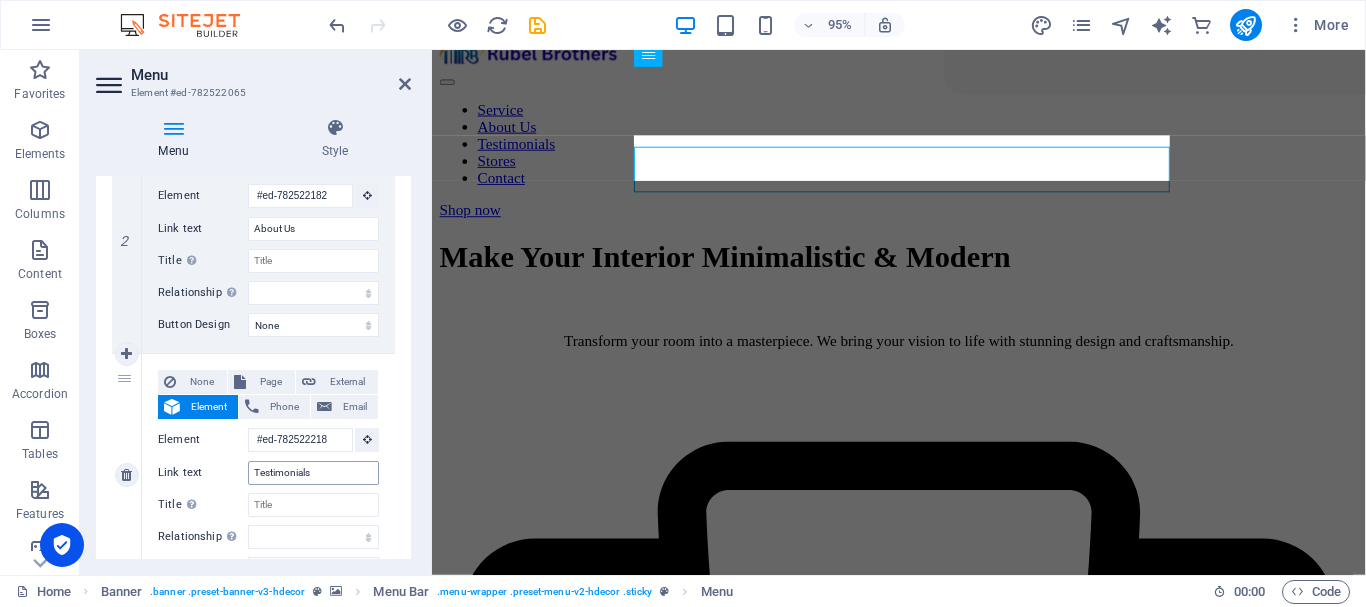 type on "Service" 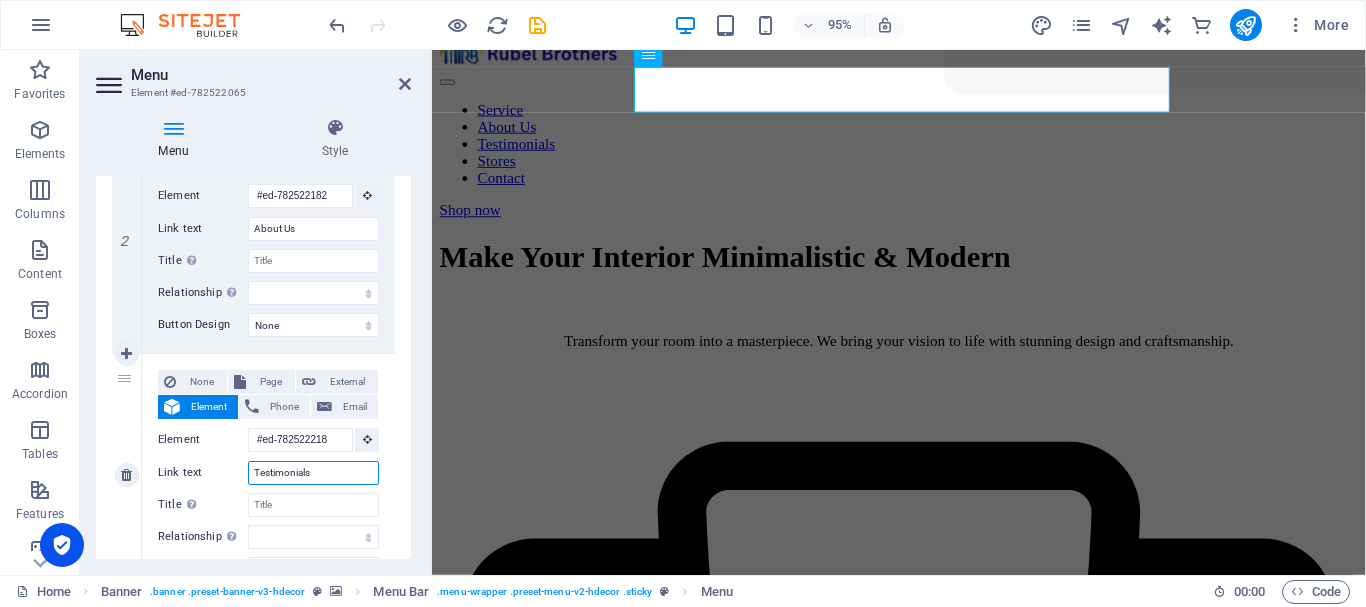 drag, startPoint x: 317, startPoint y: 470, endPoint x: 240, endPoint y: 472, distance: 77.02597 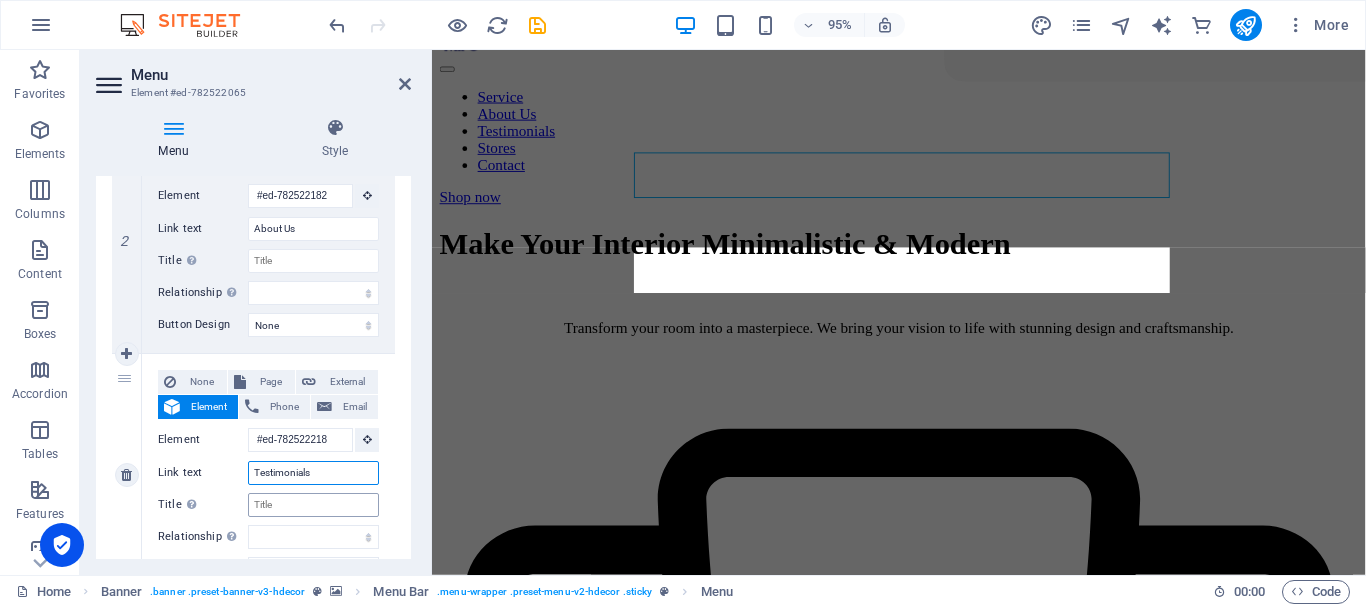 scroll, scrollTop: 636, scrollLeft: 0, axis: vertical 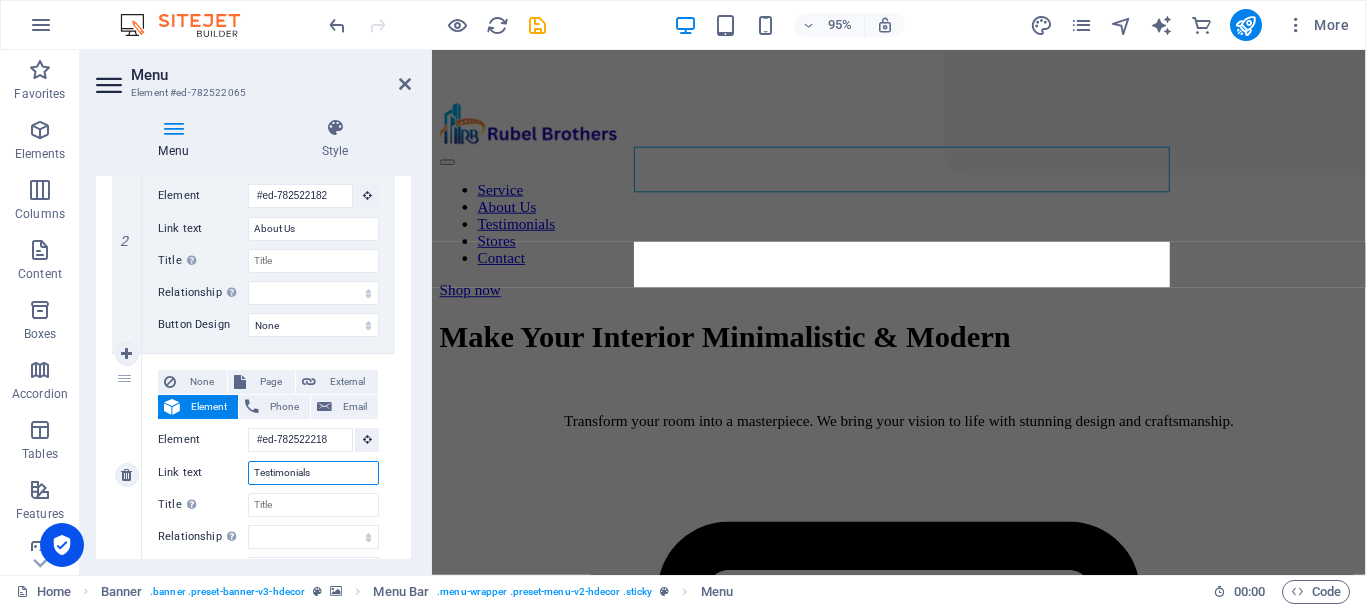 click on "Testimonials" at bounding box center (313, 473) 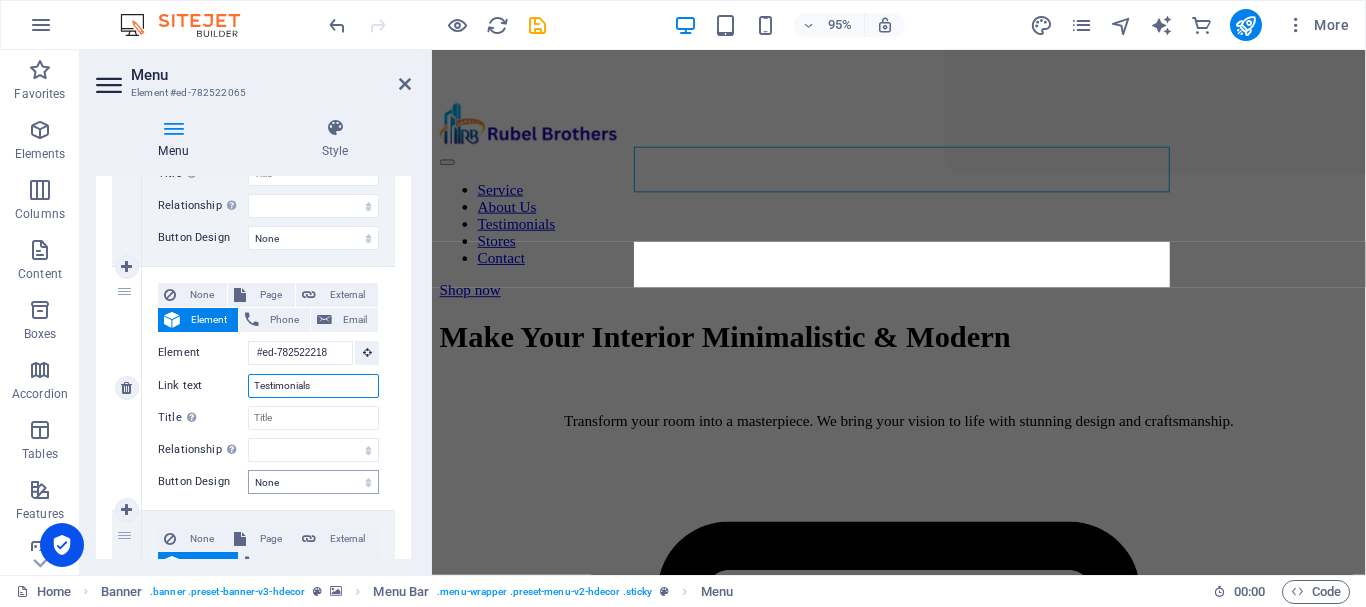 scroll, scrollTop: 700, scrollLeft: 0, axis: vertical 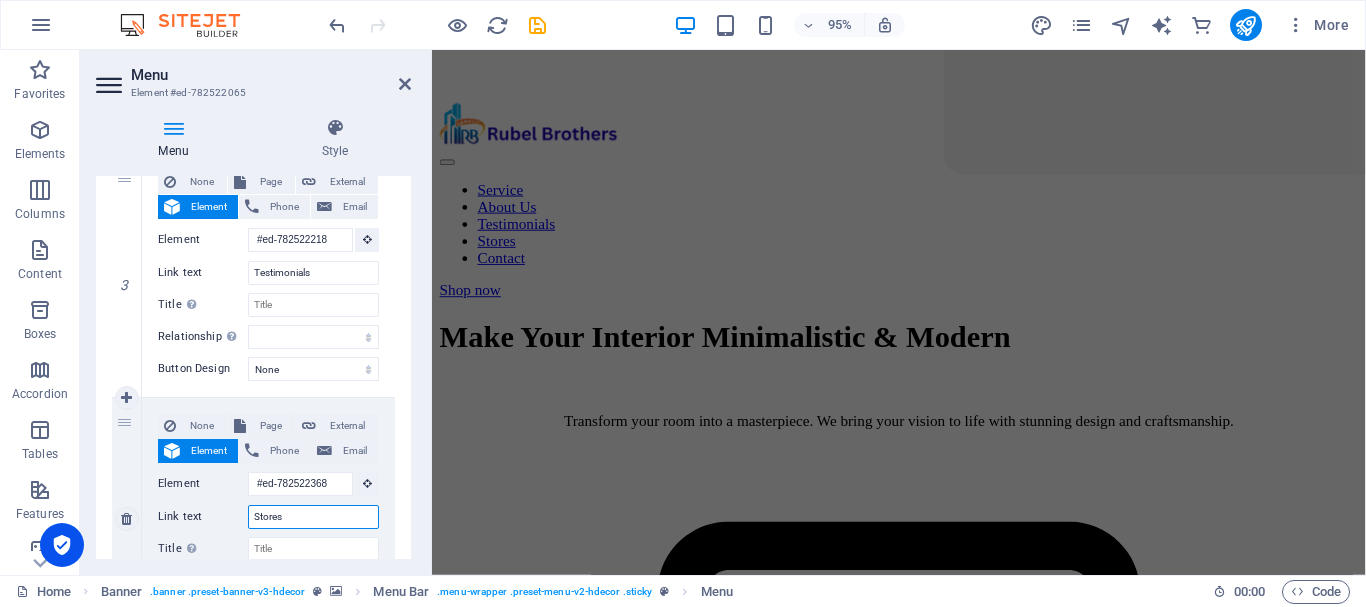 drag, startPoint x: 306, startPoint y: 520, endPoint x: 232, endPoint y: 521, distance: 74.00676 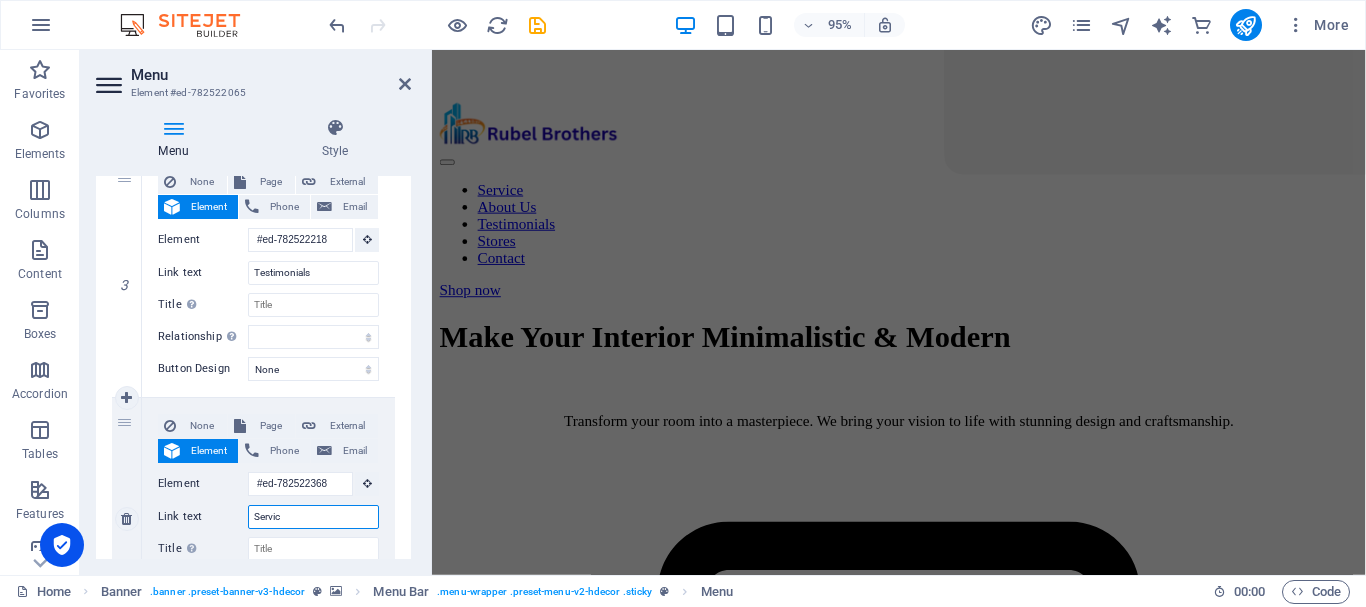 type on "Service" 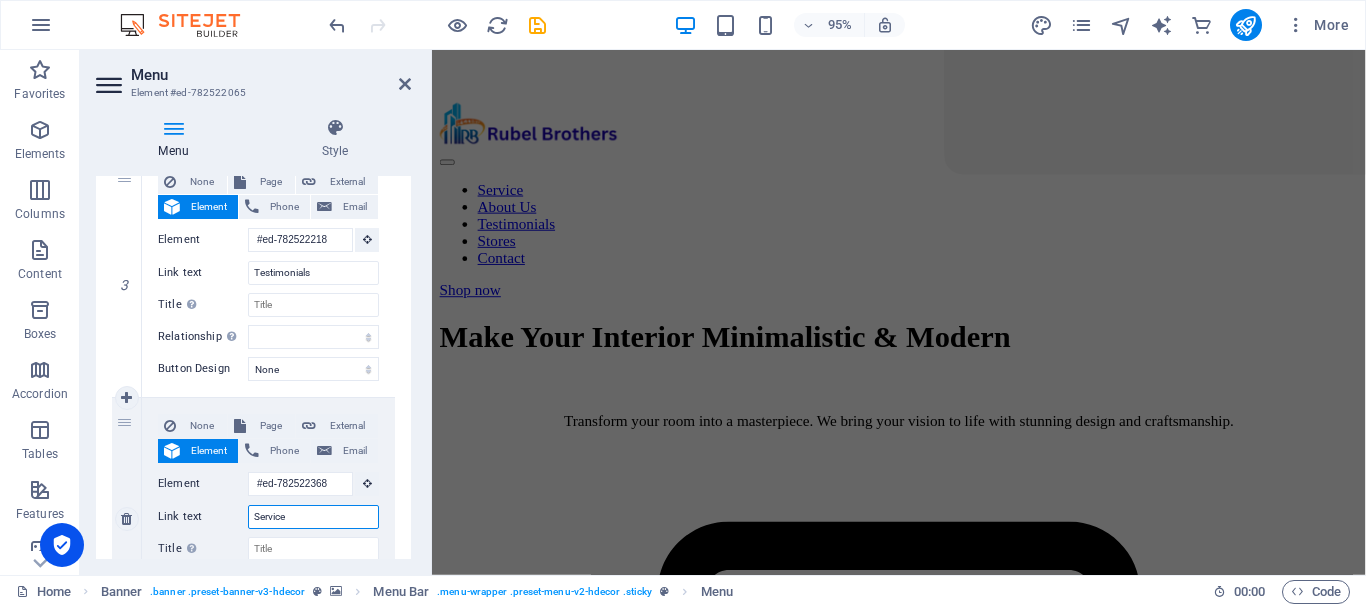select 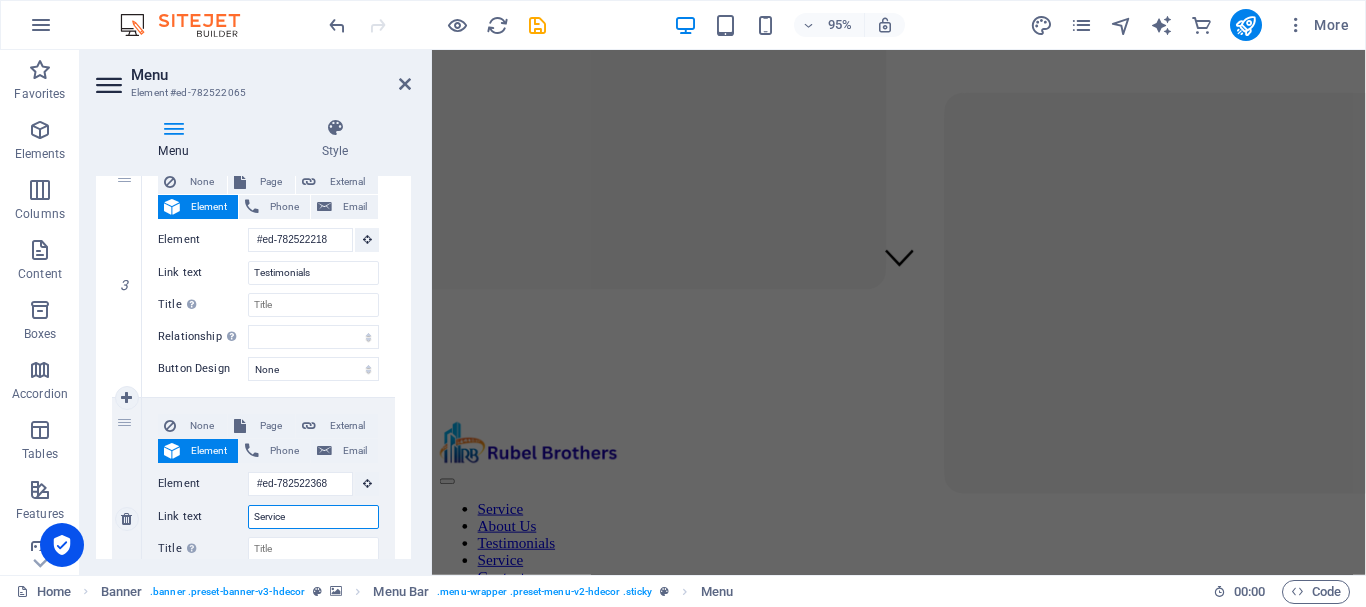 scroll, scrollTop: 0, scrollLeft: 0, axis: both 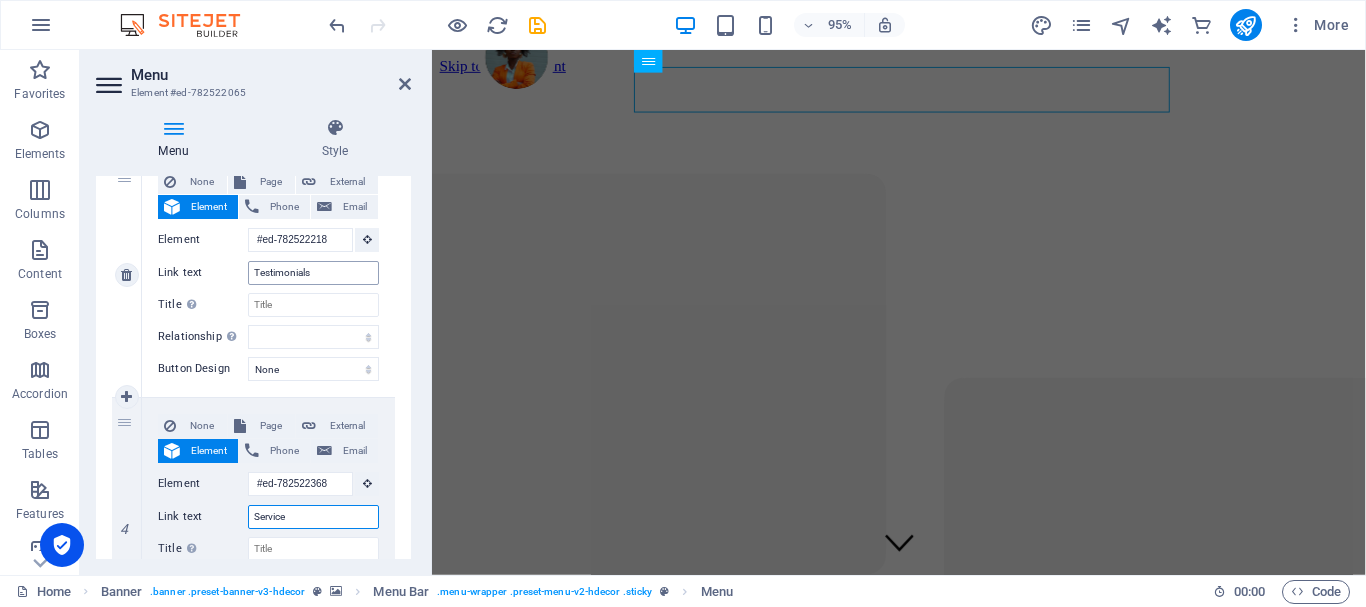 type on "Service" 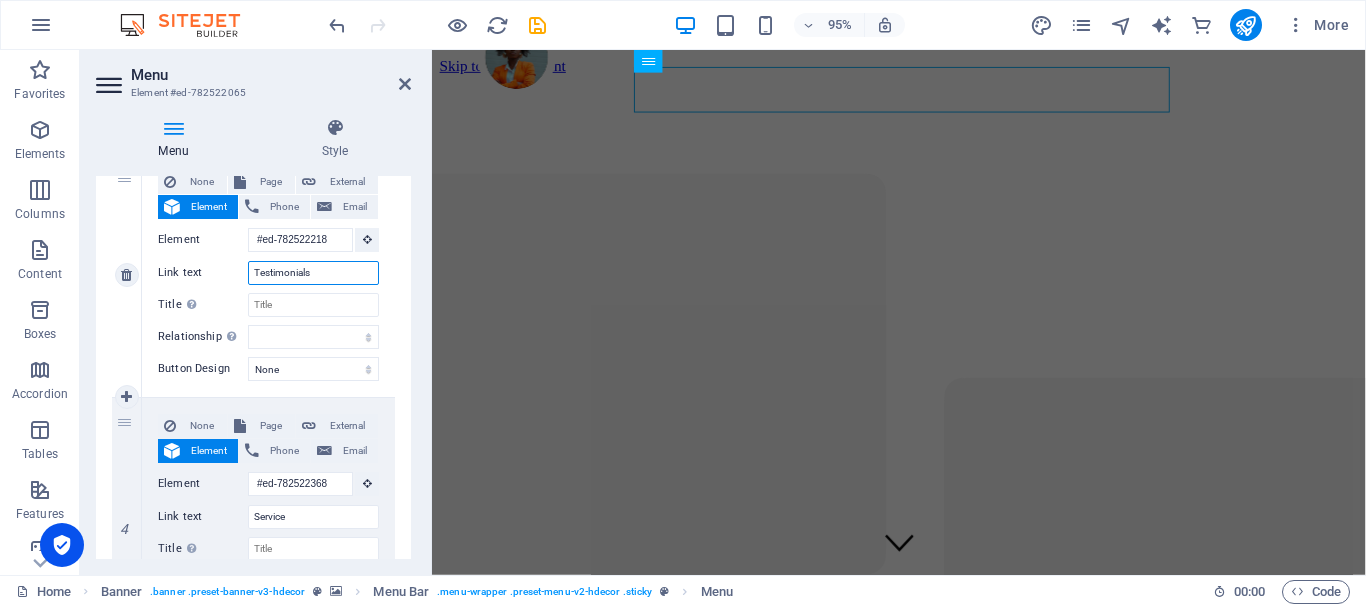 drag, startPoint x: 326, startPoint y: 276, endPoint x: 234, endPoint y: 275, distance: 92.00543 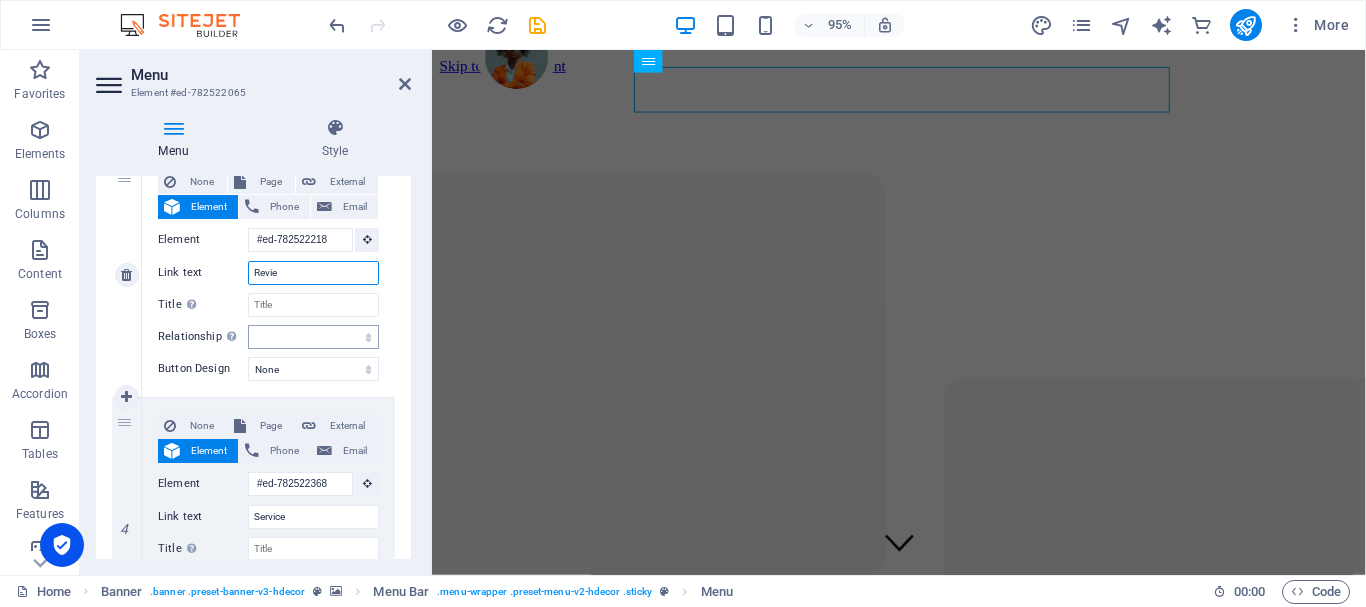 type on "Review" 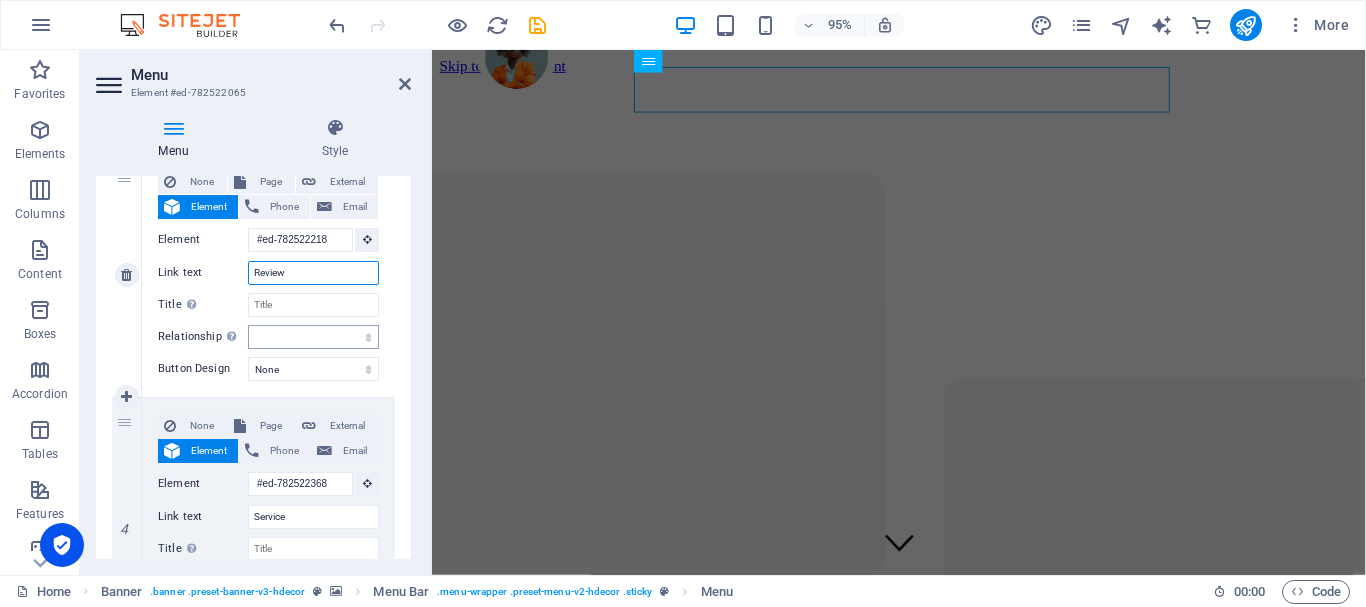select 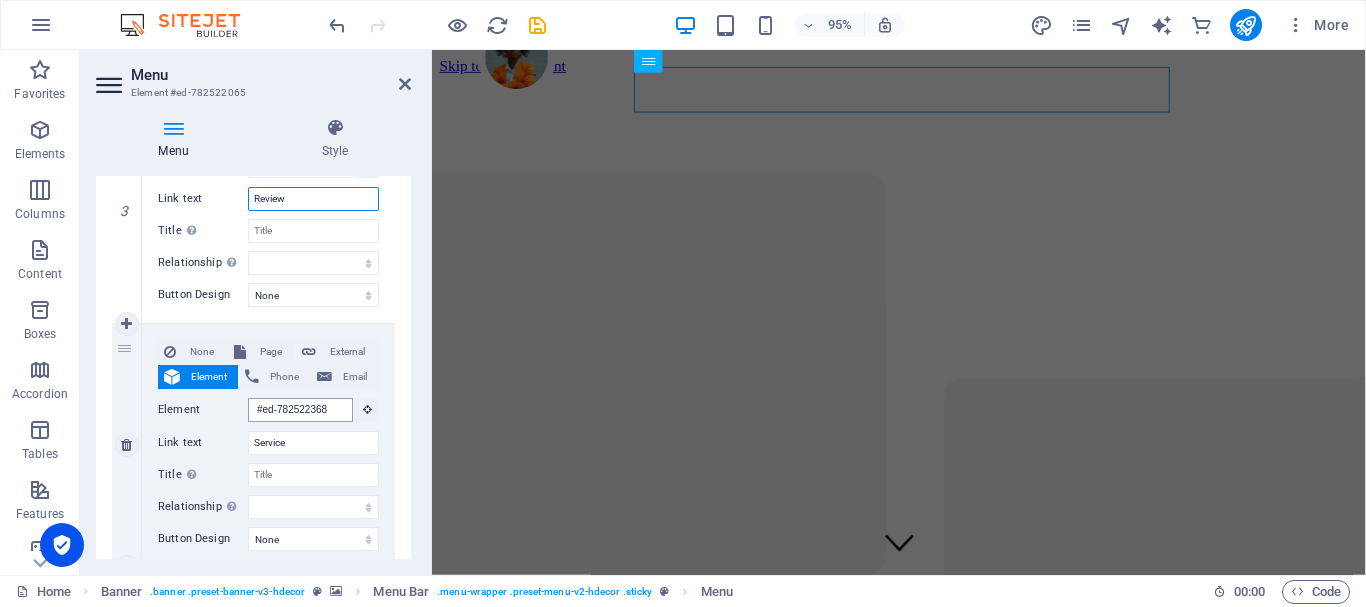 scroll, scrollTop: 800, scrollLeft: 0, axis: vertical 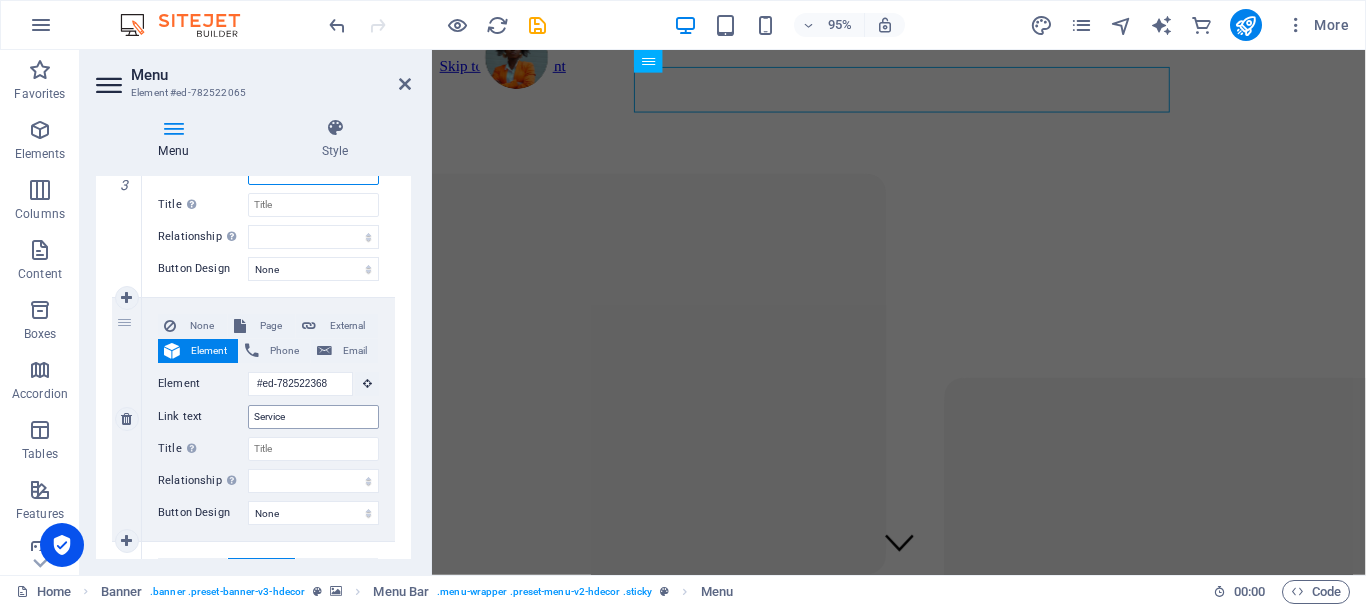 type on "Review" 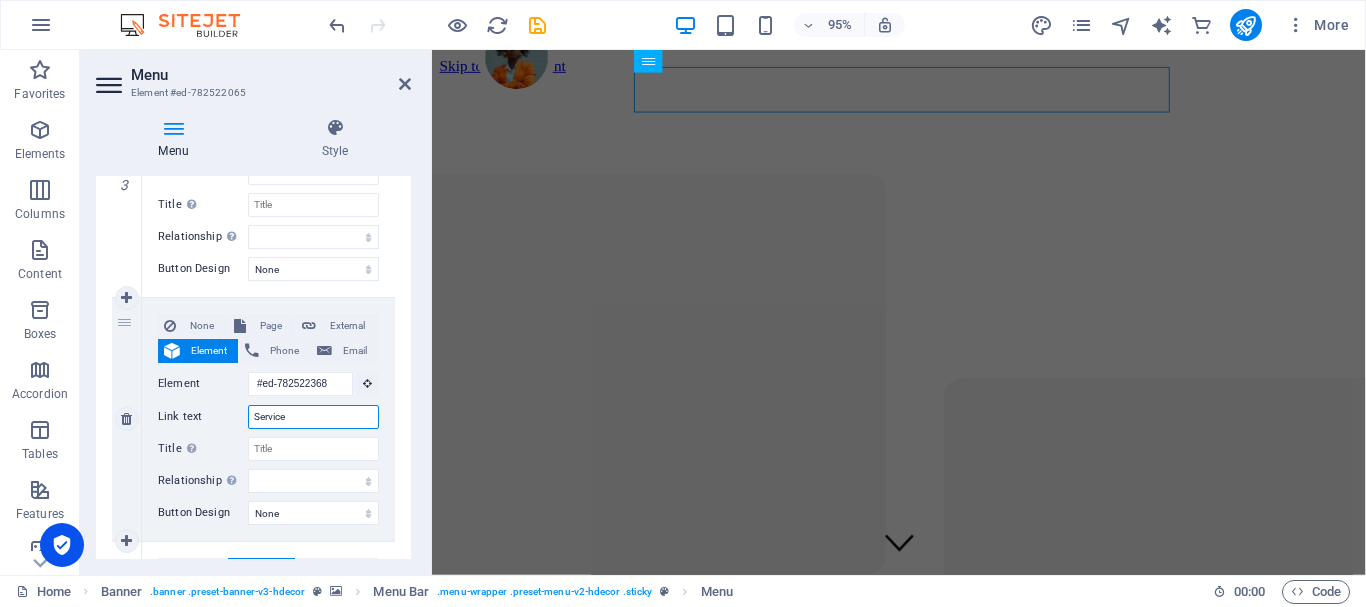 drag, startPoint x: 295, startPoint y: 417, endPoint x: 216, endPoint y: 422, distance: 79.15807 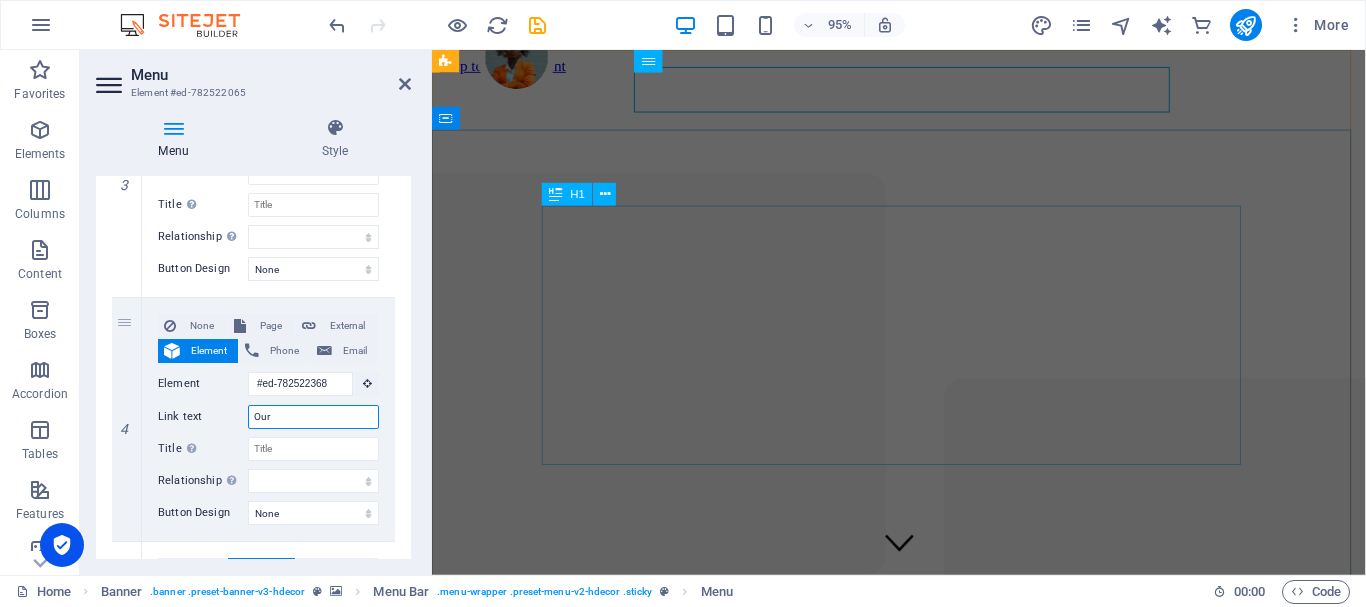 type on "Our" 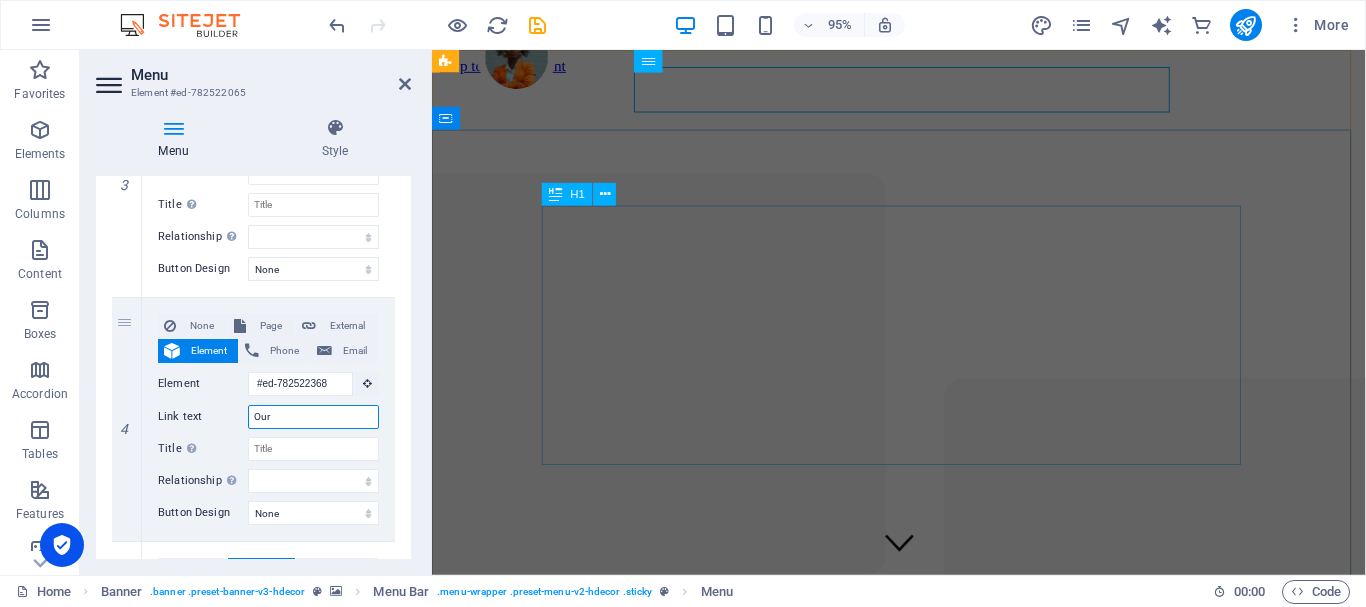select 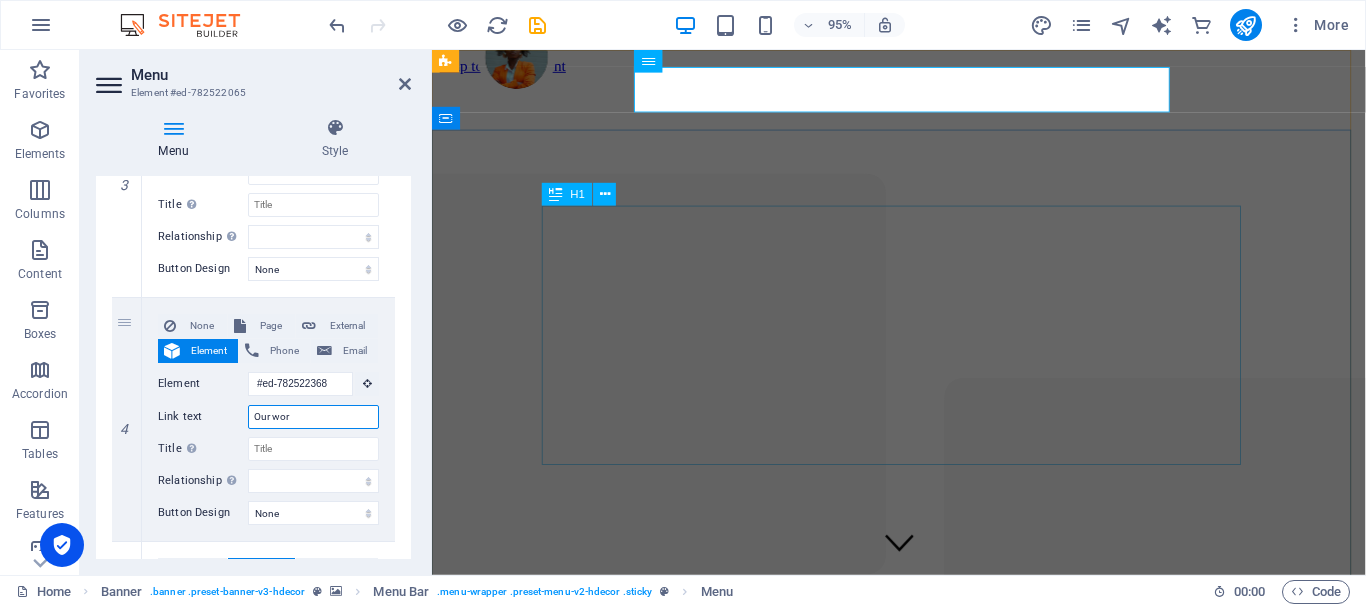 type on "Our work" 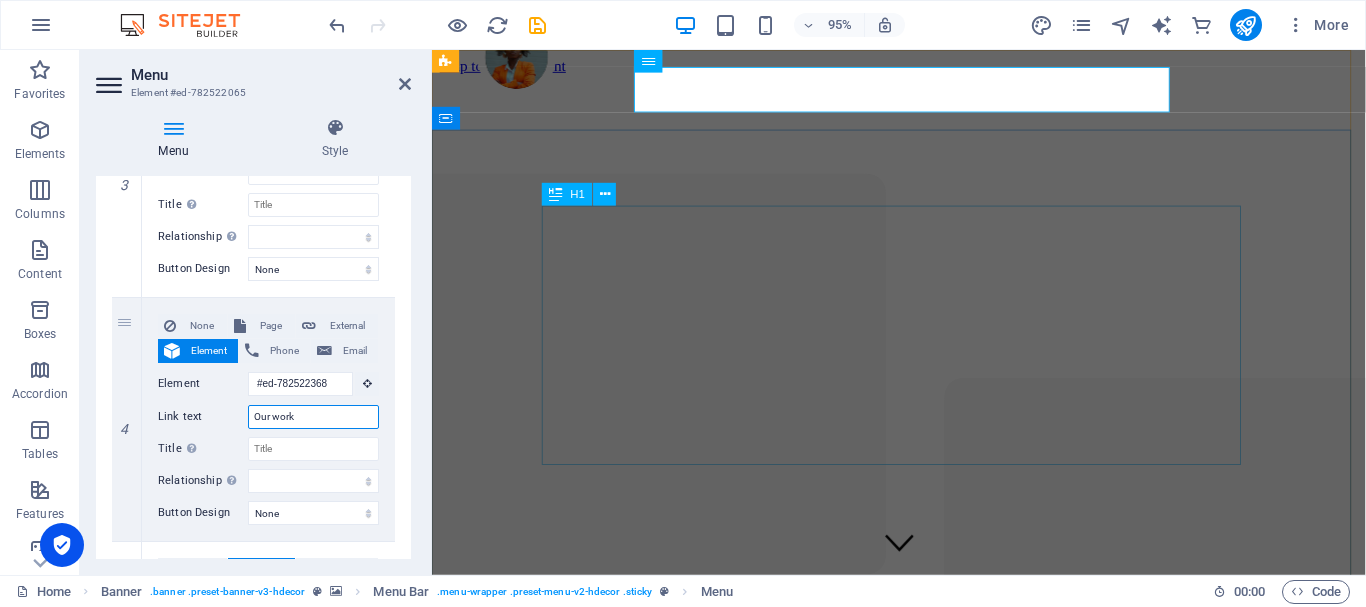 select 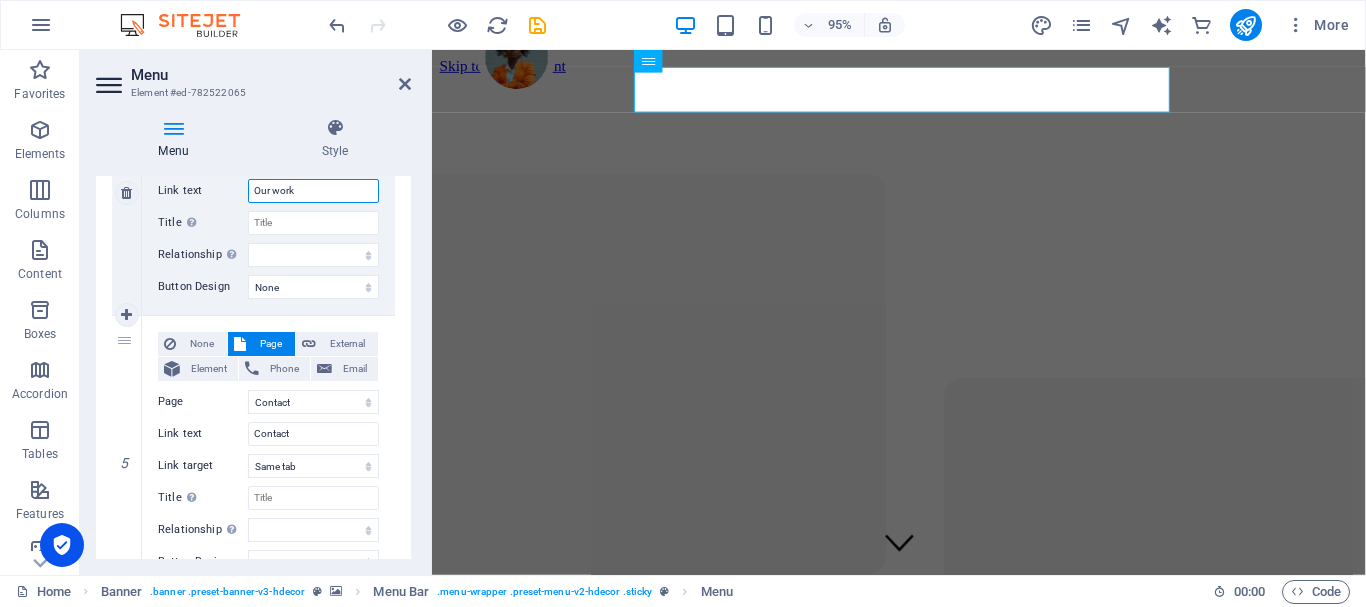 scroll, scrollTop: 1100, scrollLeft: 0, axis: vertical 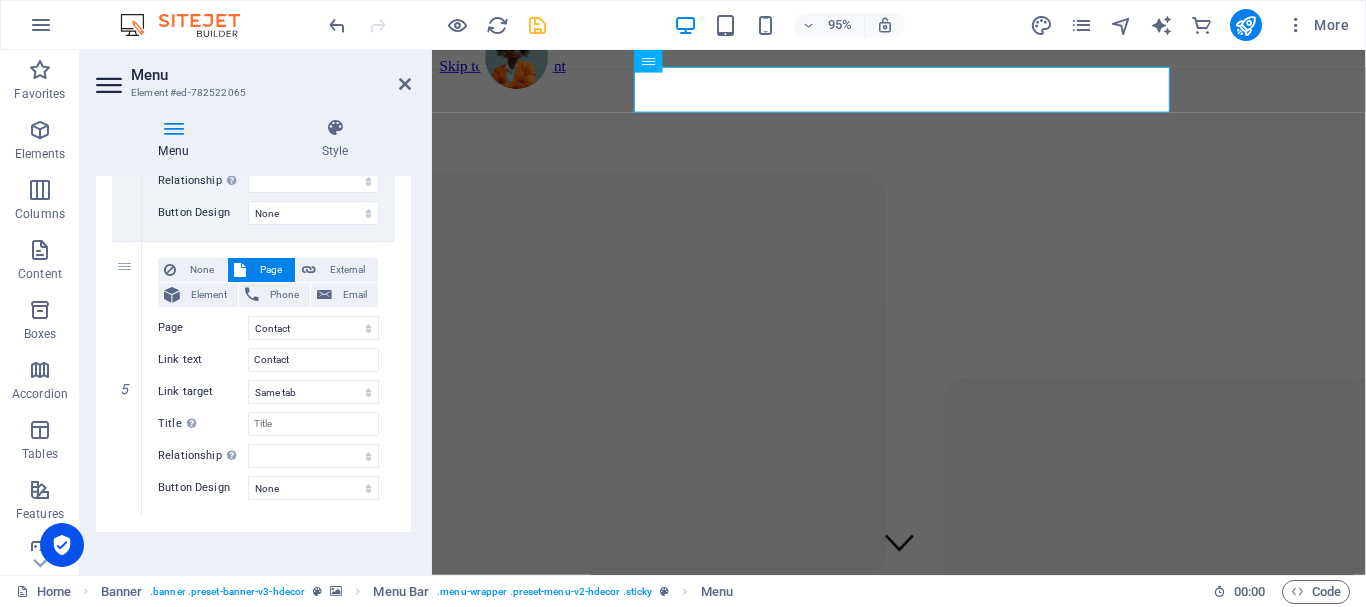 type on "Our work" 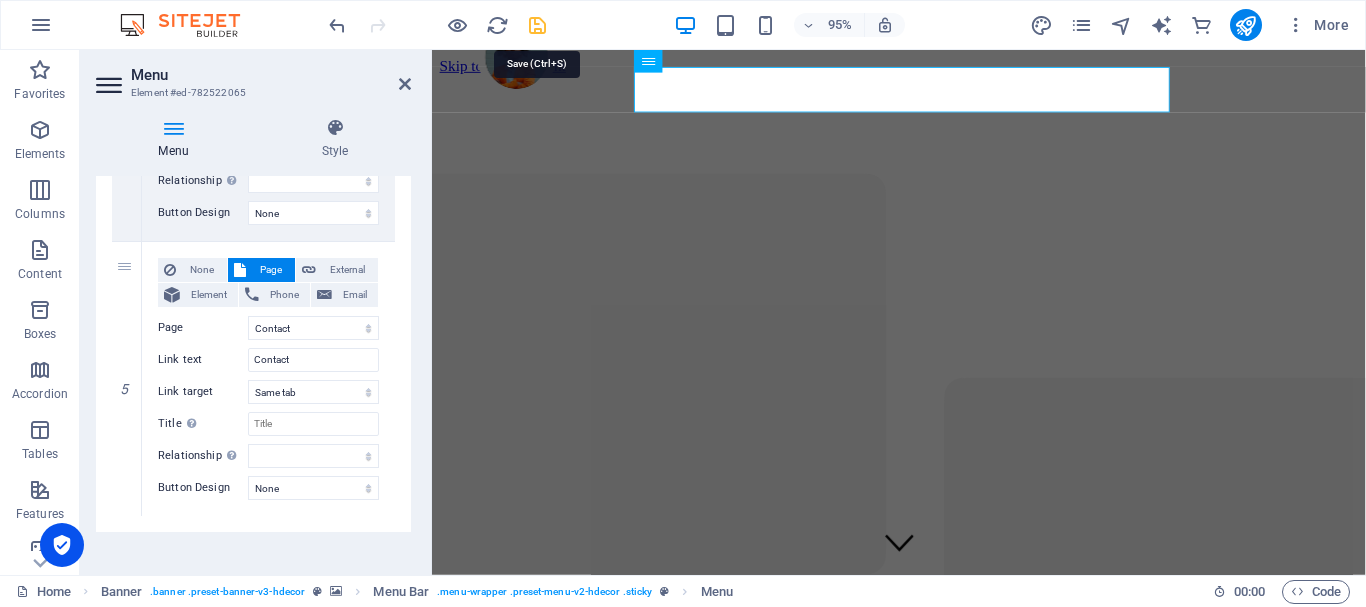 drag, startPoint x: 540, startPoint y: 30, endPoint x: 614, endPoint y: 238, distance: 220.77138 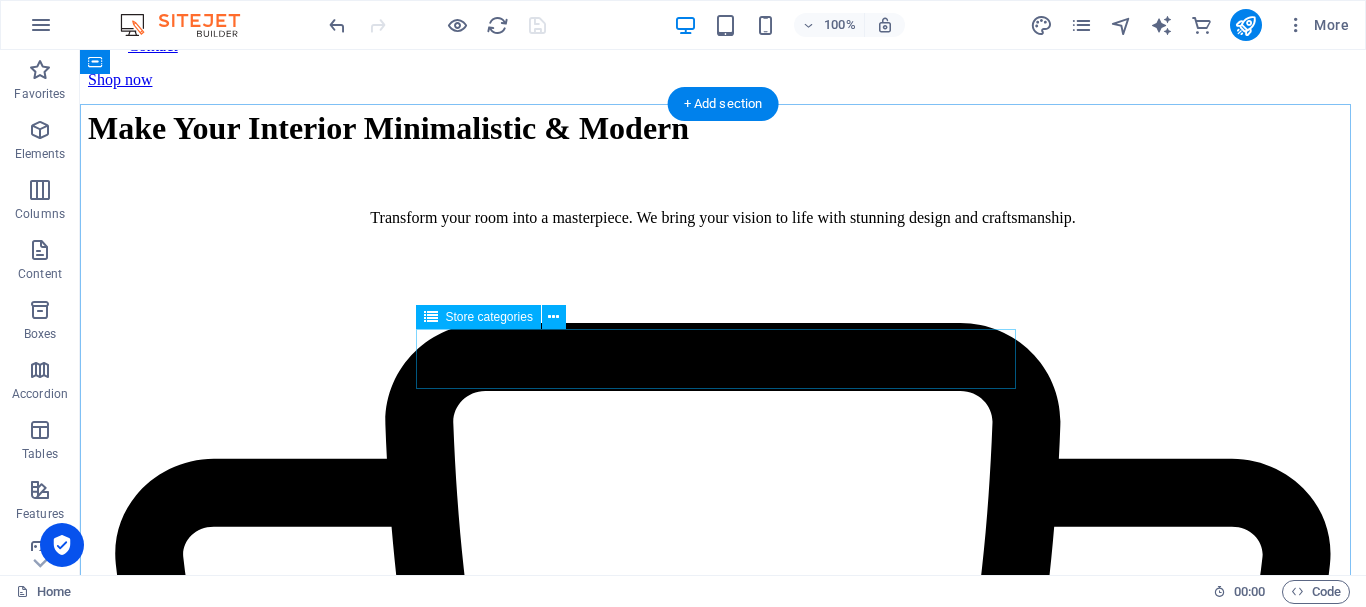 scroll, scrollTop: 800, scrollLeft: 0, axis: vertical 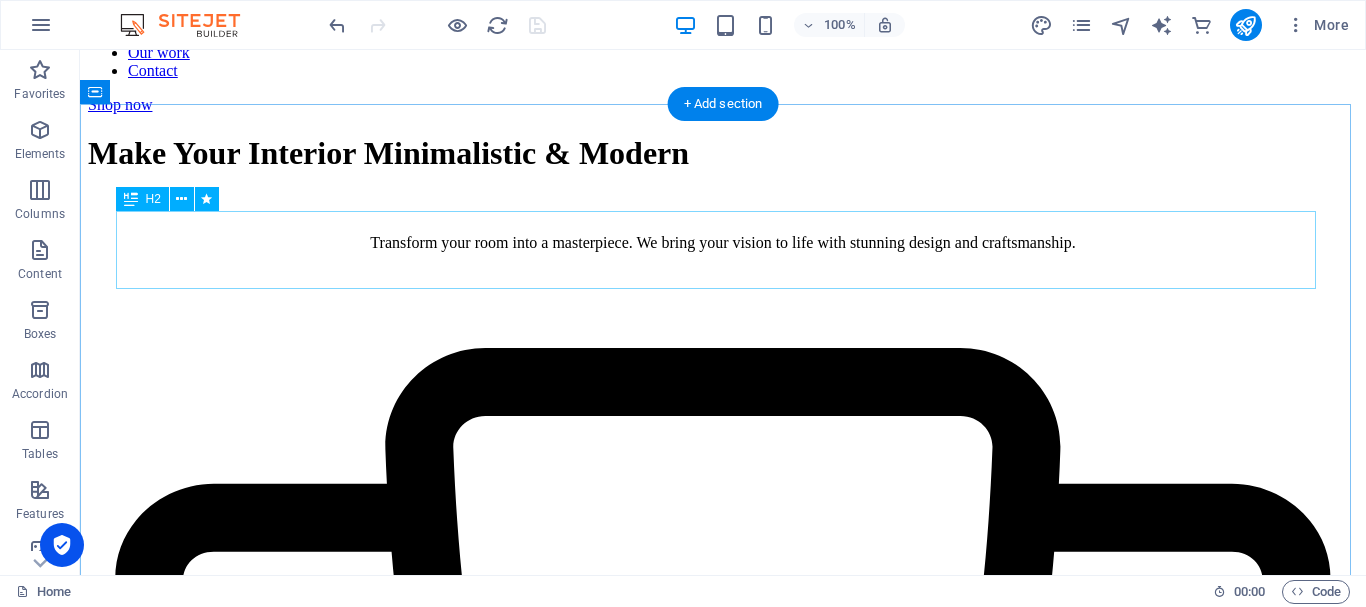click on "Our Service" at bounding box center (723, 6053) 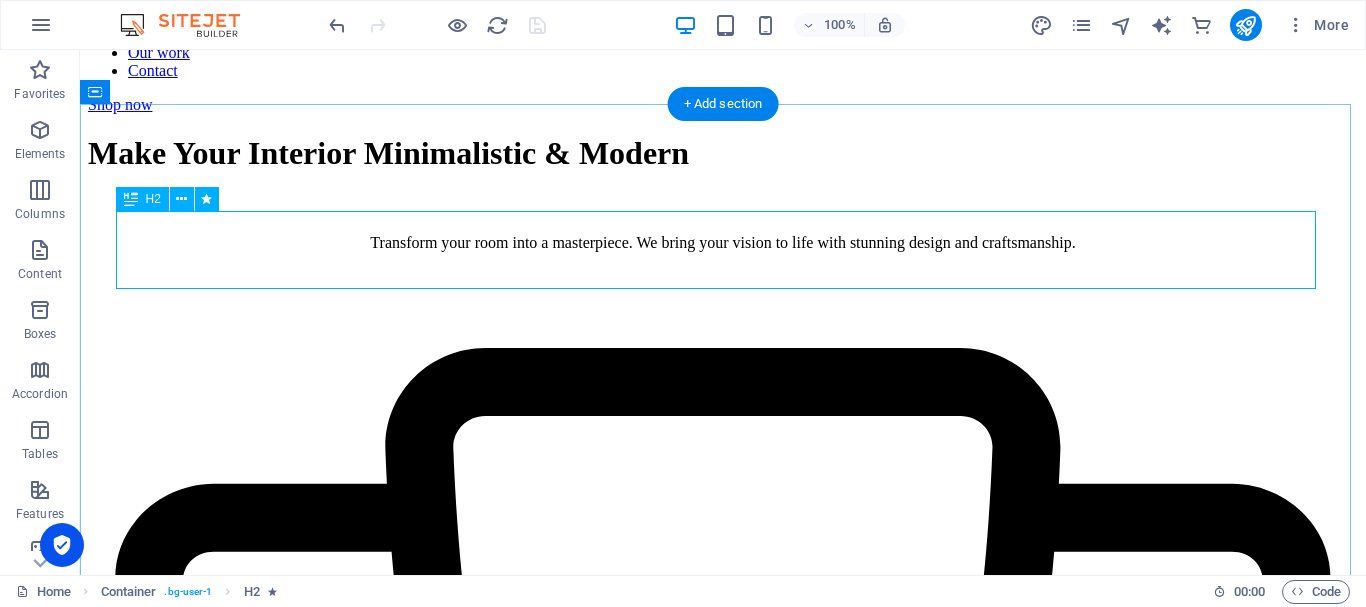 click on "Our Service" at bounding box center (723, 6053) 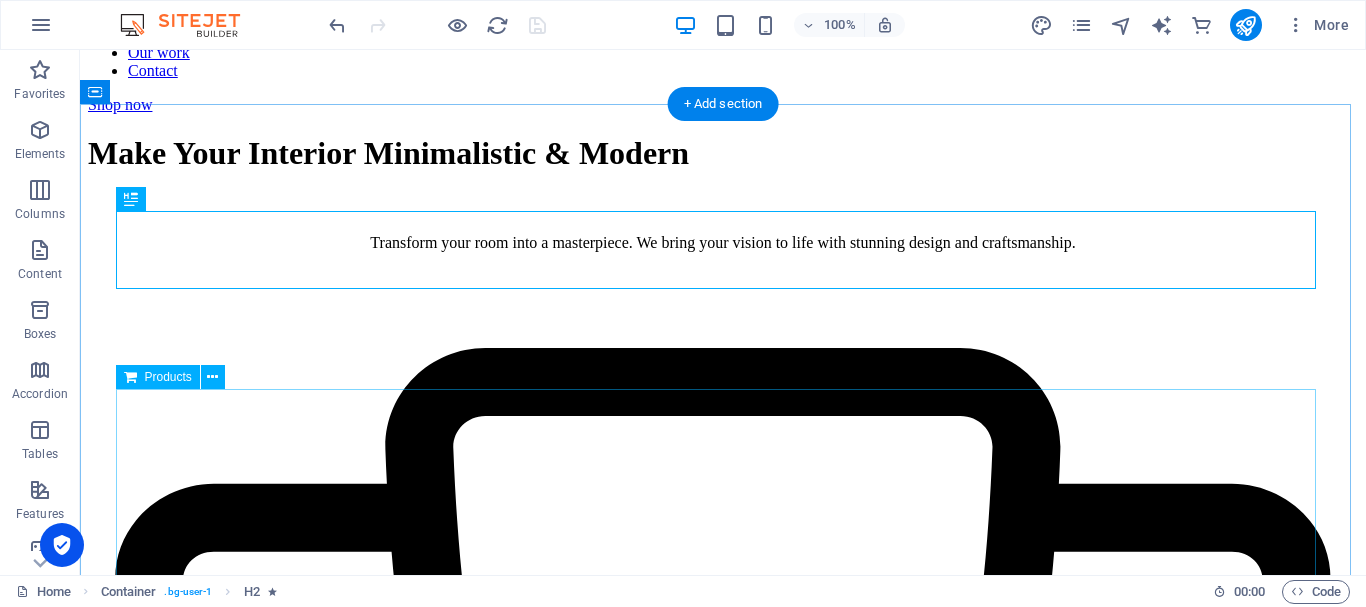 click at bounding box center [723, 6387] 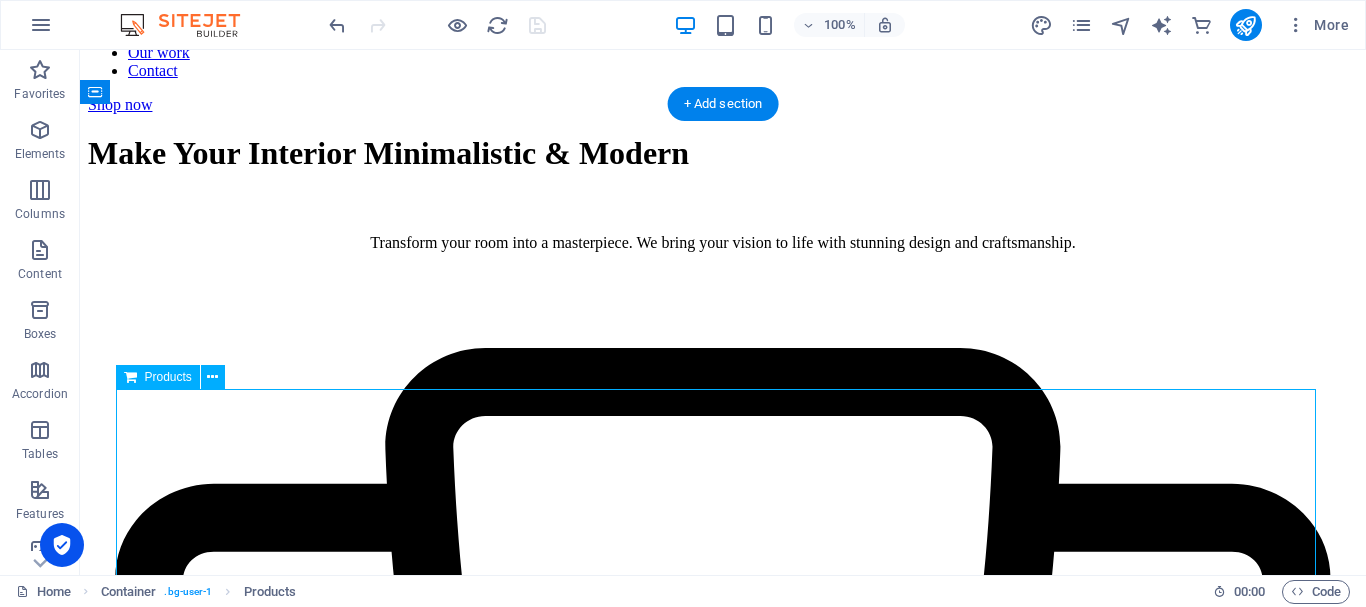 click at bounding box center (723, 6387) 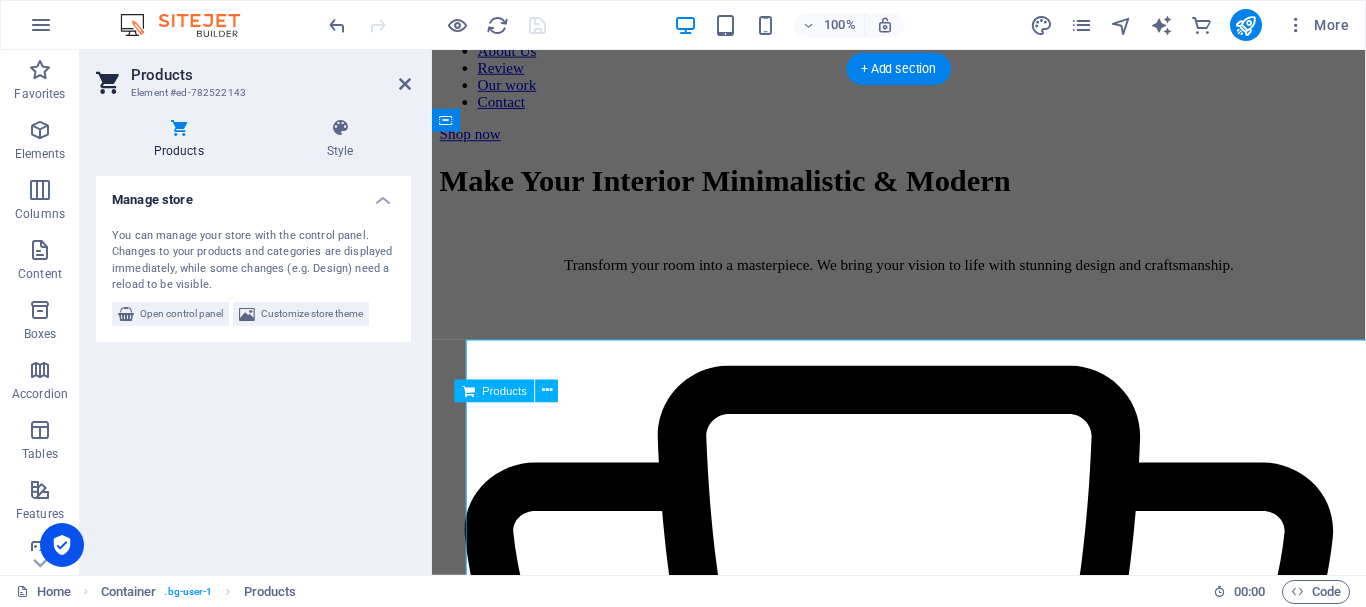 scroll, scrollTop: 834, scrollLeft: 0, axis: vertical 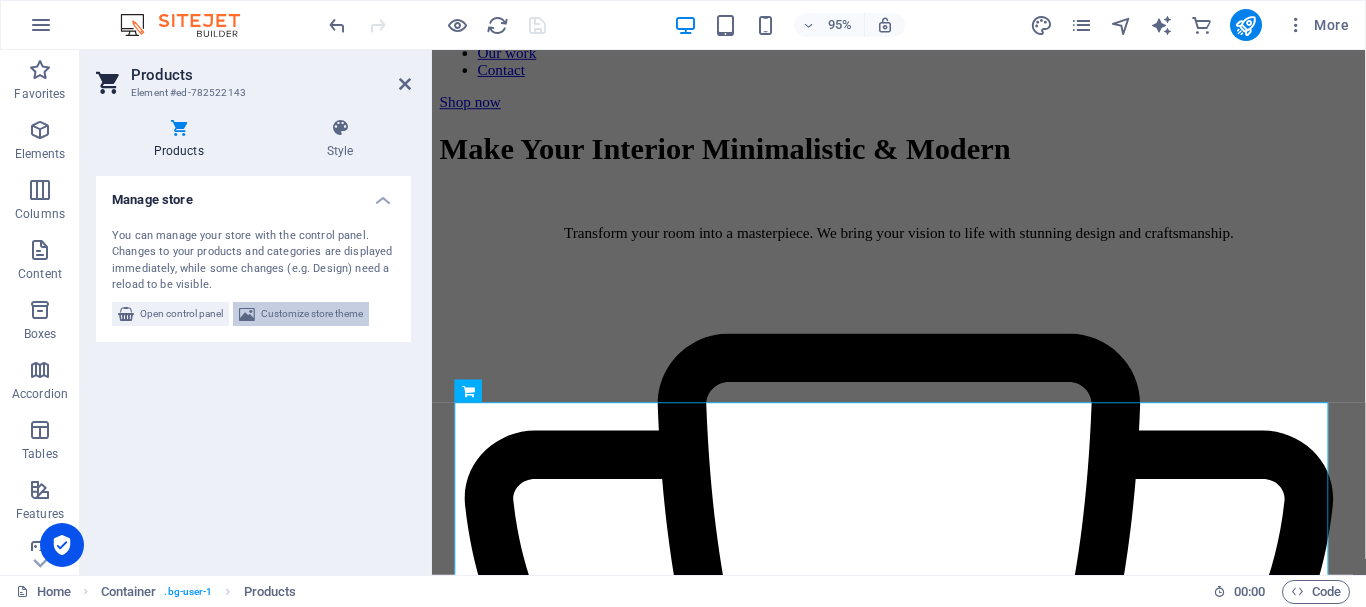drag, startPoint x: 285, startPoint y: 314, endPoint x: 879, endPoint y: 628, distance: 671.8869 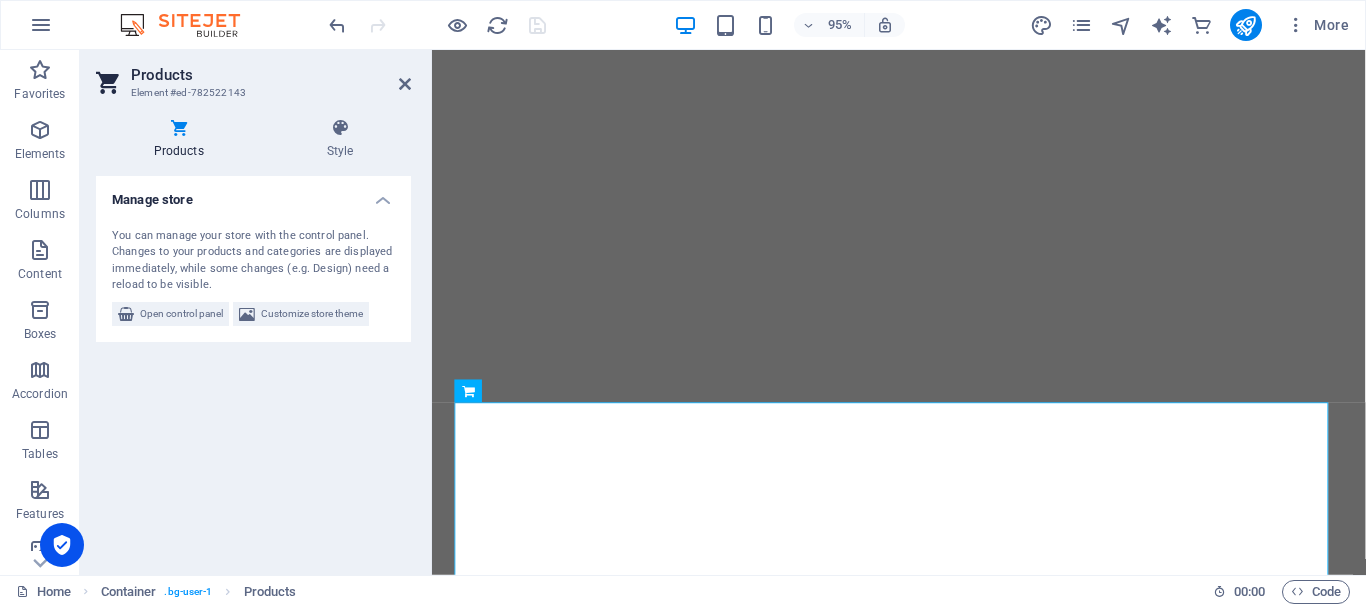 select on "rem" 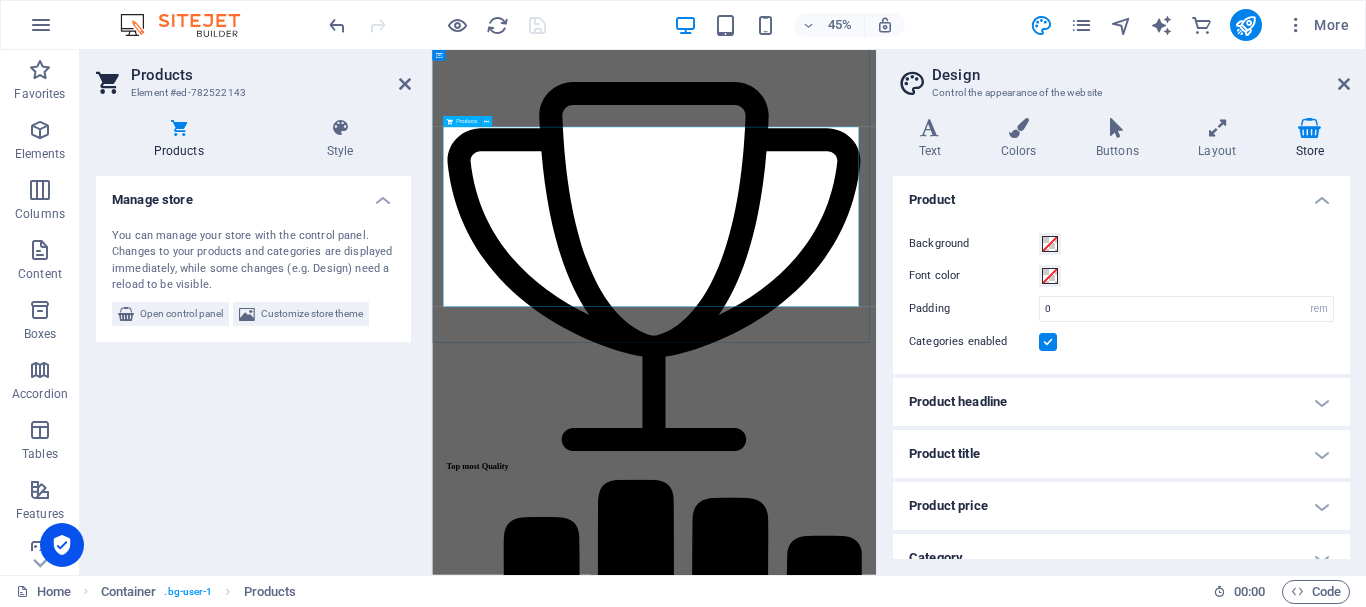scroll, scrollTop: 1770, scrollLeft: 0, axis: vertical 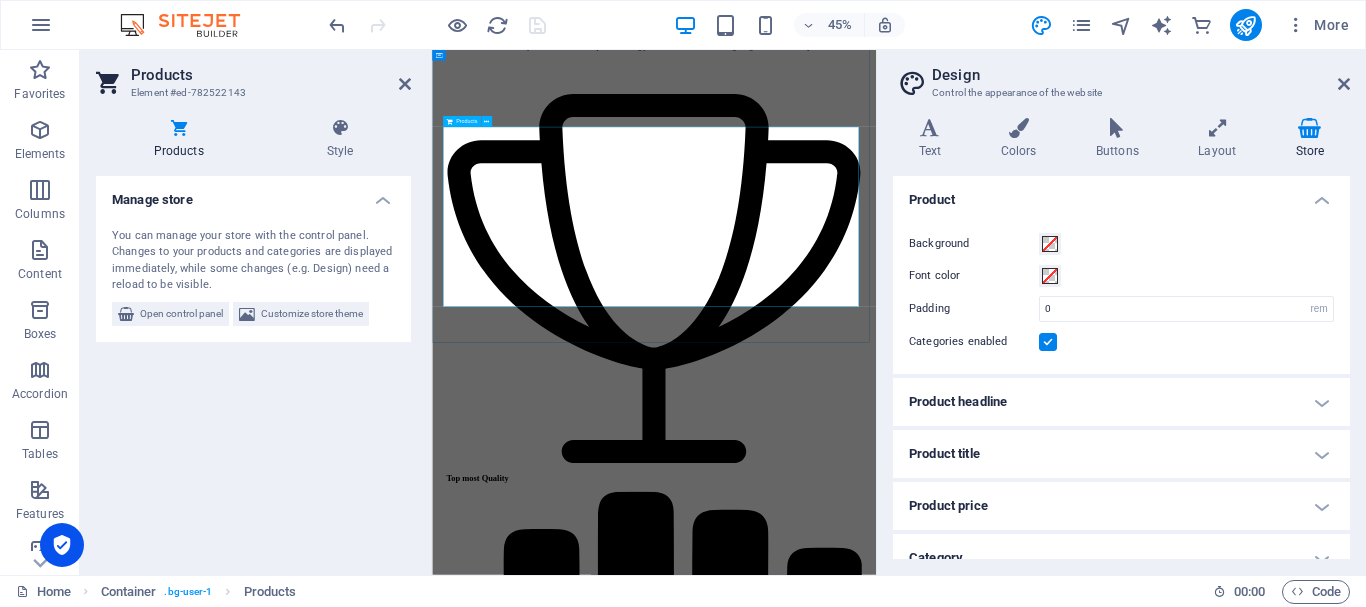 click at bounding box center (925, 4901) 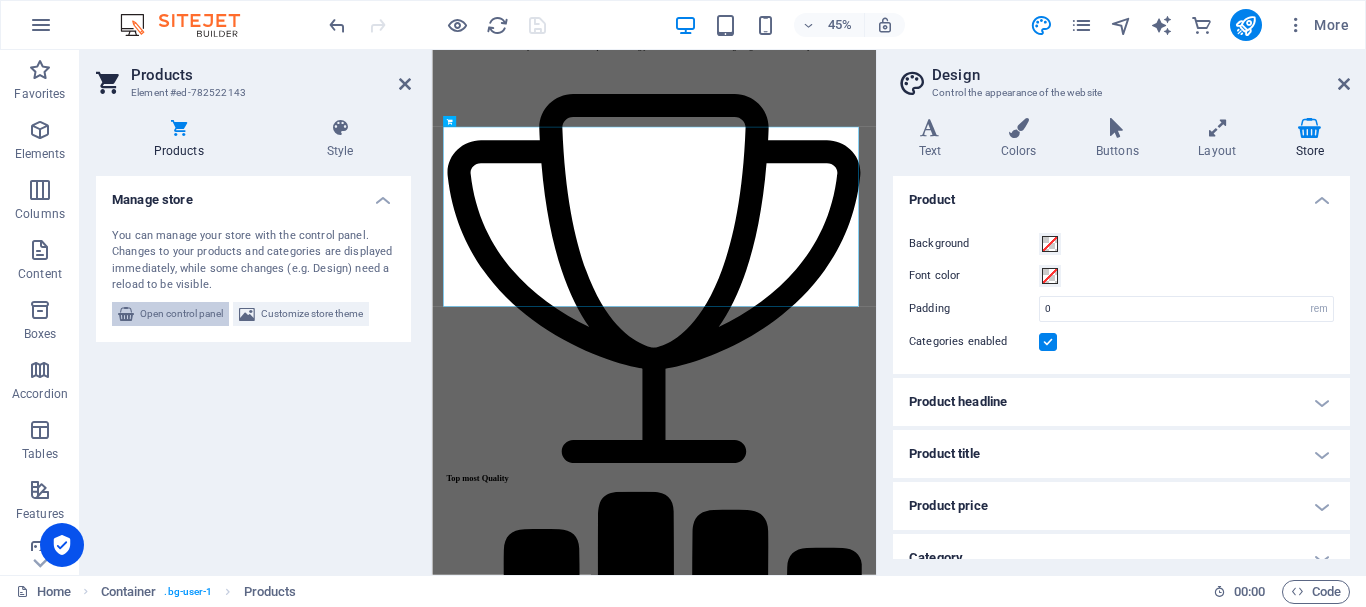 click on "Open control panel" at bounding box center [181, 314] 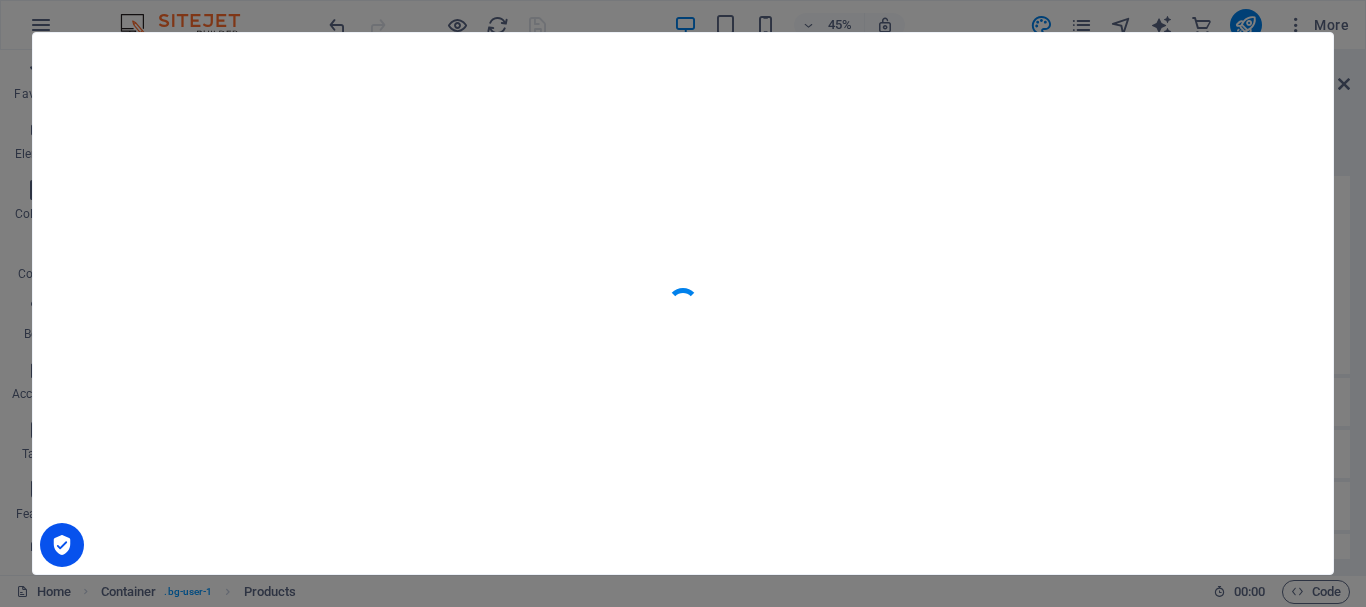 click at bounding box center [683, 303] 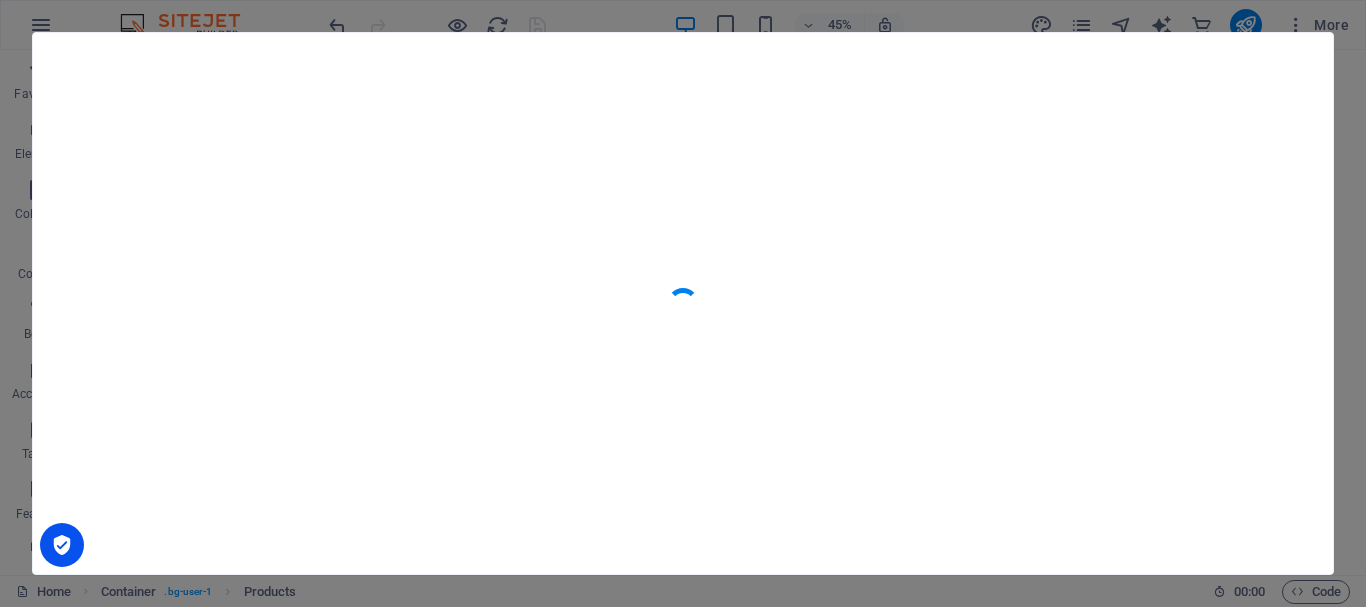 scroll, scrollTop: 968, scrollLeft: 0, axis: vertical 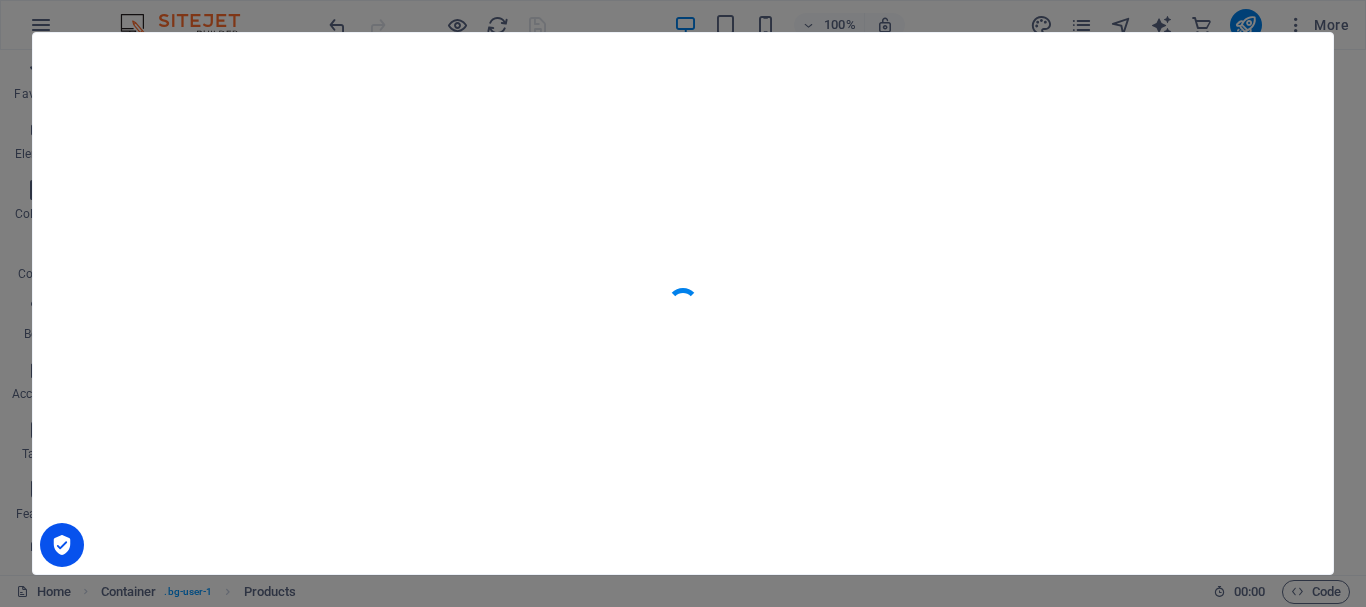 click at bounding box center [62, 545] 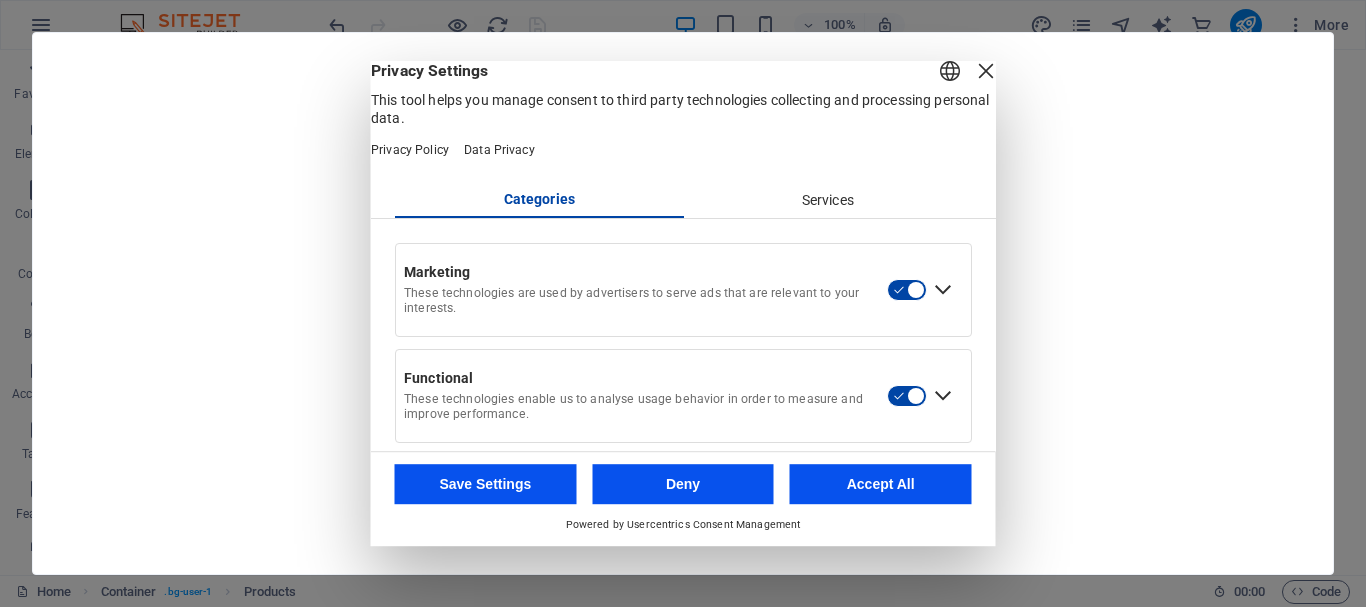 click on "Functional
These technologies enable us to analyse usage behavior in order to measure and improve performance." at bounding box center (641, 396) 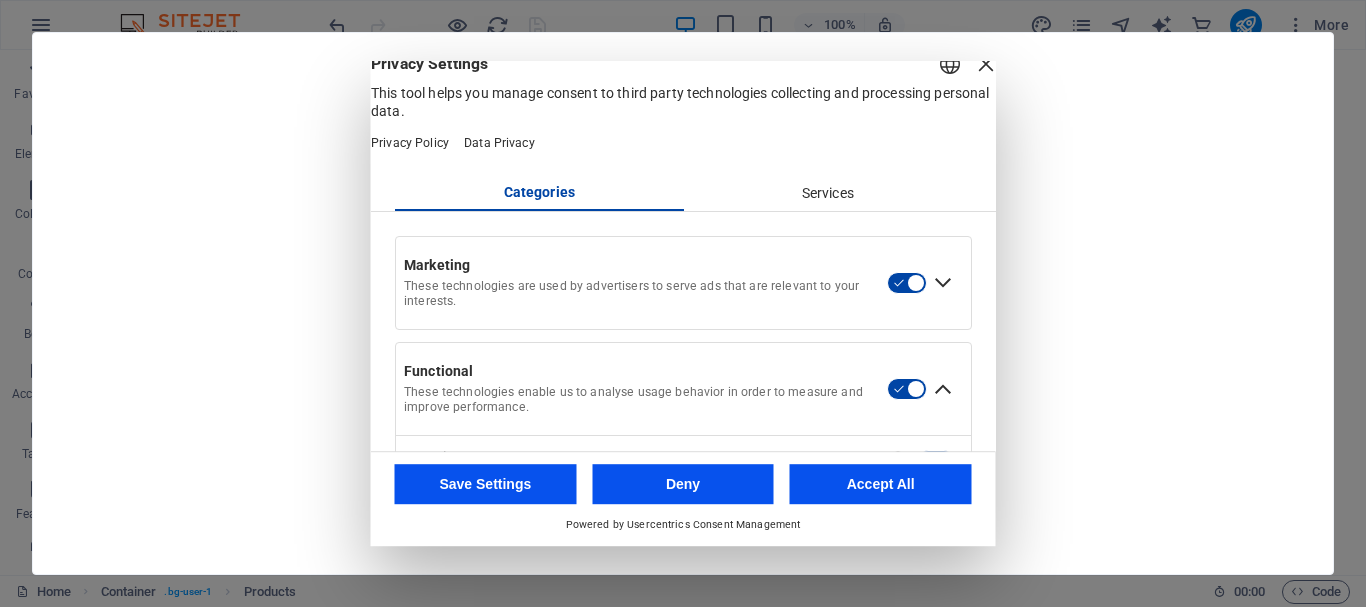 scroll, scrollTop: 0, scrollLeft: 0, axis: both 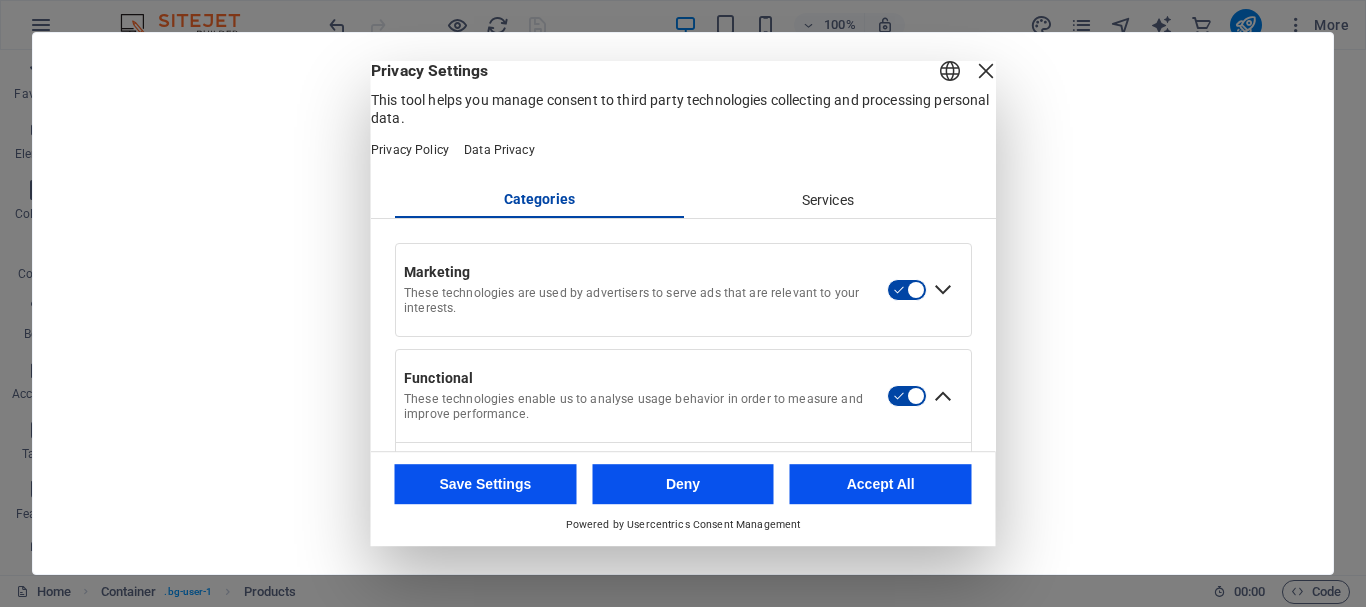 click on "Services" at bounding box center [827, 201] 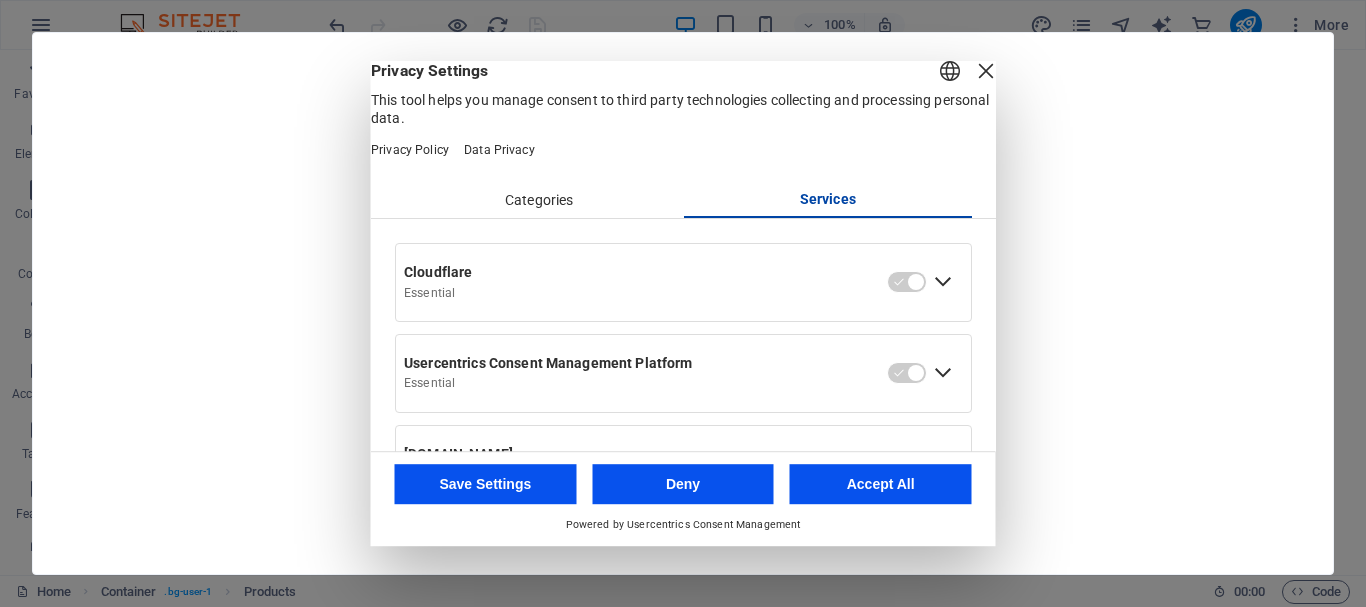 click on "Services" at bounding box center [827, 201] 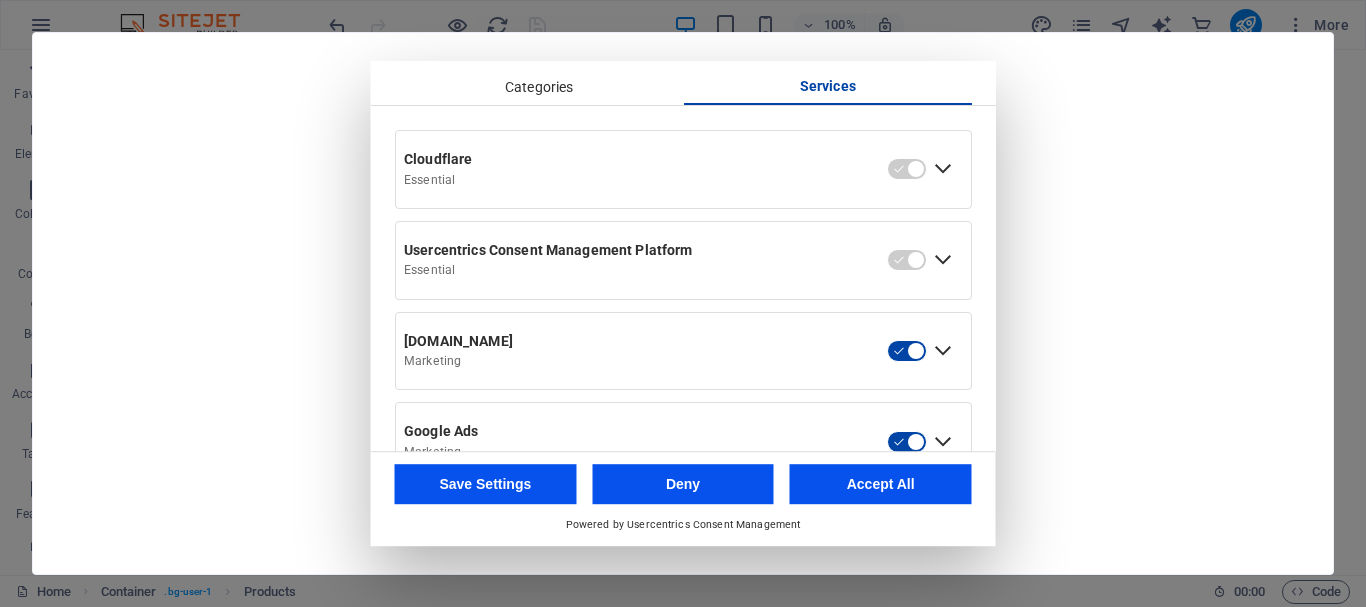 scroll, scrollTop: 0, scrollLeft: 0, axis: both 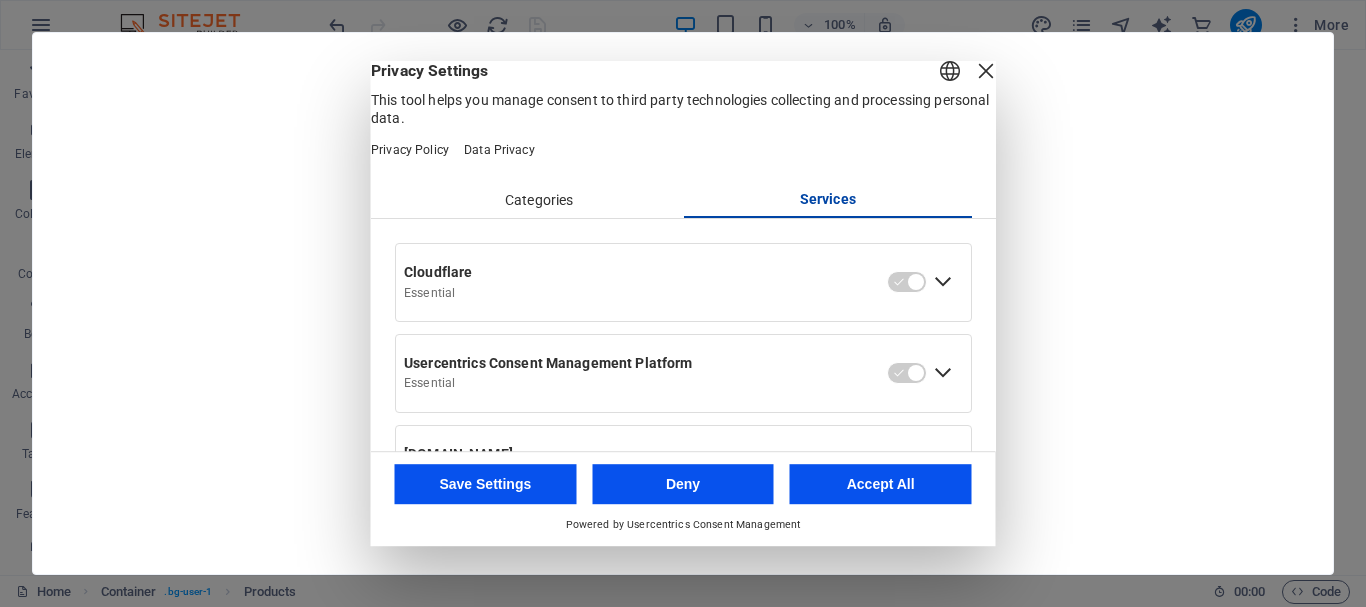 click on "Categories" at bounding box center [539, 201] 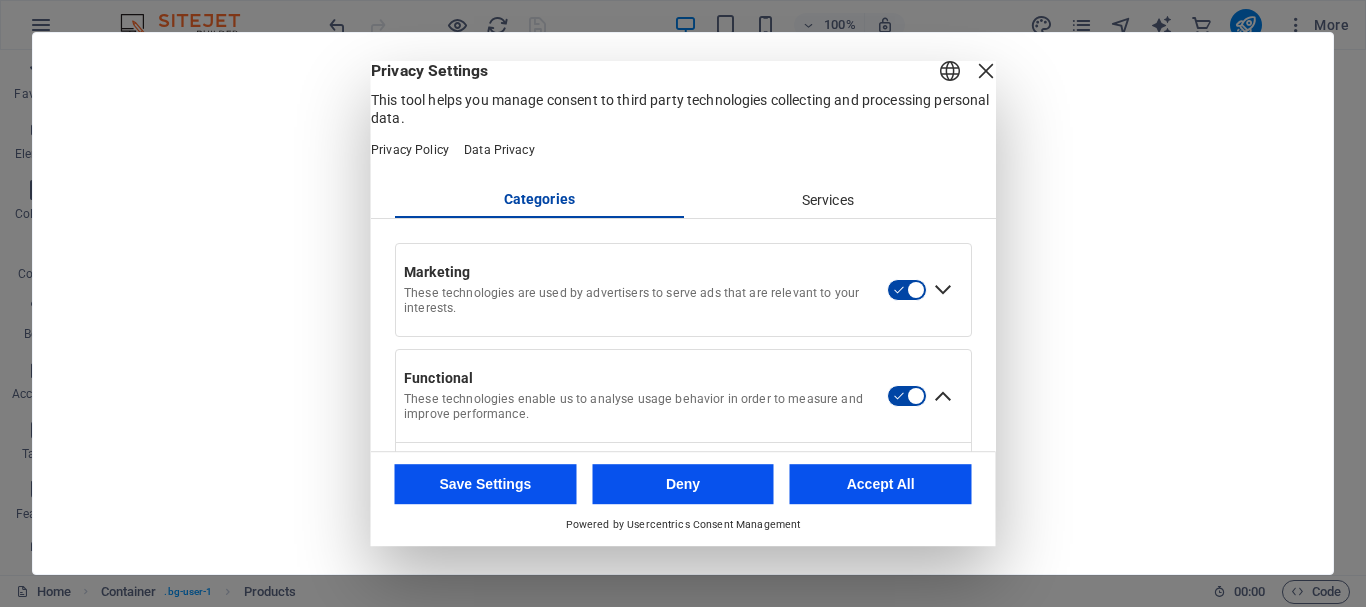 click on "Accept All" at bounding box center (881, 484) 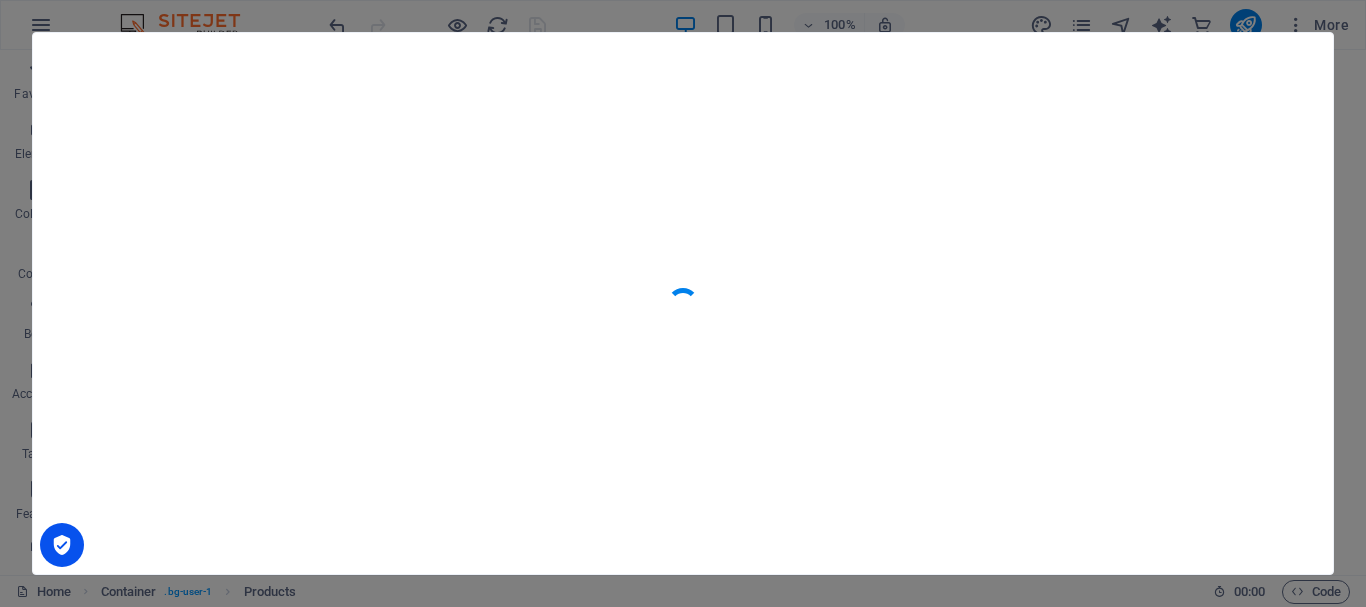 click at bounding box center [683, 303] 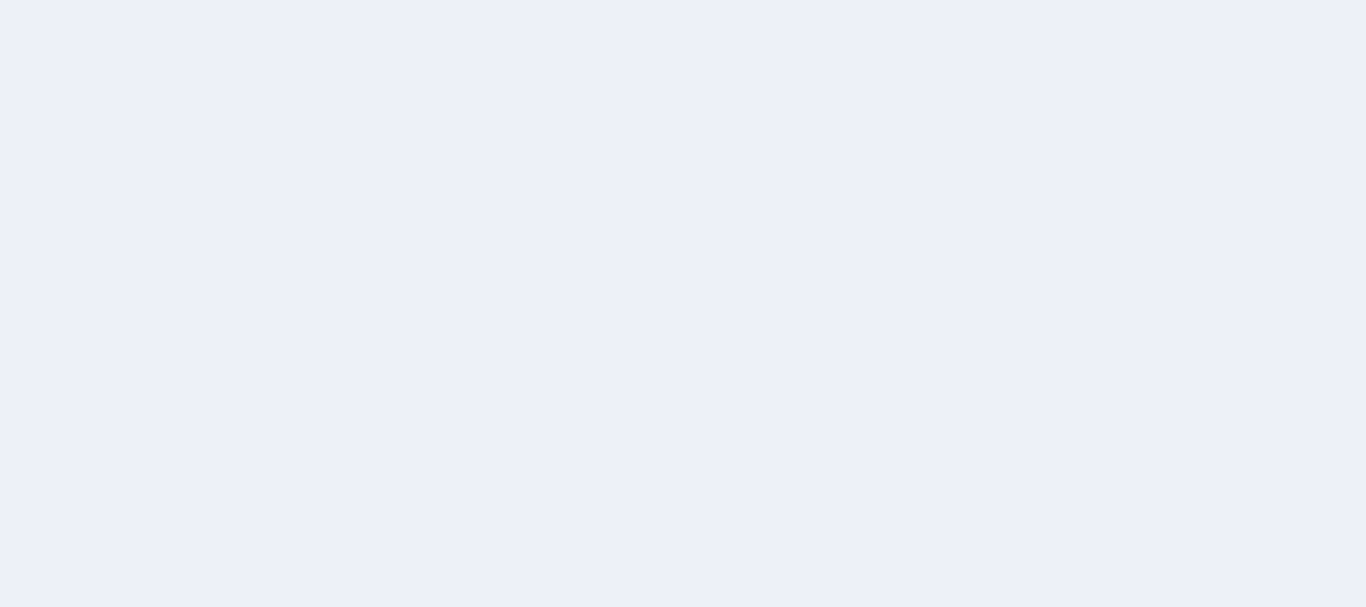 scroll, scrollTop: 0, scrollLeft: 0, axis: both 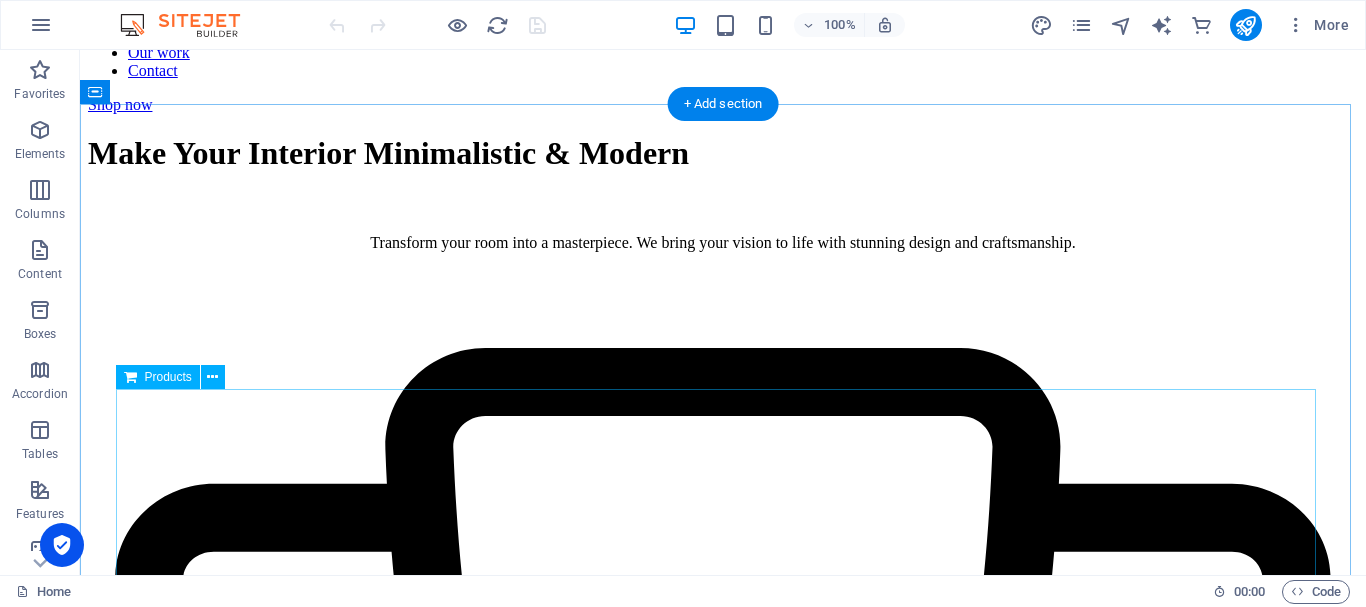 click at bounding box center (723, 6387) 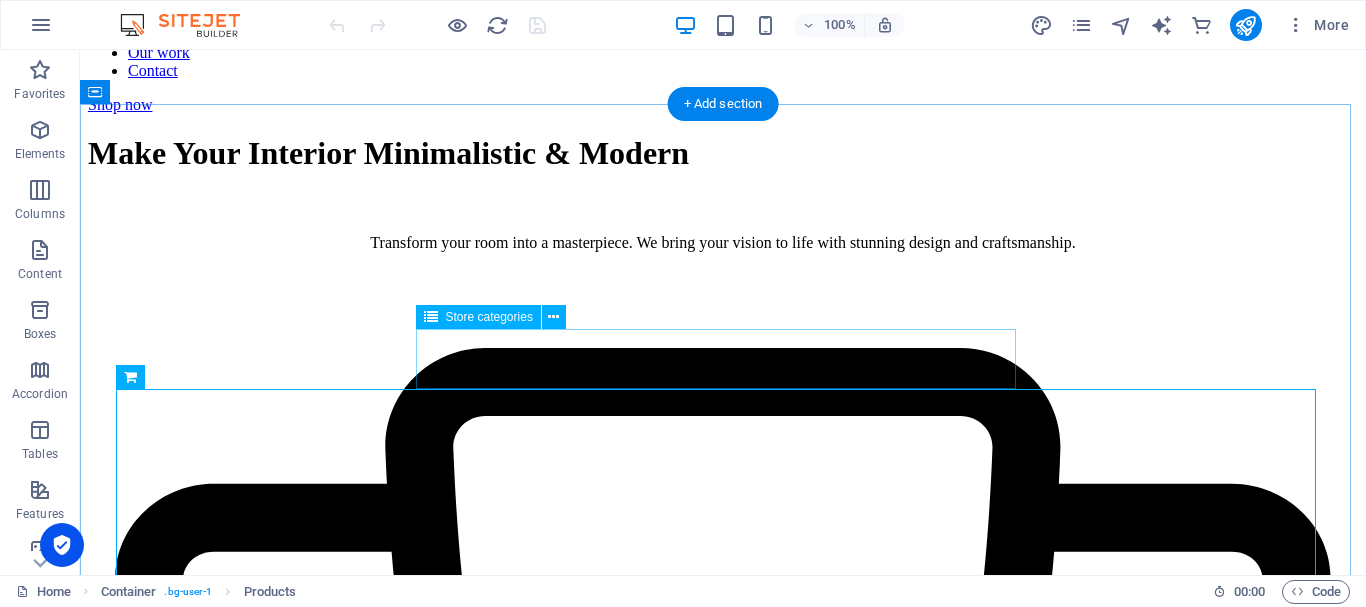 click at bounding box center (723, 6157) 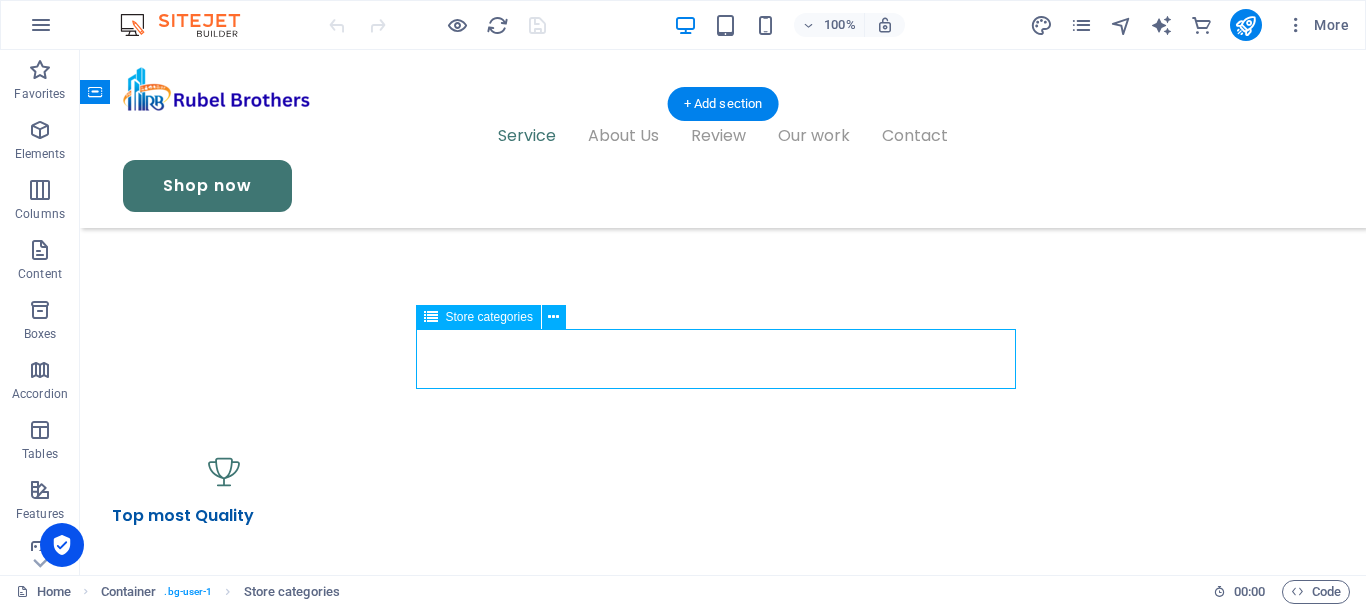 click at bounding box center [723, 1295] 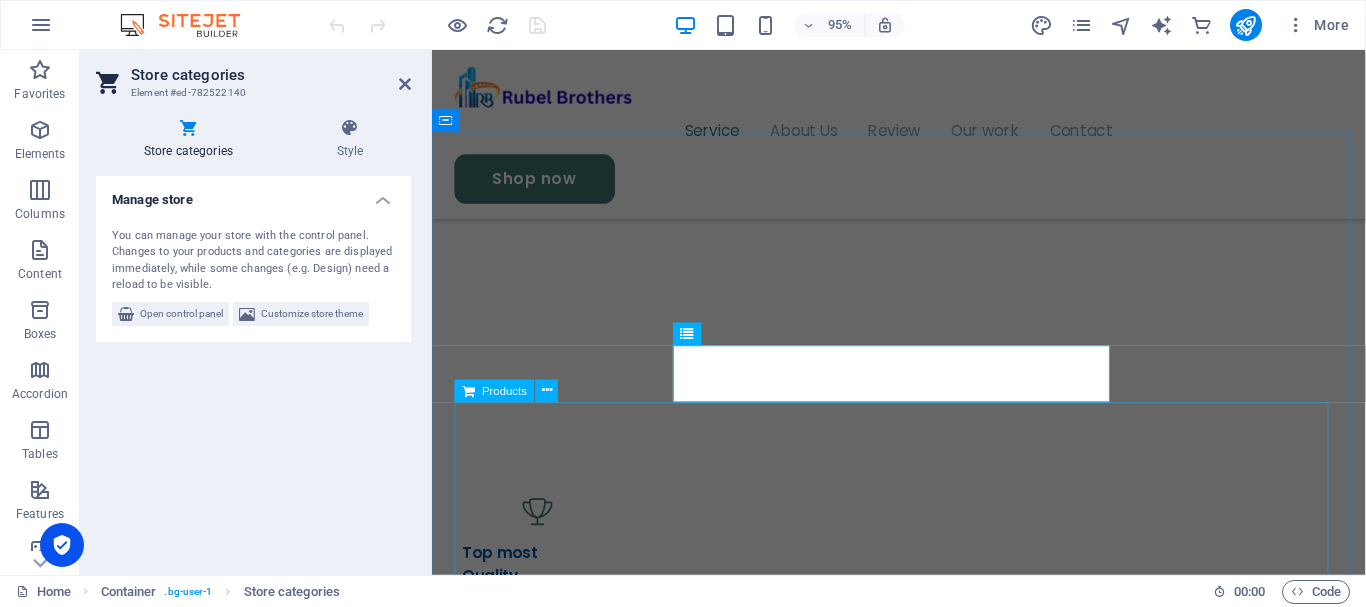 scroll, scrollTop: 834, scrollLeft: 0, axis: vertical 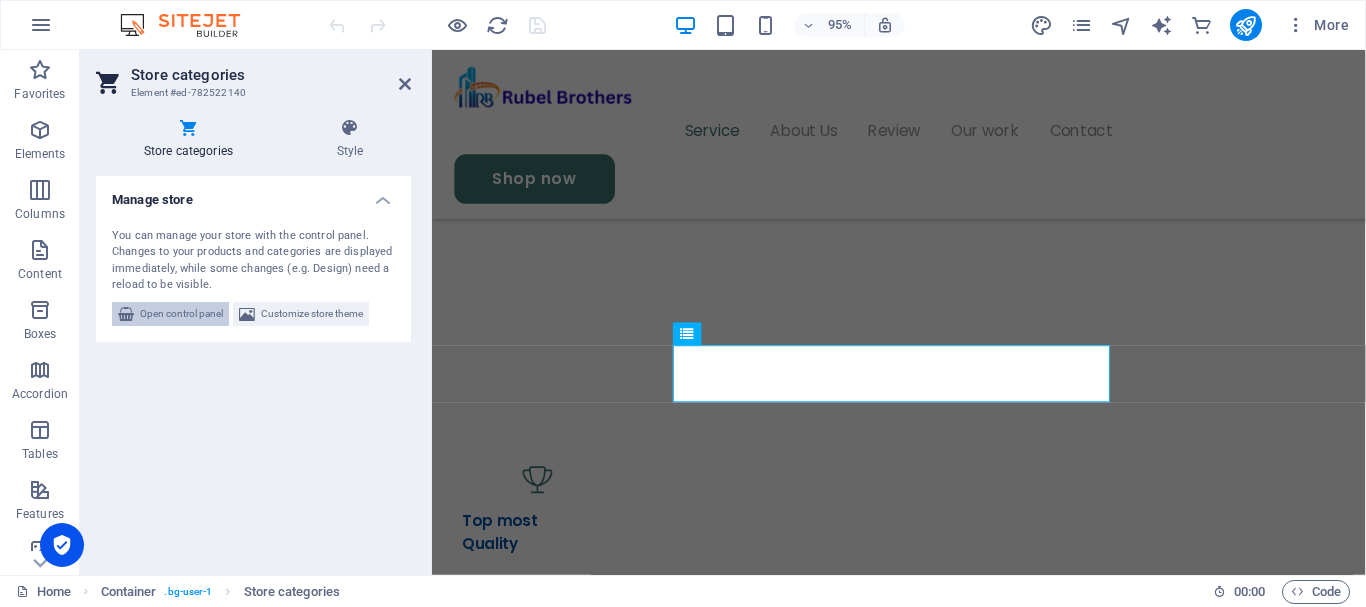 click on "Open control panel" at bounding box center [181, 314] 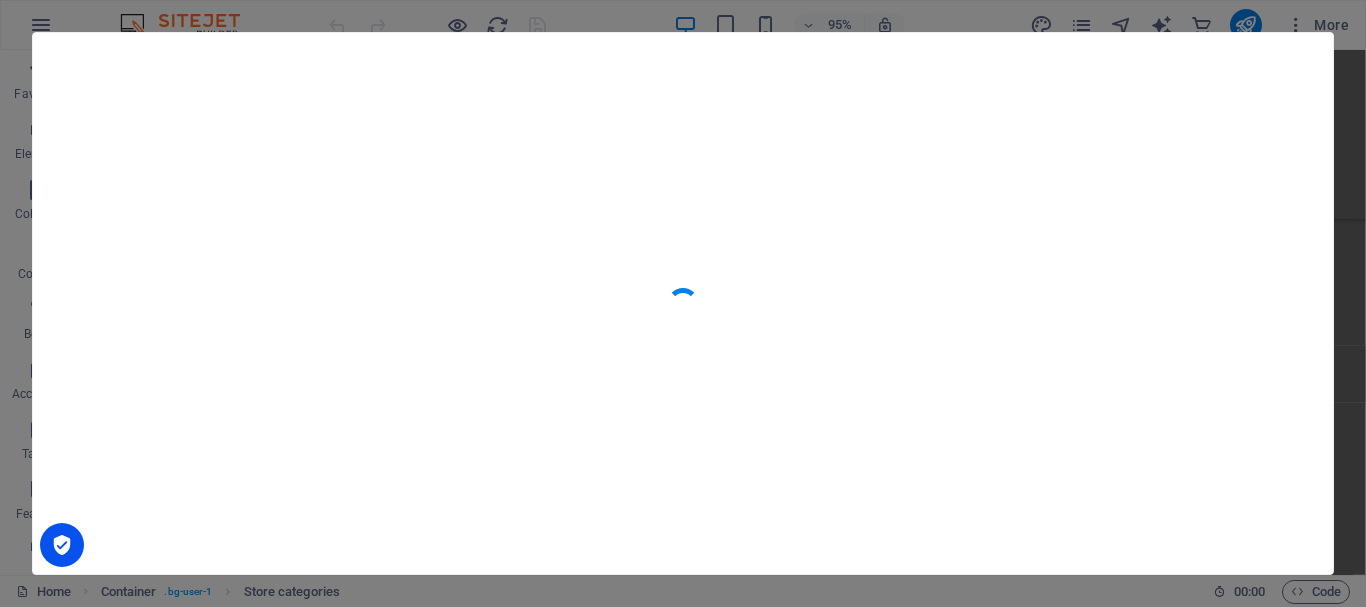 click at bounding box center (683, 303) 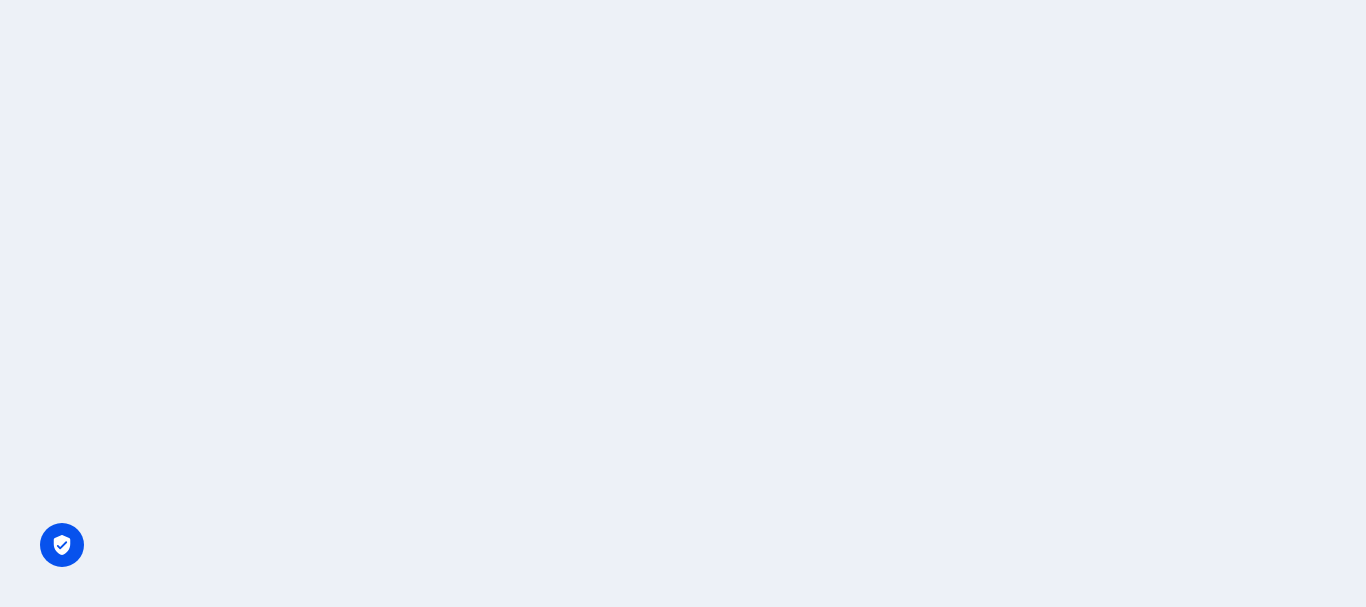 scroll, scrollTop: 0, scrollLeft: 0, axis: both 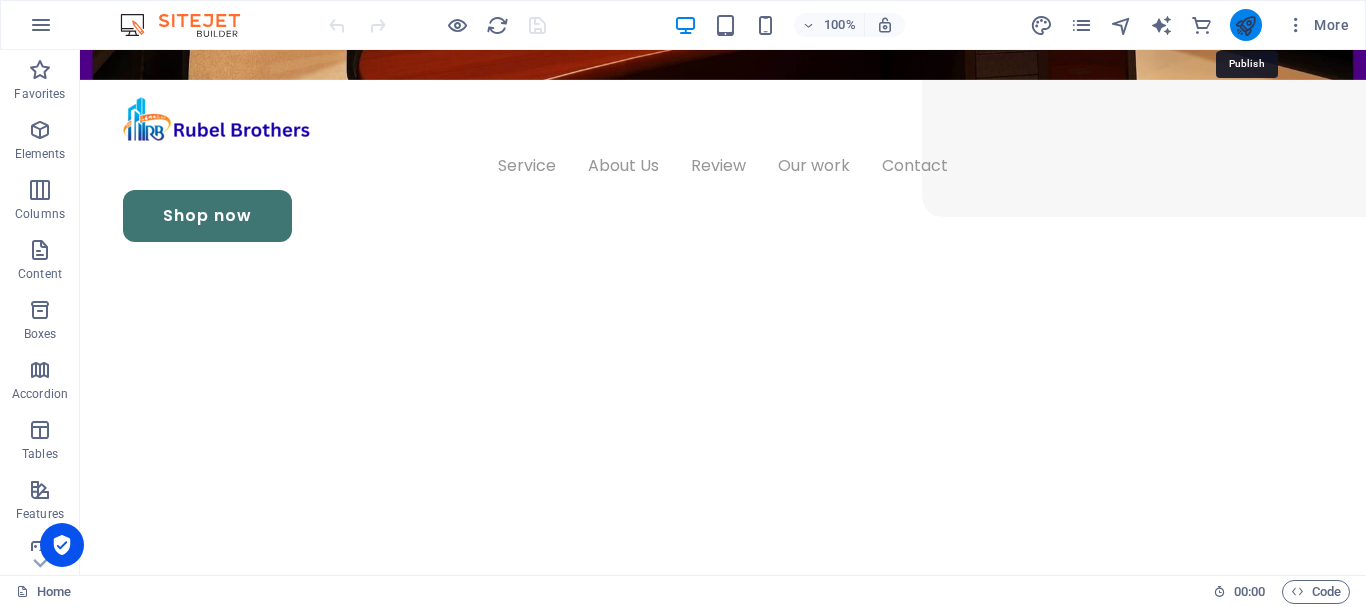 click at bounding box center (1245, 25) 